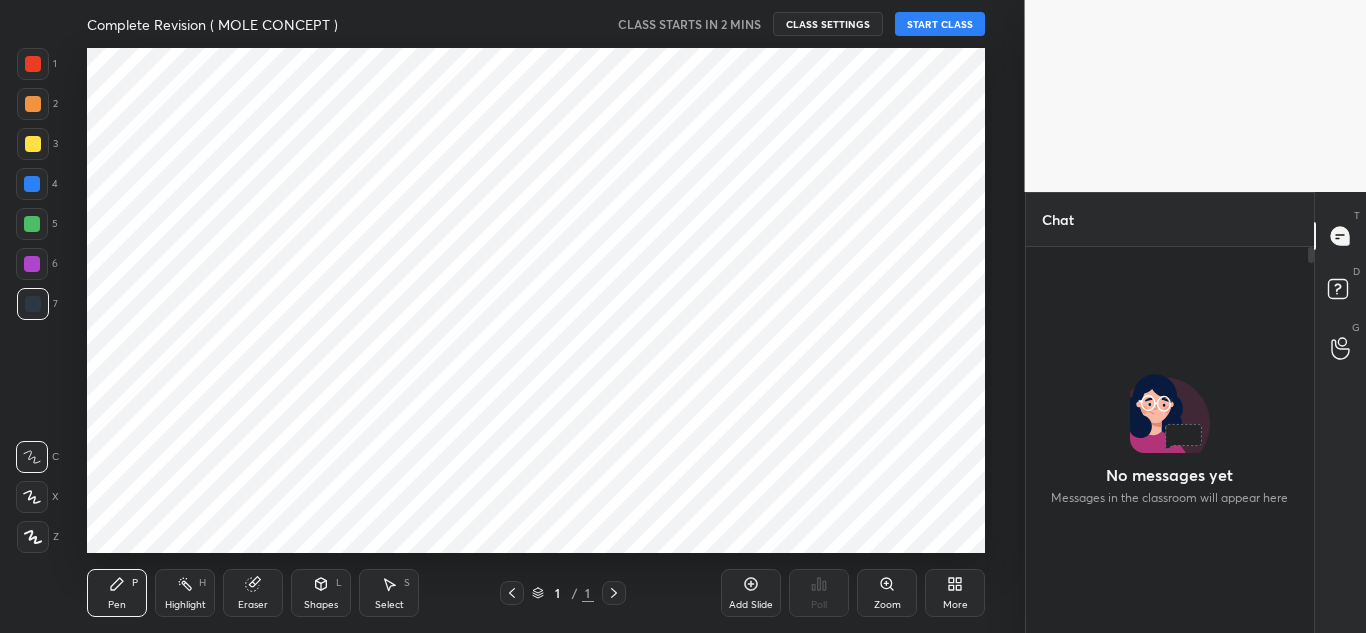 scroll, scrollTop: 0, scrollLeft: 0, axis: both 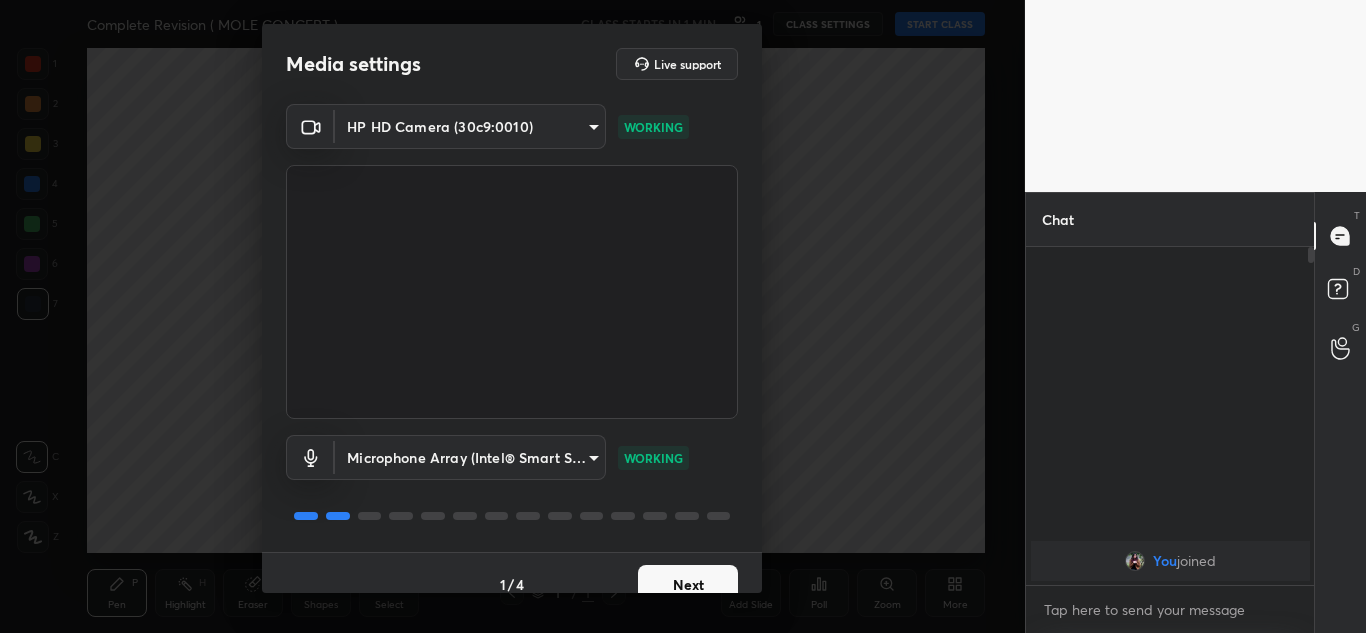 click on "Next" at bounding box center [688, 585] 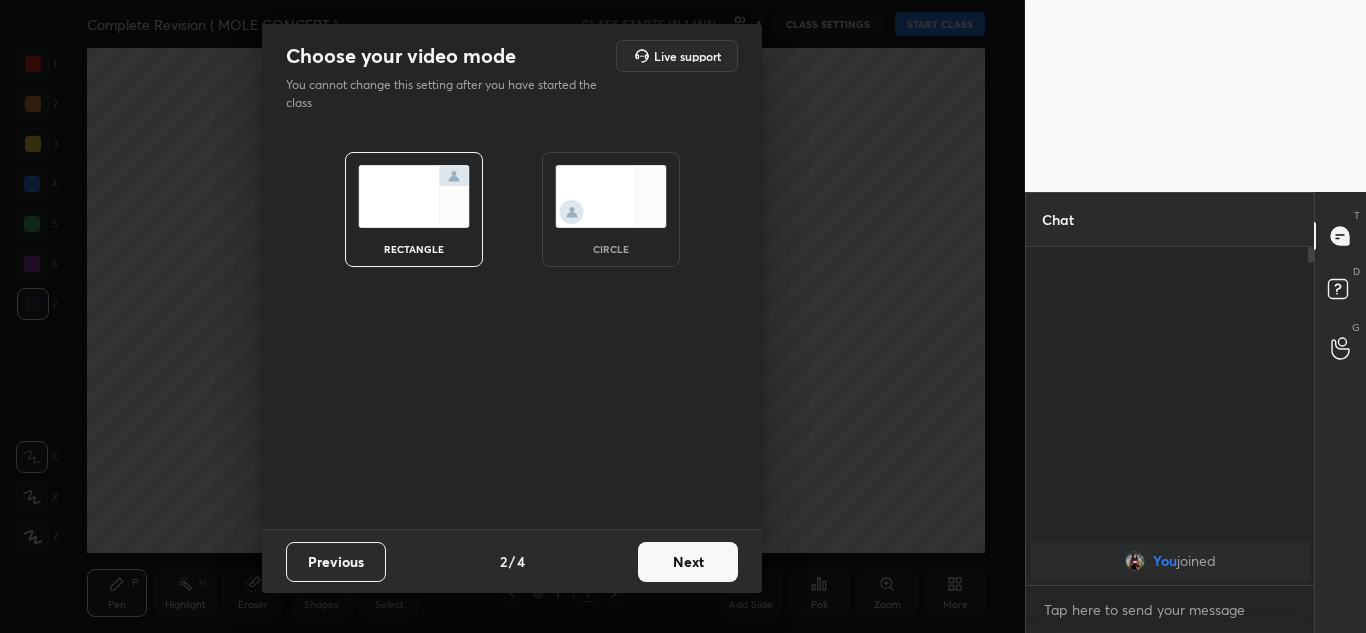 click on "Next" at bounding box center [688, 562] 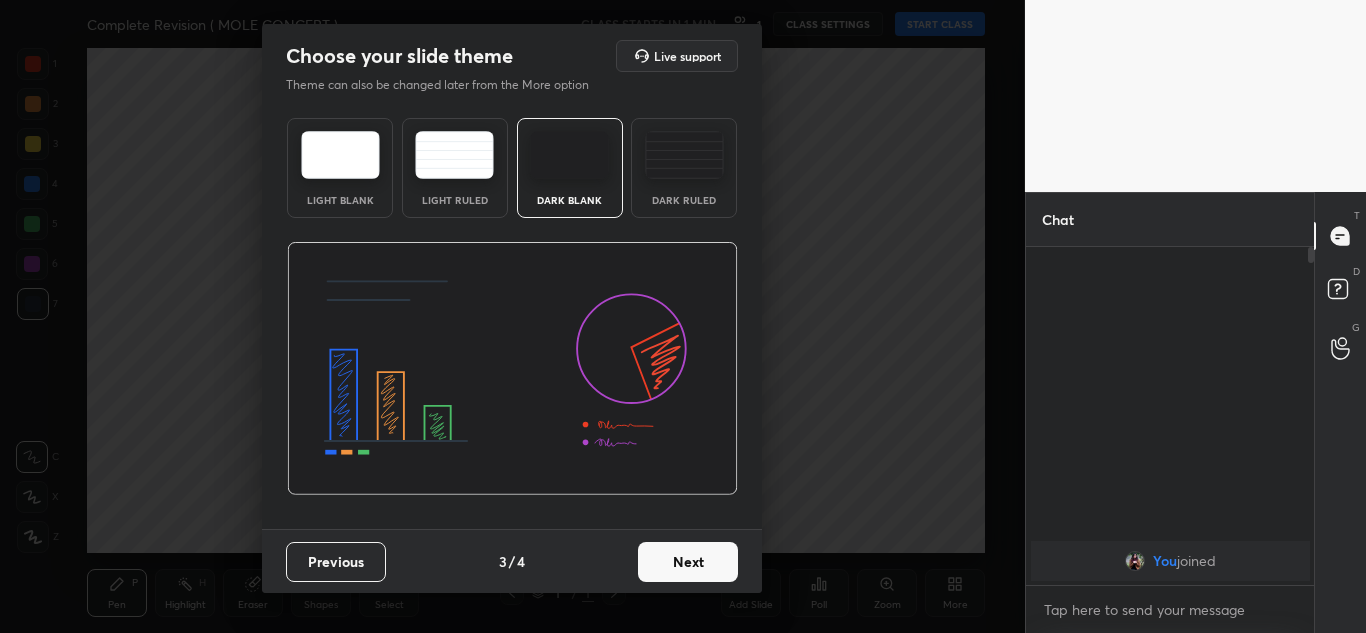 click on "Next" at bounding box center [688, 562] 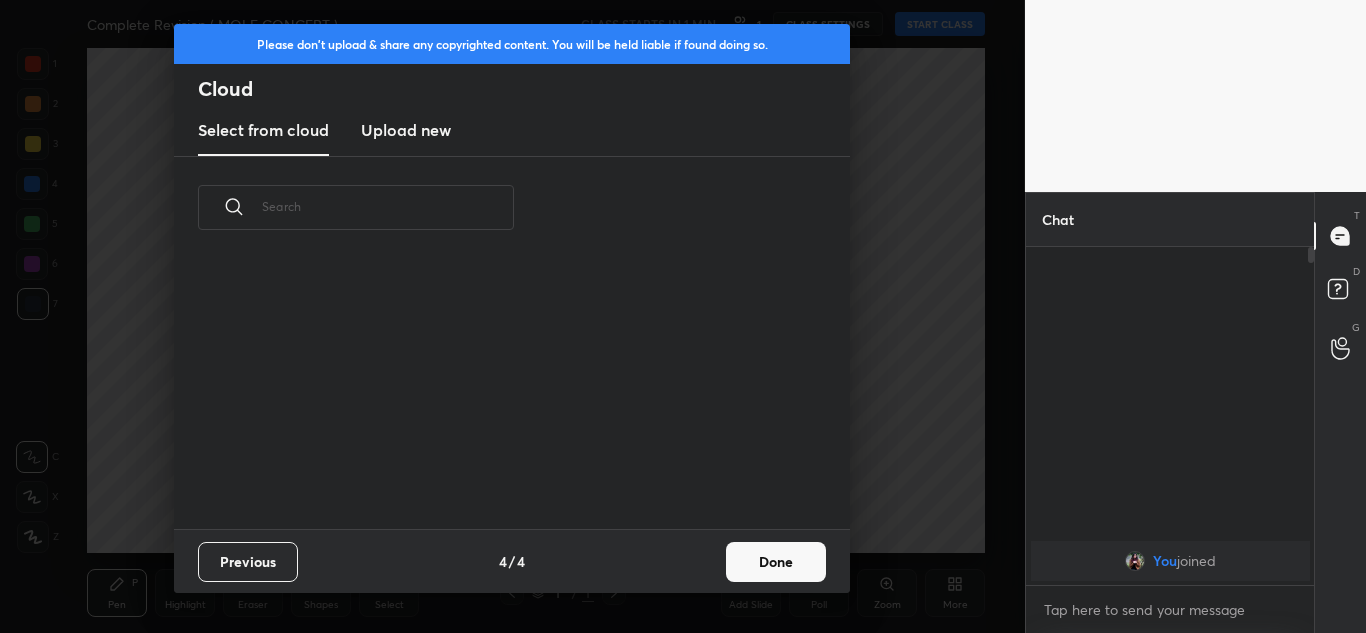 scroll, scrollTop: 7, scrollLeft: 11, axis: both 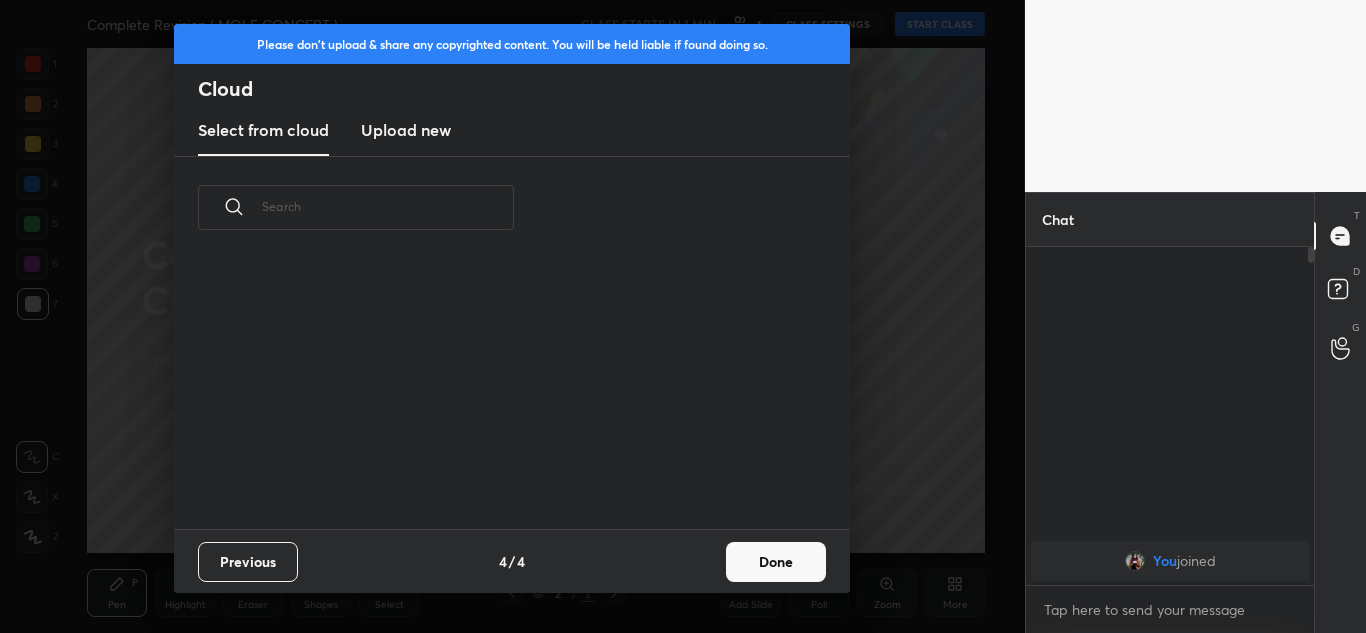 click on "Done" at bounding box center [776, 562] 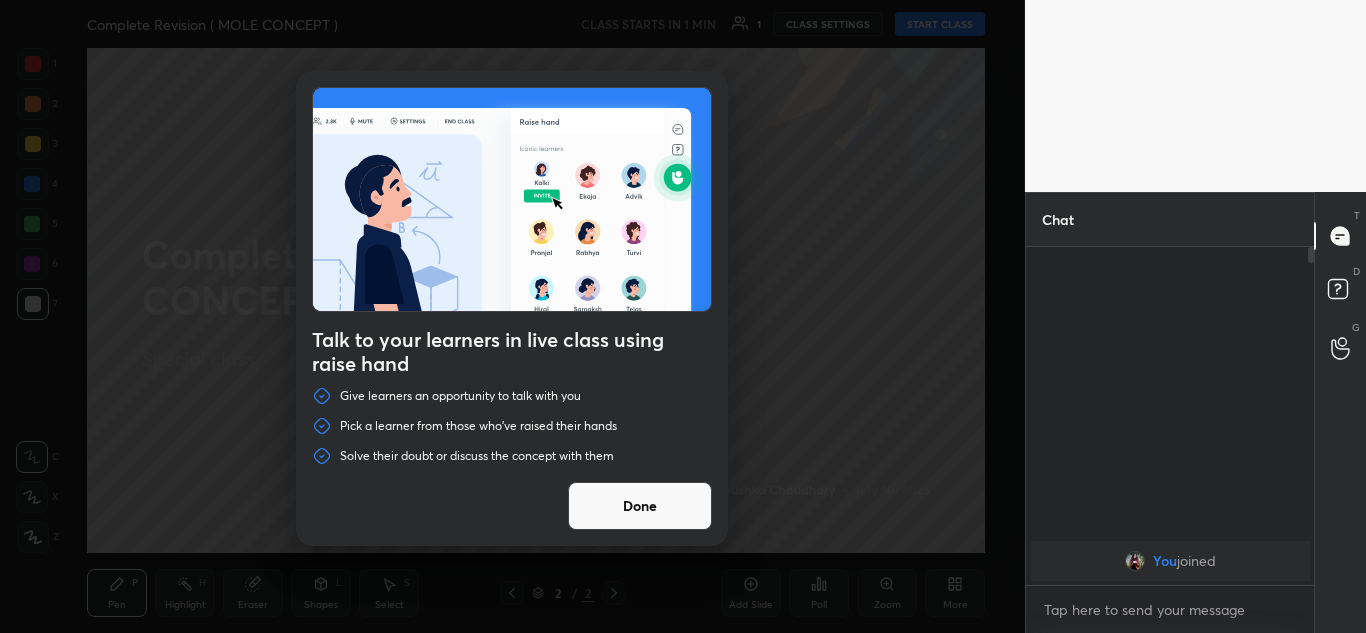 click on "Done" at bounding box center [640, 506] 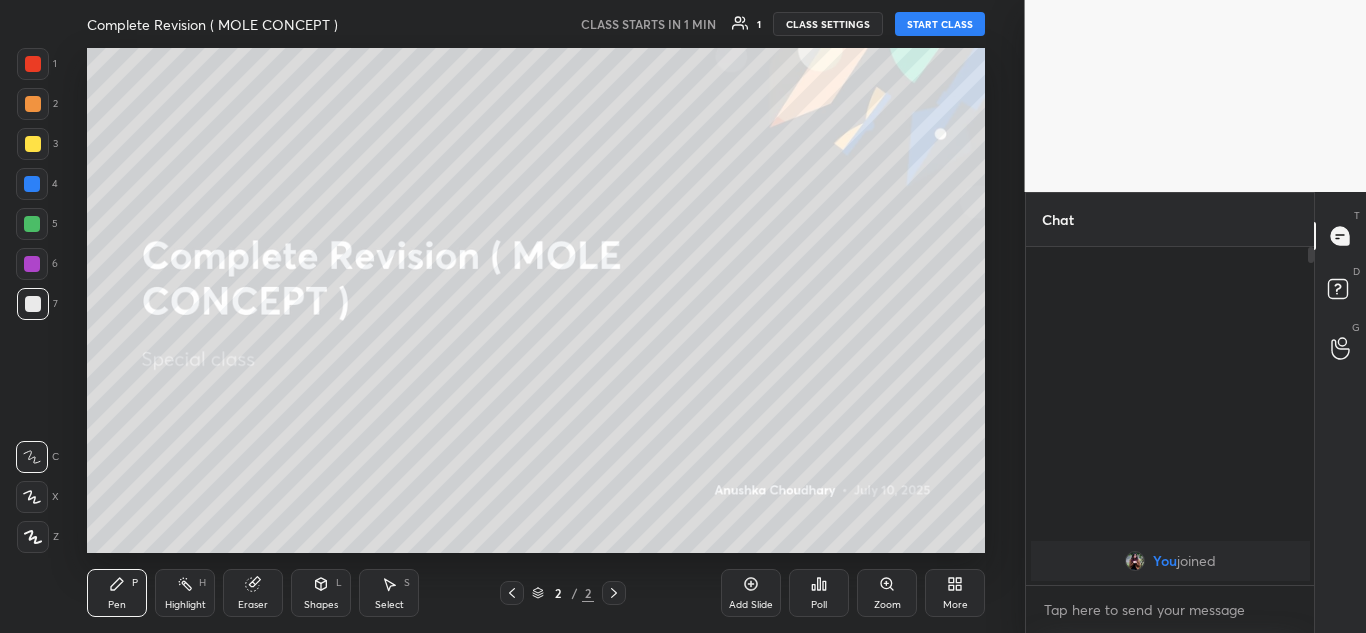 click 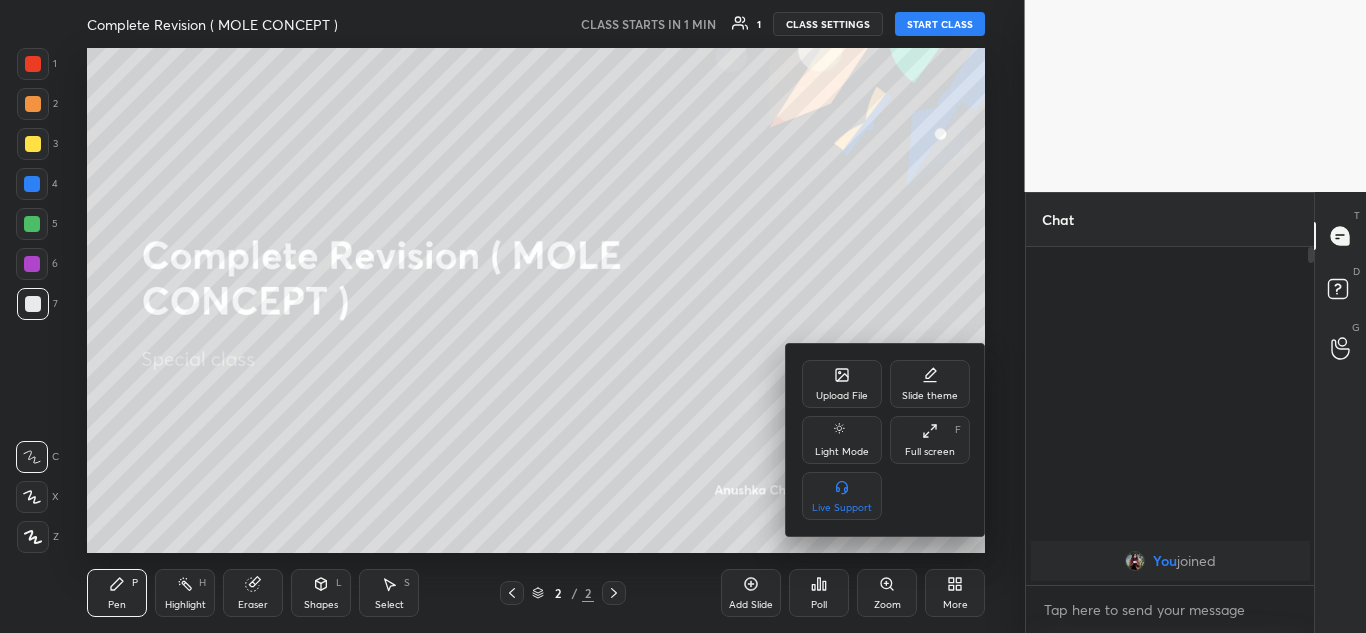 click 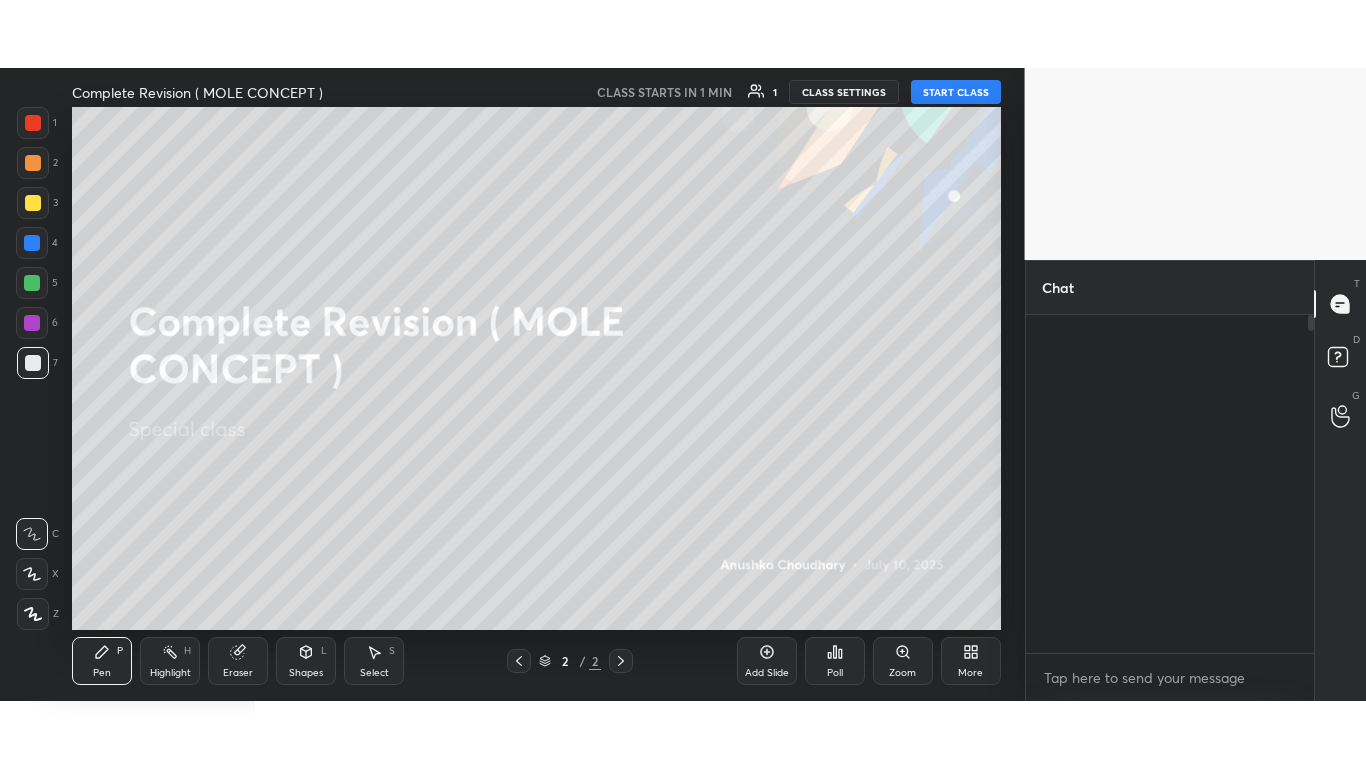scroll, scrollTop: 99360, scrollLeft: 99055, axis: both 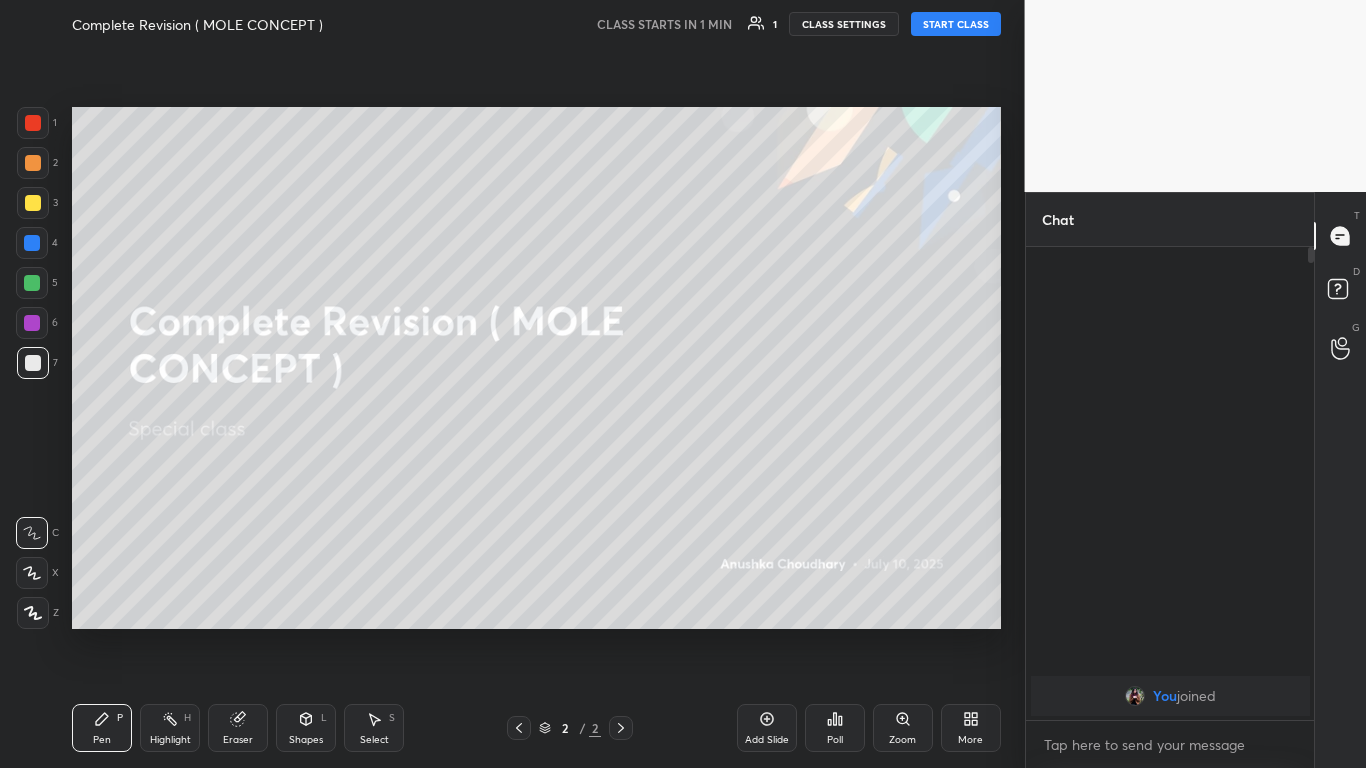 click on "START CLASS" at bounding box center [956, 24] 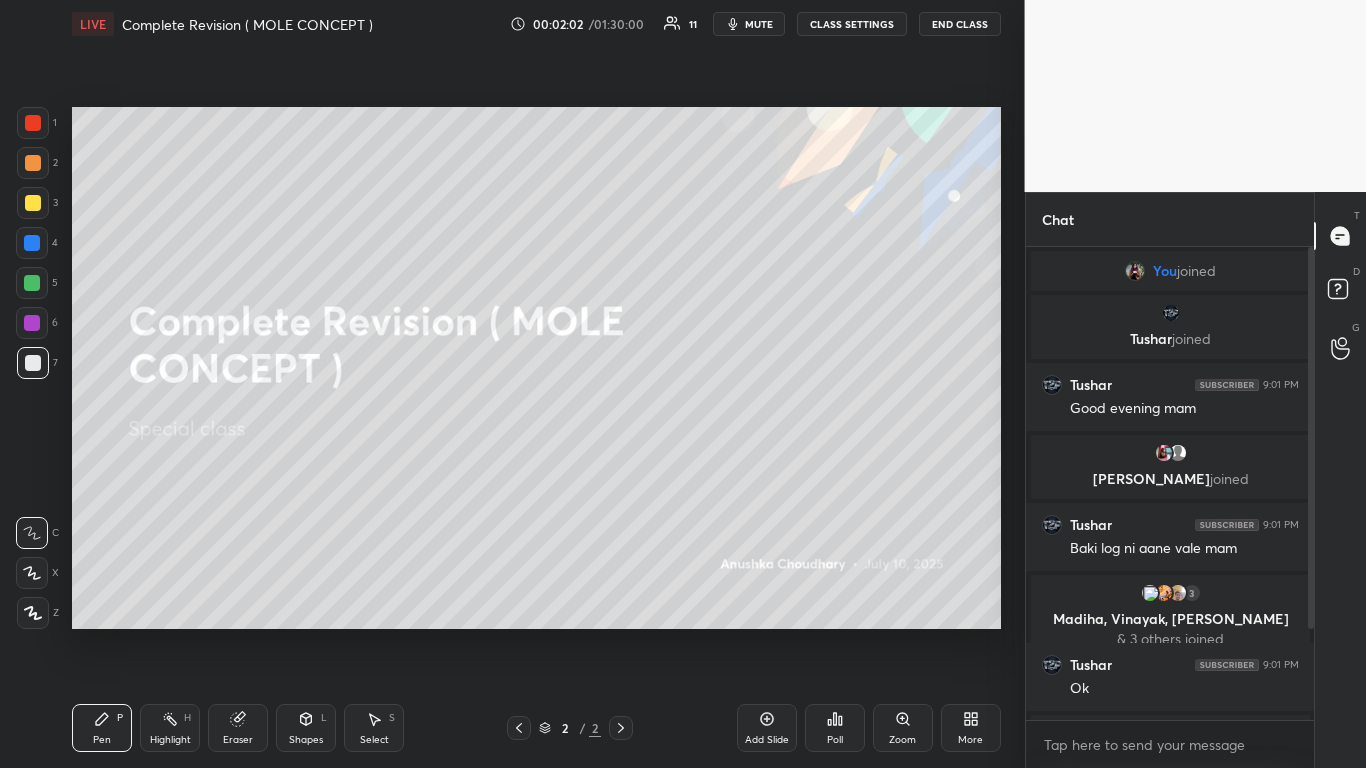 scroll, scrollTop: 131, scrollLeft: 0, axis: vertical 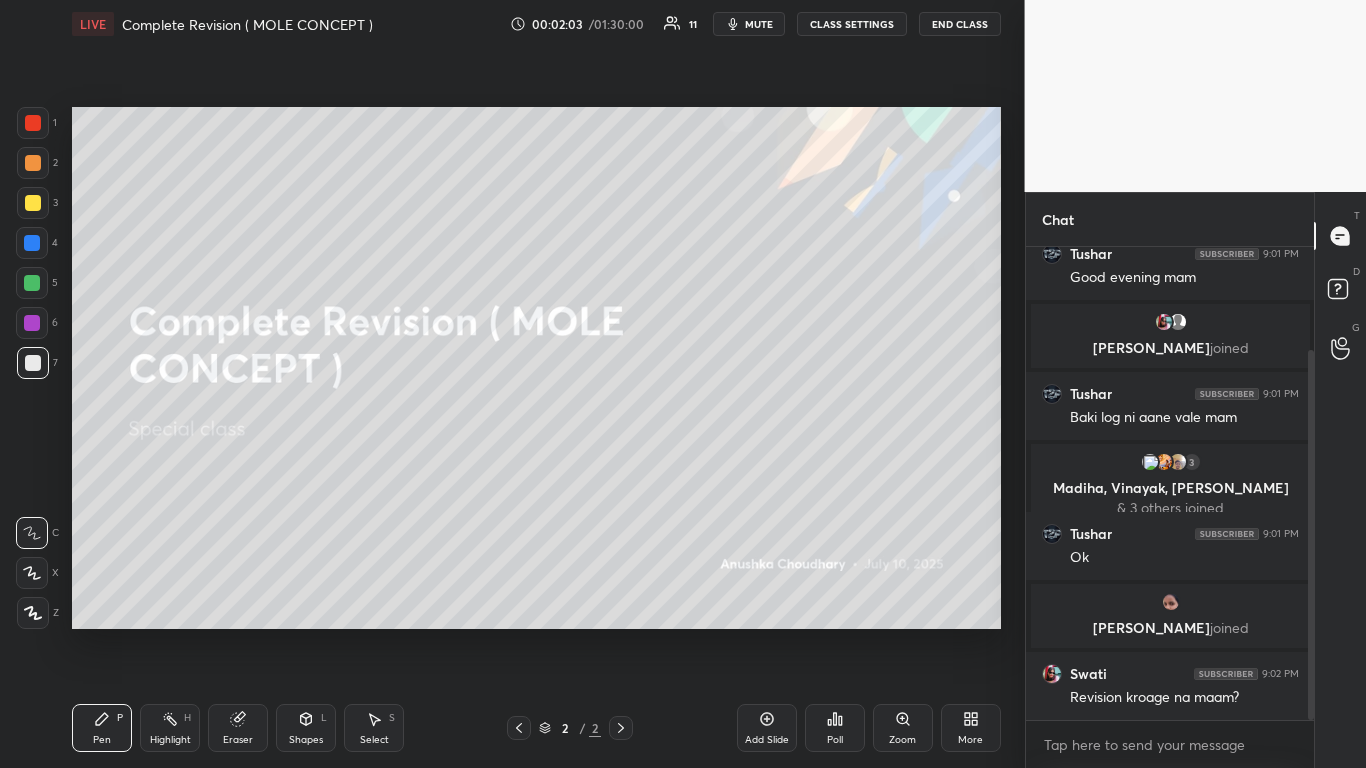 drag, startPoint x: 1313, startPoint y: 593, endPoint x: 1313, endPoint y: 706, distance: 113 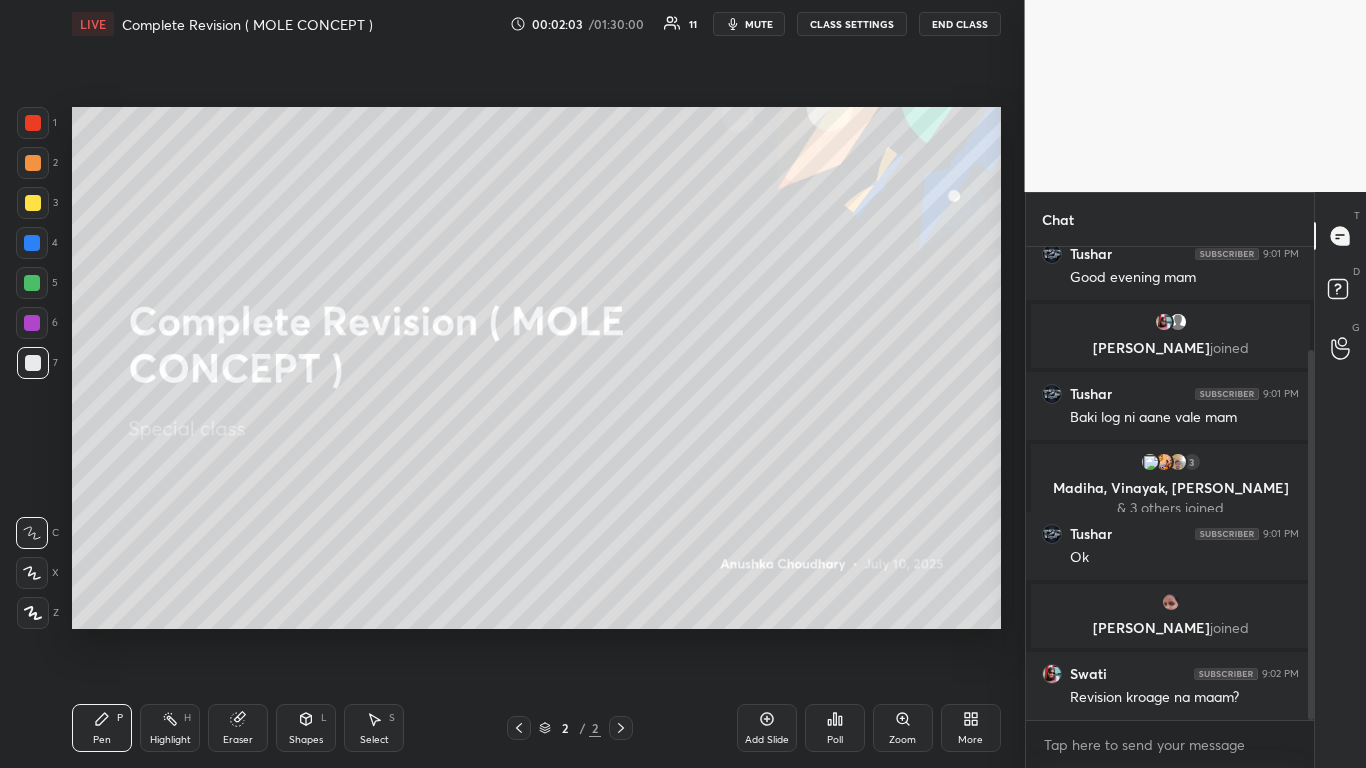click at bounding box center (1311, 535) 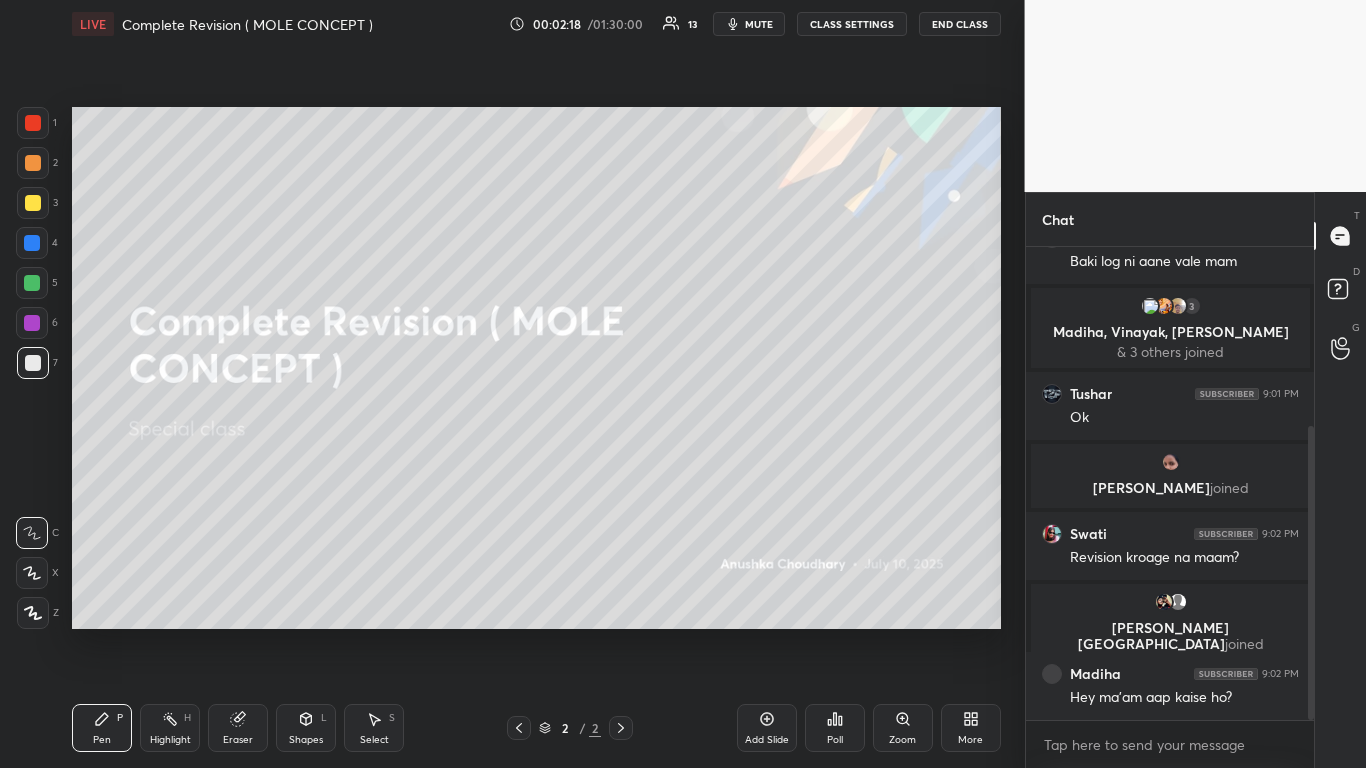 scroll, scrollTop: 361, scrollLeft: 0, axis: vertical 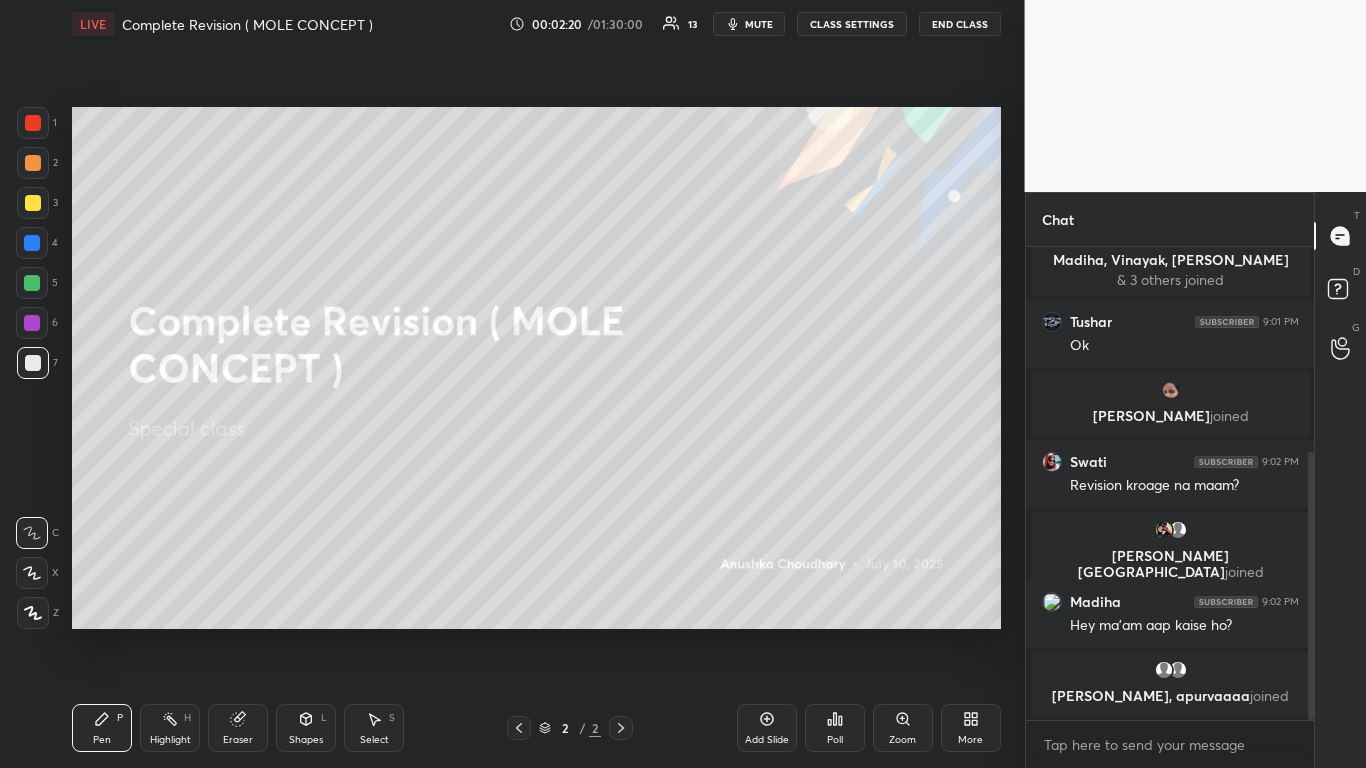 click 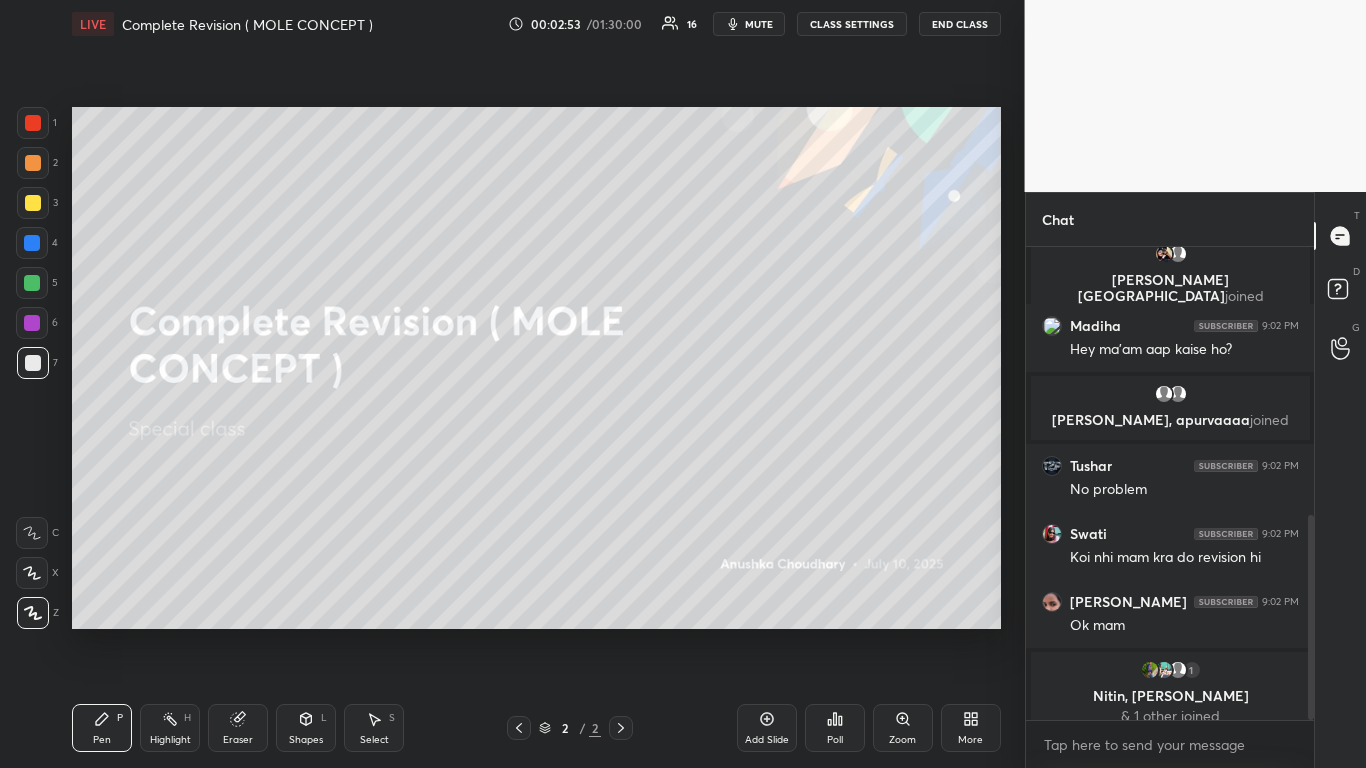 scroll, scrollTop: 617, scrollLeft: 0, axis: vertical 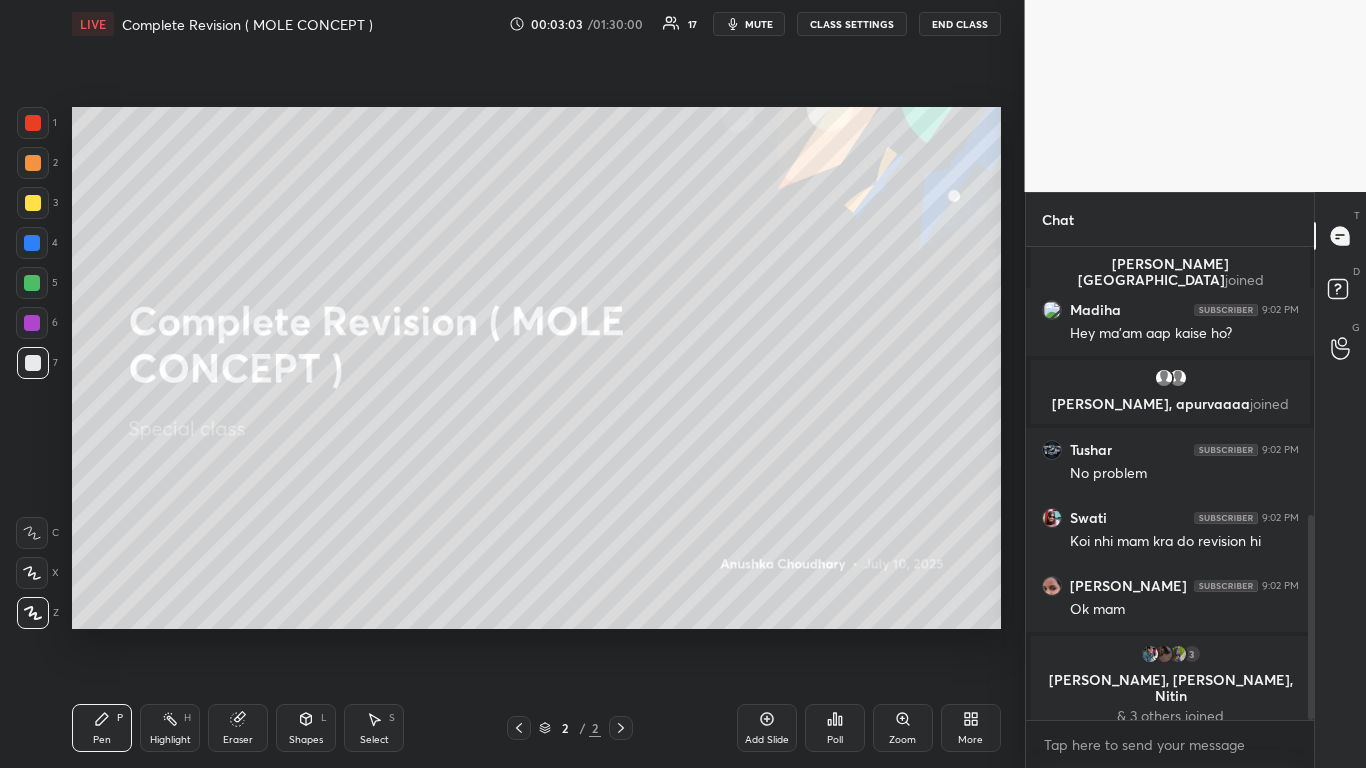 click on "CLASS SETTINGS" at bounding box center (852, 24) 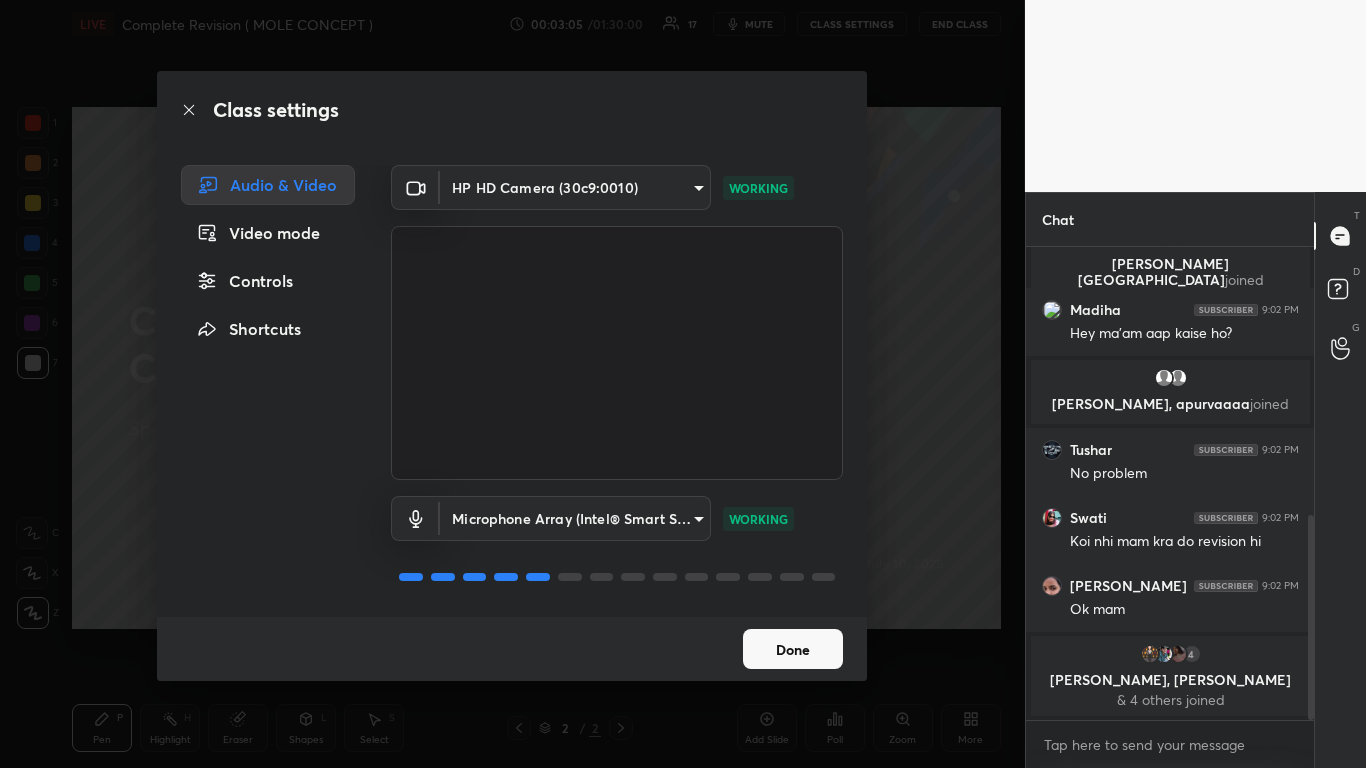 click on "Controls" at bounding box center [268, 281] 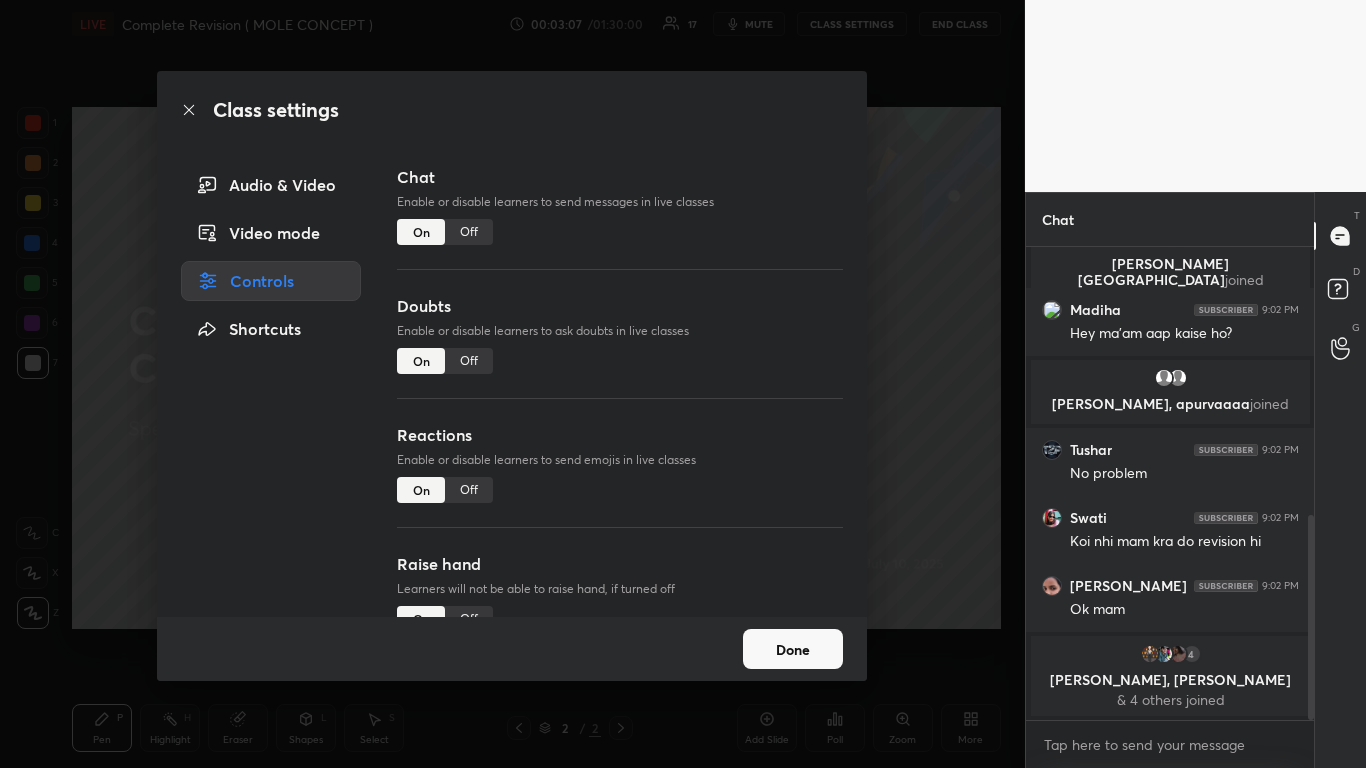 click on "Off" at bounding box center (469, 361) 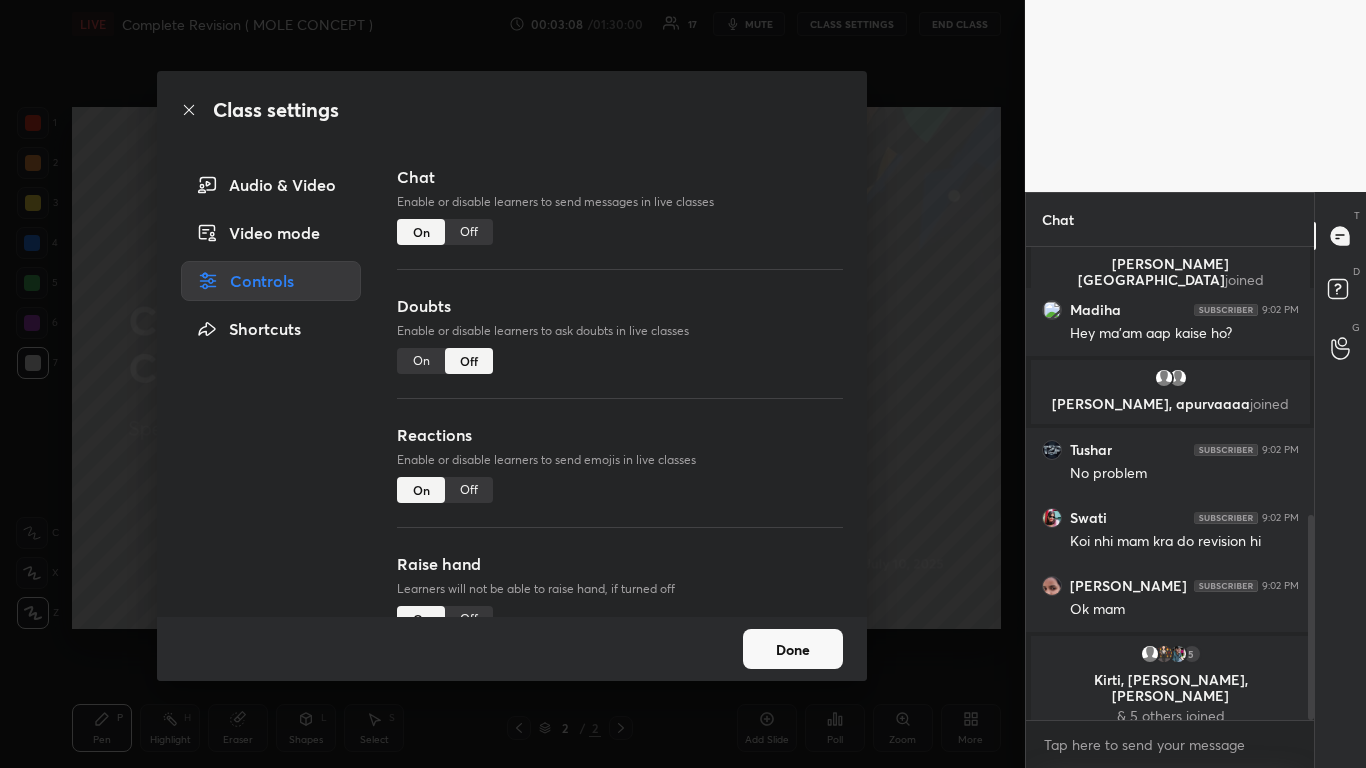 click on "On" at bounding box center [421, 361] 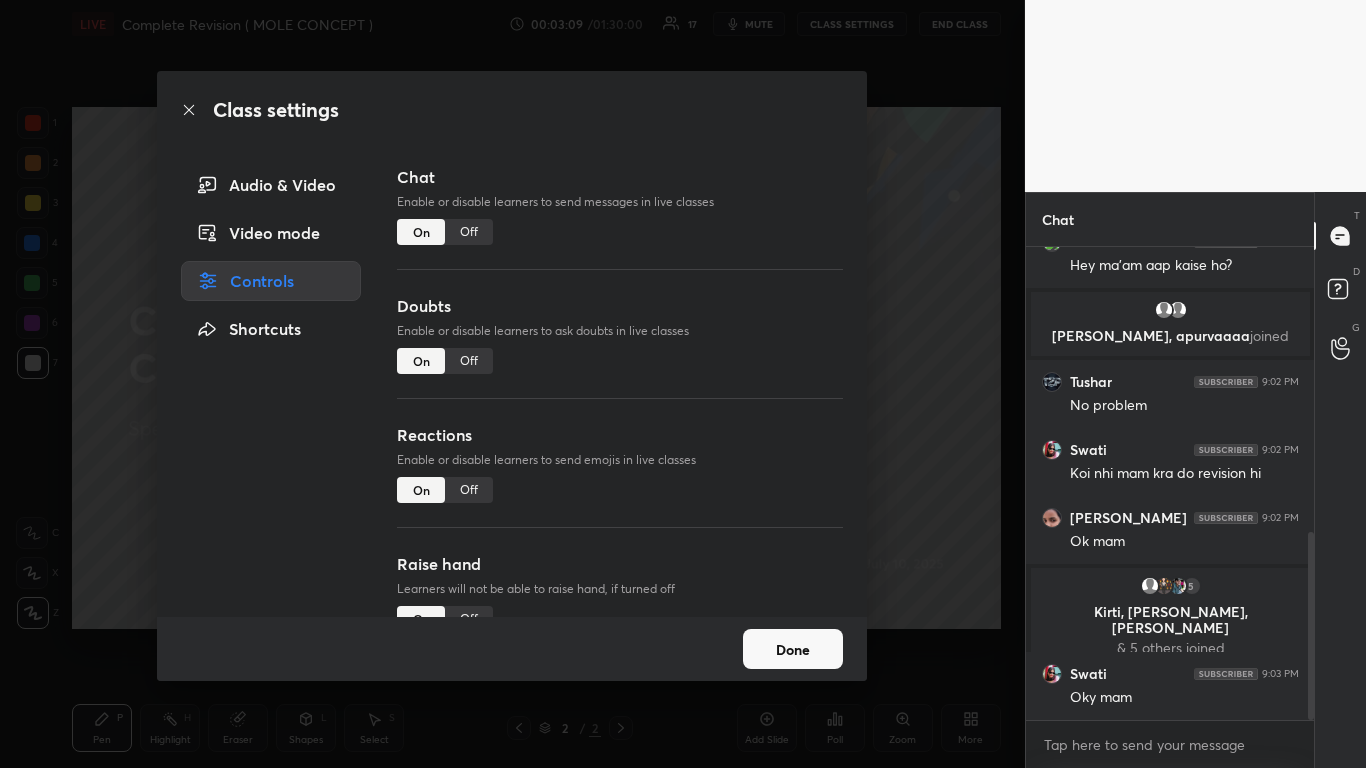 click on "Done" at bounding box center (793, 649) 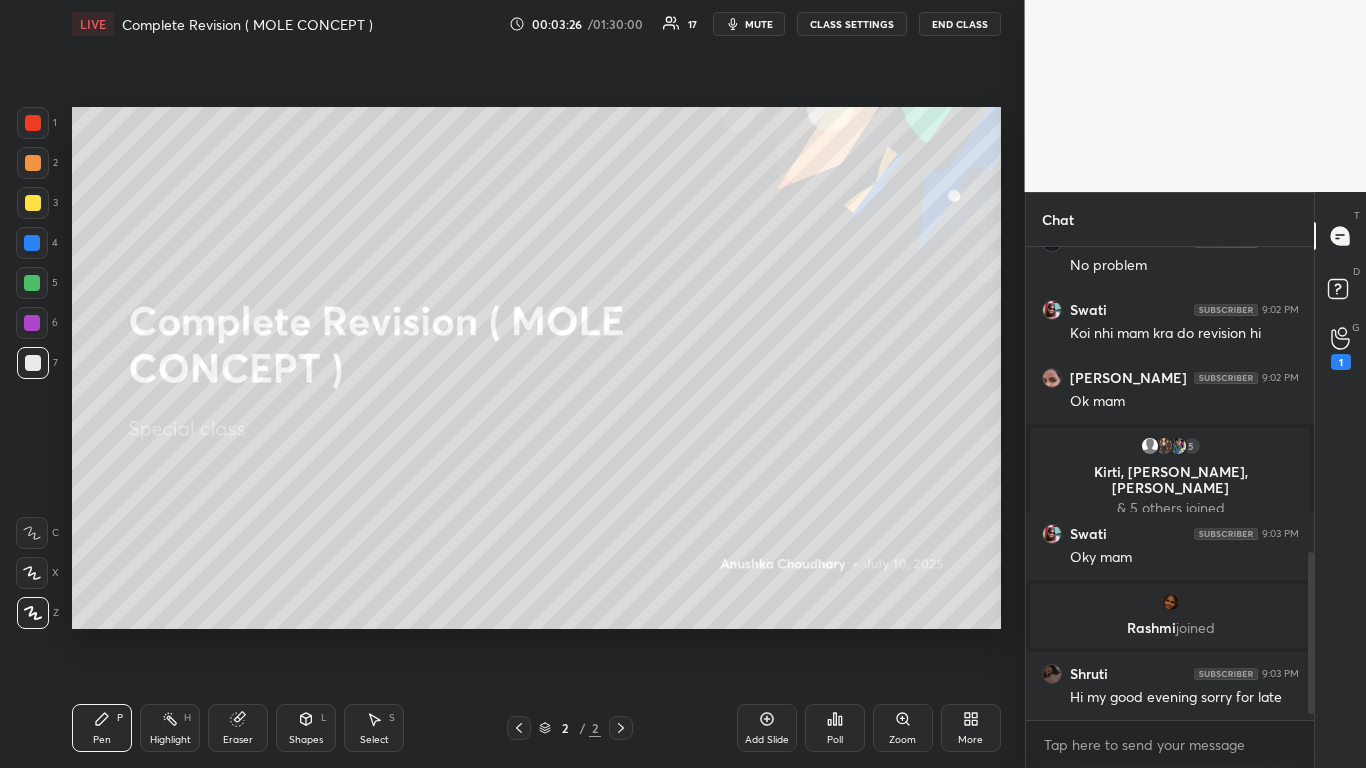 scroll, scrollTop: 927, scrollLeft: 0, axis: vertical 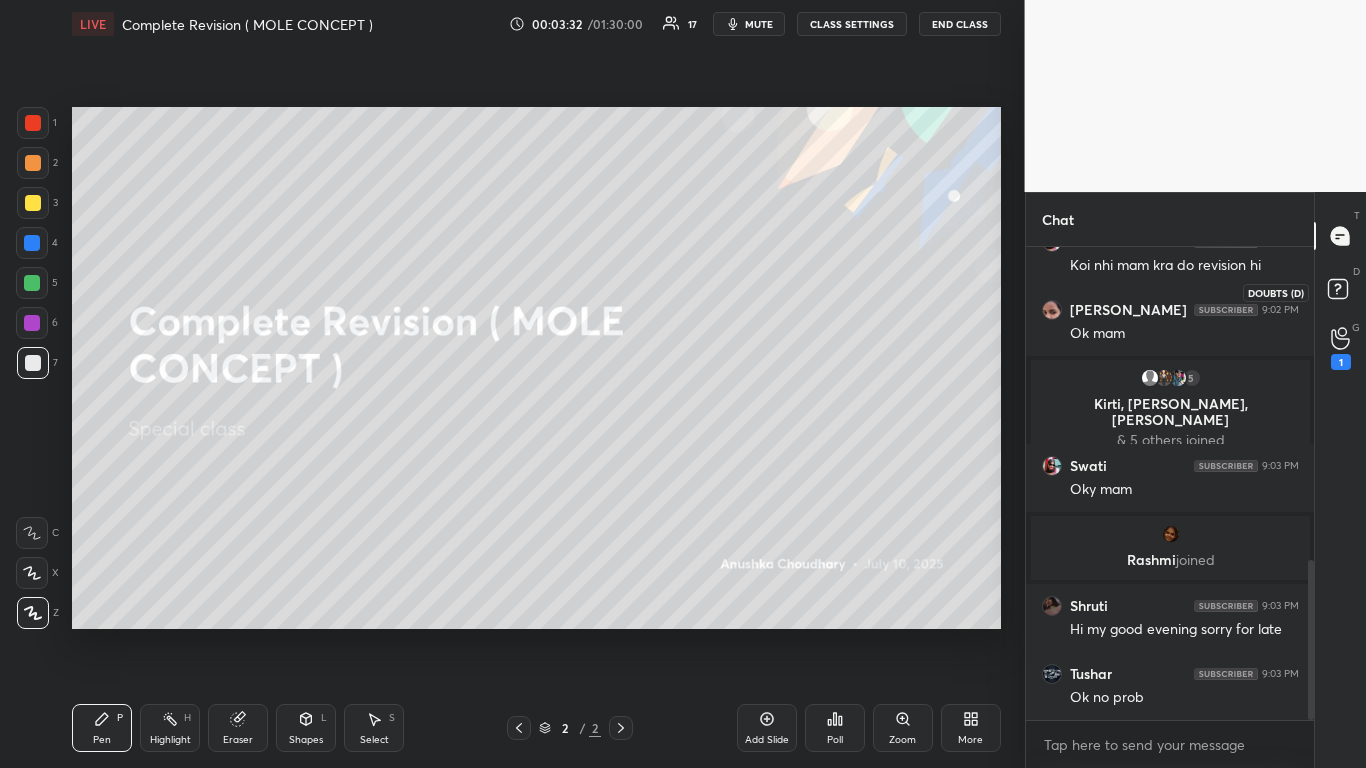 click 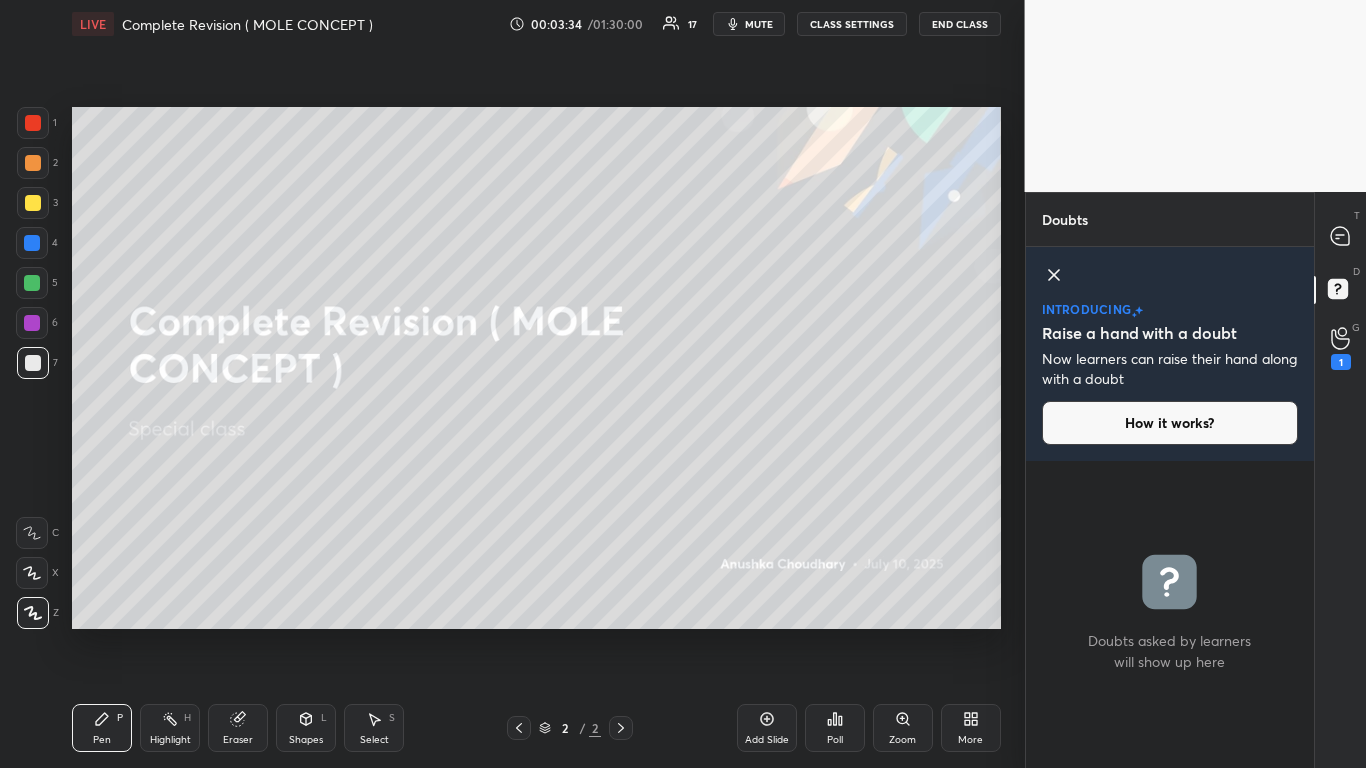 click 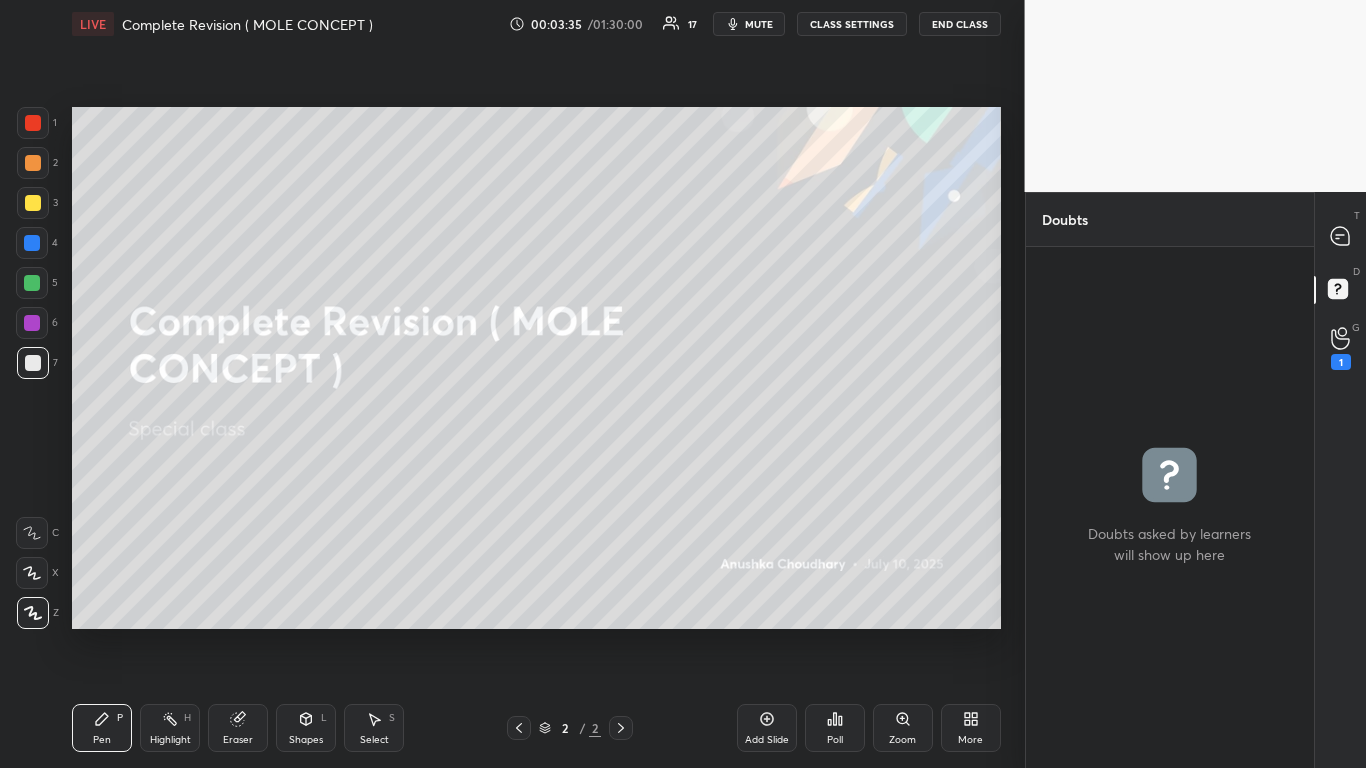 scroll, scrollTop: 7, scrollLeft: 7, axis: both 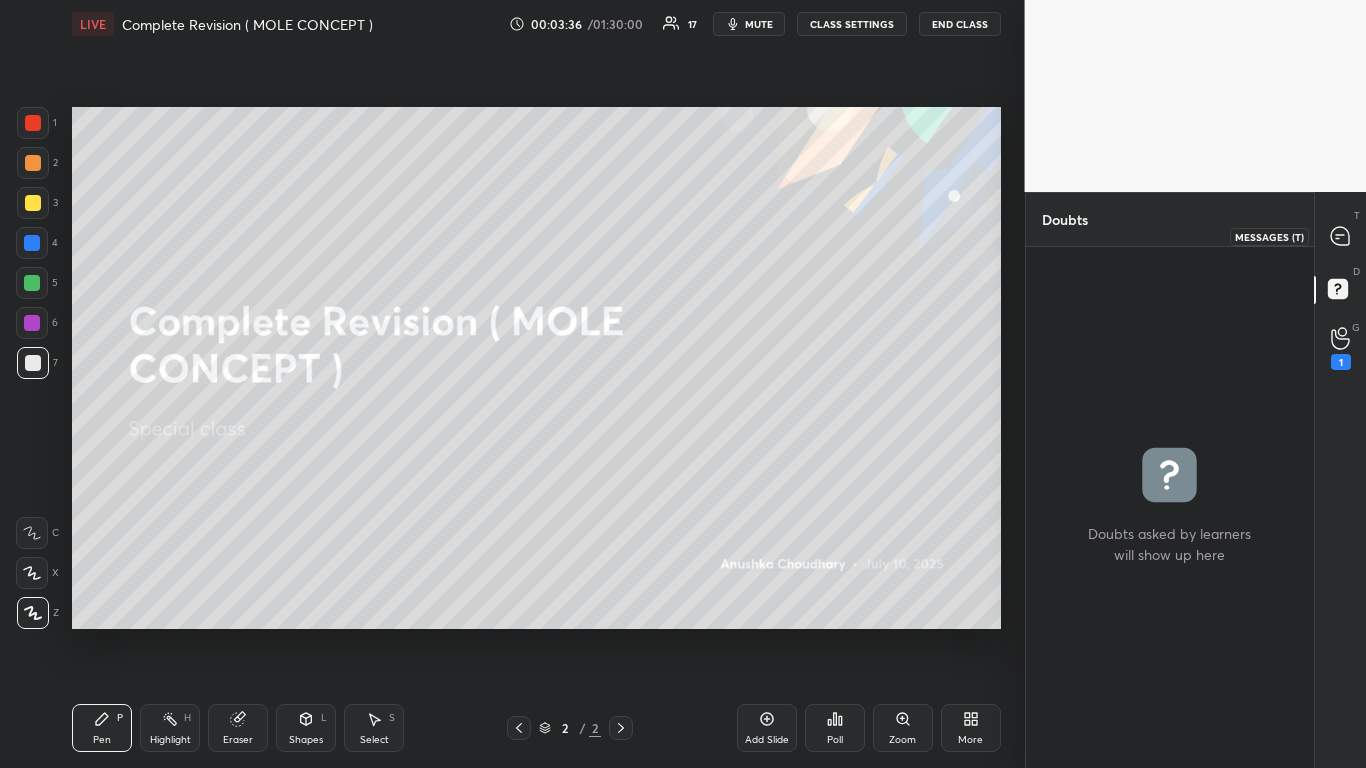click at bounding box center (1341, 236) 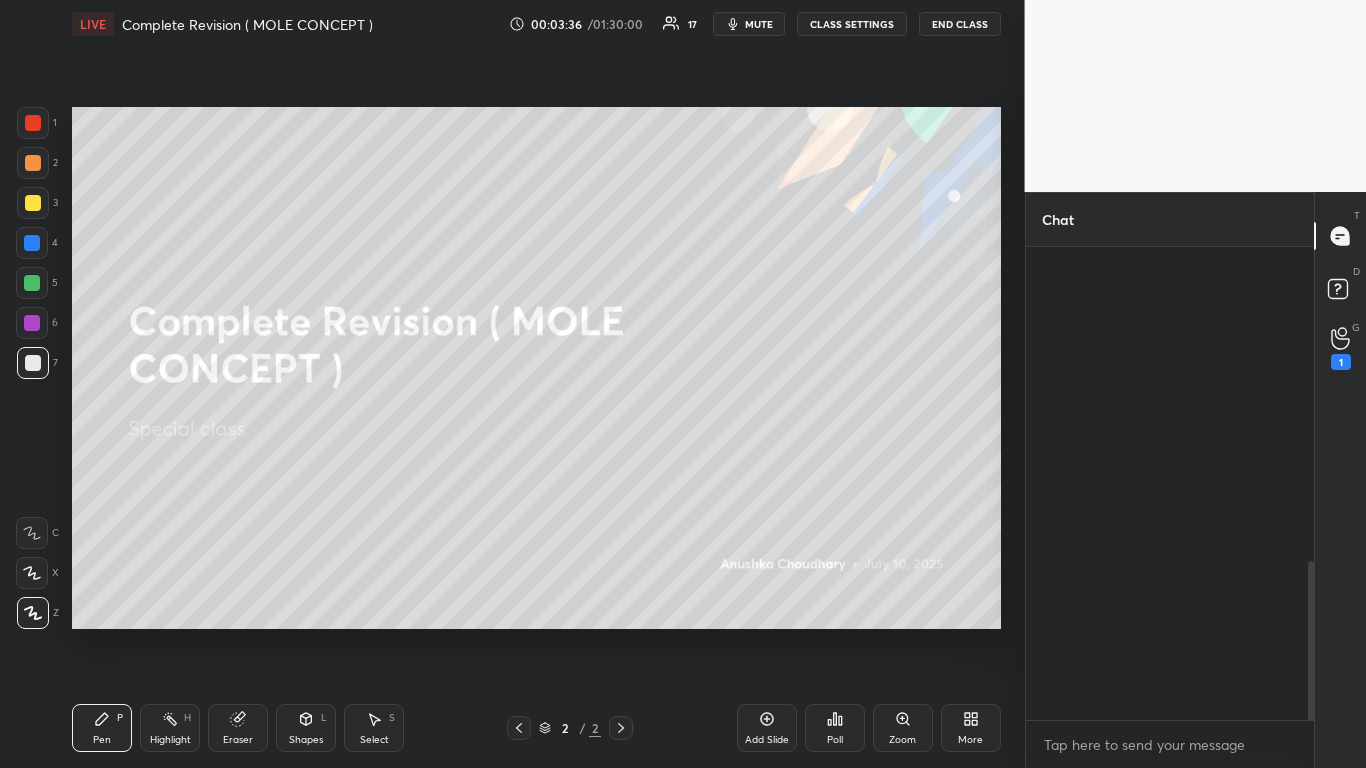 scroll, scrollTop: 977, scrollLeft: 0, axis: vertical 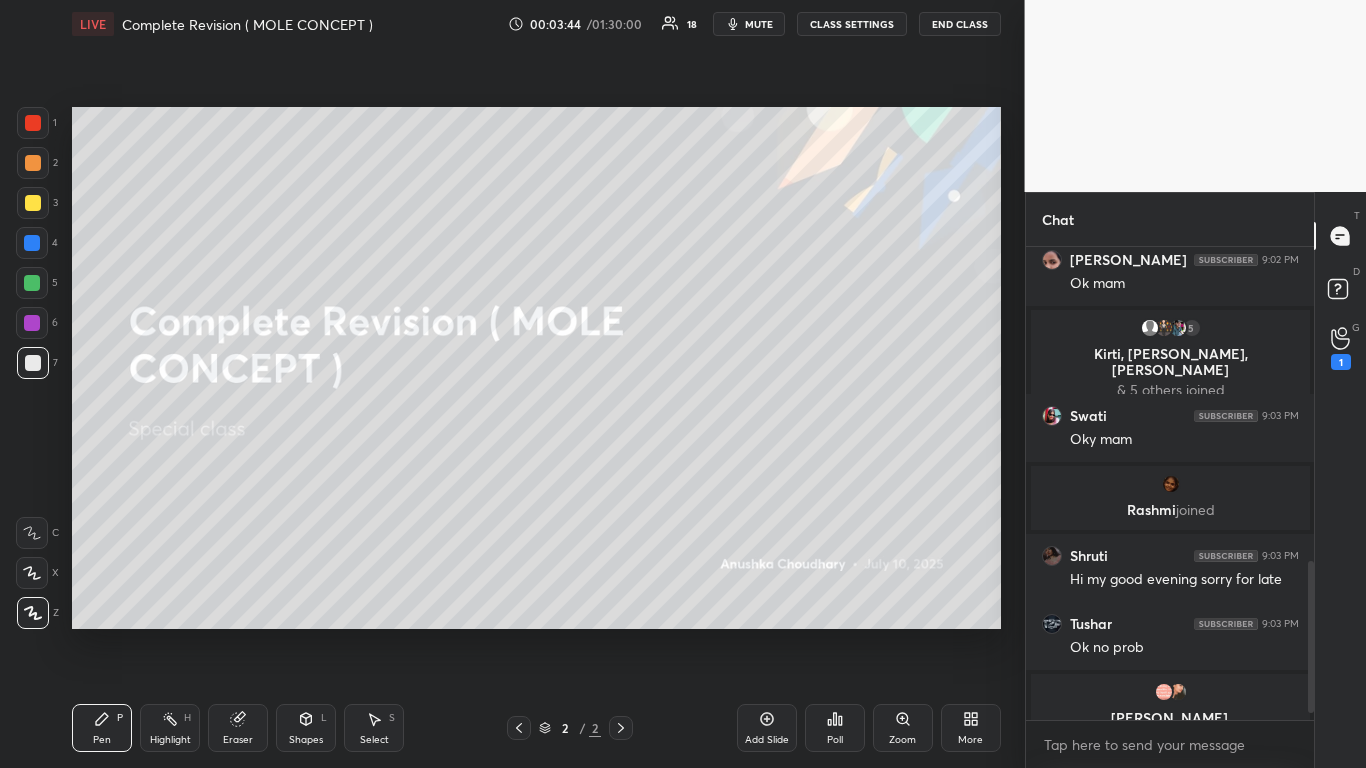 click on "T Messages (T) D Doubts (D) G Raise Hand (G) 1" at bounding box center [1340, 480] 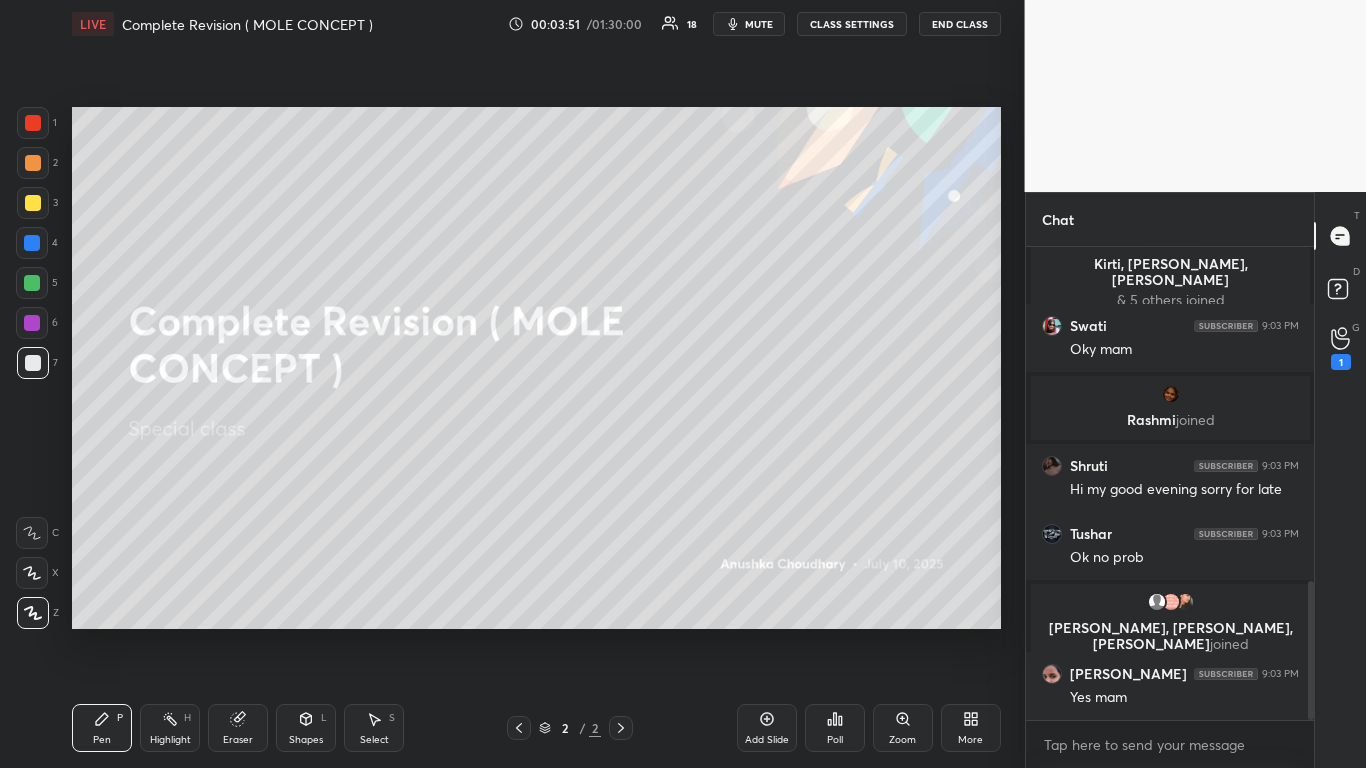 scroll, scrollTop: 1135, scrollLeft: 0, axis: vertical 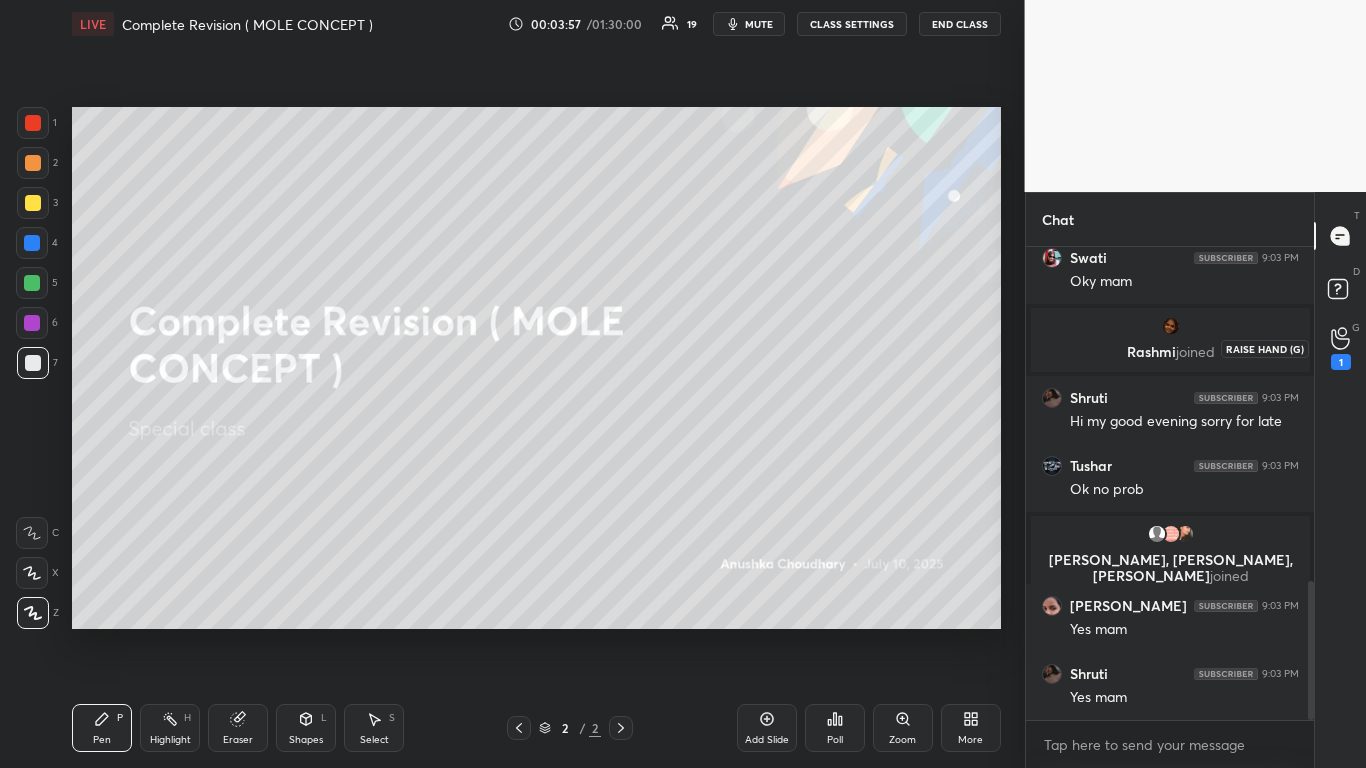click on "1" at bounding box center [1341, 348] 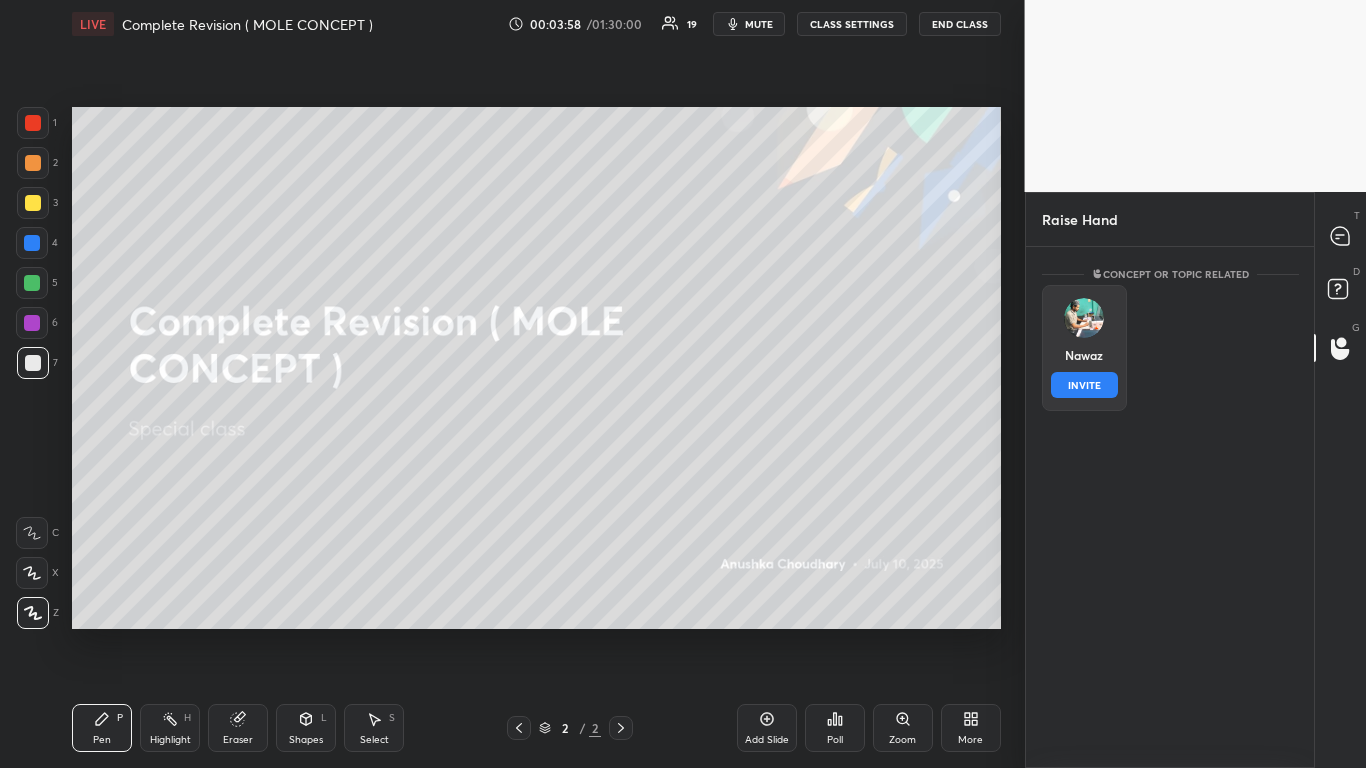 click at bounding box center [1084, 318] 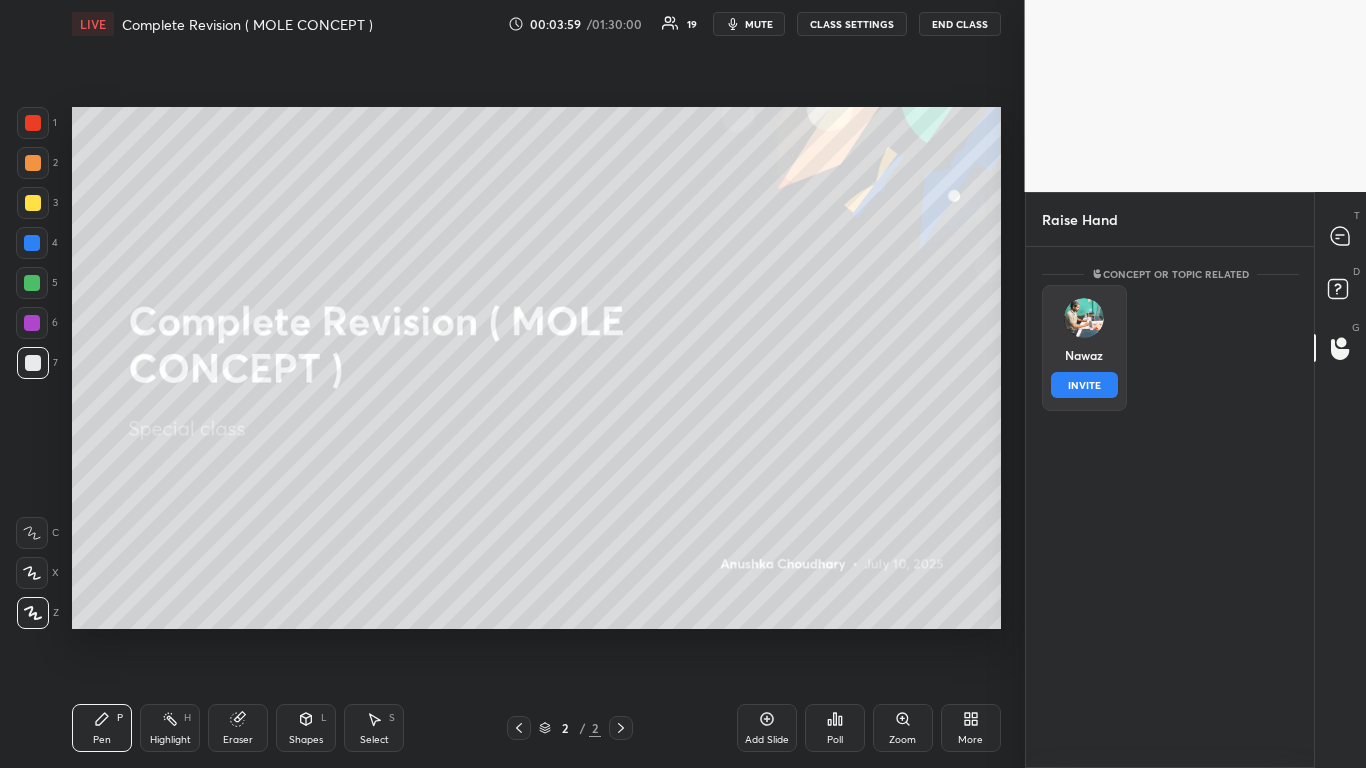 click on "INVITE" at bounding box center [1084, 385] 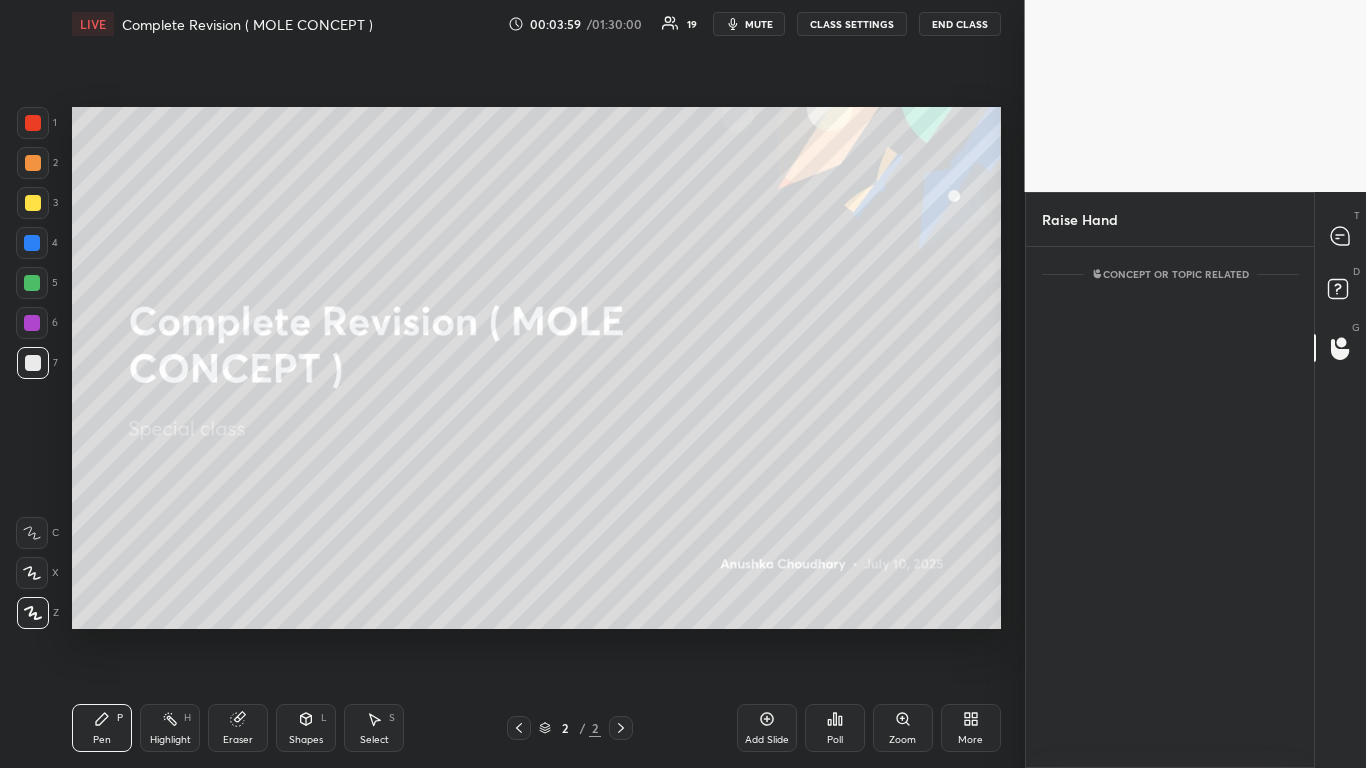 scroll, scrollTop: 434, scrollLeft: 282, axis: both 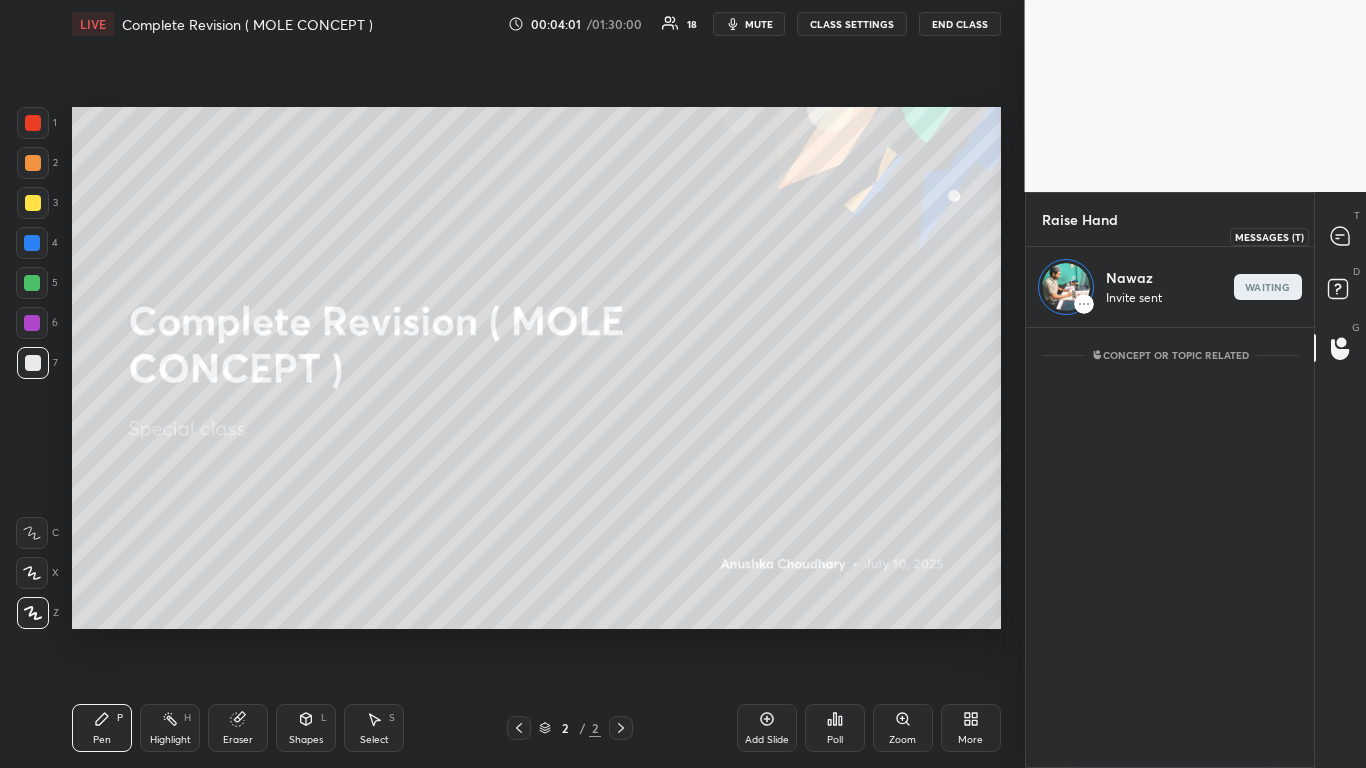 click 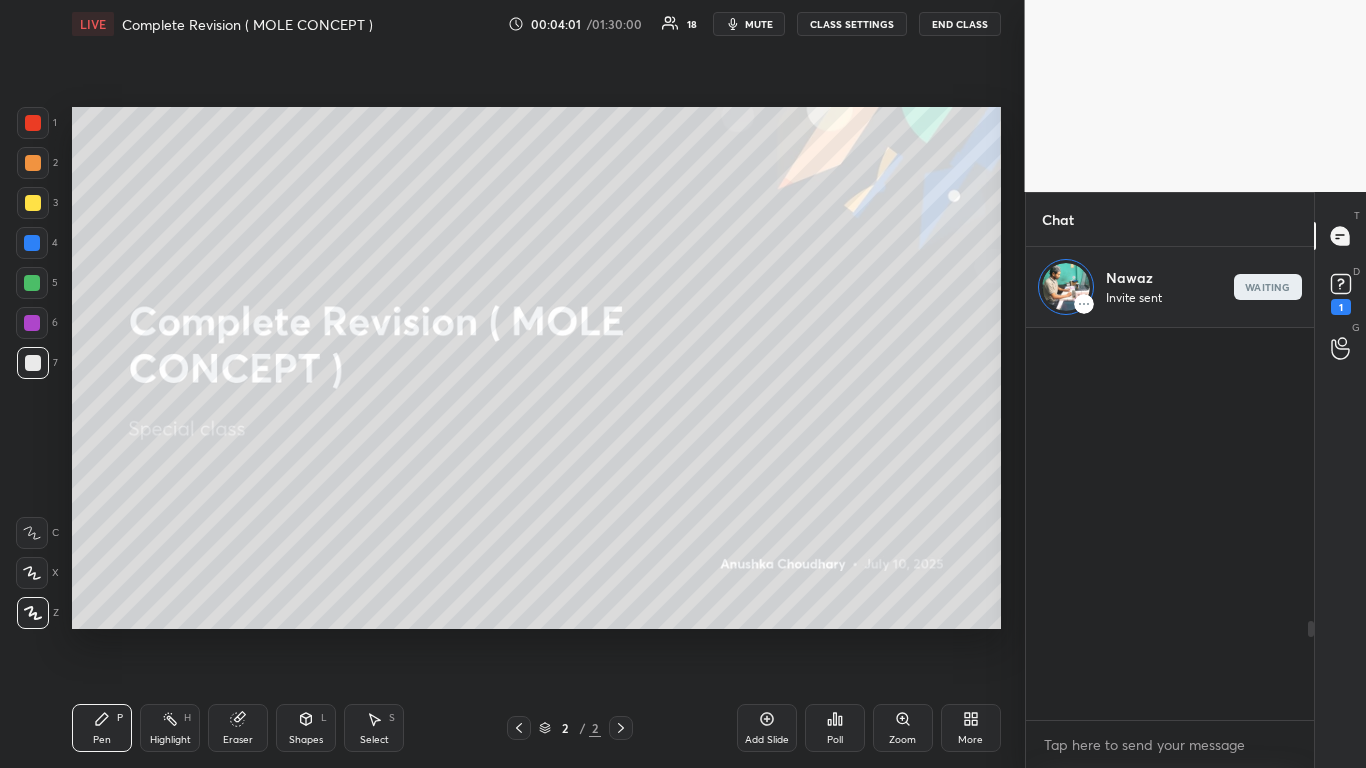 scroll, scrollTop: 434, scrollLeft: 282, axis: both 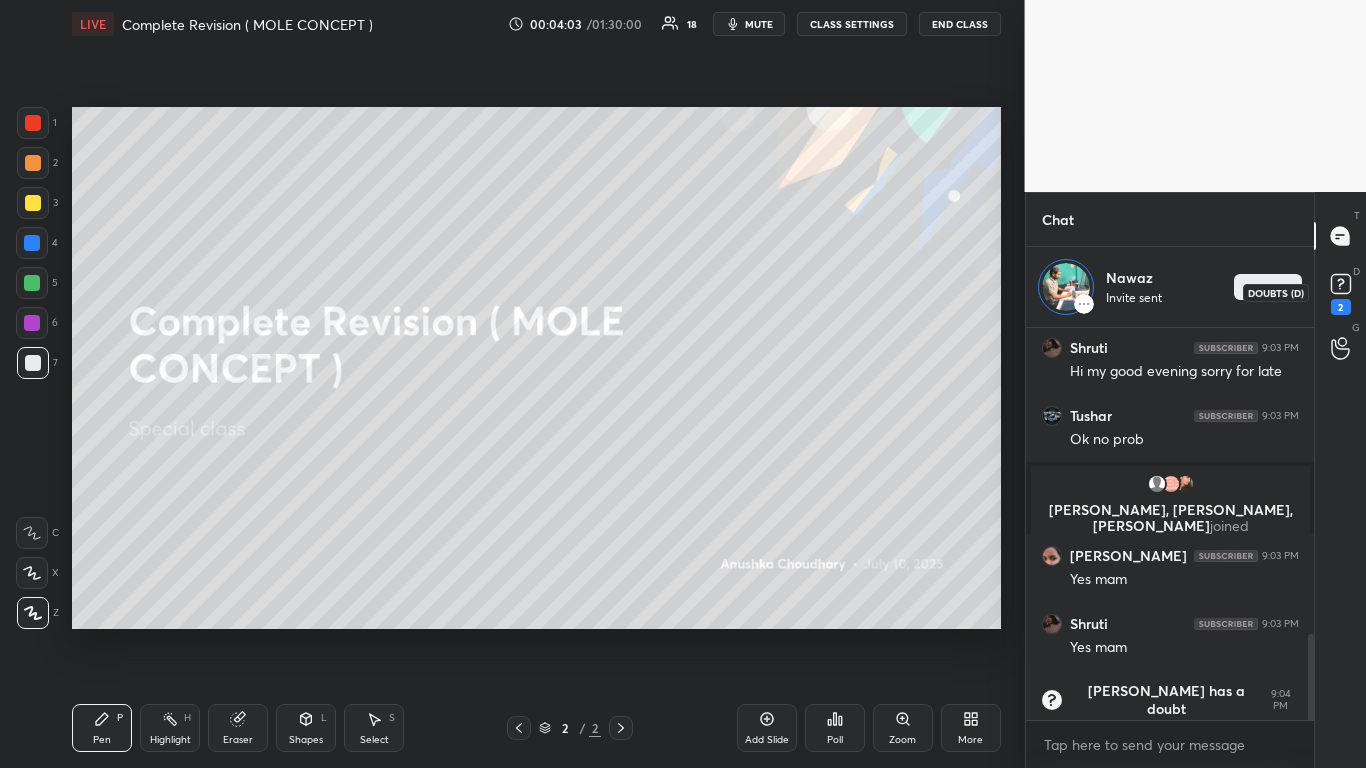 click 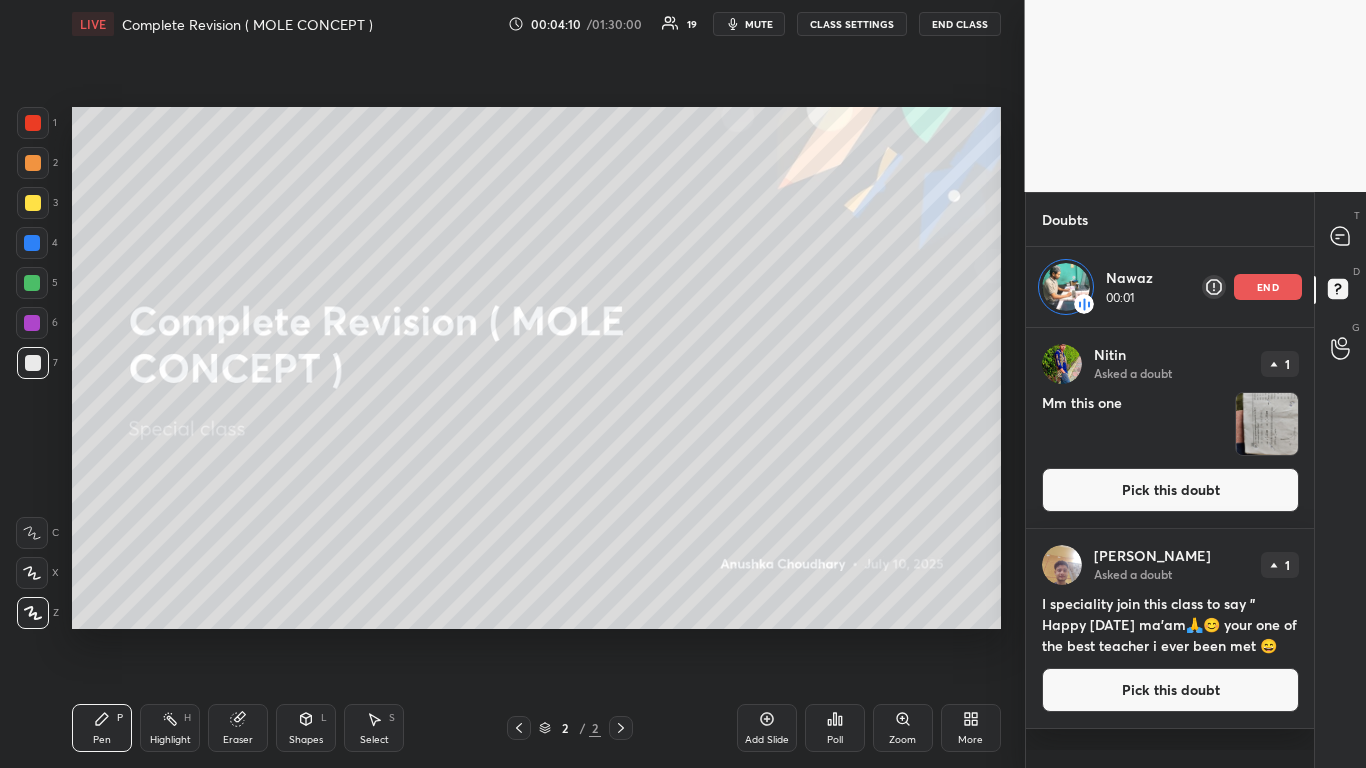 click on "Pick this doubt" at bounding box center (1170, 490) 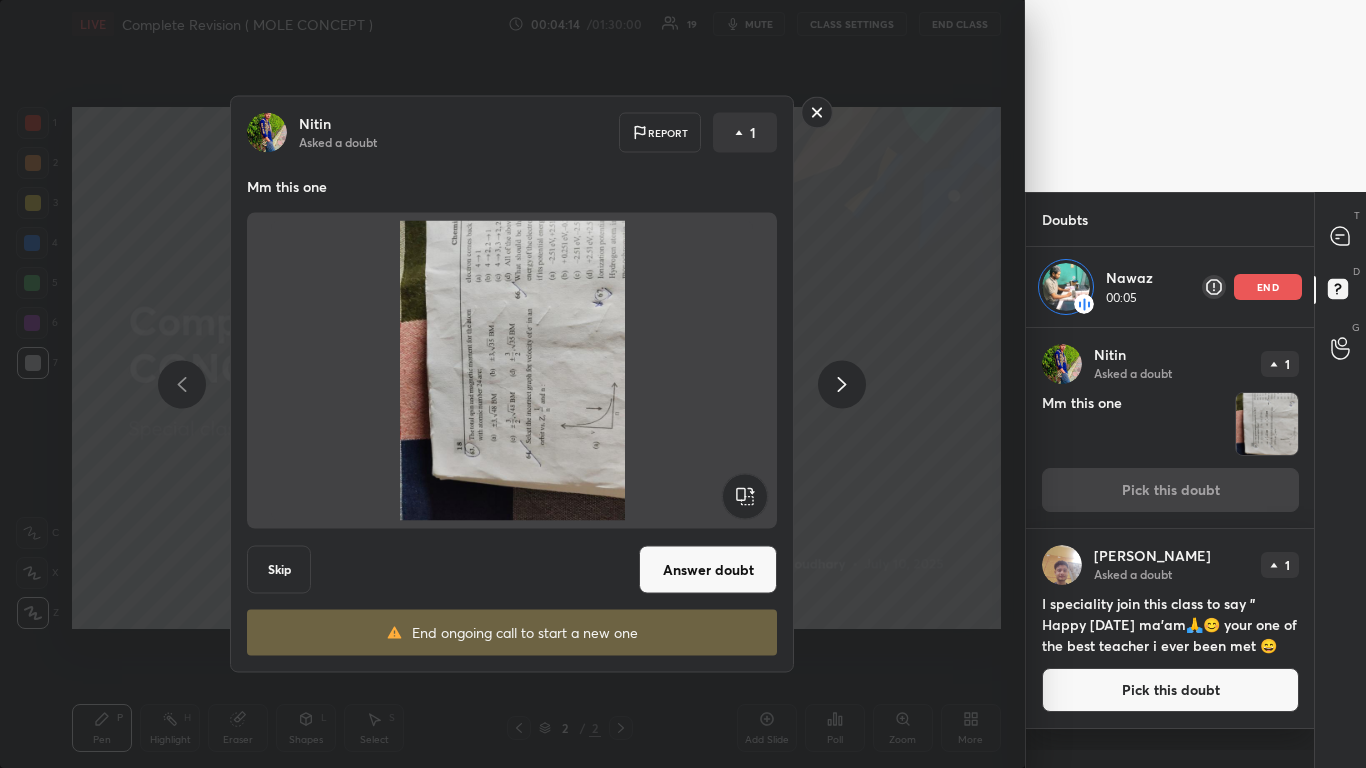 click 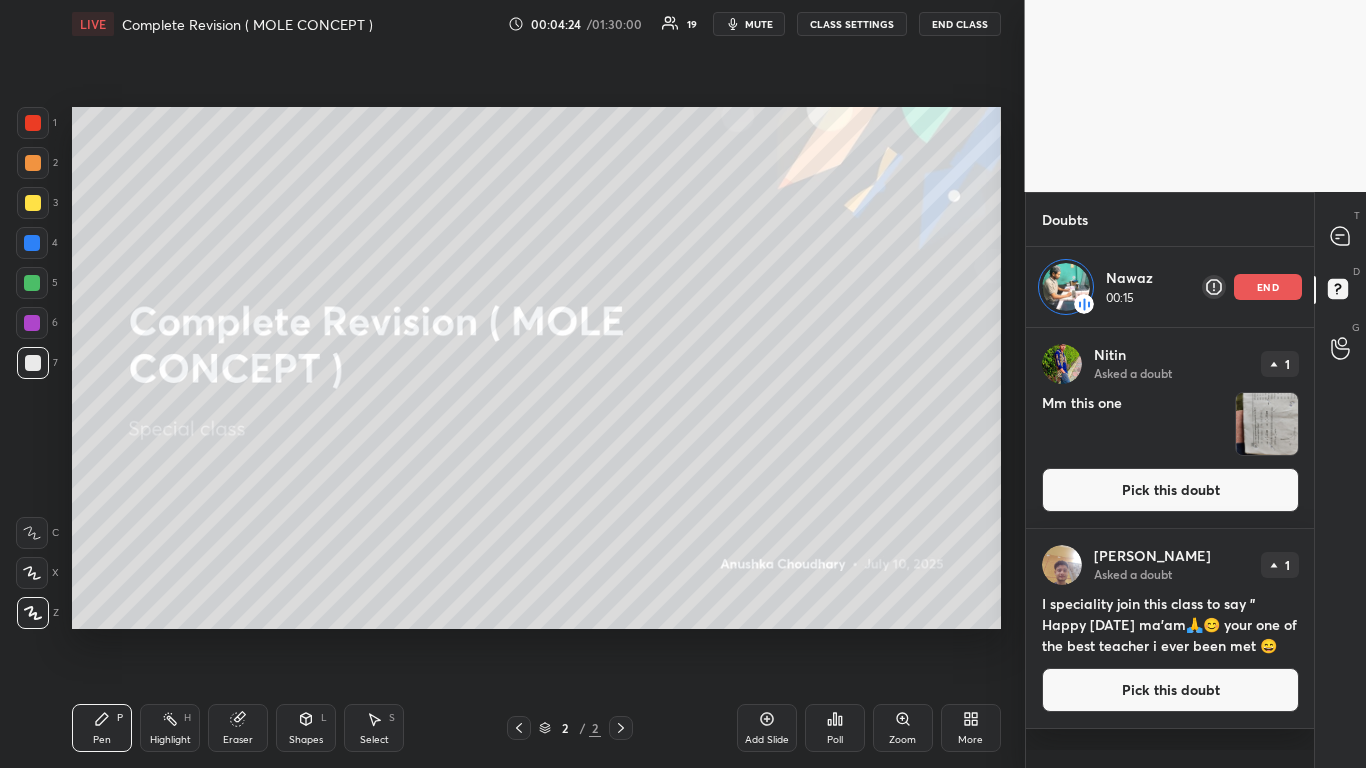 click 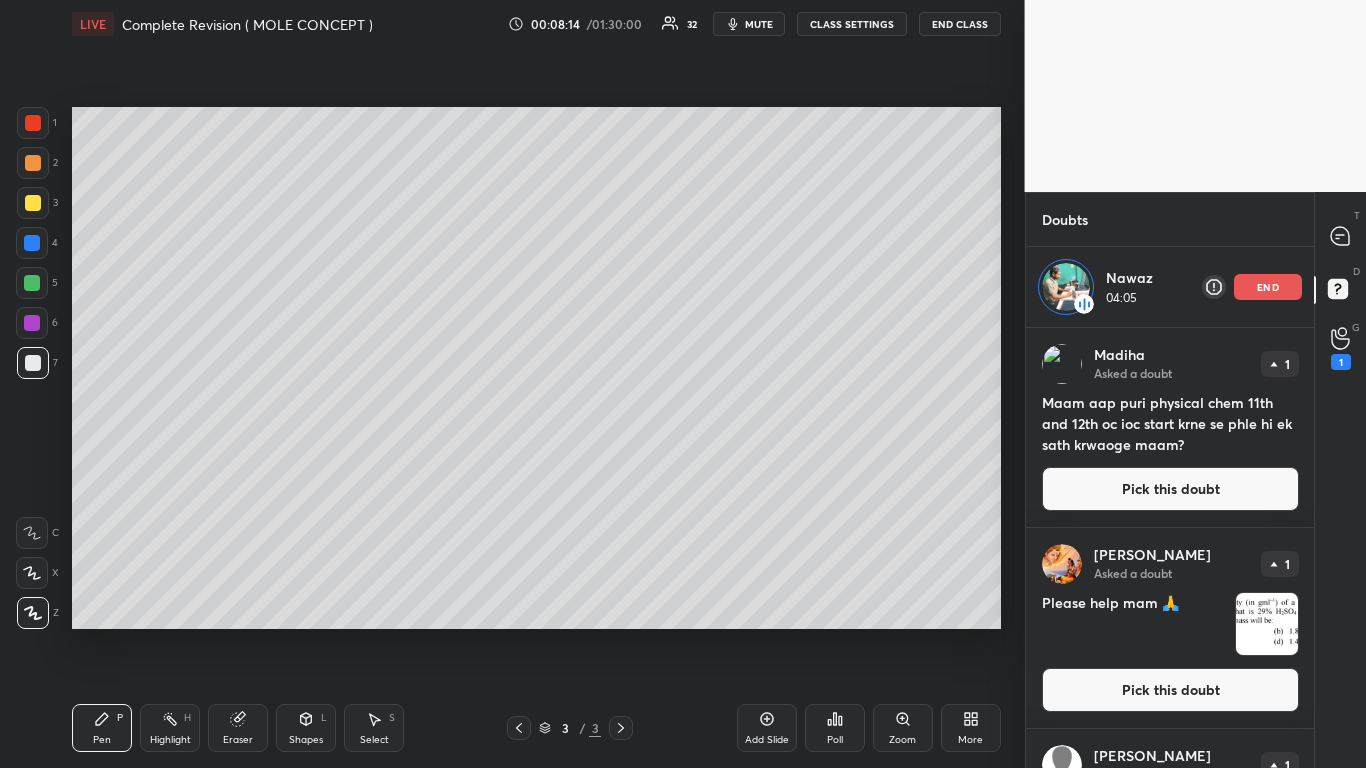 click on "end" at bounding box center [1268, 287] 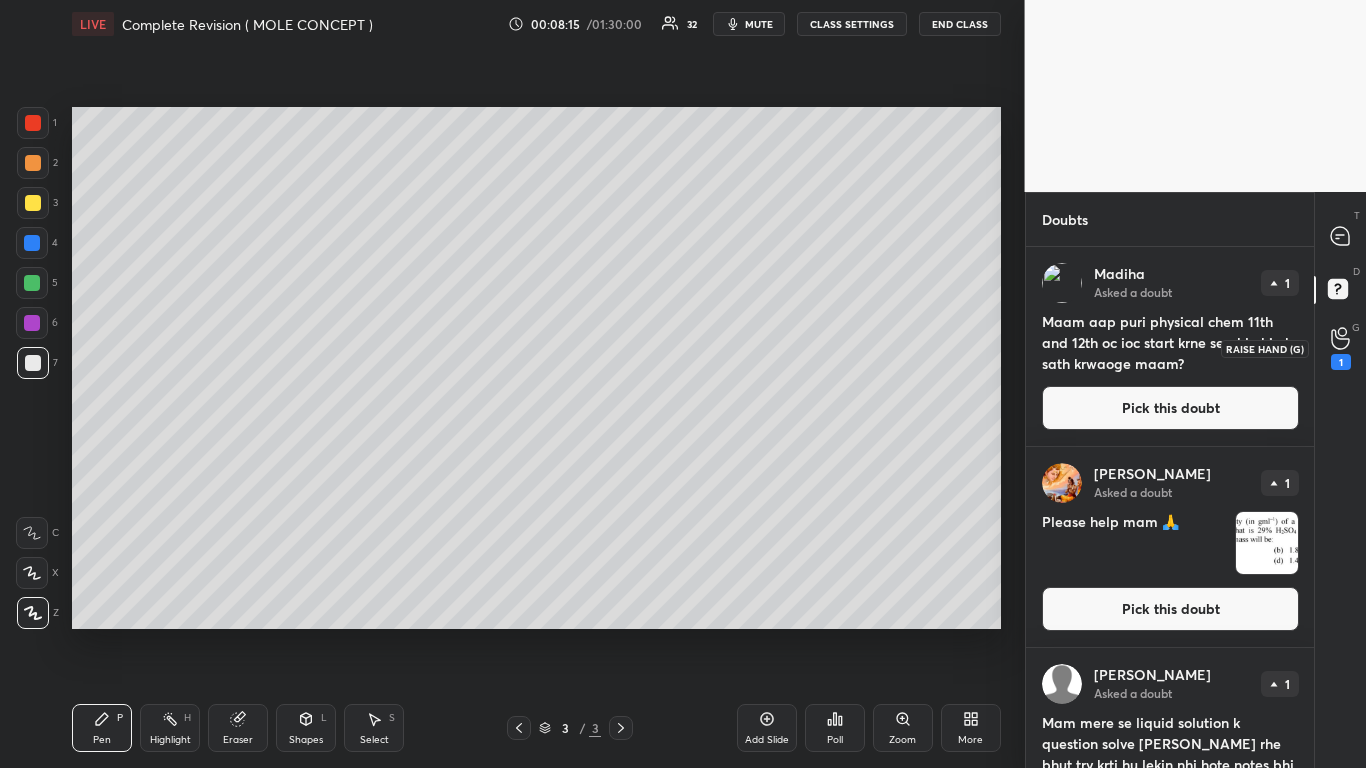 click on "1" at bounding box center (1341, 348) 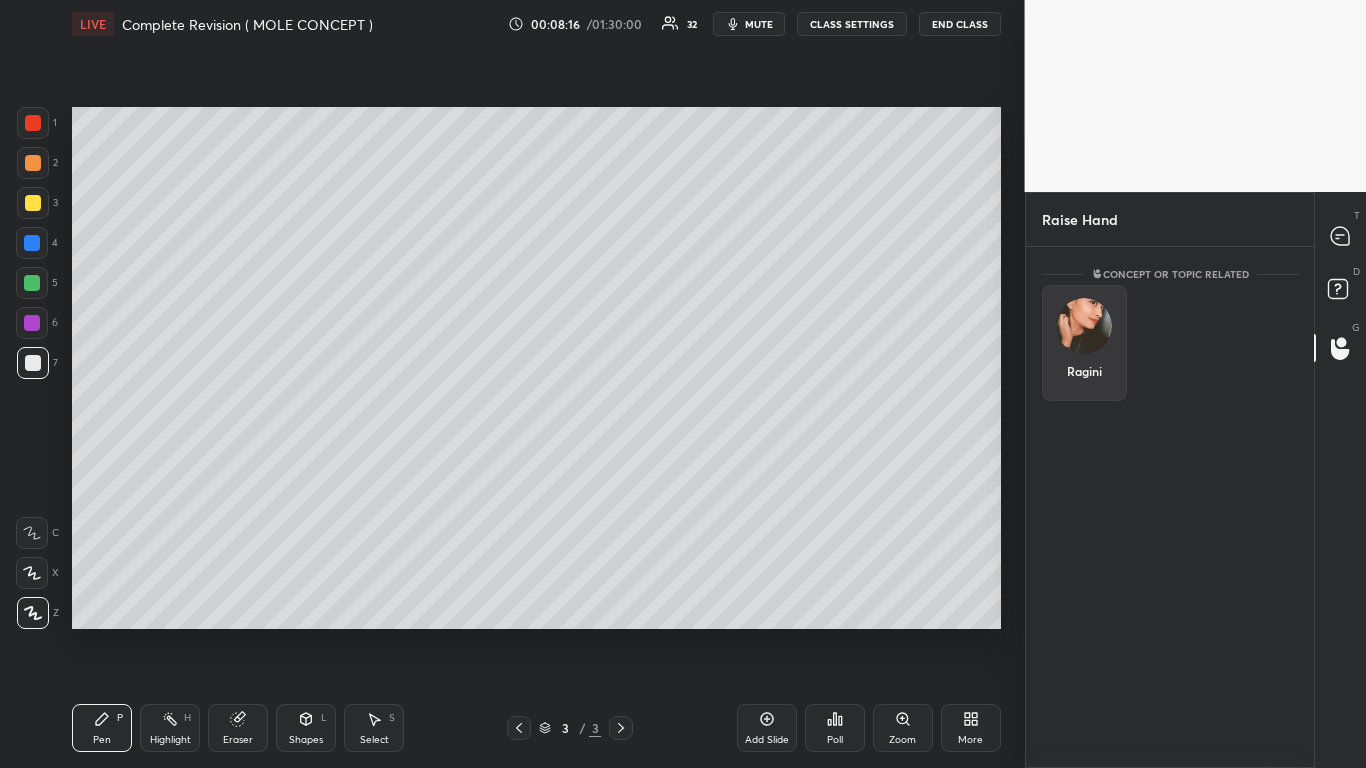 click at bounding box center [1084, 326] 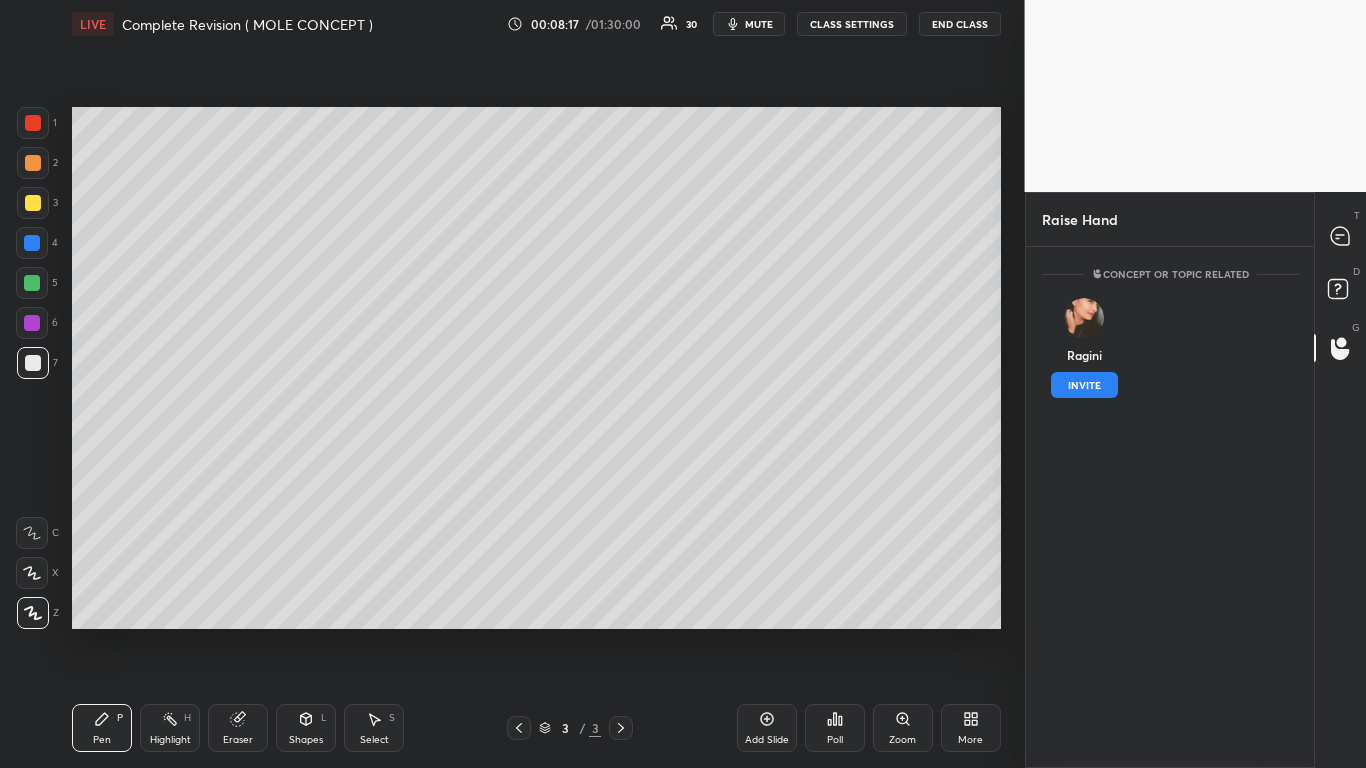 click on "INVITE" at bounding box center [1084, 385] 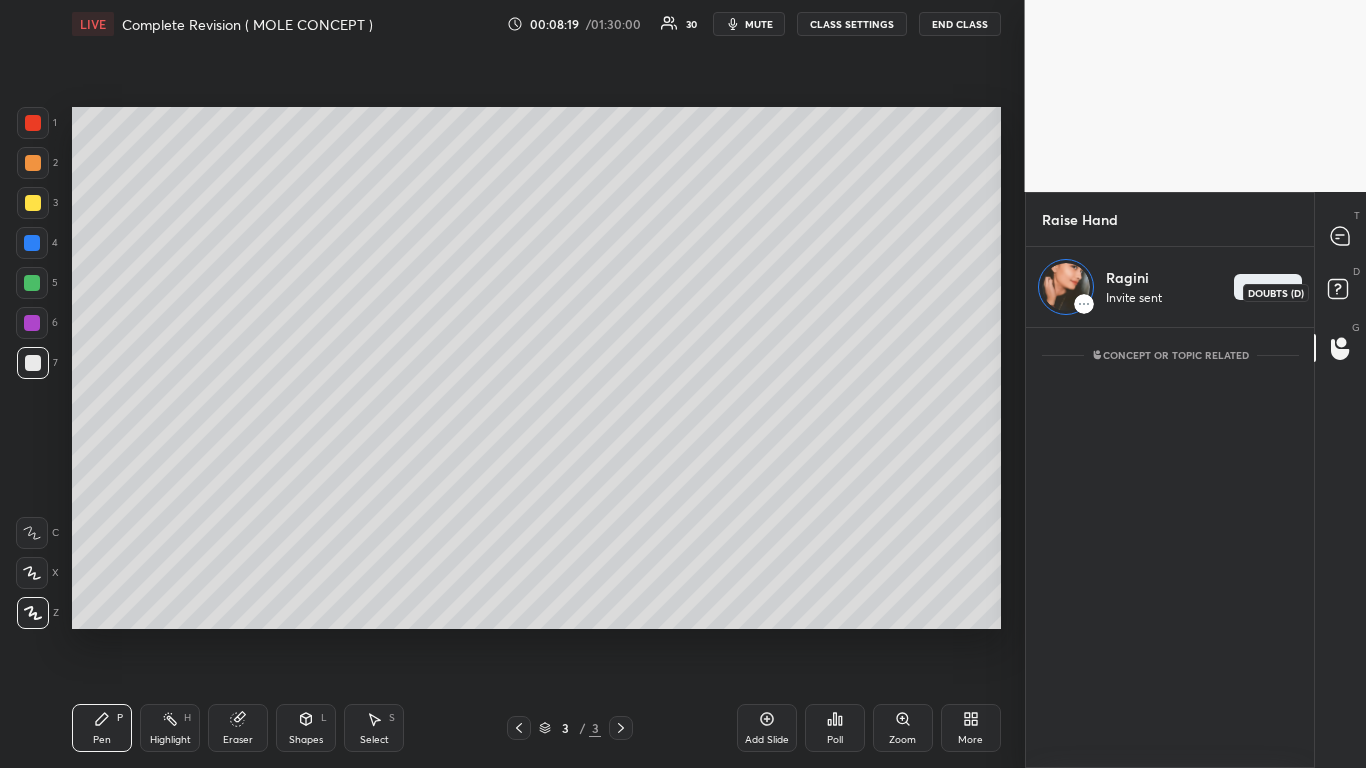 click 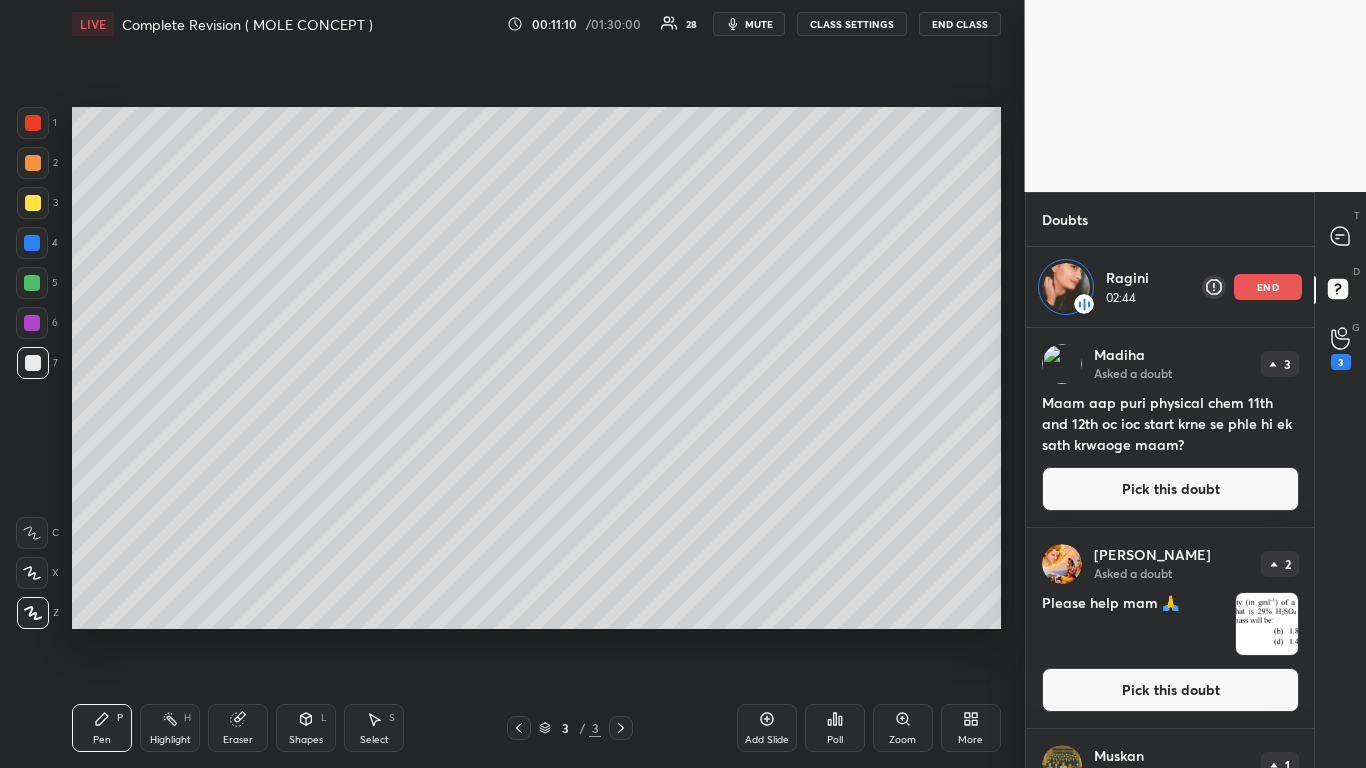 scroll, scrollTop: 7, scrollLeft: 7, axis: both 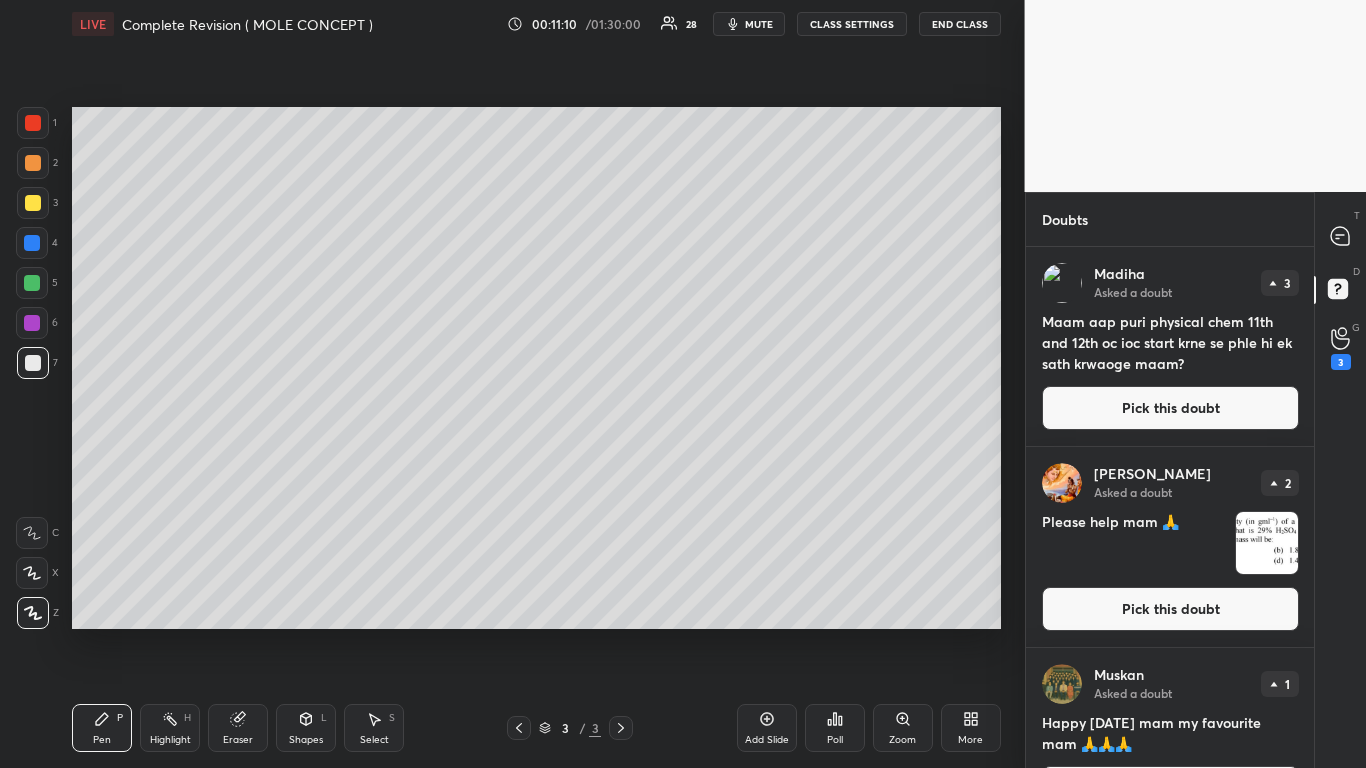 click on "3" at bounding box center [1280, 283] 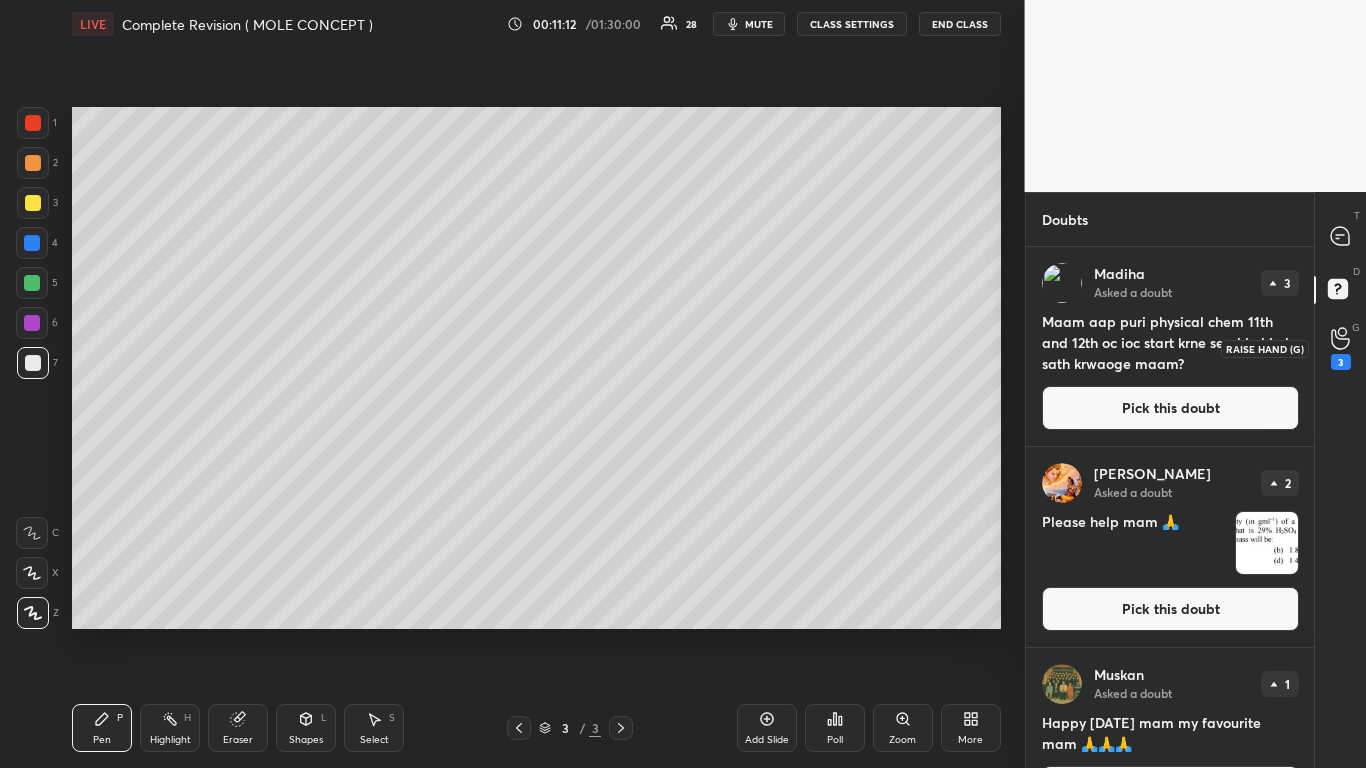 click 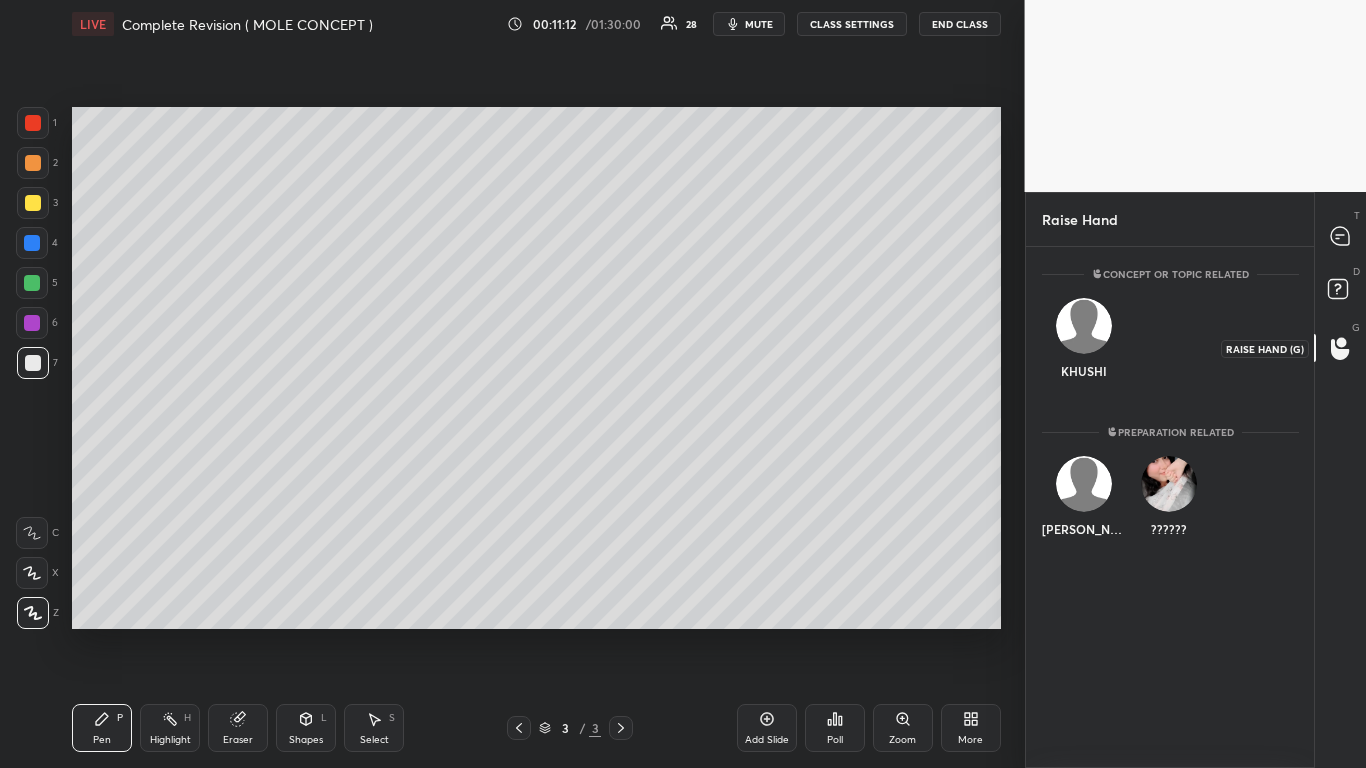 scroll, scrollTop: 7, scrollLeft: 7, axis: both 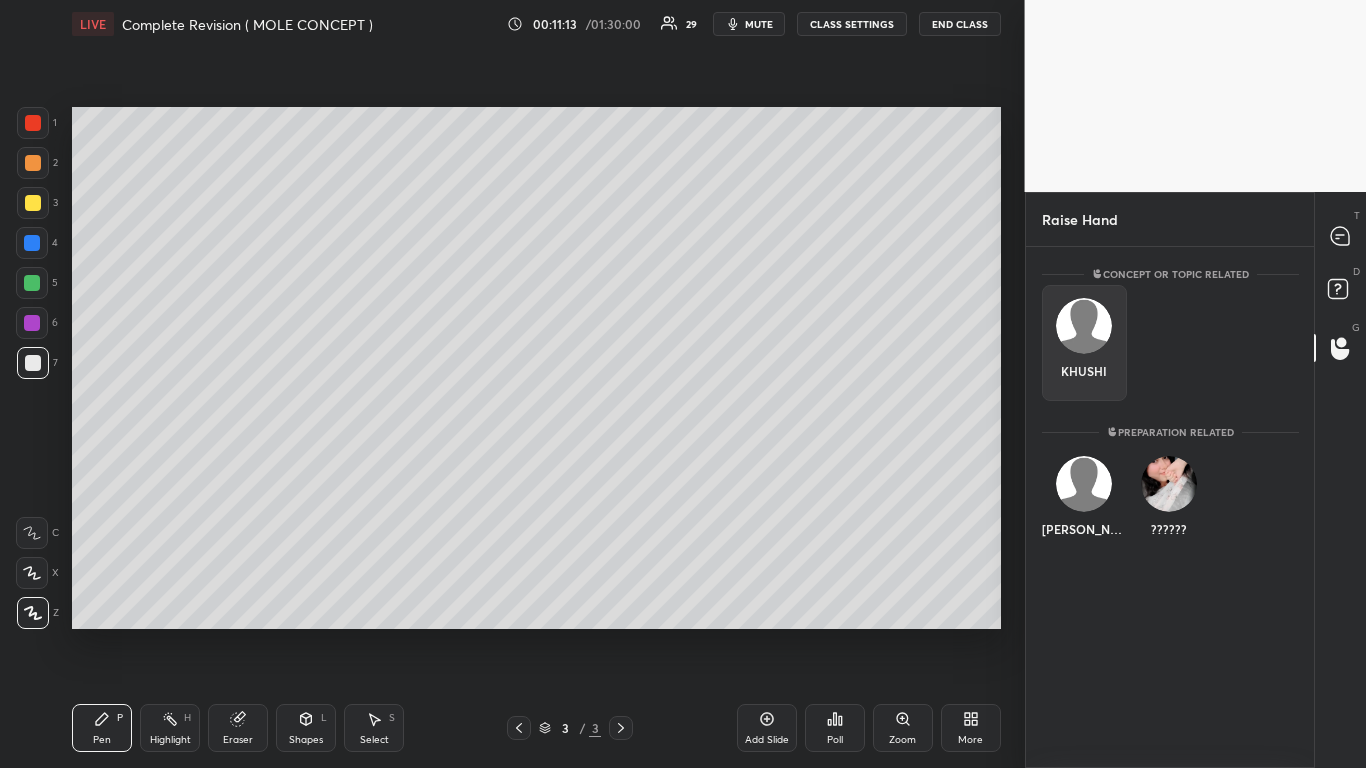 click on "KHUSHI" at bounding box center [1084, 343] 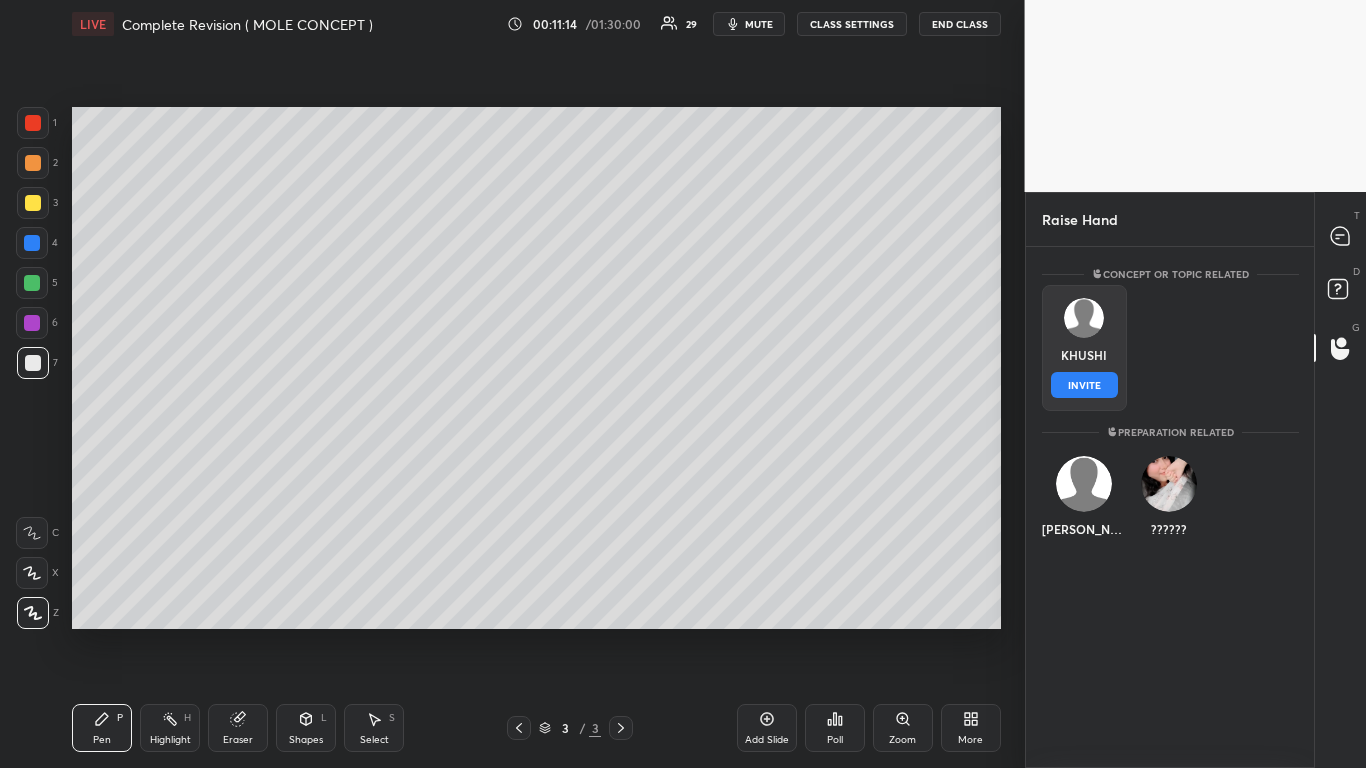 click on "INVITE" at bounding box center [1084, 385] 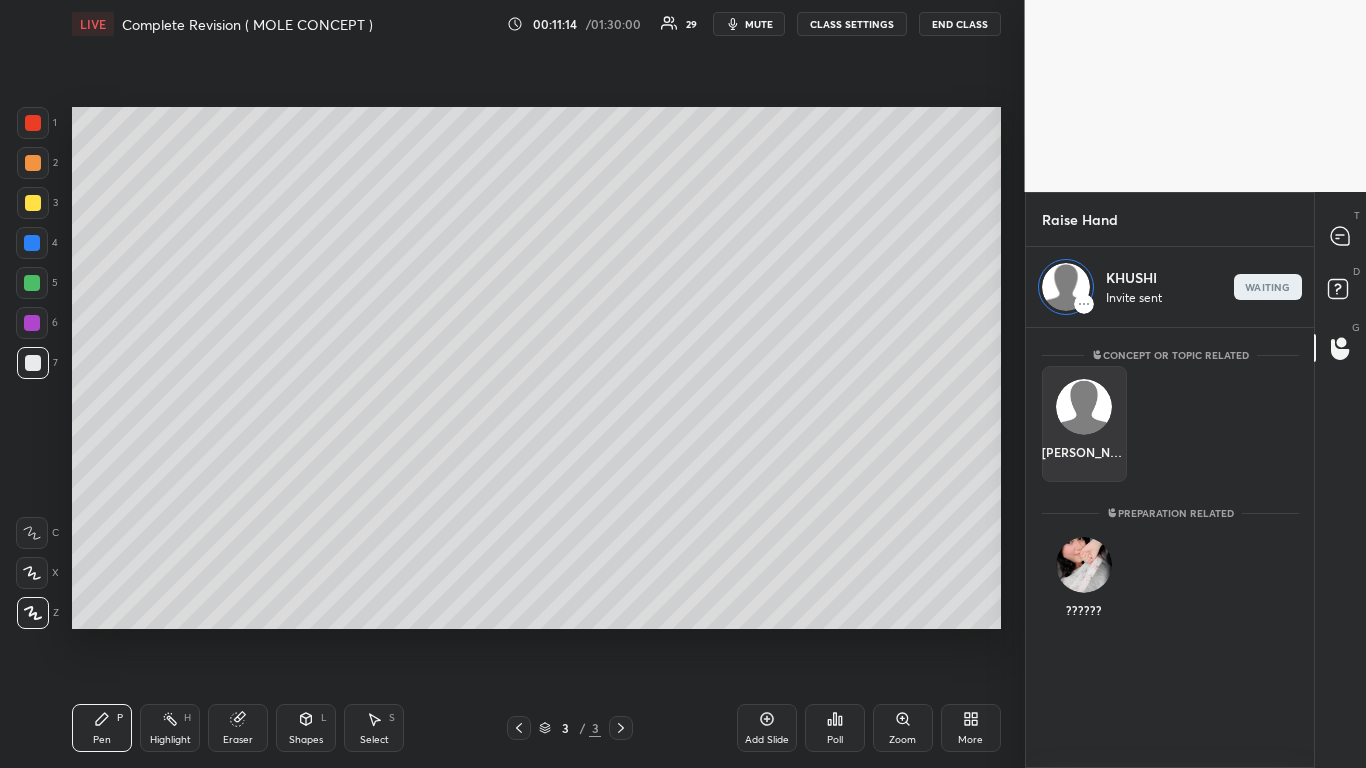 scroll, scrollTop: 434, scrollLeft: 282, axis: both 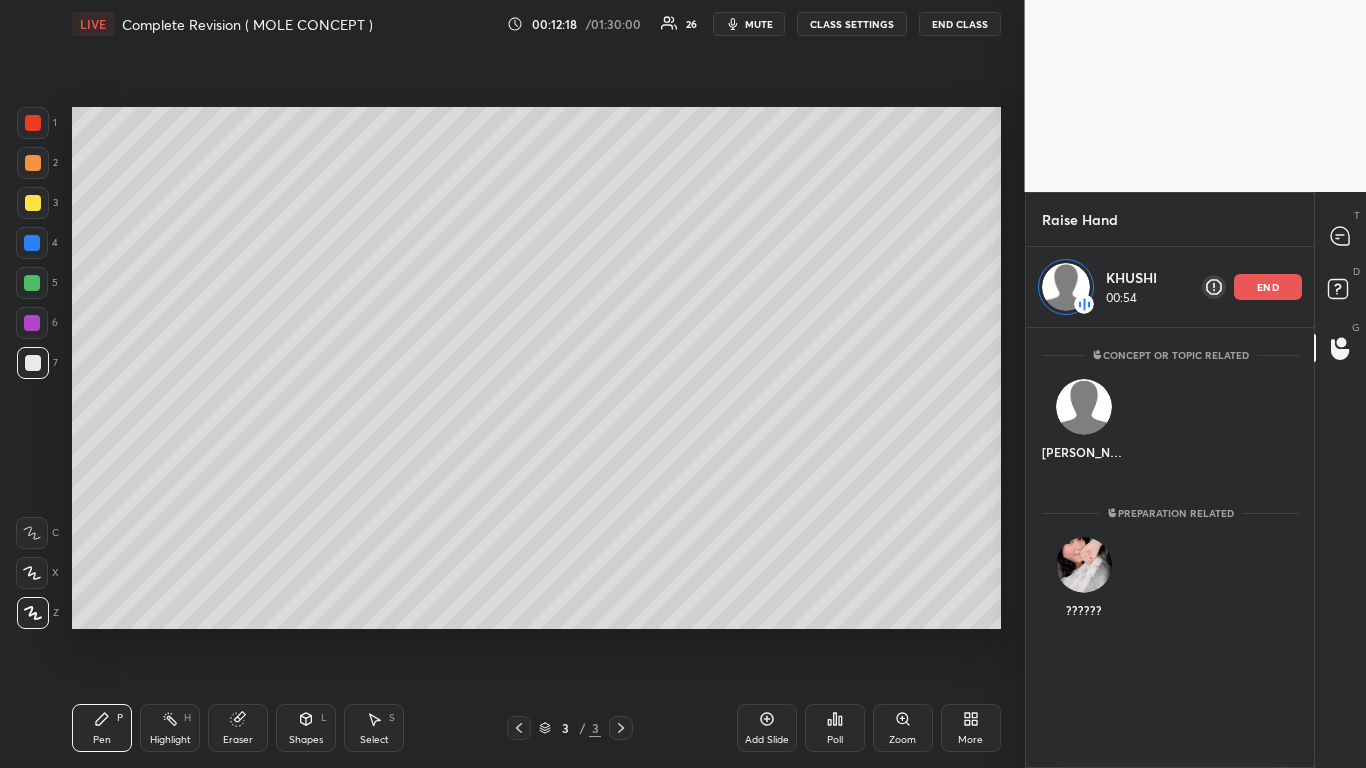 click 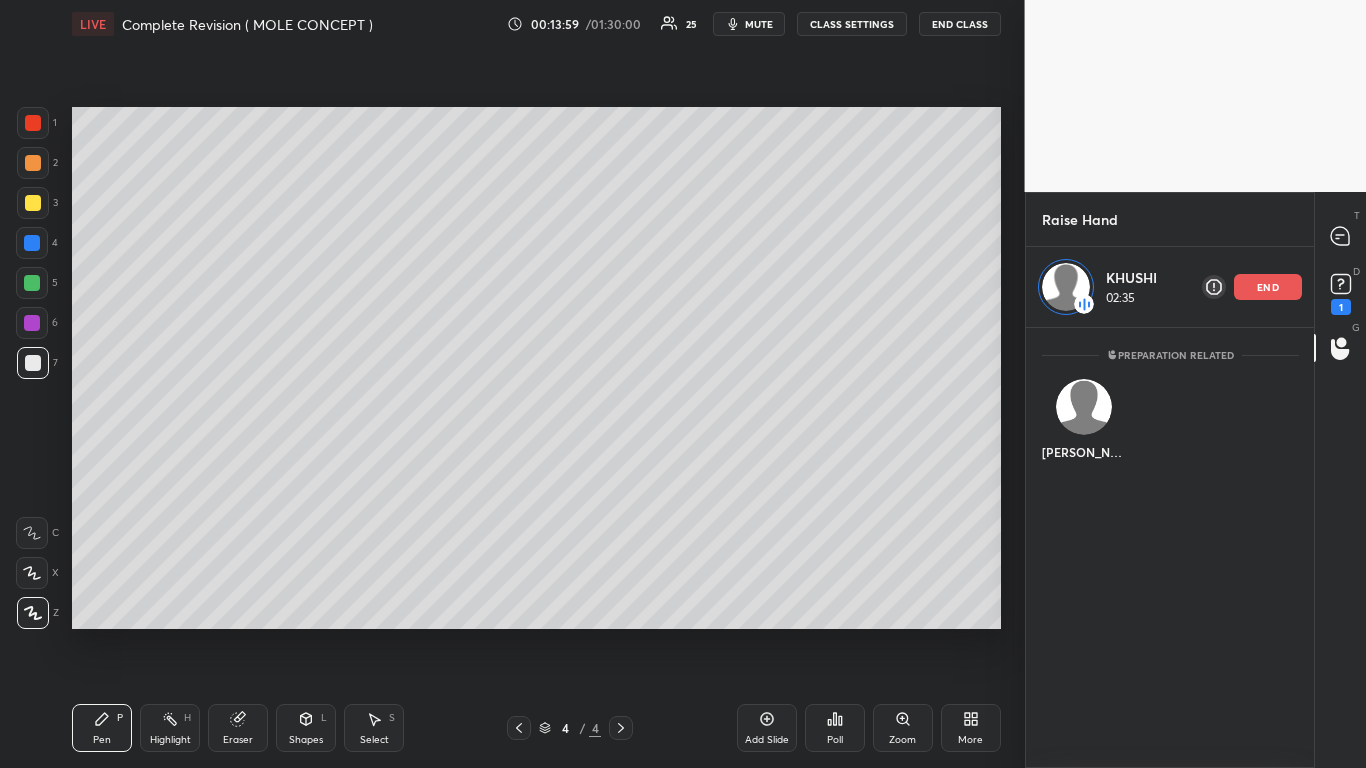 click 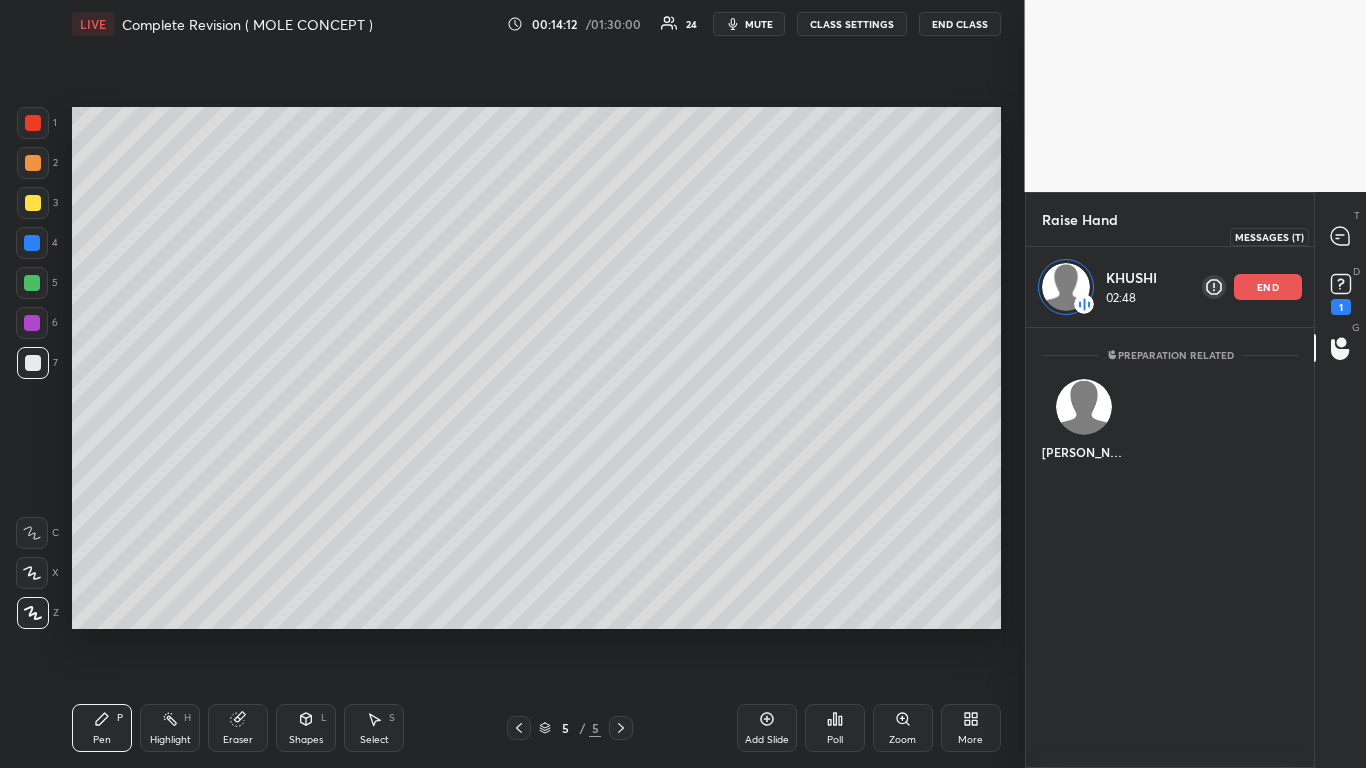 click 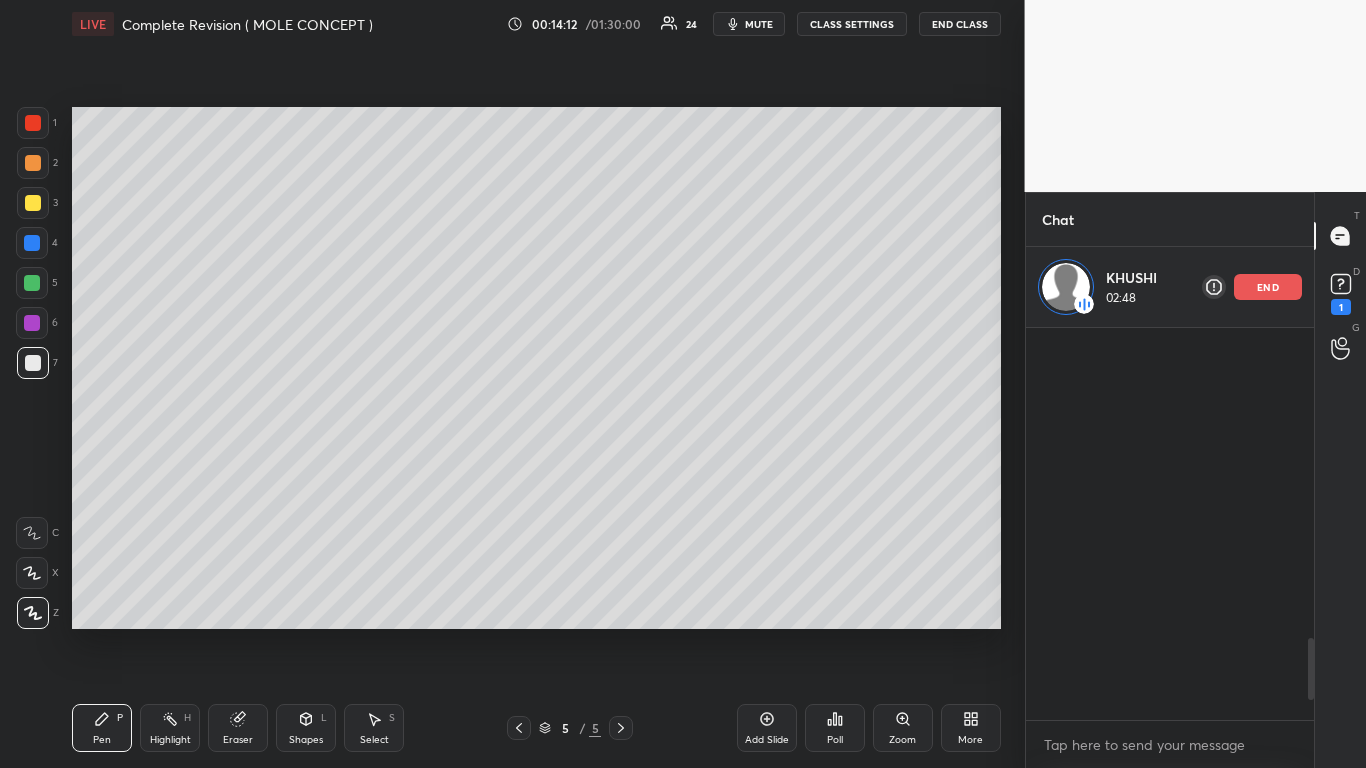 scroll, scrollTop: 434, scrollLeft: 282, axis: both 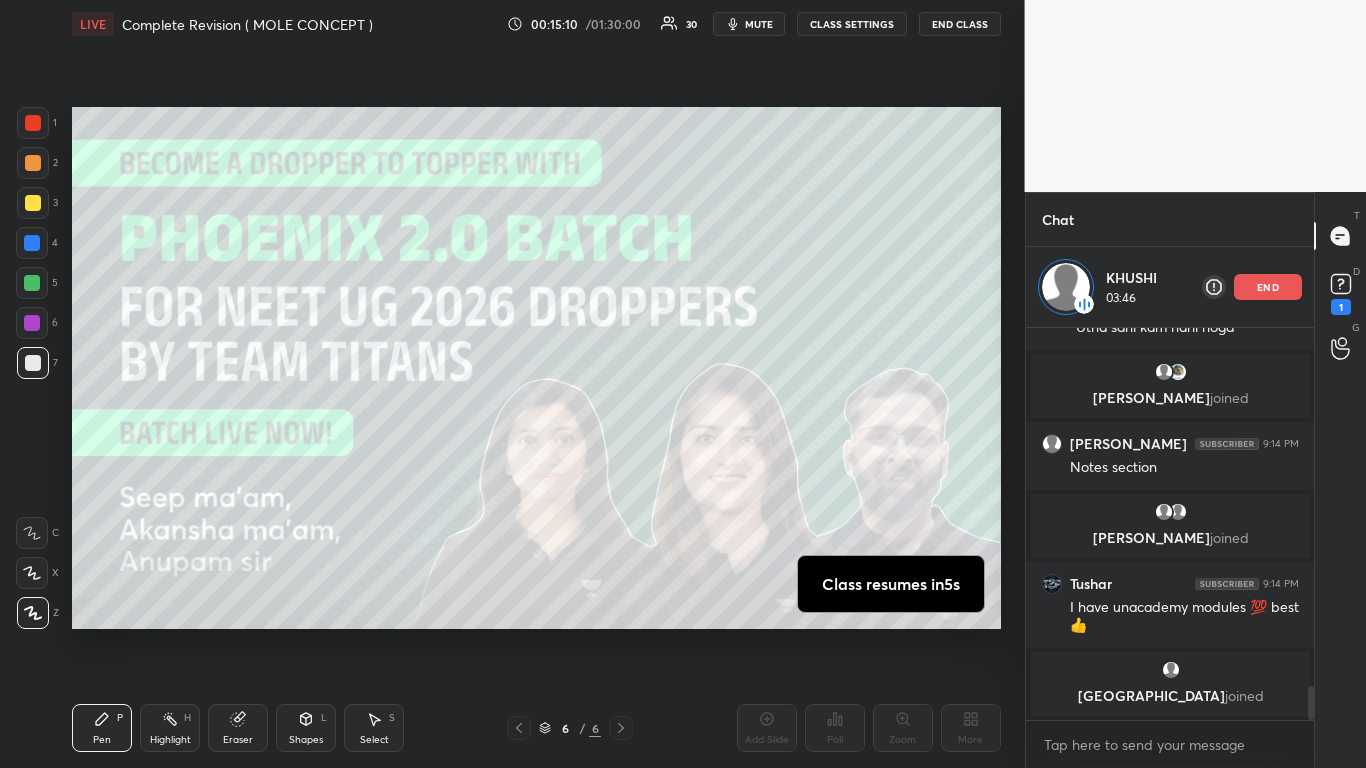 click on "end" at bounding box center (1268, 287) 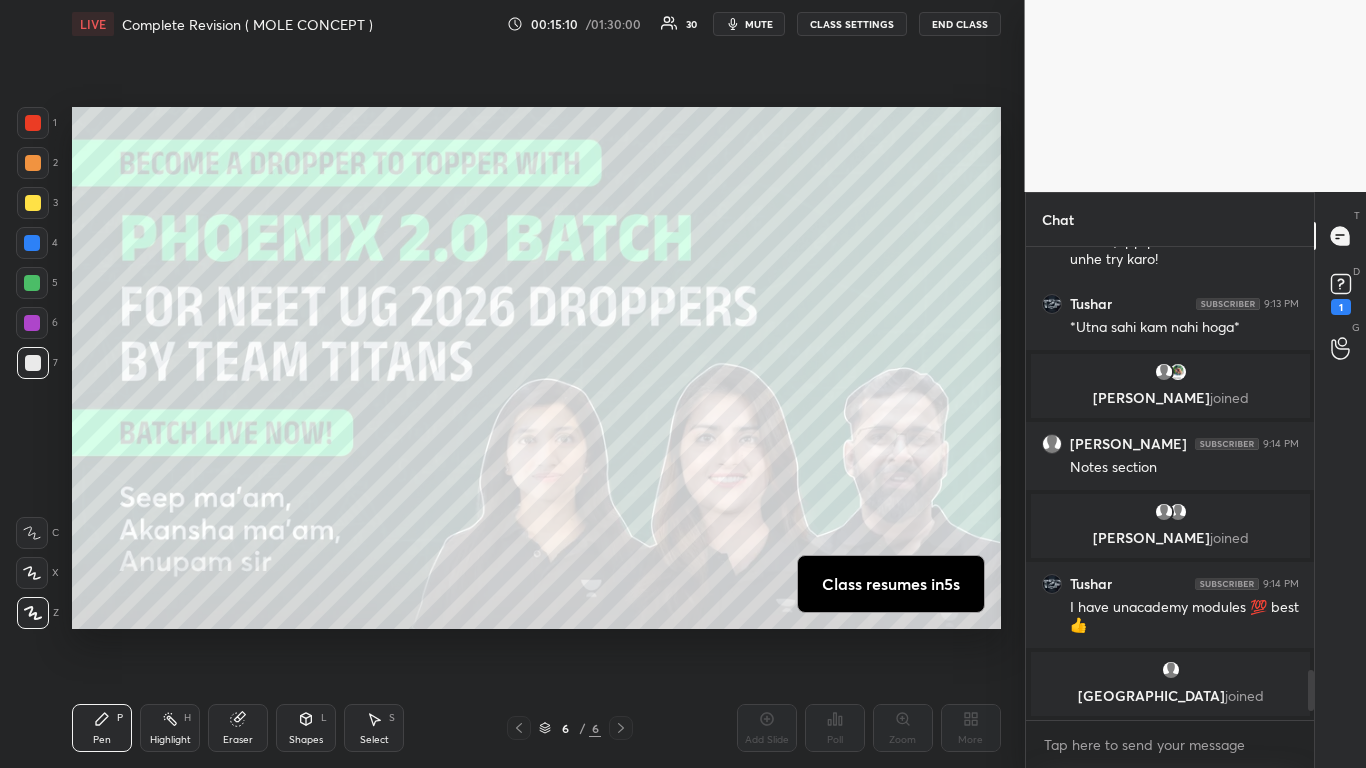 scroll, scrollTop: 7, scrollLeft: 7, axis: both 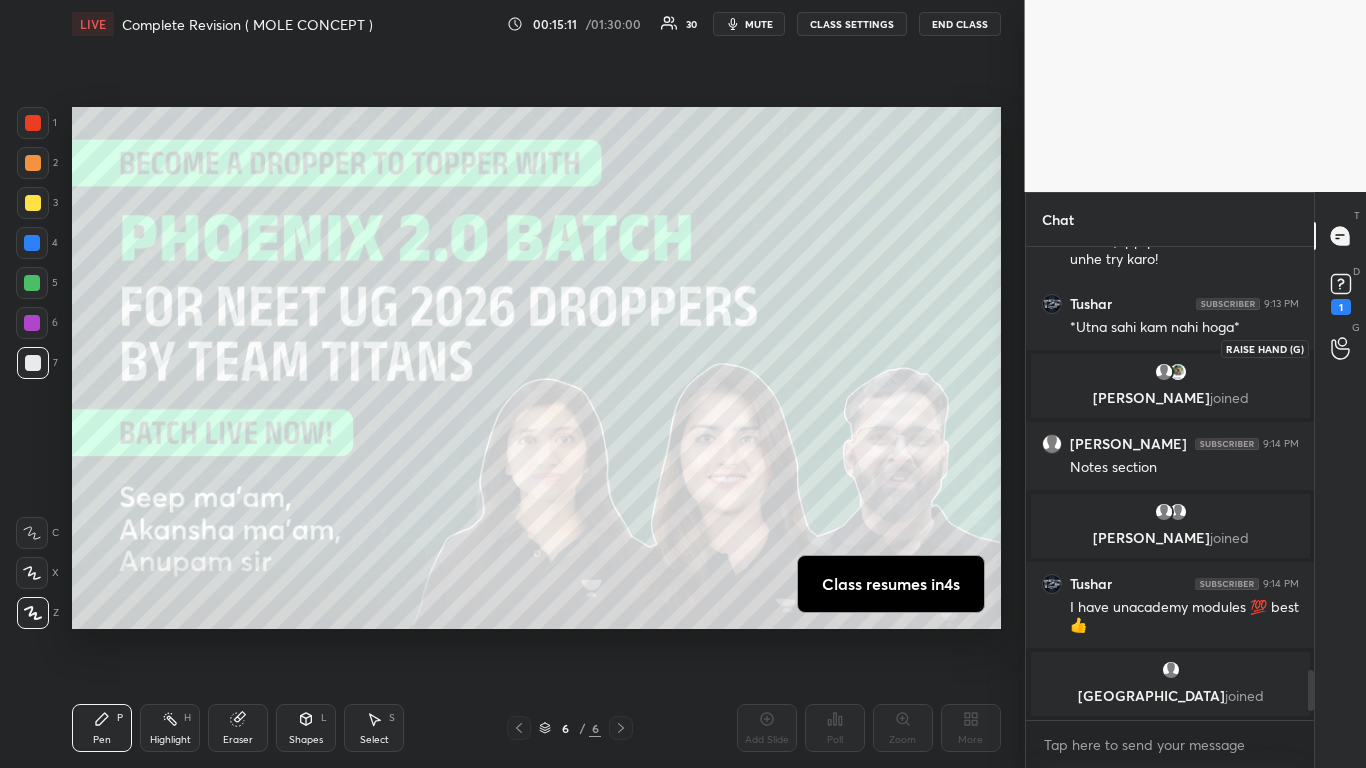 click 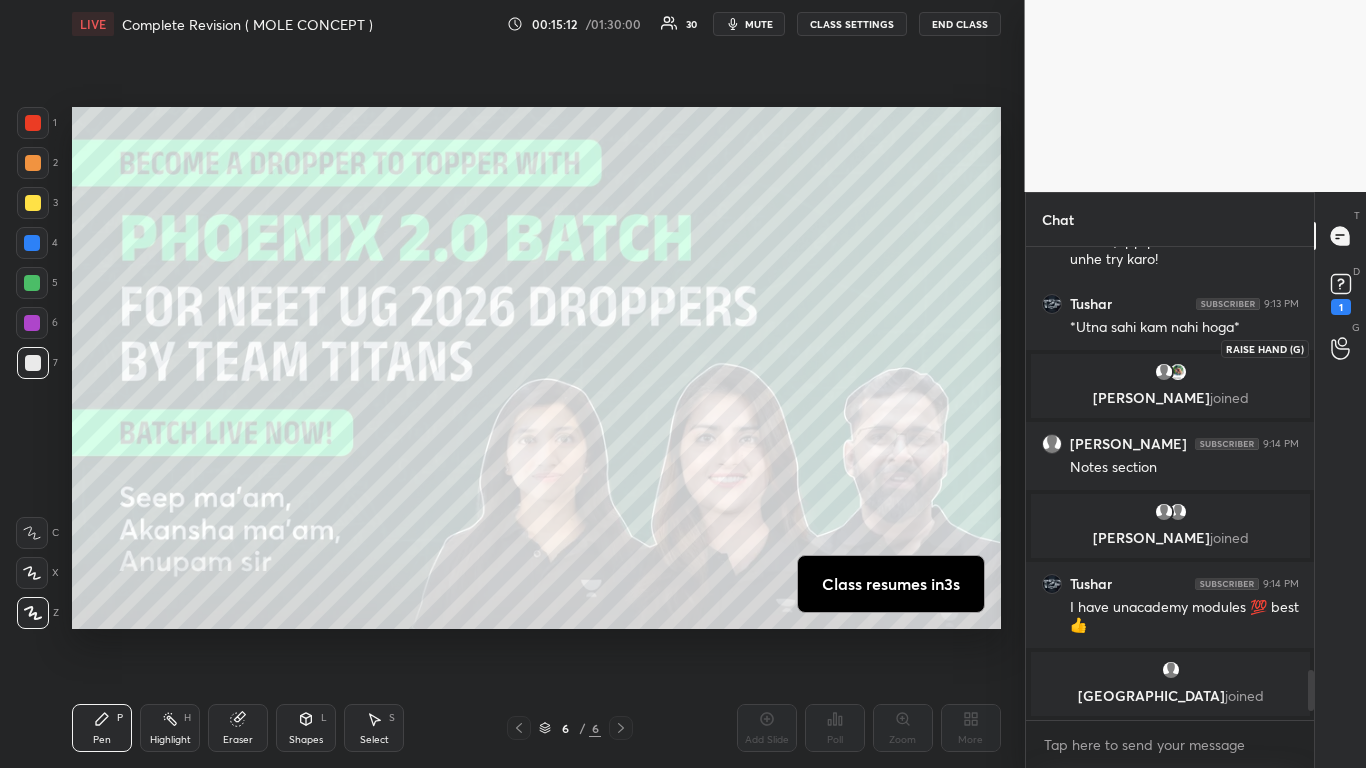 click 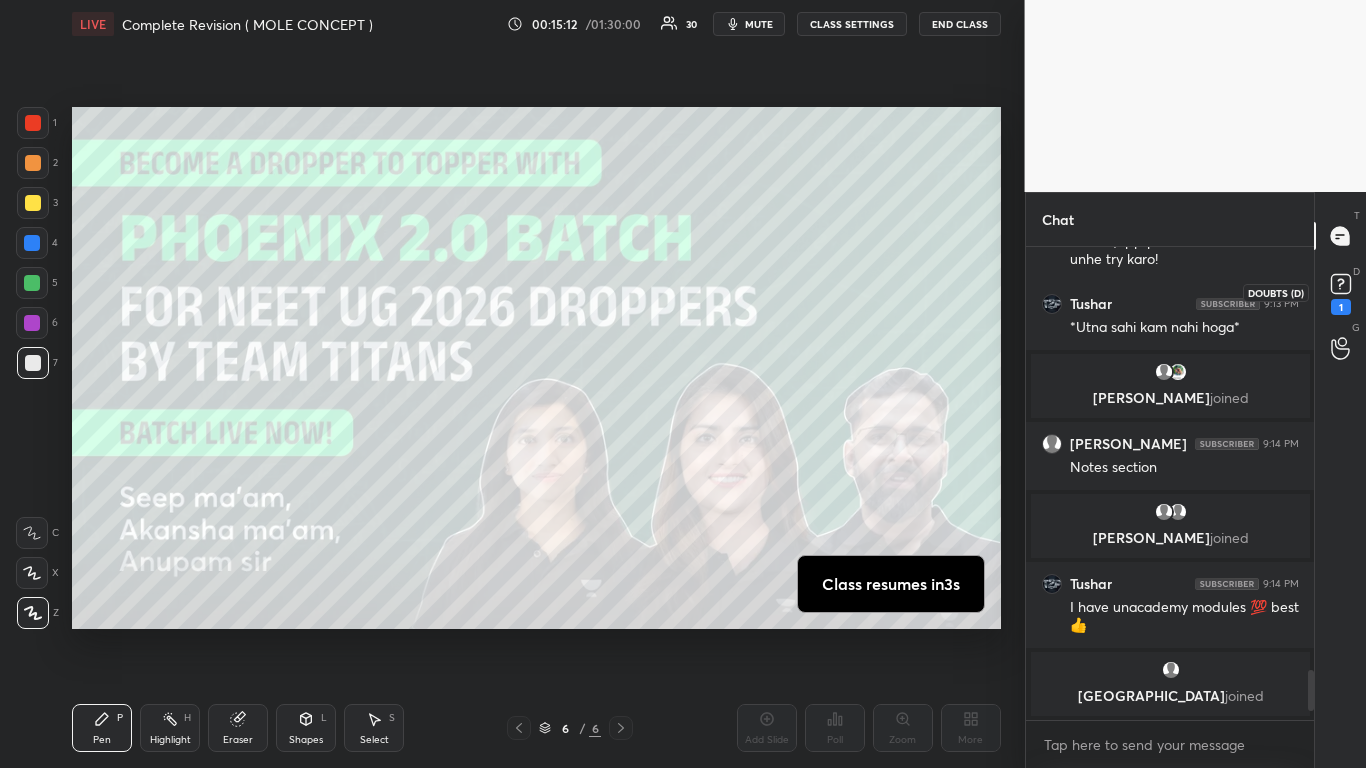 click 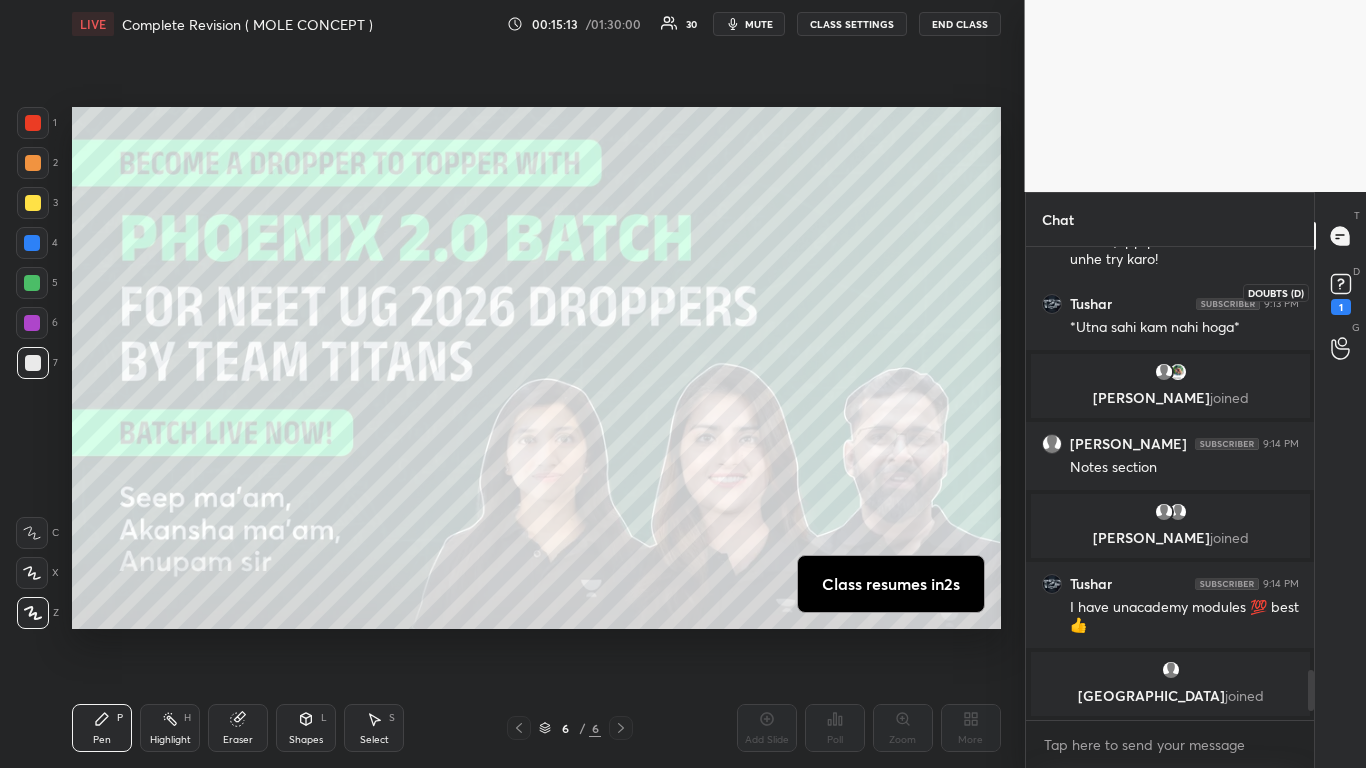 click on "1" at bounding box center (1341, 307) 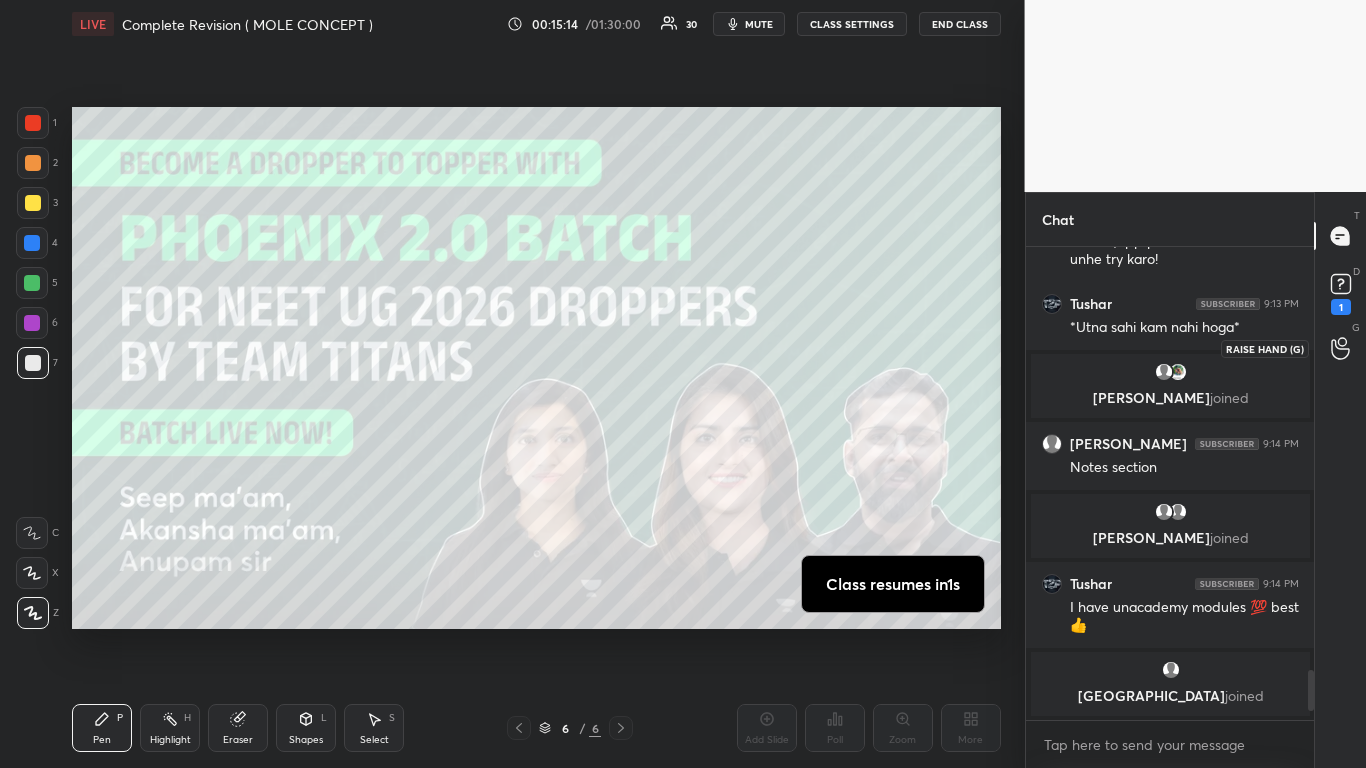 click 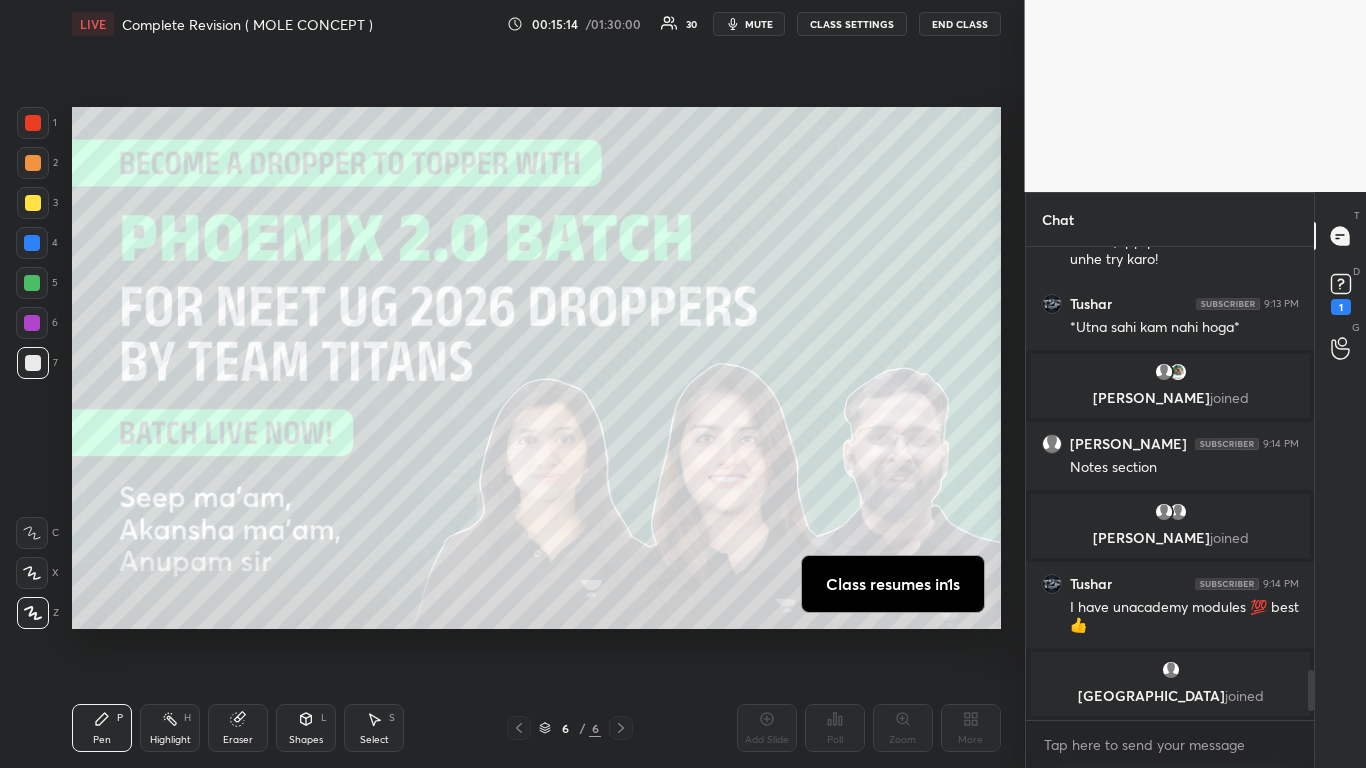 click at bounding box center (1341, 348) 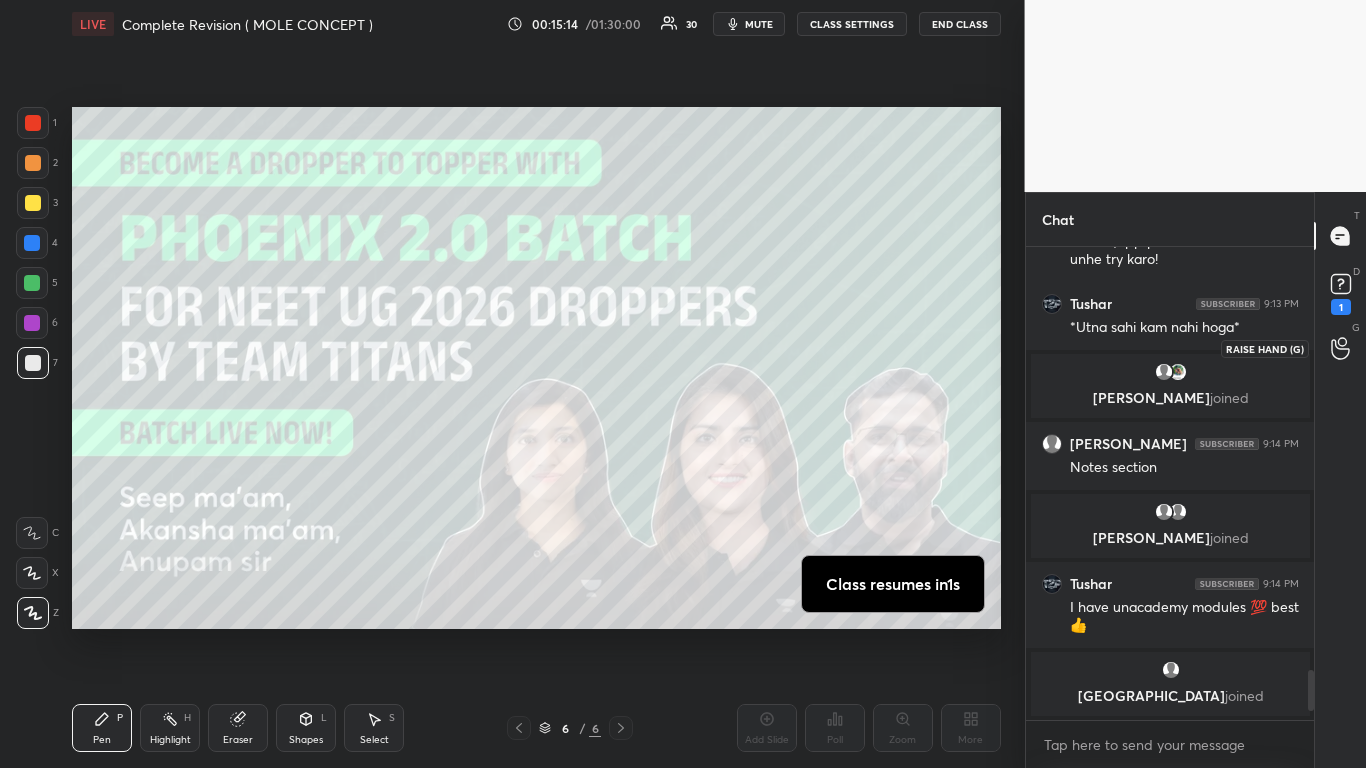 click 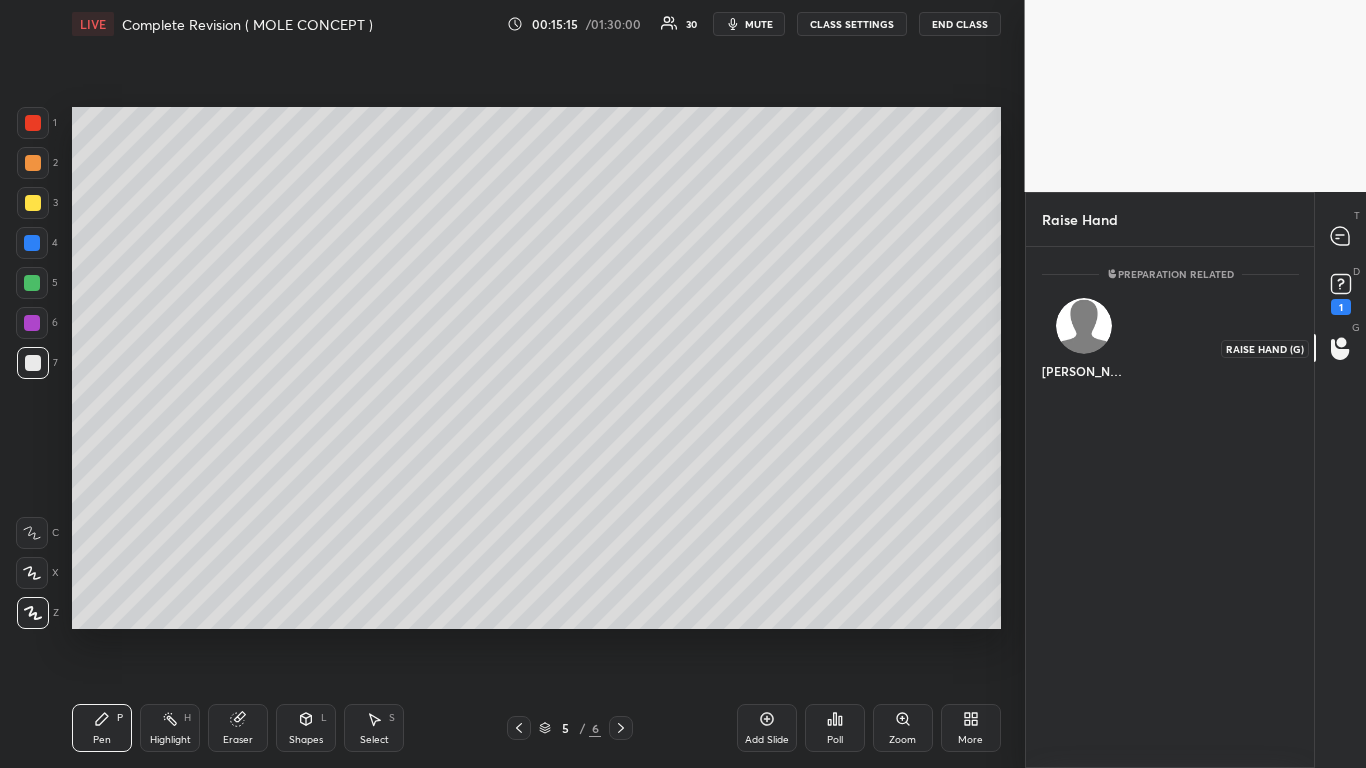 click 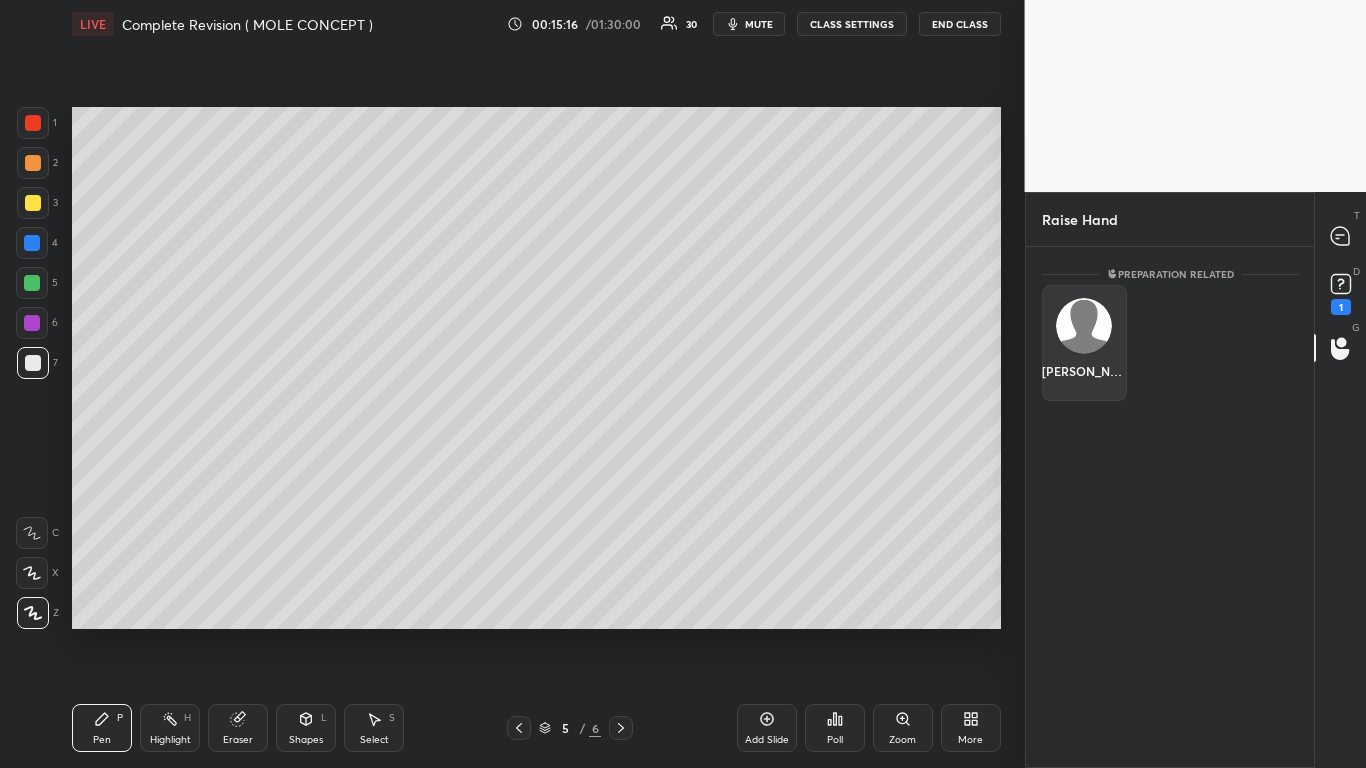click at bounding box center [1084, 326] 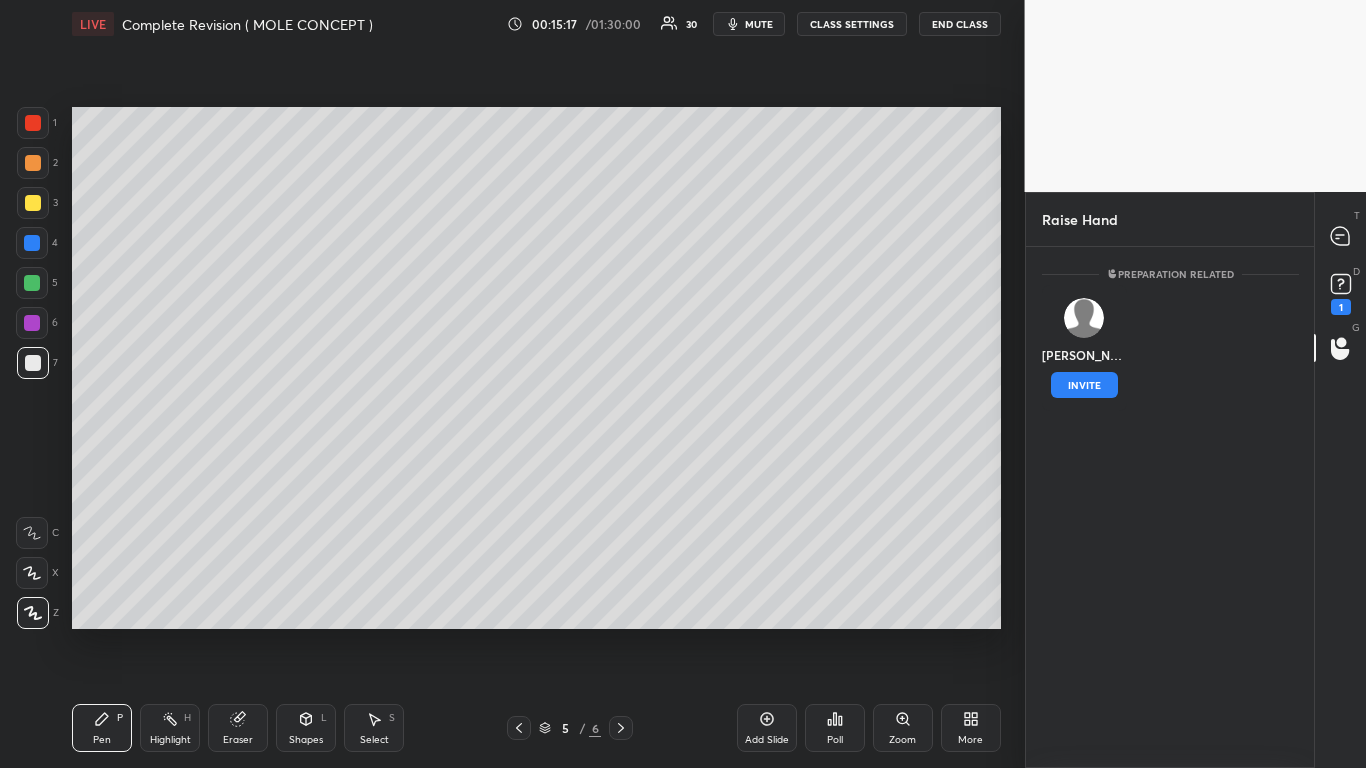 click on "INVITE" at bounding box center (1084, 385) 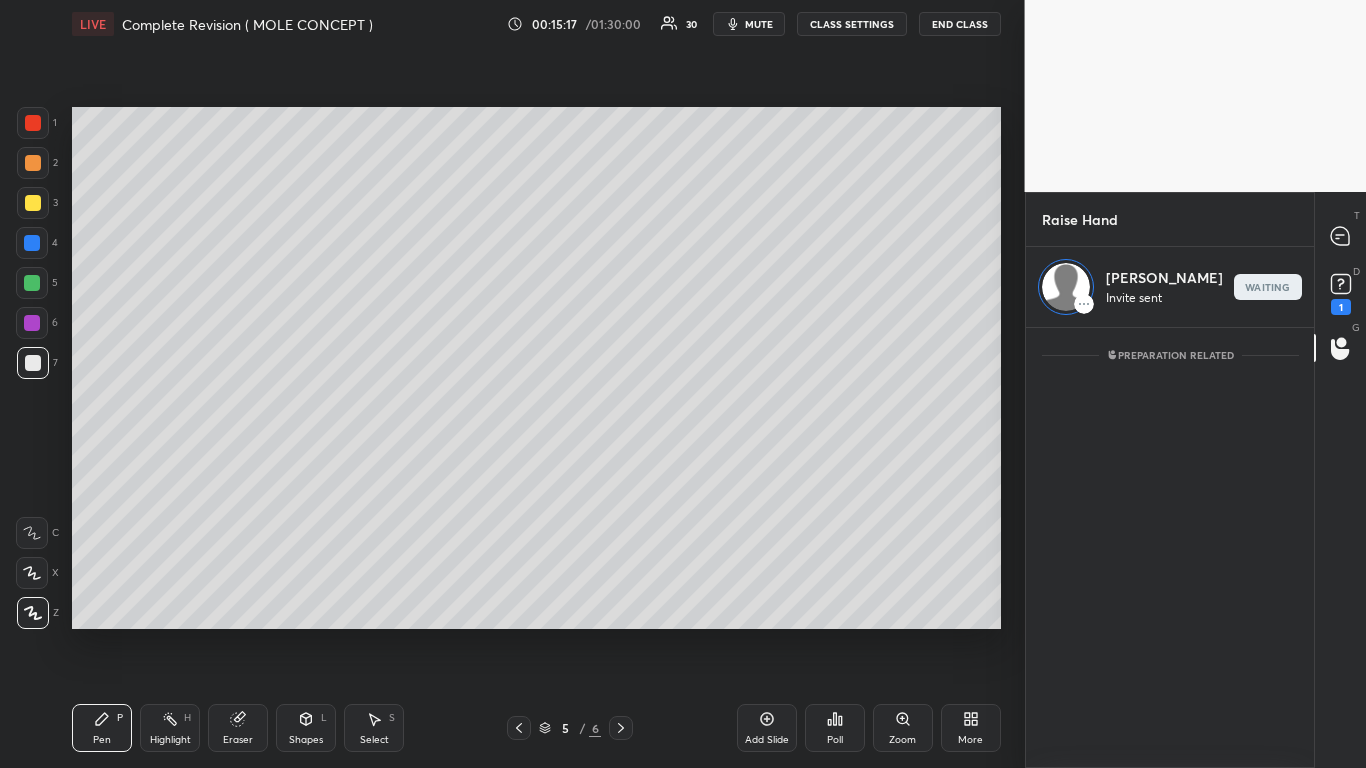 scroll, scrollTop: 434, scrollLeft: 282, axis: both 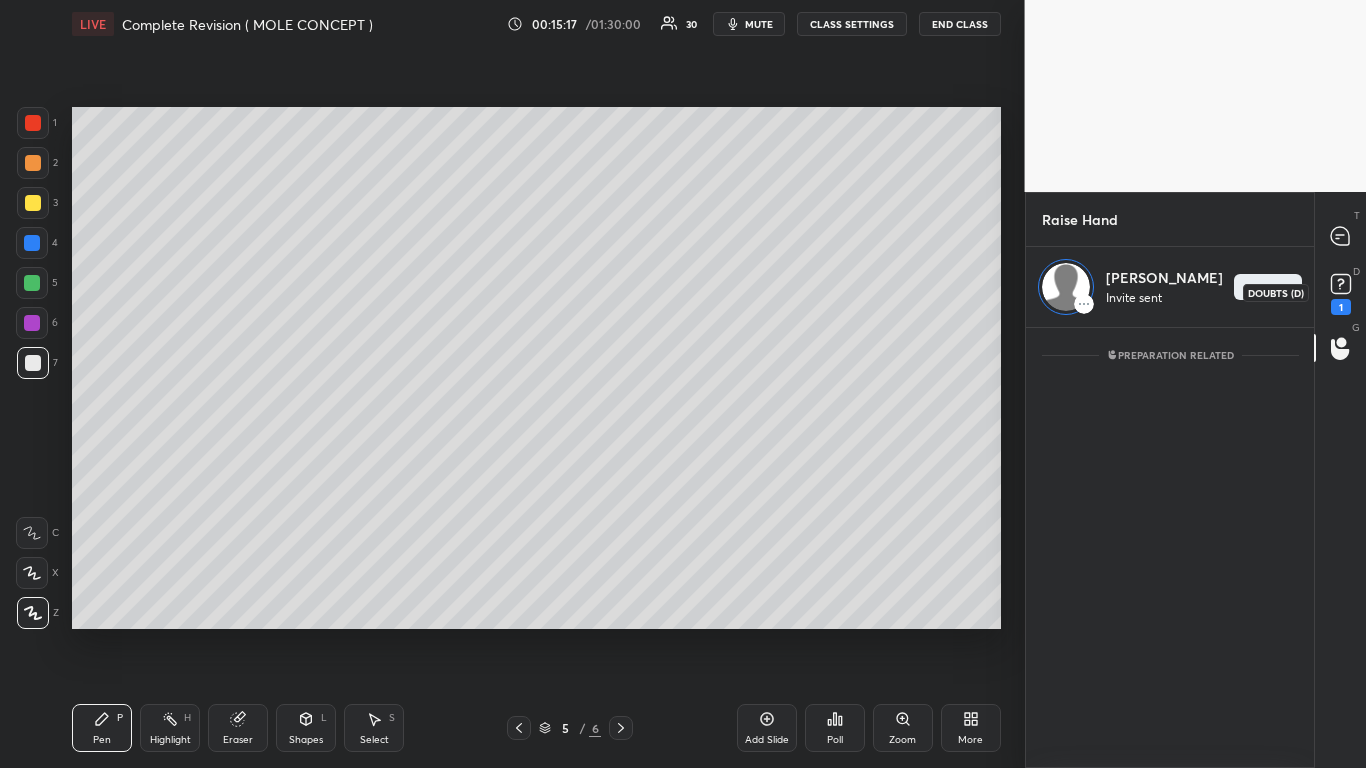 click on "1" at bounding box center [1341, 307] 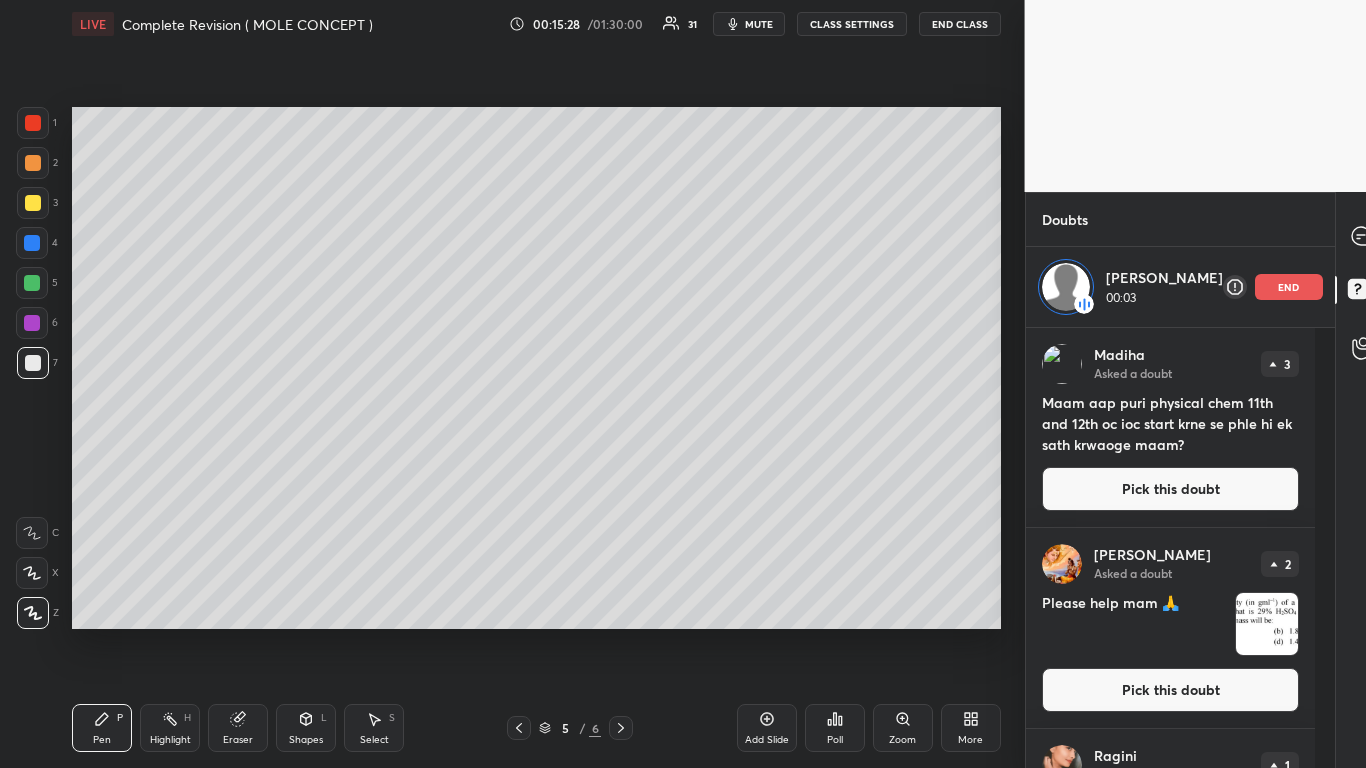 click on "Add Slide" at bounding box center (767, 728) 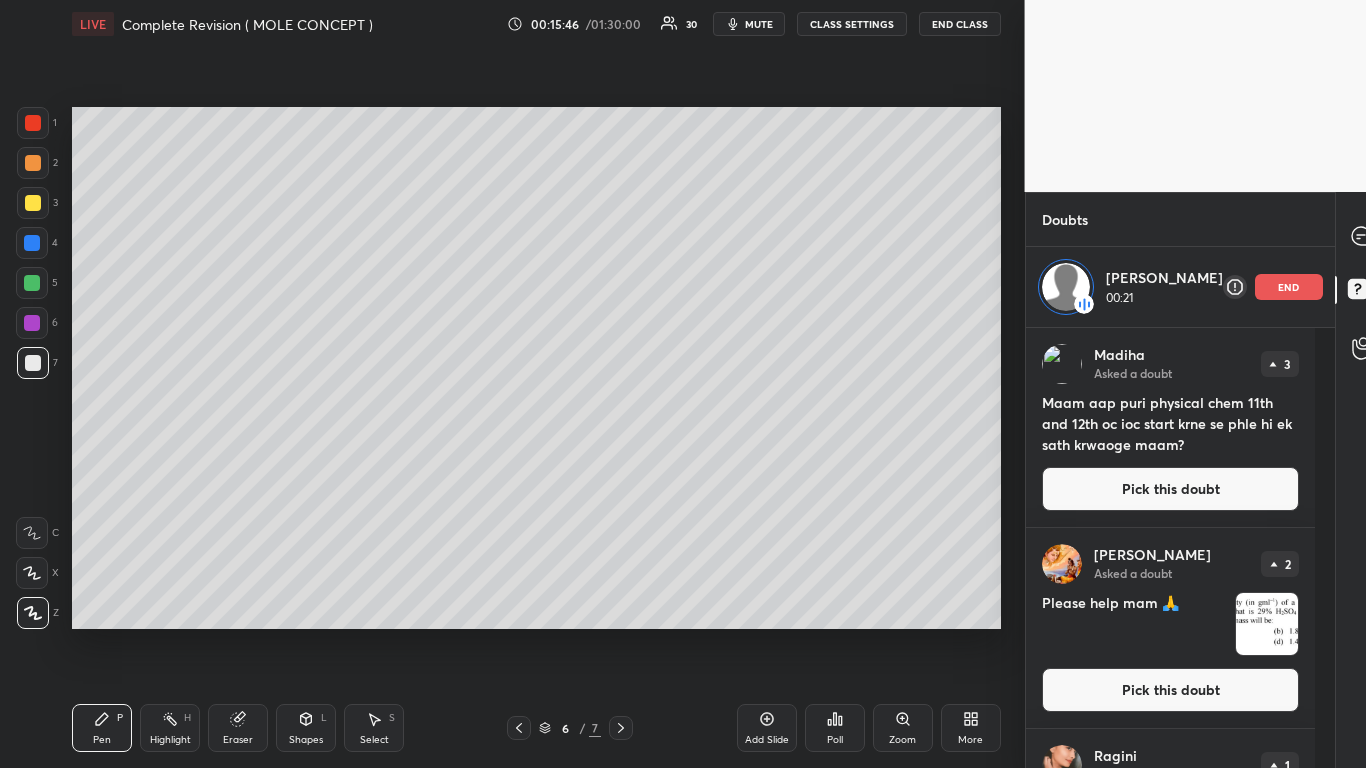 scroll, scrollTop: 7, scrollLeft: 7, axis: both 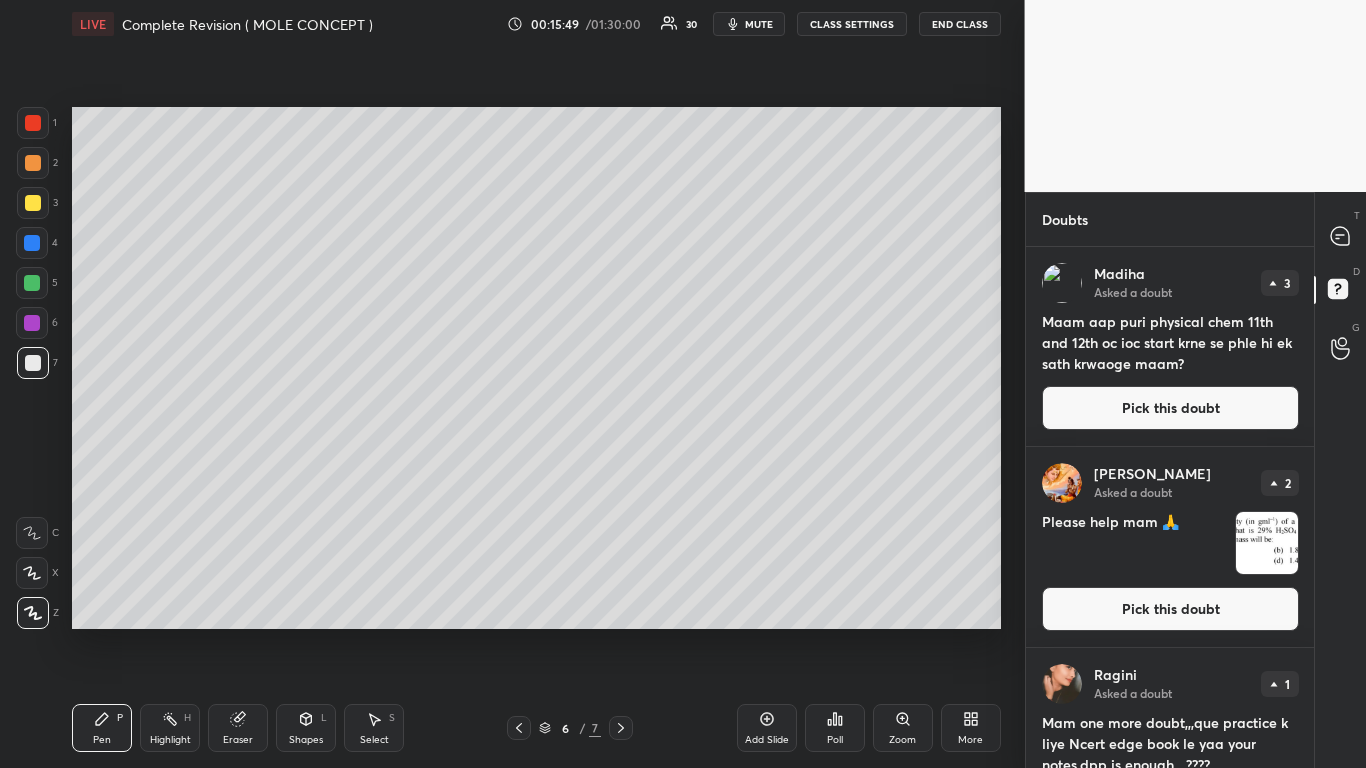 click on "Pick this doubt" at bounding box center (1170, 408) 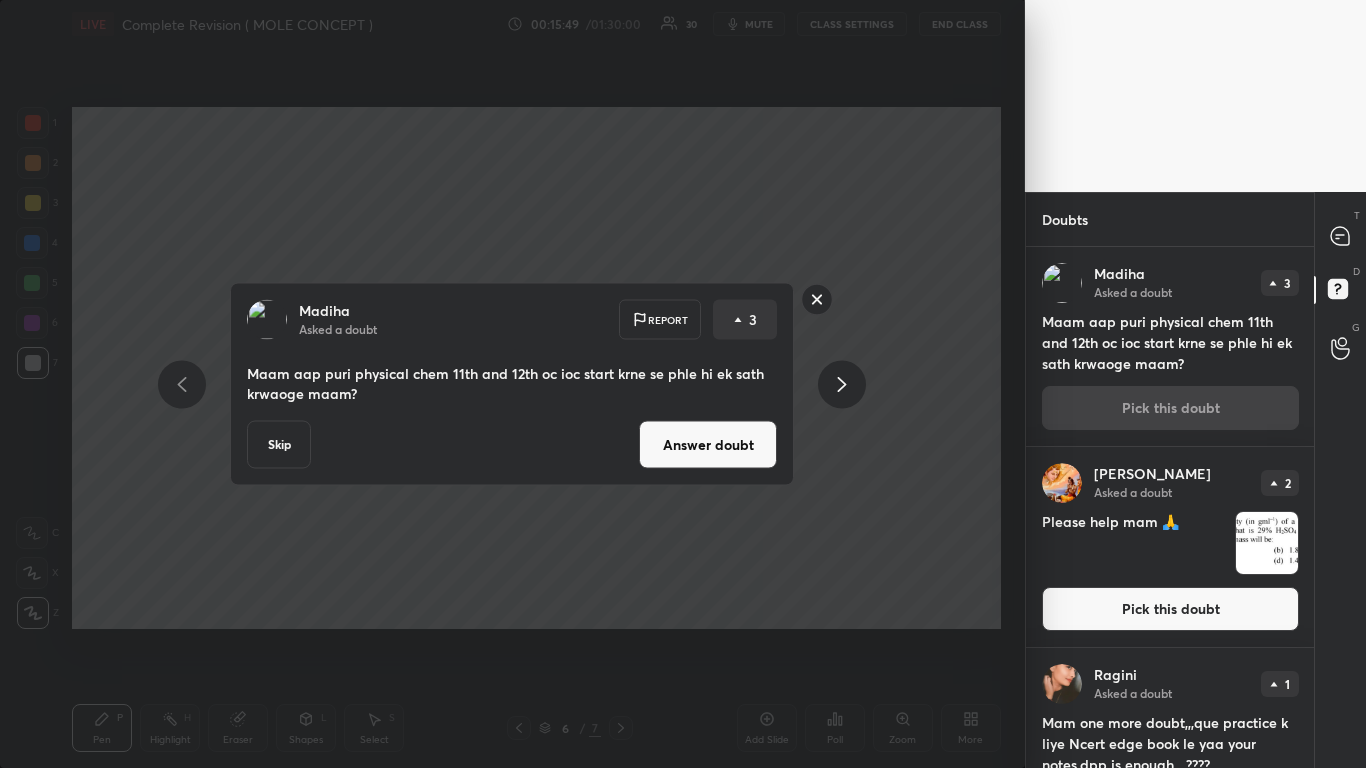 click on "Answer doubt" at bounding box center (708, 445) 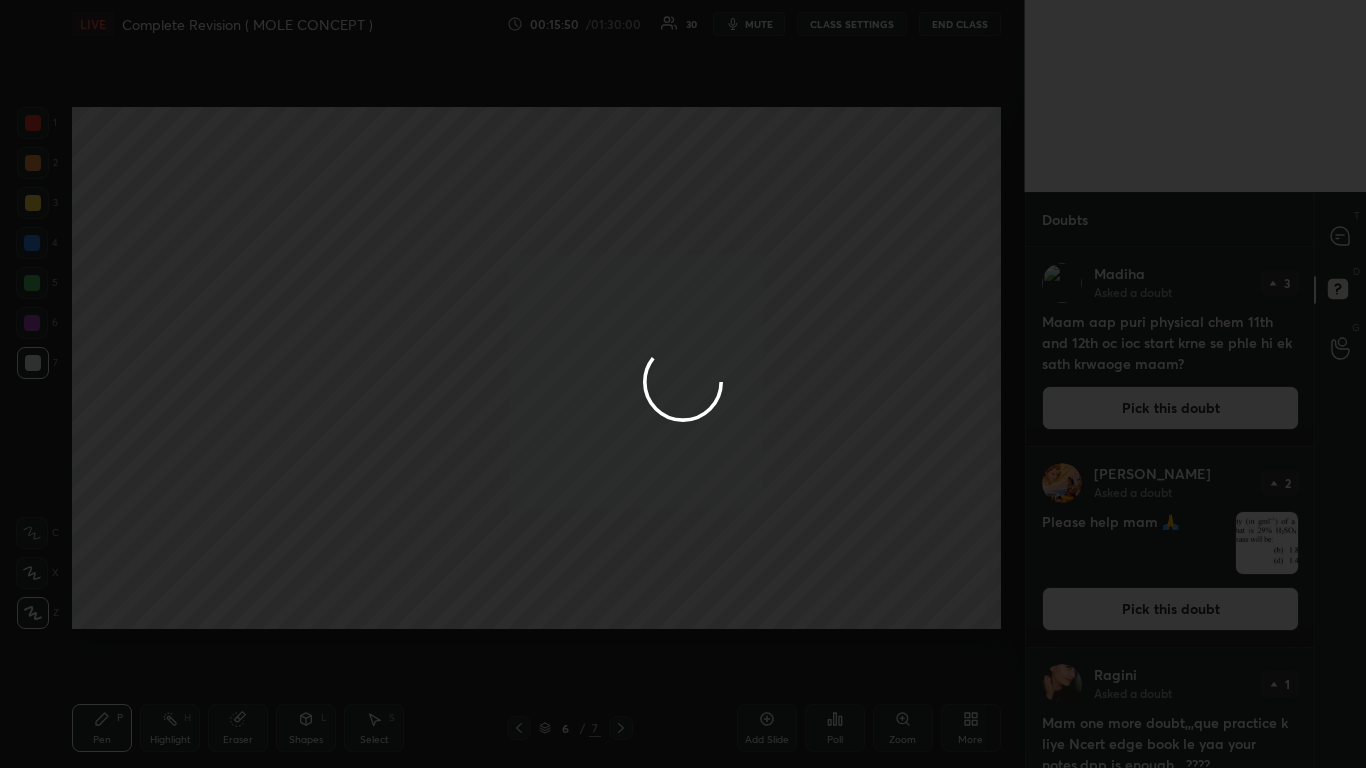 click at bounding box center [683, 384] 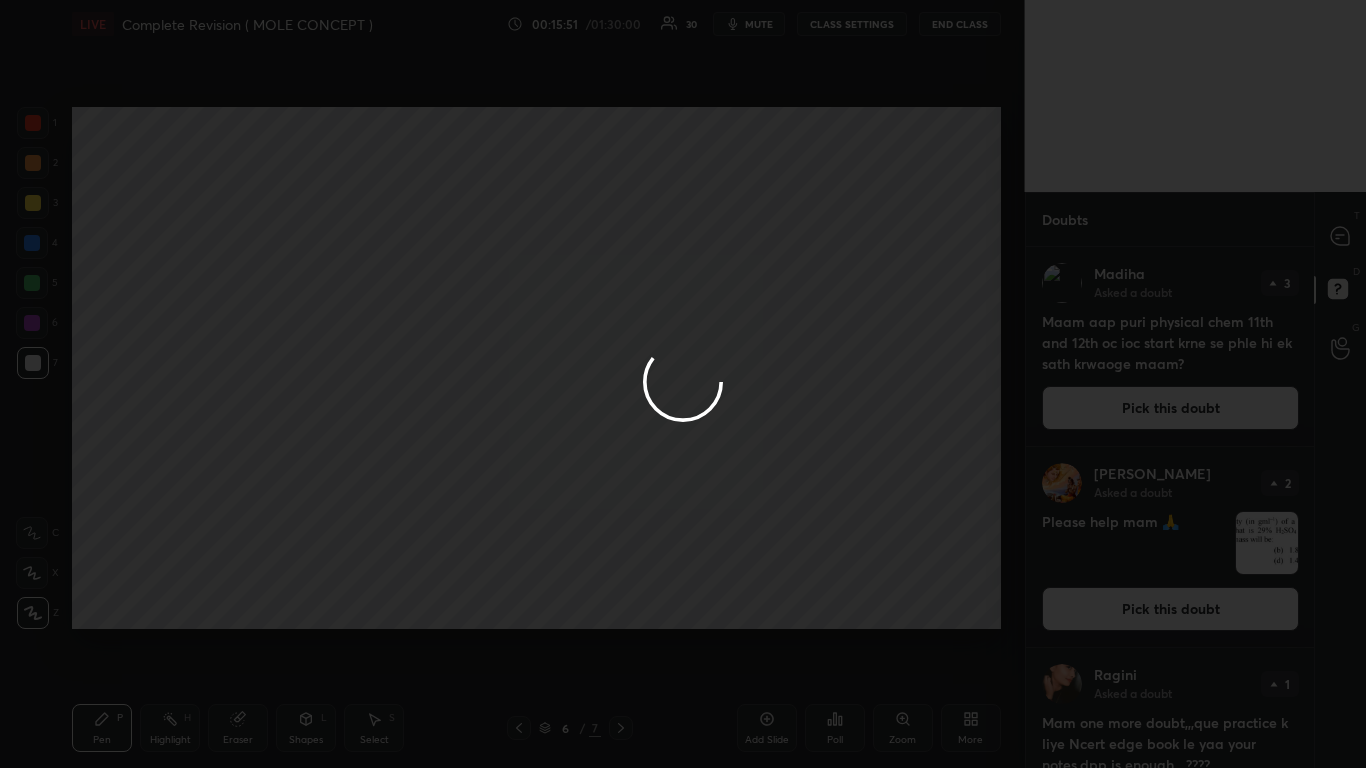 click at bounding box center [683, 384] 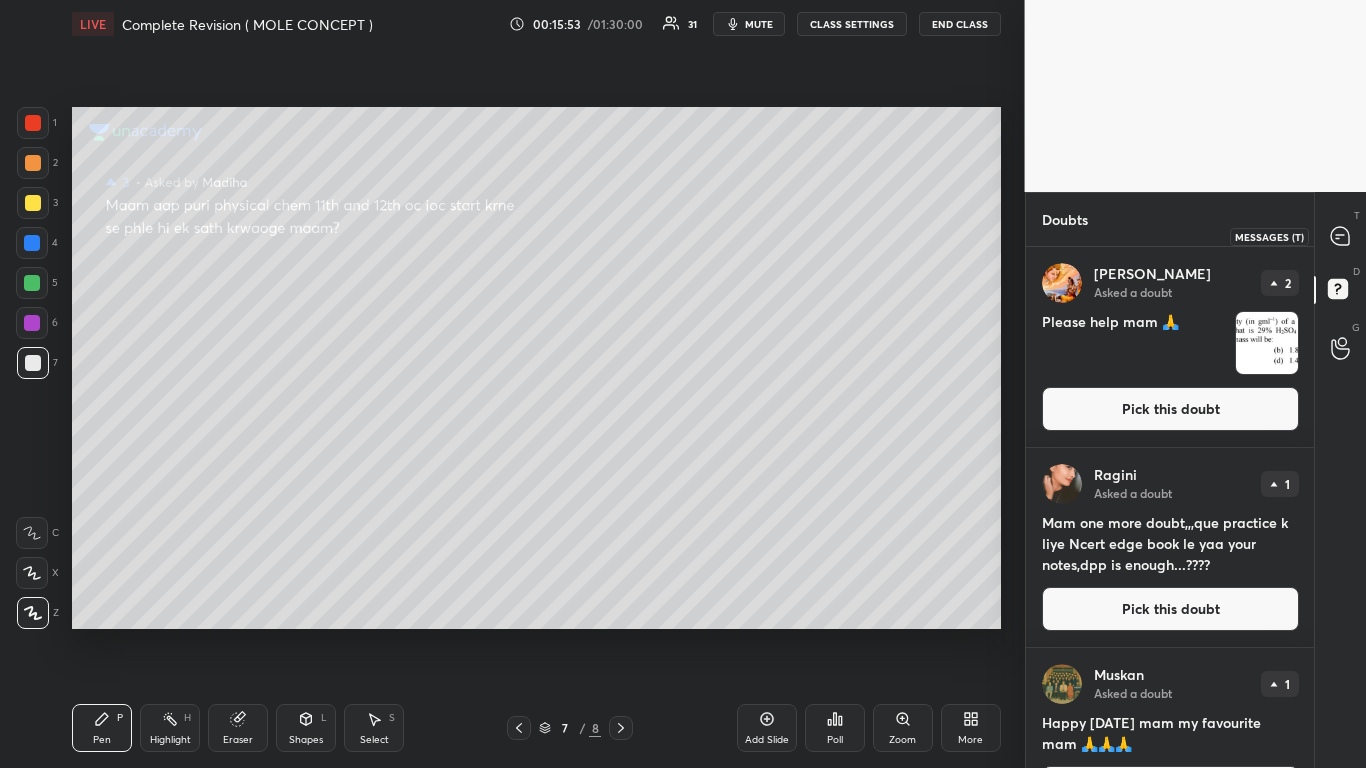 click 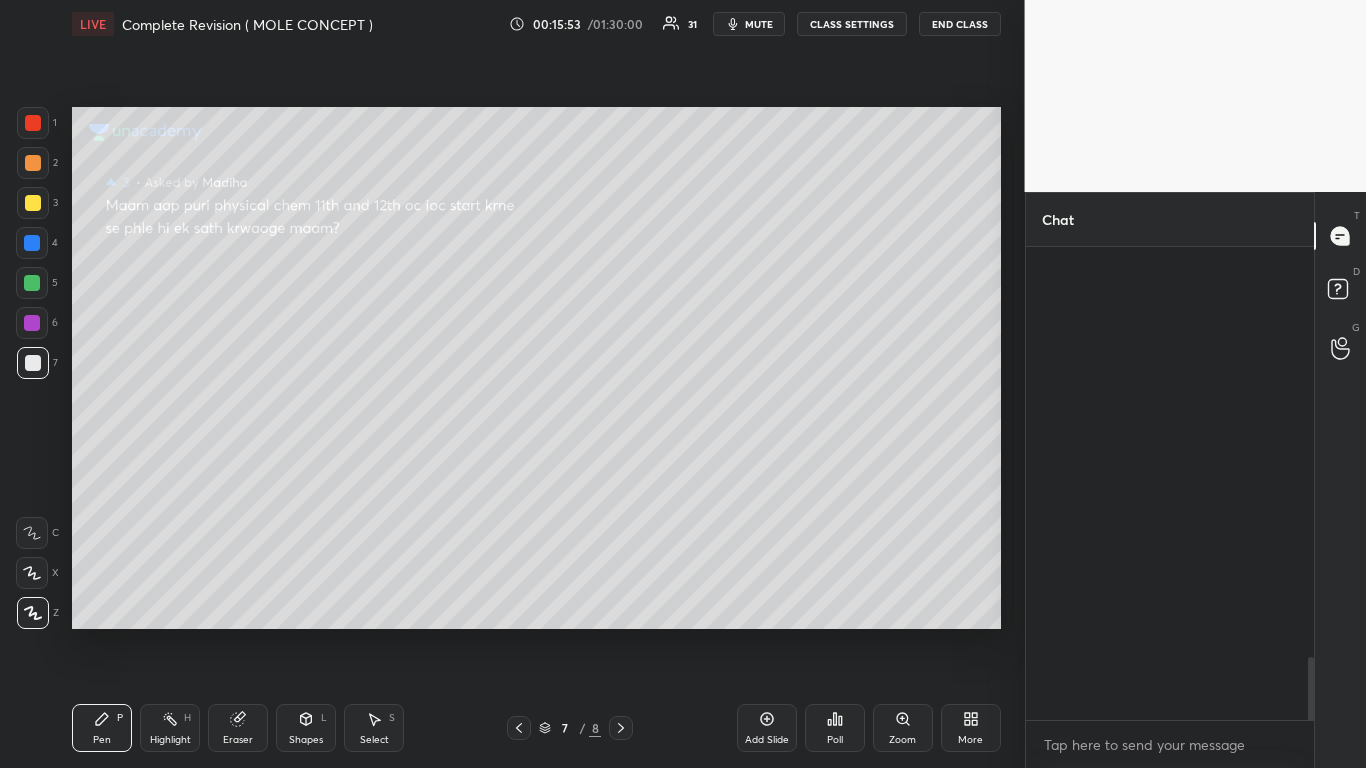 scroll, scrollTop: 3775, scrollLeft: 0, axis: vertical 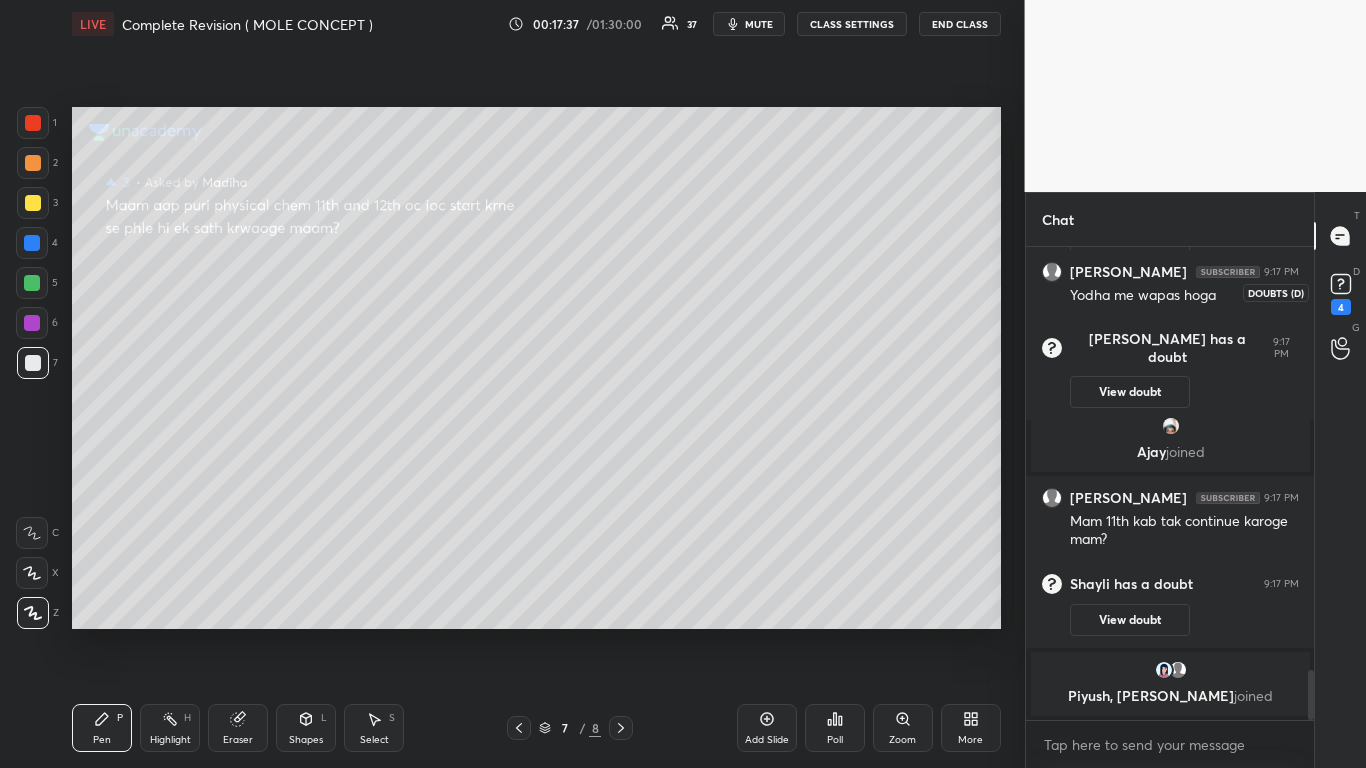 click 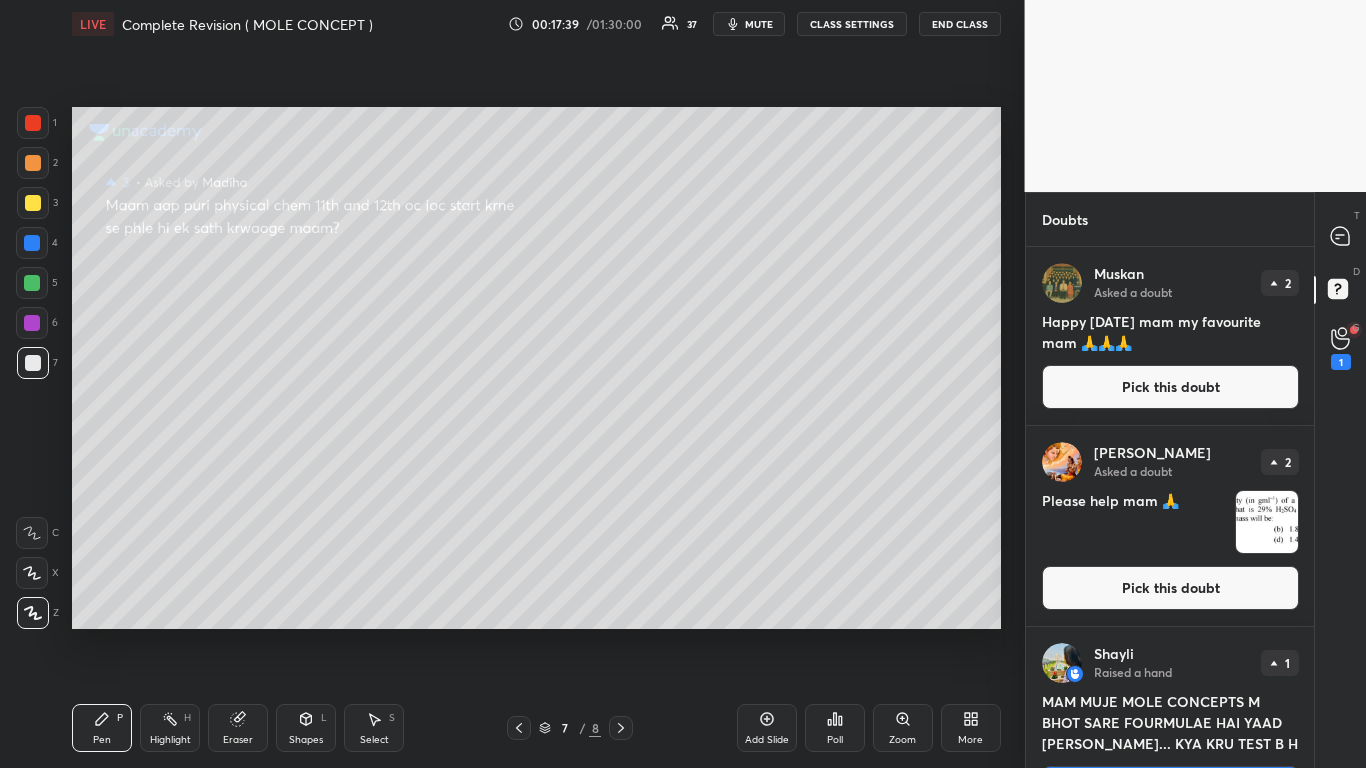 click on "Pick this doubt" at bounding box center [1170, 387] 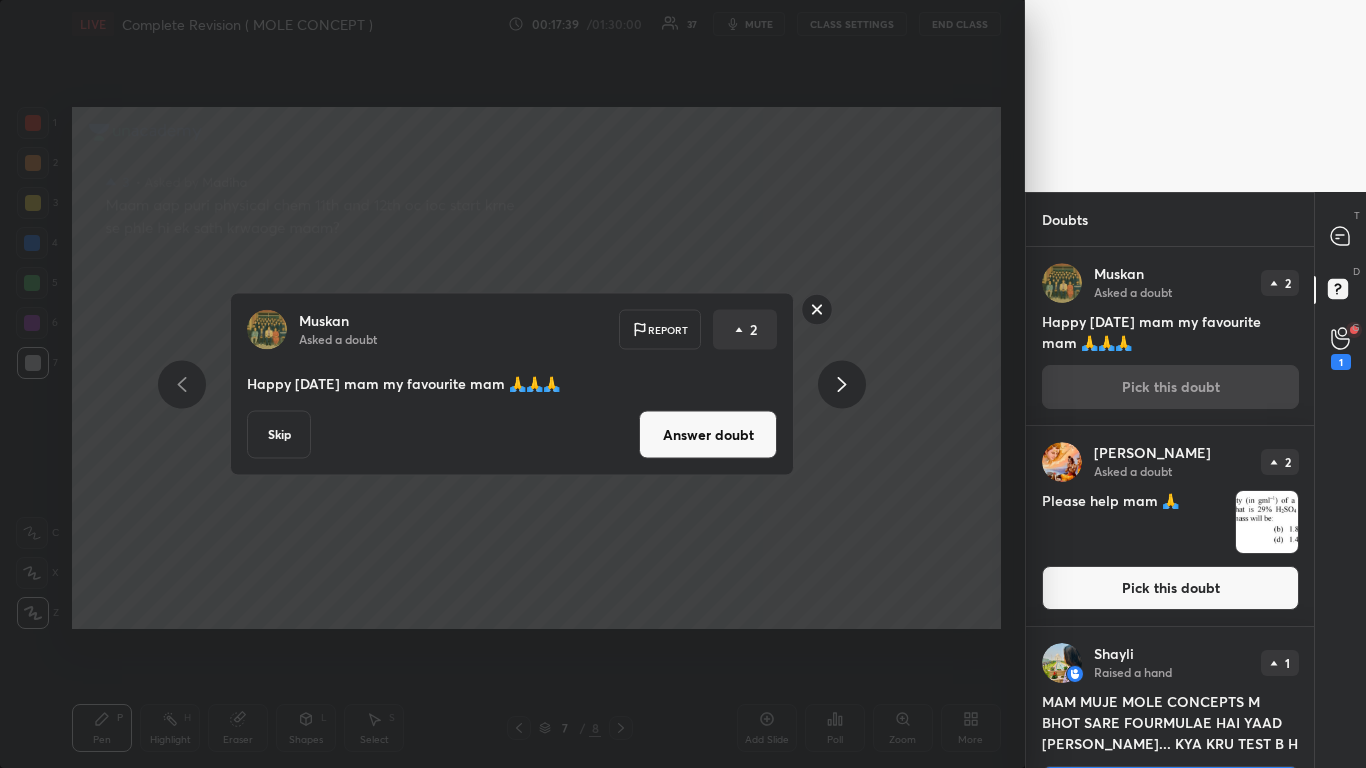 click on "Answer doubt" at bounding box center (708, 435) 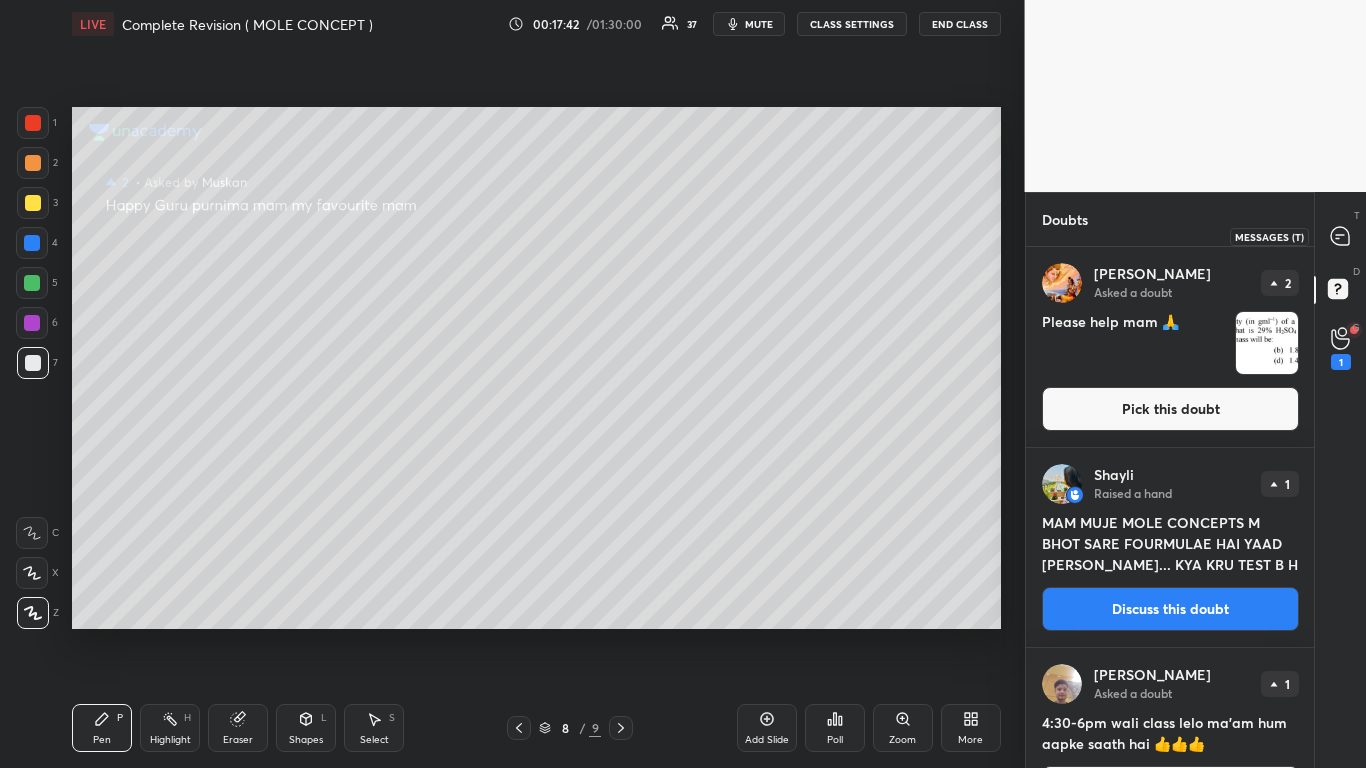 click 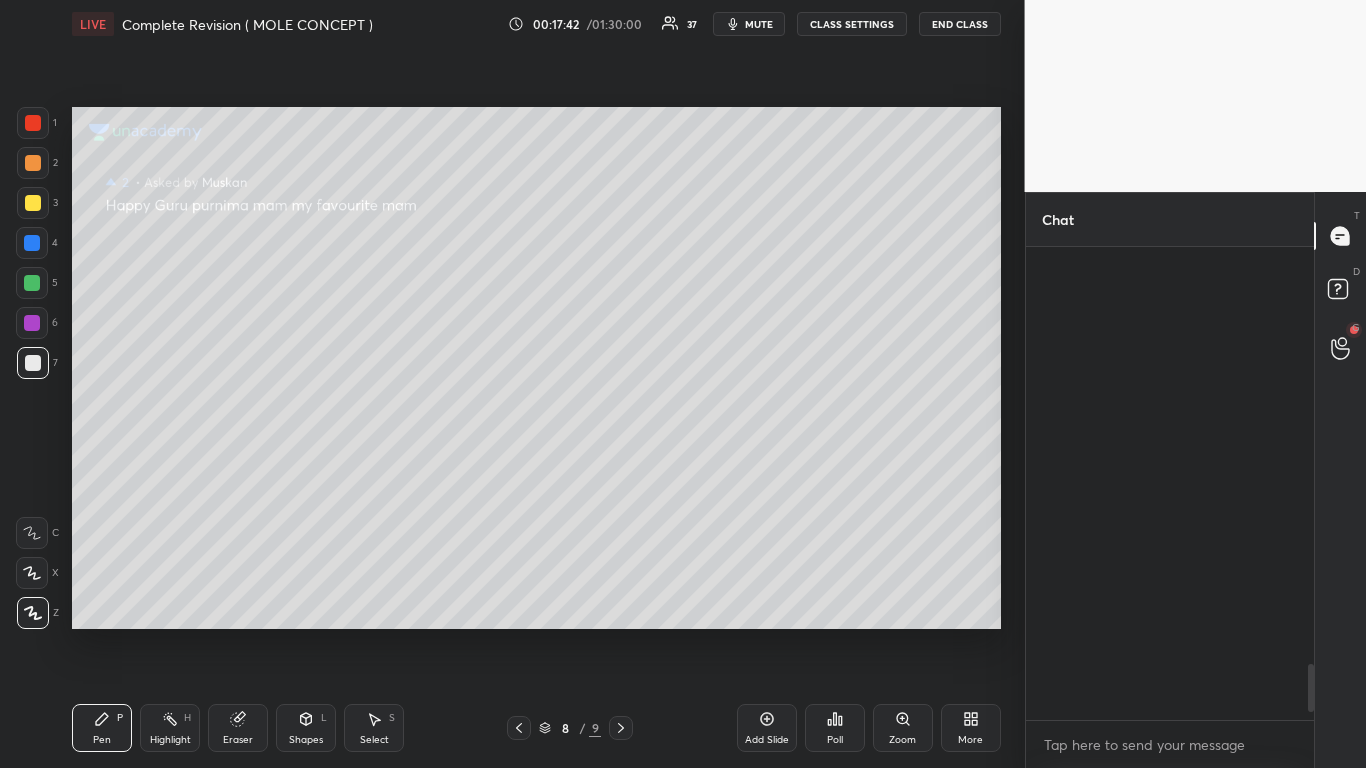 scroll, scrollTop: 4121, scrollLeft: 0, axis: vertical 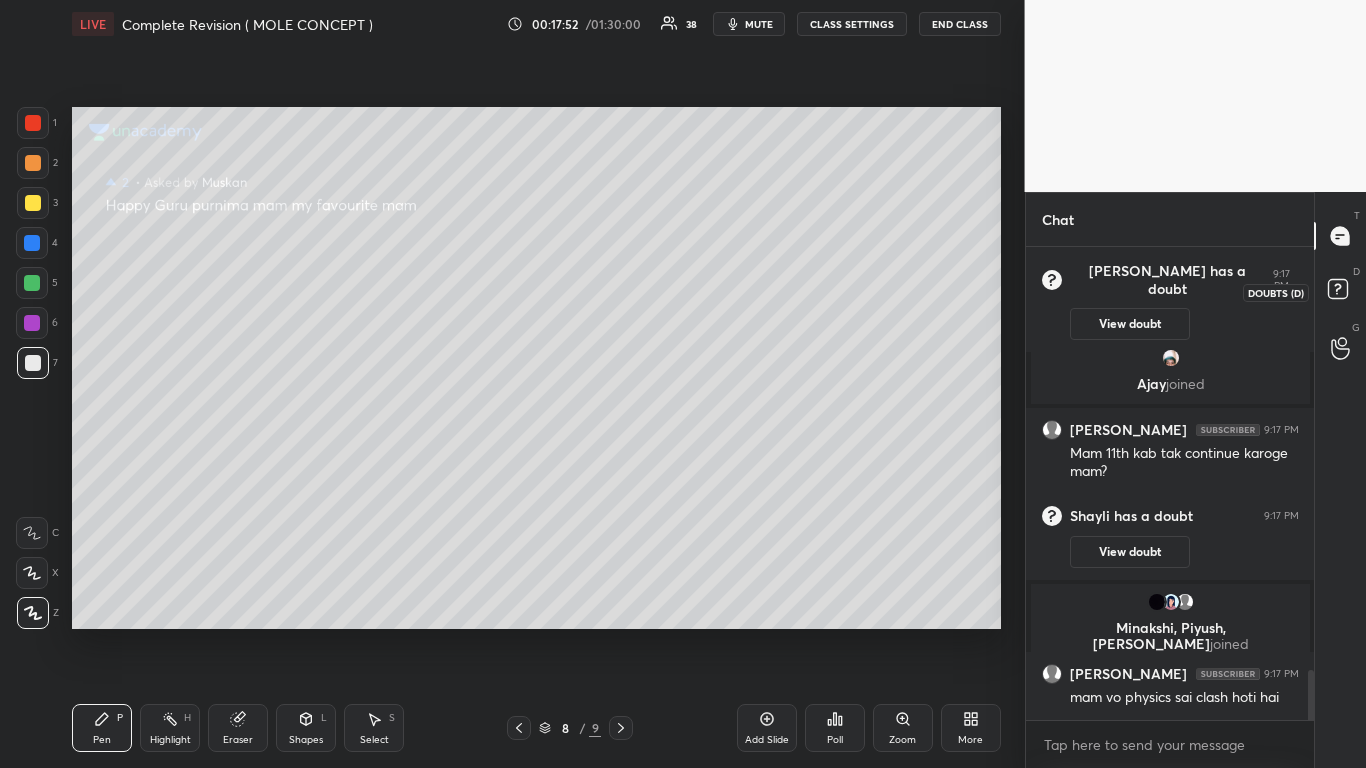 click 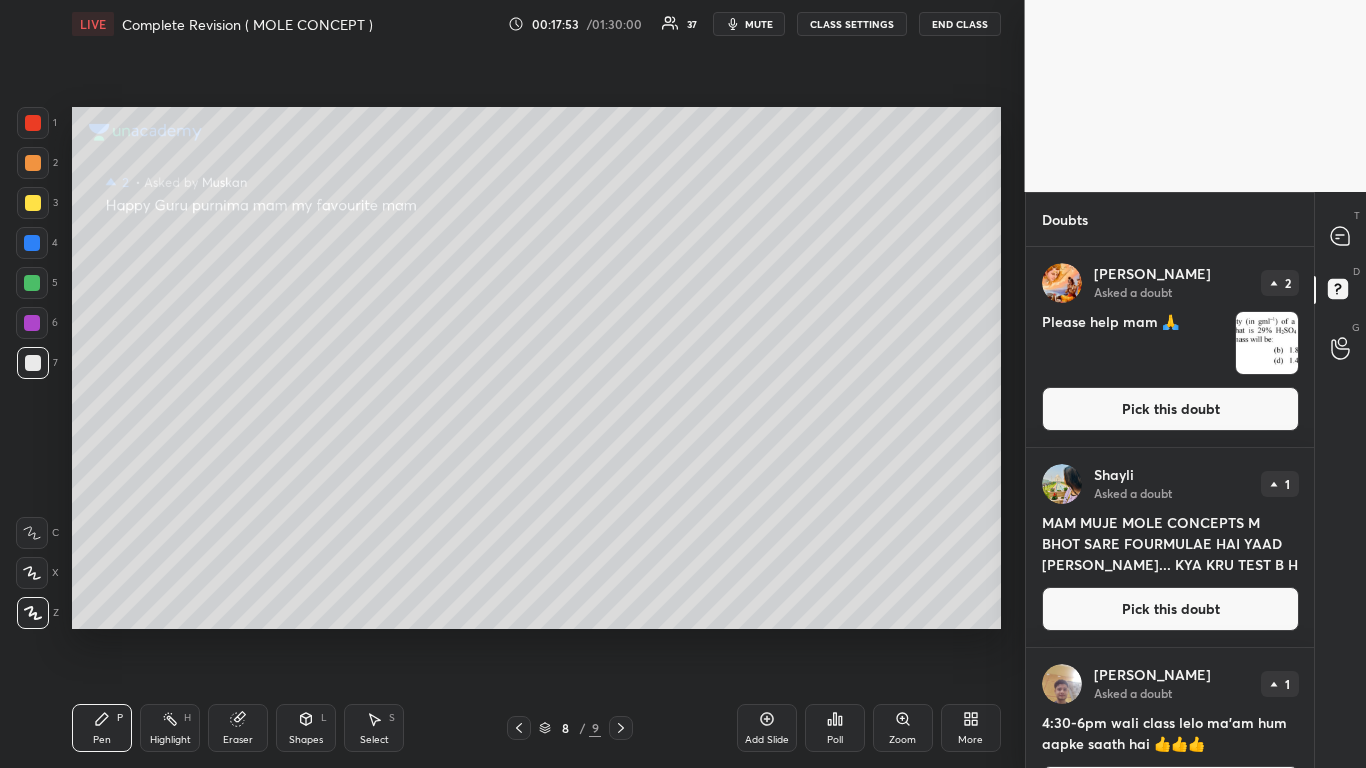 click on "Pick this doubt" at bounding box center (1170, 409) 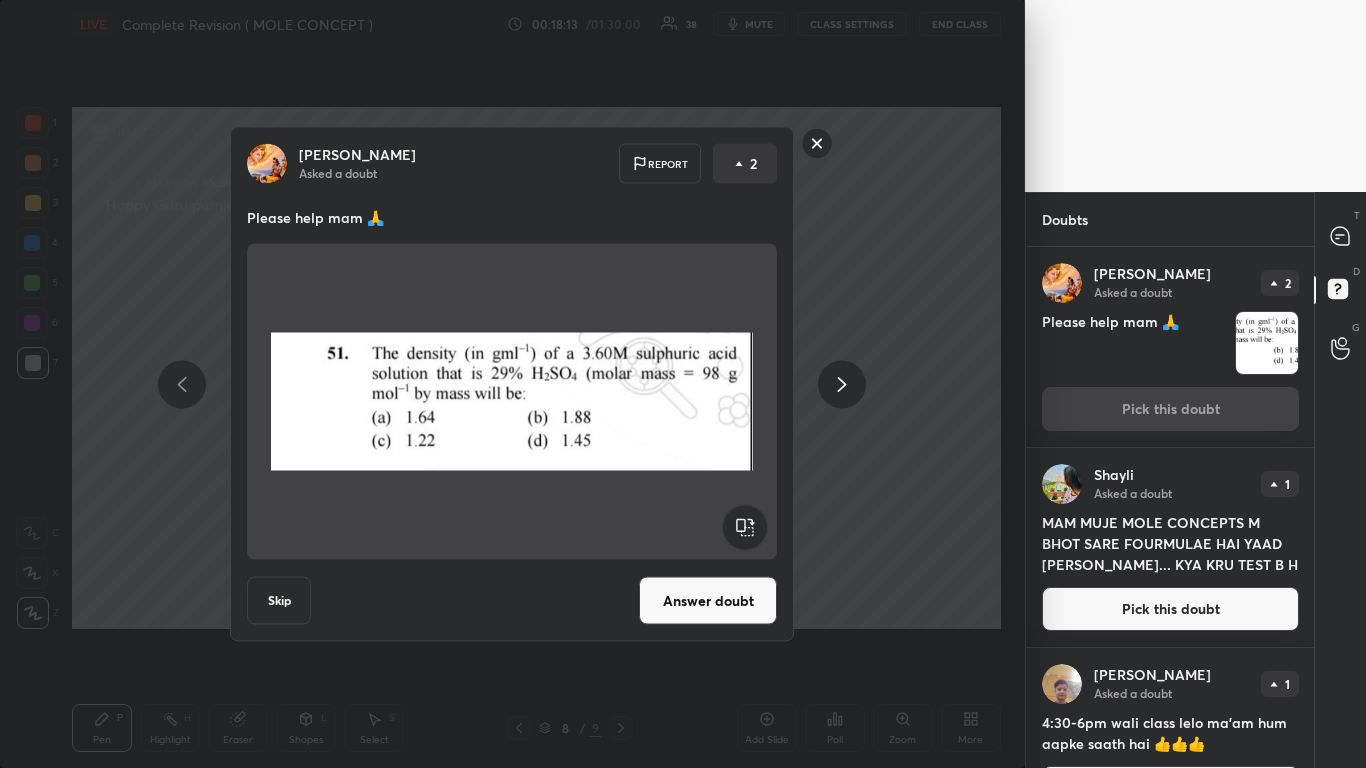 click on "Answer doubt" at bounding box center (708, 601) 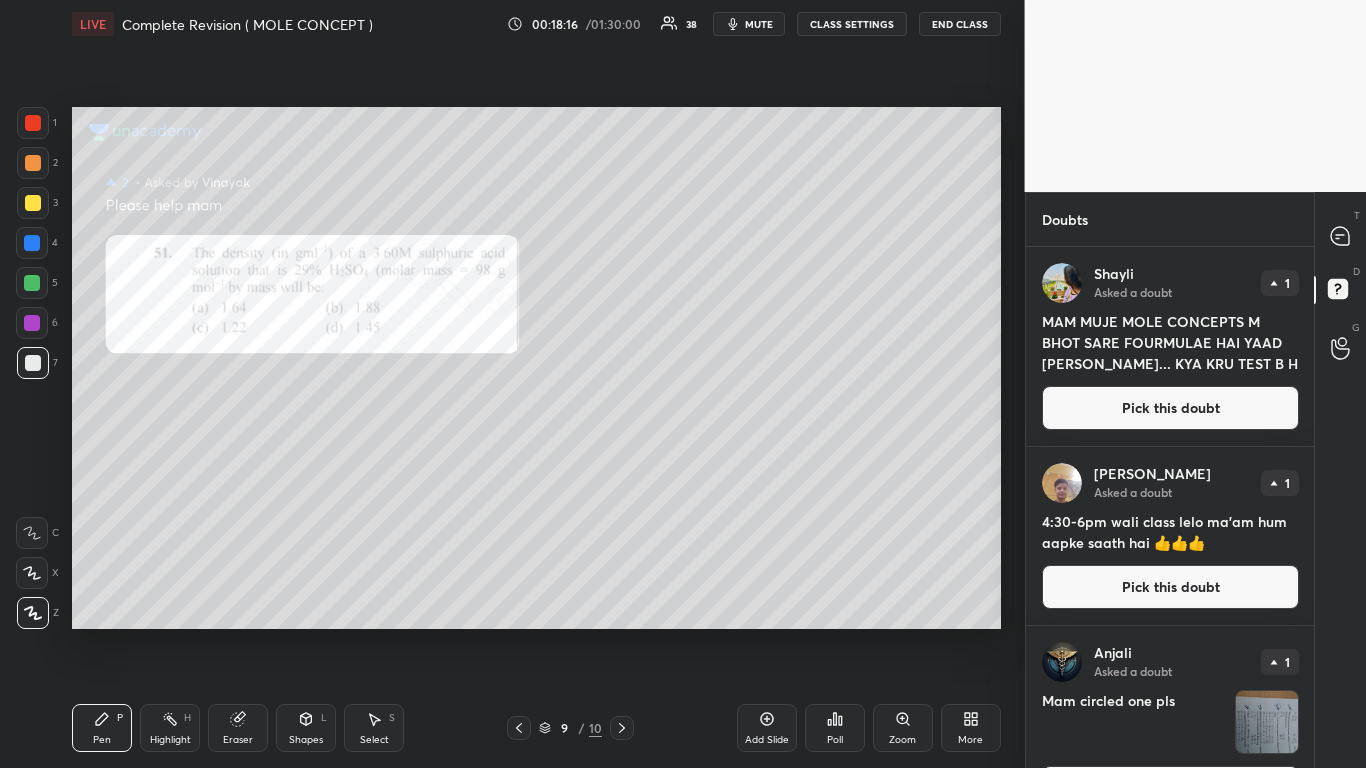 click at bounding box center [1341, 292] 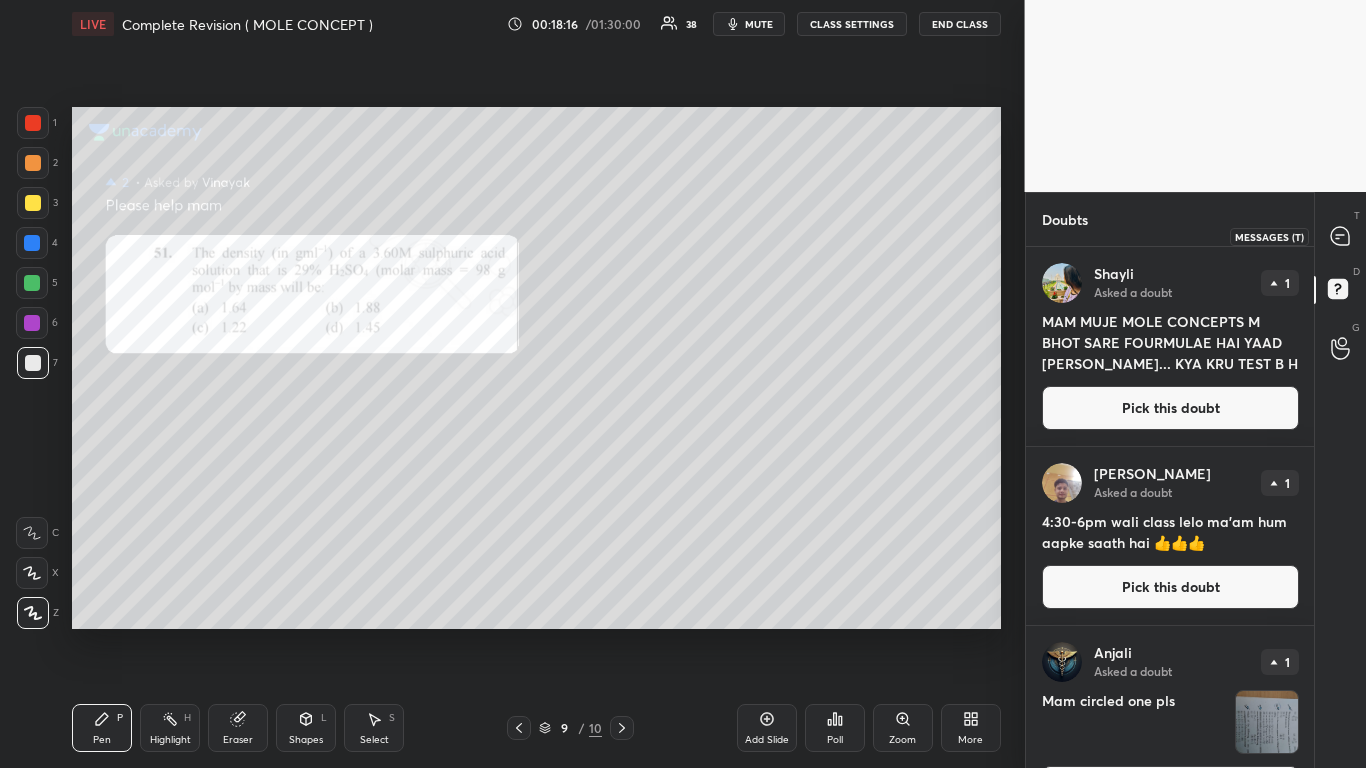 click 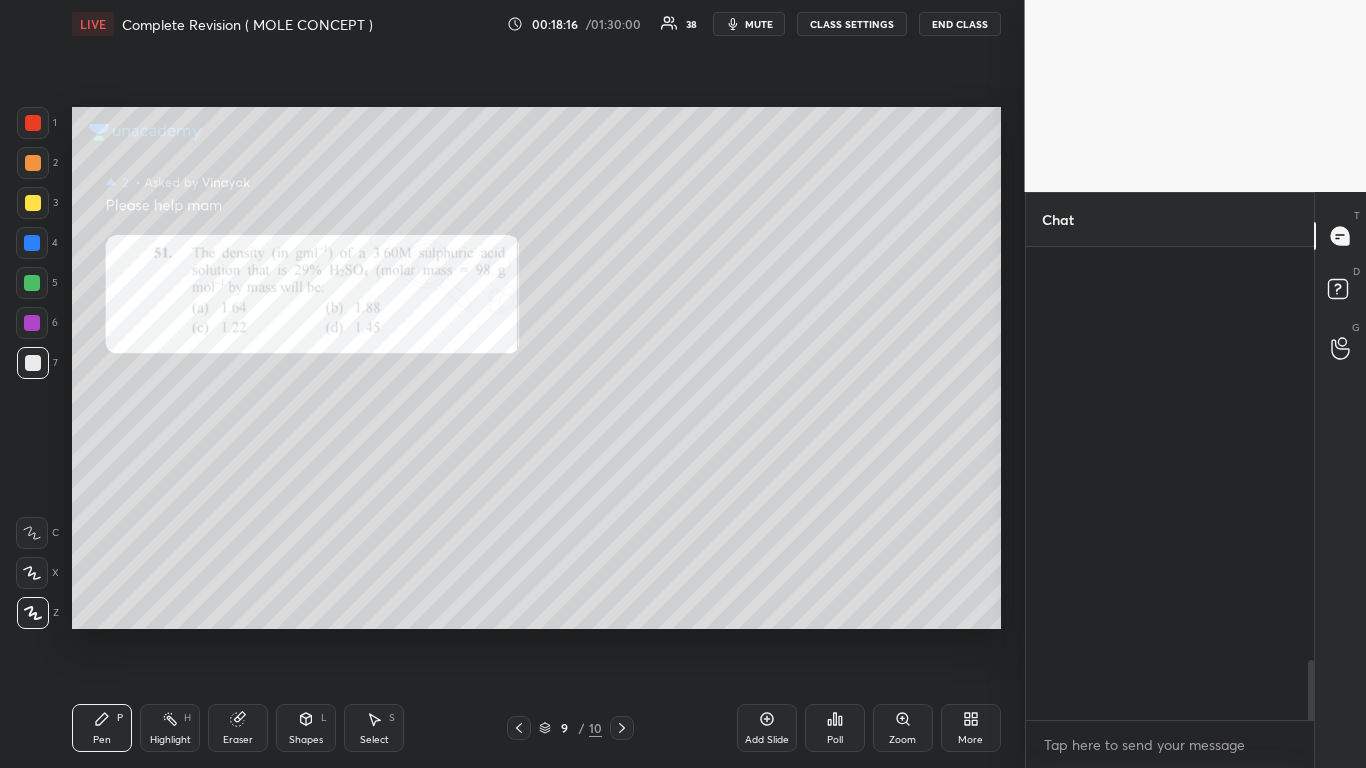 scroll, scrollTop: 4437, scrollLeft: 0, axis: vertical 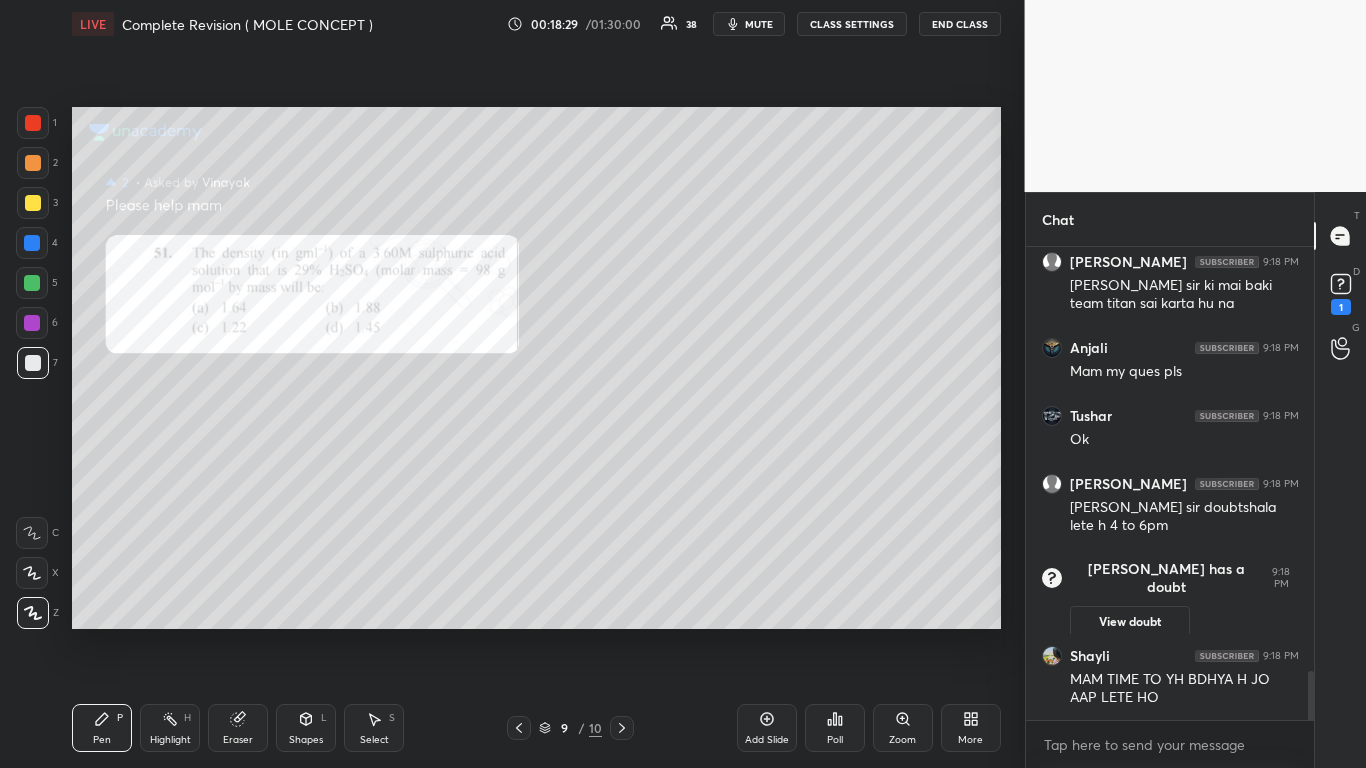 click at bounding box center [33, 203] 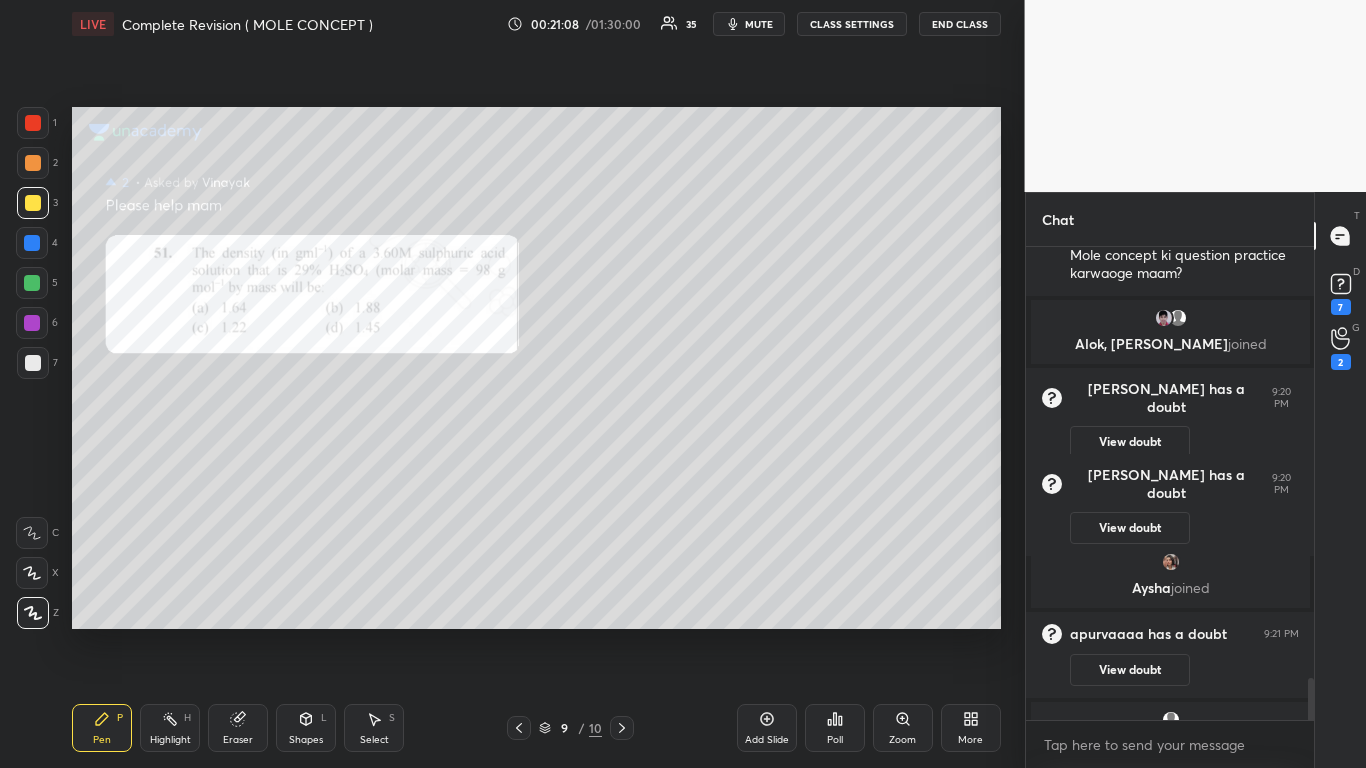 scroll, scrollTop: 4813, scrollLeft: 0, axis: vertical 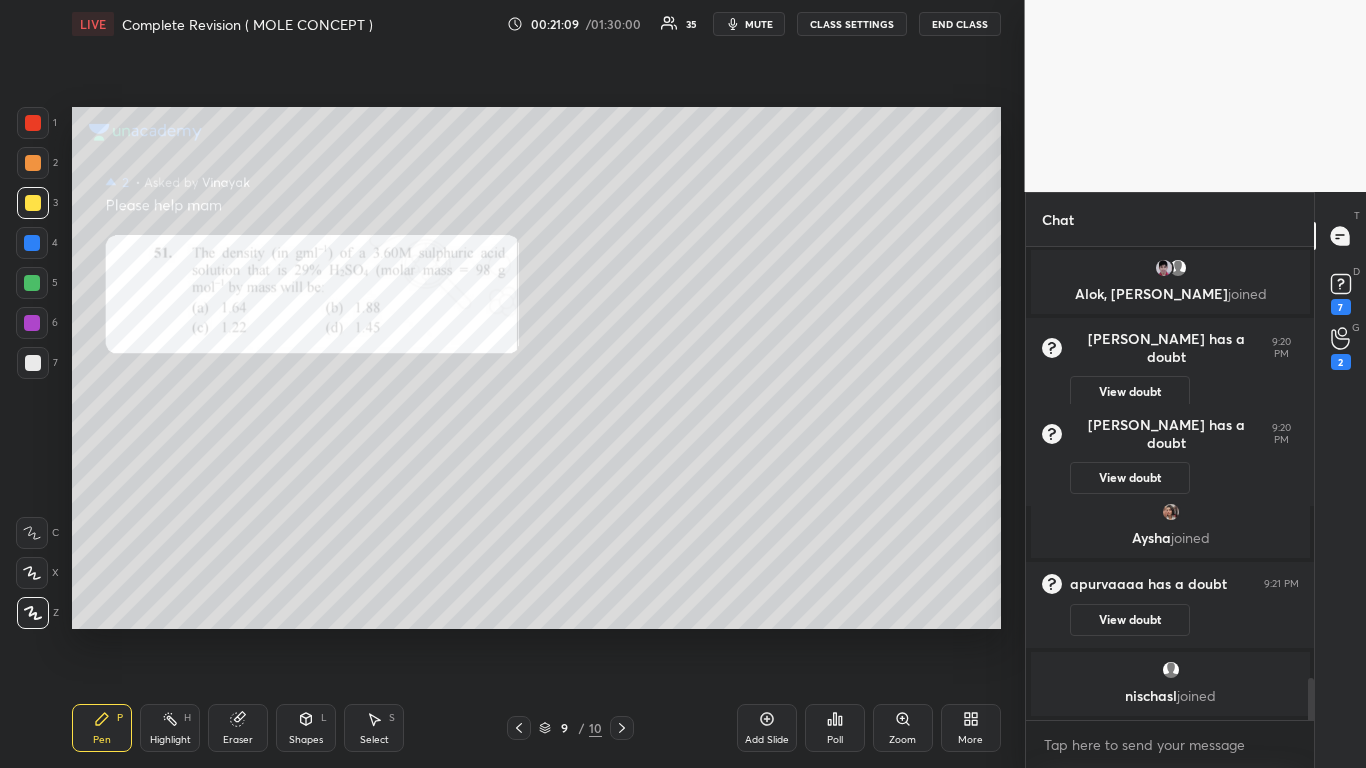 click on "Add Slide" at bounding box center [767, 728] 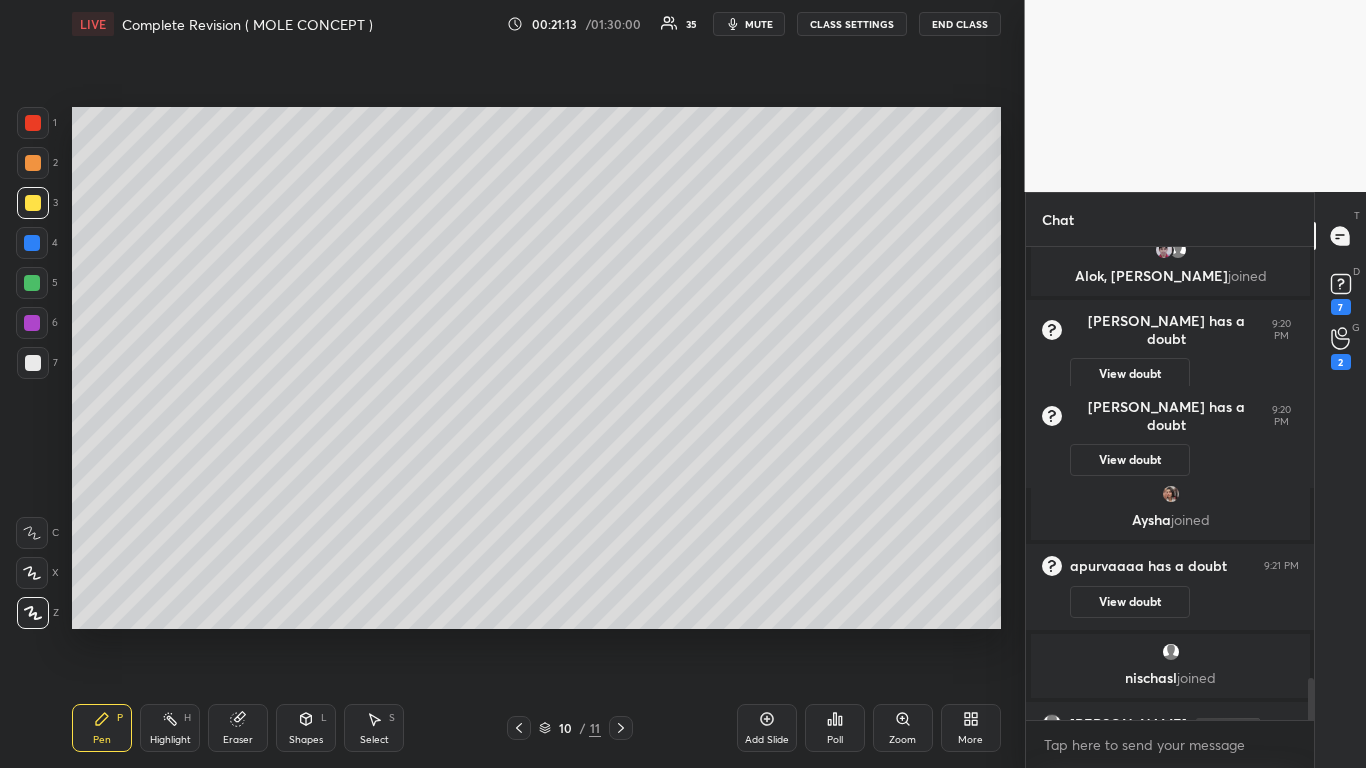 scroll, scrollTop: 4881, scrollLeft: 0, axis: vertical 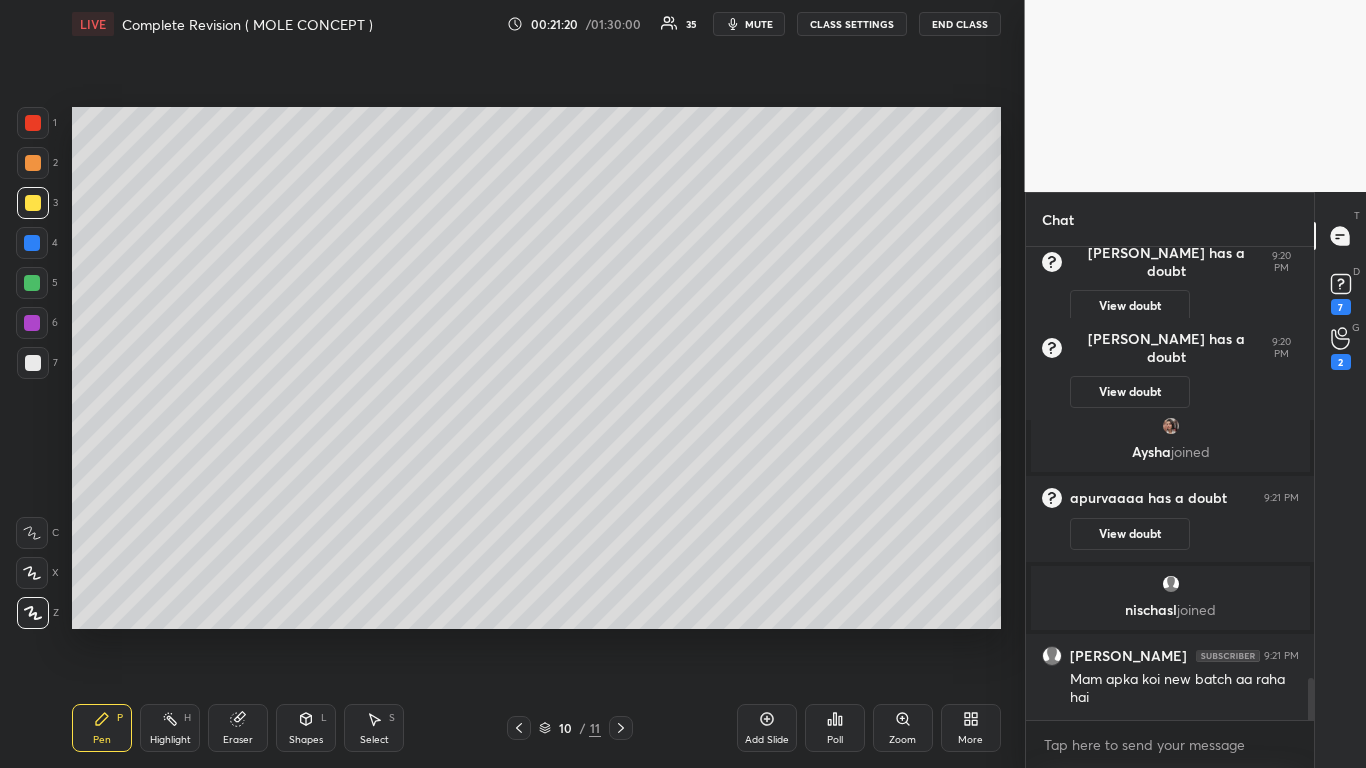 click 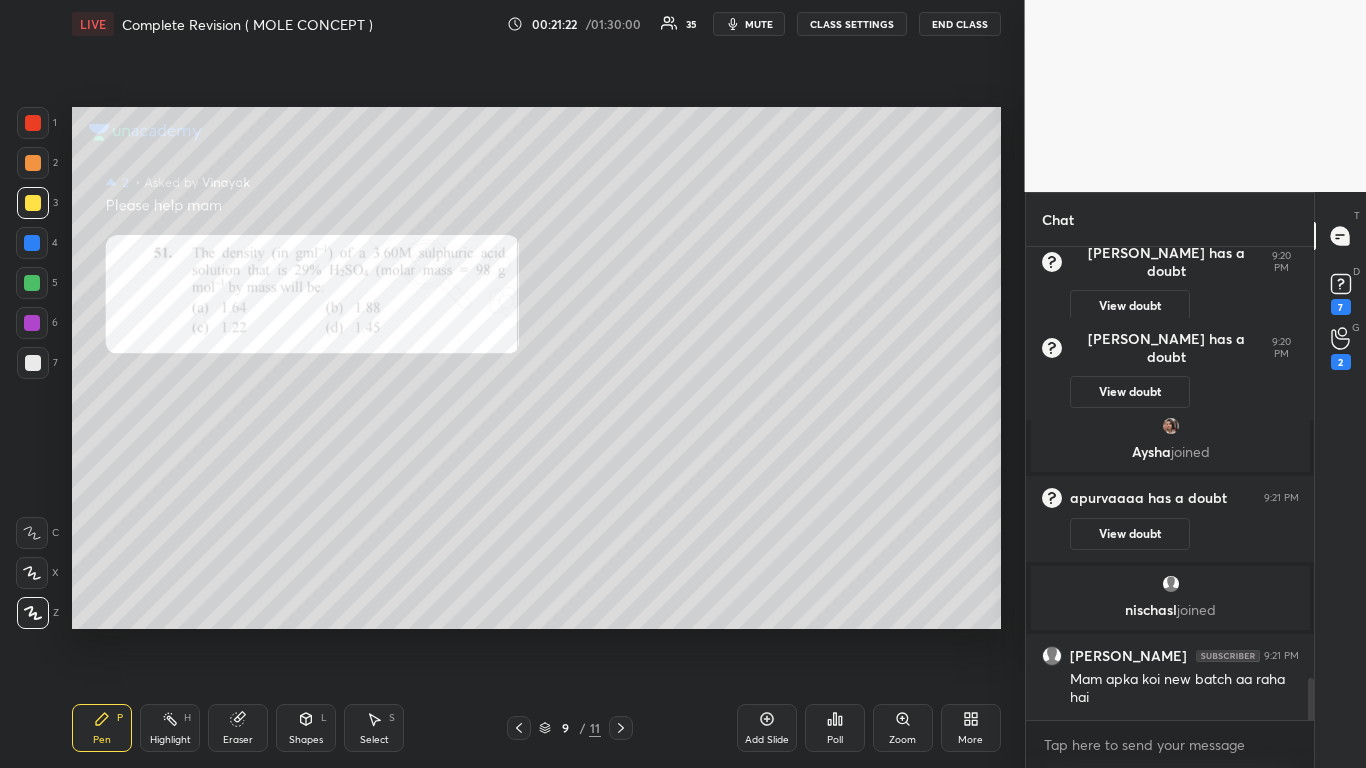 click 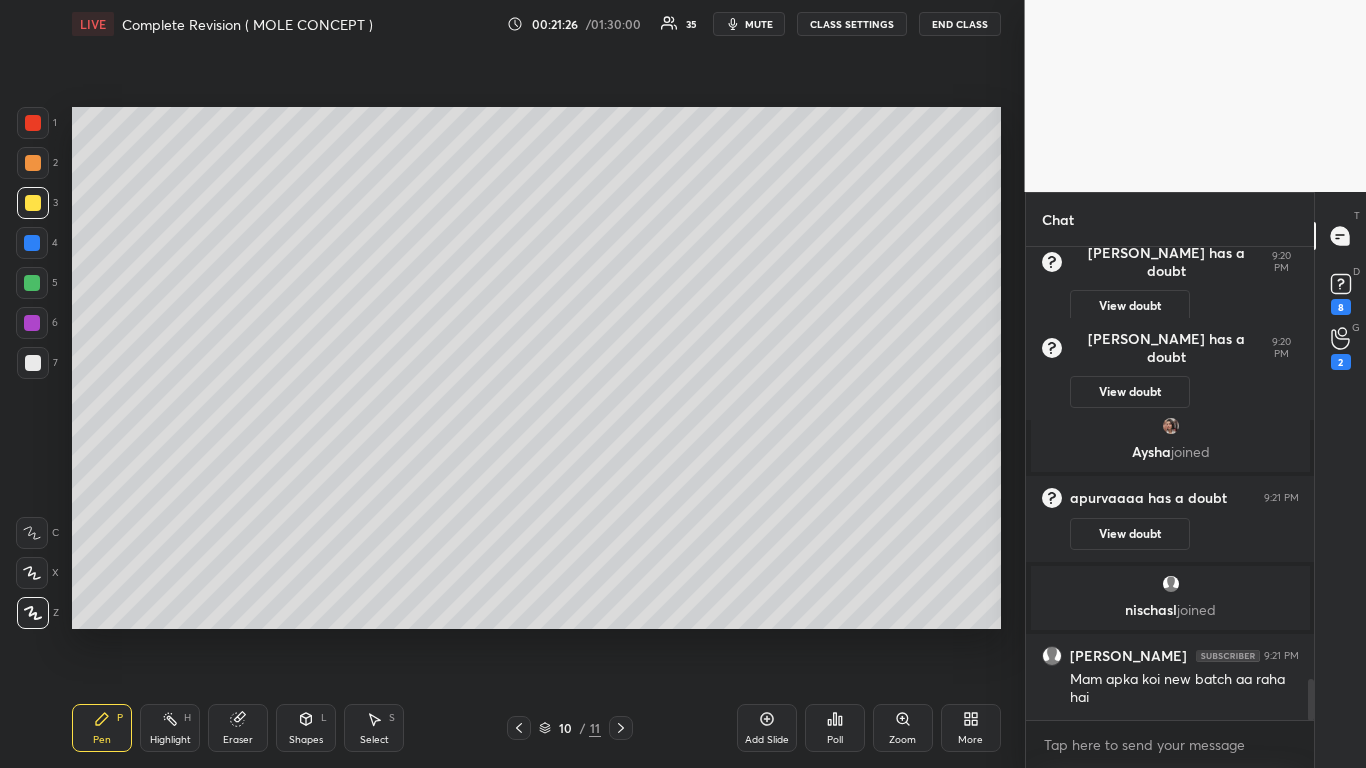 scroll, scrollTop: 4967, scrollLeft: 0, axis: vertical 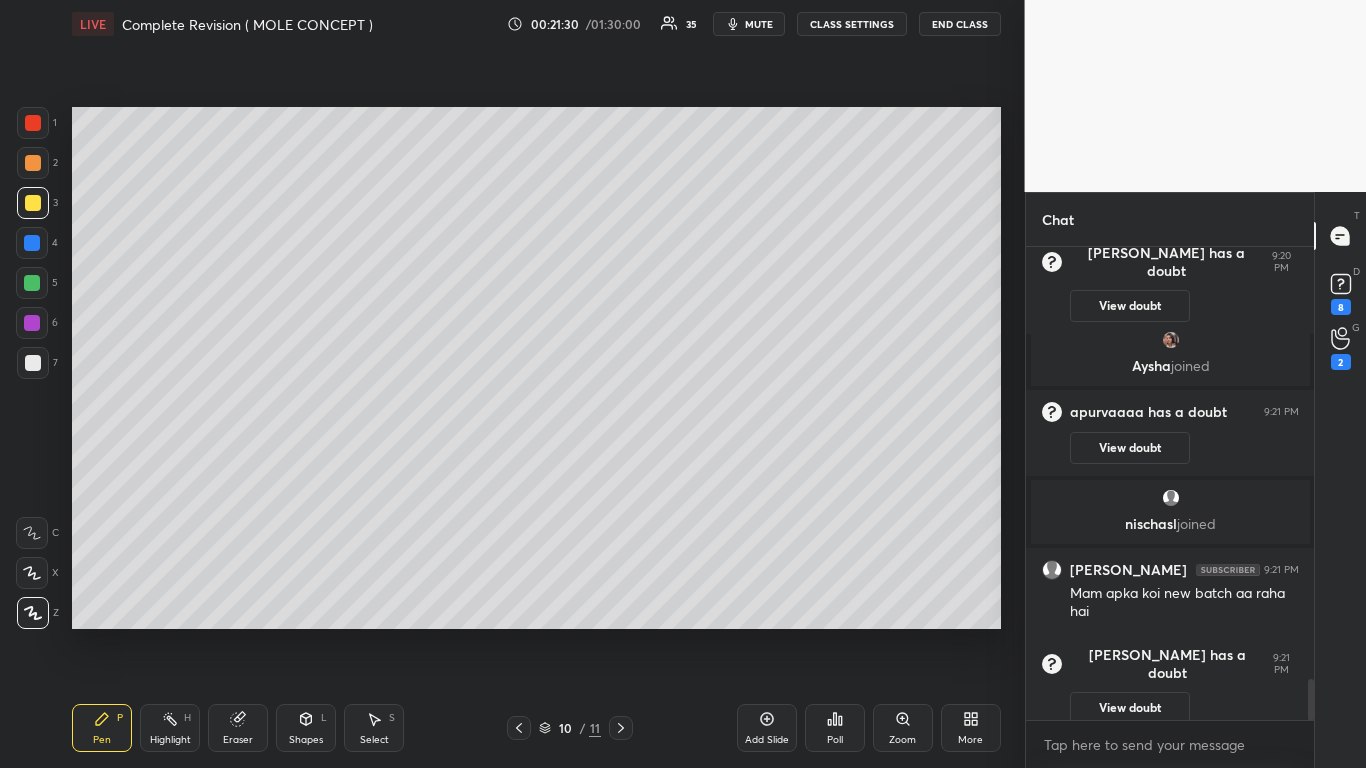 click 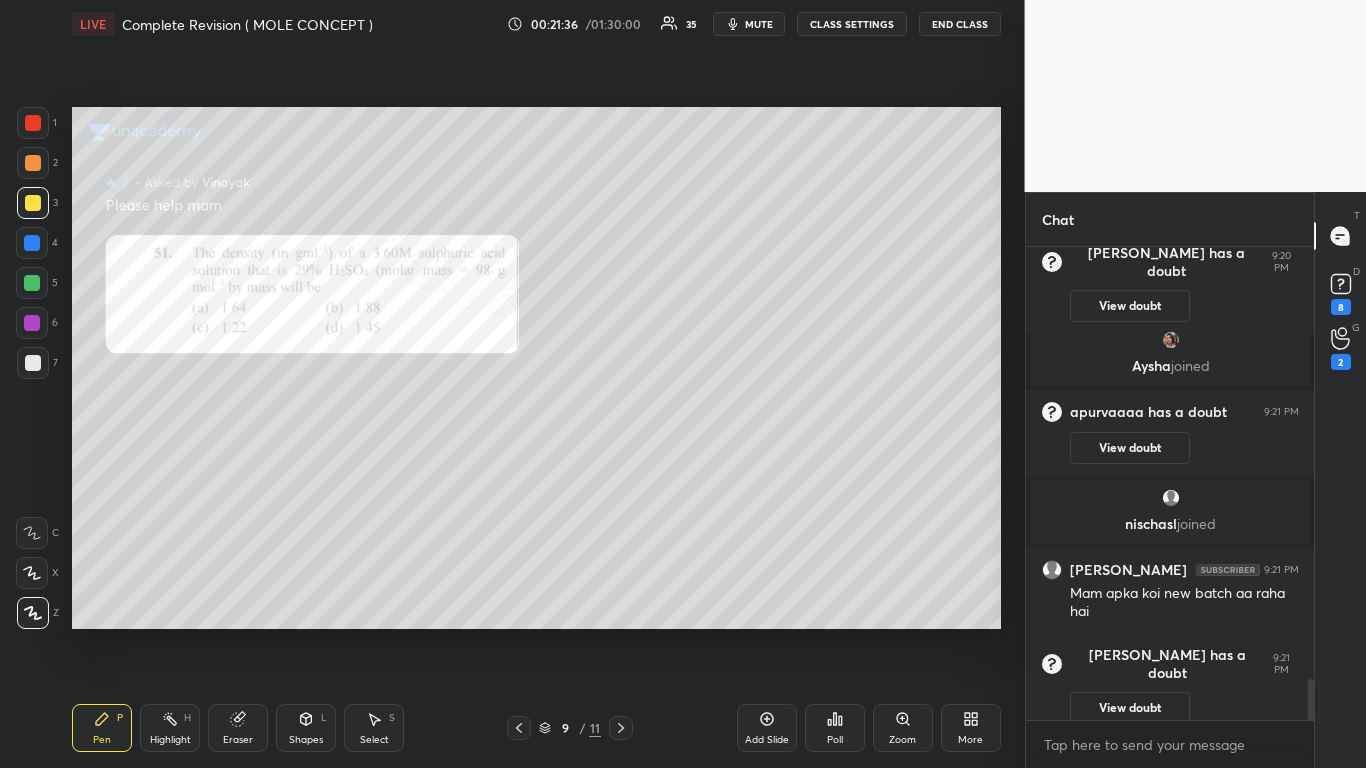 scroll, scrollTop: 4941, scrollLeft: 0, axis: vertical 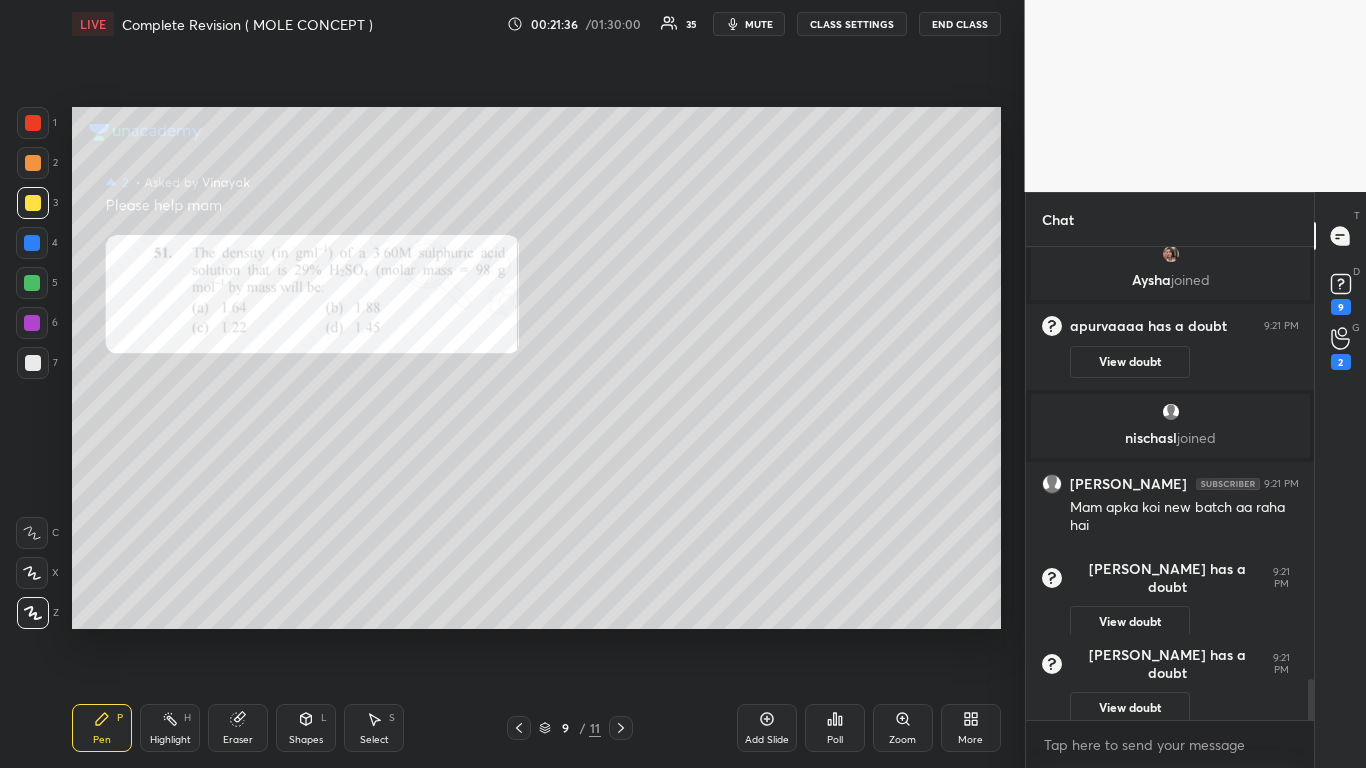 click 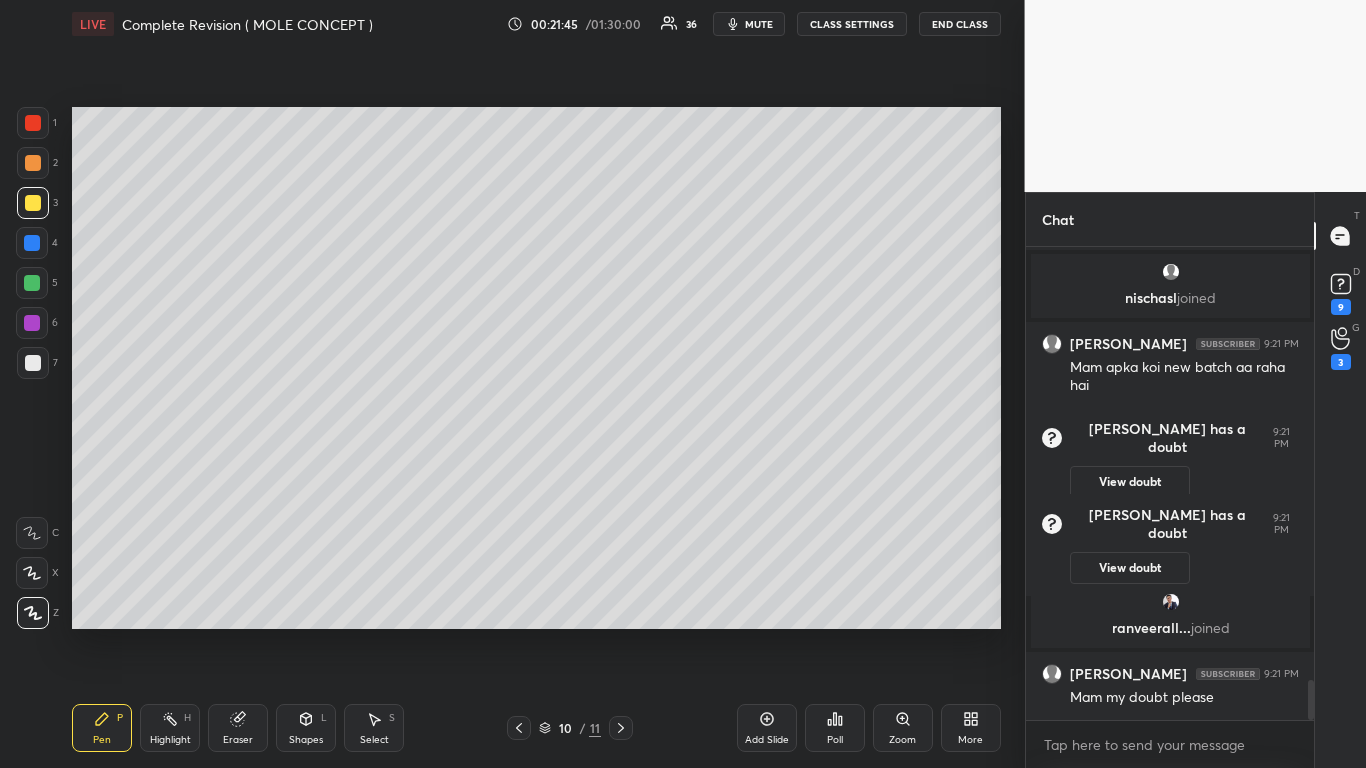 scroll, scrollTop: 5153, scrollLeft: 0, axis: vertical 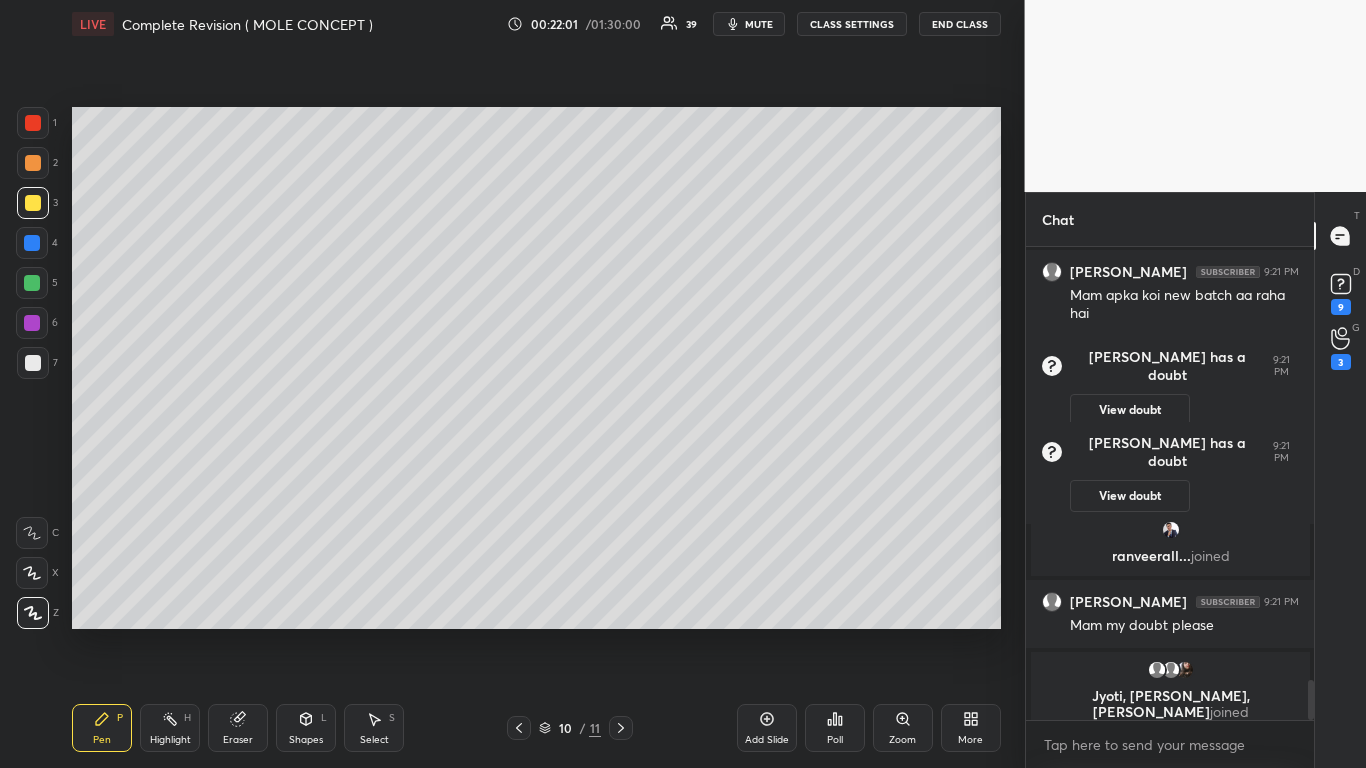 click 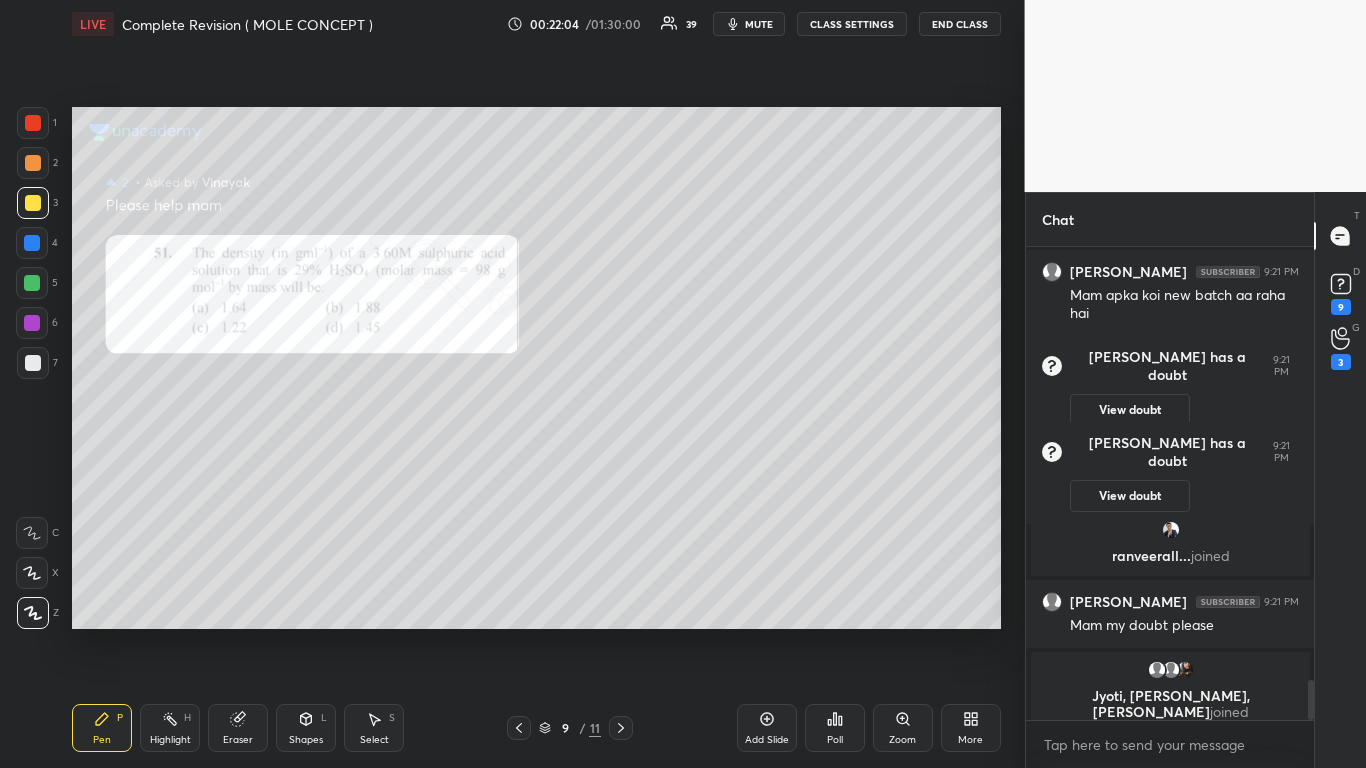 click at bounding box center (33, 123) 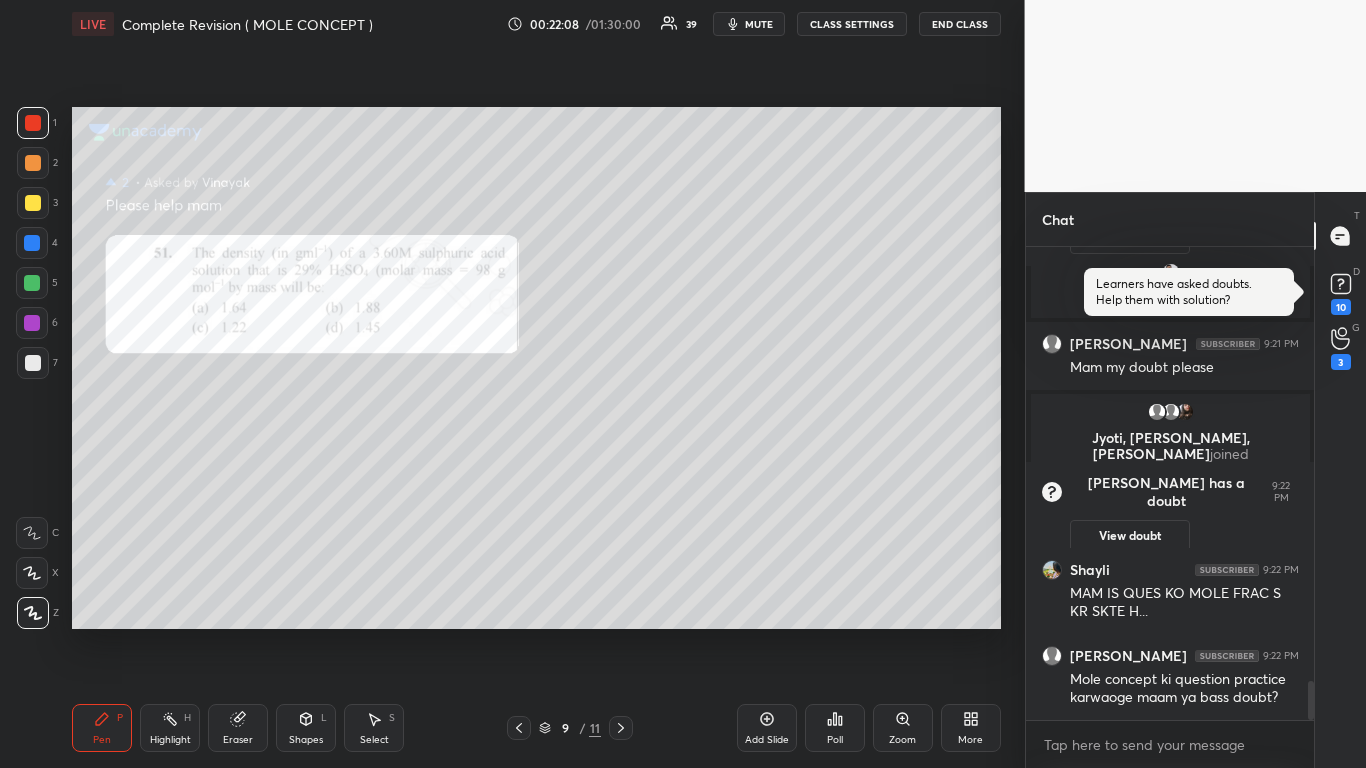 scroll, scrollTop: 5295, scrollLeft: 0, axis: vertical 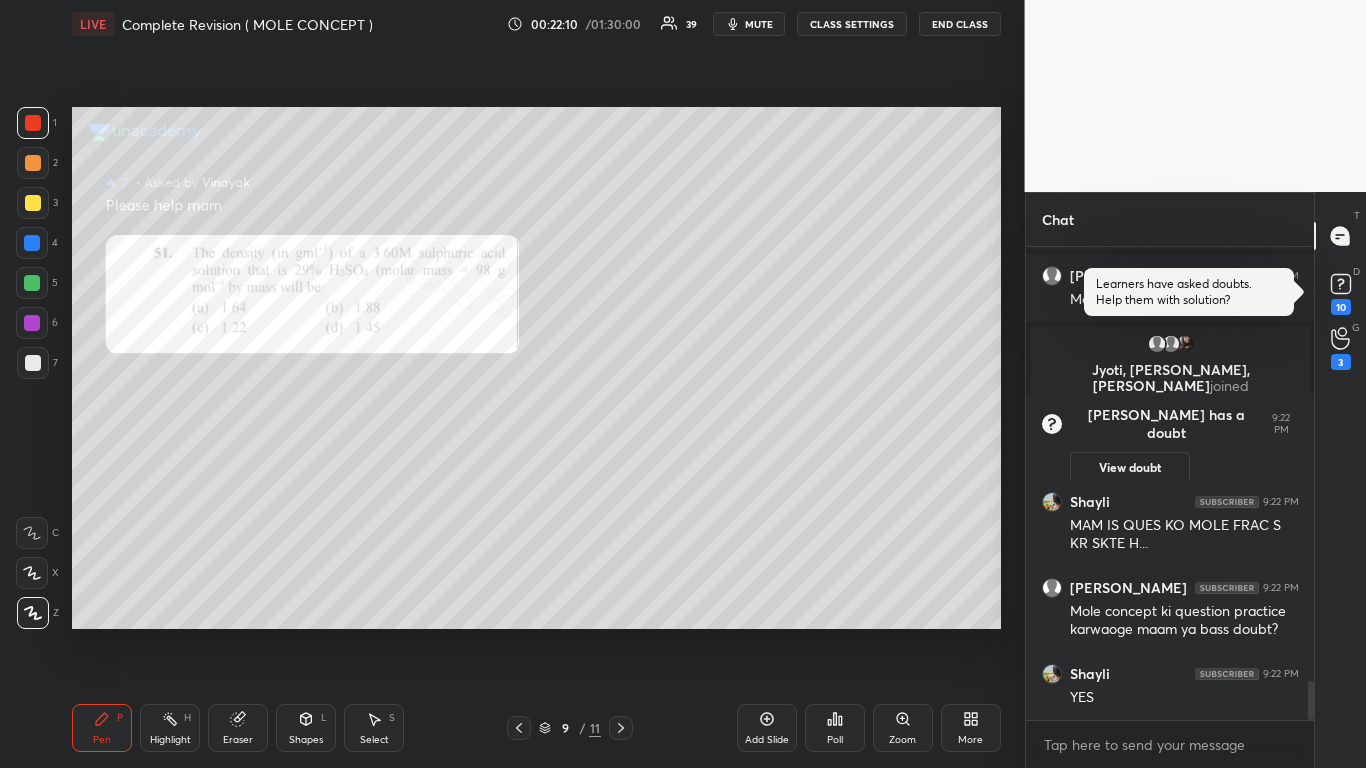 click on "CLASS SETTINGS" at bounding box center [852, 24] 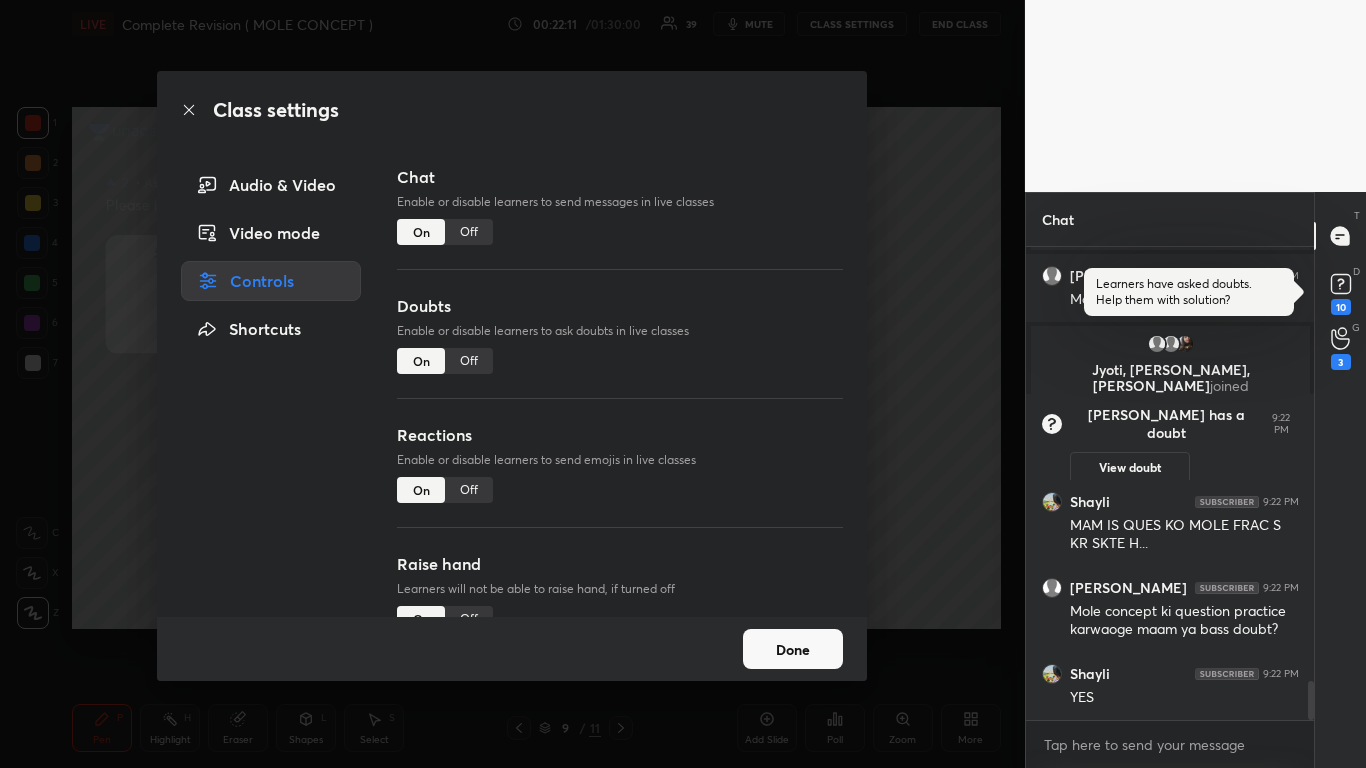 click on "Off" at bounding box center [469, 232] 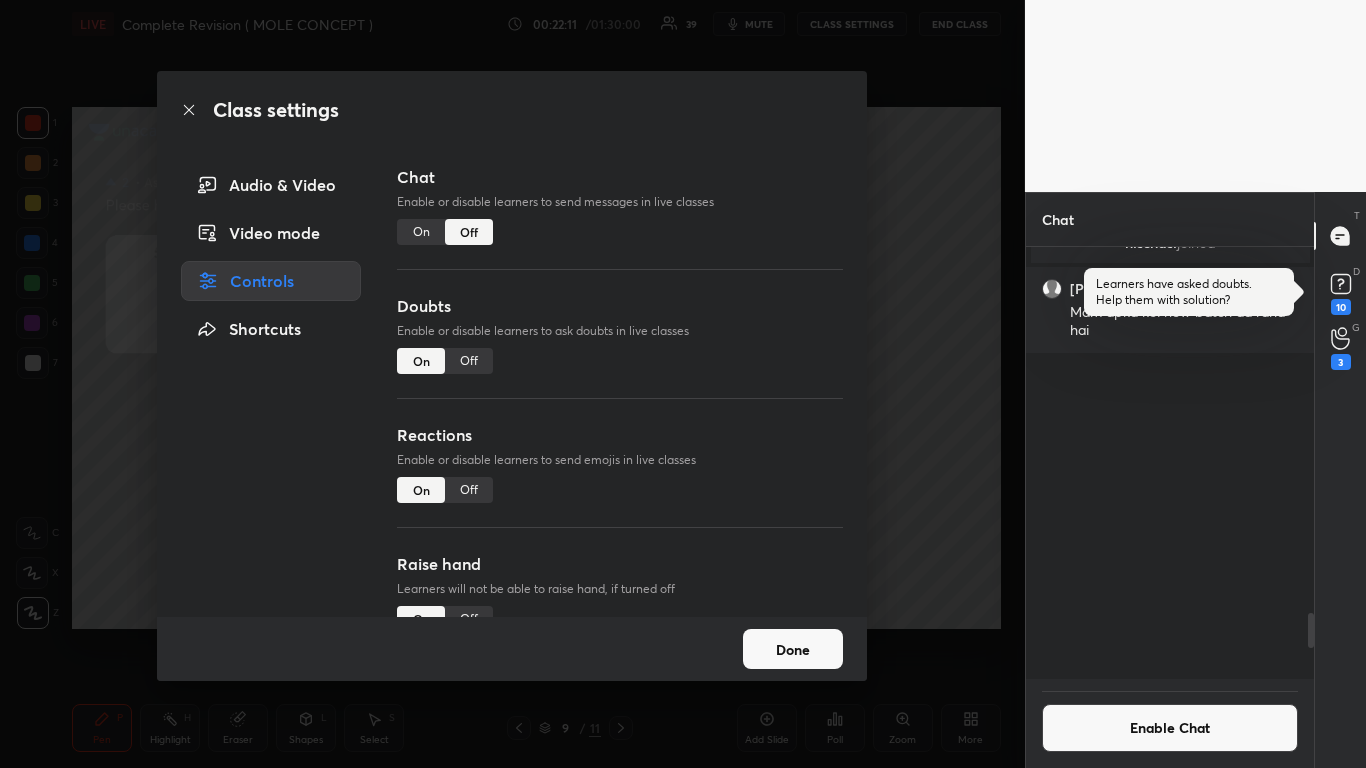 scroll, scrollTop: 4681, scrollLeft: 0, axis: vertical 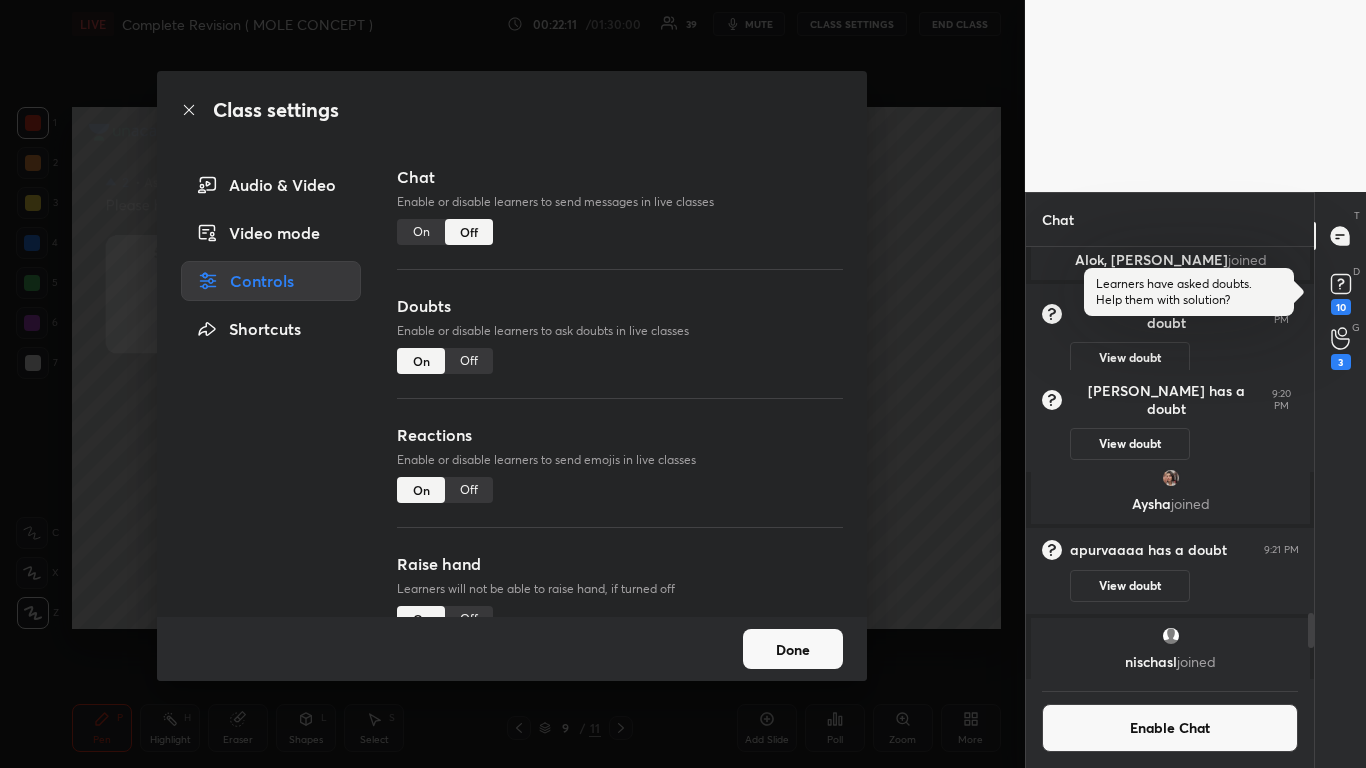 click on "Done" at bounding box center [793, 649] 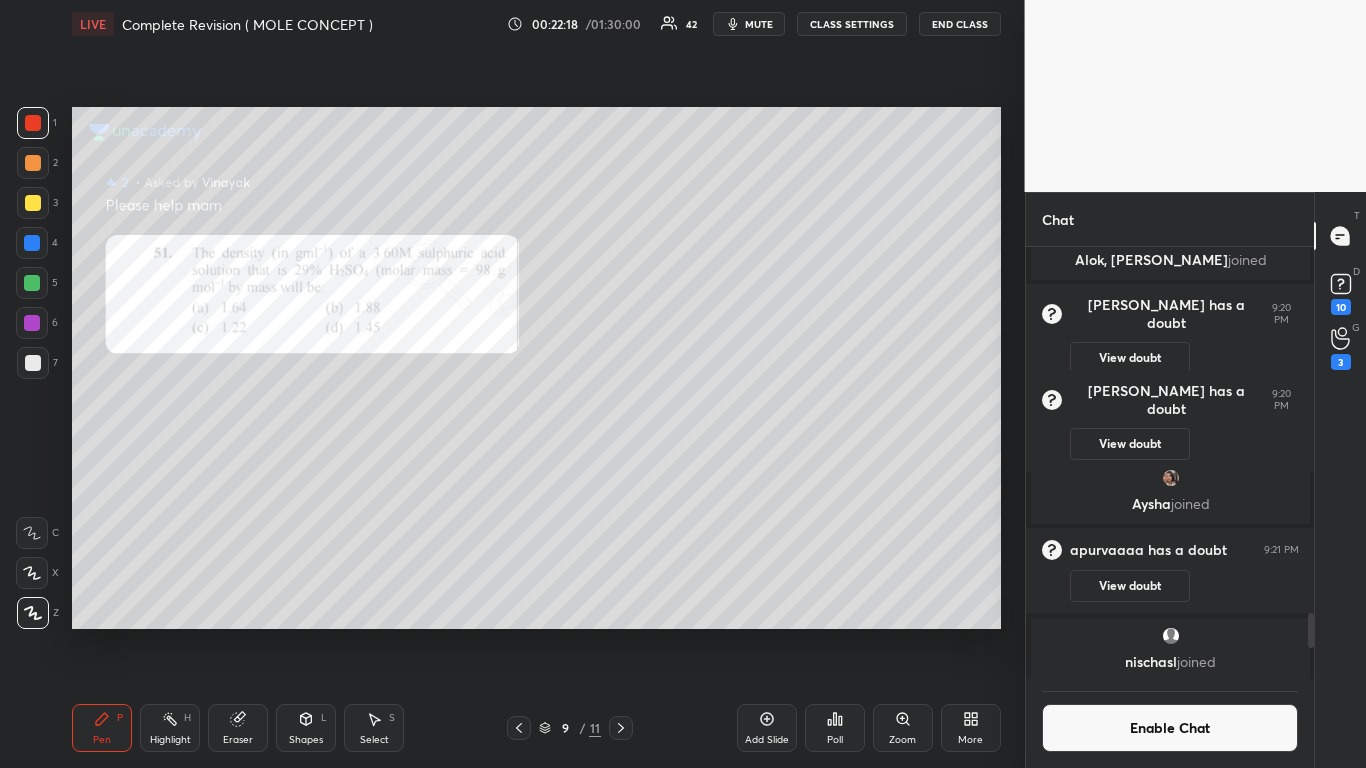 scroll, scrollTop: 385, scrollLeft: 282, axis: both 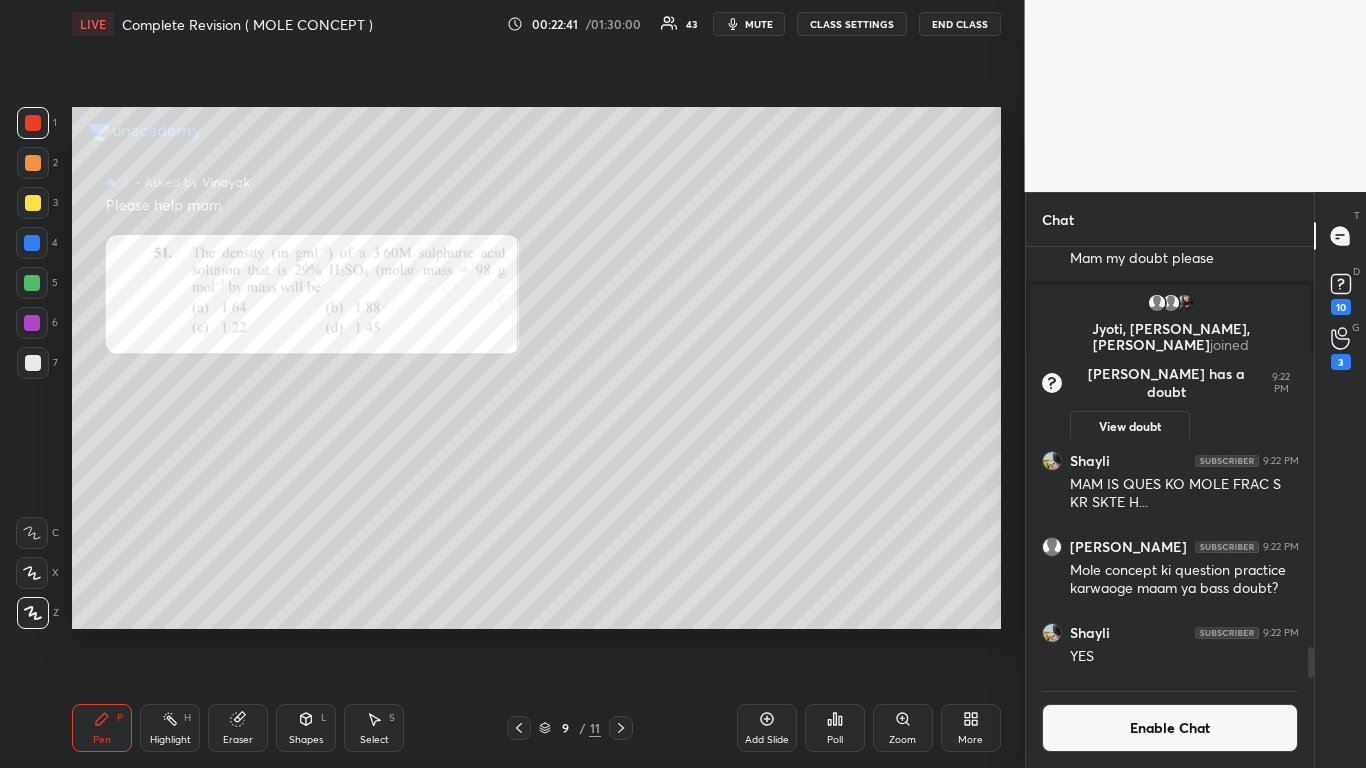 click on "Enable Chat" at bounding box center [1170, 728] 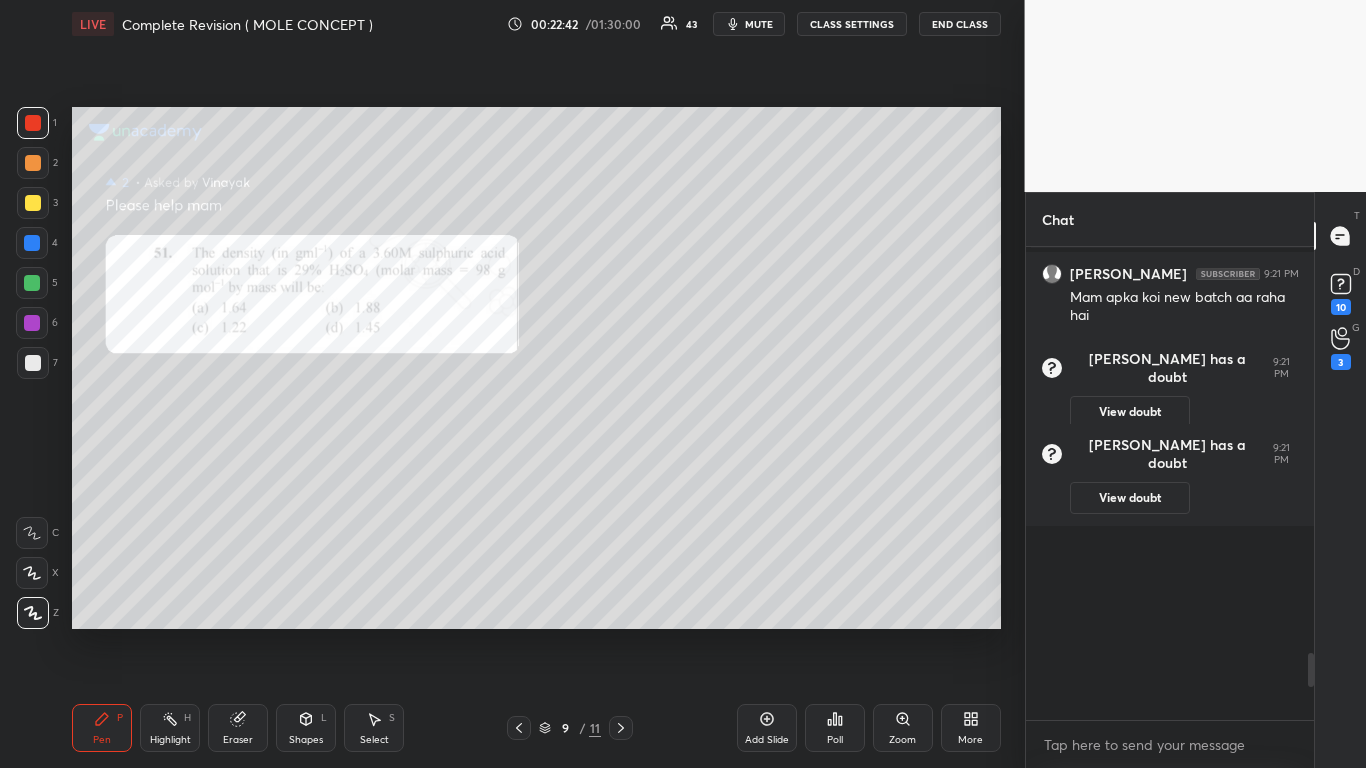 scroll, scrollTop: 4722, scrollLeft: 0, axis: vertical 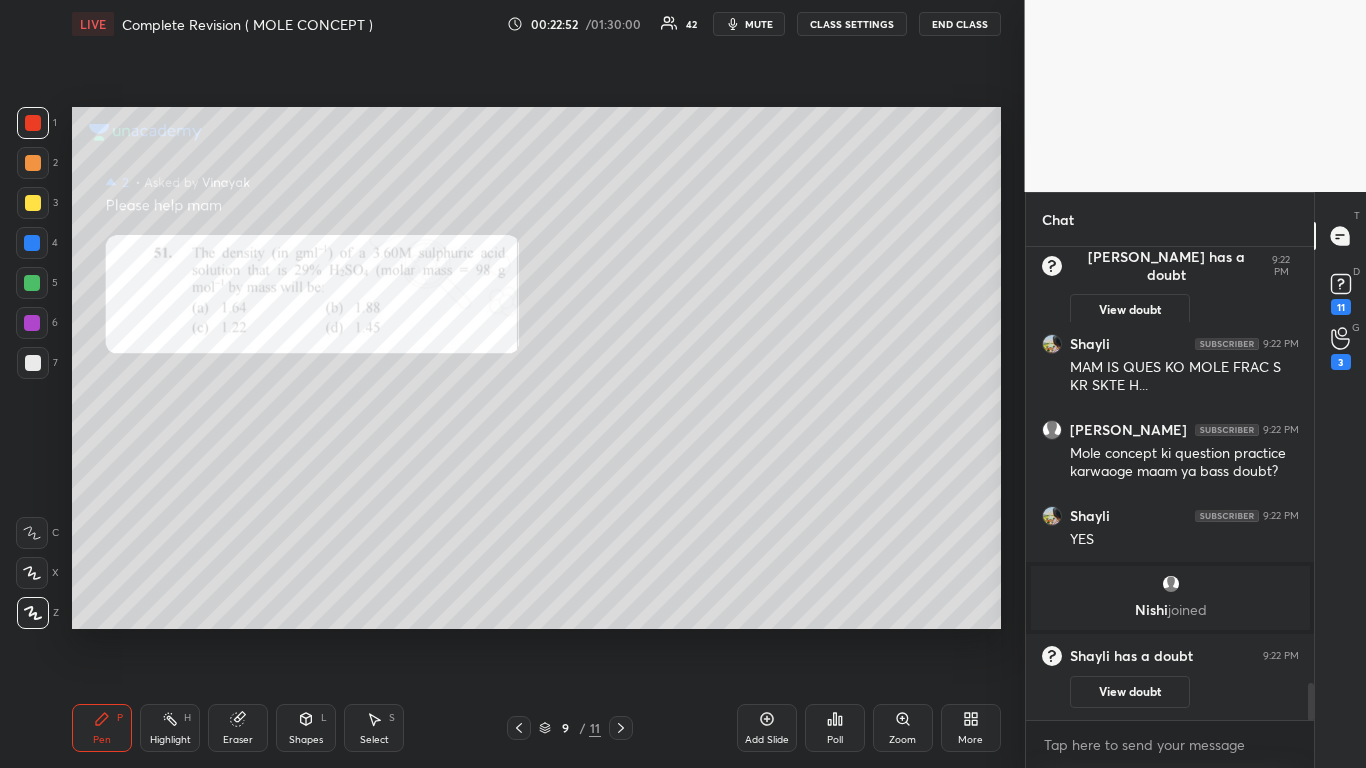 click at bounding box center (33, 203) 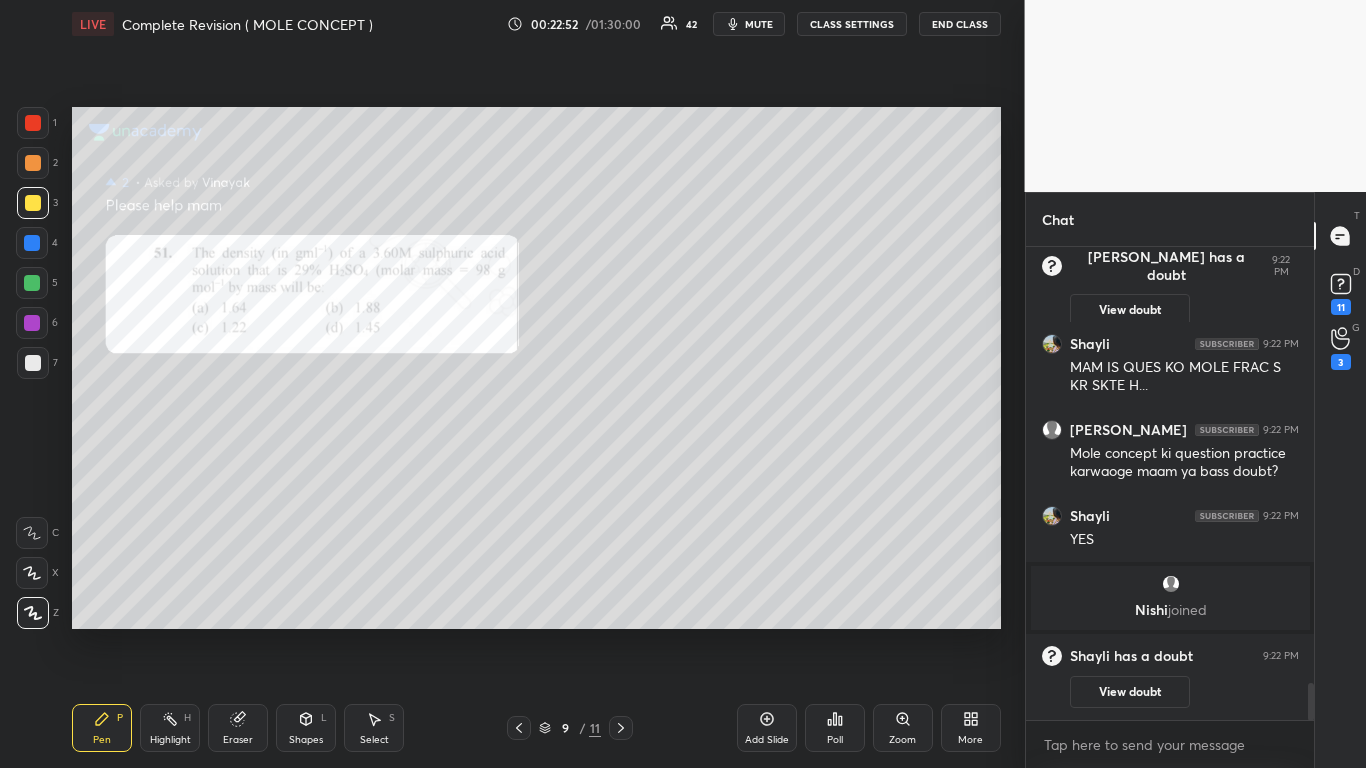 scroll, scrollTop: 426, scrollLeft: 282, axis: both 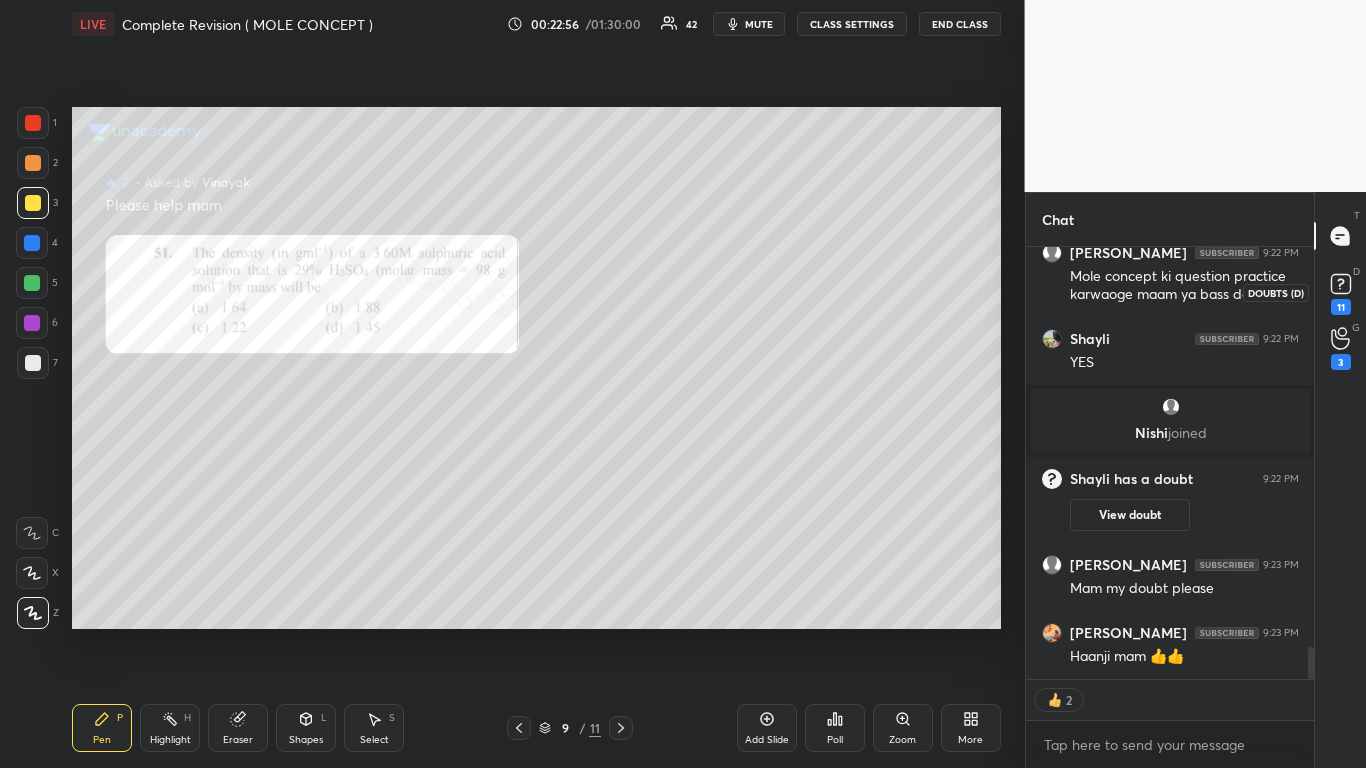 click 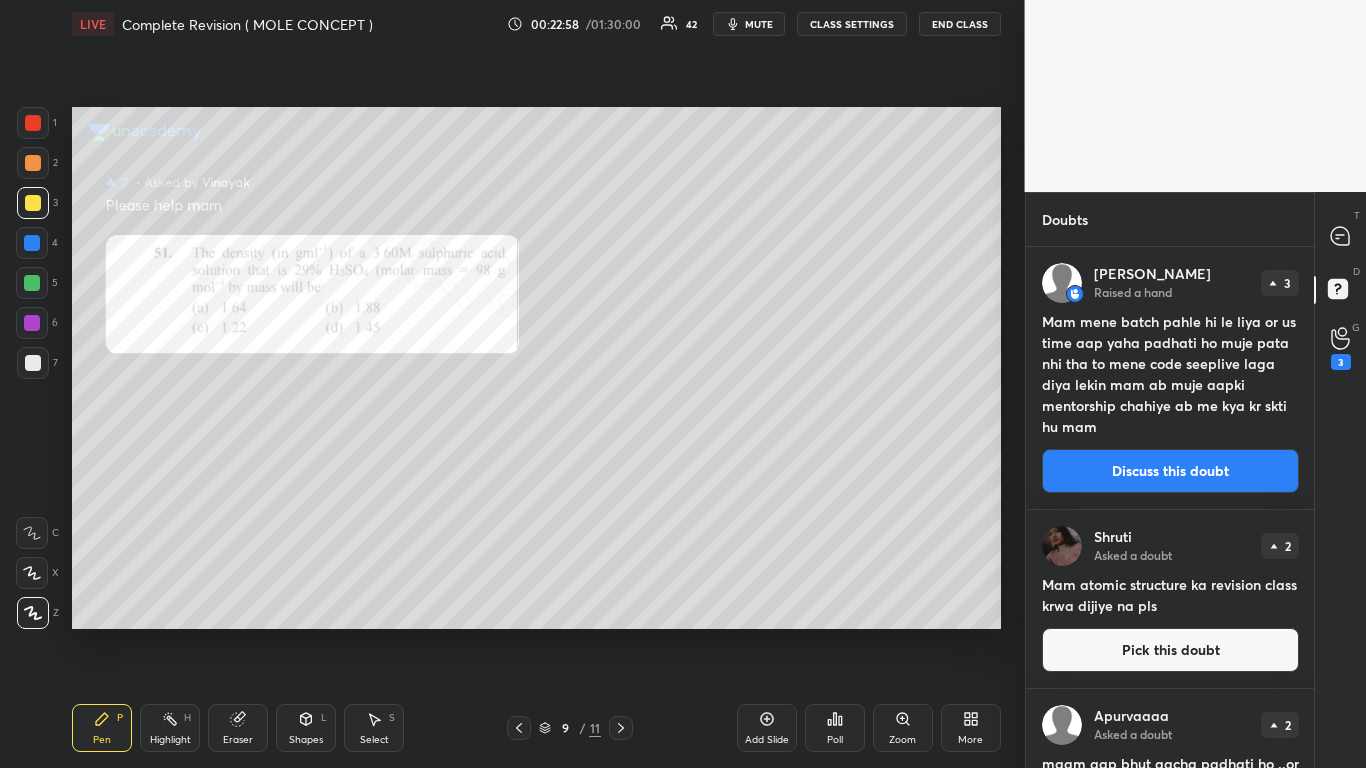 click on "Discuss this doubt" at bounding box center (1170, 471) 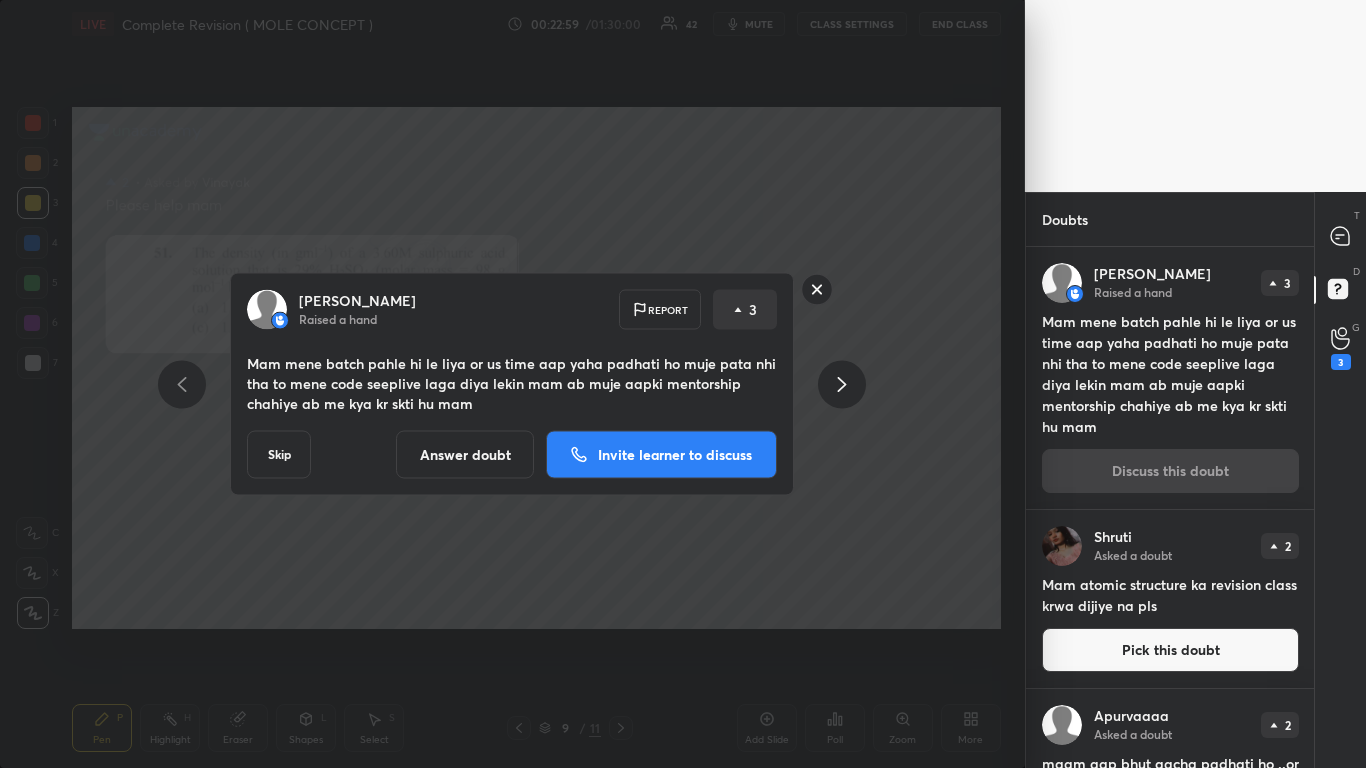 click on "Answer doubt" at bounding box center (465, 455) 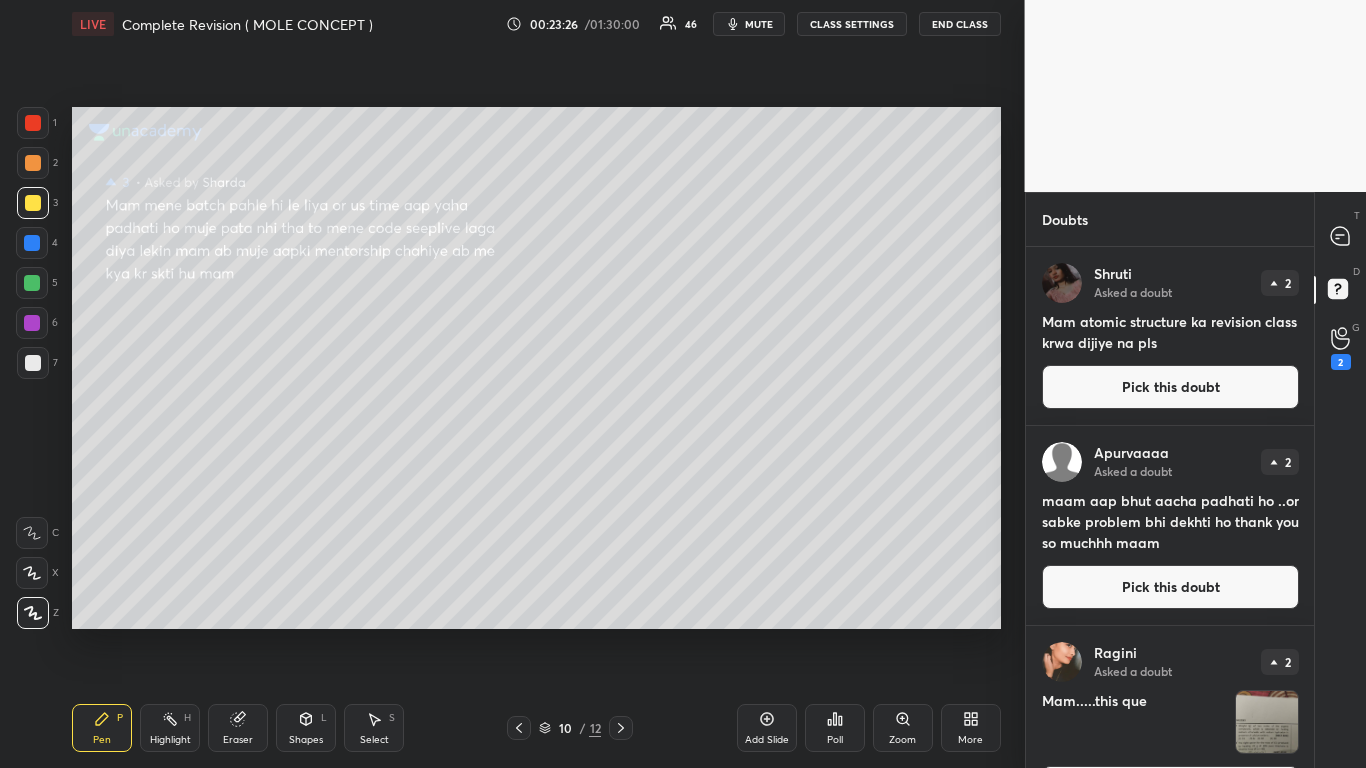 click on "Pick this doubt" at bounding box center [1170, 387] 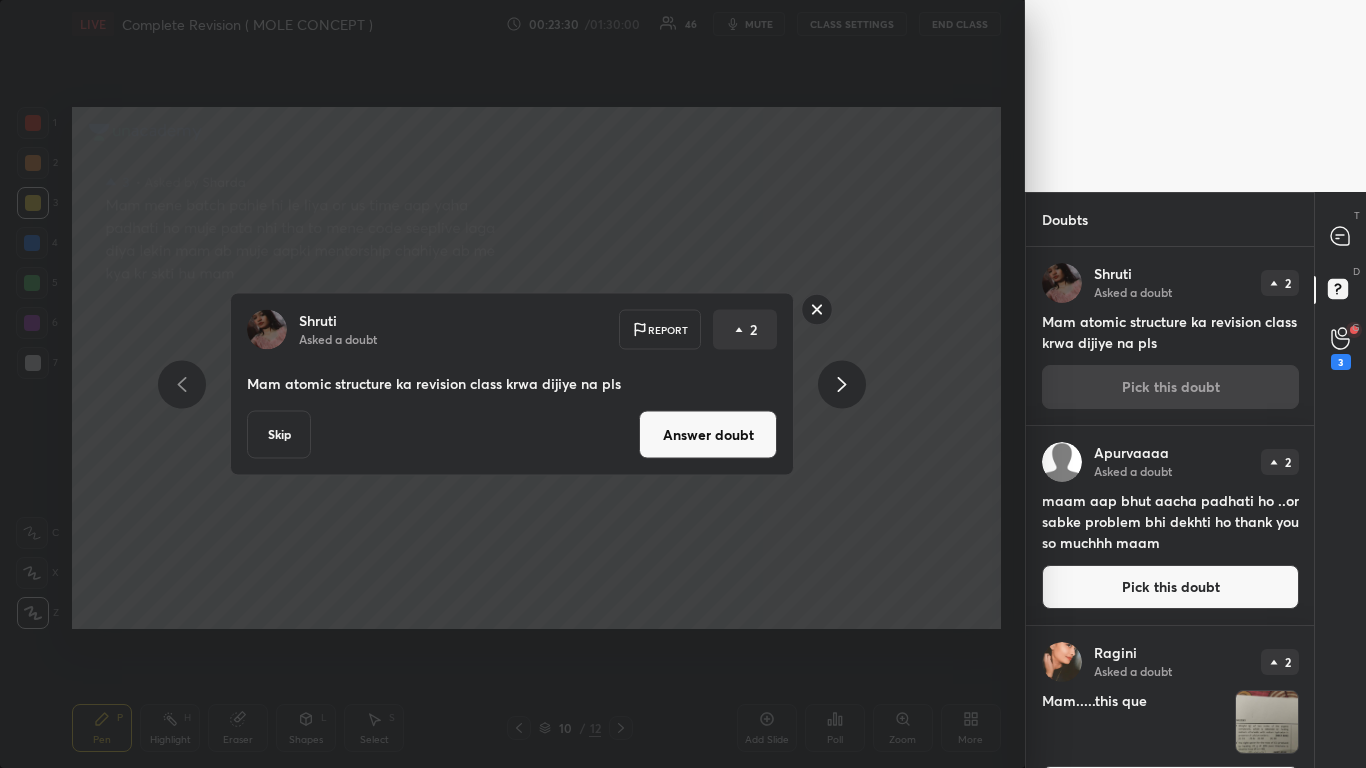 click on "Answer doubt" at bounding box center (708, 435) 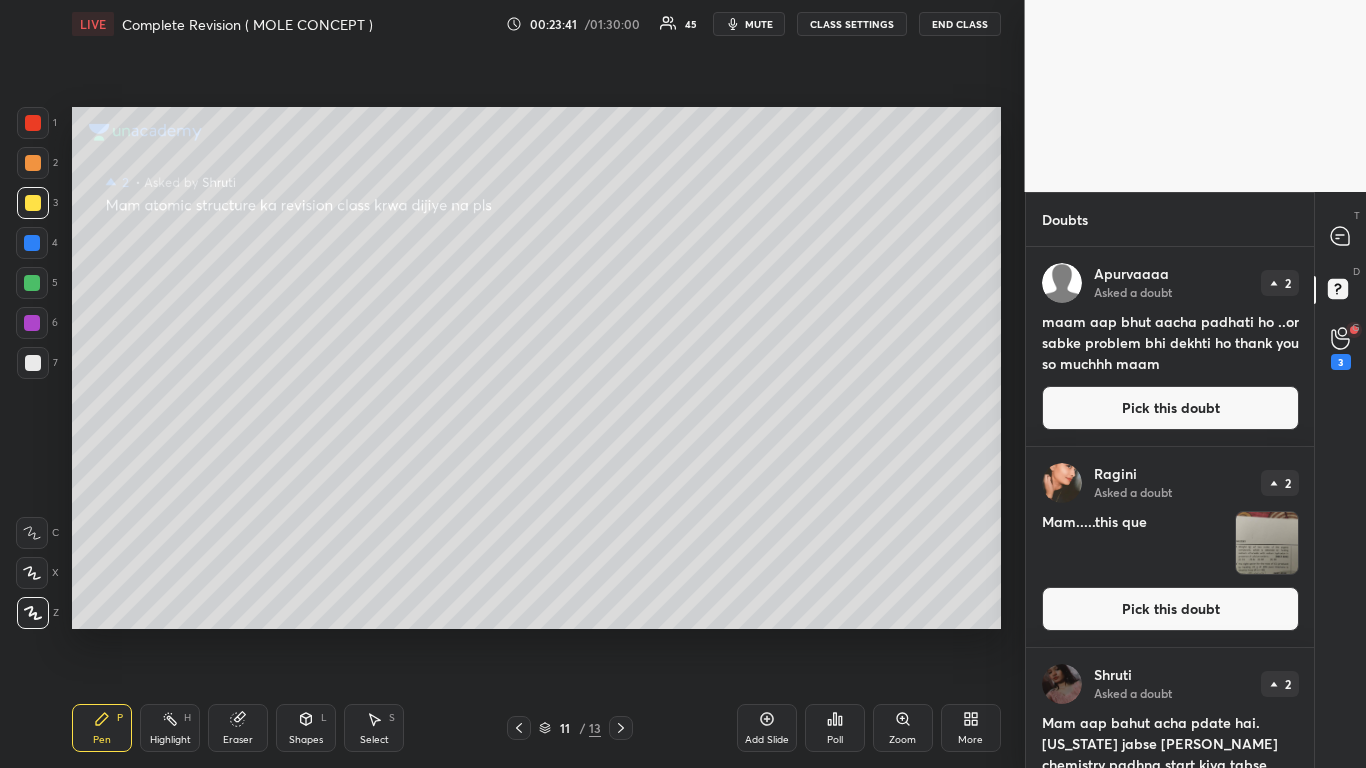 click on "Pick this doubt" at bounding box center [1170, 408] 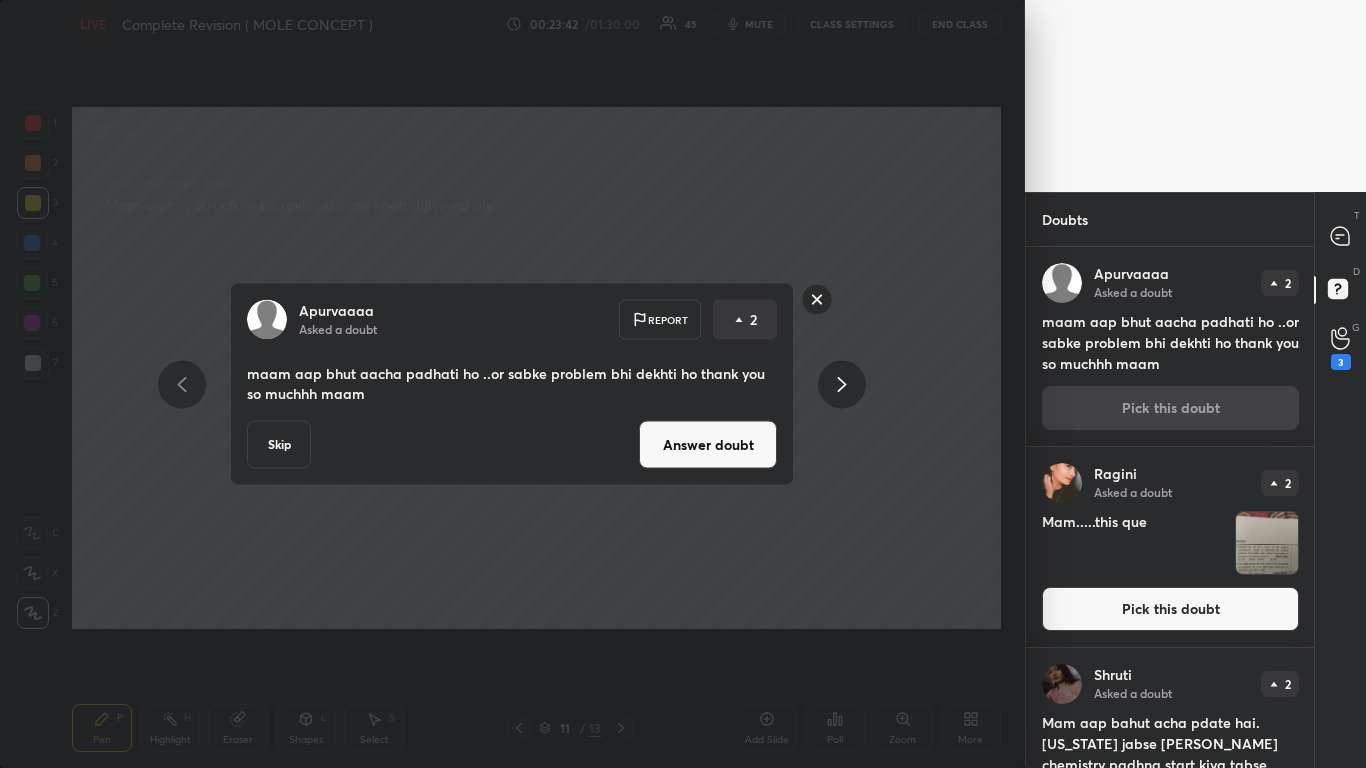 click on "Answer doubt" at bounding box center (708, 445) 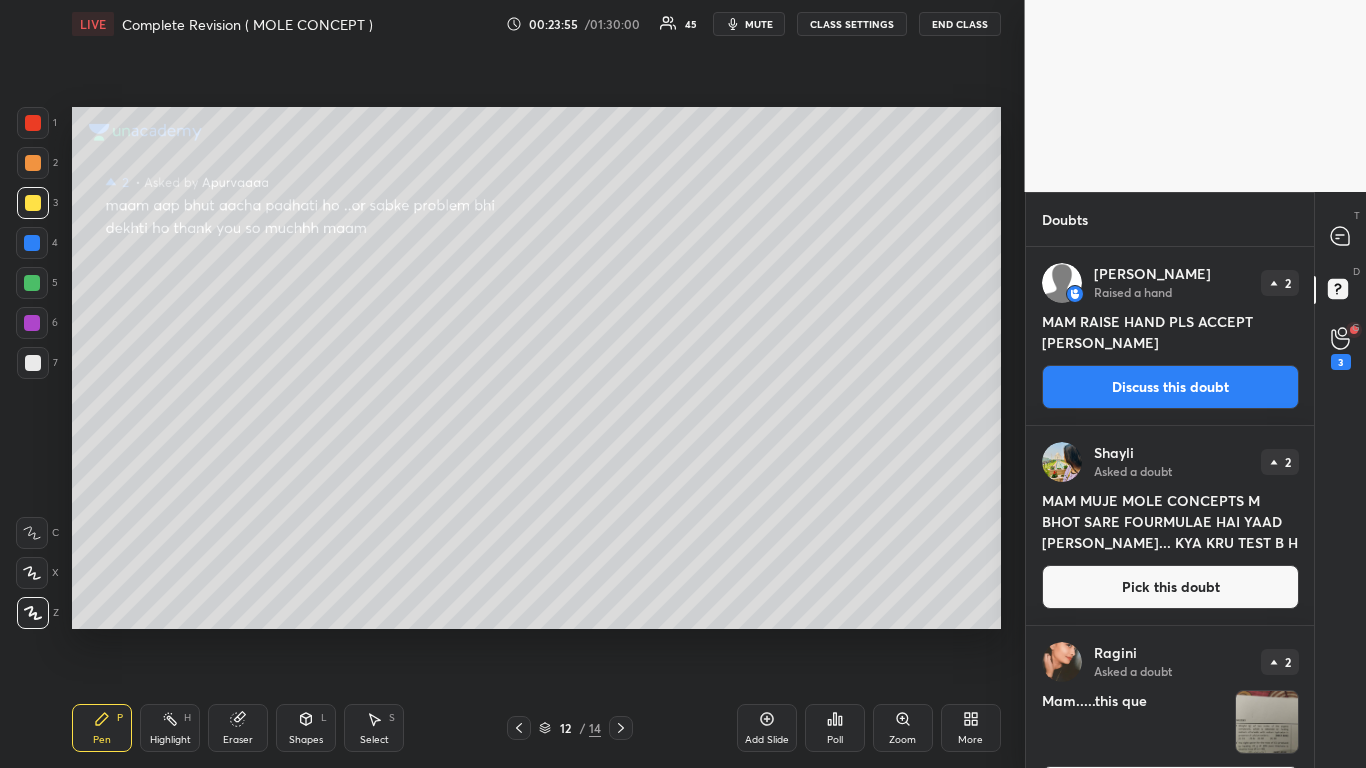 click on "Pick this doubt" at bounding box center [1170, 587] 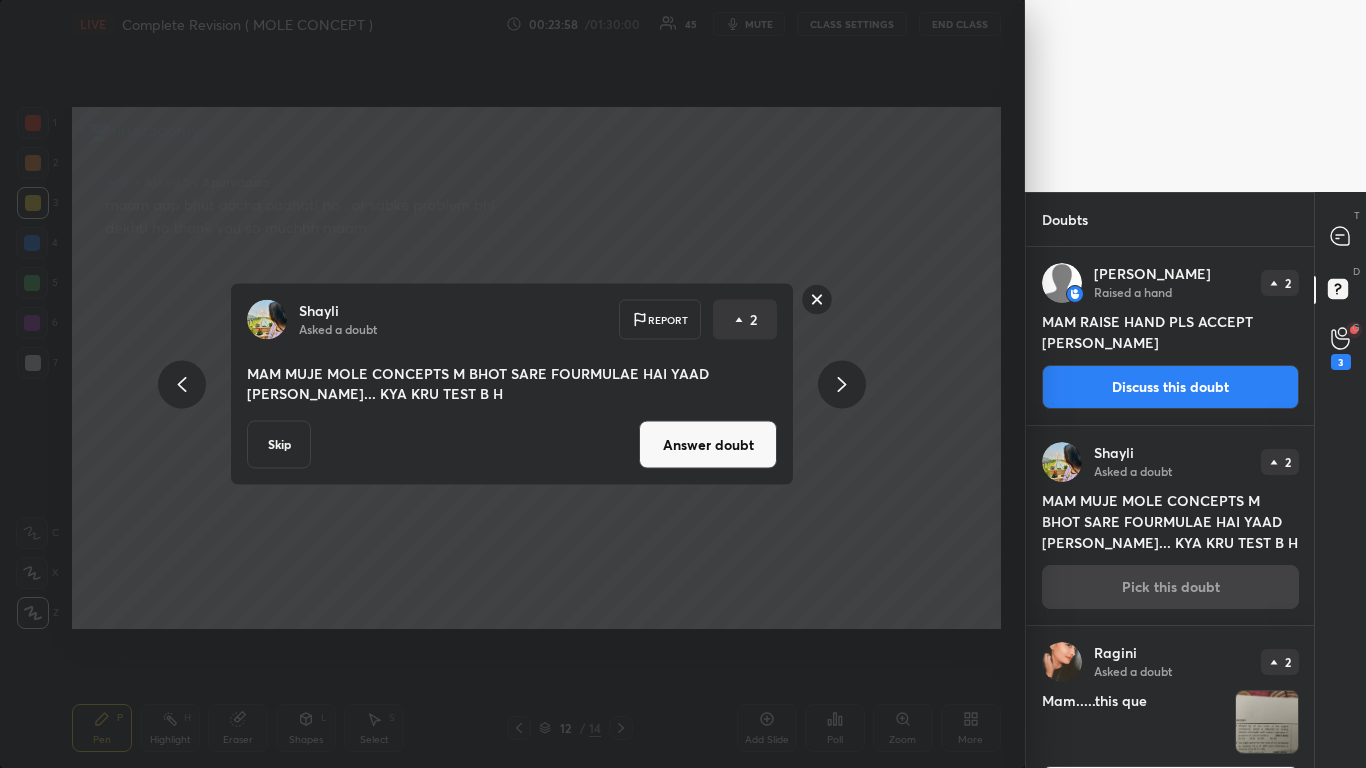 click on "Answer doubt" at bounding box center [708, 445] 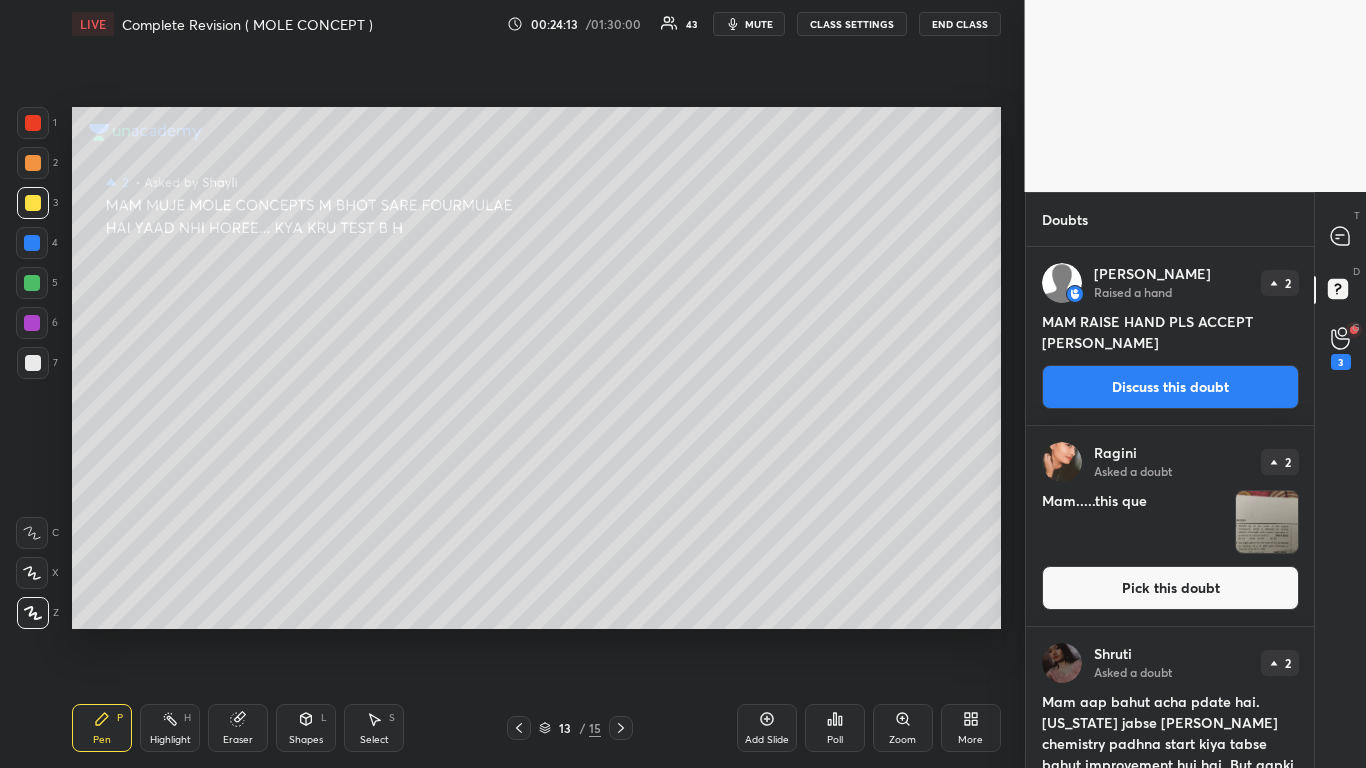 click on "Pick this doubt" at bounding box center (1170, 588) 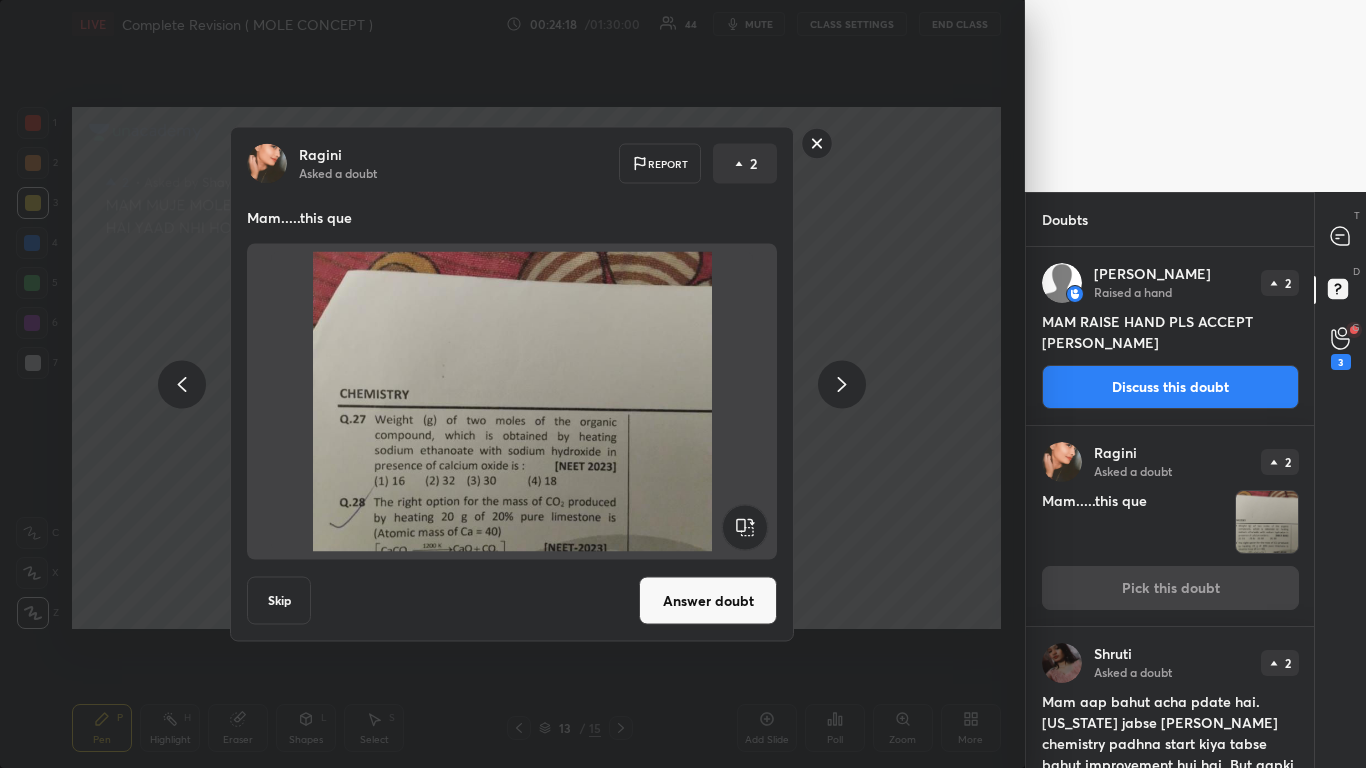 click 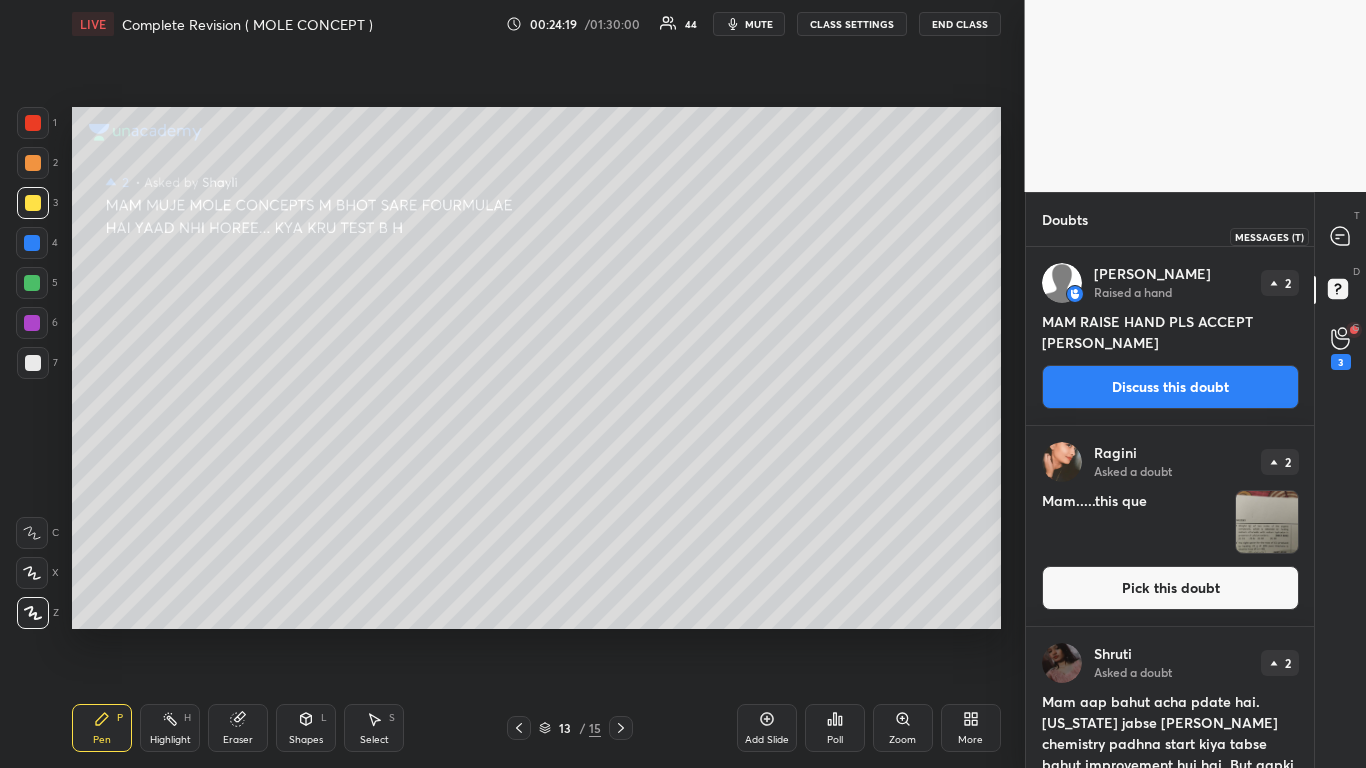click 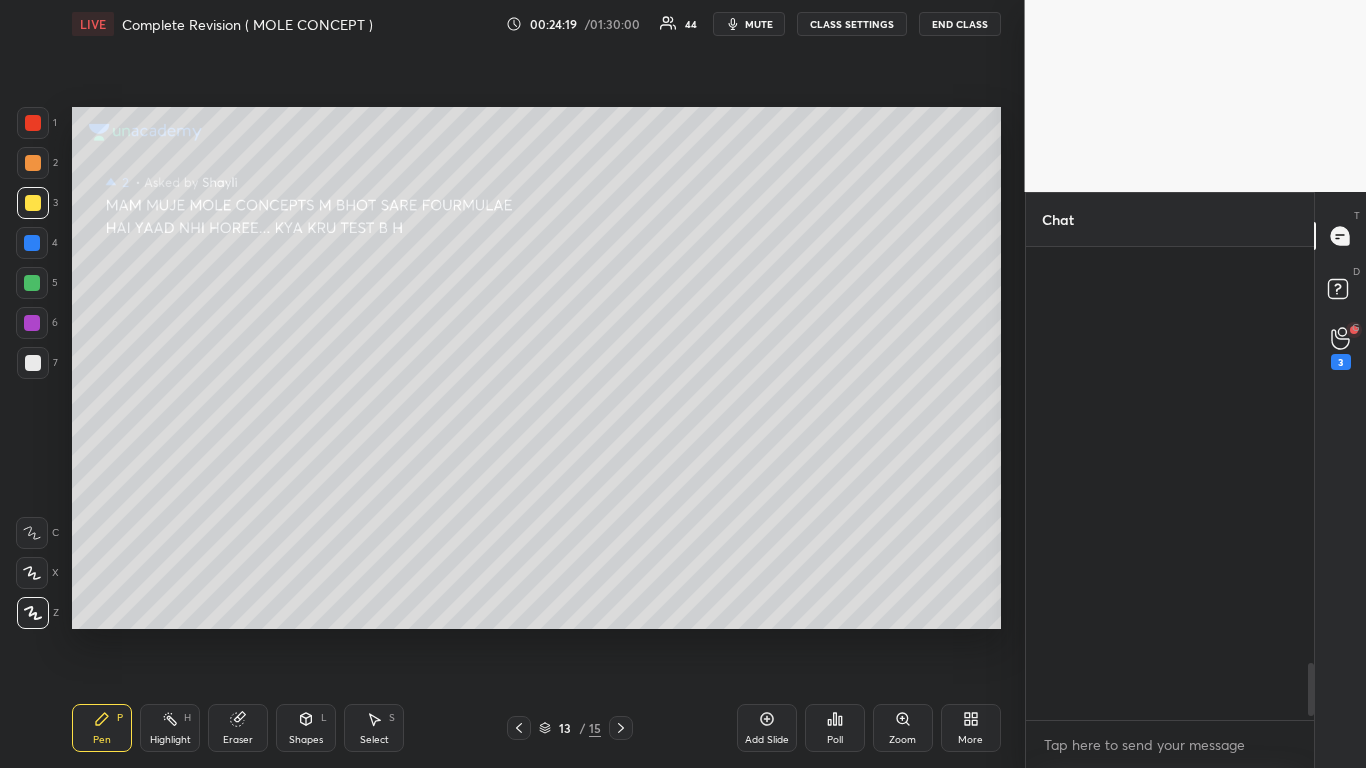 scroll, scrollTop: 6137, scrollLeft: 0, axis: vertical 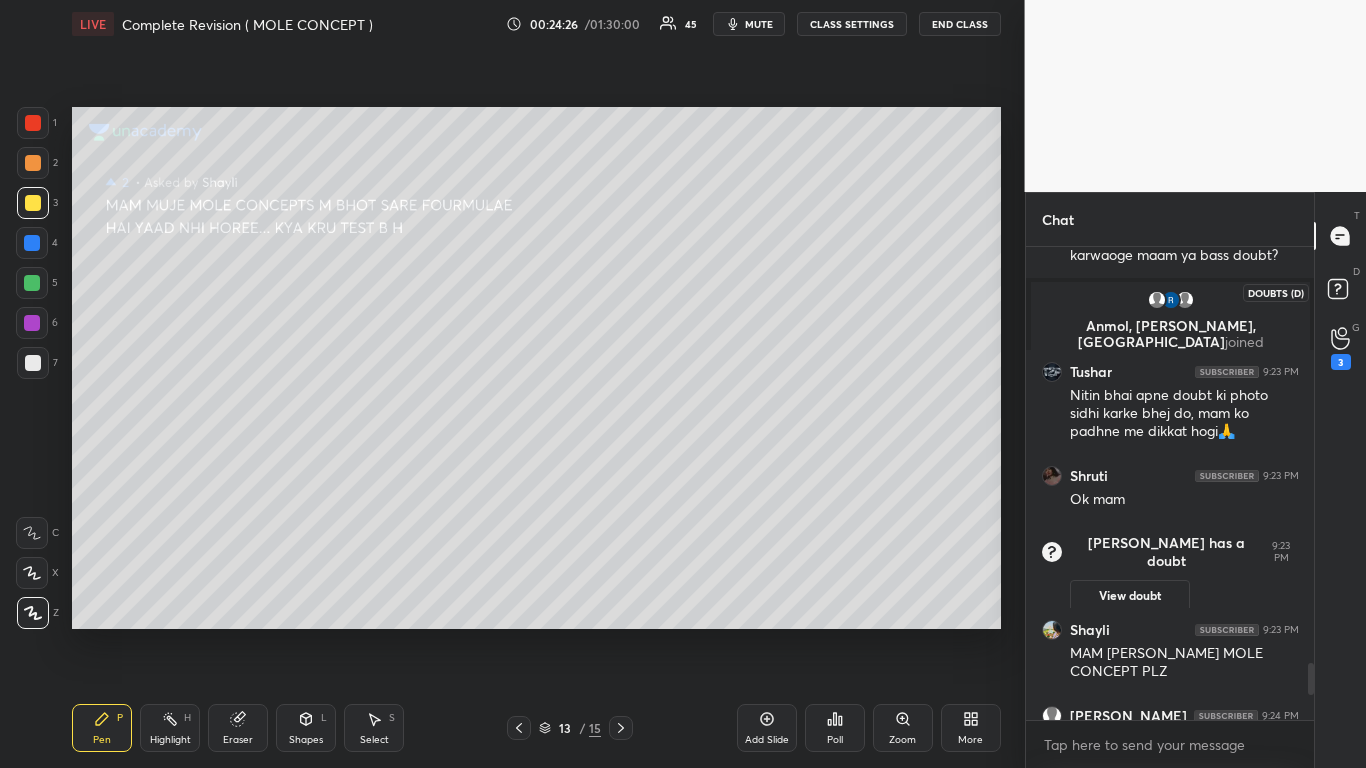 click 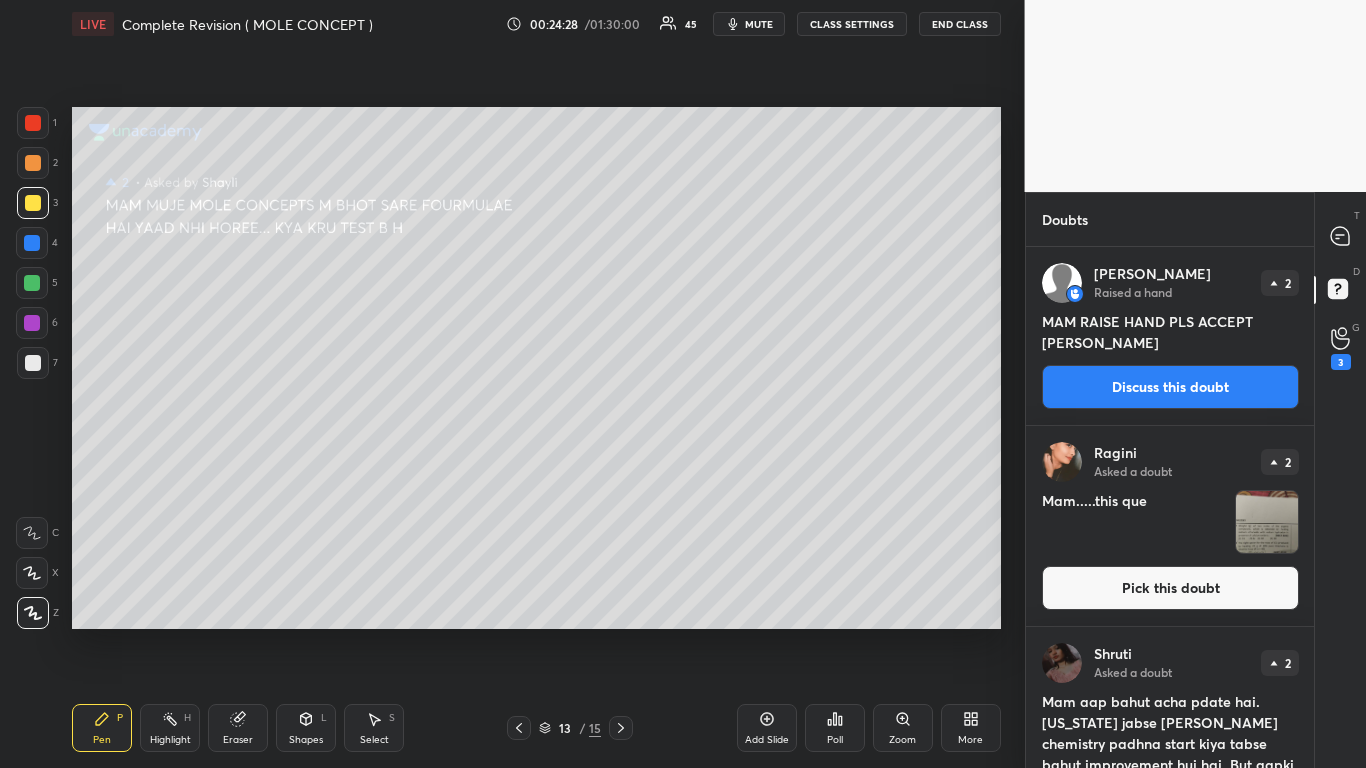 click on "Pick this doubt" at bounding box center (1170, 588) 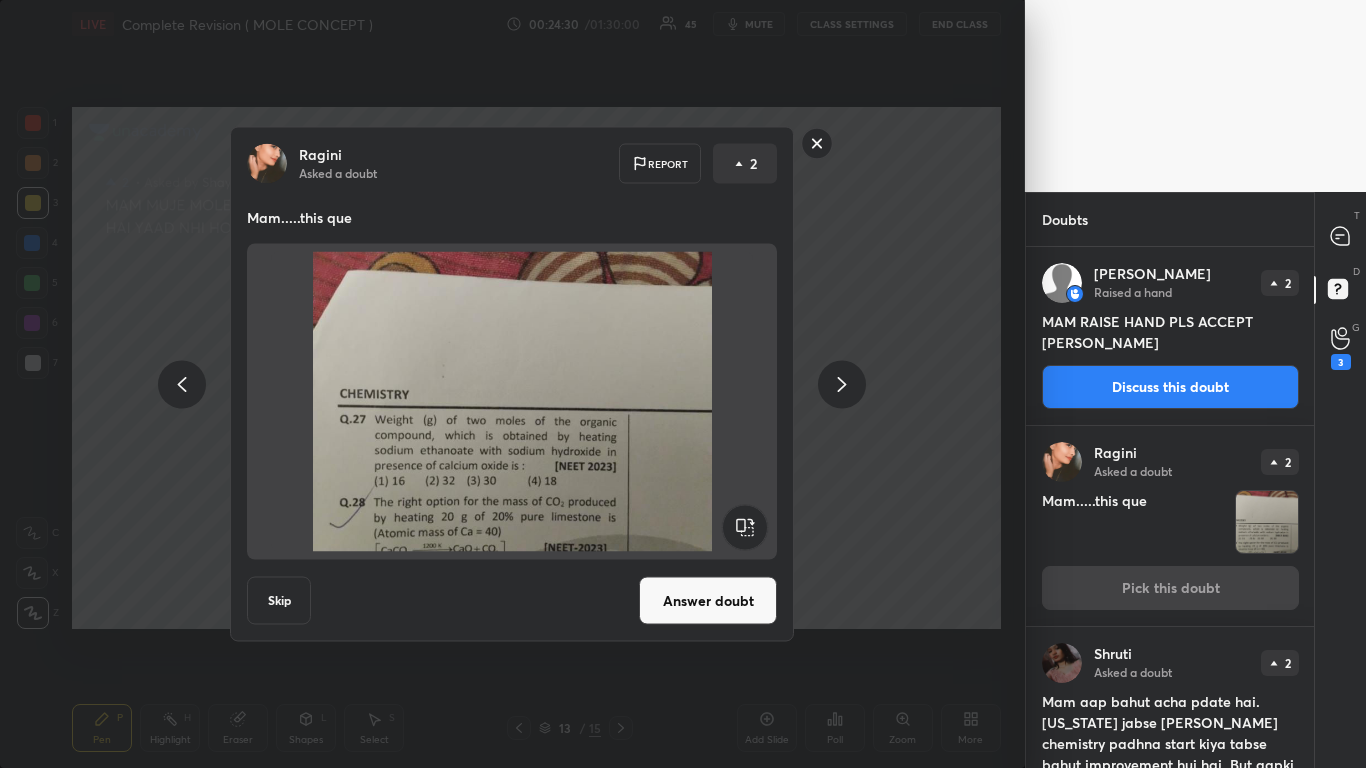 click on "Answer doubt" at bounding box center (708, 601) 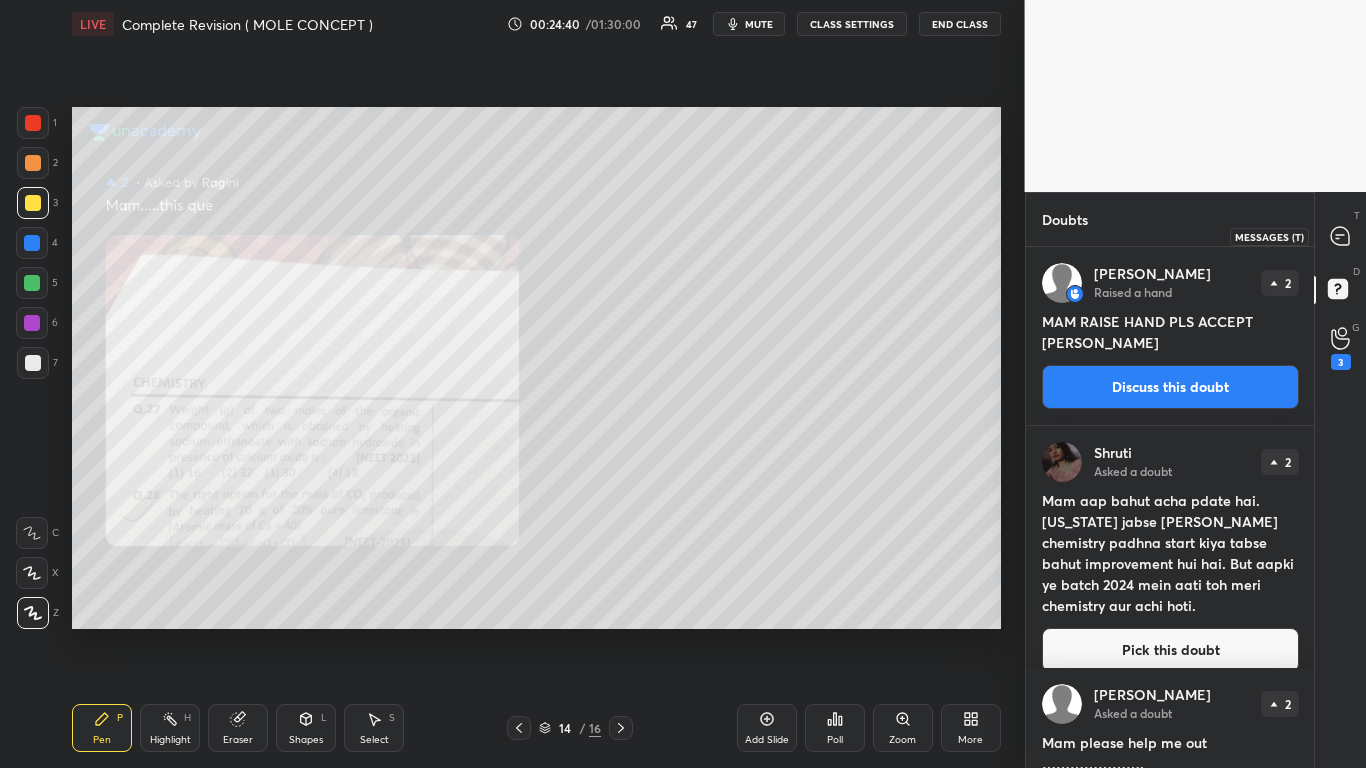 click 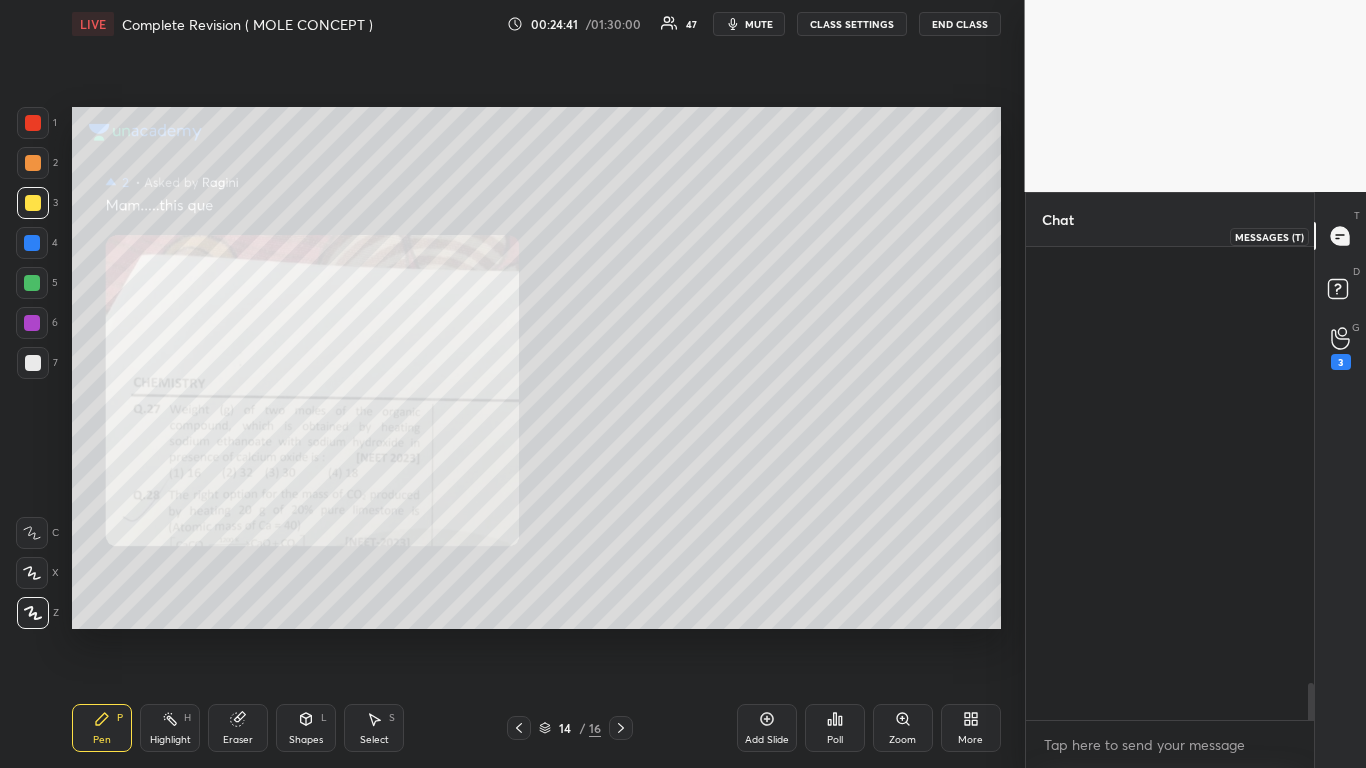 scroll, scrollTop: 6523, scrollLeft: 0, axis: vertical 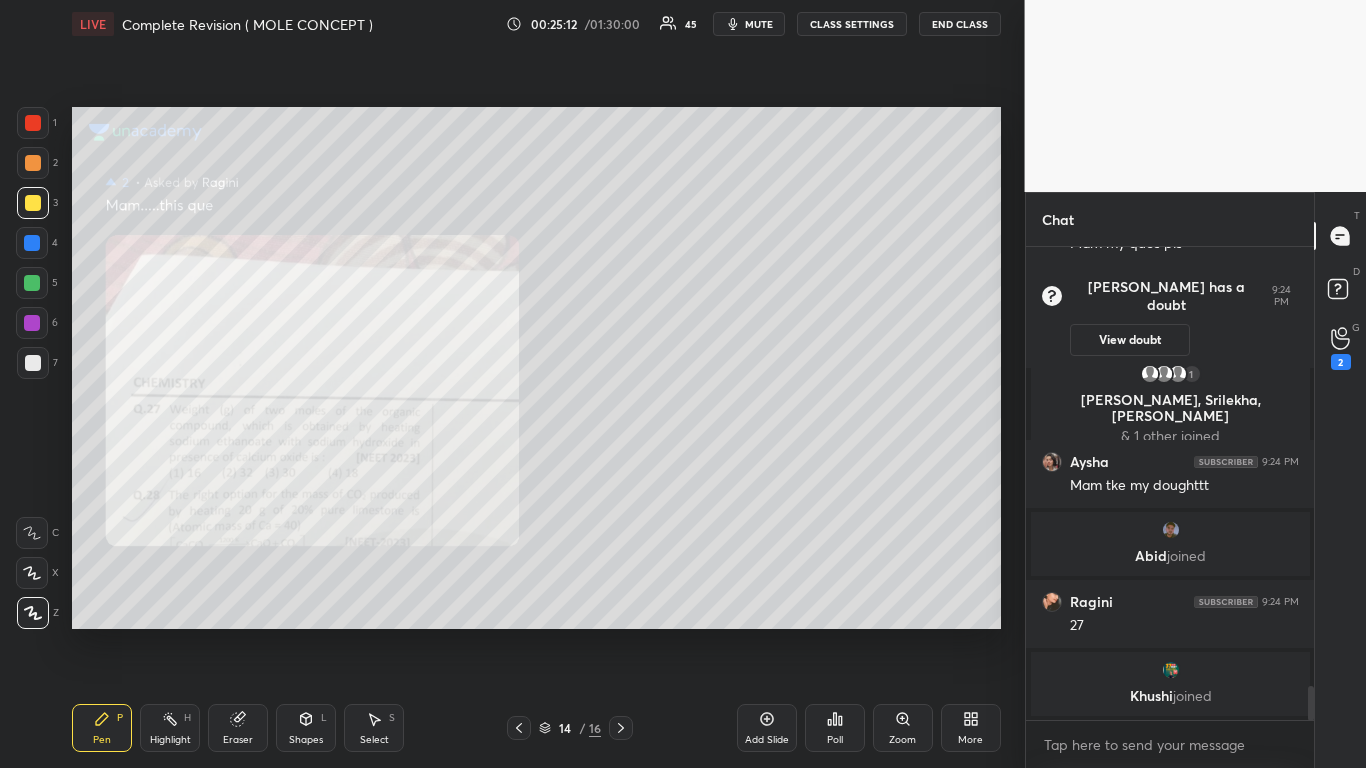 click on "CLASS SETTINGS" at bounding box center (852, 24) 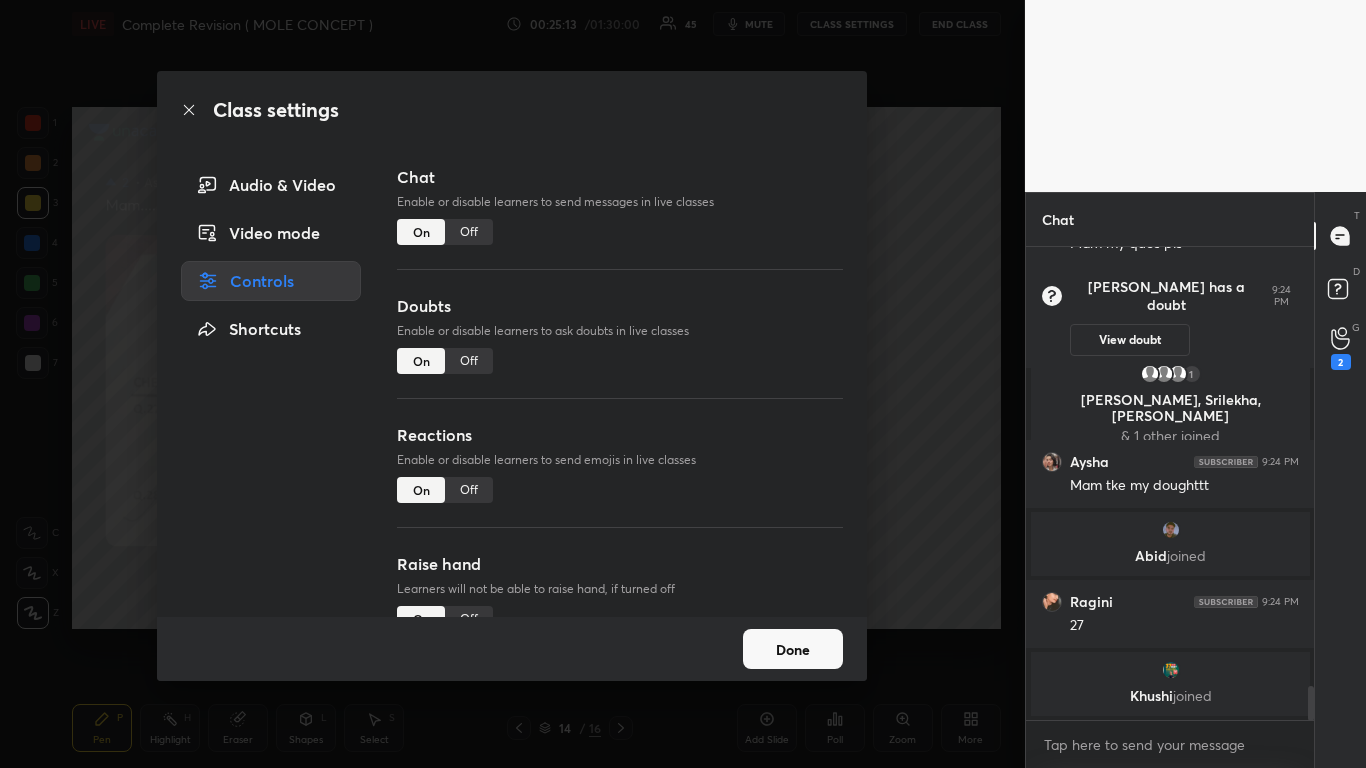 click on "Off" at bounding box center (469, 232) 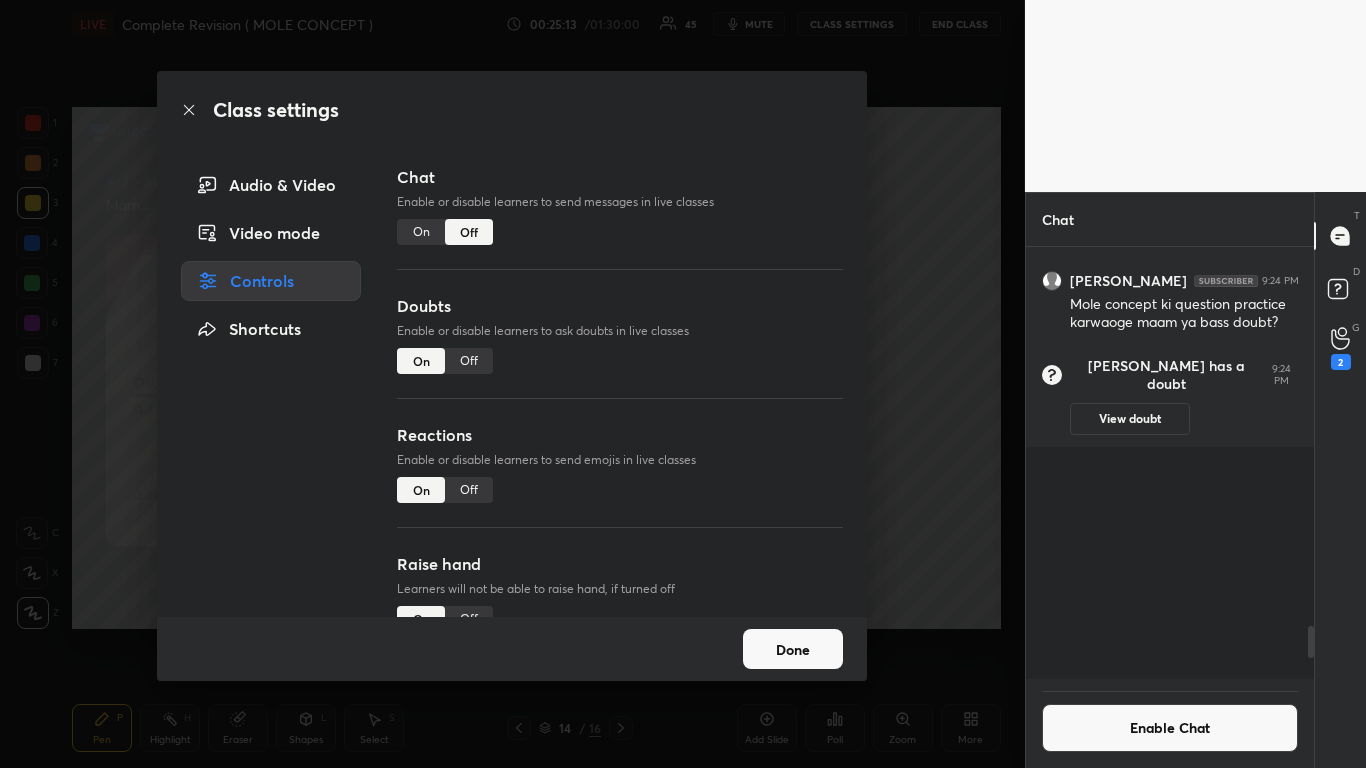 scroll, scrollTop: 5567, scrollLeft: 0, axis: vertical 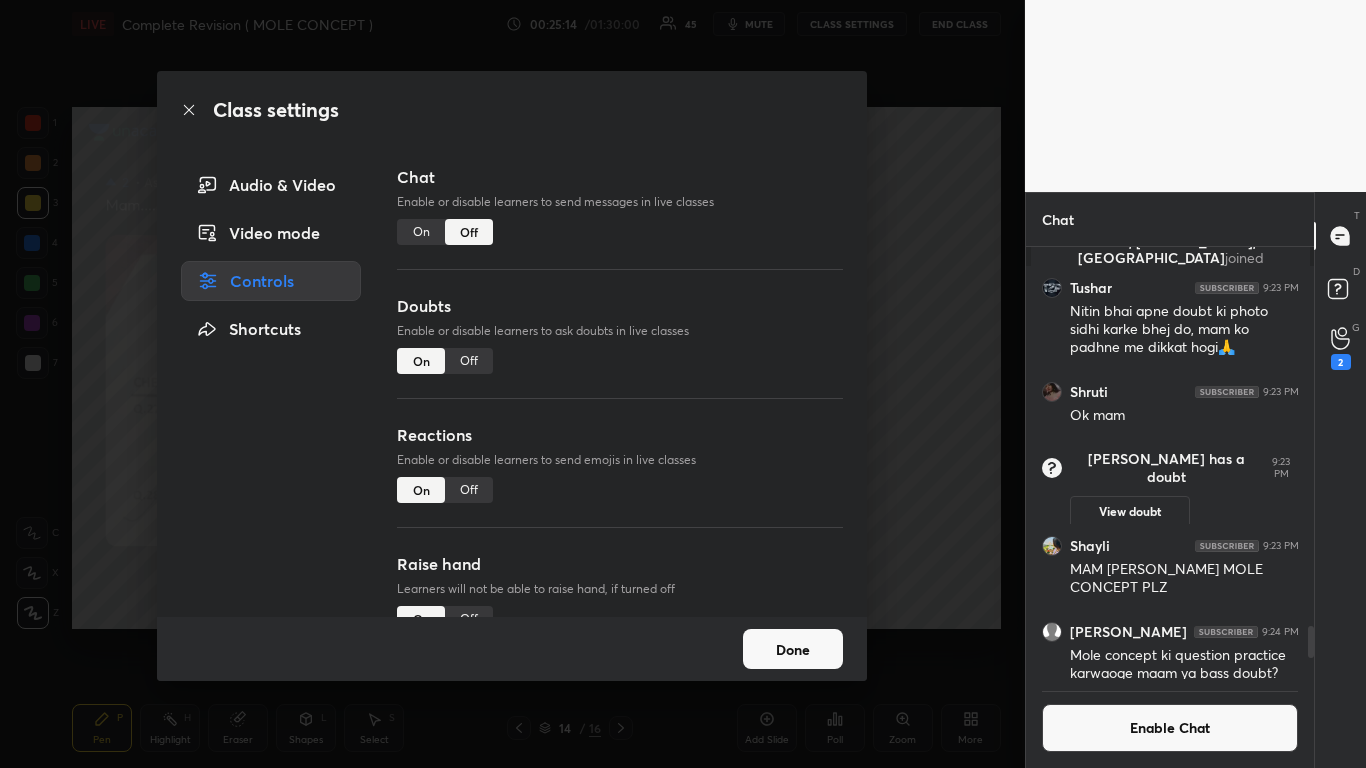 click on "Done" at bounding box center (793, 649) 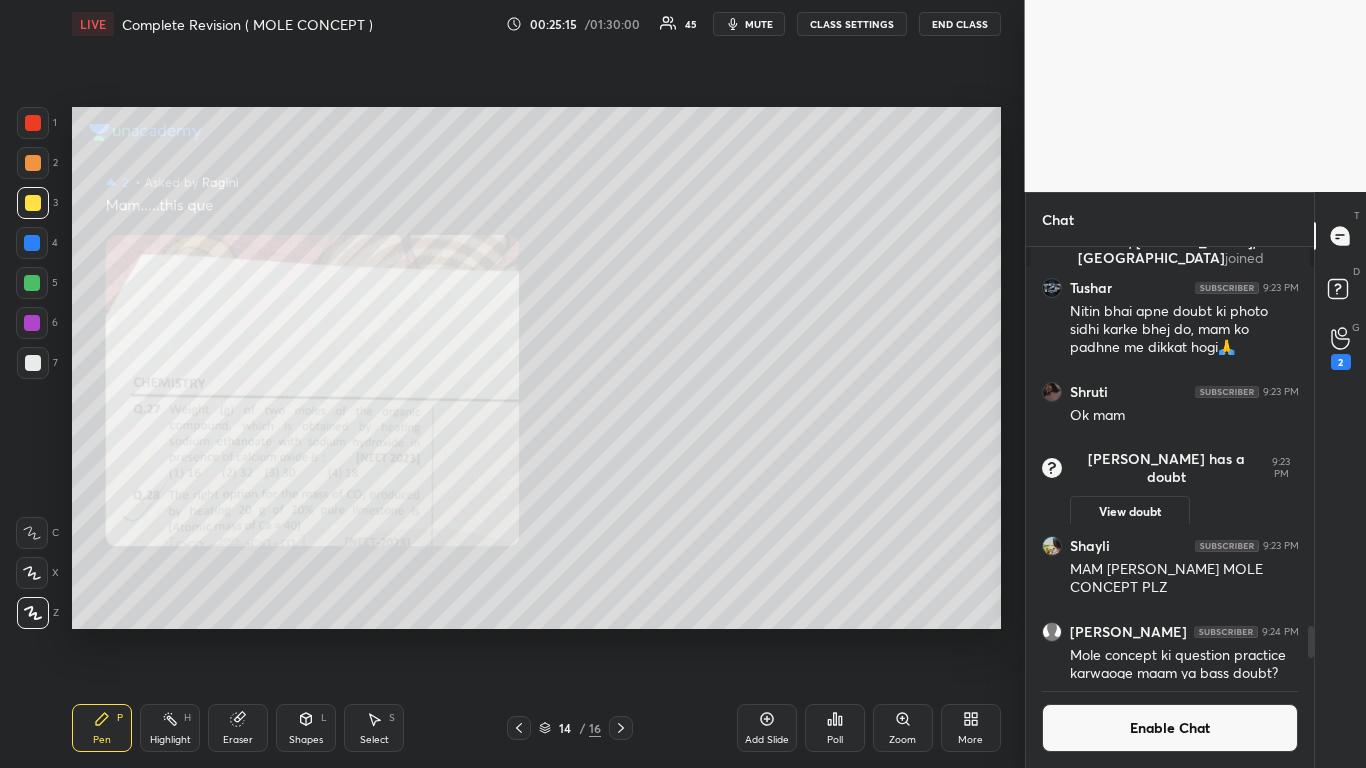 click at bounding box center [33, 123] 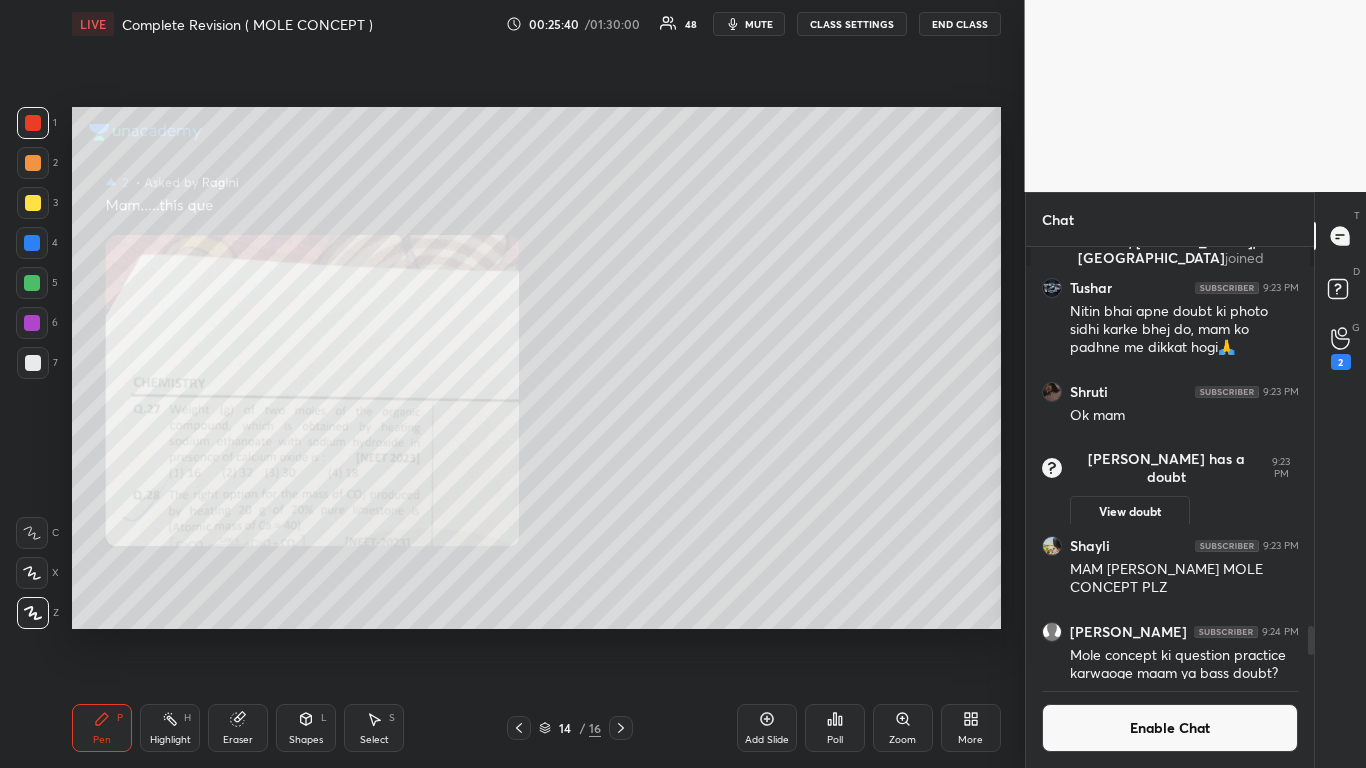 scroll, scrollTop: 6278, scrollLeft: 0, axis: vertical 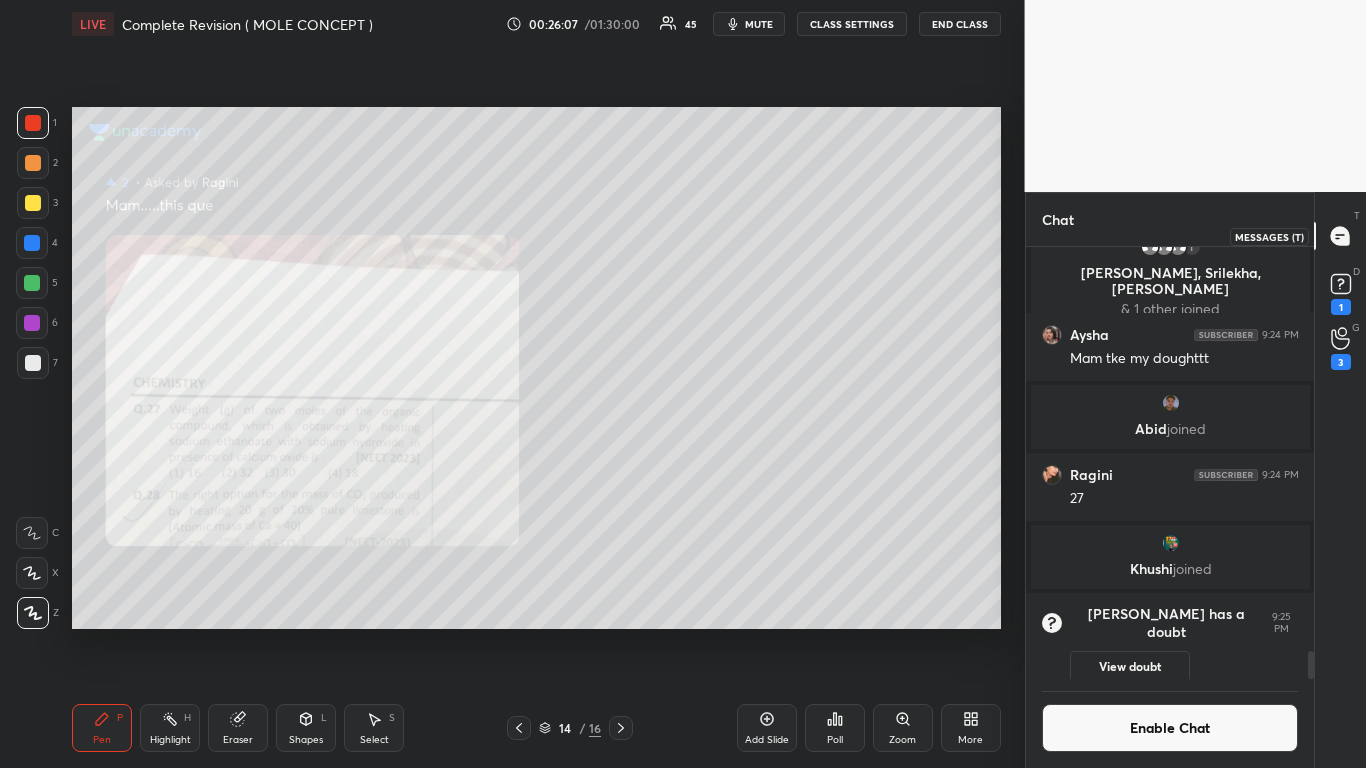 click 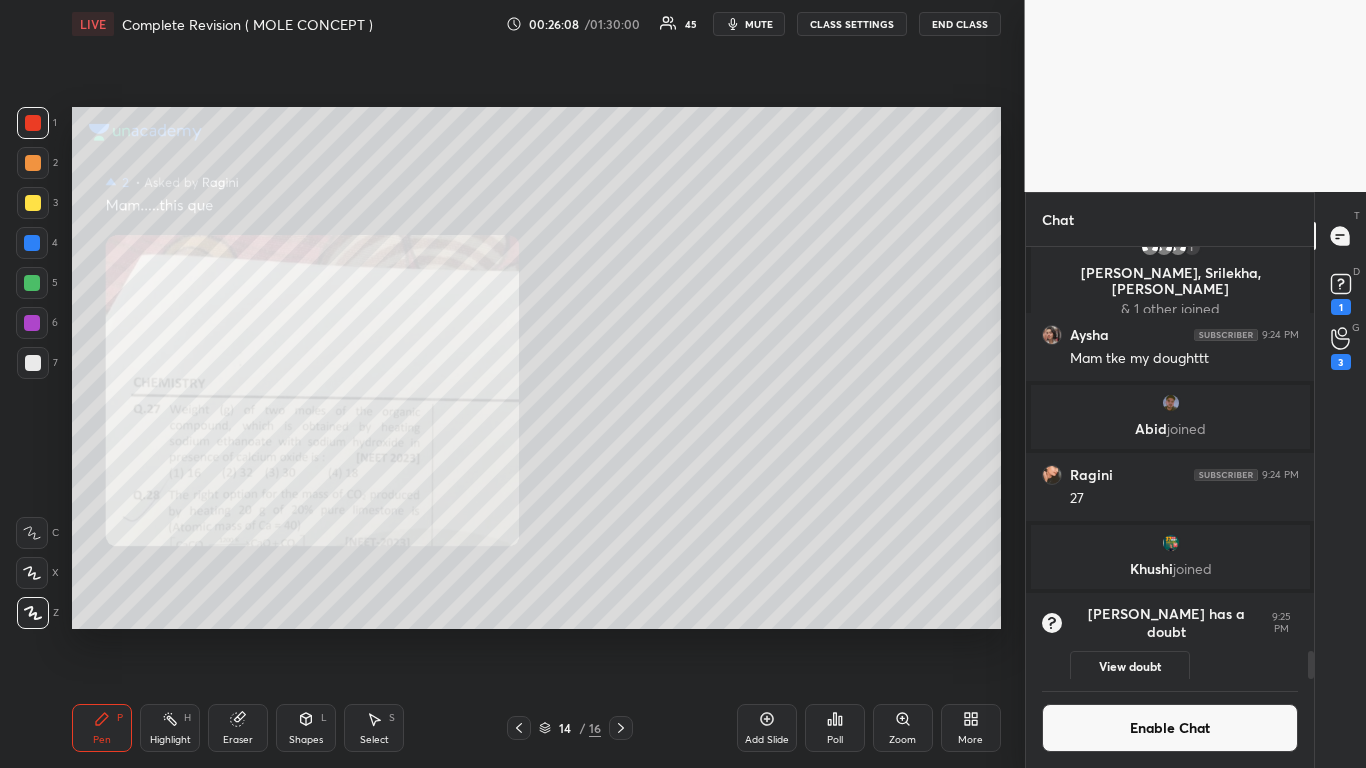 click on "Enable Chat" at bounding box center (1170, 728) 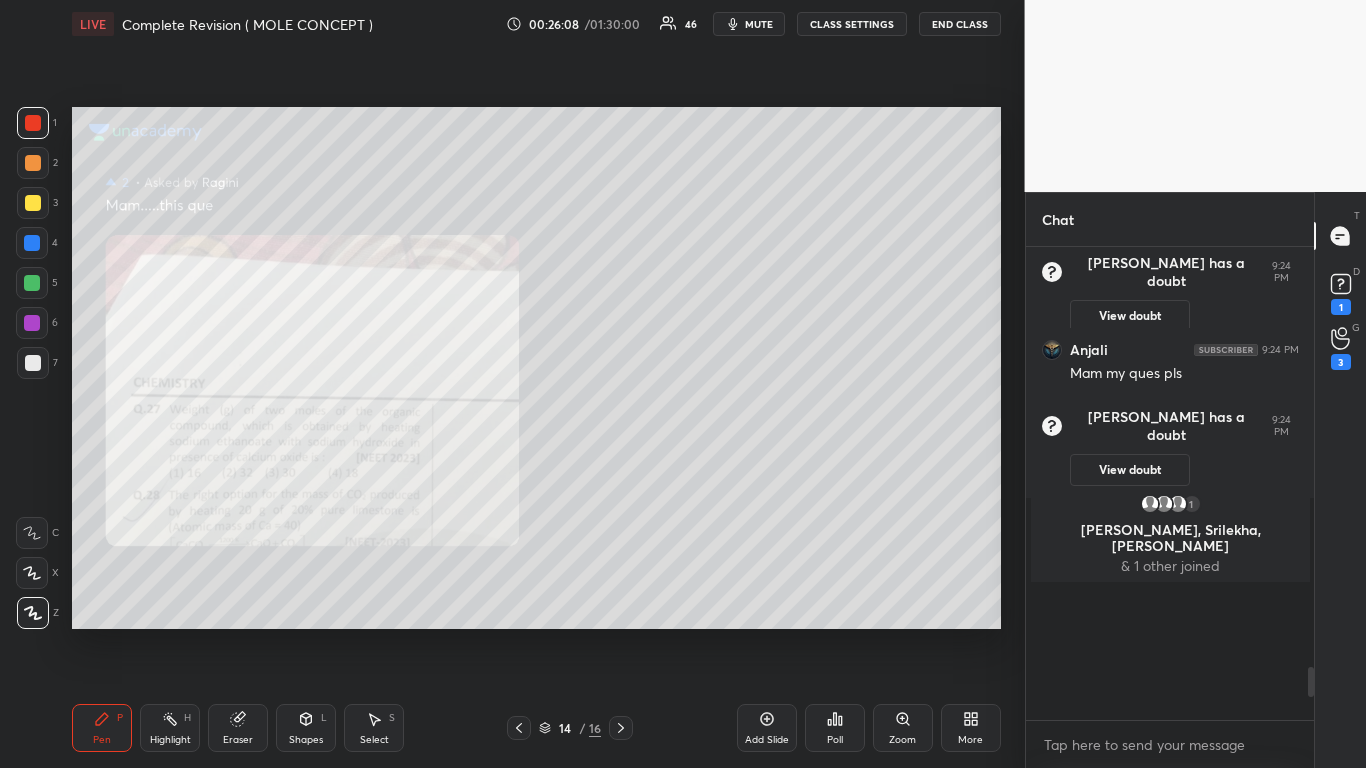 scroll, scrollTop: 5676, scrollLeft: 0, axis: vertical 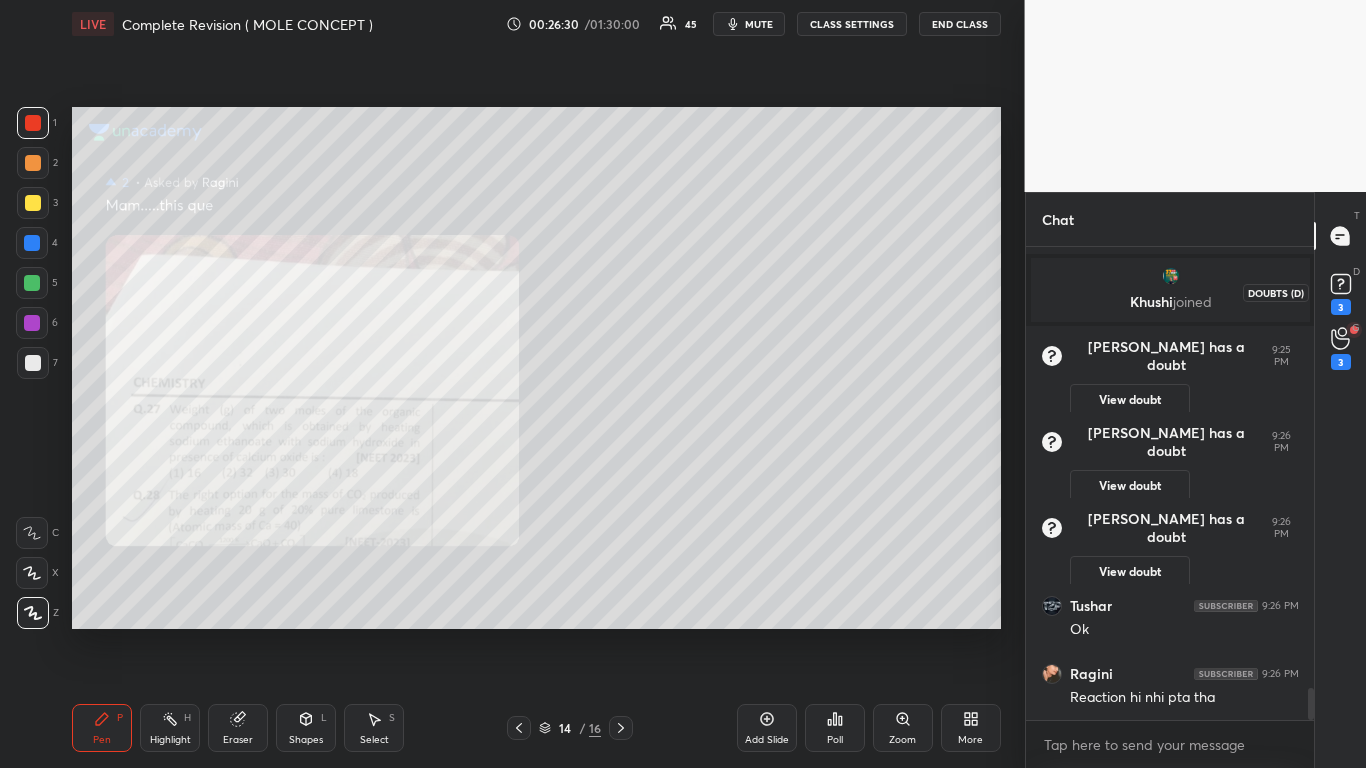 click on "3" at bounding box center [1341, 307] 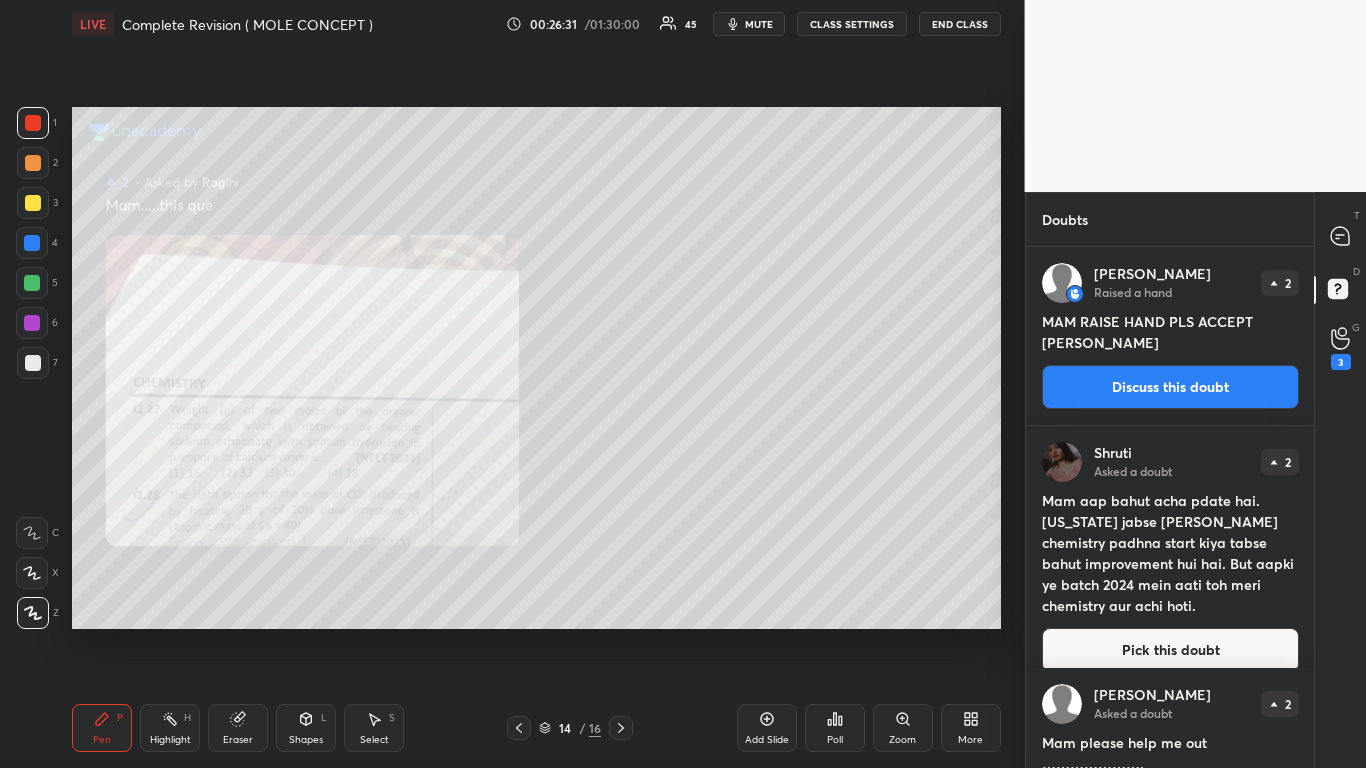 click on "Pick this doubt" at bounding box center (1170, 650) 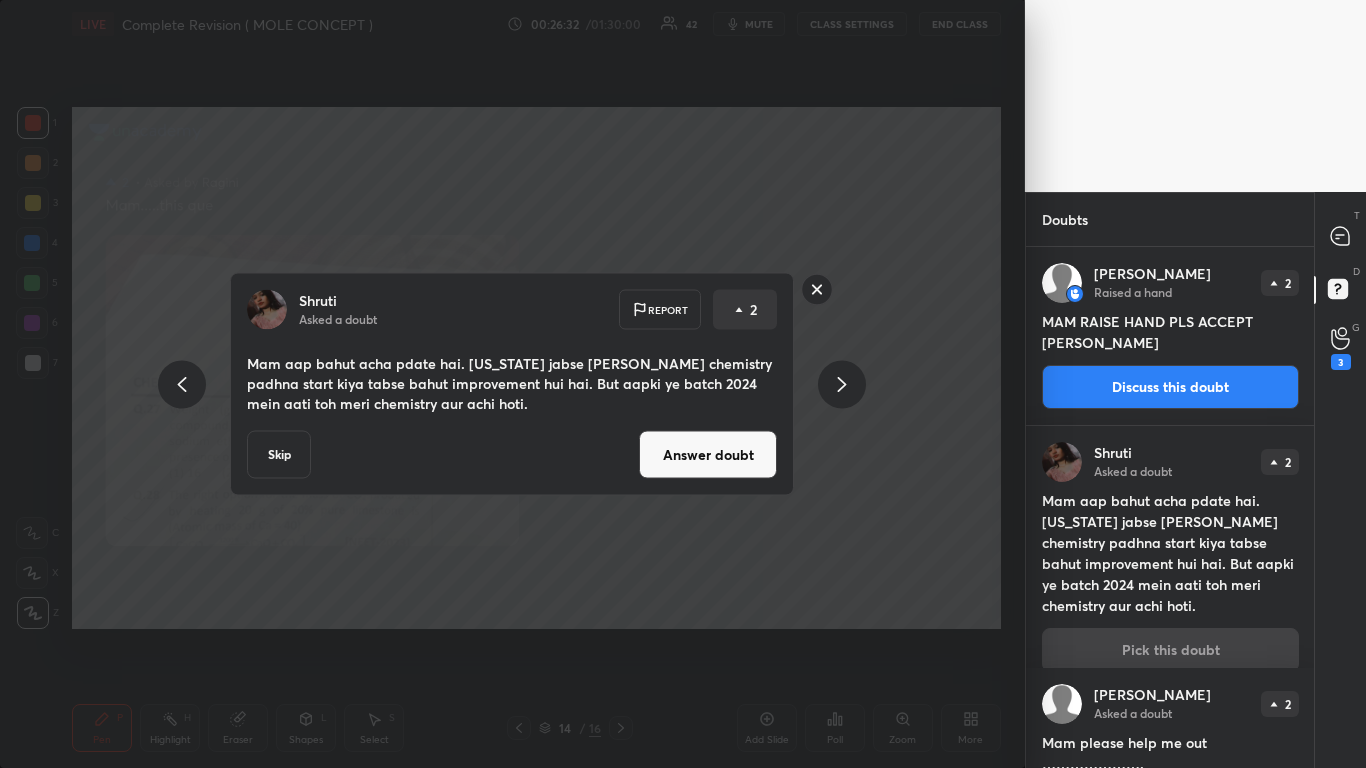 click on "Answer doubt" at bounding box center [708, 455] 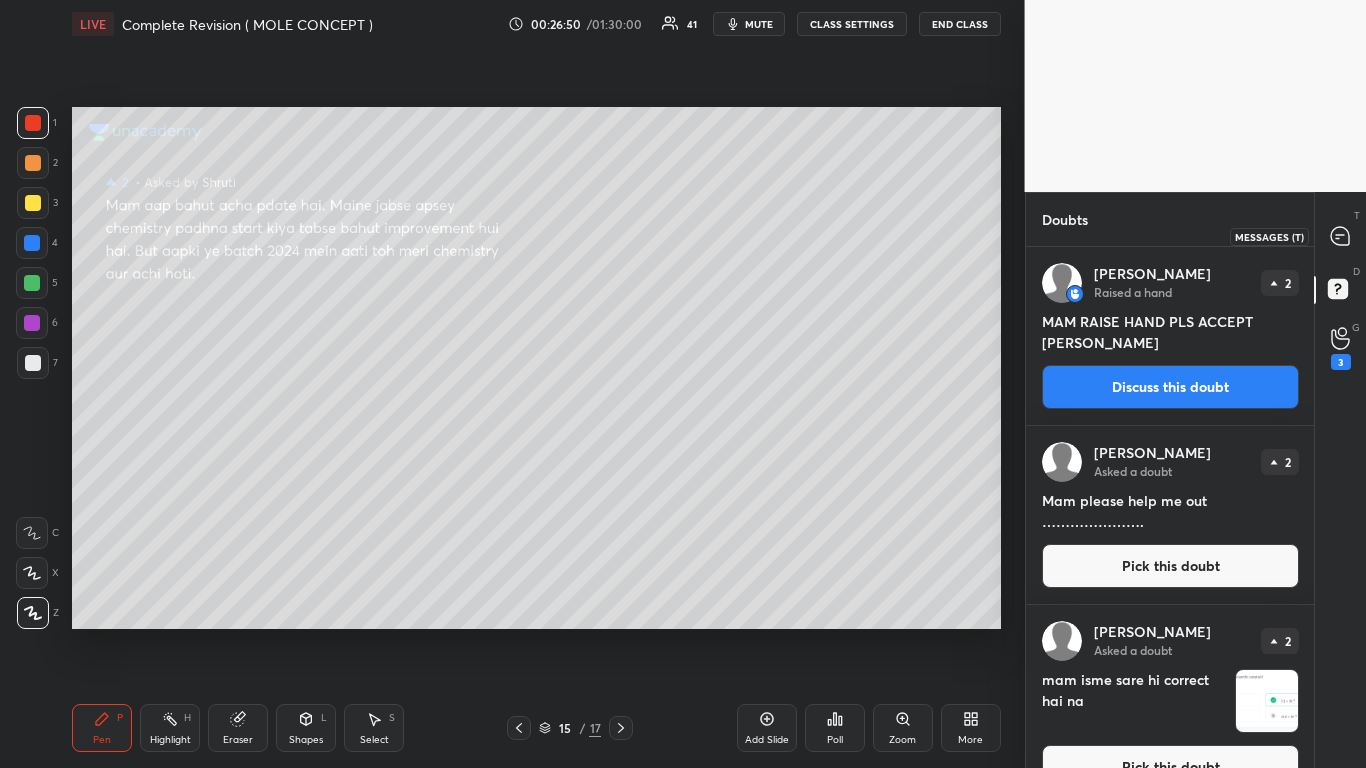 click at bounding box center (1341, 236) 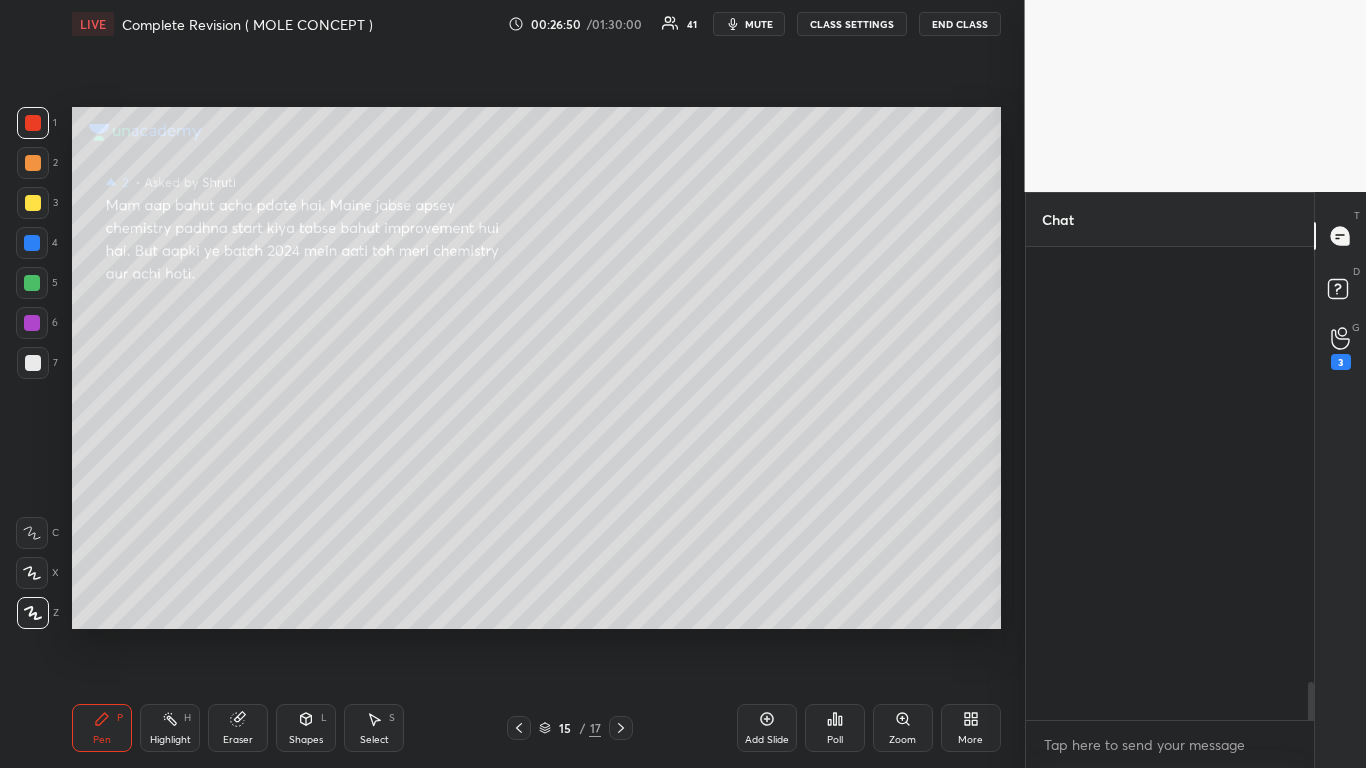 scroll, scrollTop: 6293, scrollLeft: 0, axis: vertical 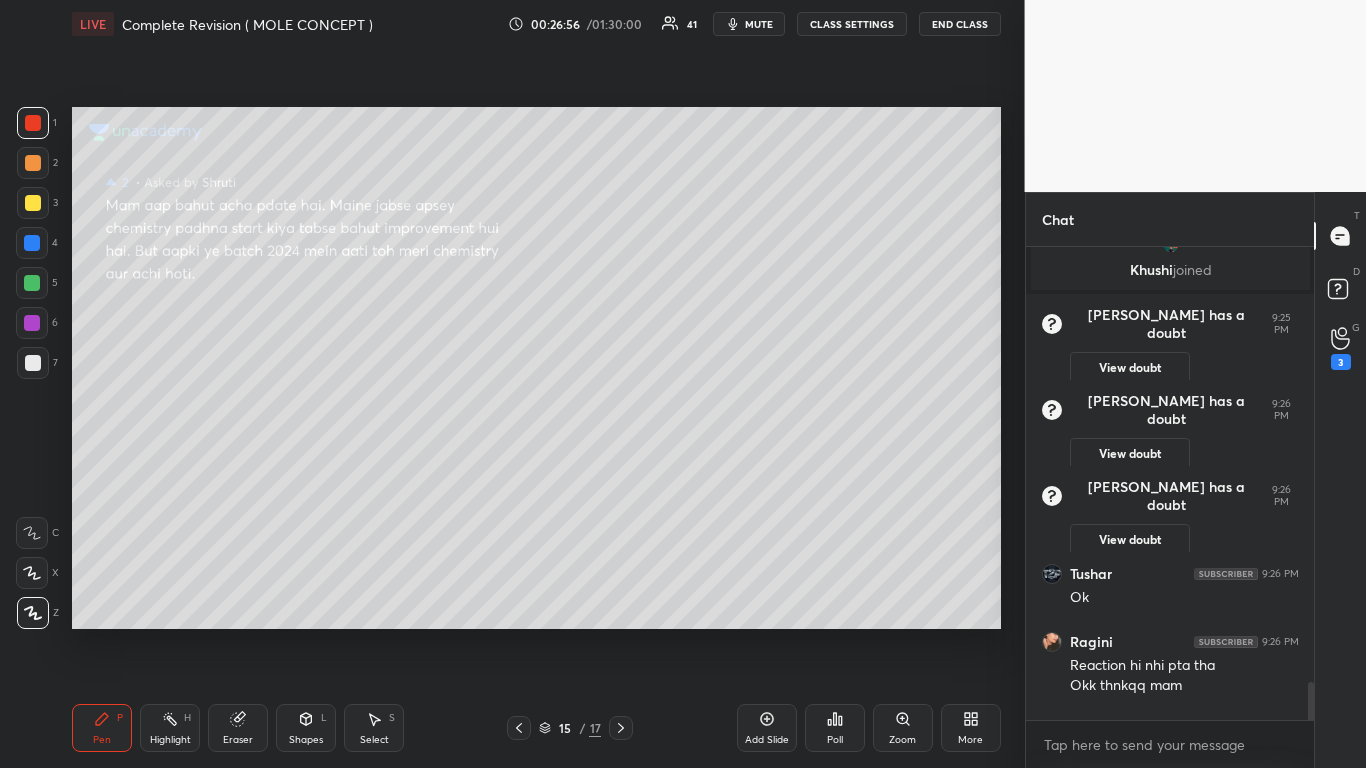 click at bounding box center [33, 203] 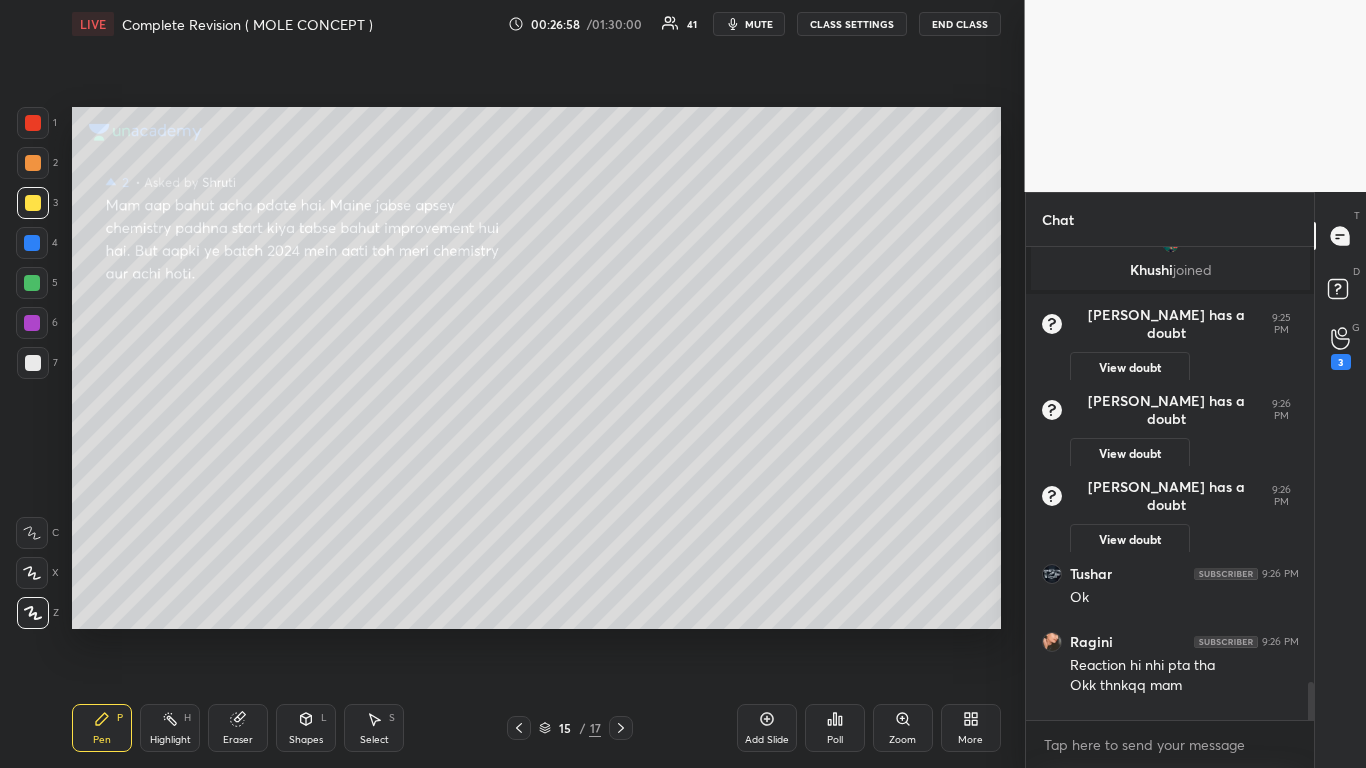 scroll, scrollTop: 6439, scrollLeft: 0, axis: vertical 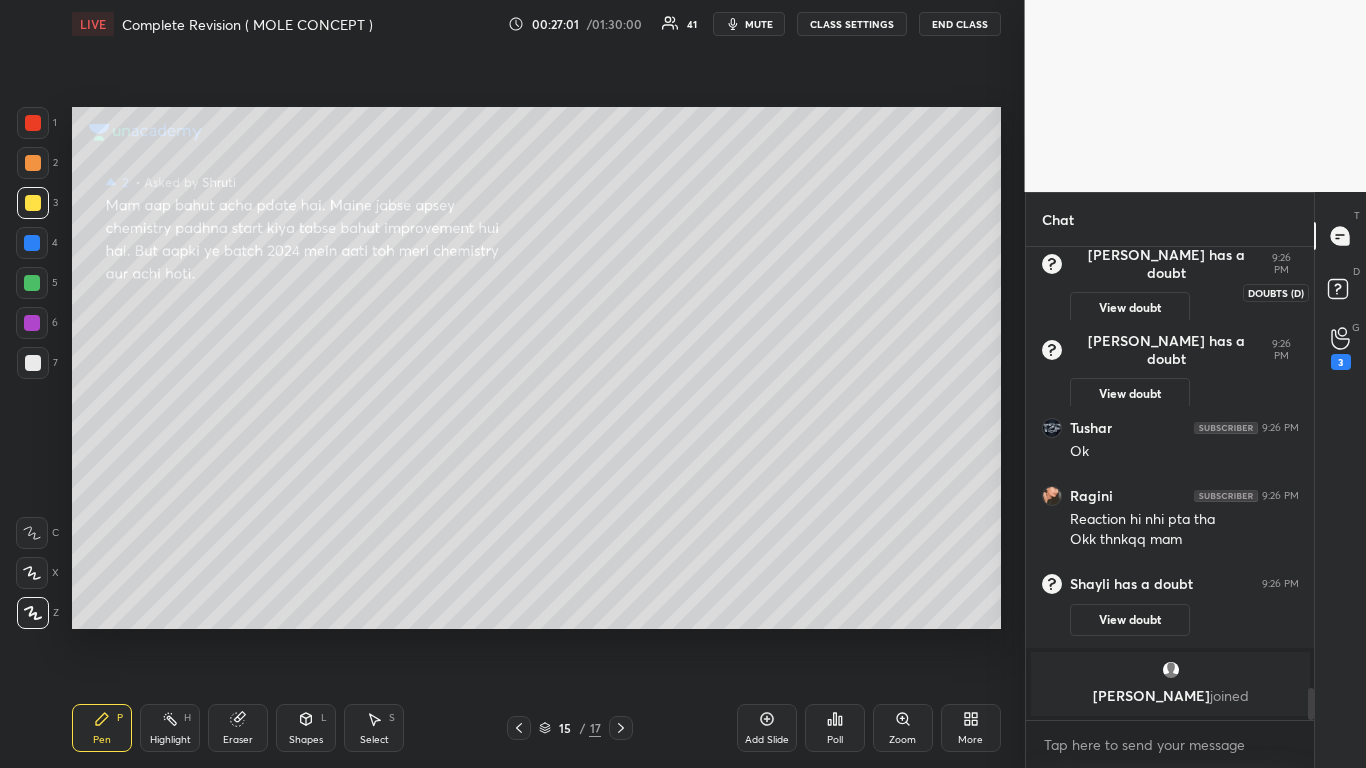 click 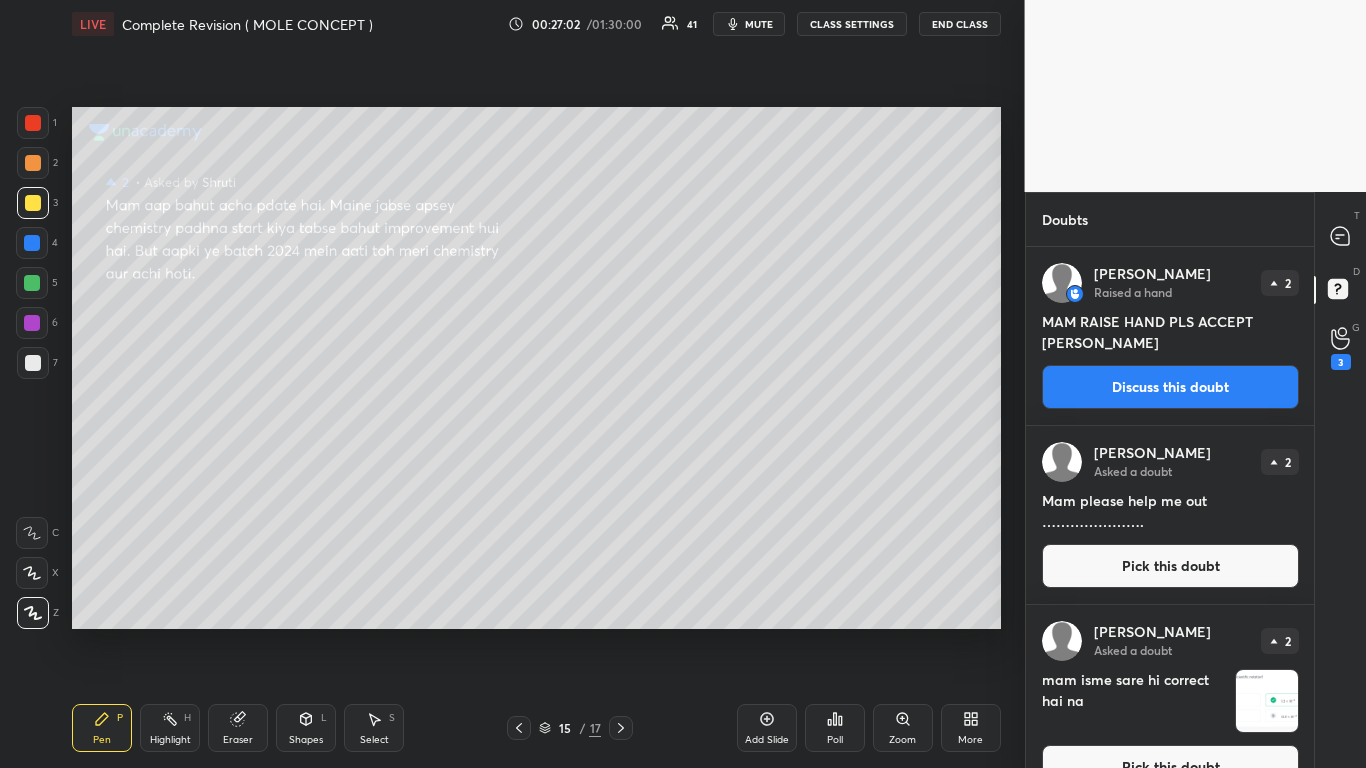 click on "Discuss this doubt" at bounding box center [1170, 387] 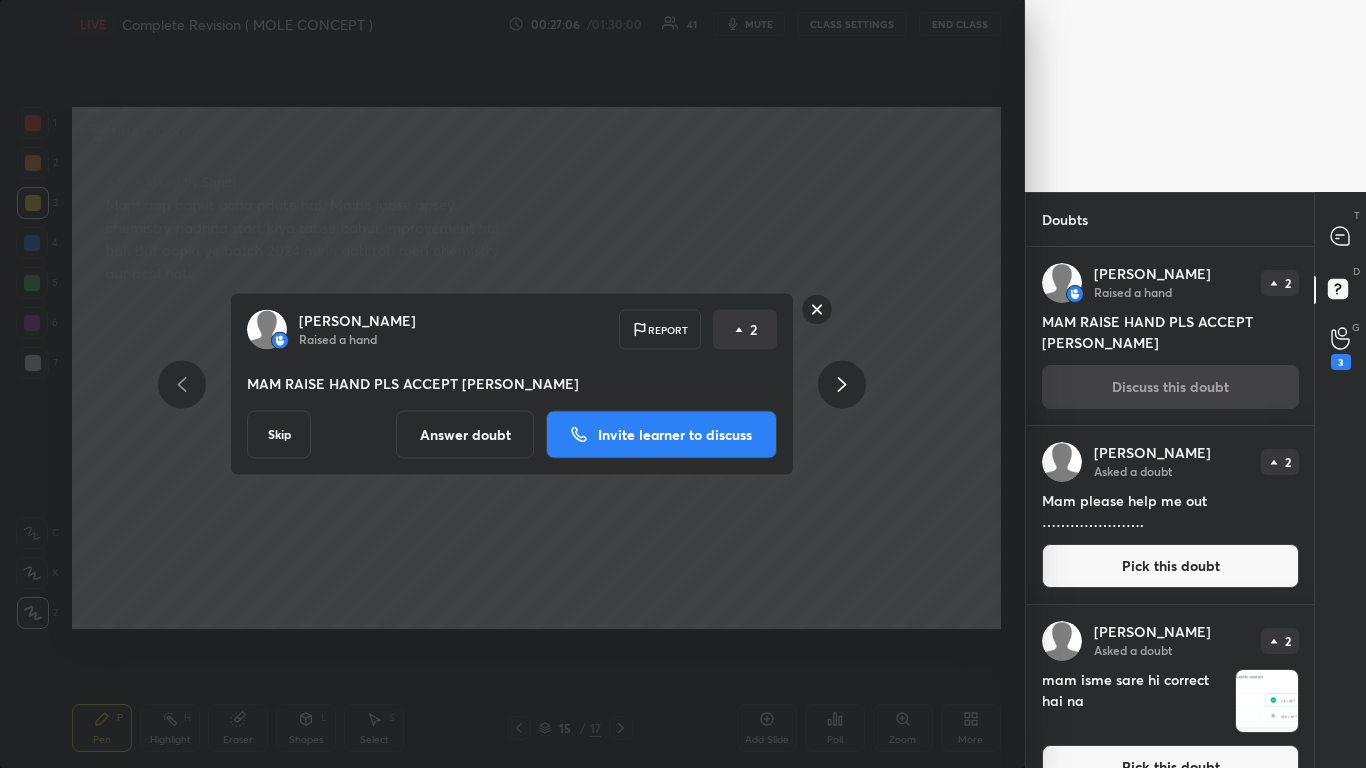 click on "Skip" at bounding box center (279, 435) 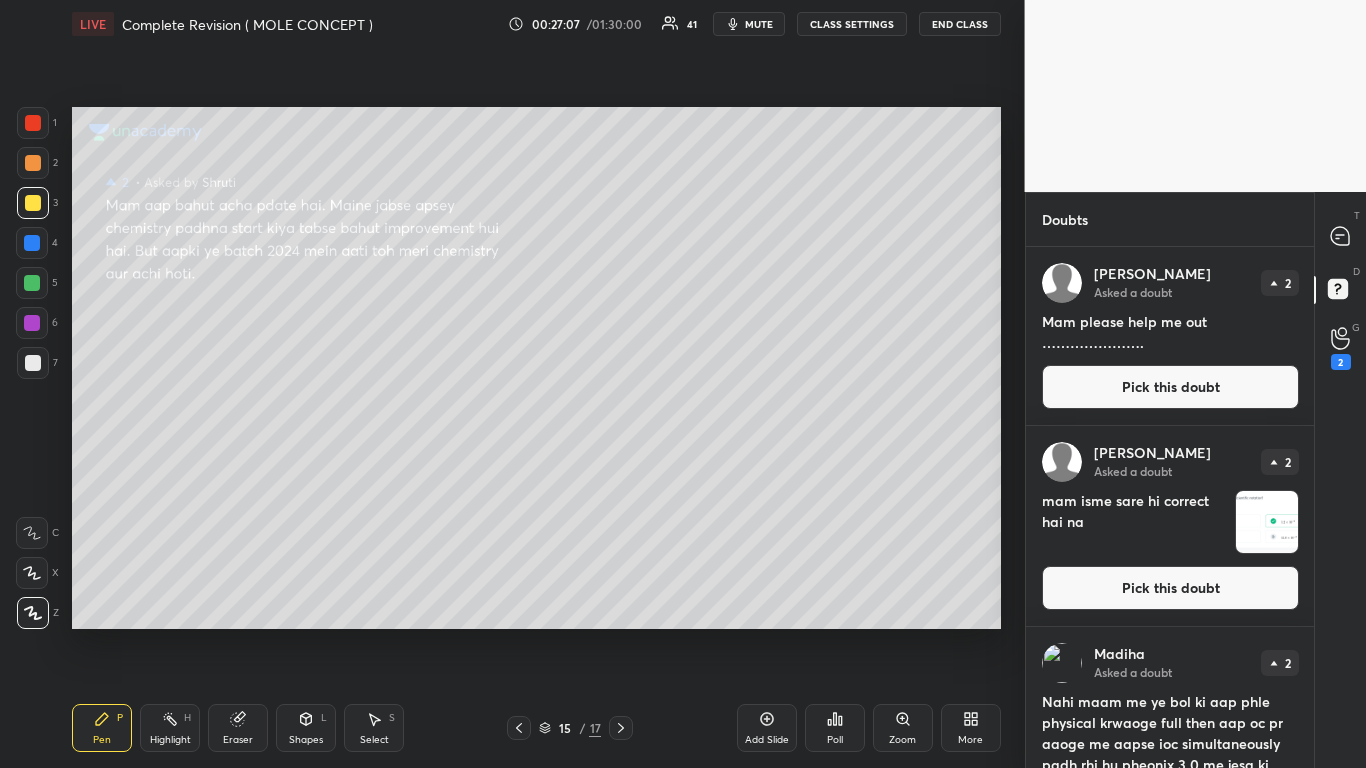 click on "Pick this doubt" at bounding box center (1170, 387) 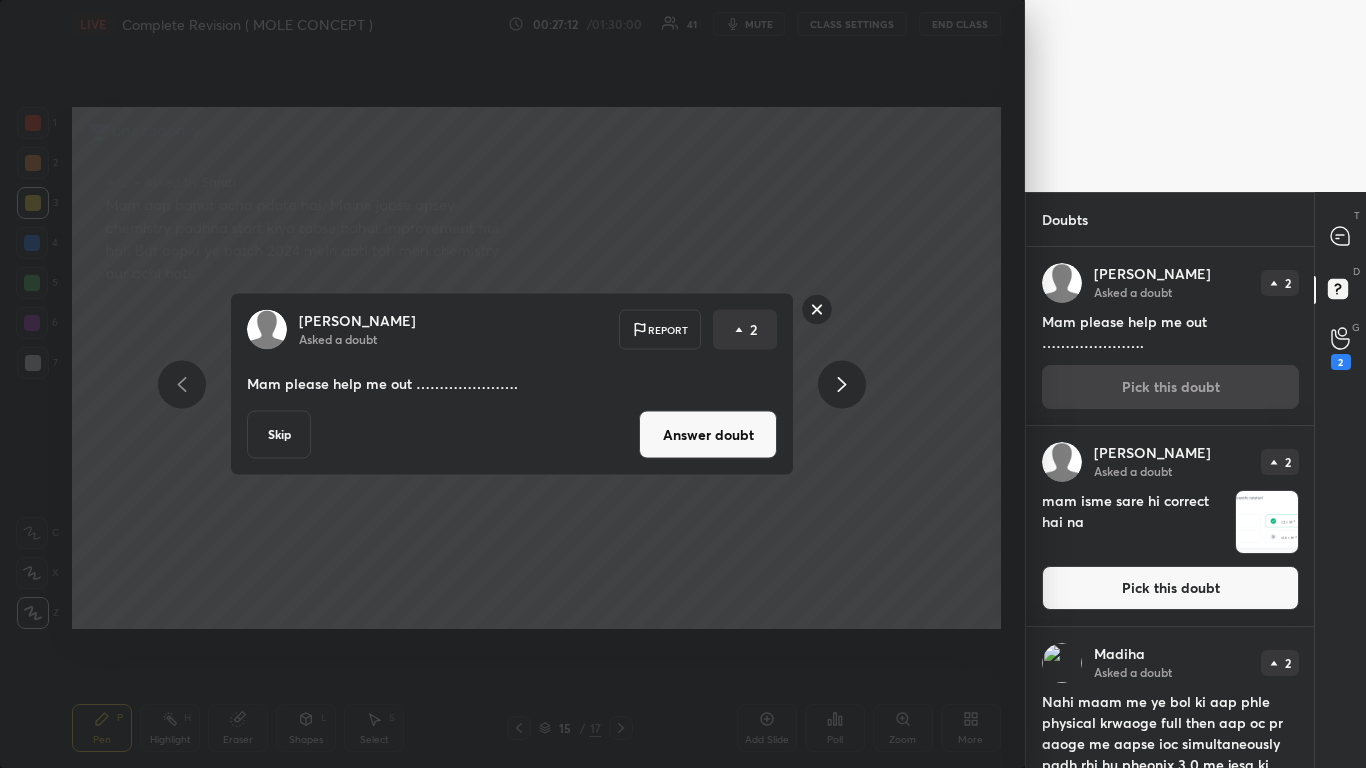 click on "Skip" at bounding box center [279, 435] 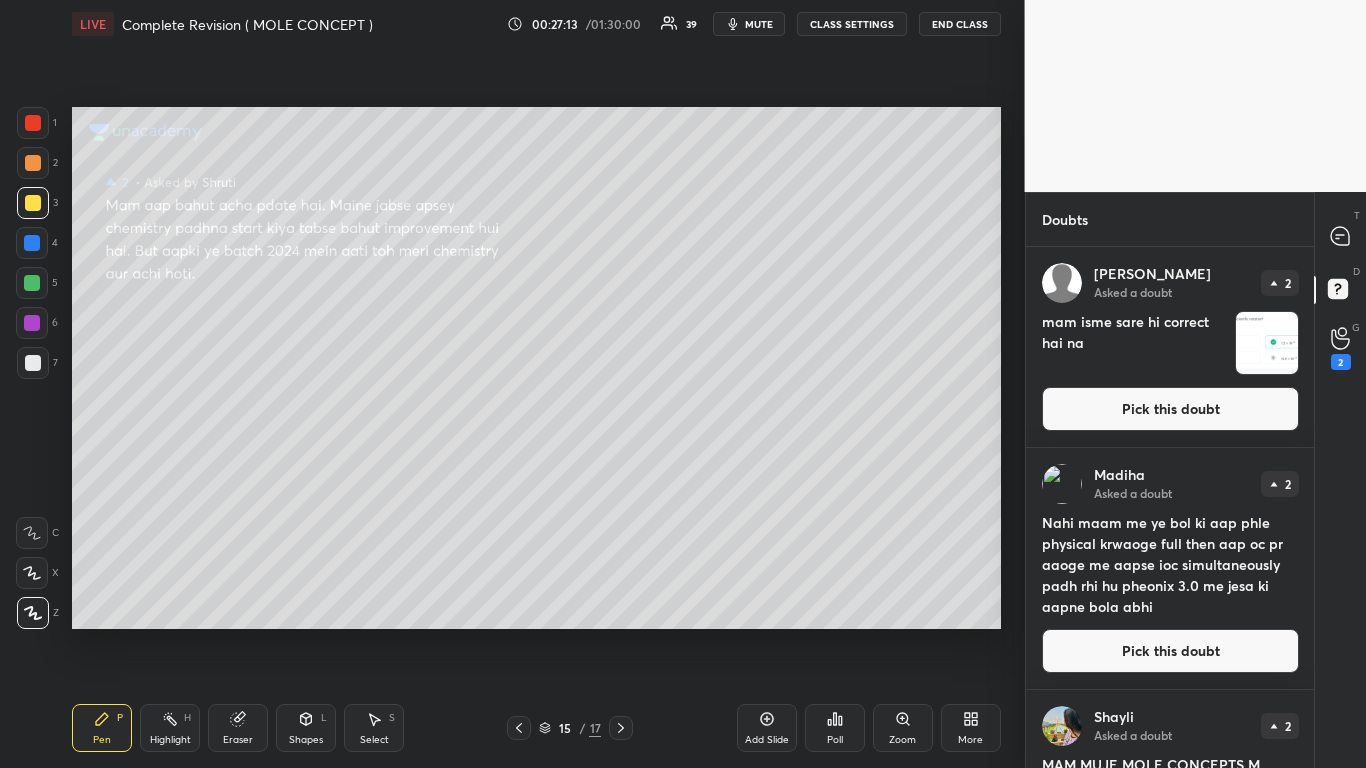 click on "Pick this doubt" at bounding box center [1170, 409] 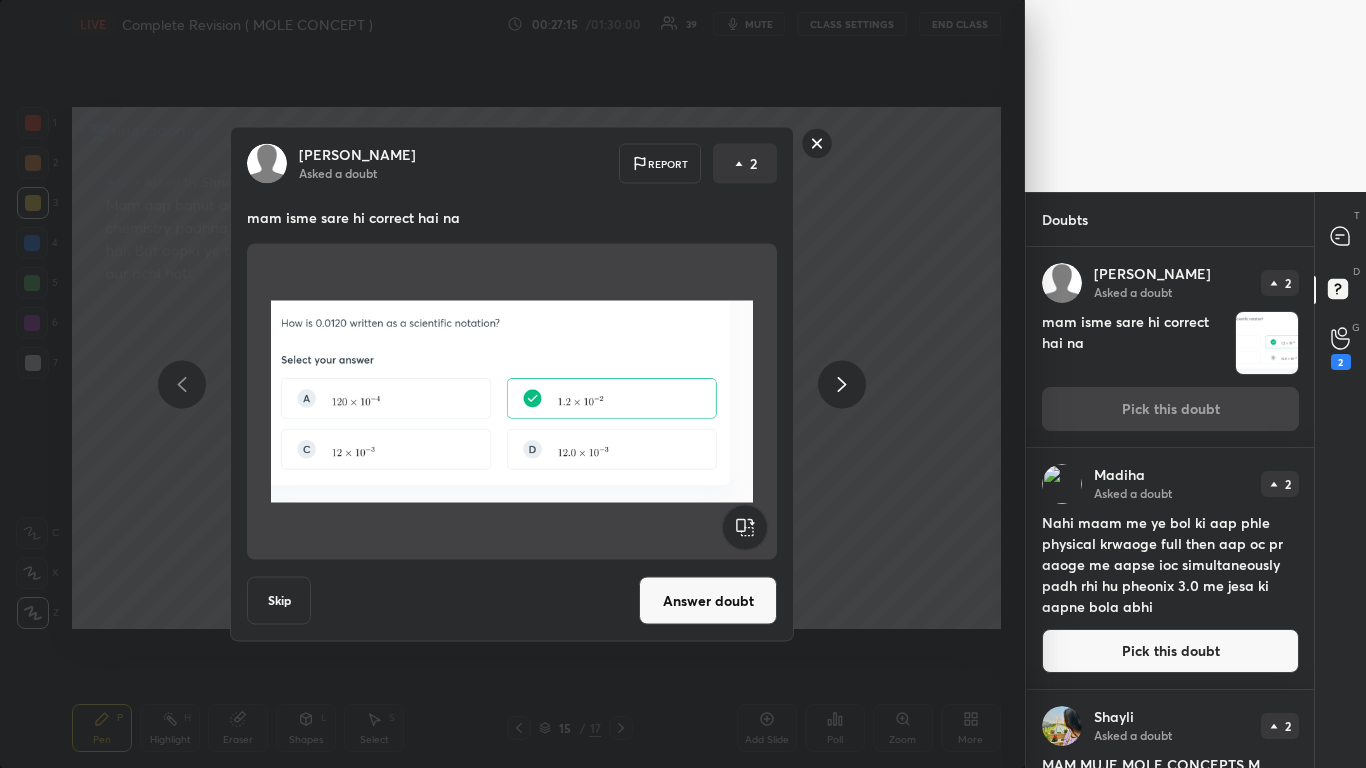 click on "Answer doubt" at bounding box center [708, 601] 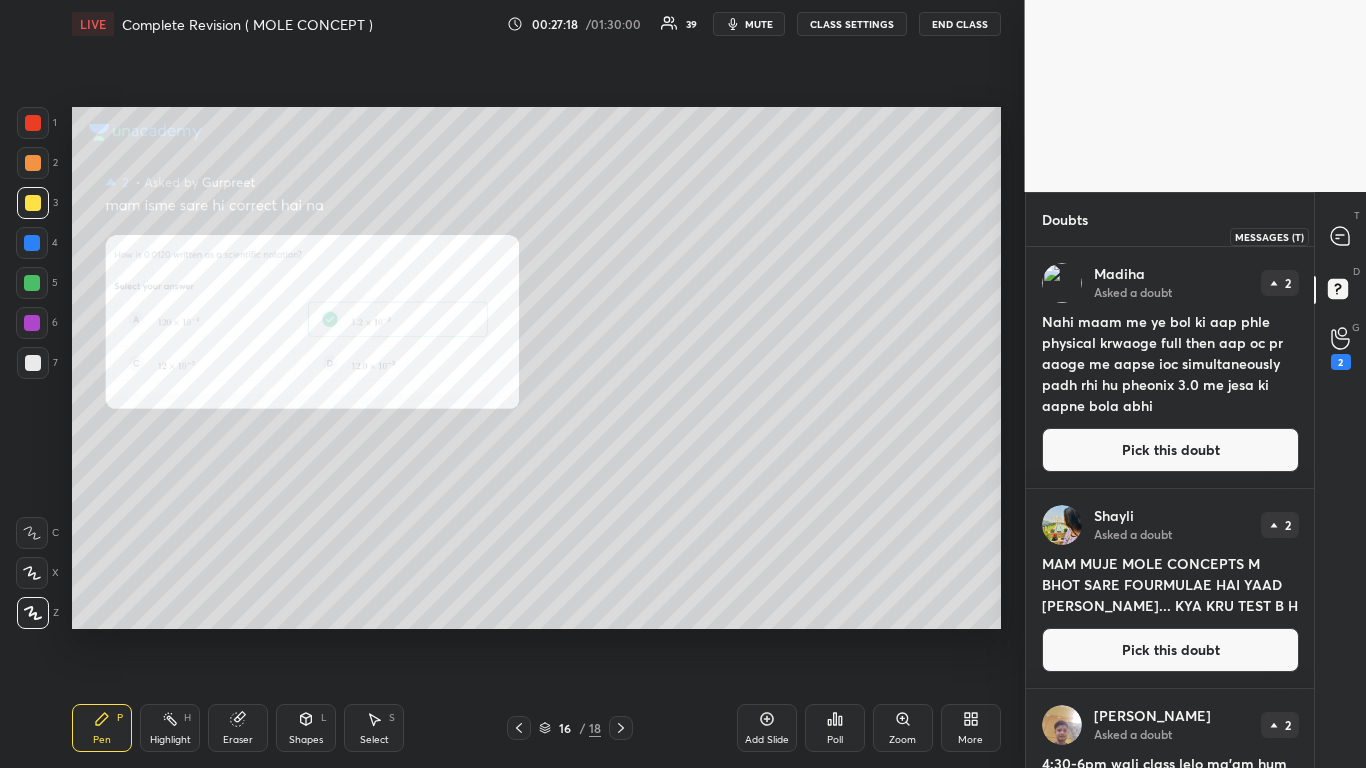 click 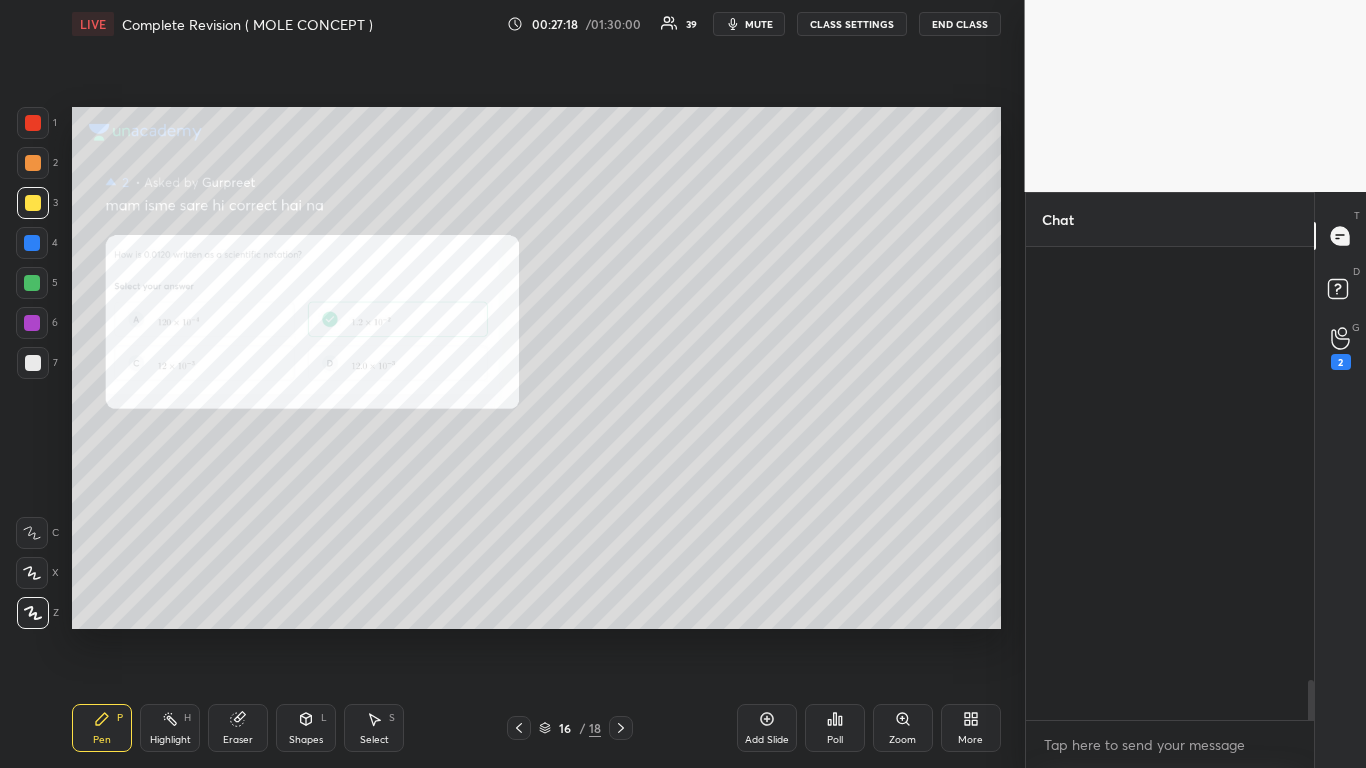 scroll, scrollTop: 6345, scrollLeft: 0, axis: vertical 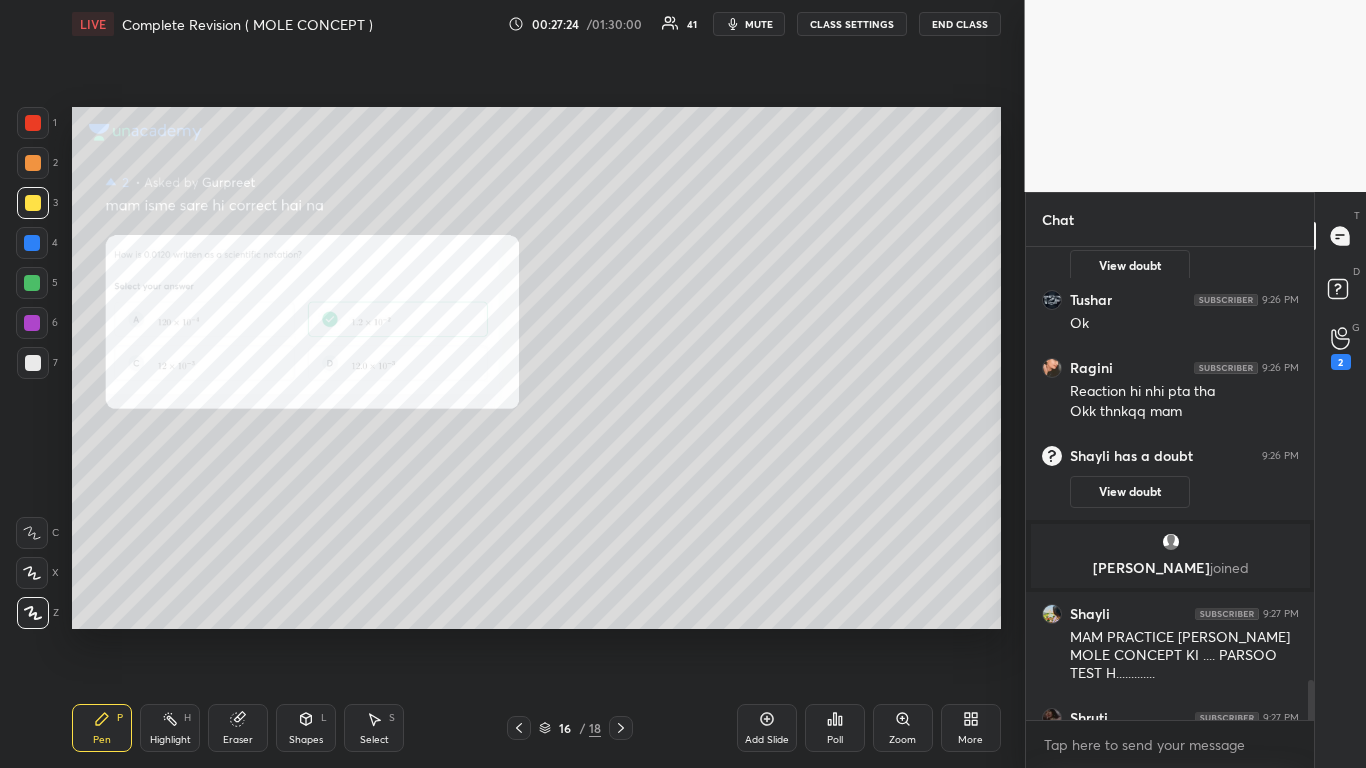 click 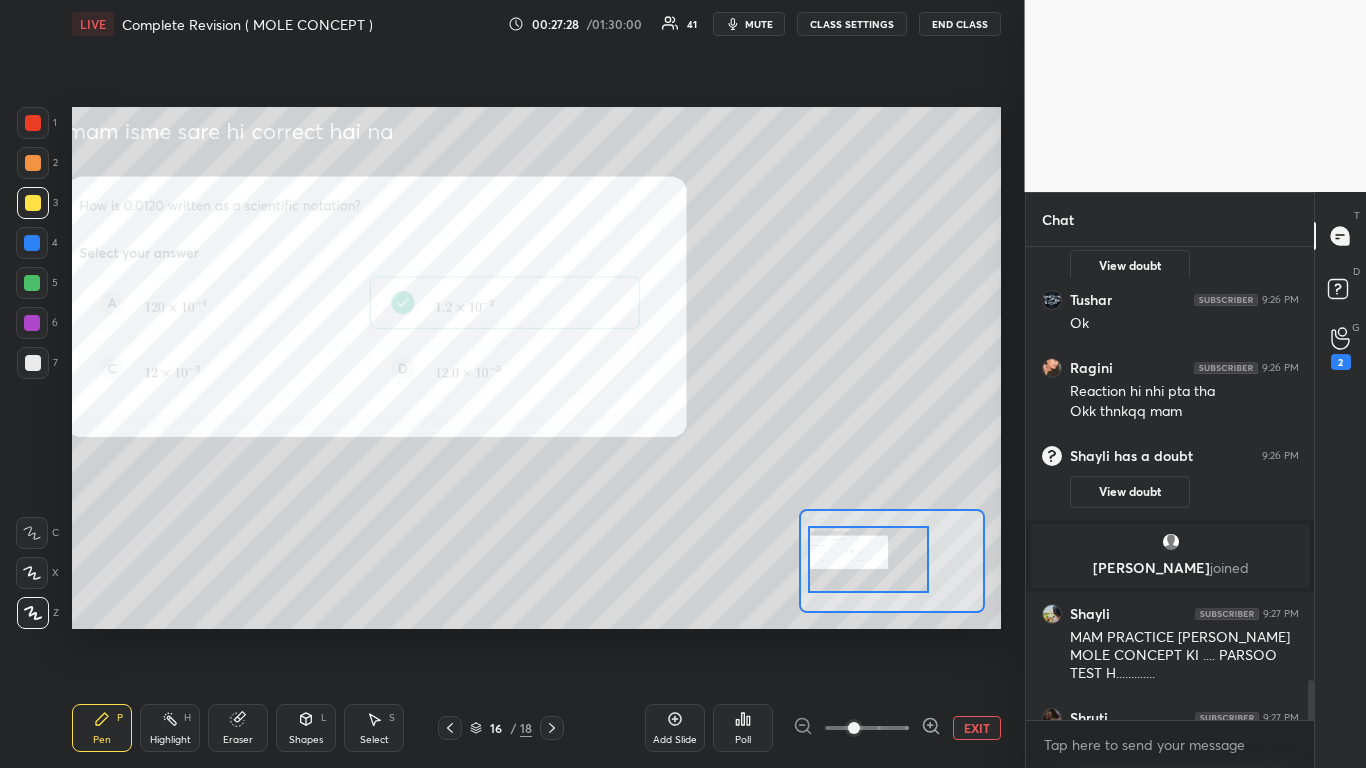 click at bounding box center [33, 163] 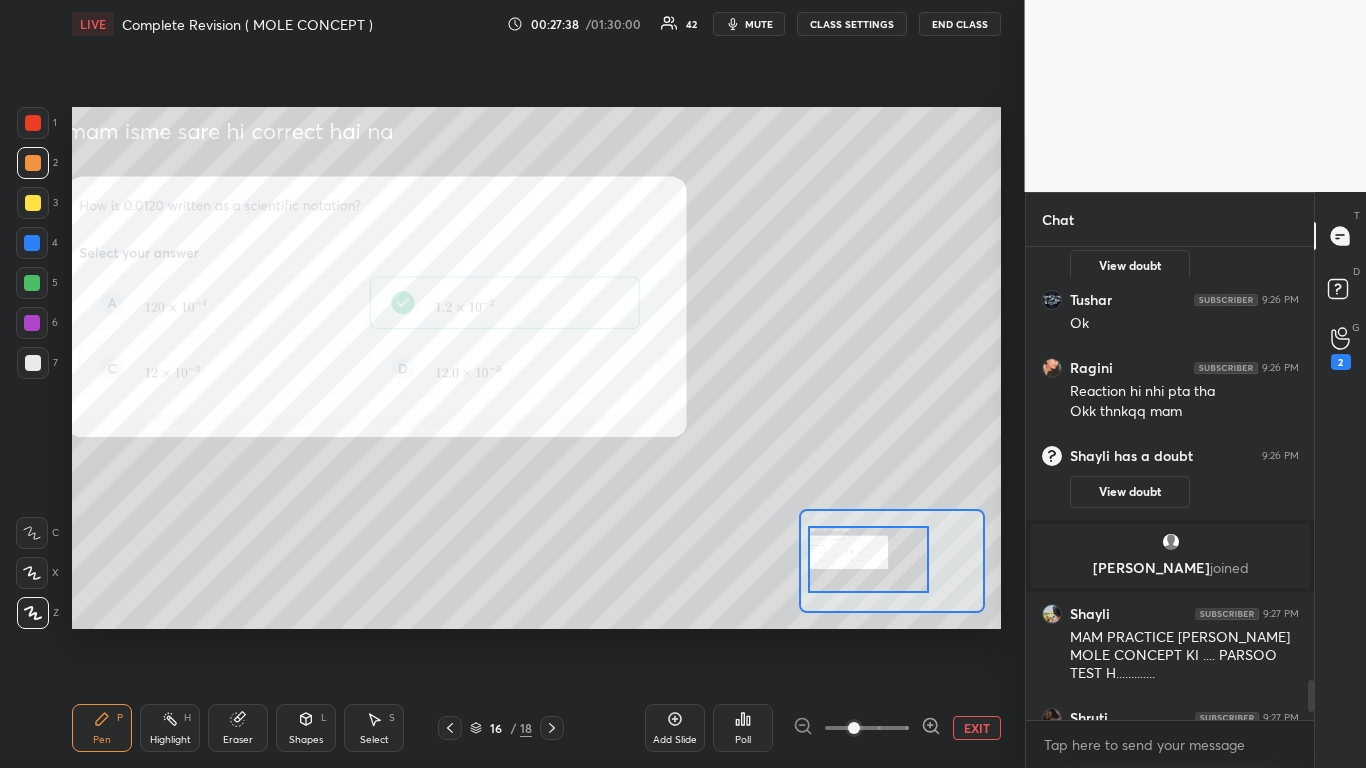 click on "EXIT" at bounding box center (977, 728) 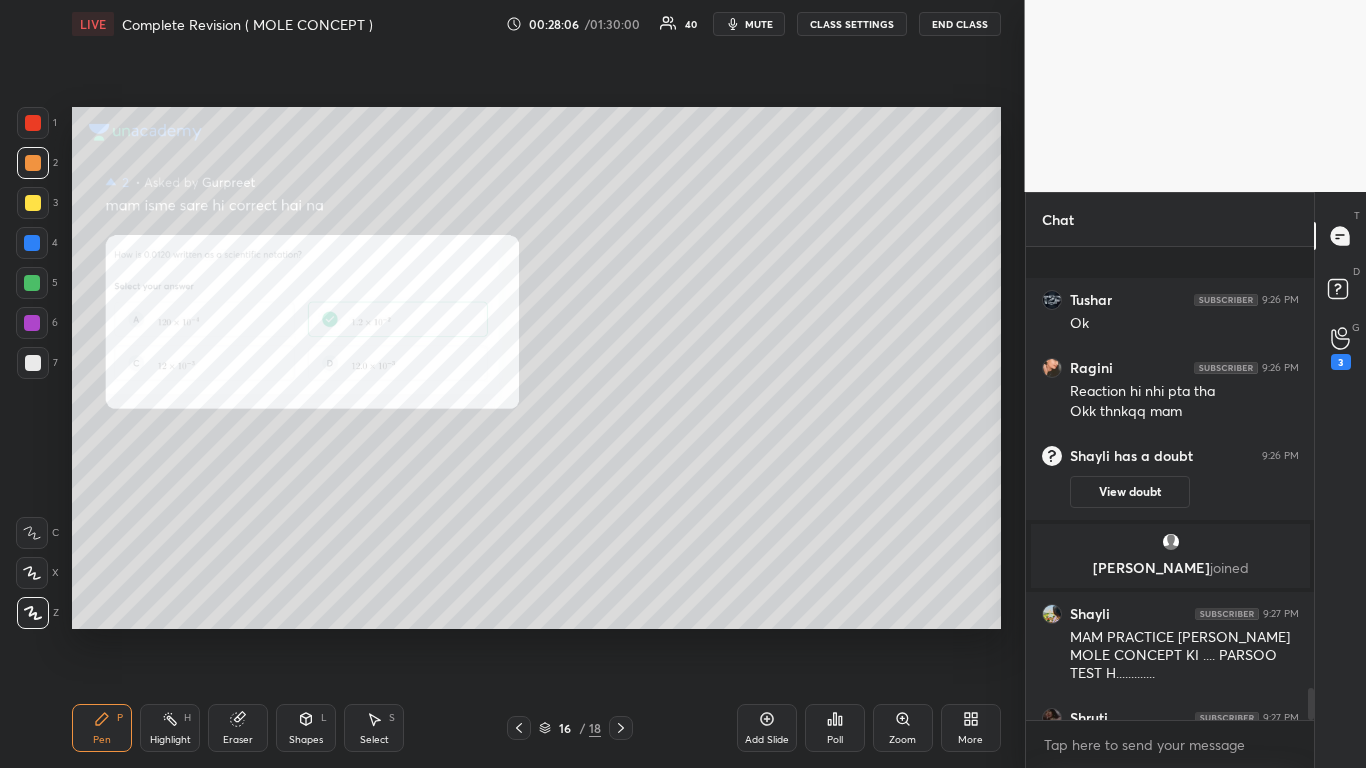 scroll, scrollTop: 6529, scrollLeft: 0, axis: vertical 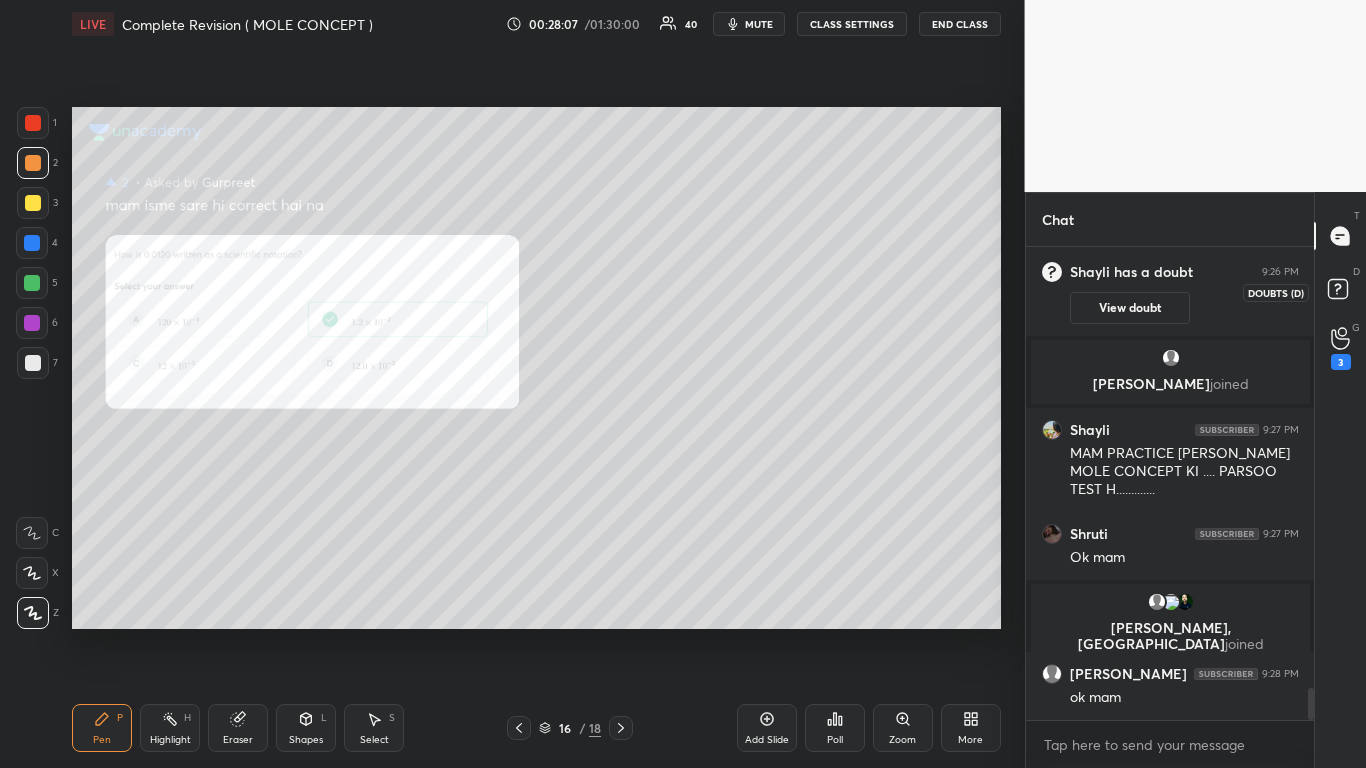 click 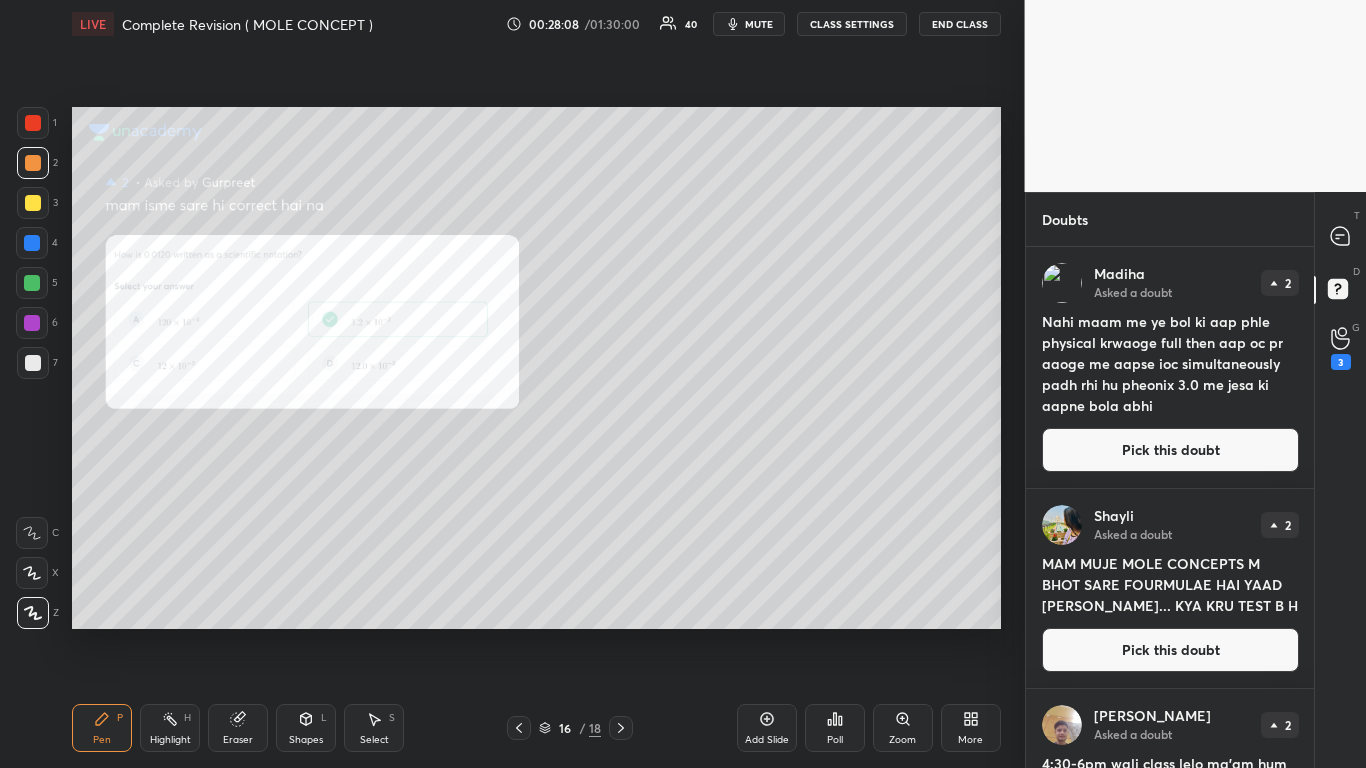 click on "Pick this doubt" at bounding box center (1170, 450) 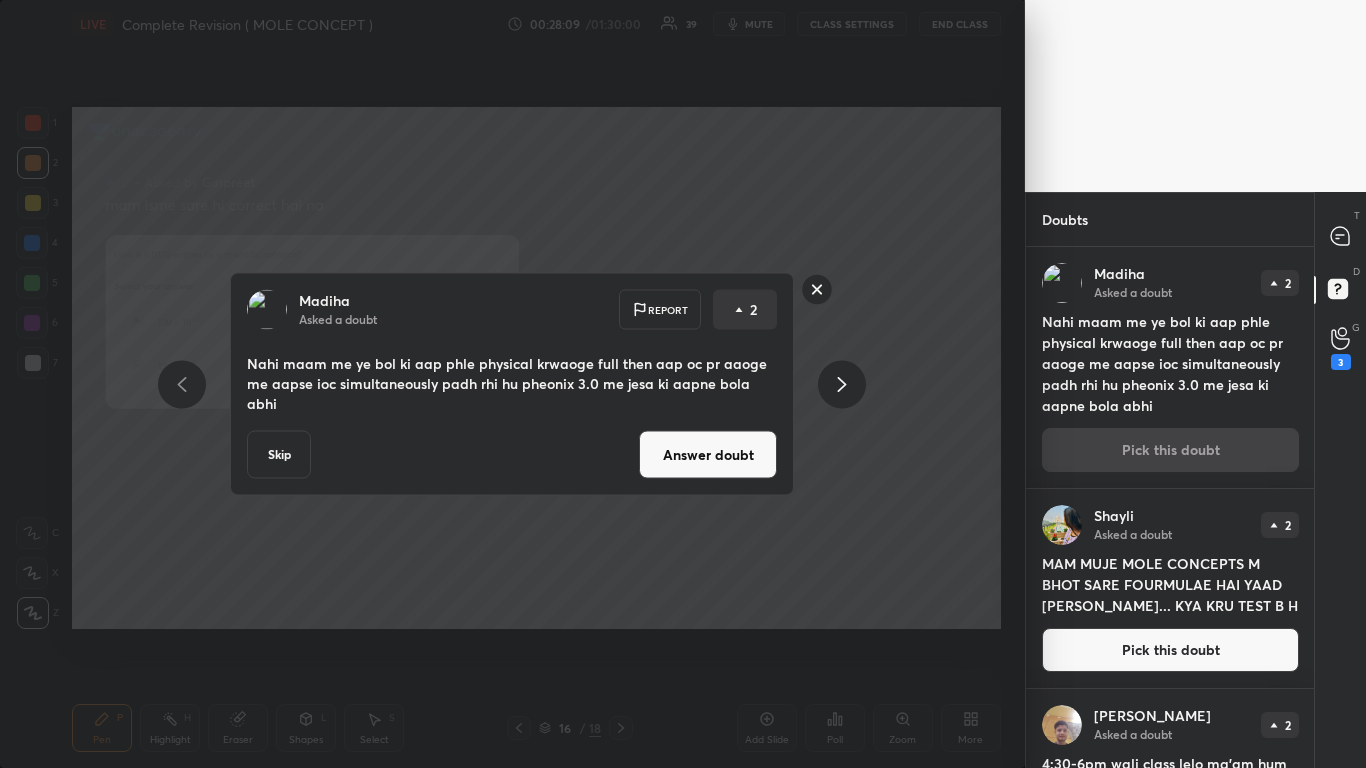 click on "Answer doubt" at bounding box center (708, 455) 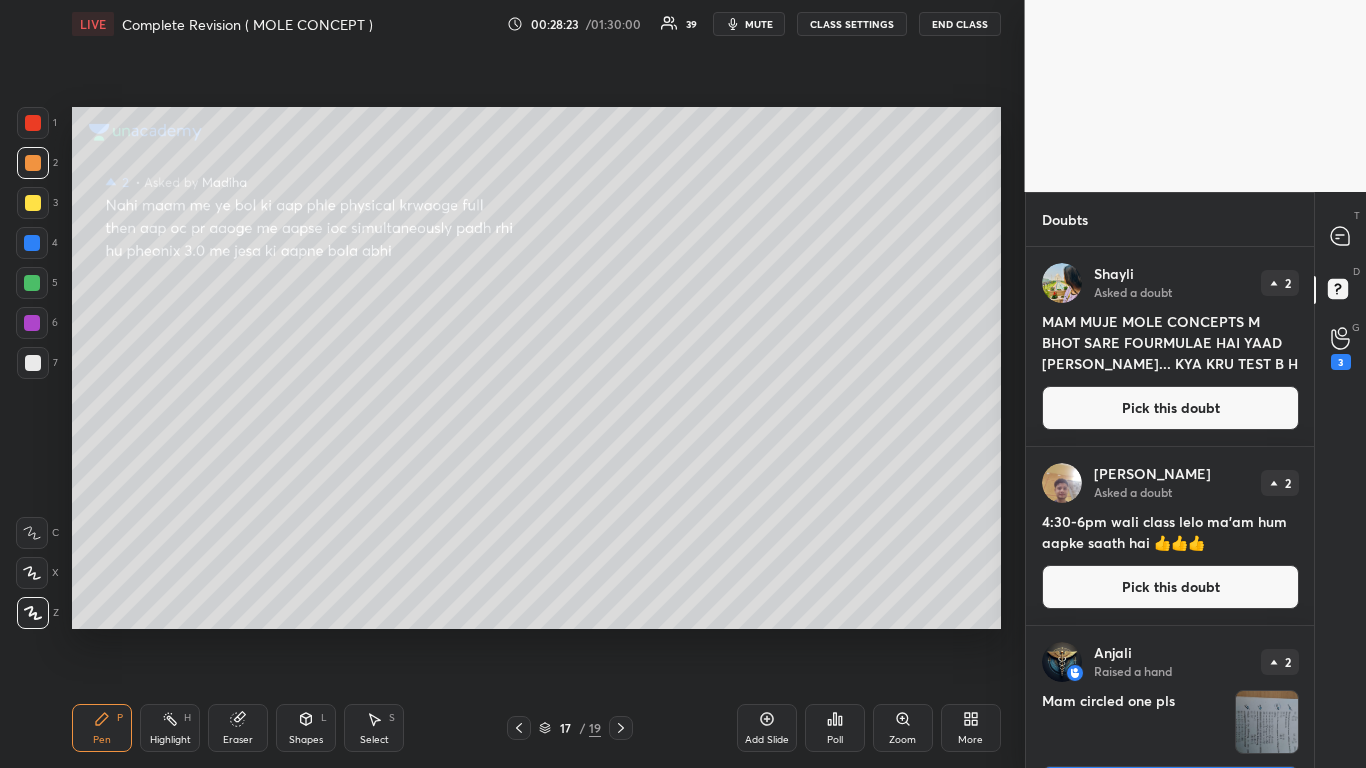 click on "Pick this doubt" at bounding box center [1170, 408] 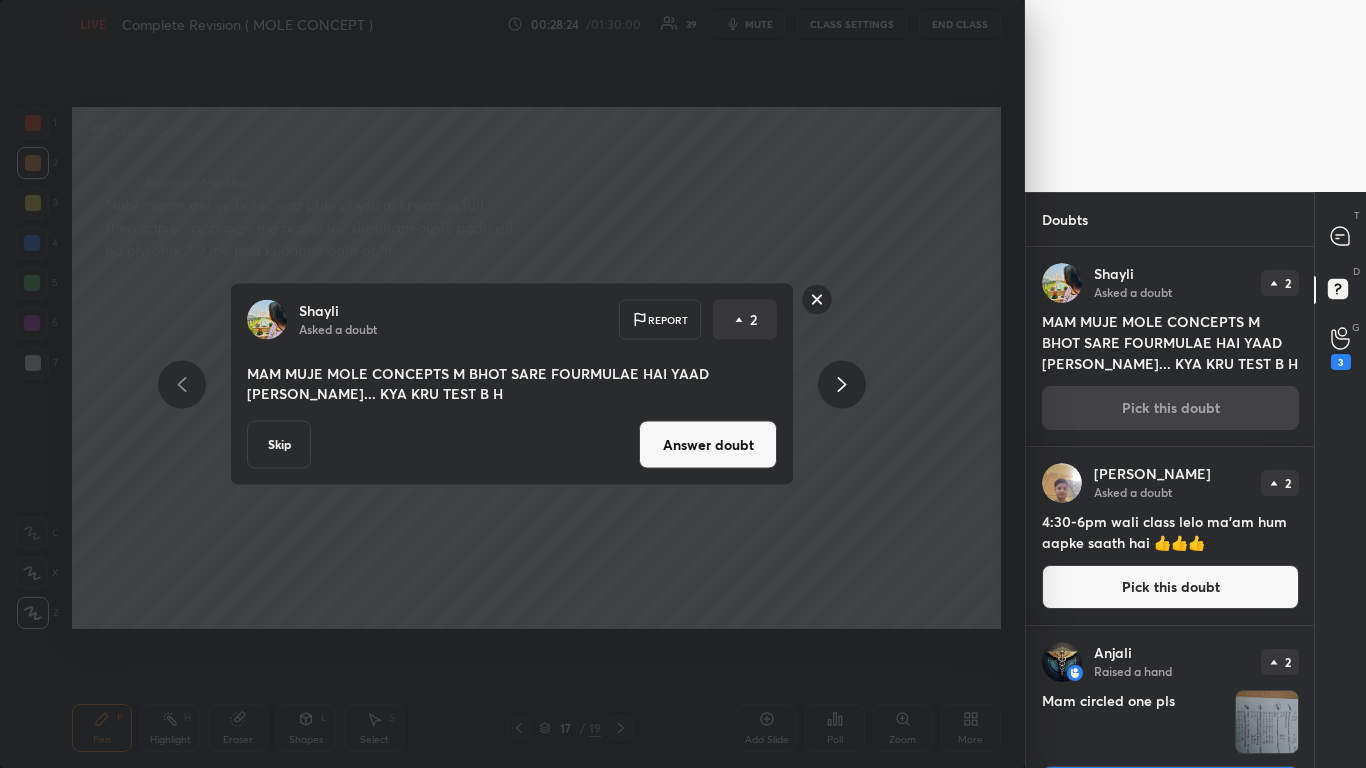 click on "Shayli Asked a doubt Report 2 MAM MUJE MOLE CONCEPTS M BHOT SARE FOURMULAE HAI YAAD [PERSON_NAME]... KYA KRU TEST B H Skip Answer doubt" at bounding box center (512, 384) 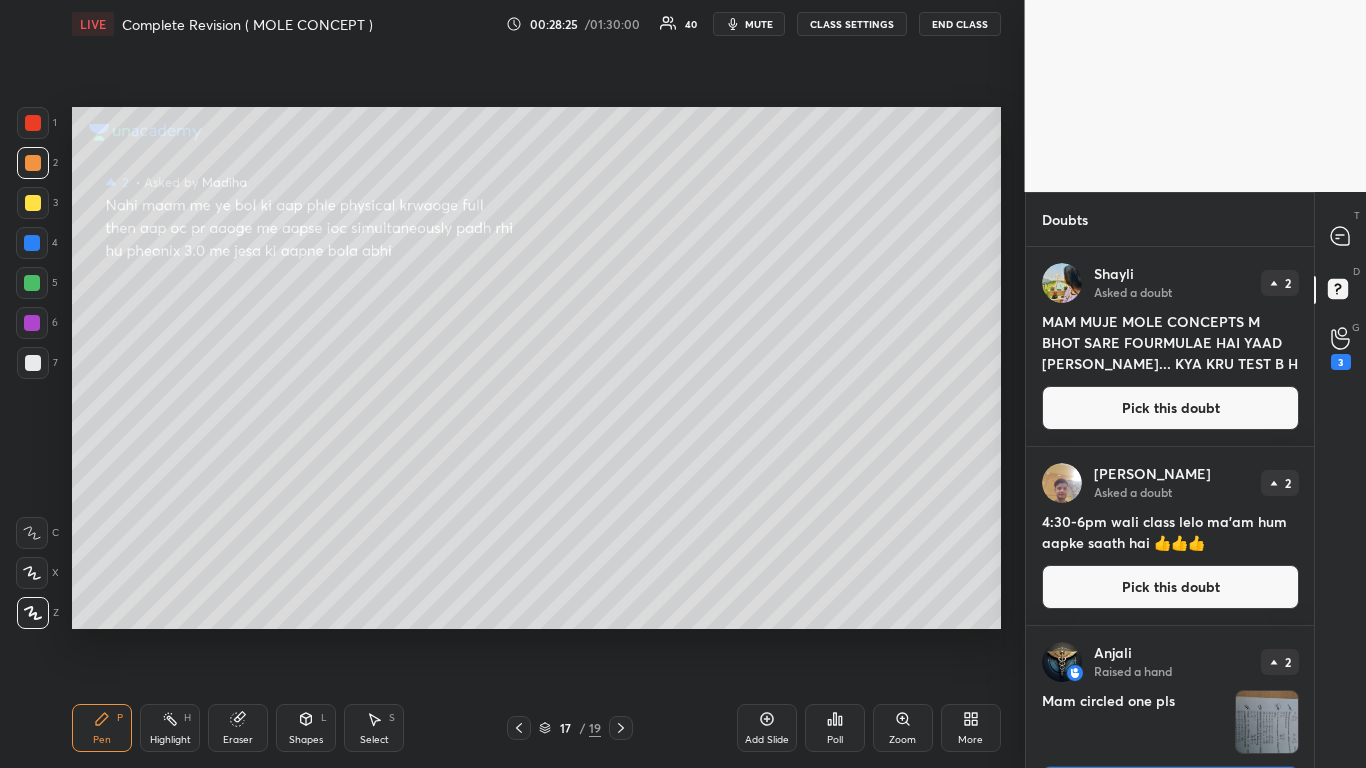 click on "Pick this doubt" at bounding box center (1170, 408) 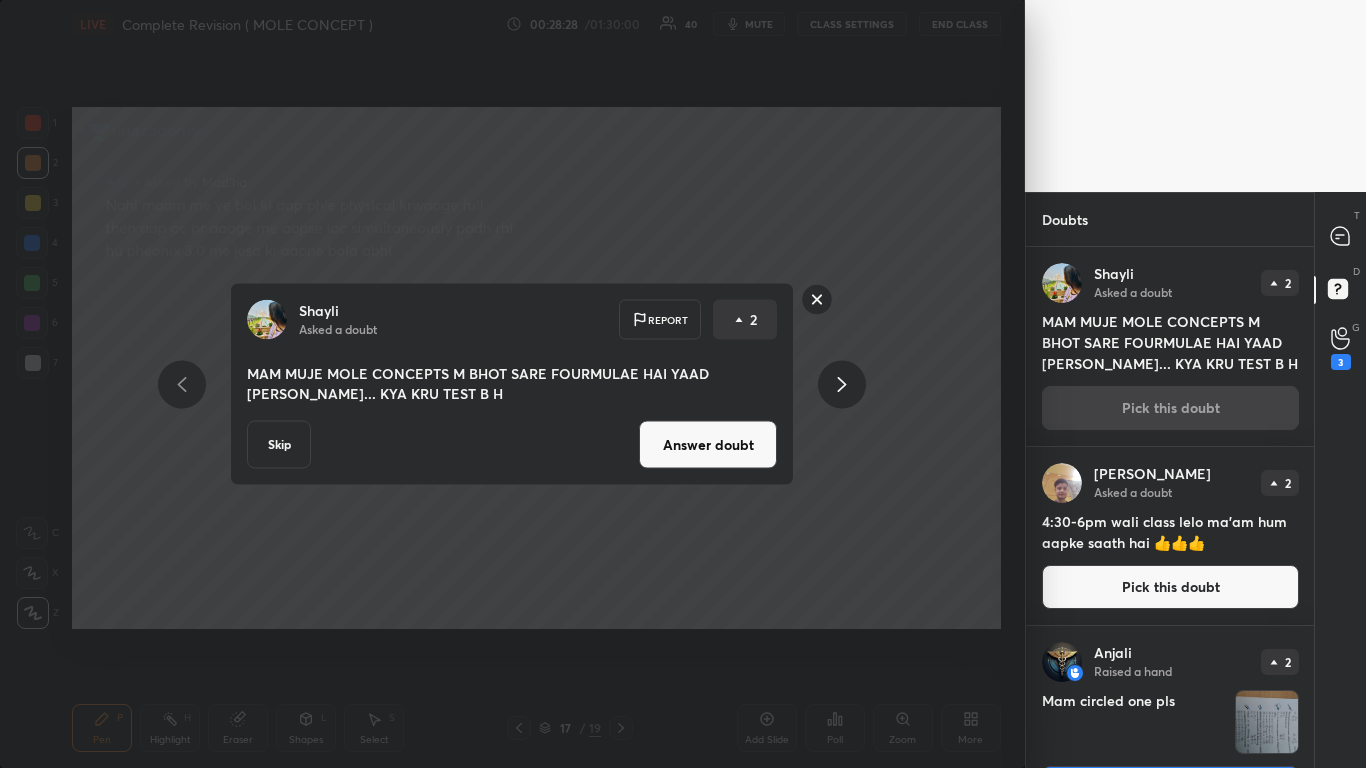 click on "Skip" at bounding box center [279, 445] 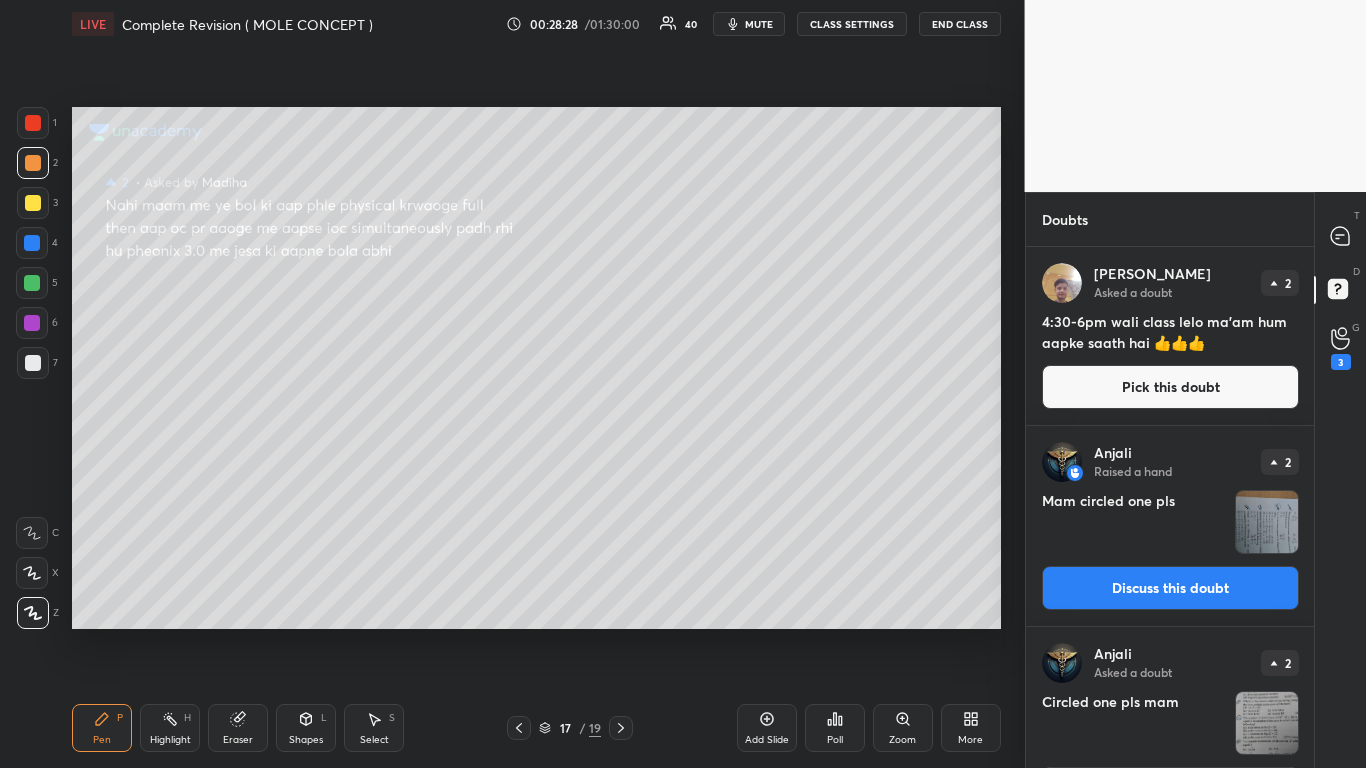 click on "Pick this doubt" at bounding box center [1170, 387] 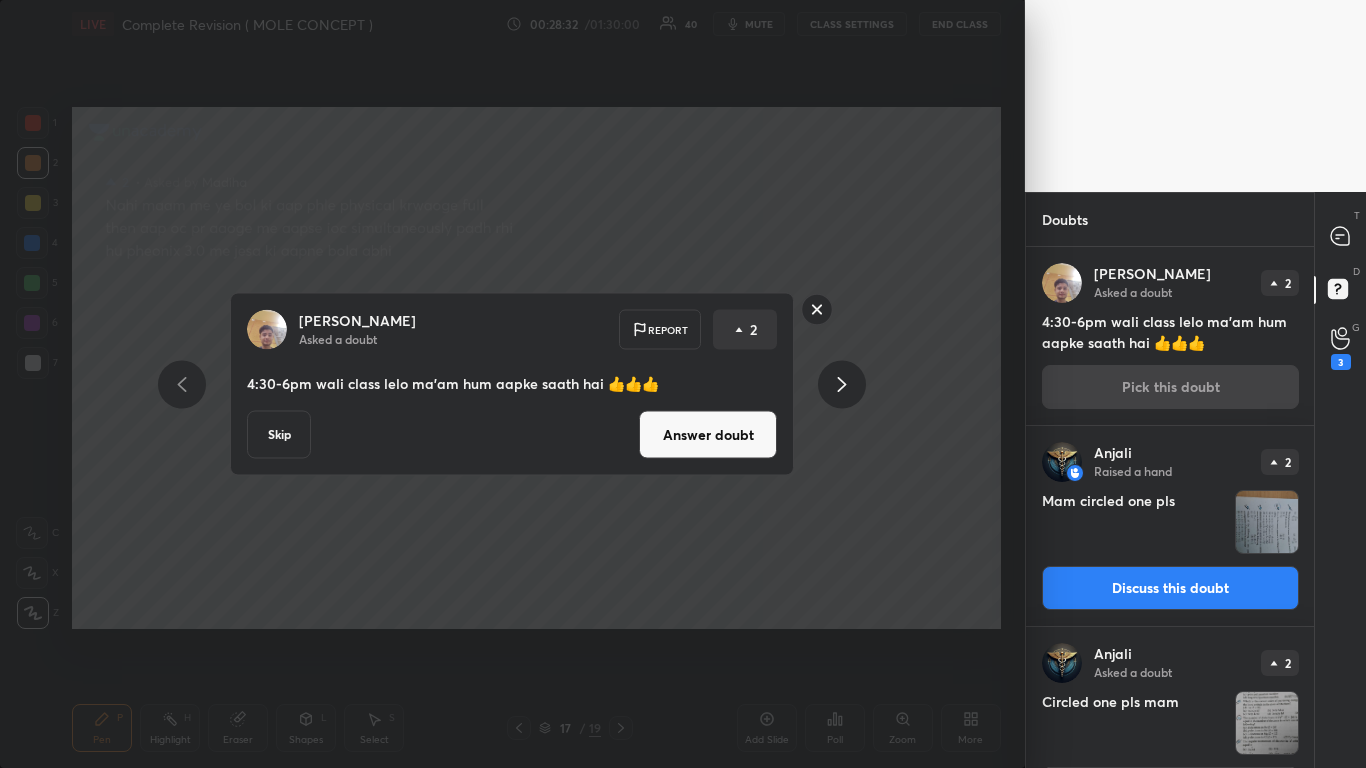click on "Answer doubt" at bounding box center (708, 435) 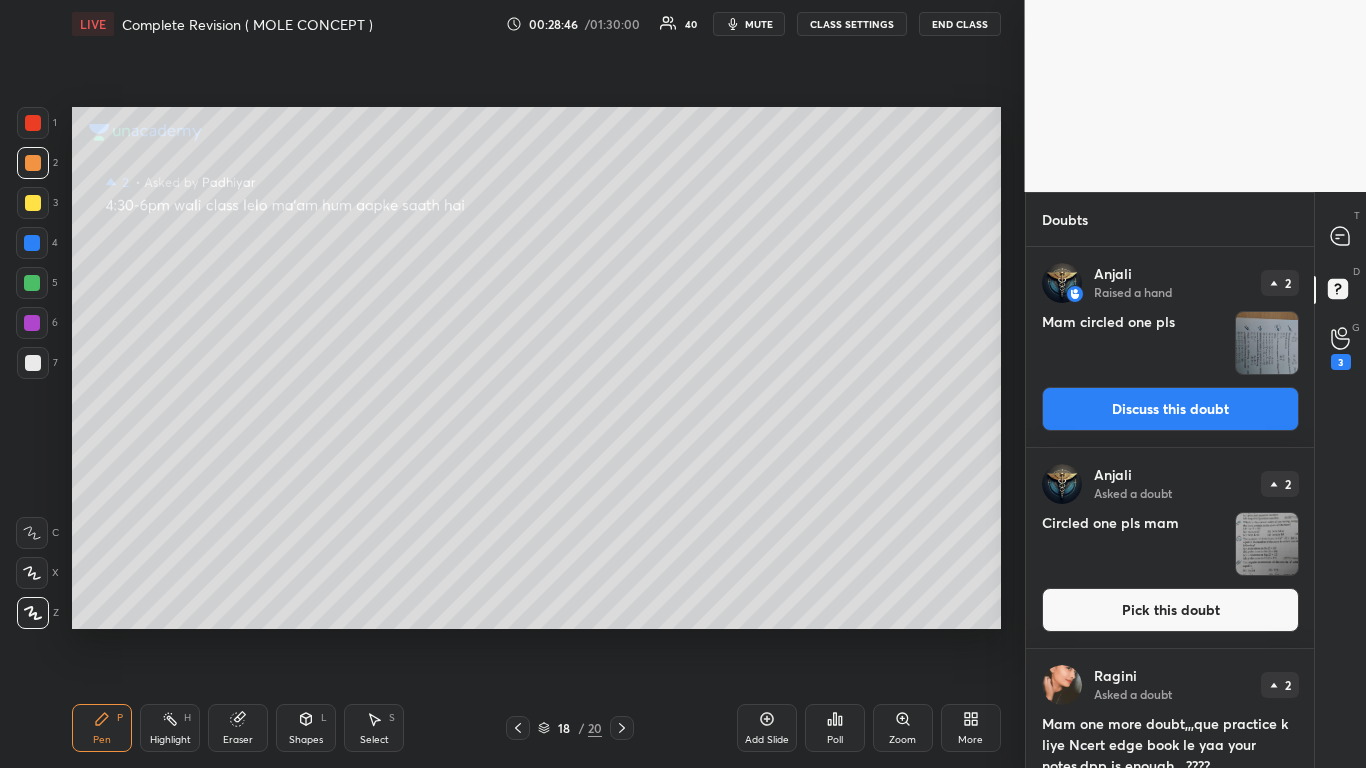 click at bounding box center [33, 203] 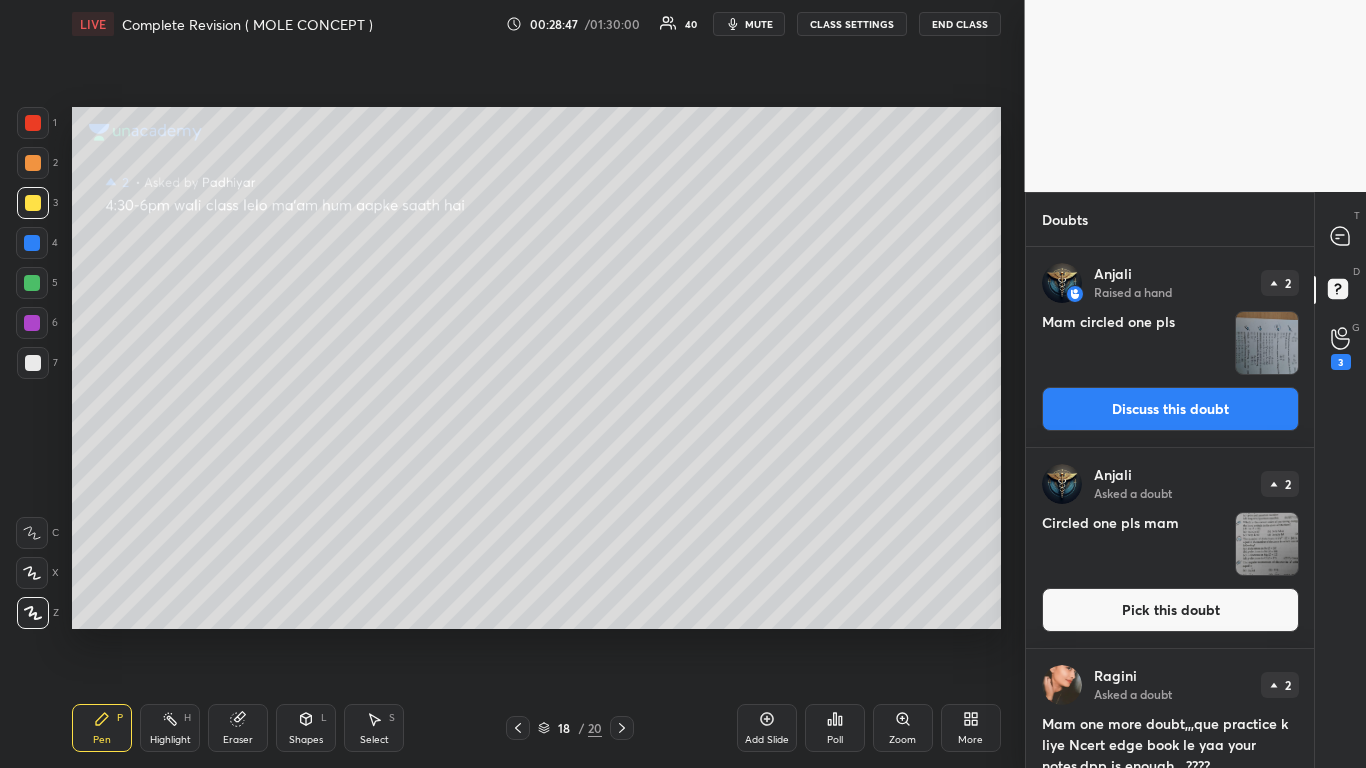click on "Discuss this doubt" at bounding box center (1170, 409) 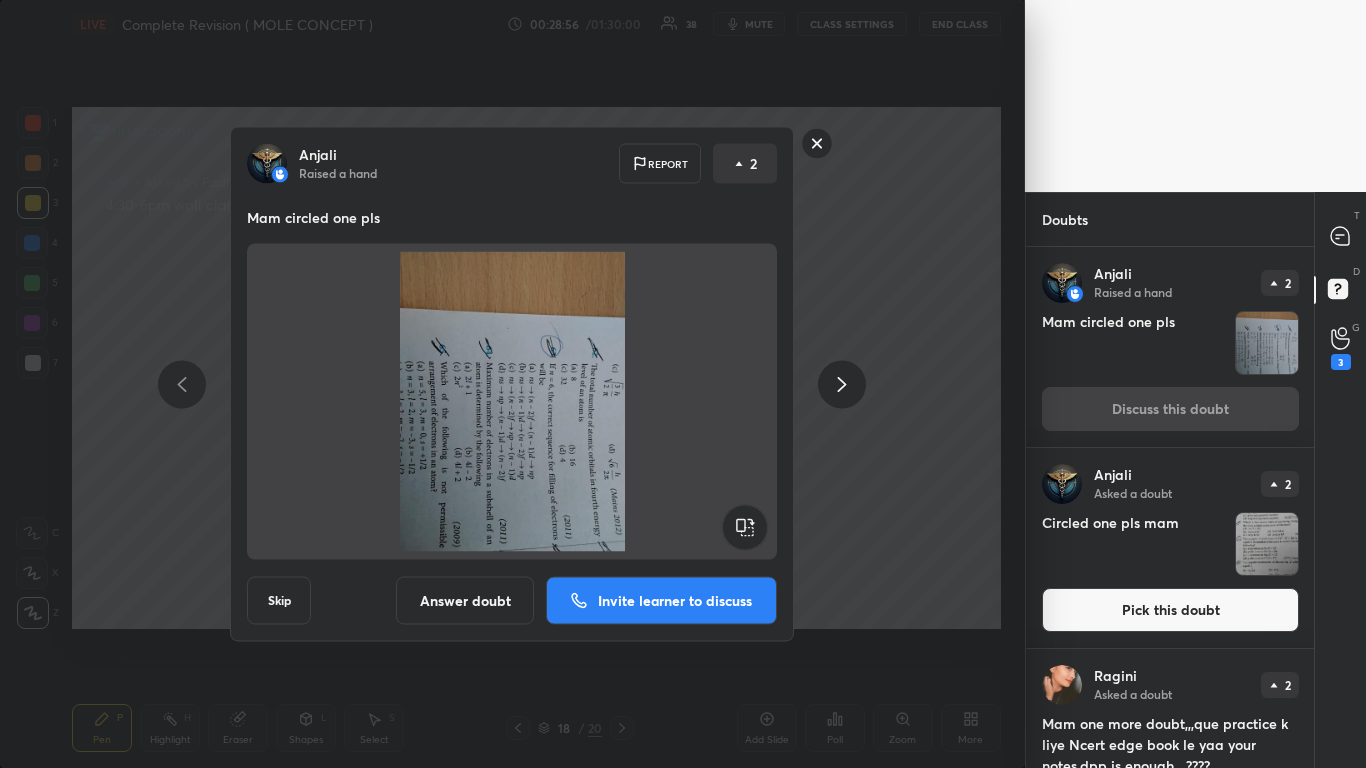 click on "Skip" at bounding box center [279, 601] 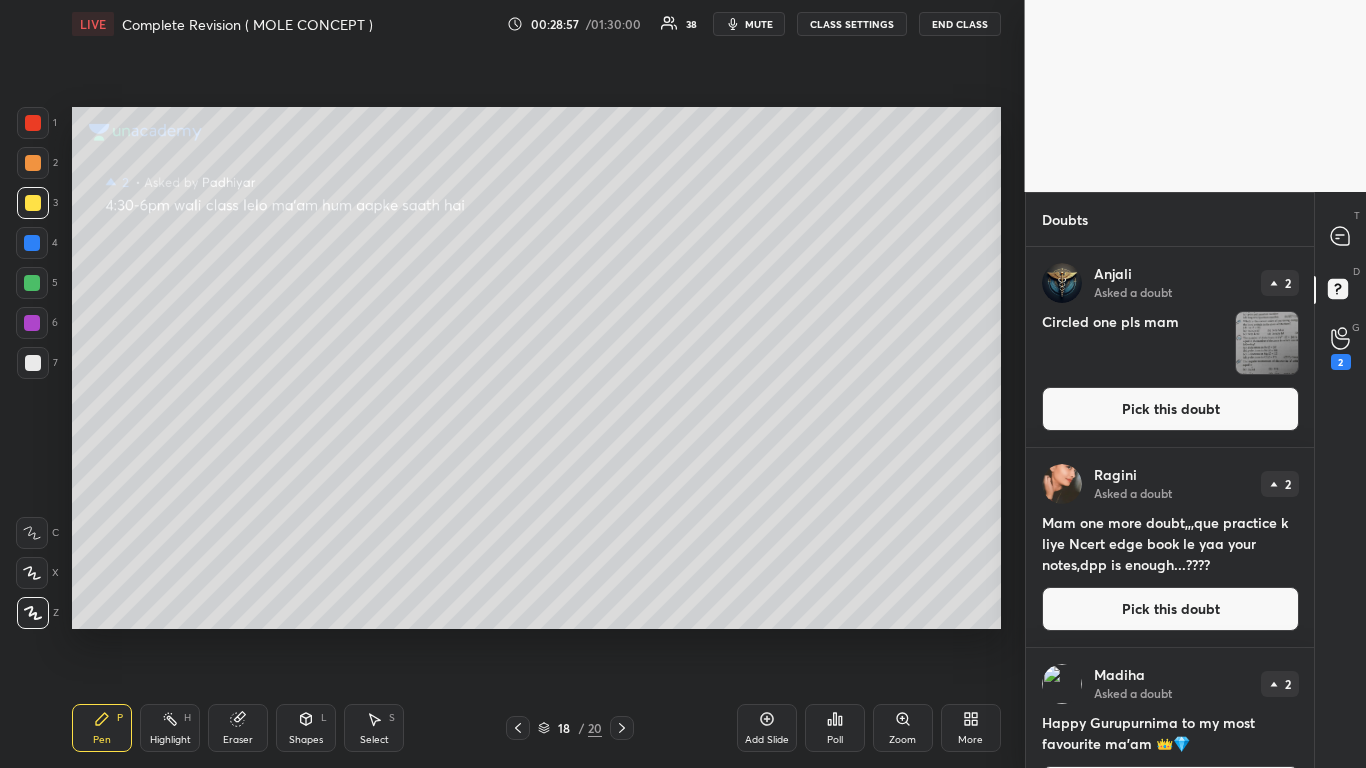 click on "Pick this doubt" at bounding box center (1170, 409) 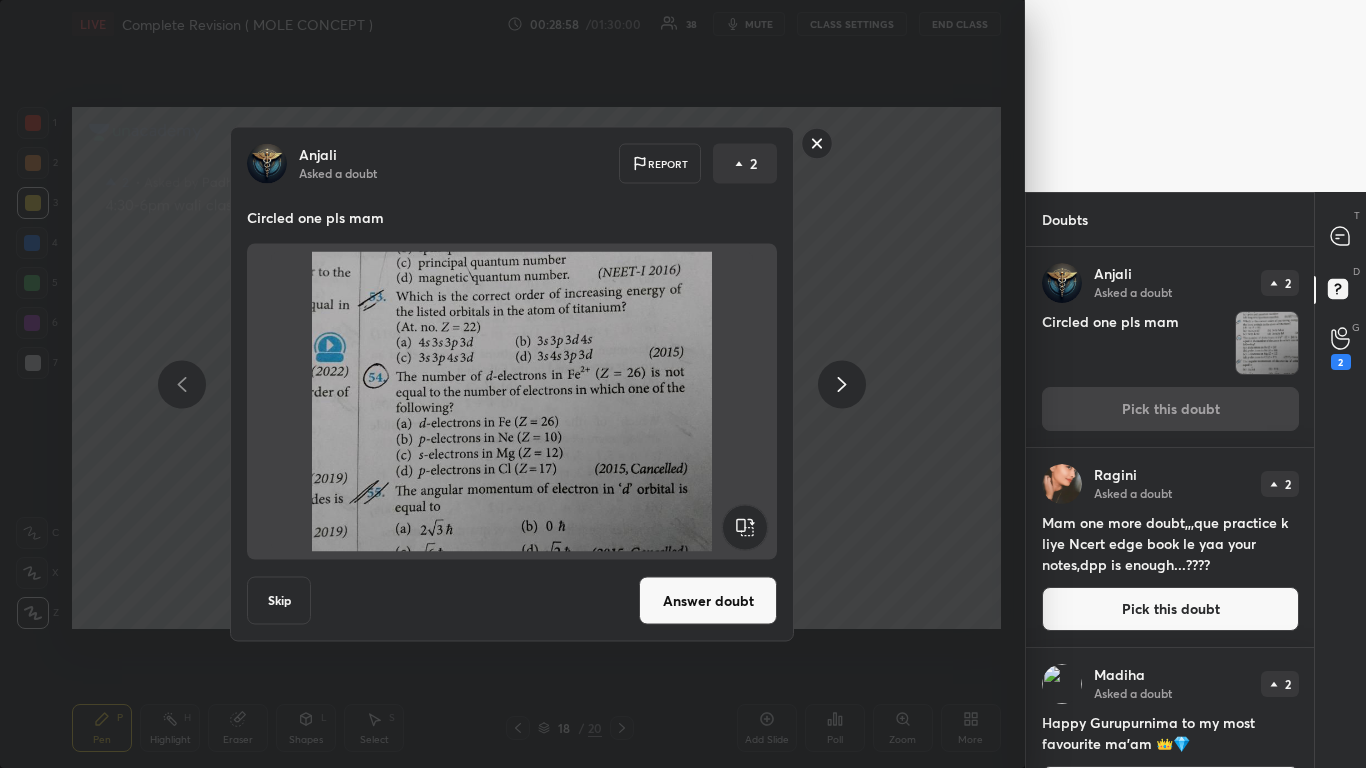 click on "Answer doubt" at bounding box center [708, 601] 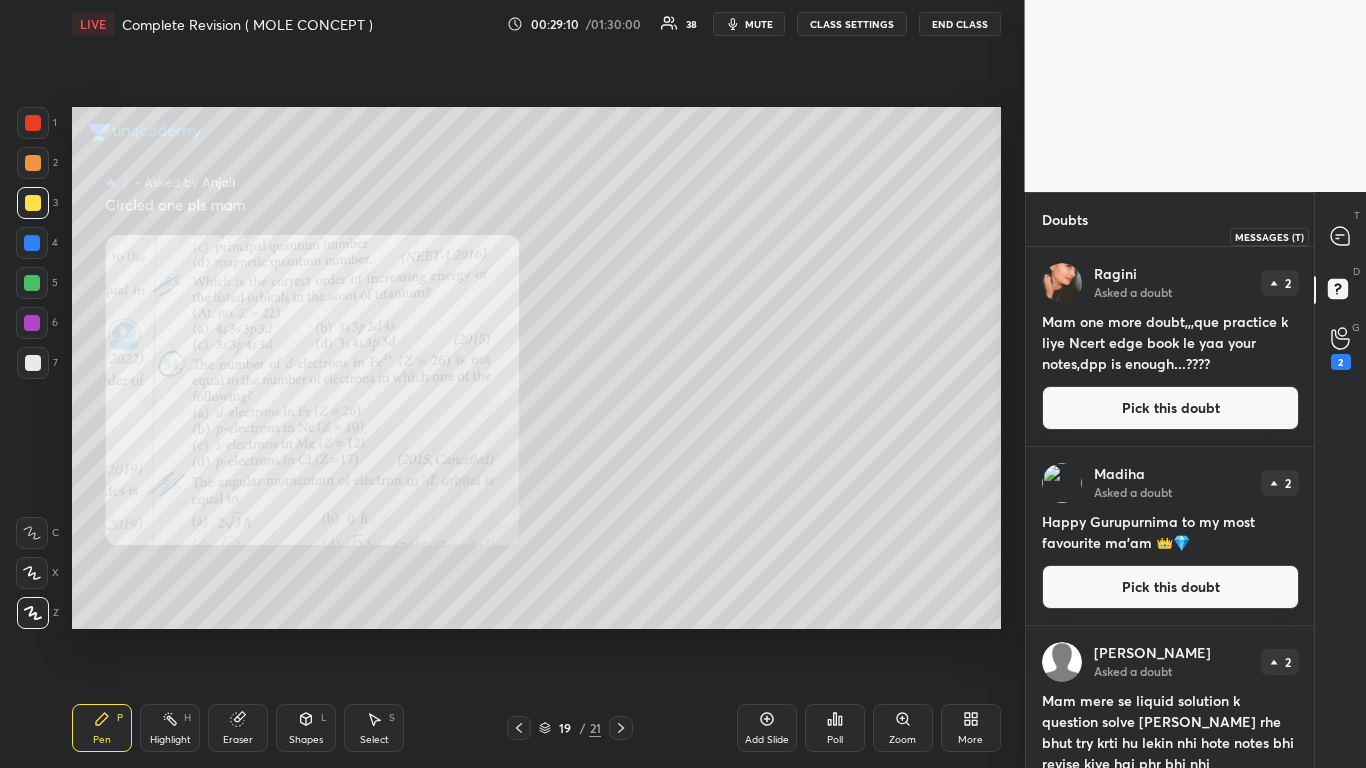 click 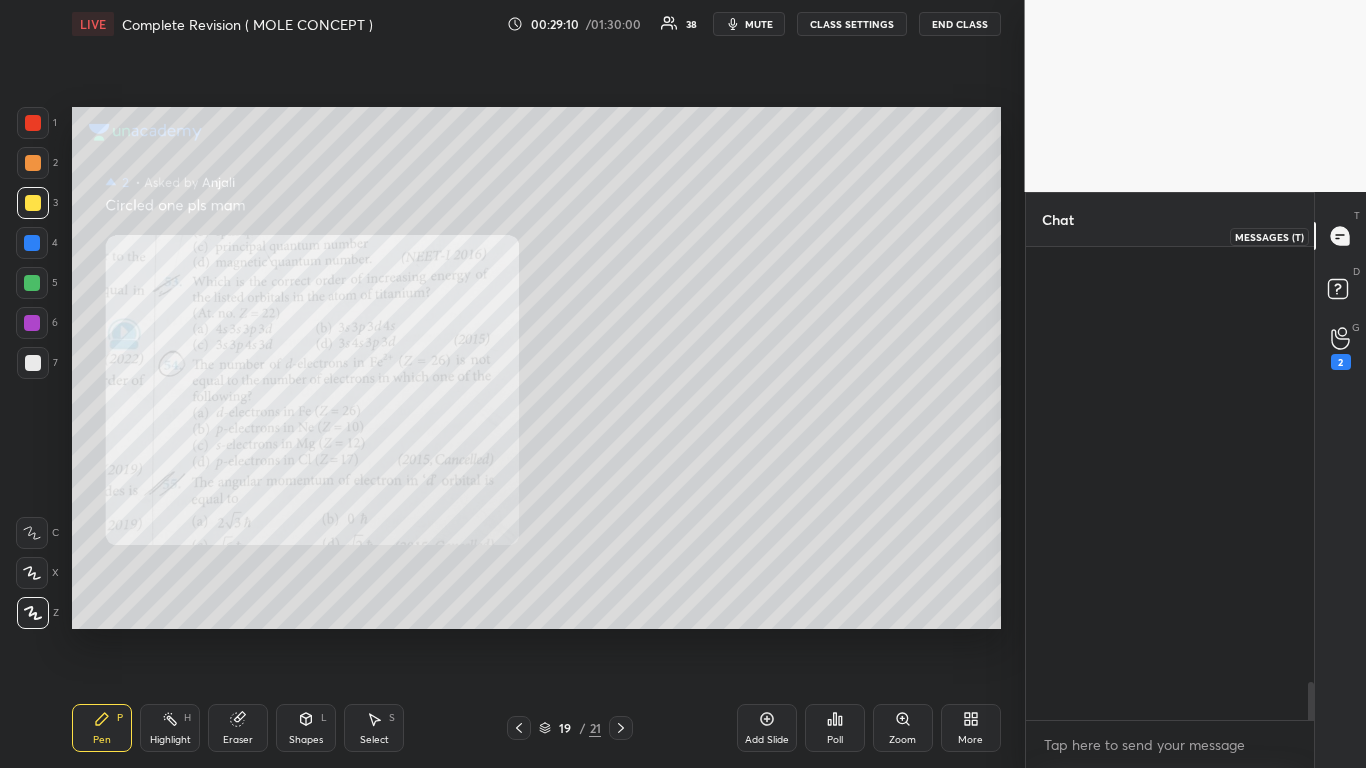 scroll, scrollTop: 6501, scrollLeft: 0, axis: vertical 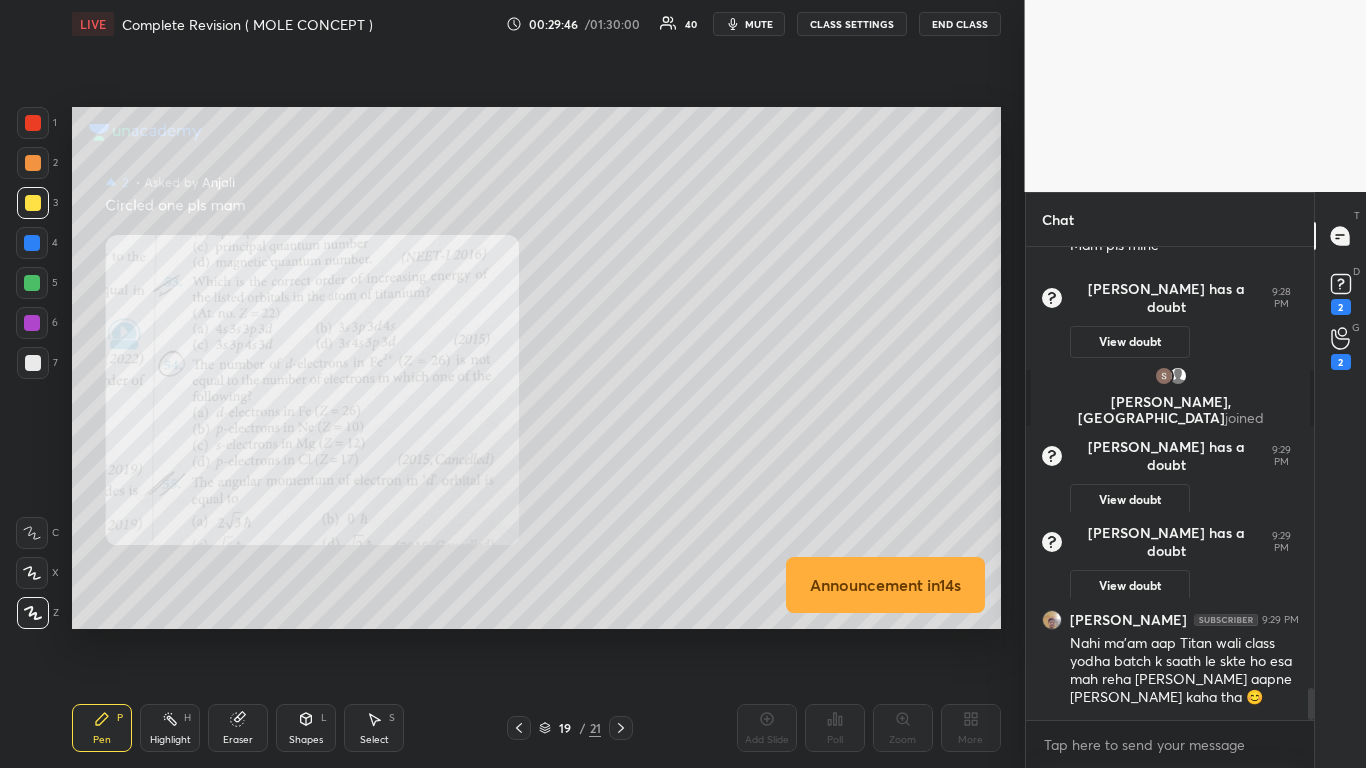 click at bounding box center (33, 123) 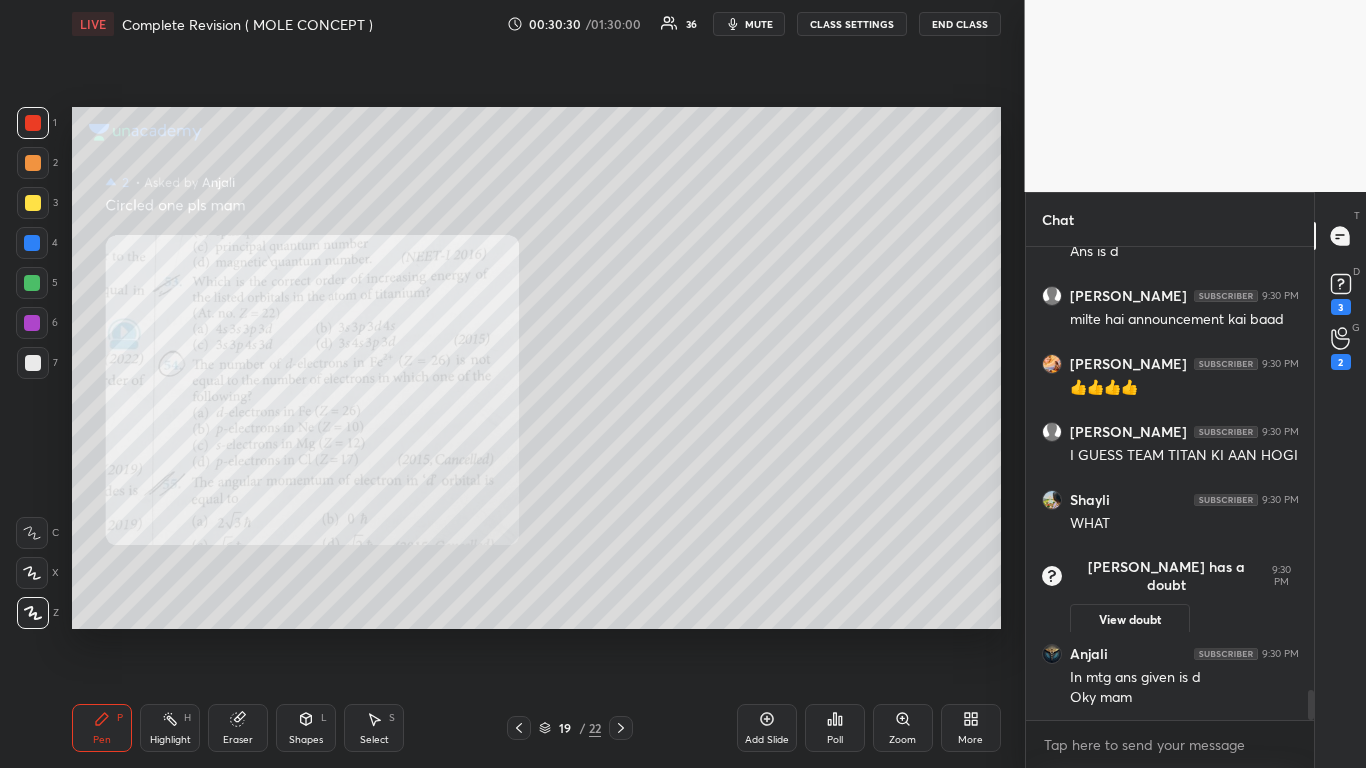 scroll, scrollTop: 6935, scrollLeft: 0, axis: vertical 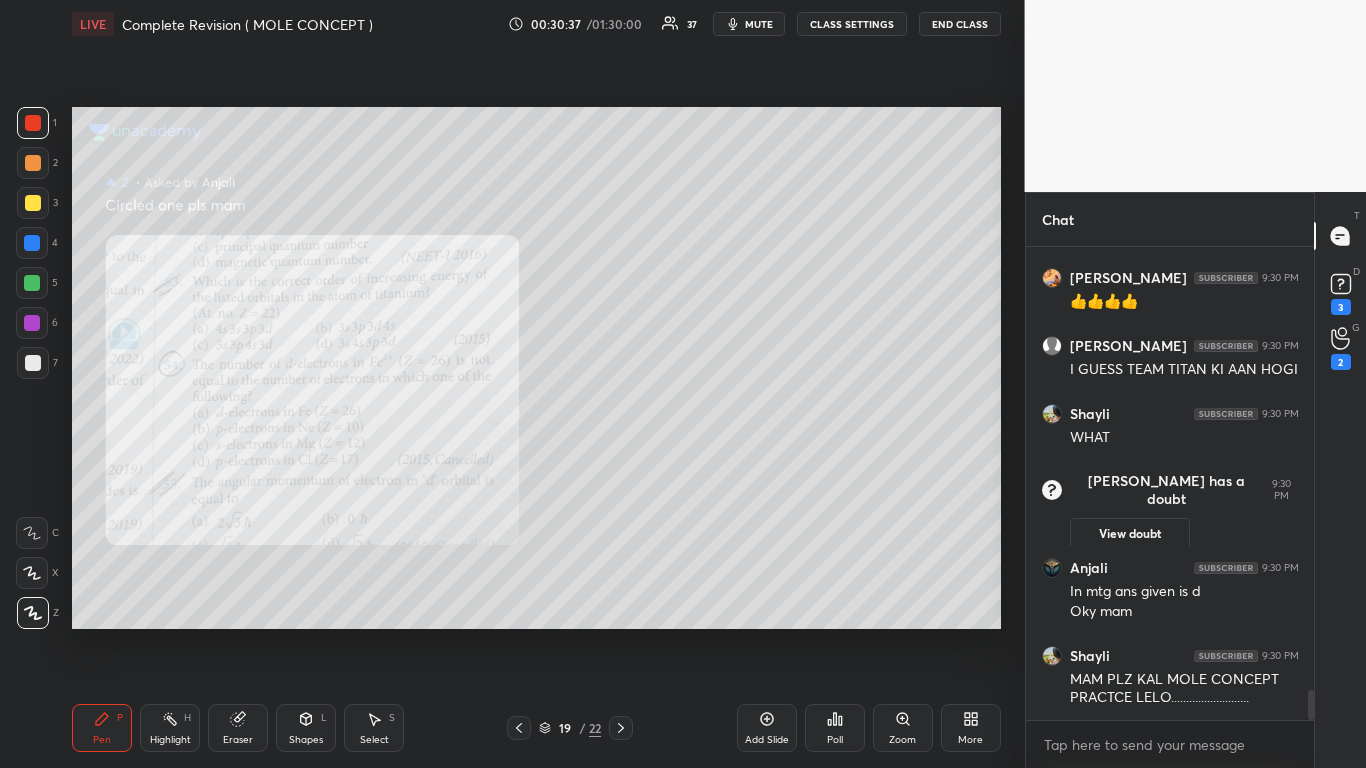 click at bounding box center (33, 203) 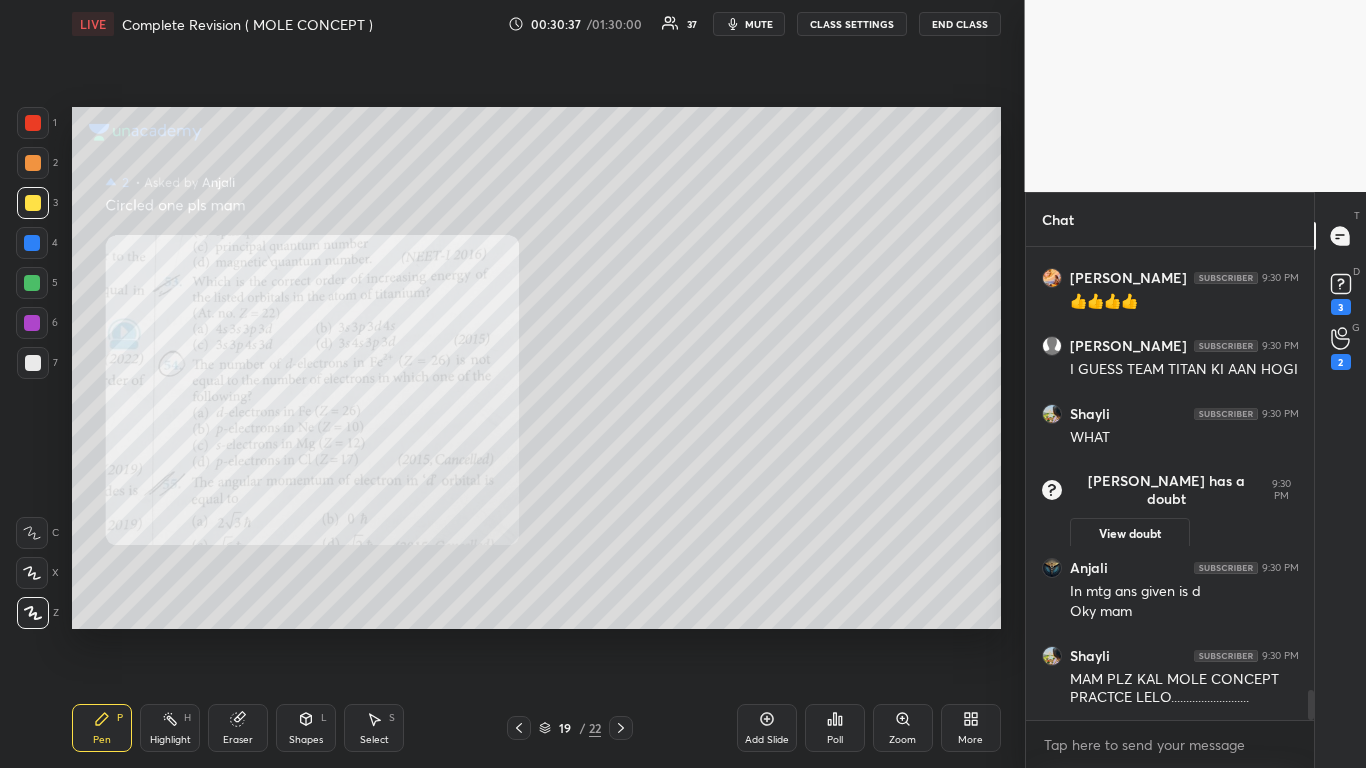 scroll, scrollTop: 7007, scrollLeft: 0, axis: vertical 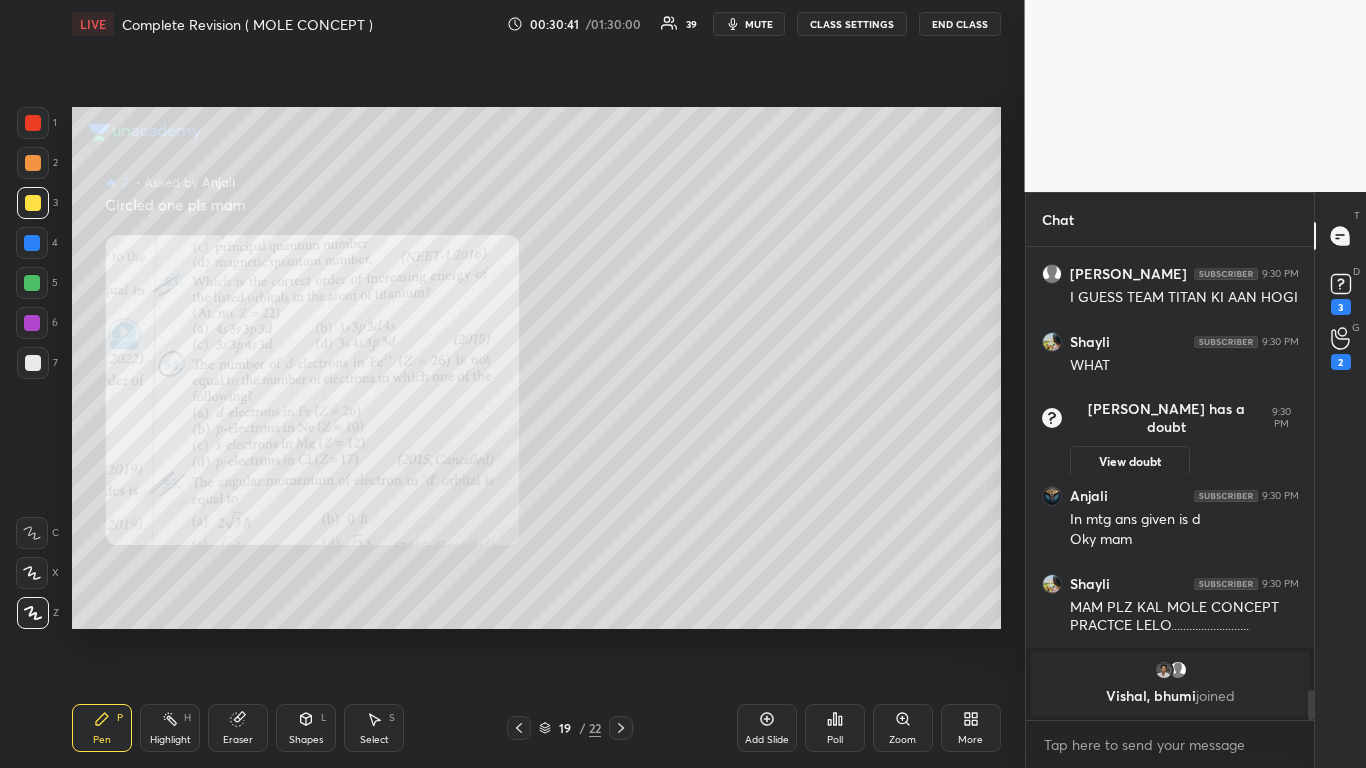 click 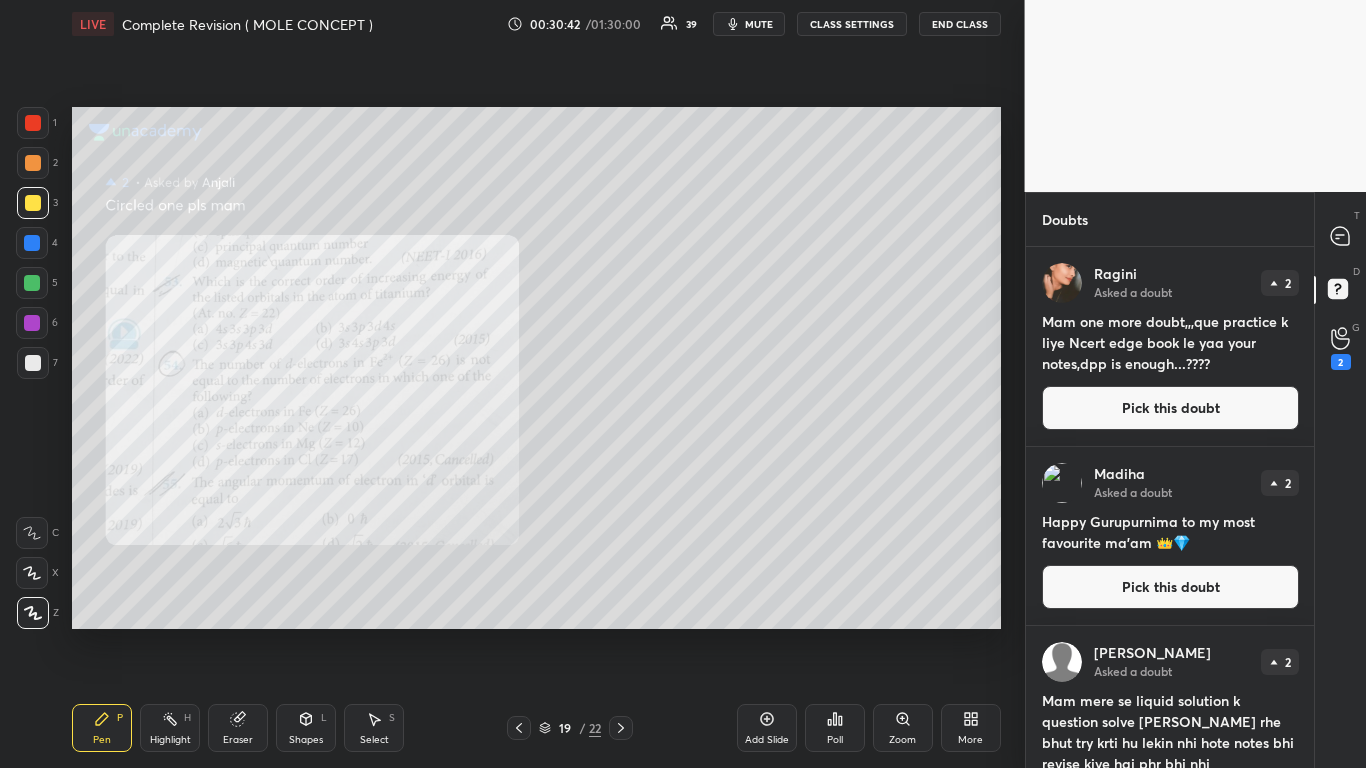 click on "Pick this doubt" at bounding box center [1170, 408] 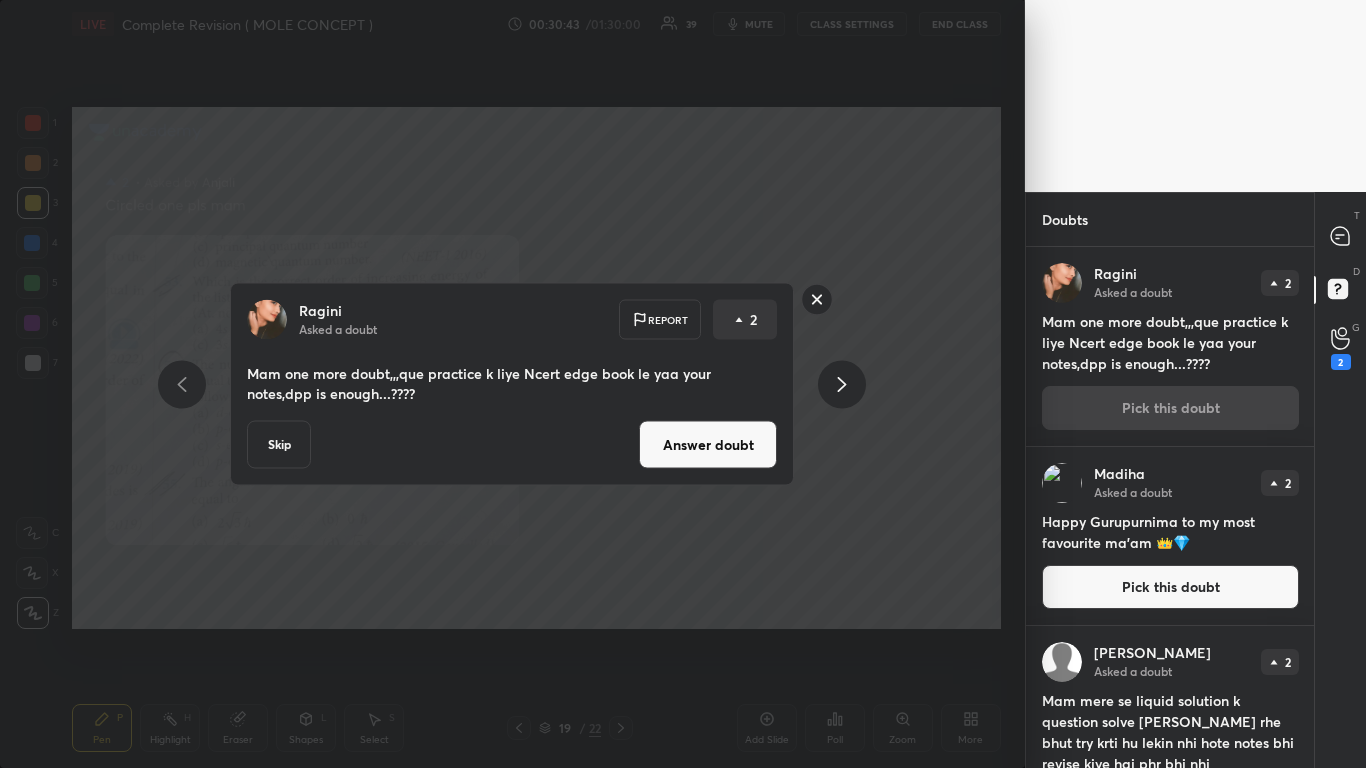 click on "Answer doubt" at bounding box center [708, 445] 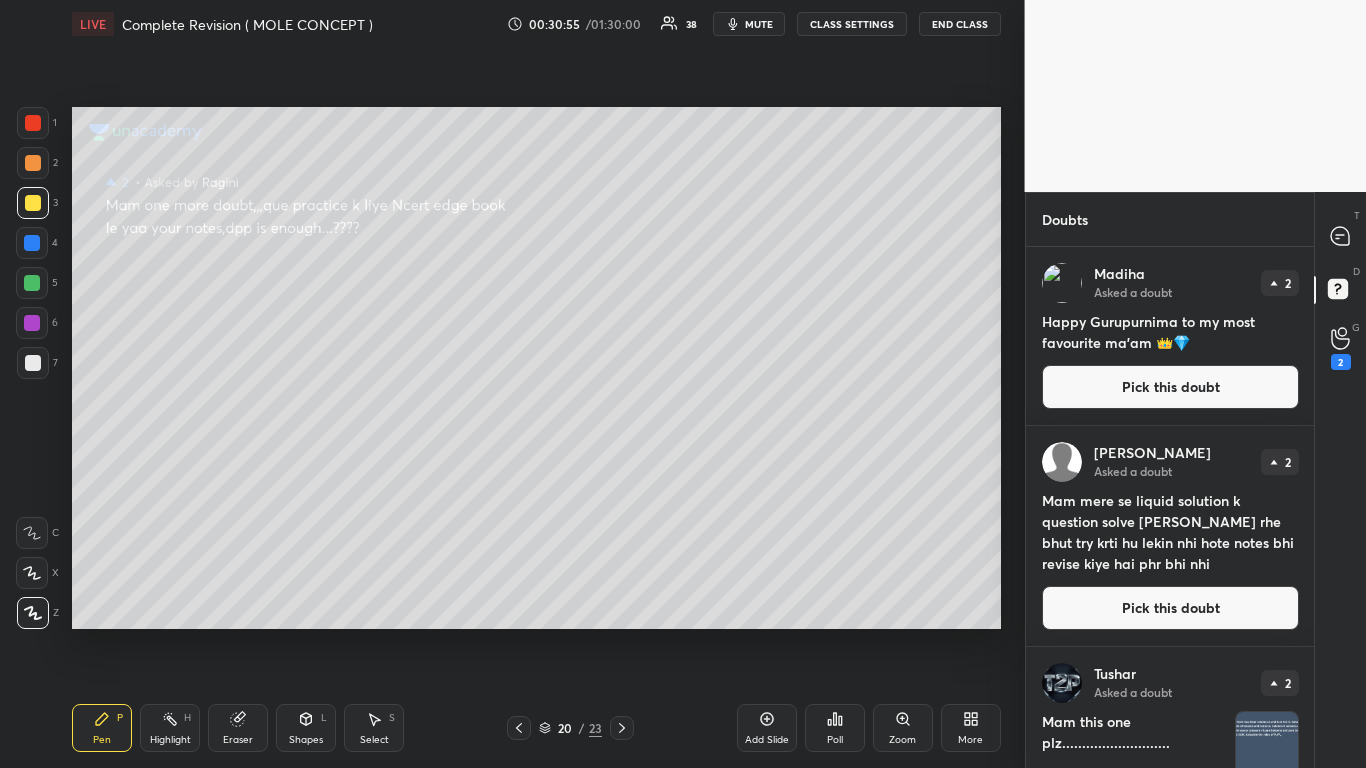 click on "Pick this doubt" at bounding box center [1170, 387] 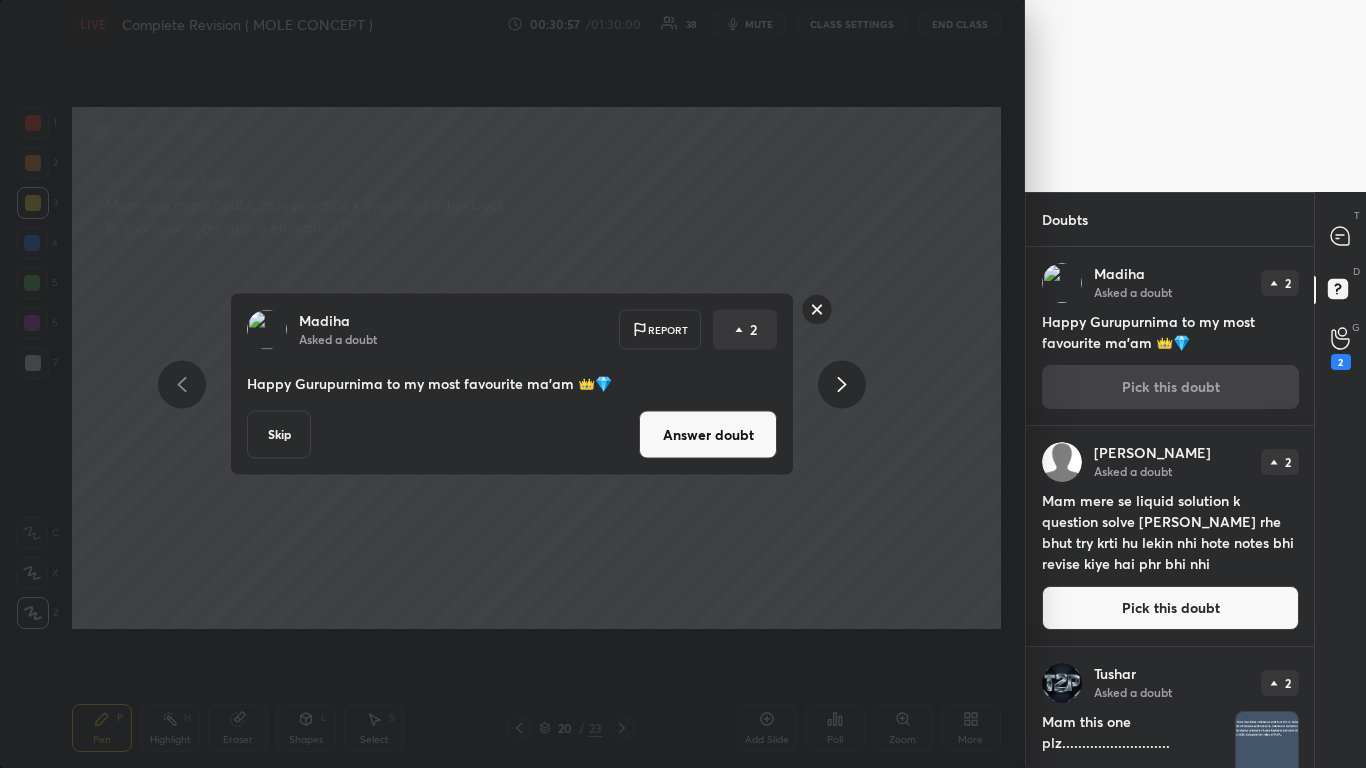 click on "Answer doubt" at bounding box center (708, 435) 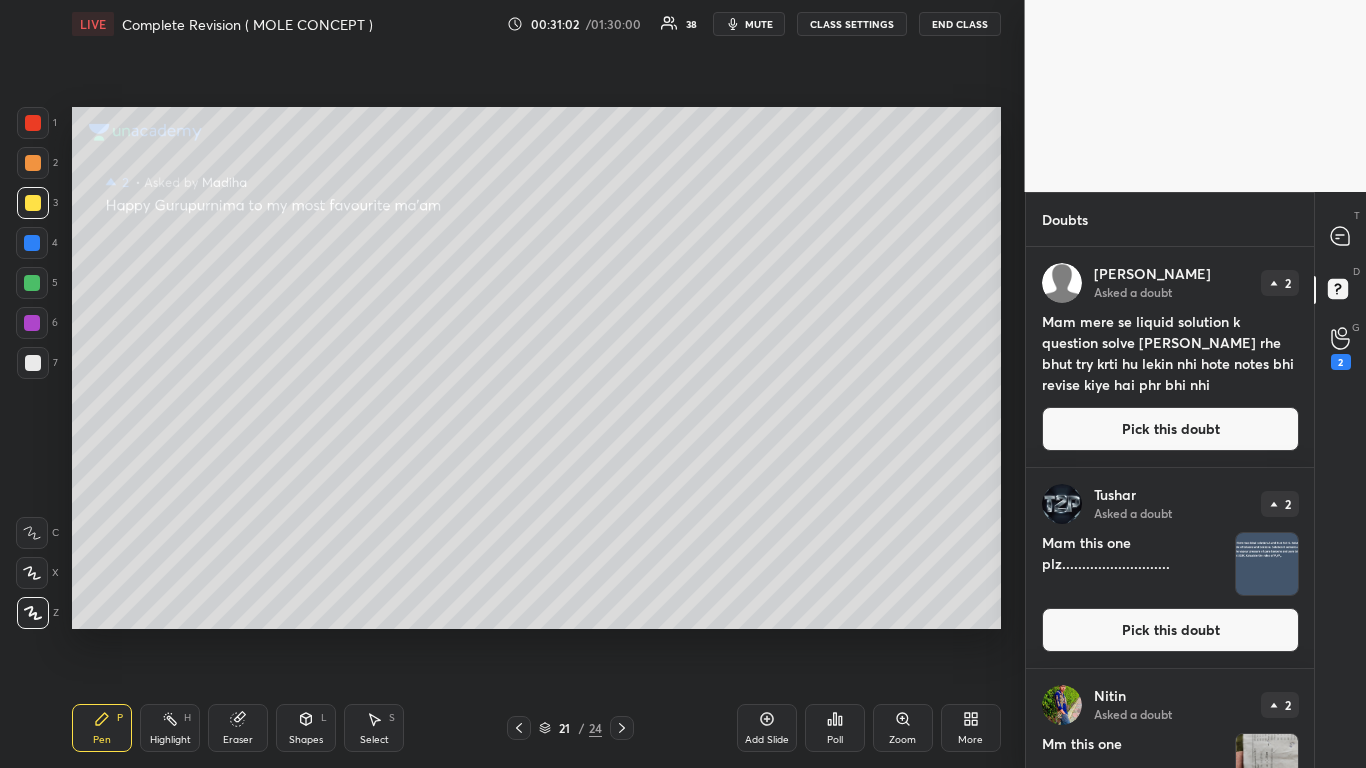 click on "Pick this doubt" at bounding box center [1170, 429] 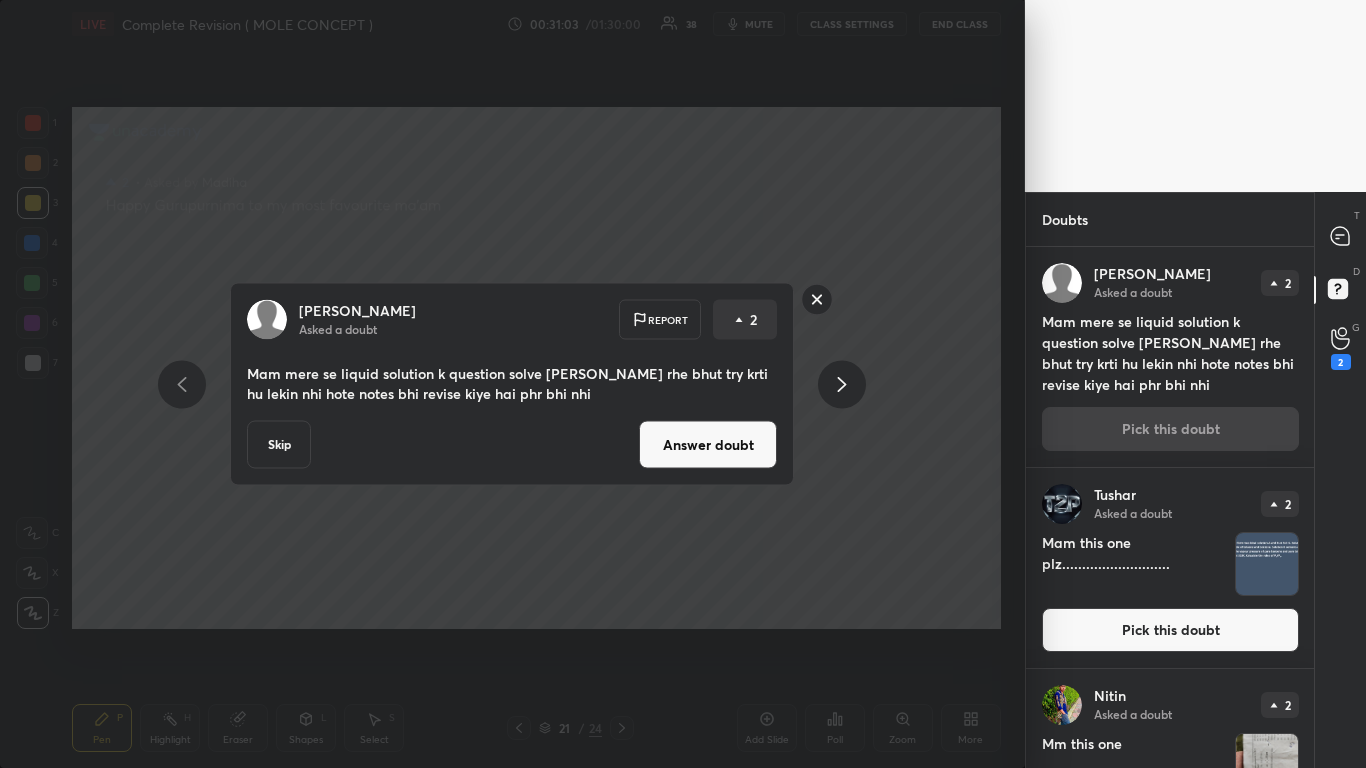 click on "Answer doubt" at bounding box center [708, 445] 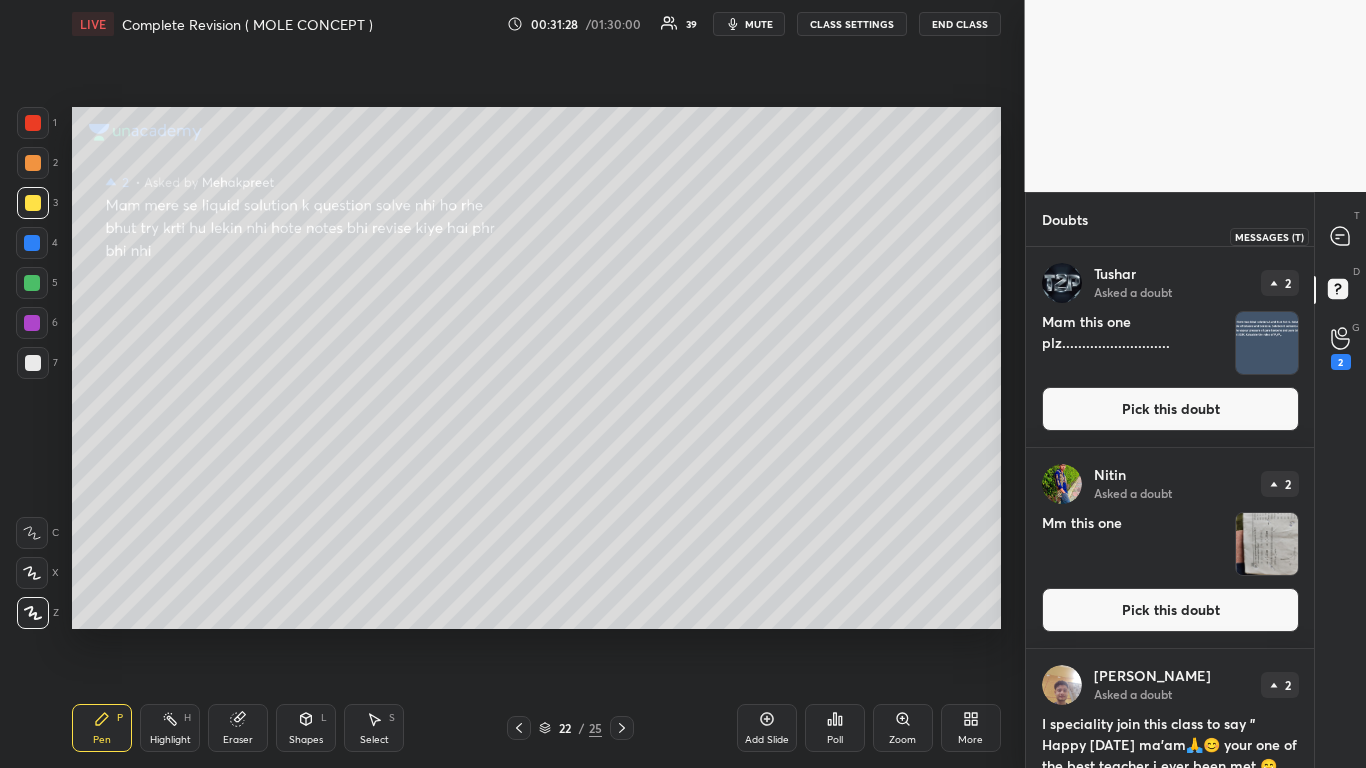 click 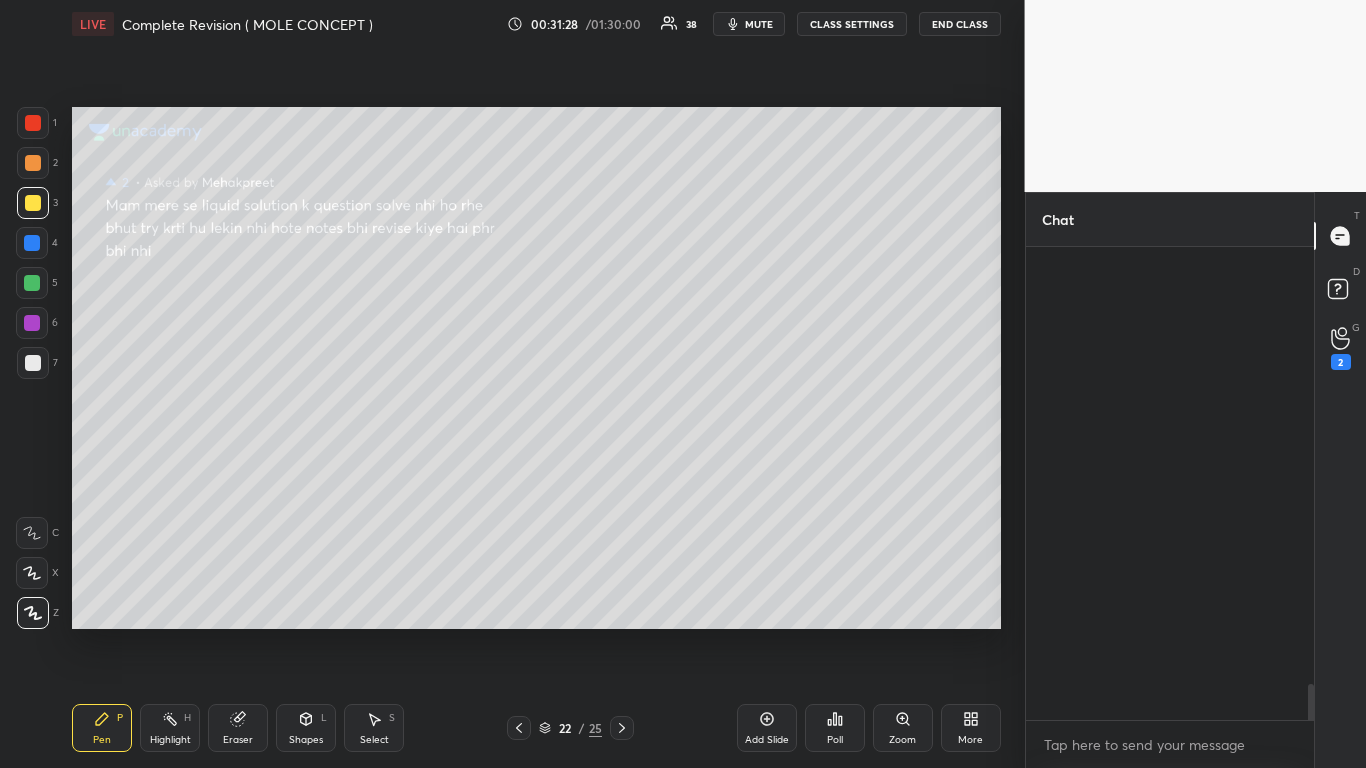 scroll, scrollTop: 7049, scrollLeft: 0, axis: vertical 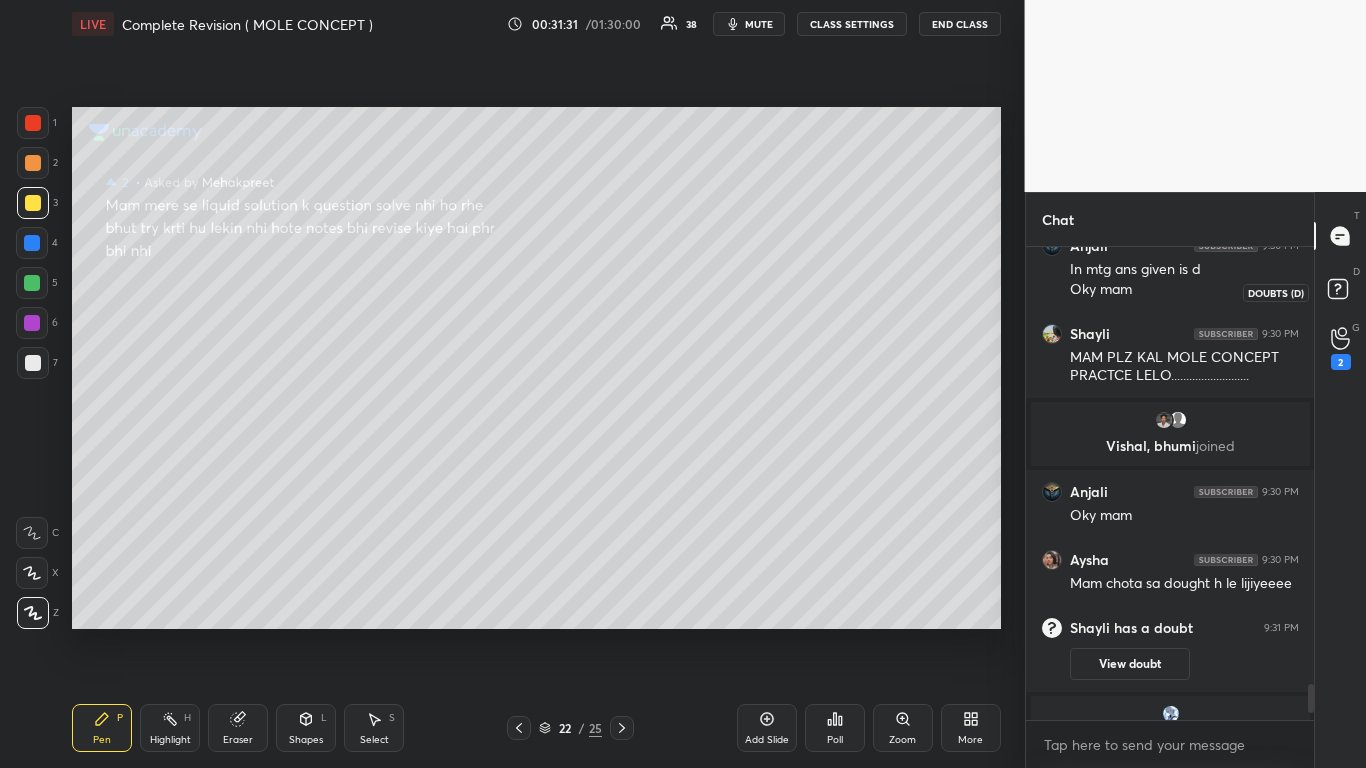 click 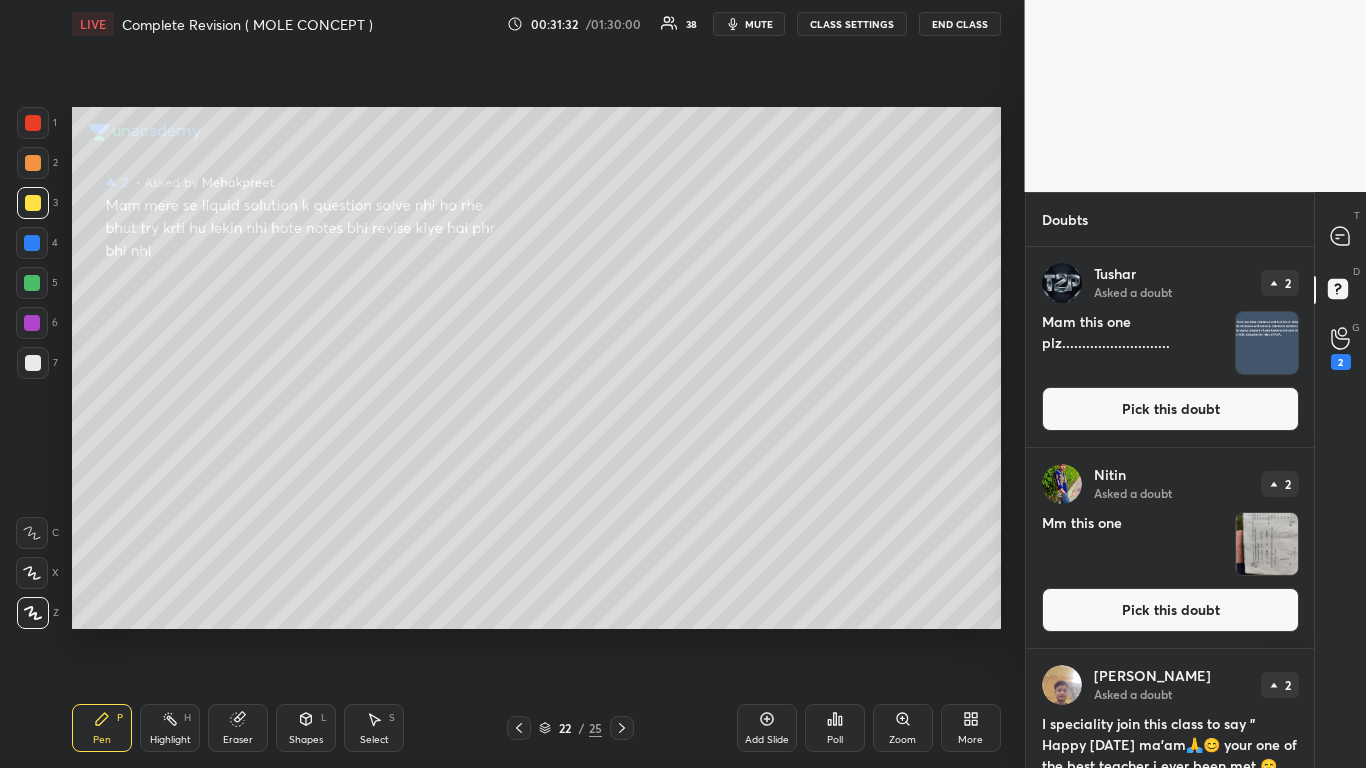 click on "Pick this doubt" at bounding box center [1170, 409] 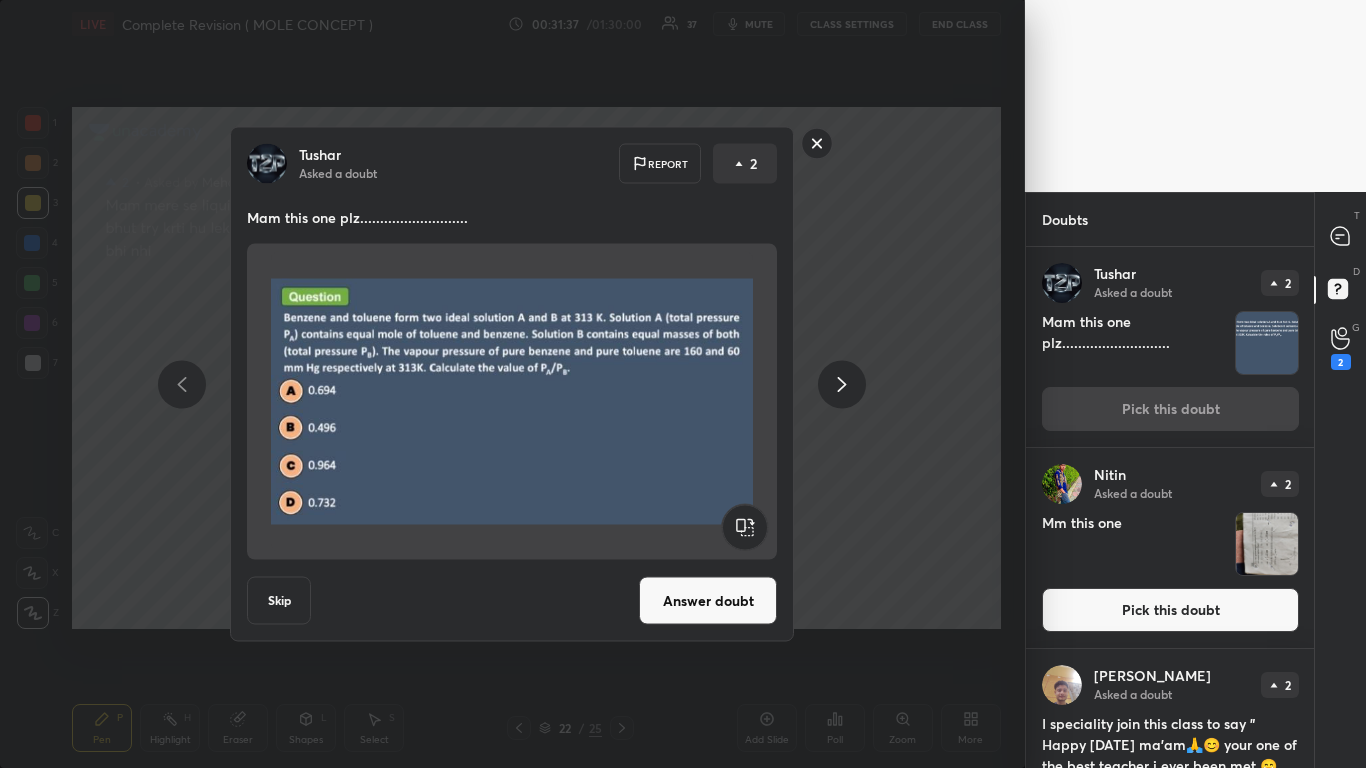 click on "Answer doubt" at bounding box center (708, 601) 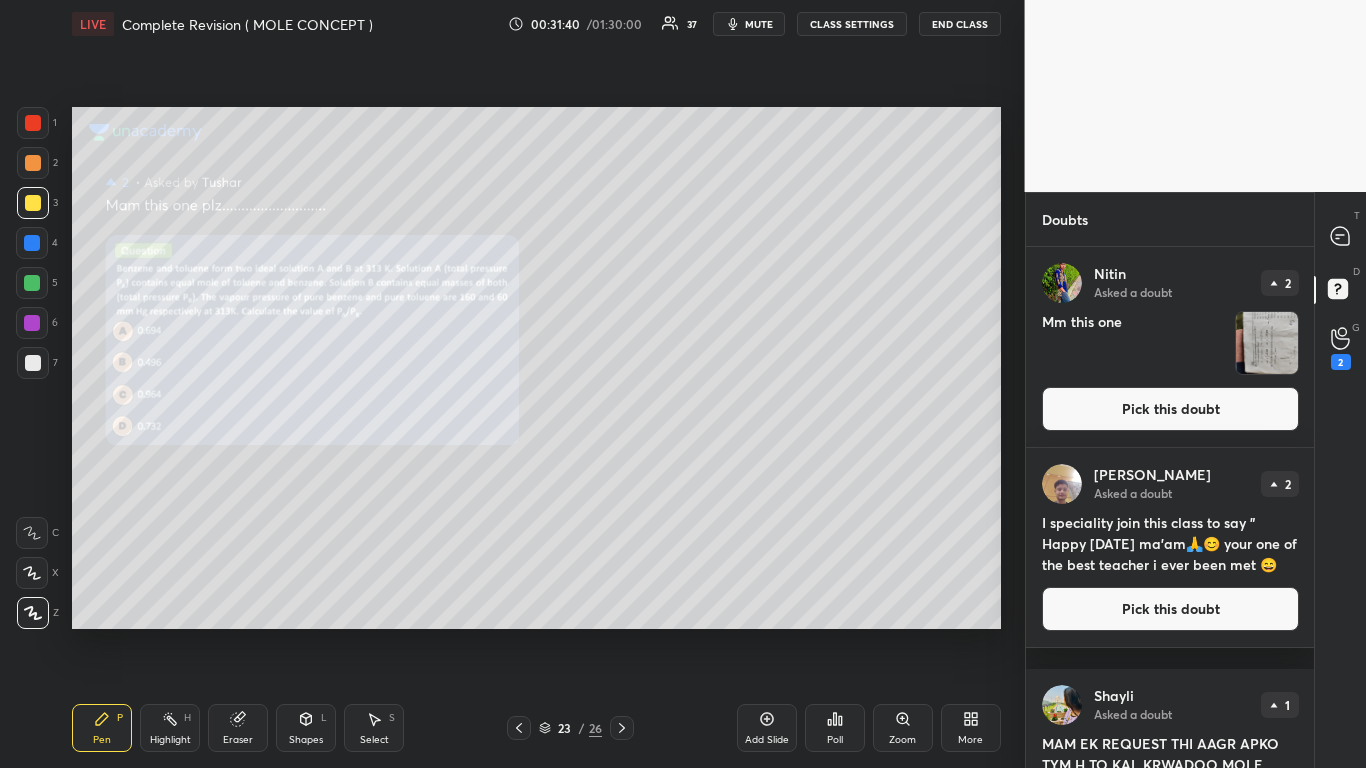 click at bounding box center [33, 203] 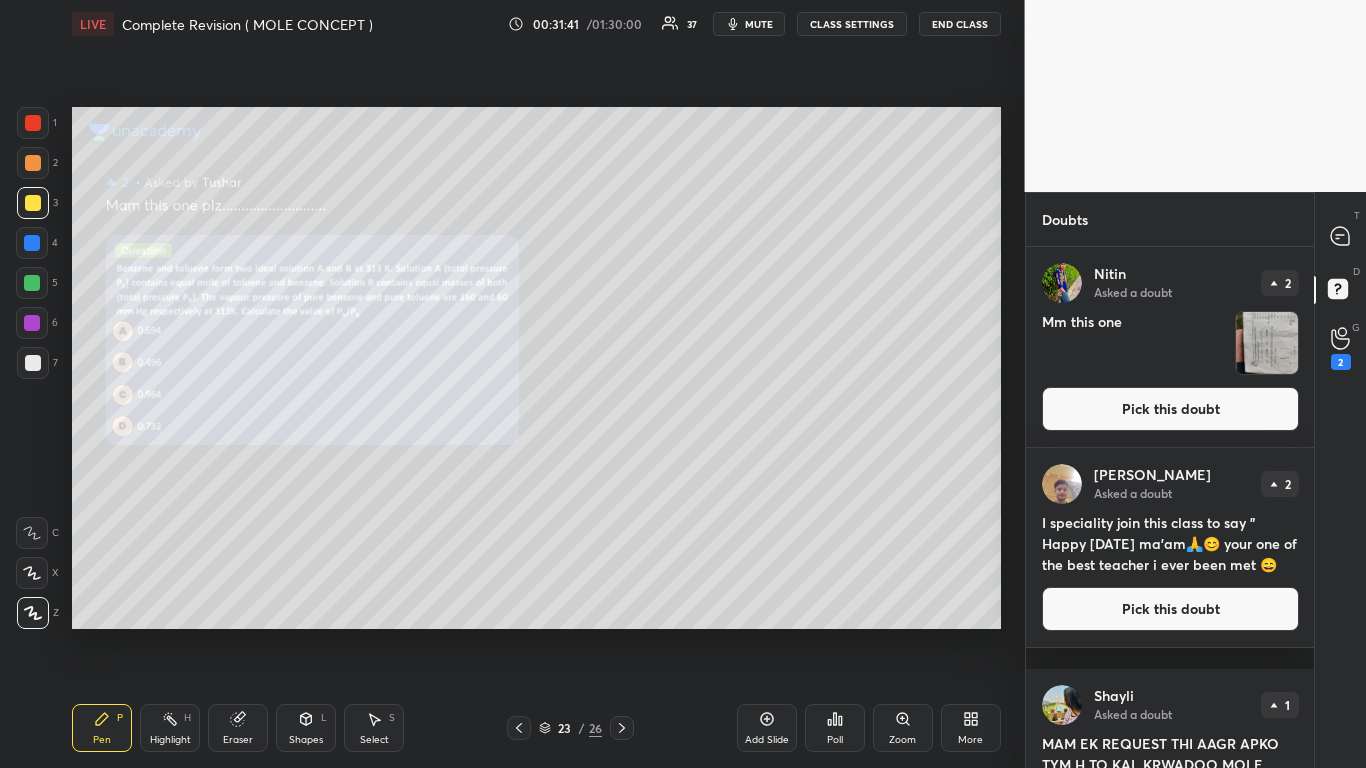 click 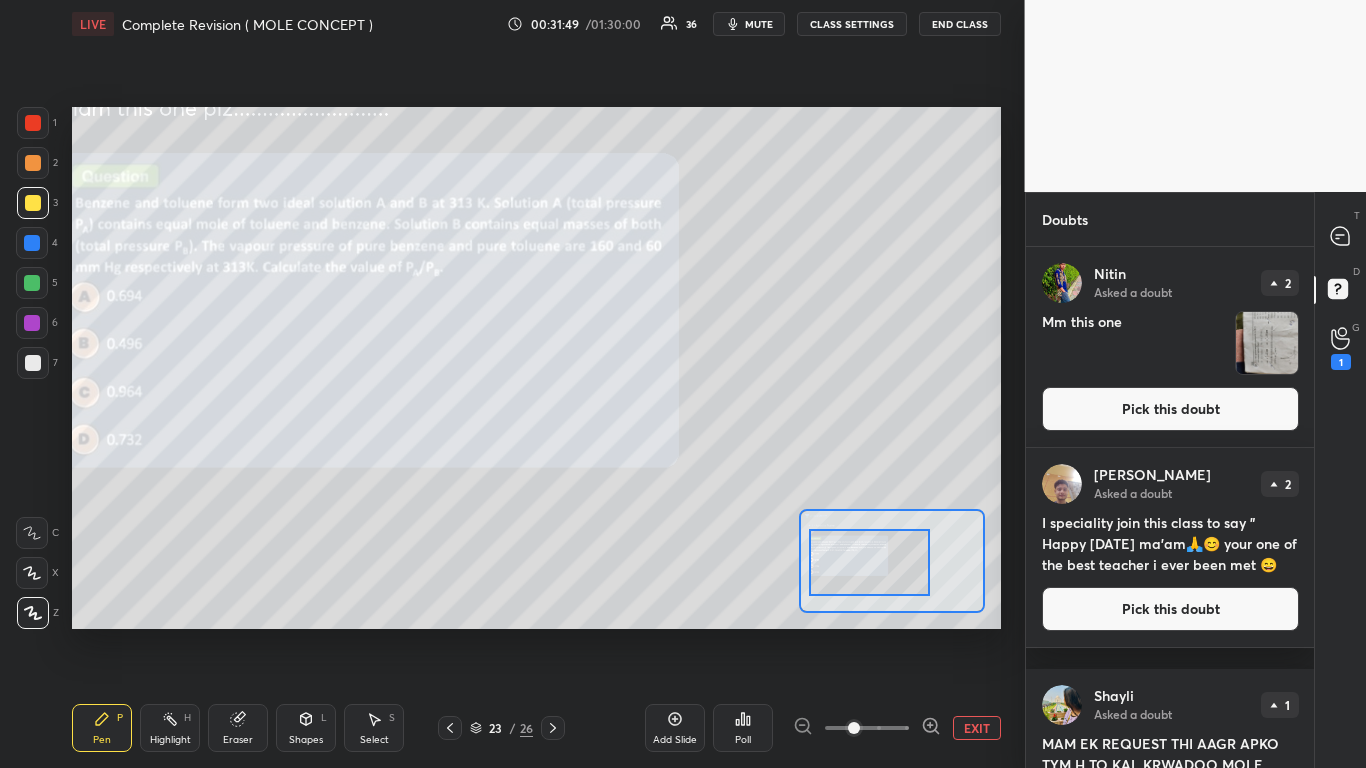 click on "EXIT" at bounding box center (977, 728) 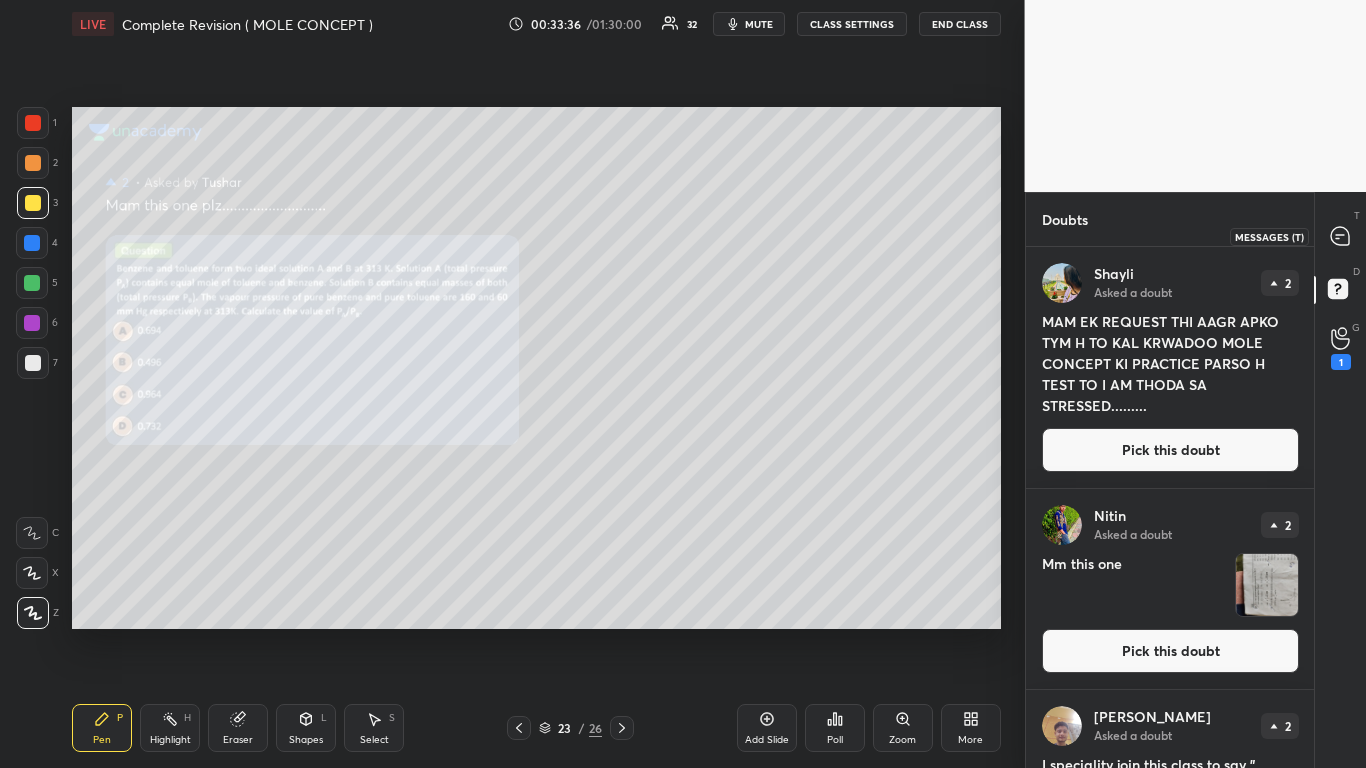 click 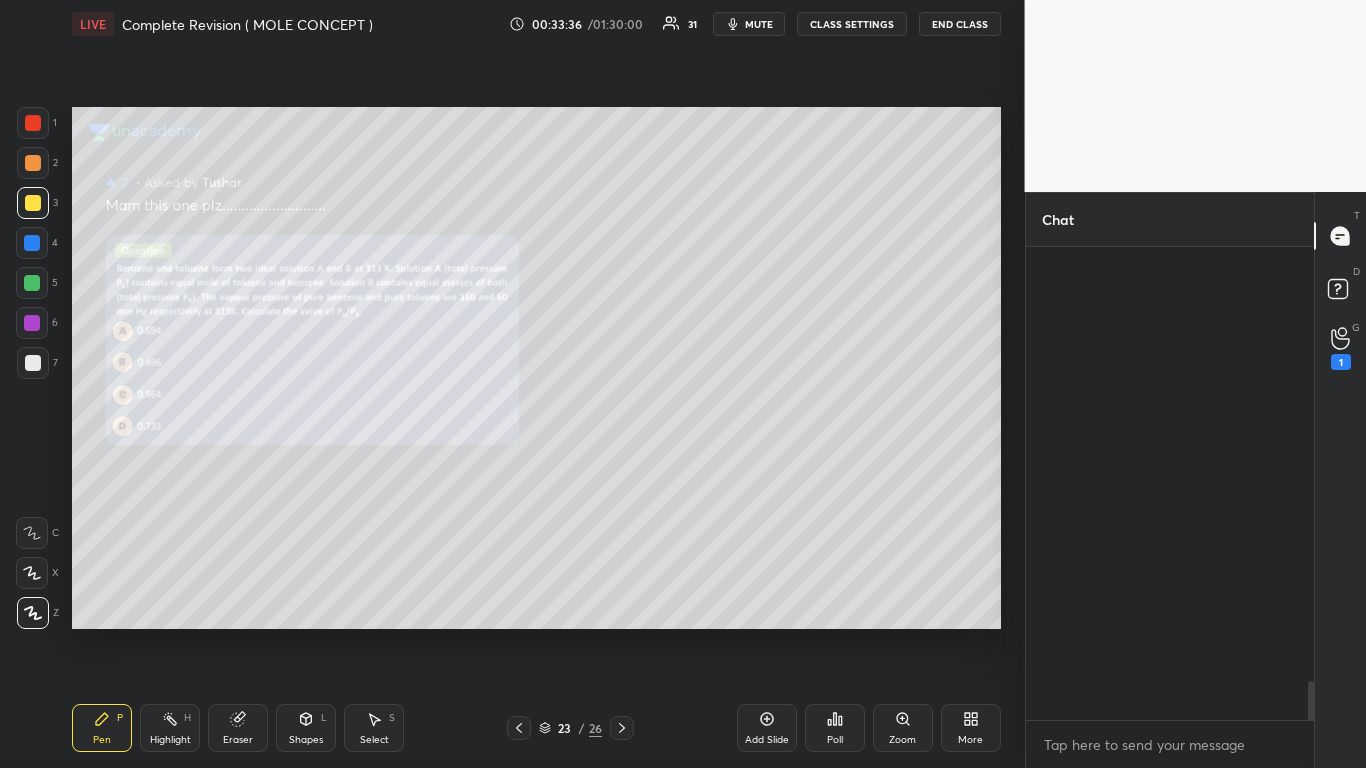 scroll, scrollTop: 7177, scrollLeft: 0, axis: vertical 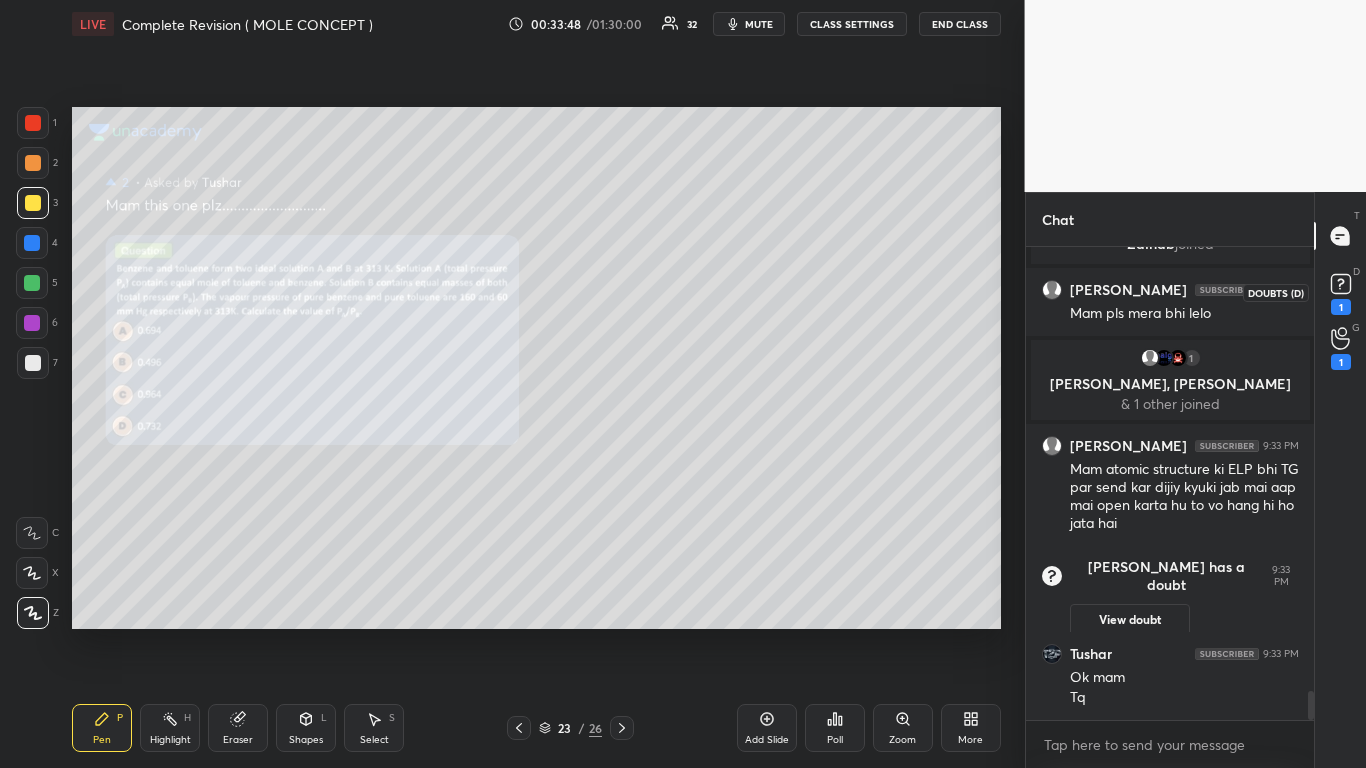 click on "1" at bounding box center (1341, 307) 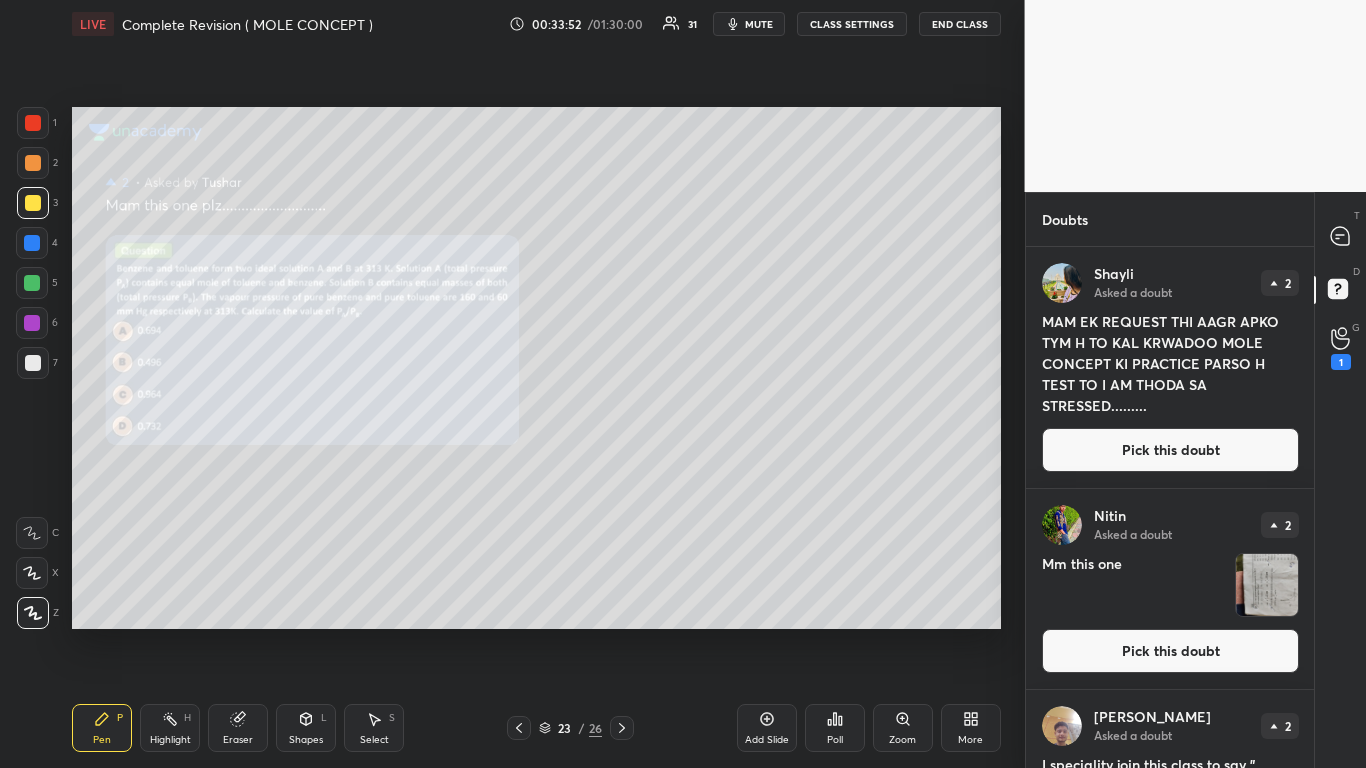 click on "Pick this doubt" at bounding box center (1170, 450) 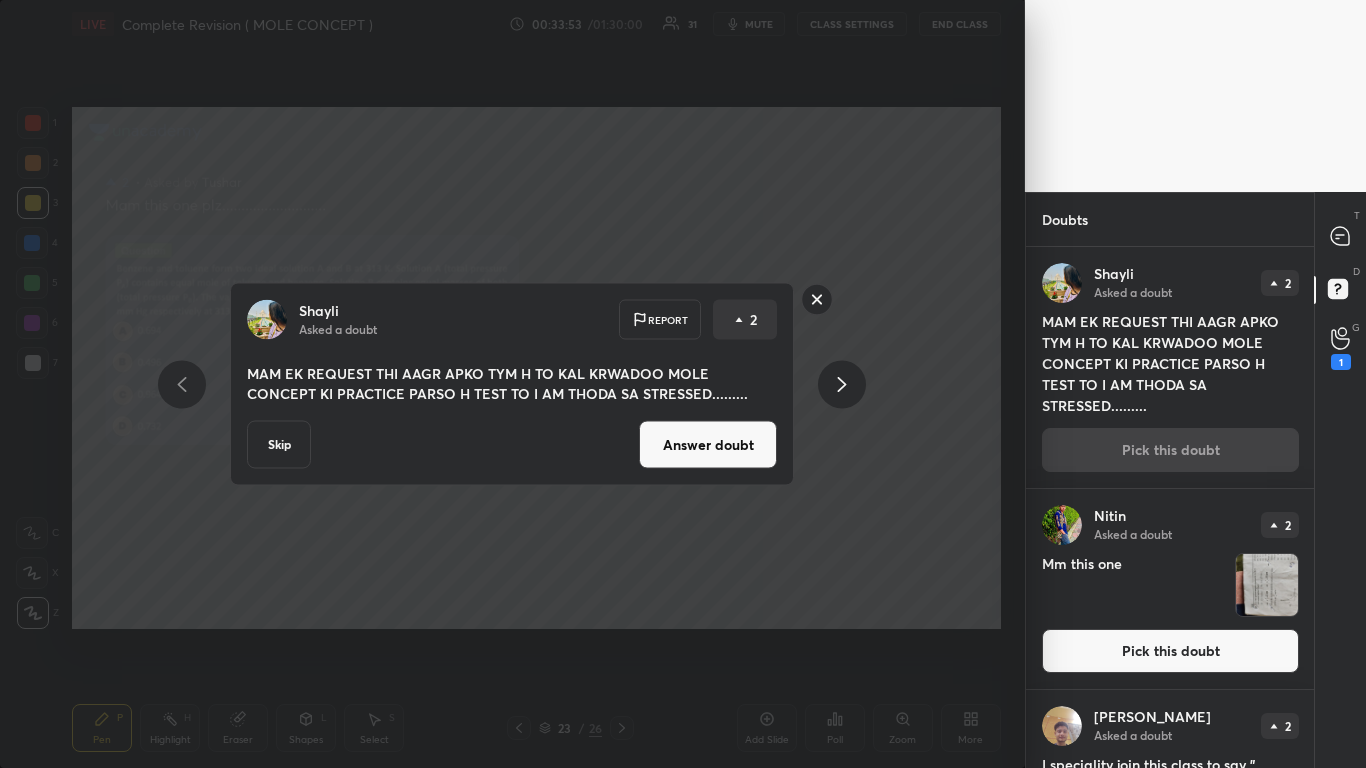 click on "Answer doubt" at bounding box center [708, 445] 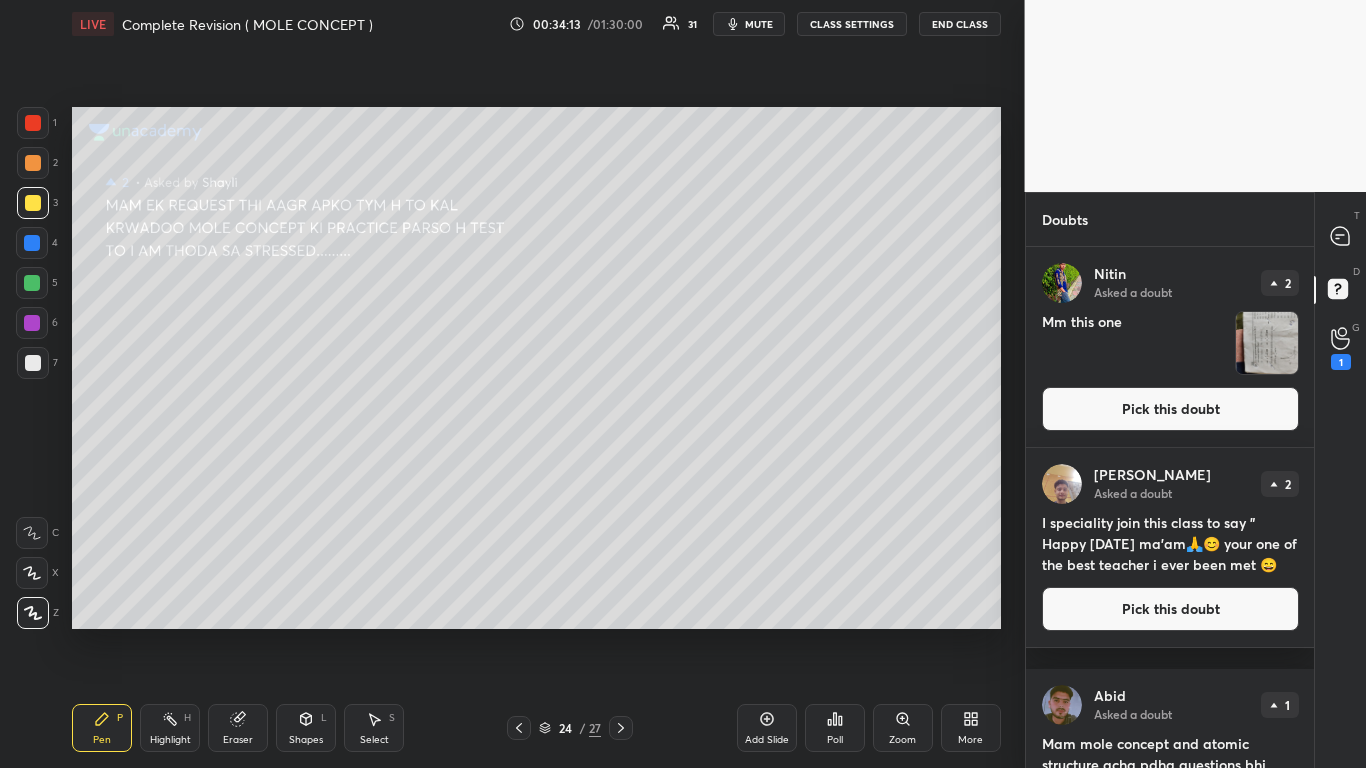 click on "Pick this doubt" at bounding box center [1170, 609] 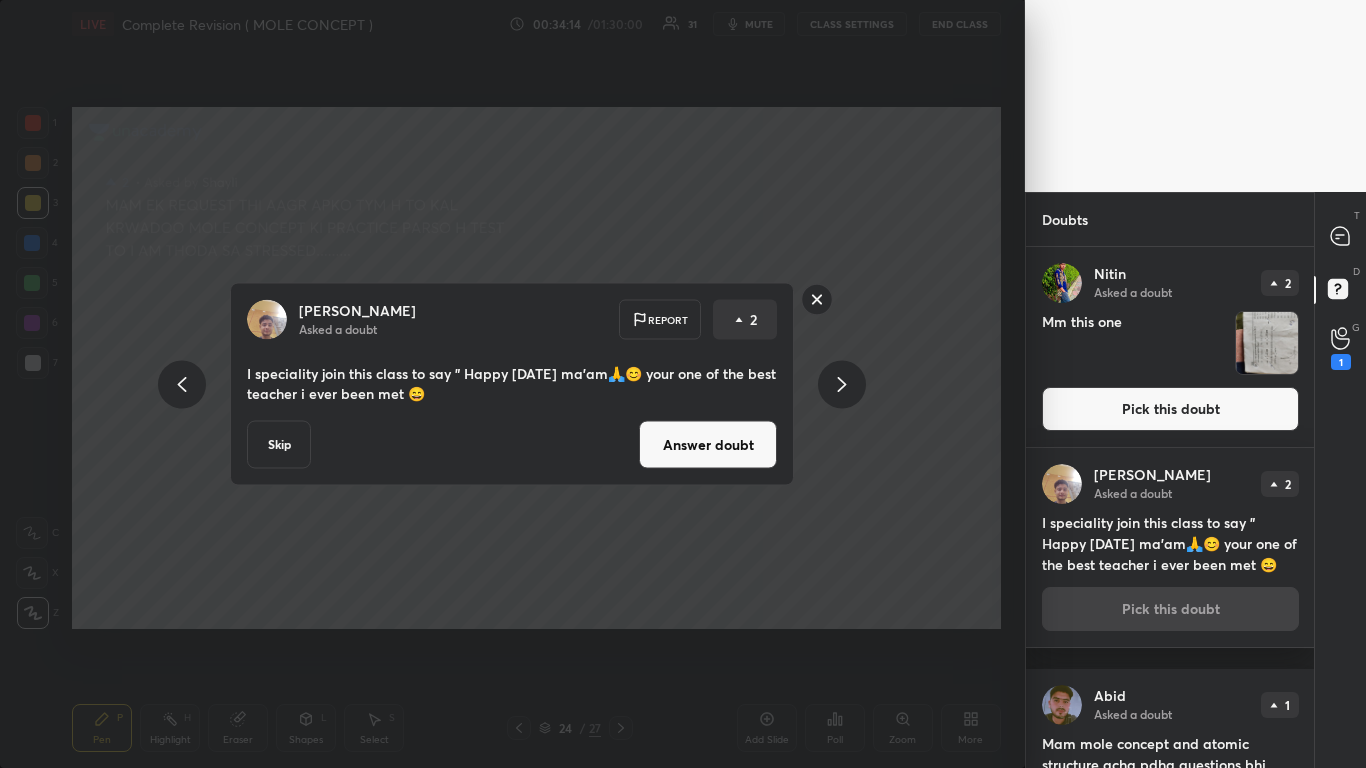 click on "Answer doubt" at bounding box center [708, 445] 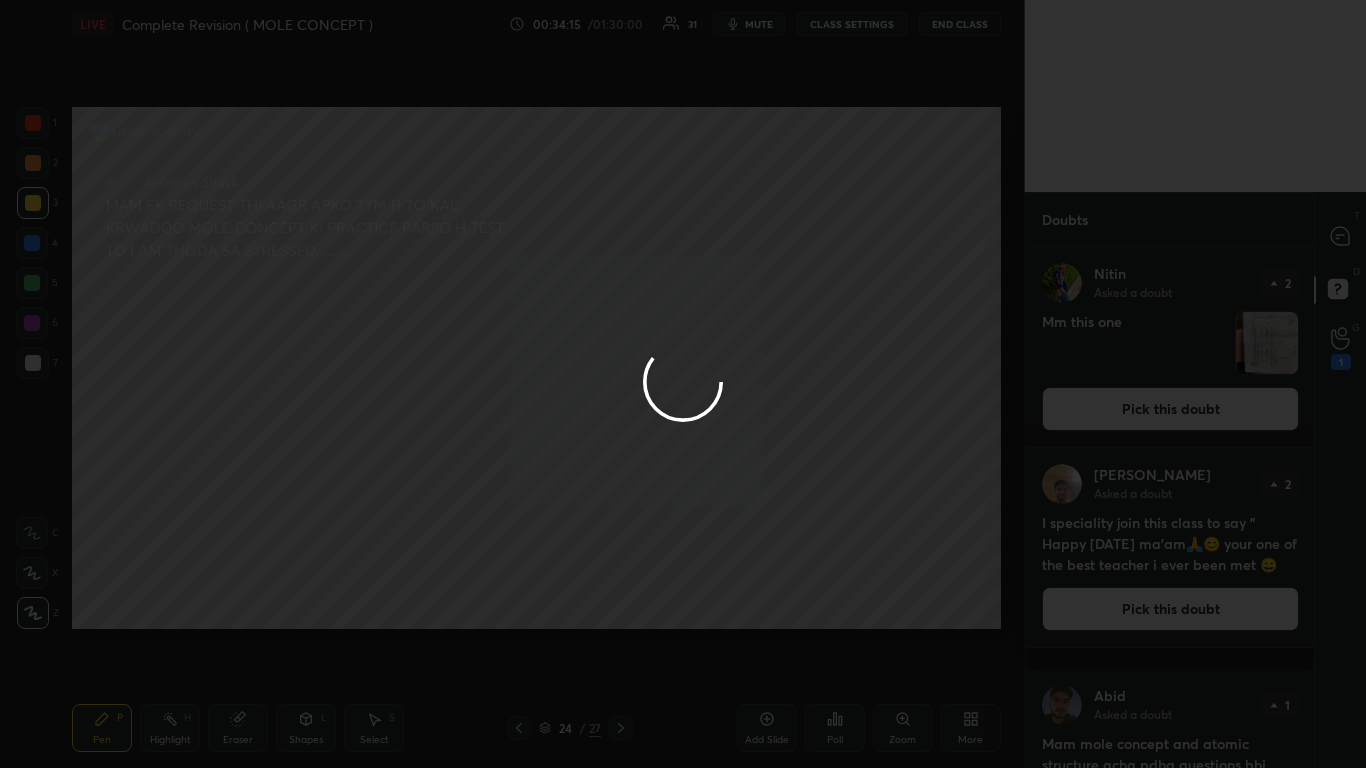 click at bounding box center (683, 384) 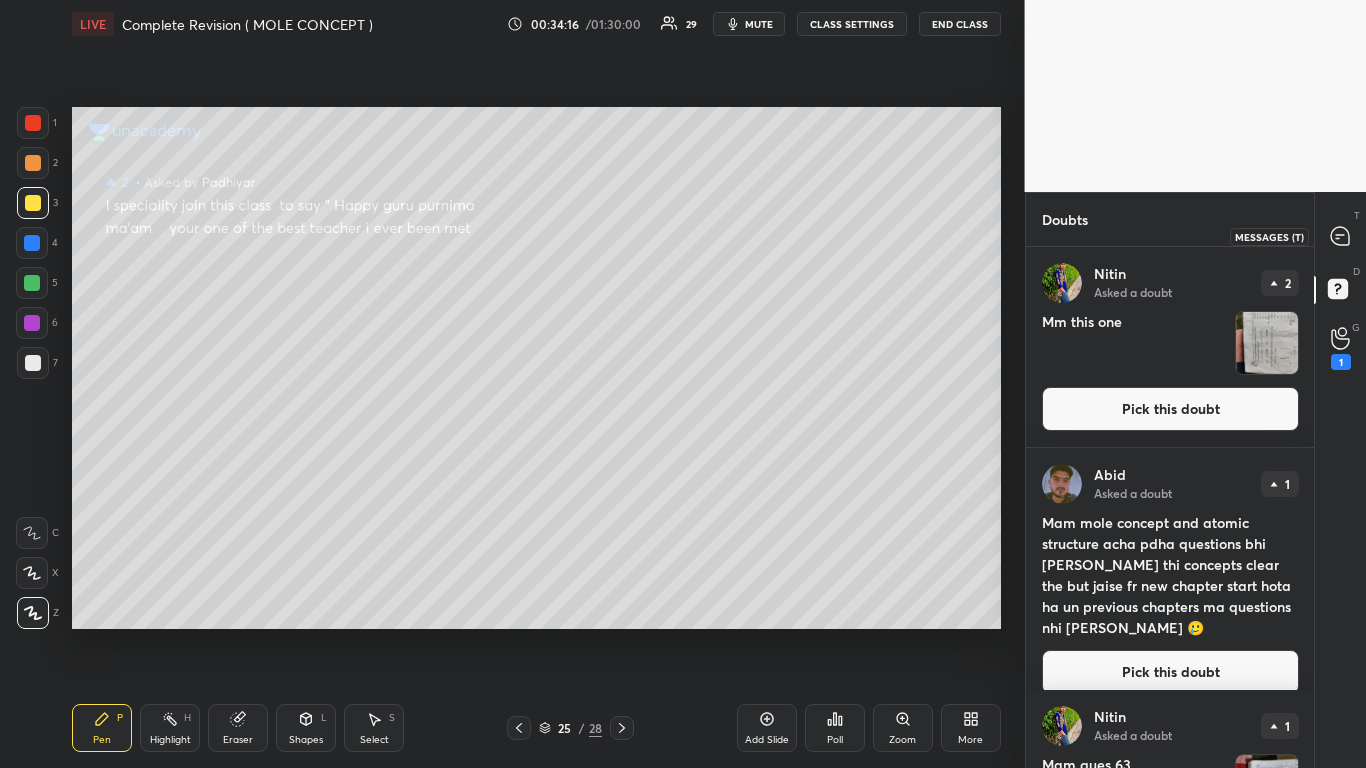 click 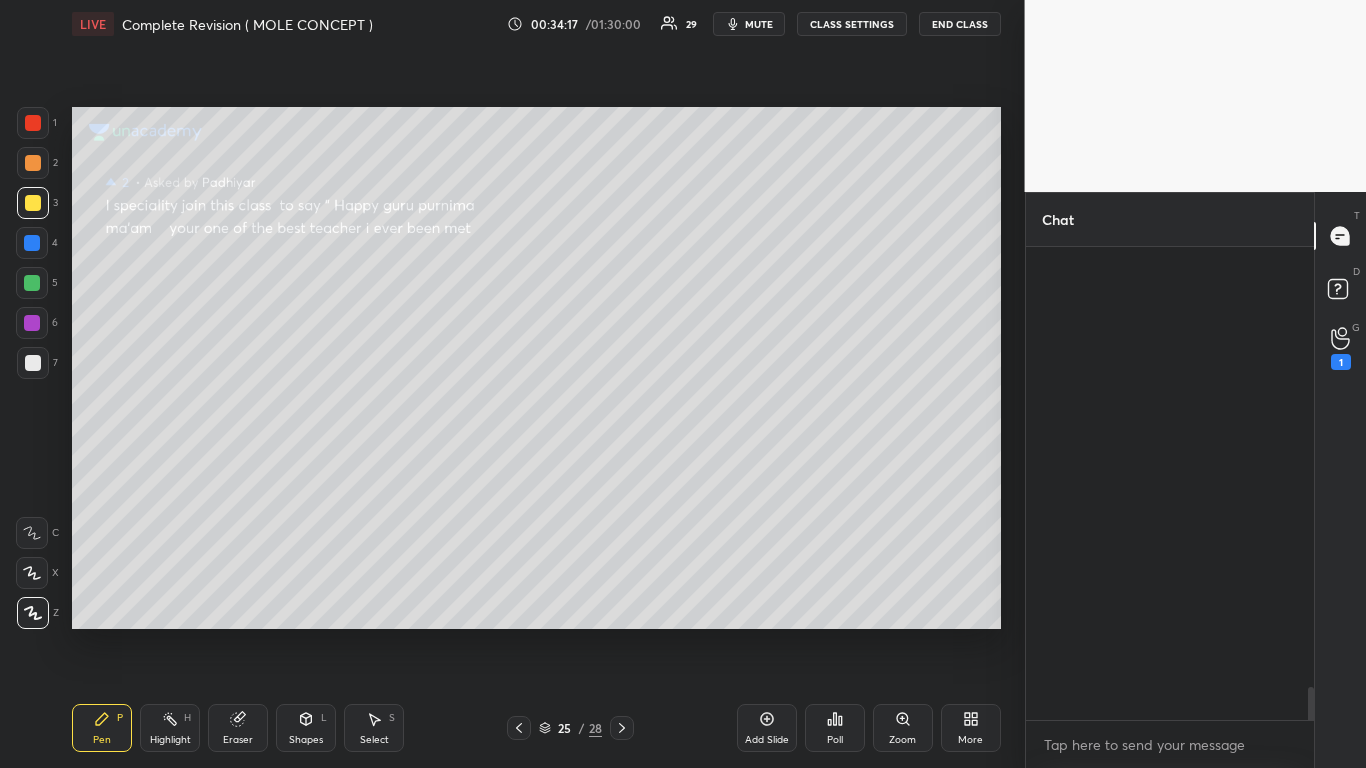 scroll, scrollTop: 7685, scrollLeft: 0, axis: vertical 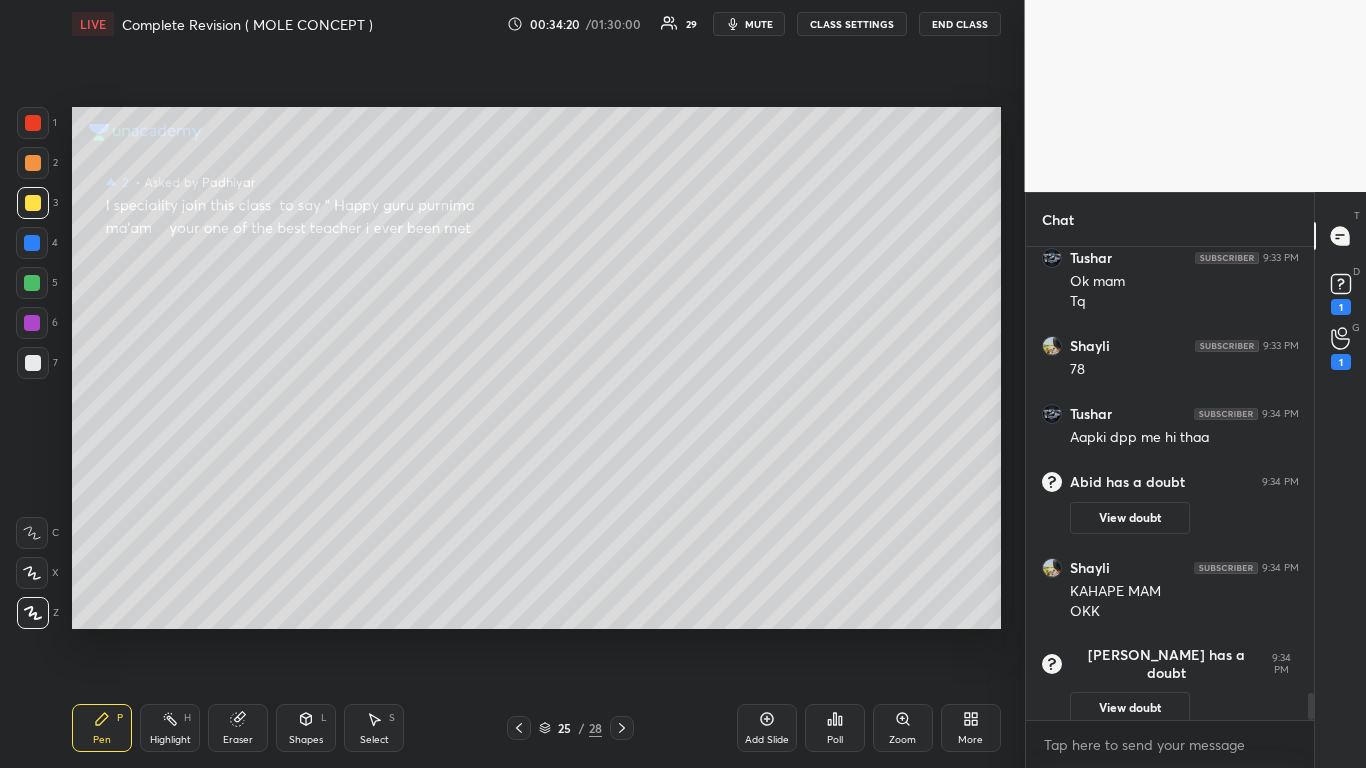 click on "CLASS SETTINGS" at bounding box center [852, 24] 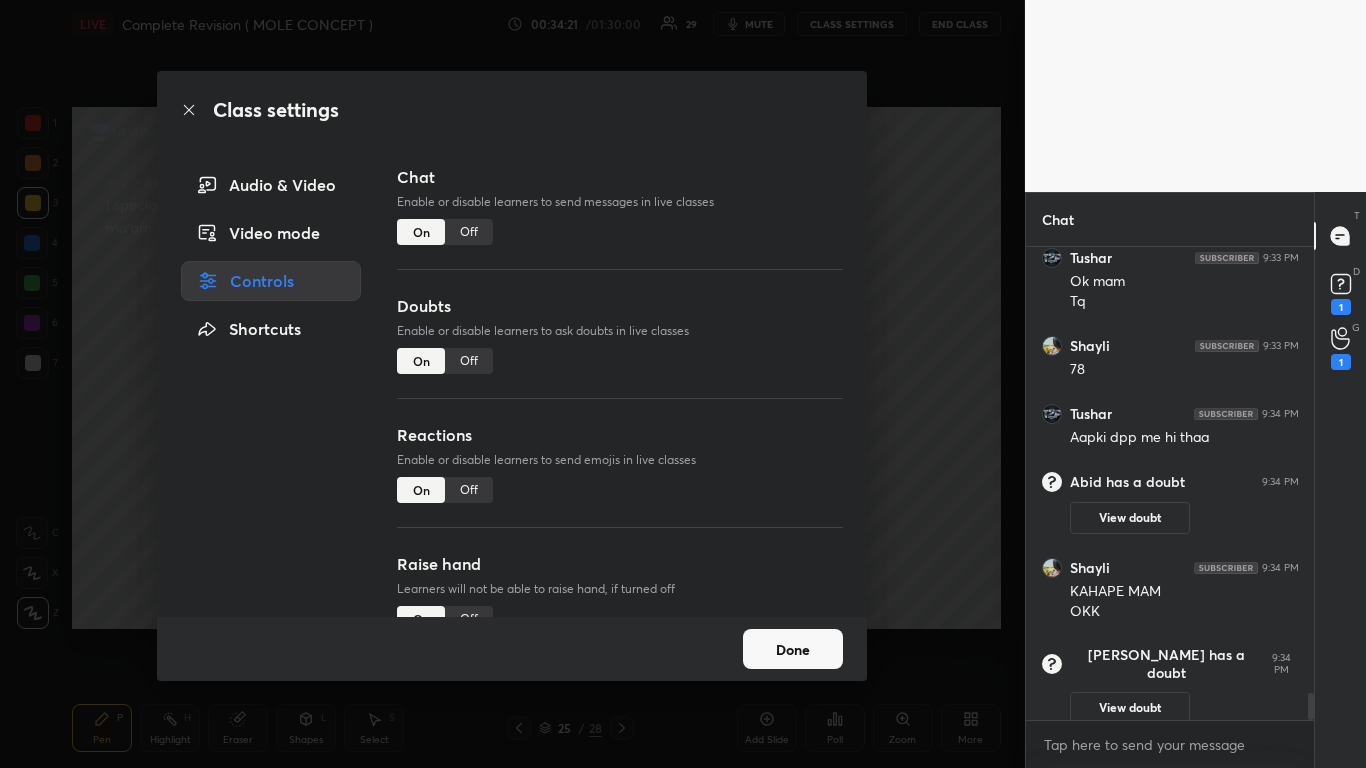 click on "Off" at bounding box center (469, 361) 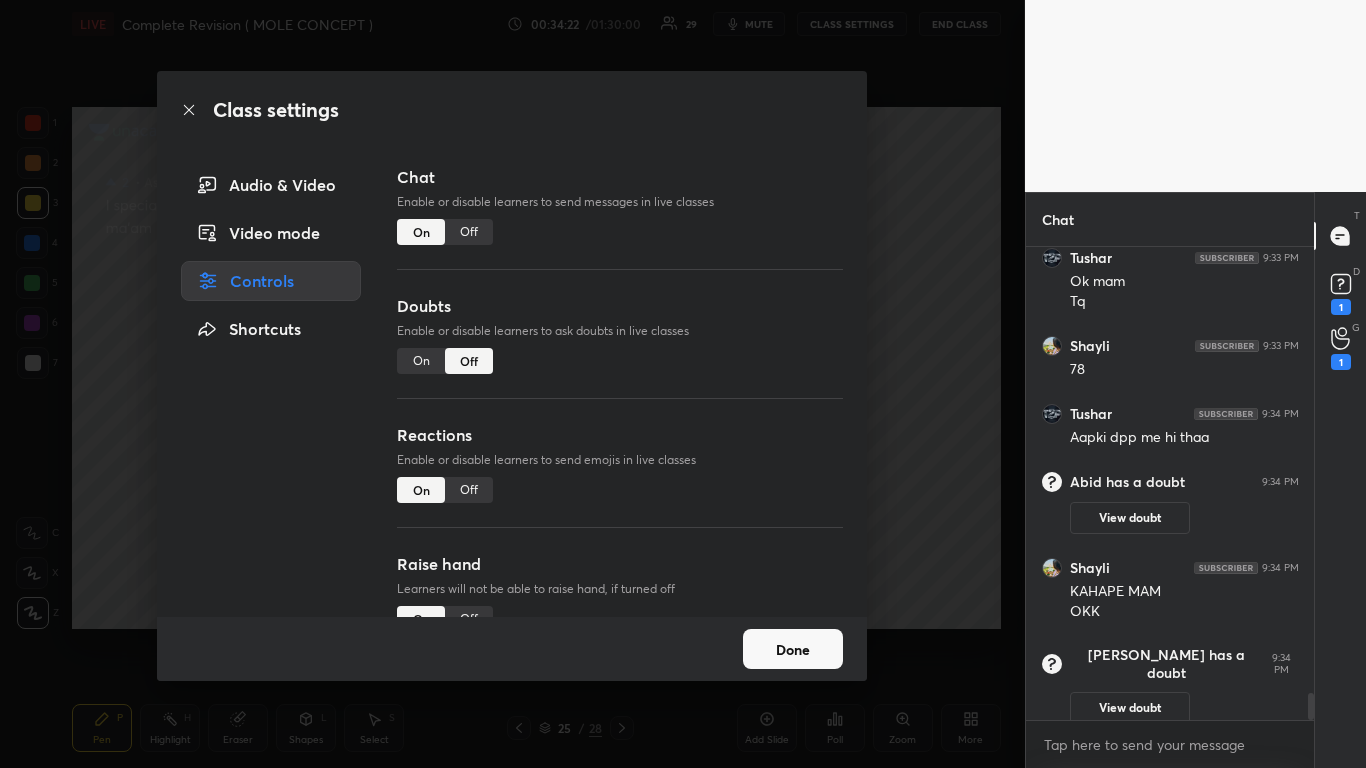click on "Done" at bounding box center (793, 649) 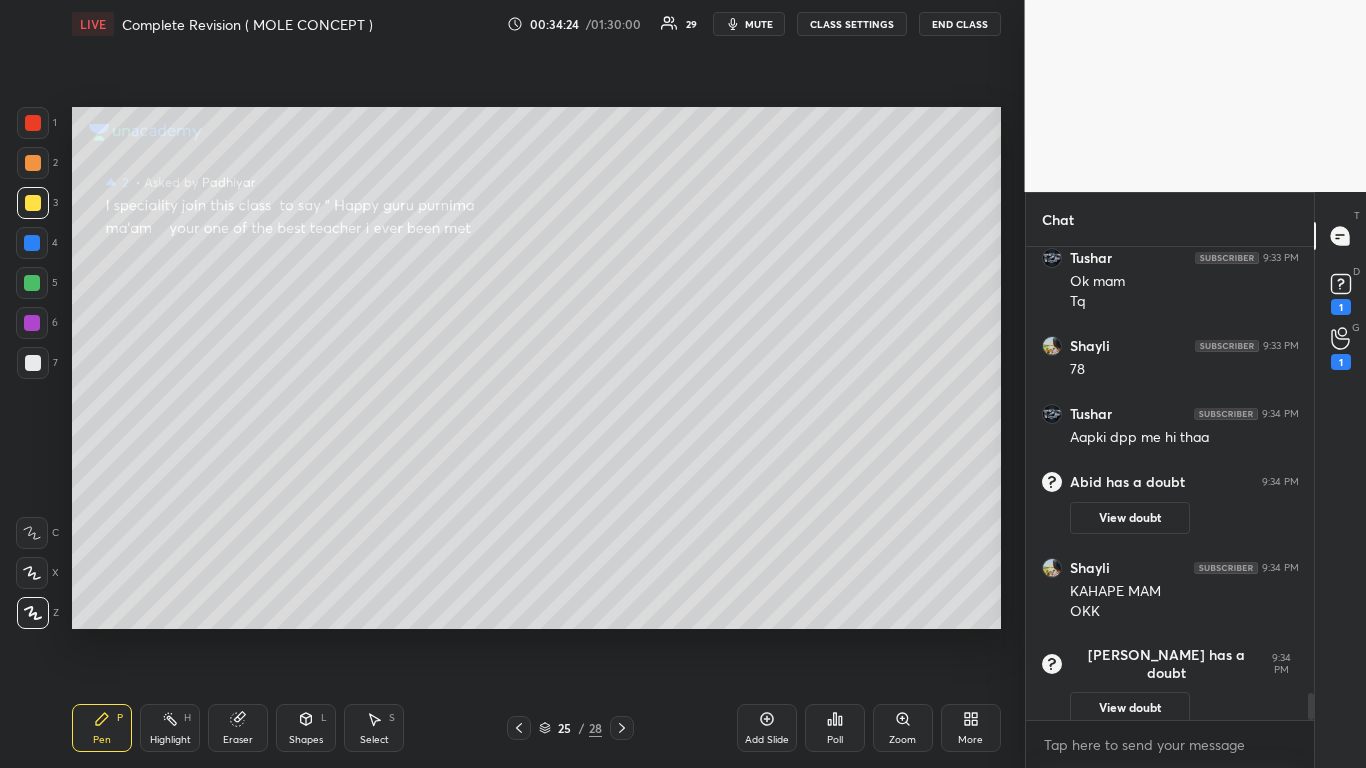 scroll, scrollTop: 7489, scrollLeft: 0, axis: vertical 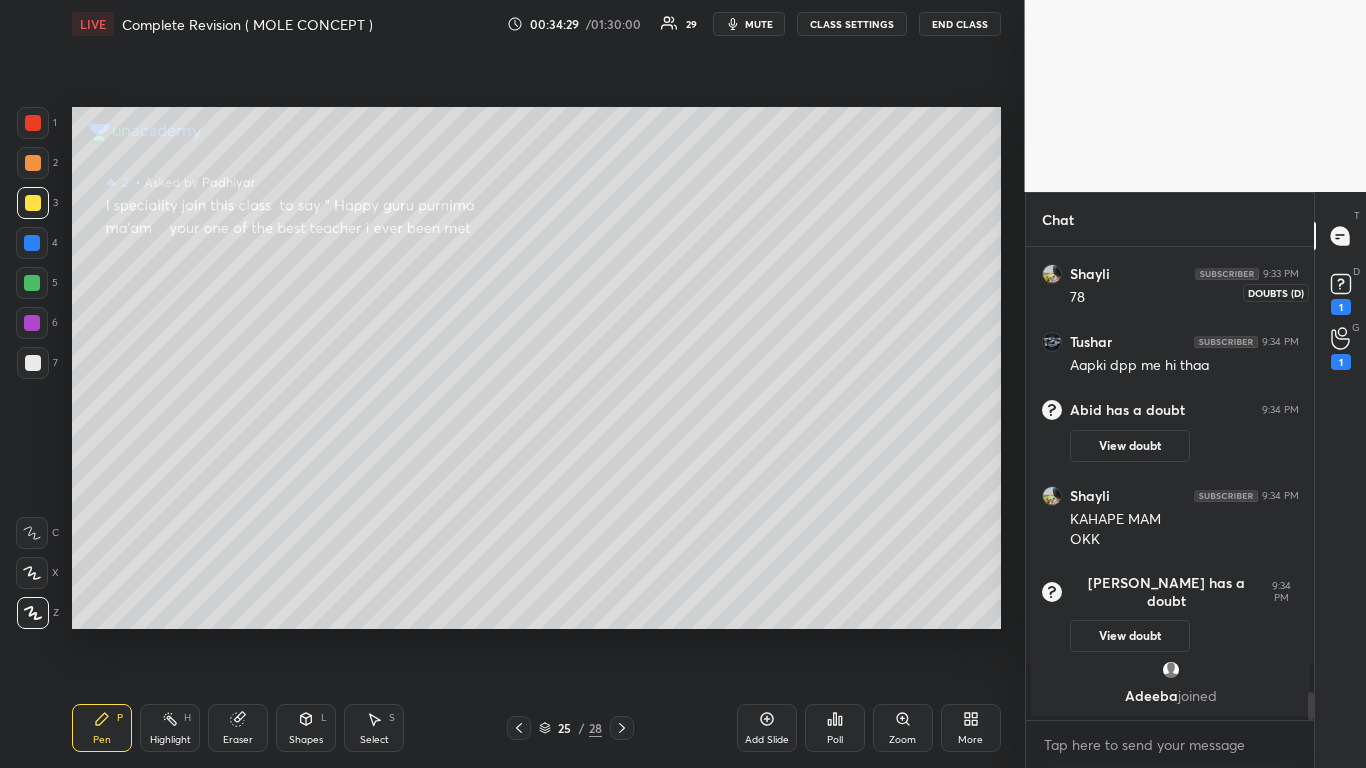 click on "1" at bounding box center [1341, 307] 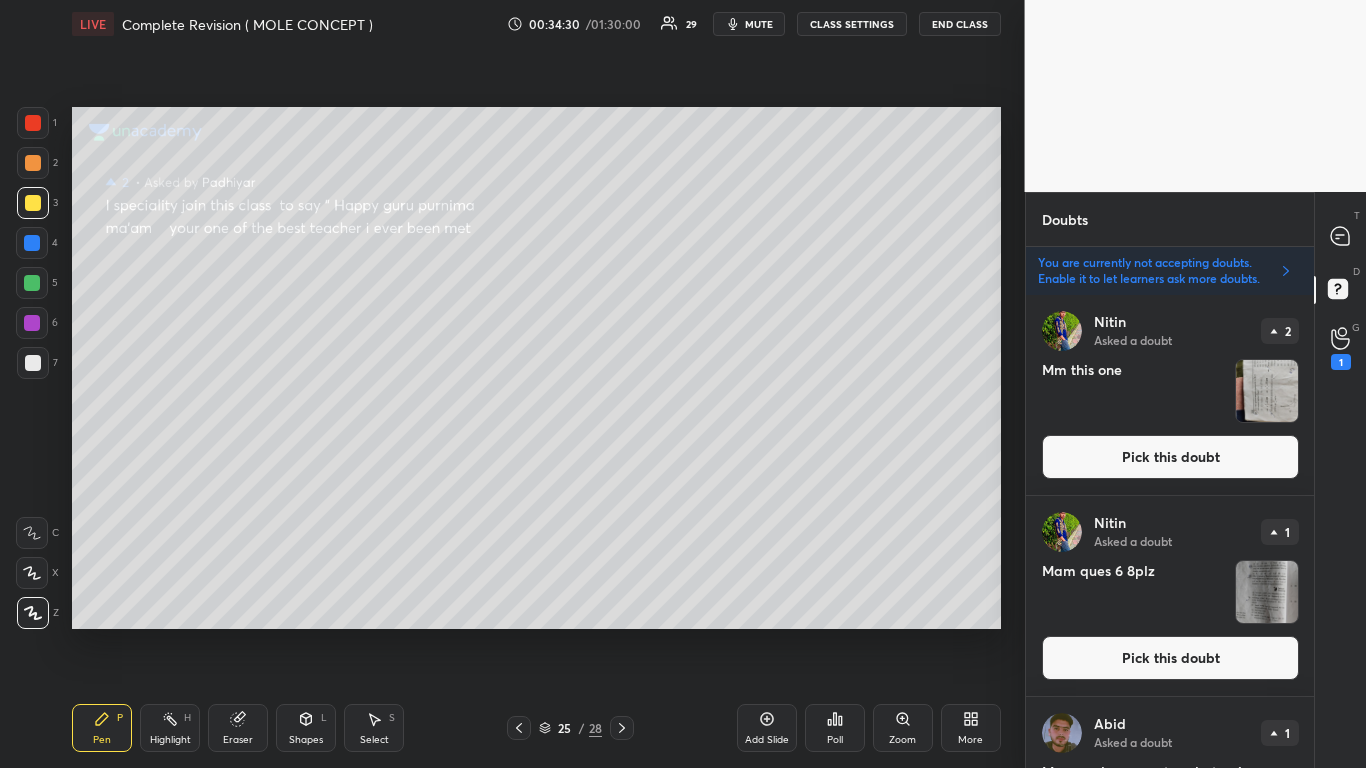 click on "Pick this doubt" at bounding box center (1170, 457) 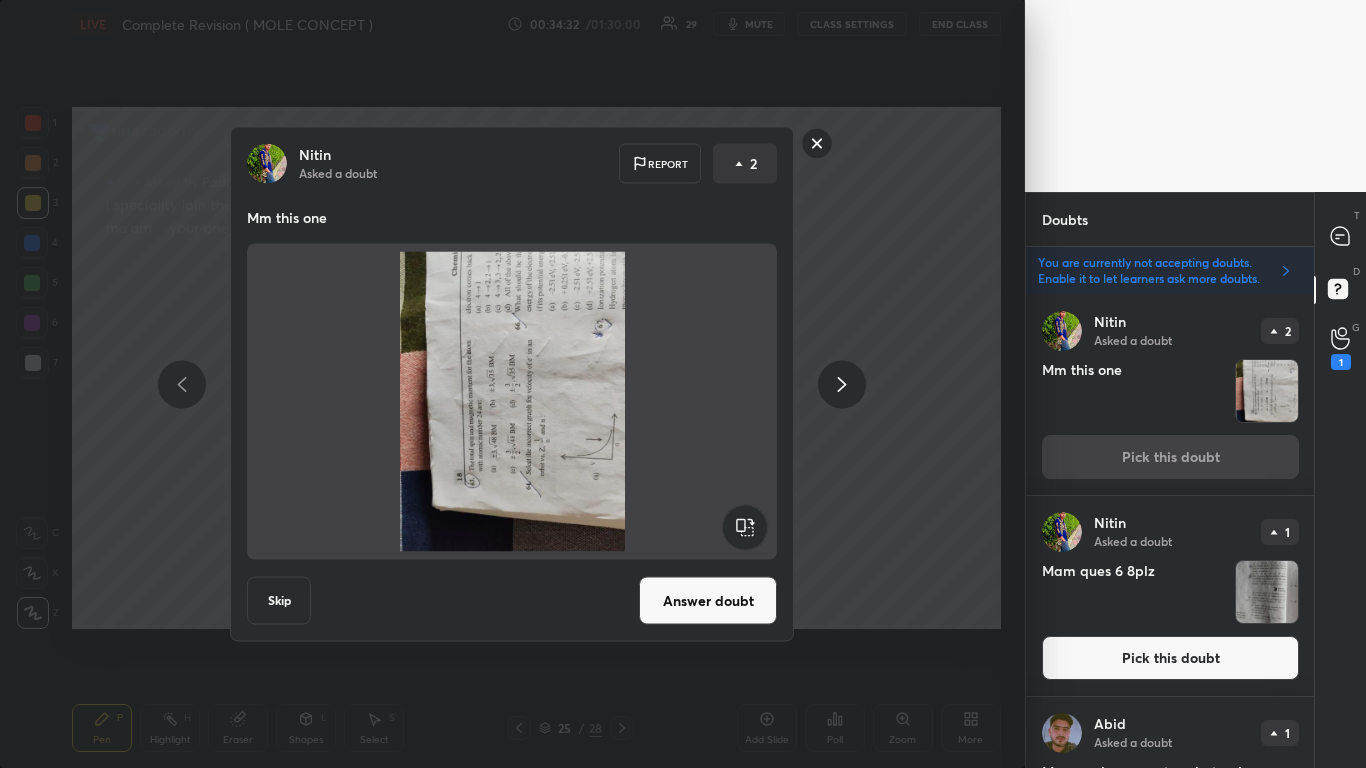 click on "Answer doubt" at bounding box center (708, 601) 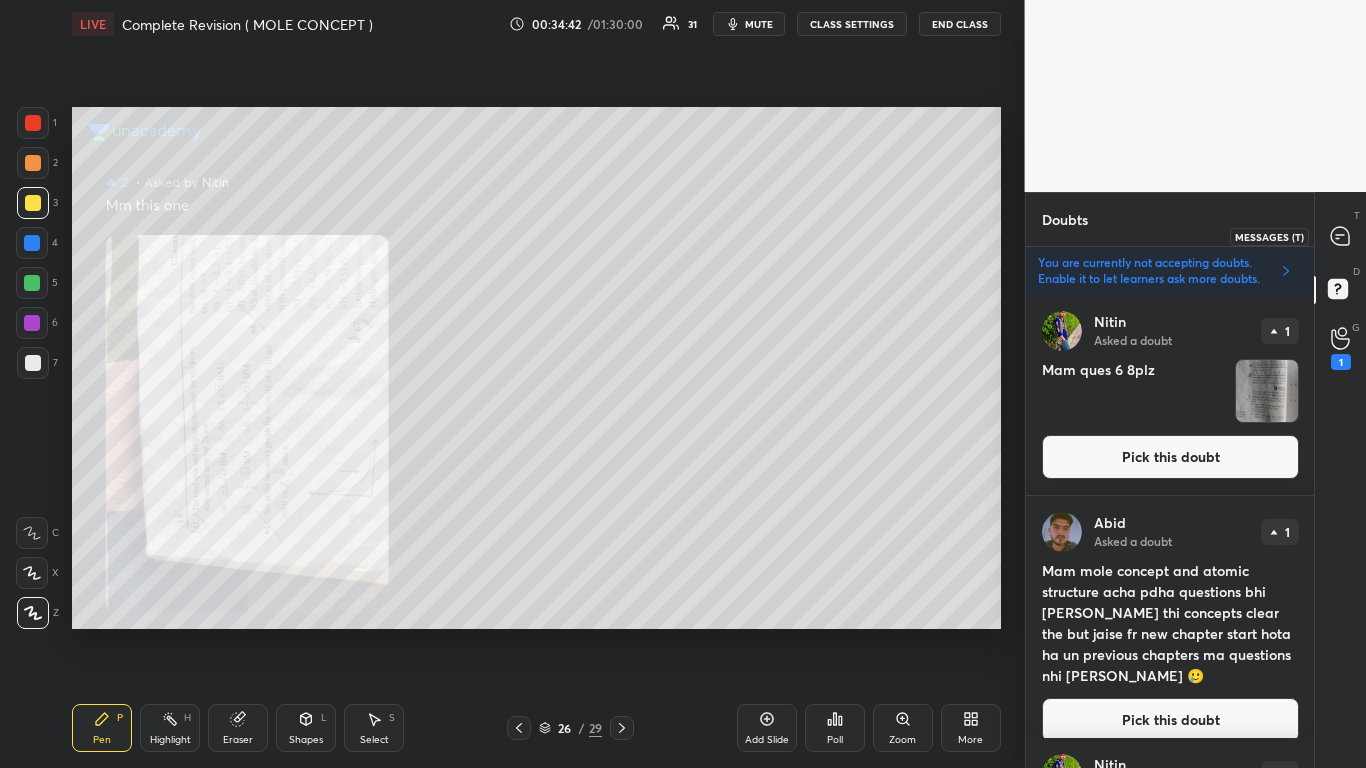 click 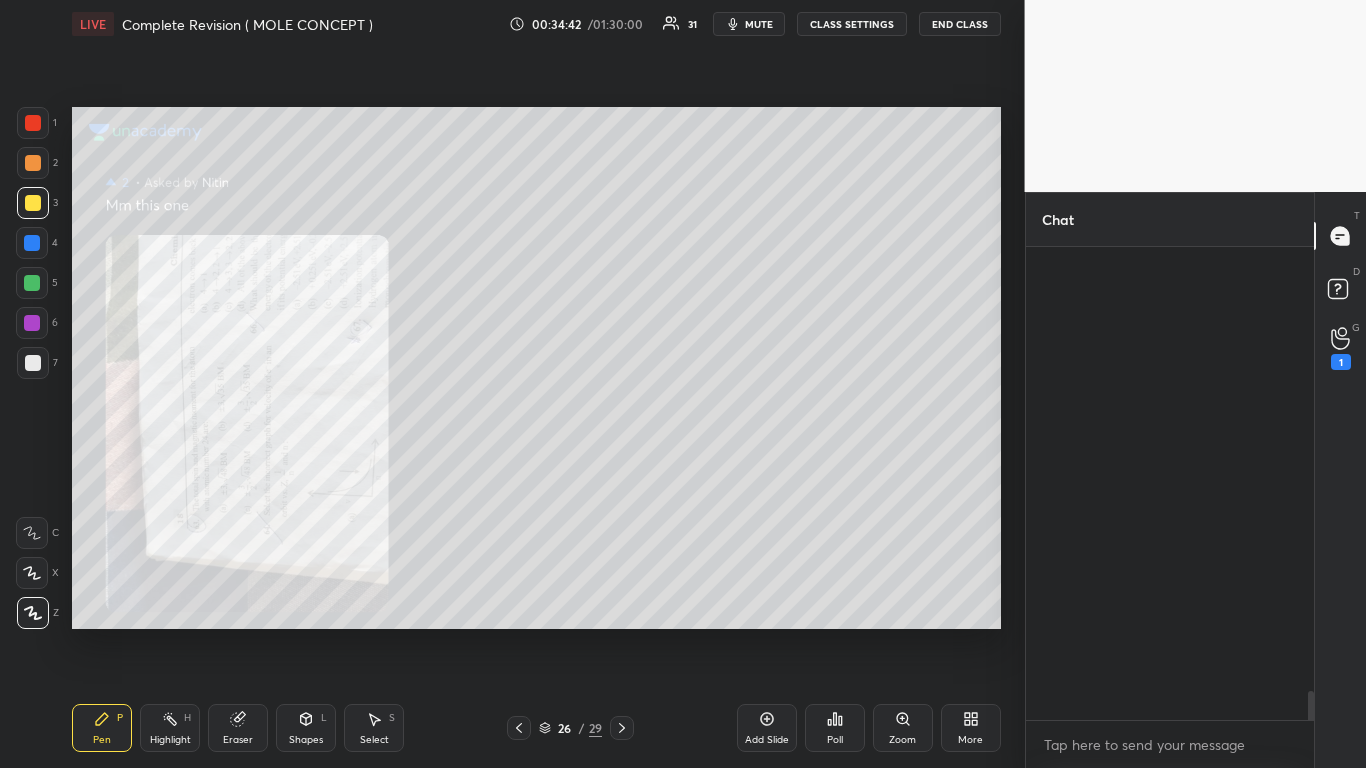scroll, scrollTop: 7713, scrollLeft: 0, axis: vertical 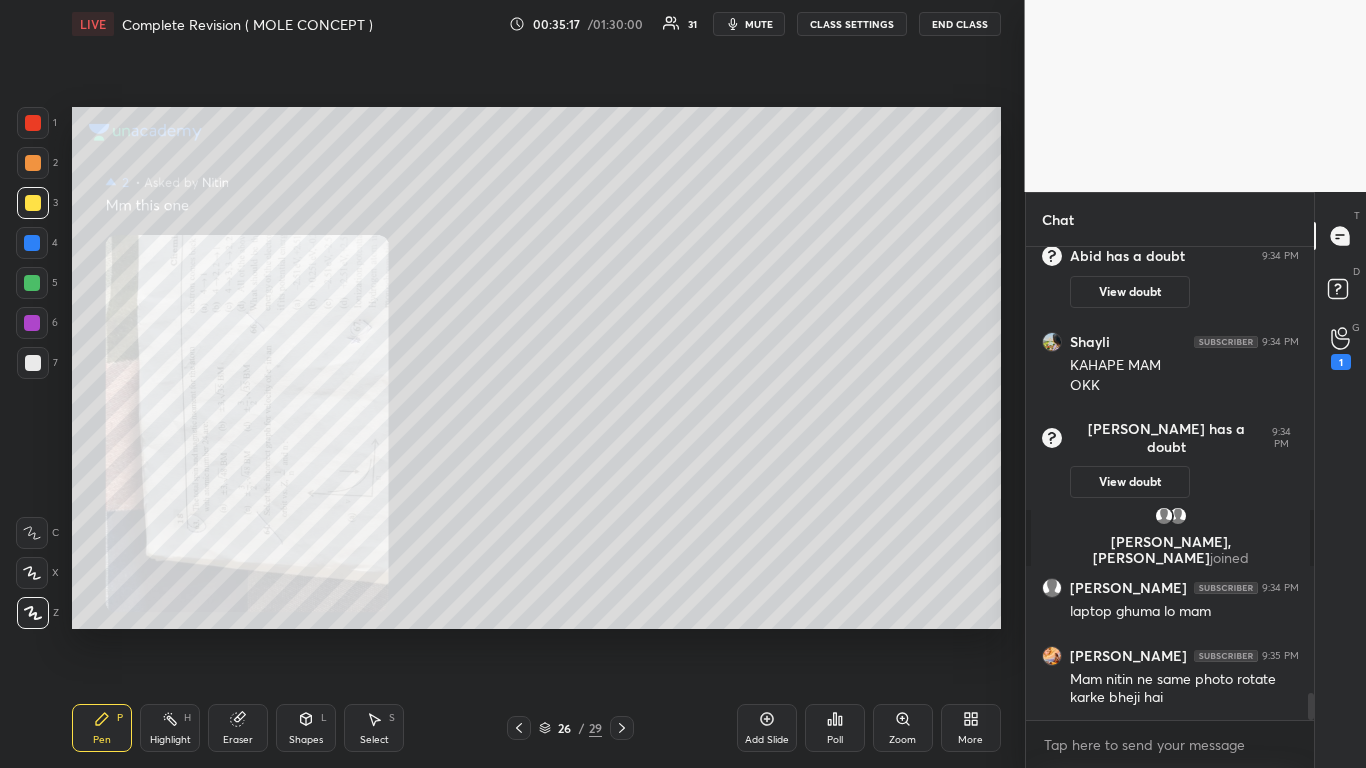 click 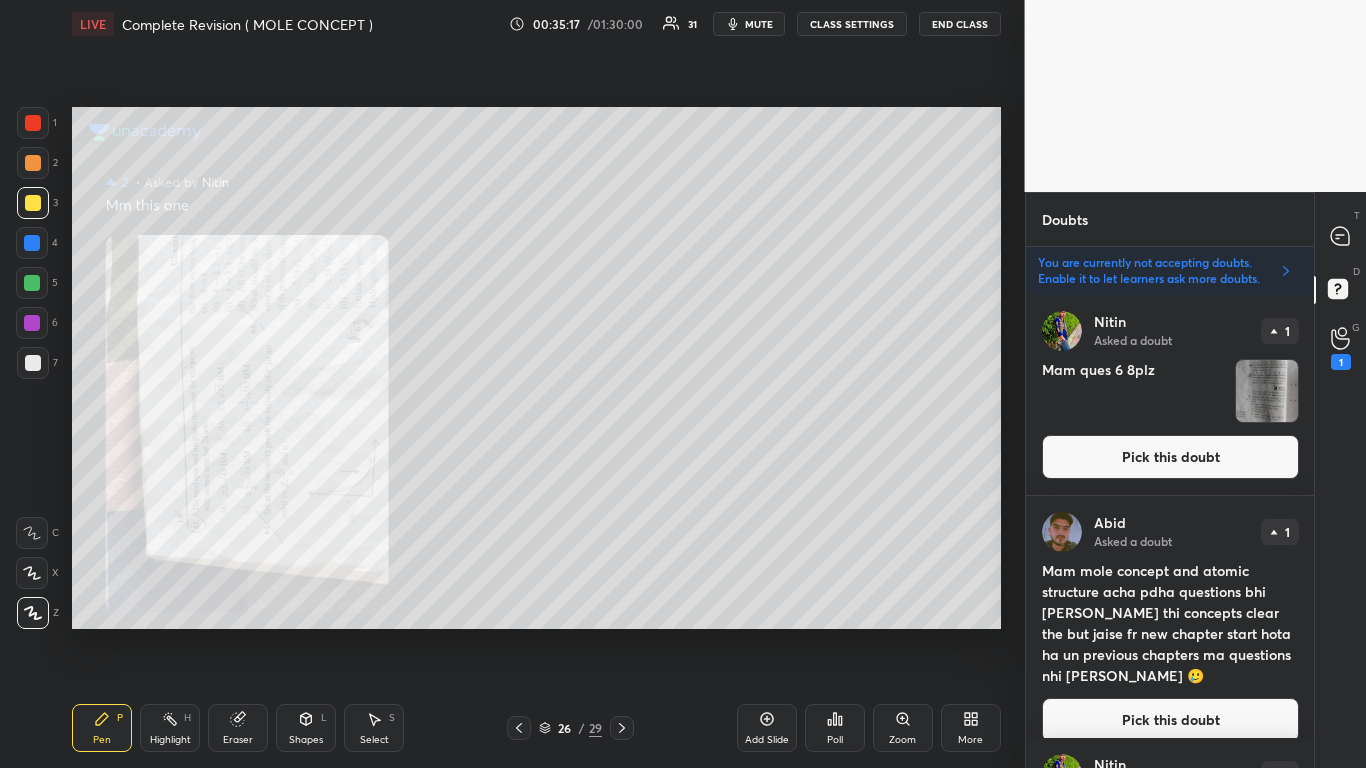 scroll, scrollTop: 467, scrollLeft: 282, axis: both 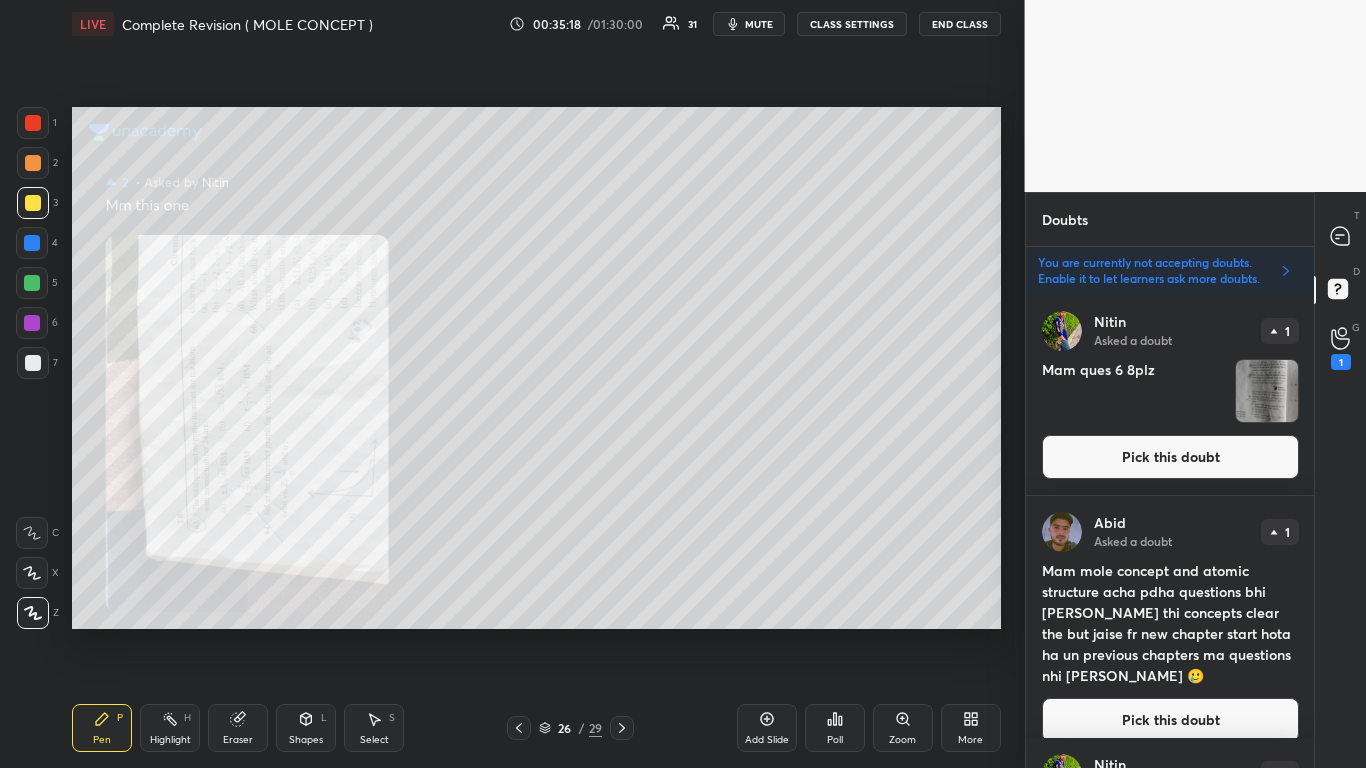 click on "Pick this doubt" at bounding box center (1170, 457) 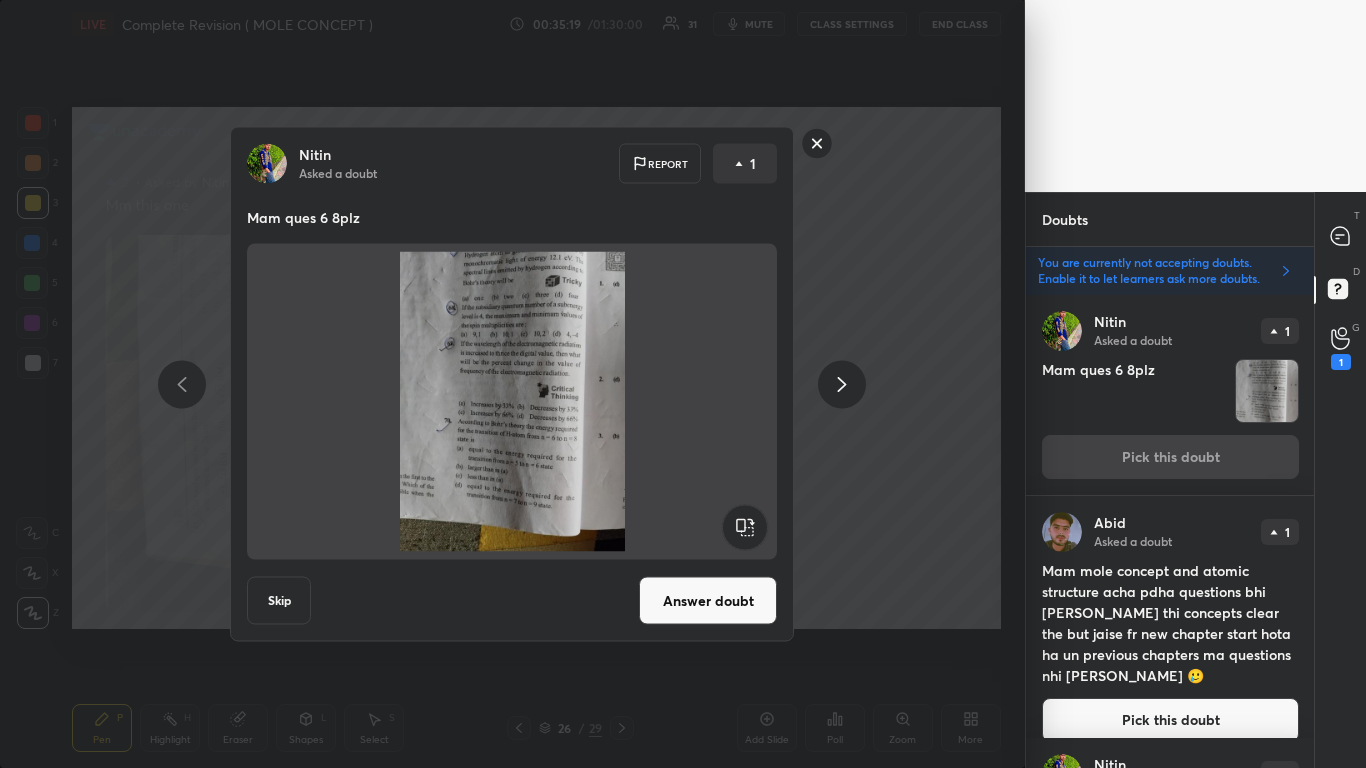 click on "Answer doubt" at bounding box center [708, 601] 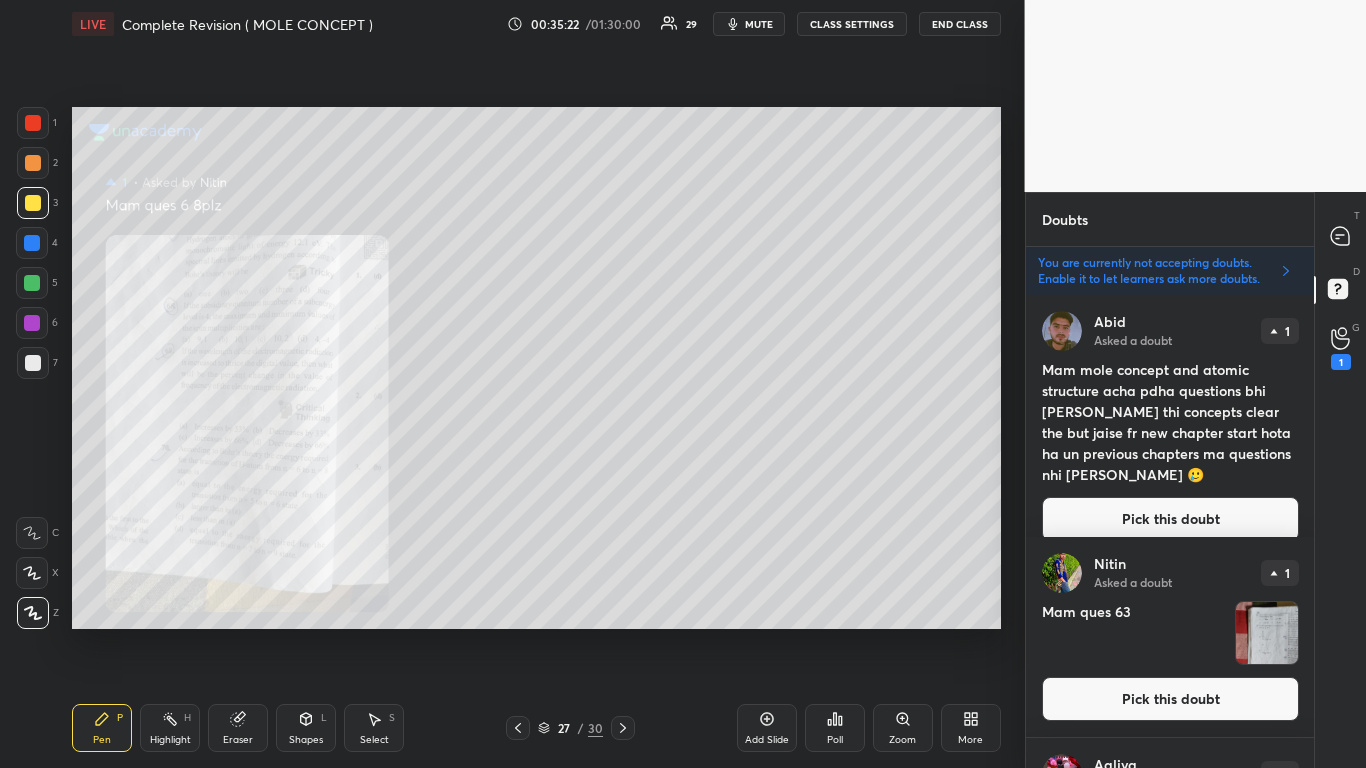 click 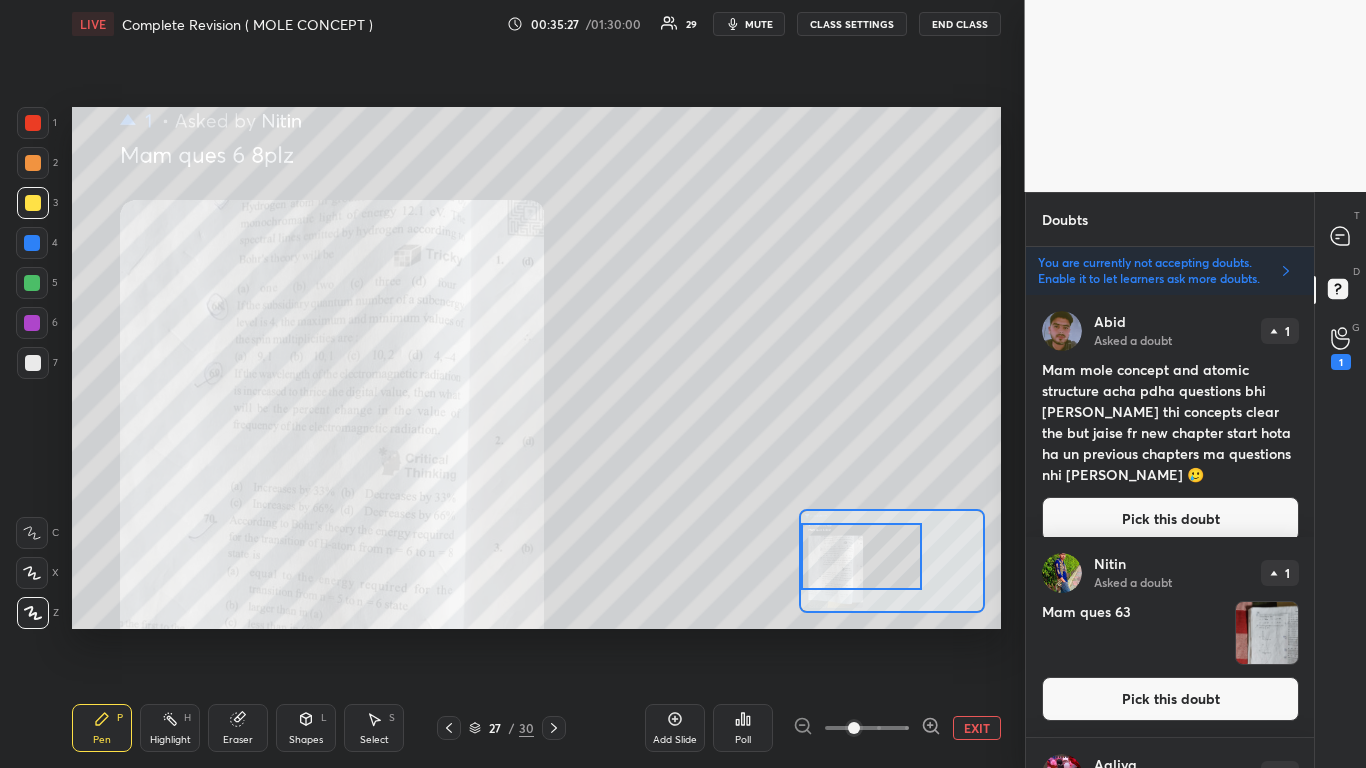 click at bounding box center (861, 556) 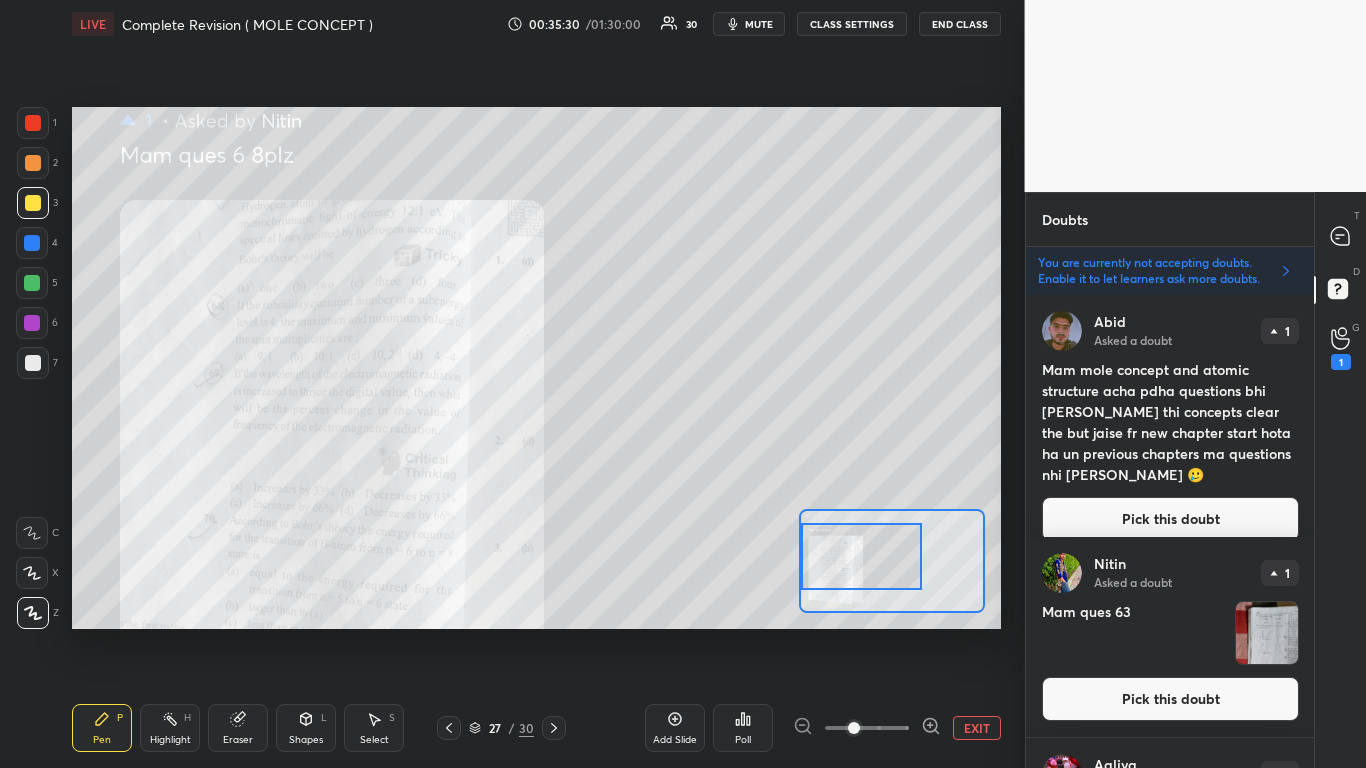 click at bounding box center [33, 203] 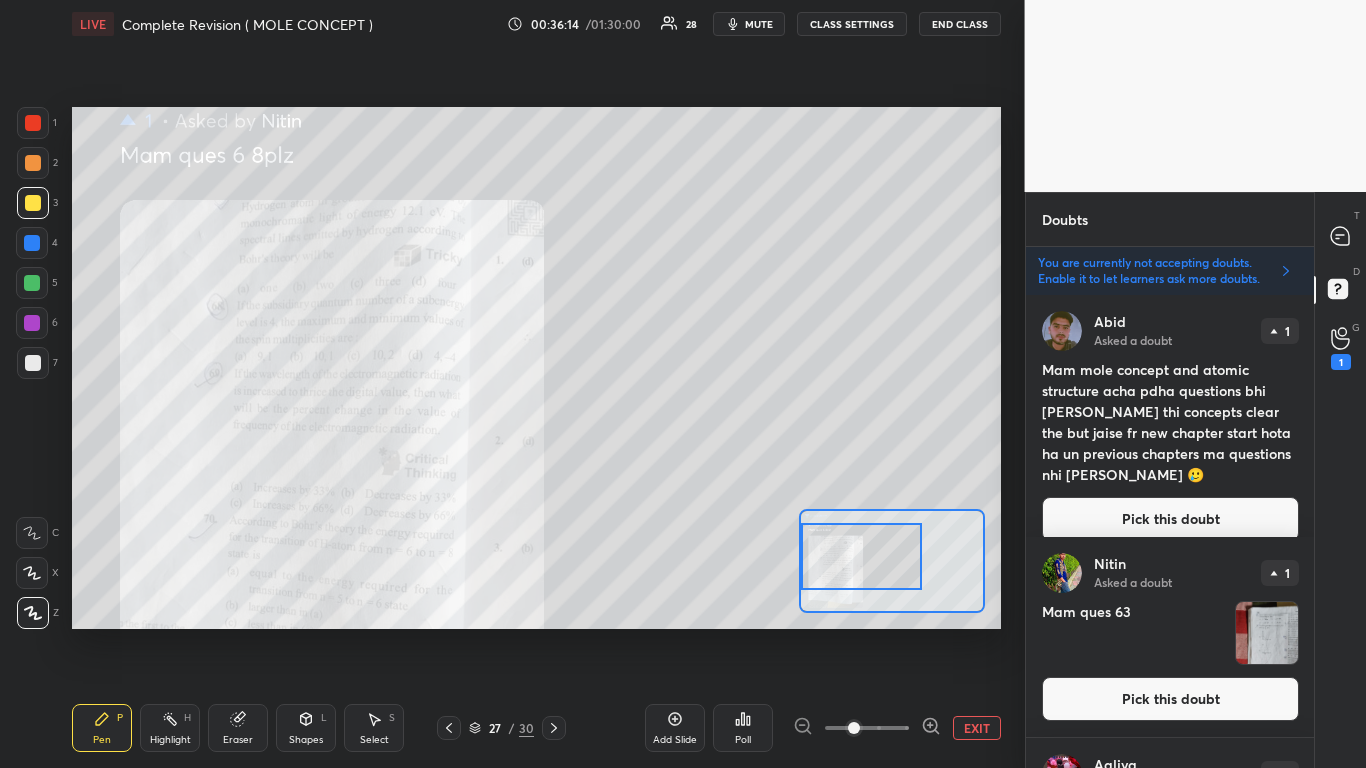 click on "EXIT" at bounding box center [977, 728] 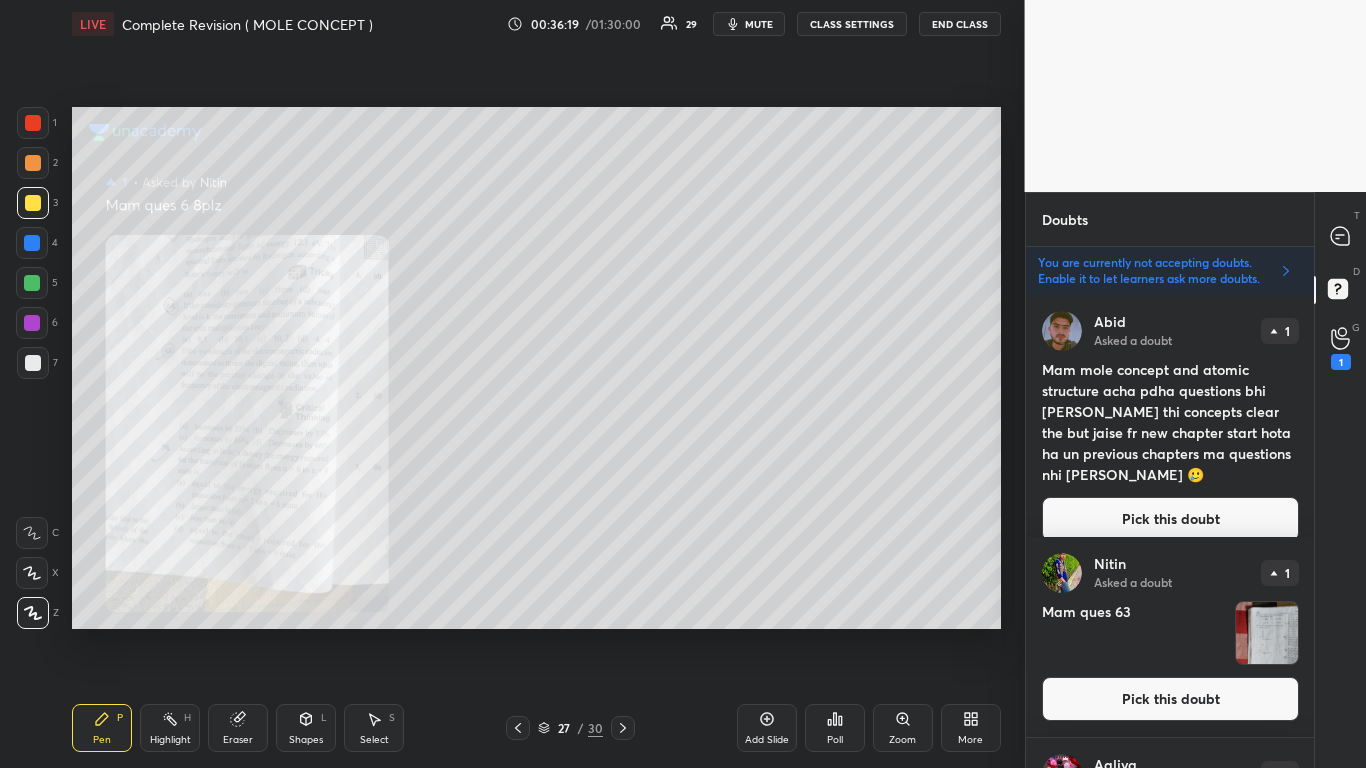 click 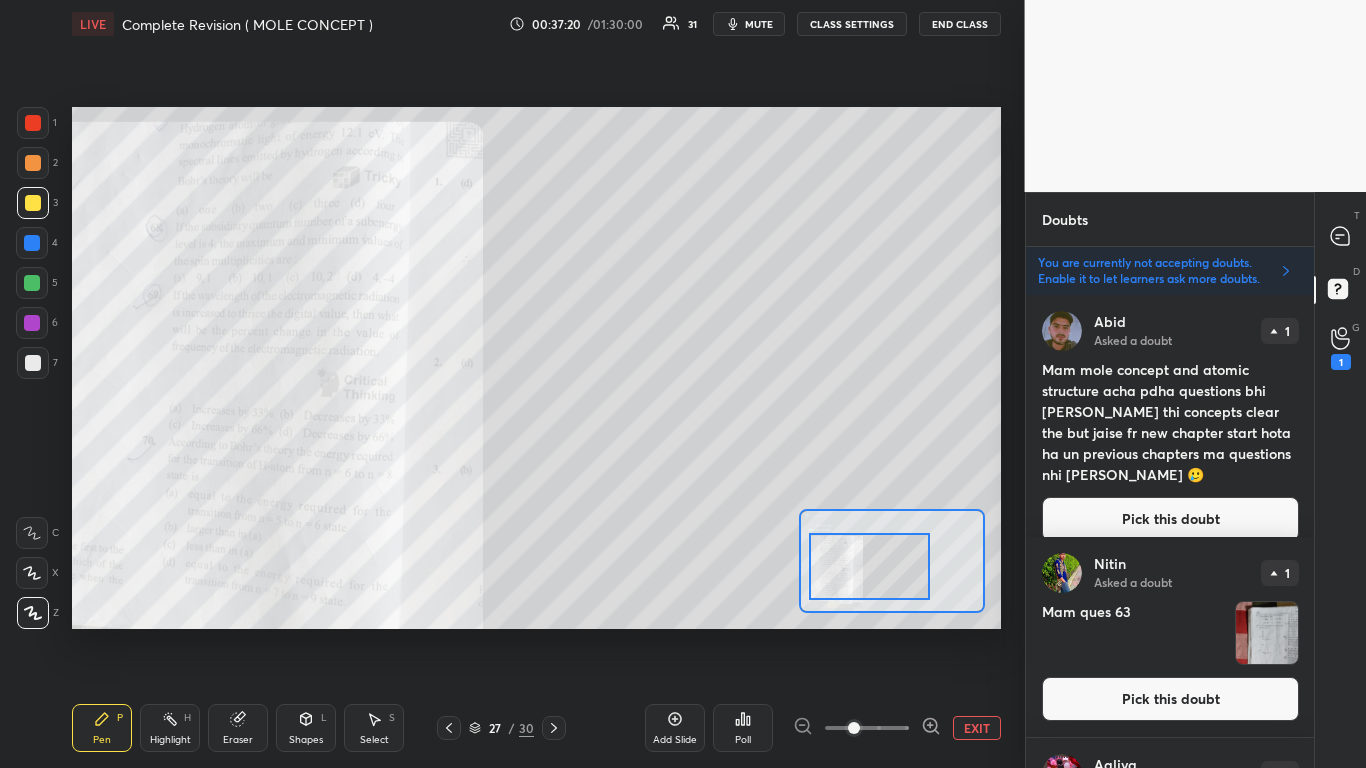 click on "EXIT" at bounding box center [977, 728] 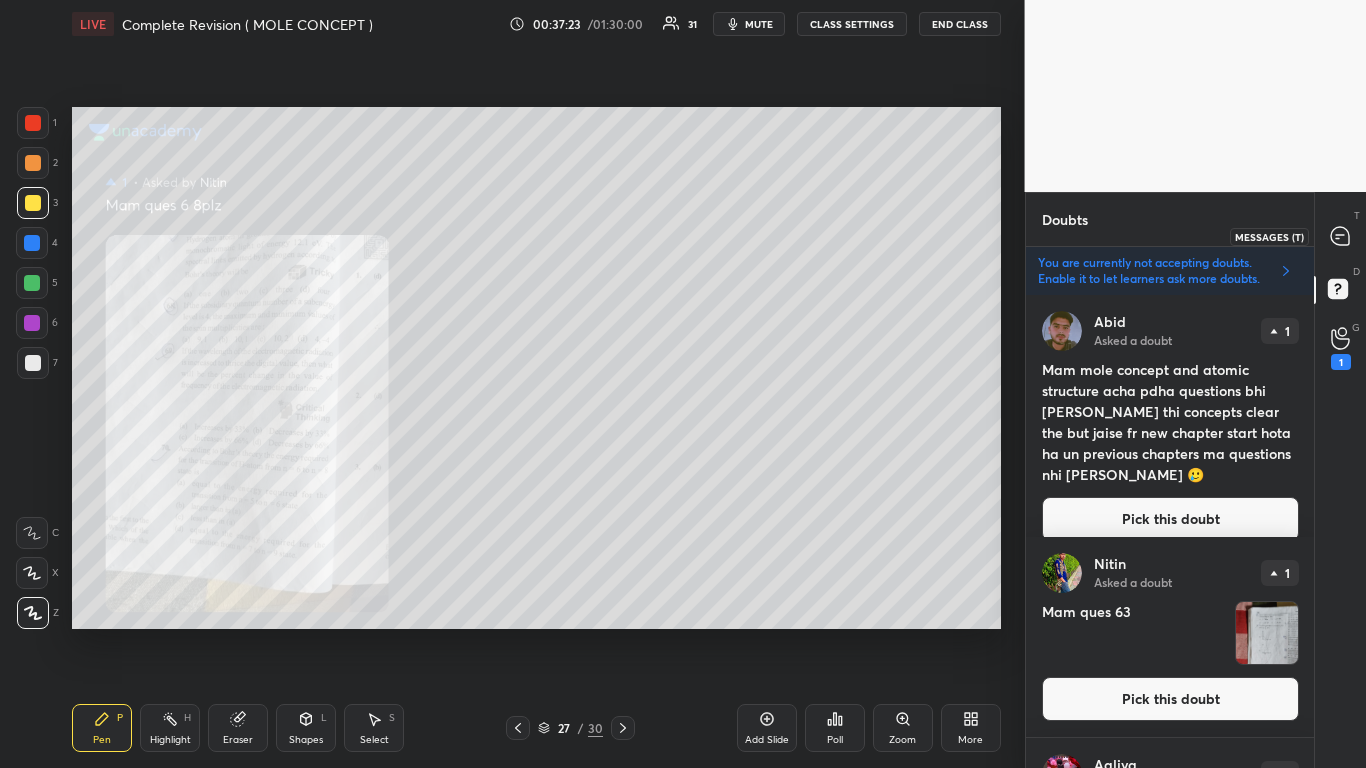 click 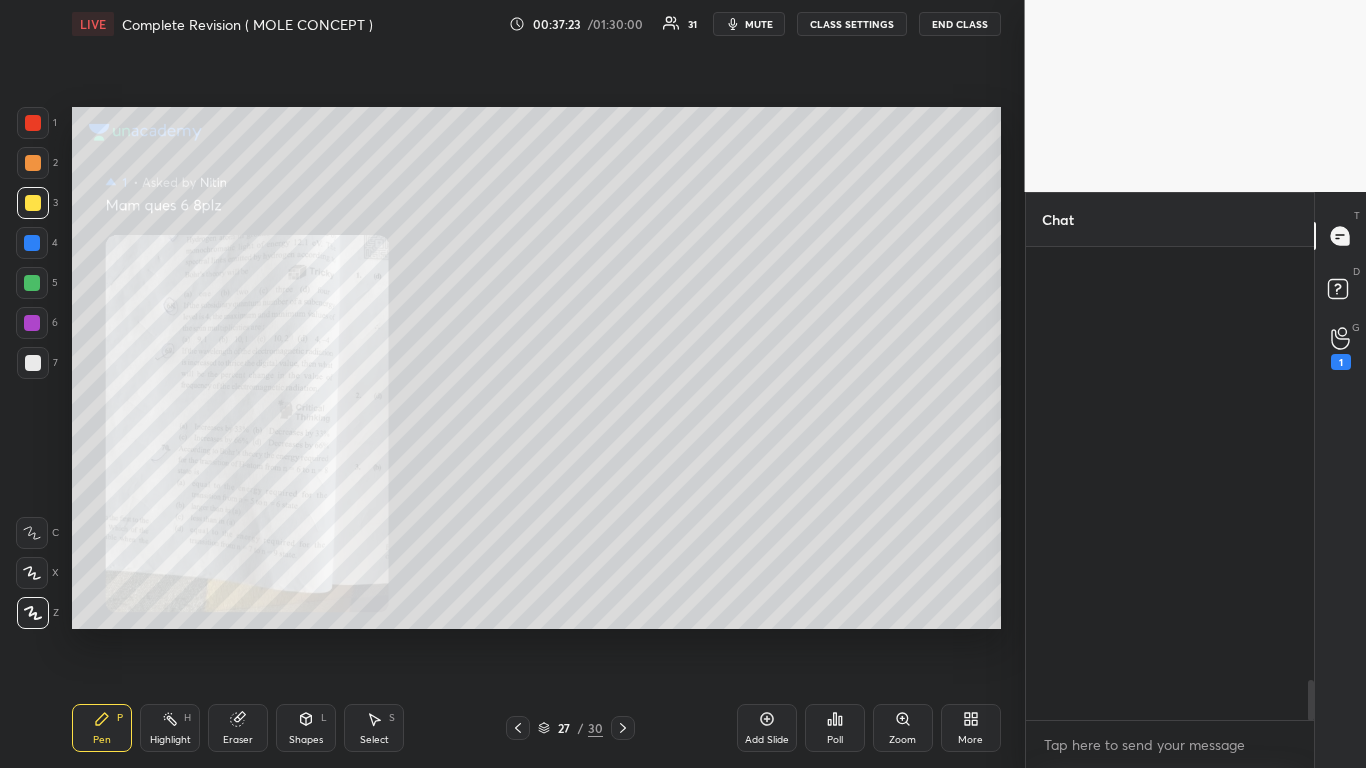 scroll, scrollTop: 8331, scrollLeft: 0, axis: vertical 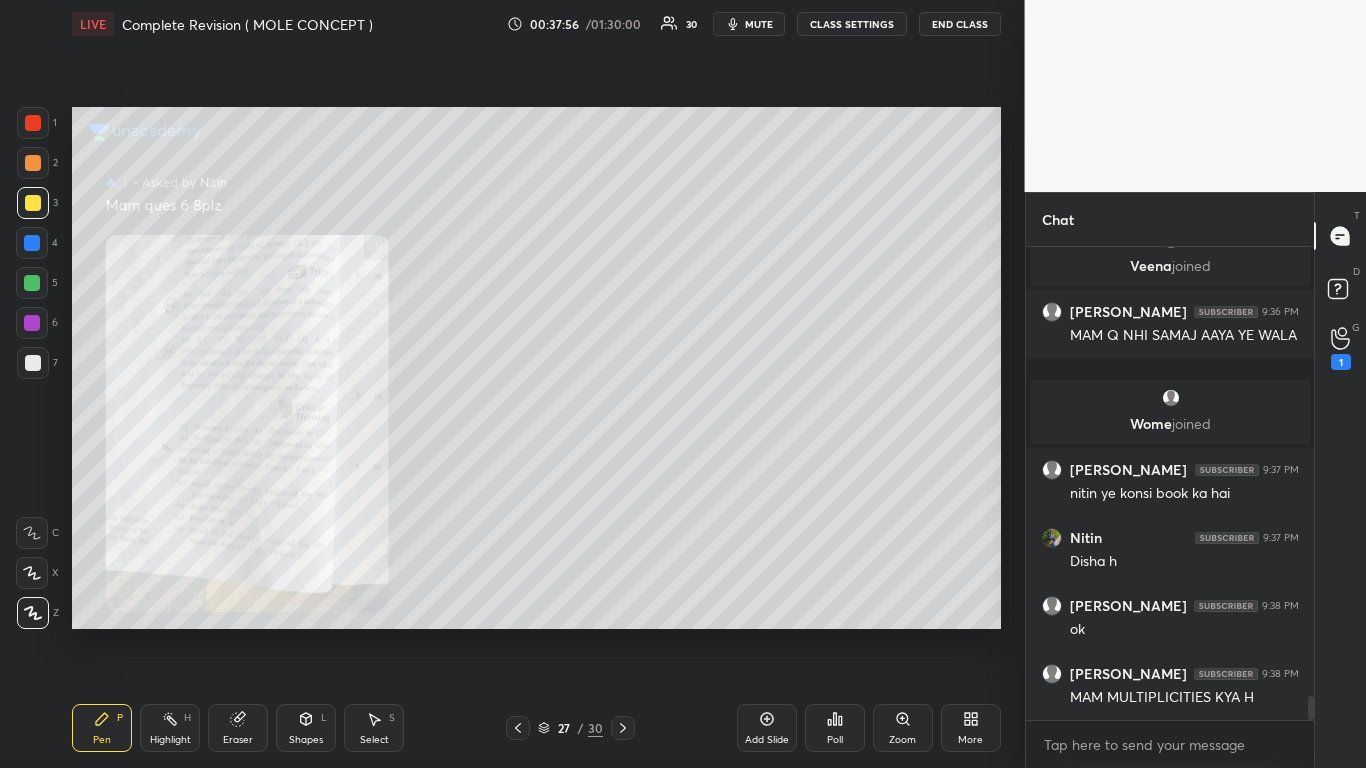 click on "Poll" at bounding box center [835, 740] 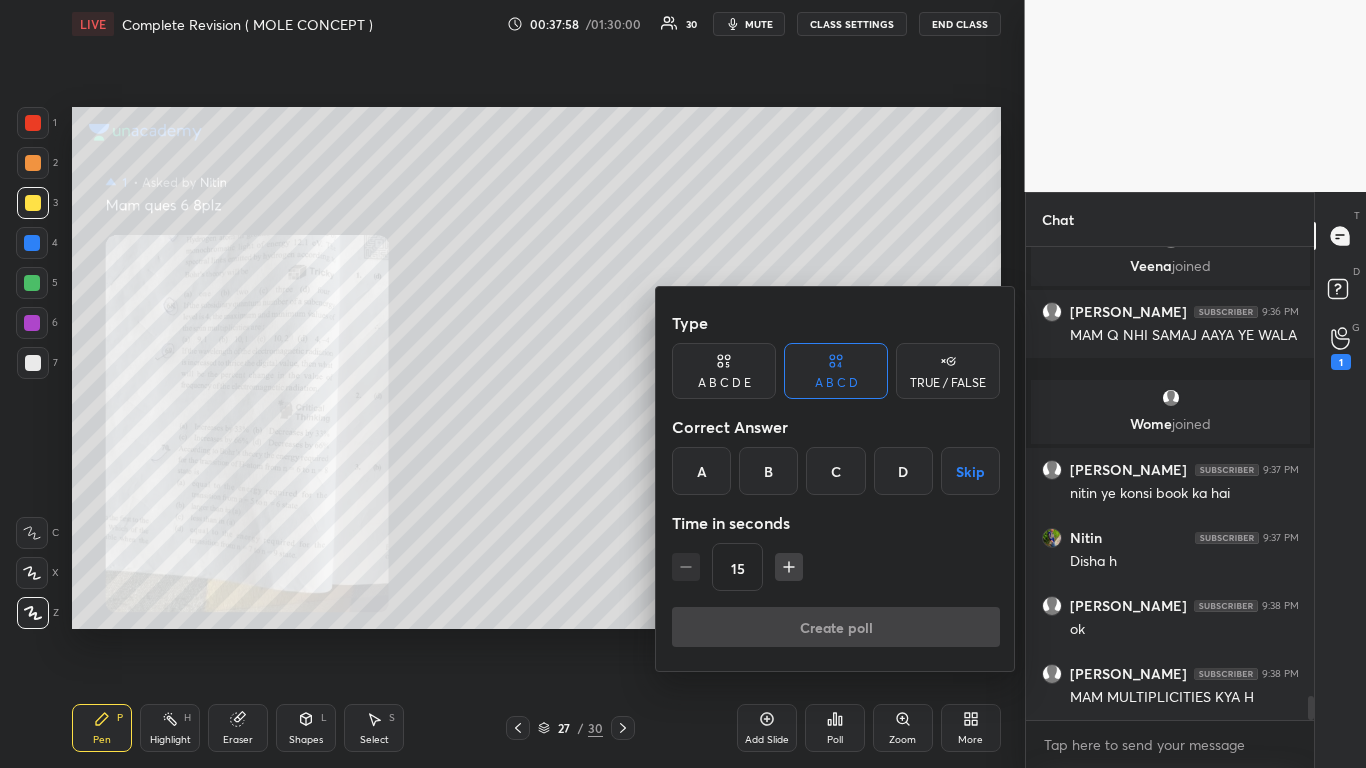 click at bounding box center [683, 384] 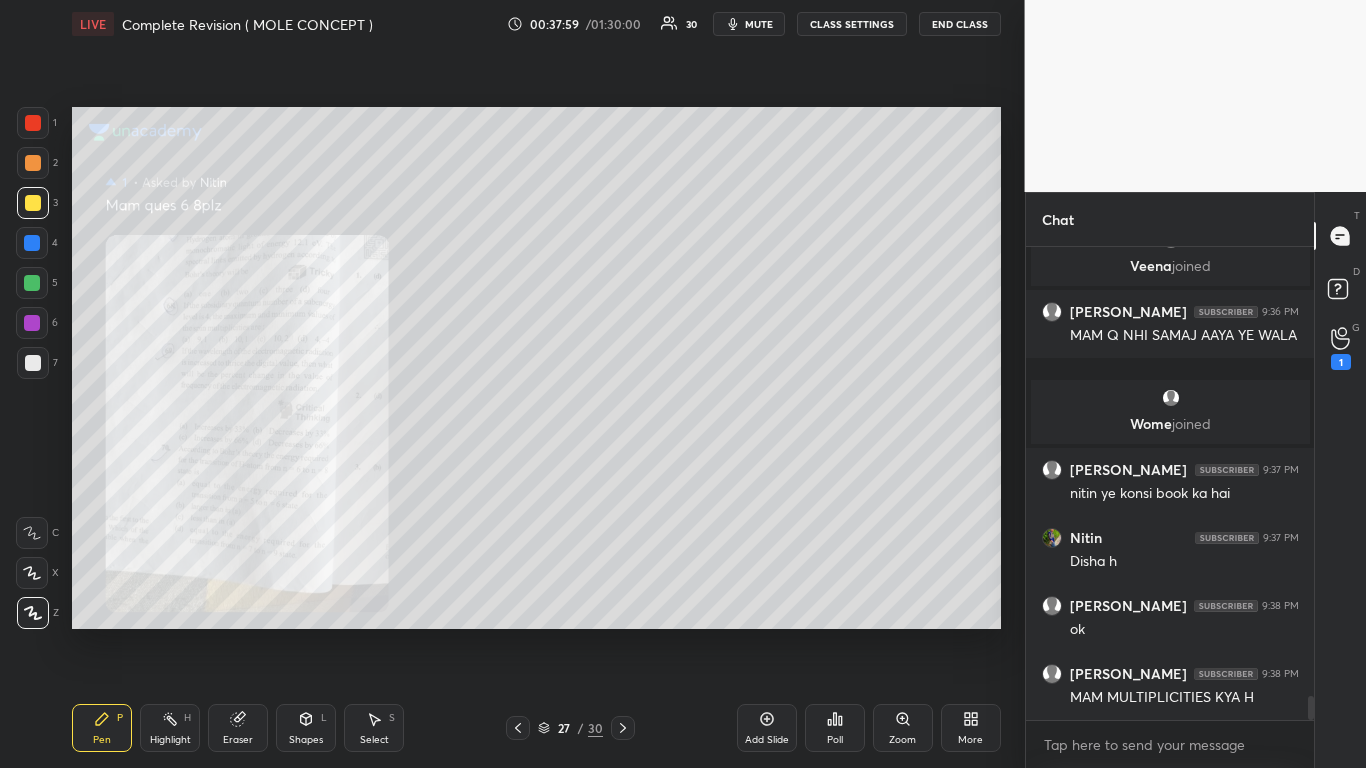 click 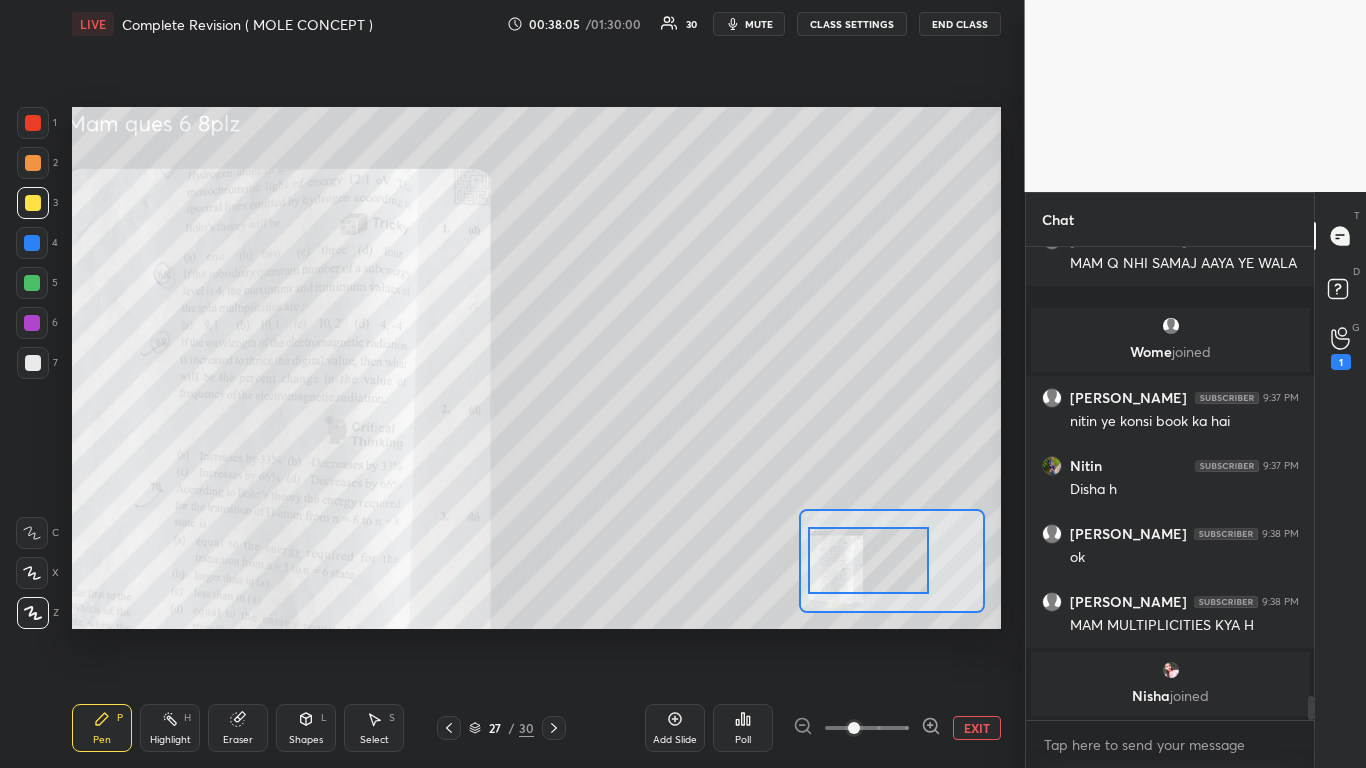 scroll, scrollTop: 8293, scrollLeft: 0, axis: vertical 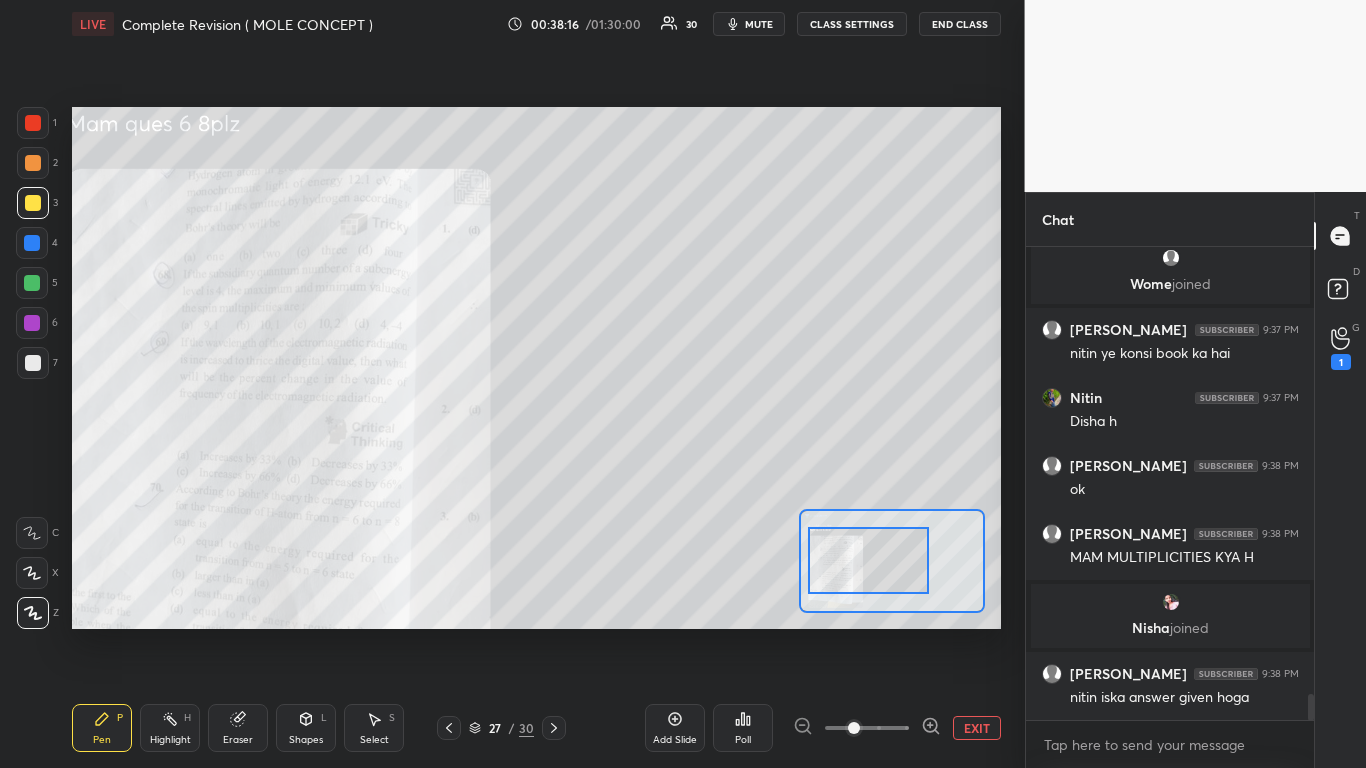 click on "EXIT" at bounding box center [977, 728] 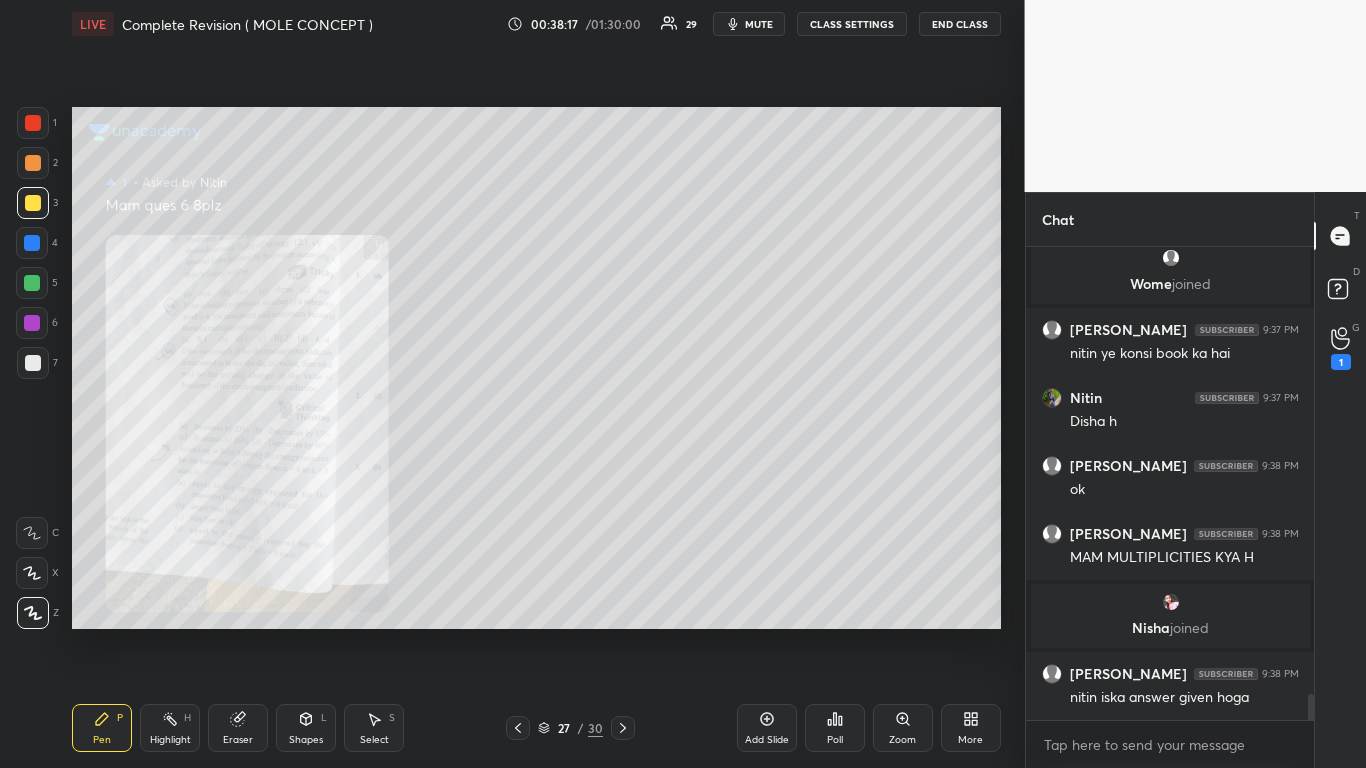 scroll, scrollTop: 8365, scrollLeft: 0, axis: vertical 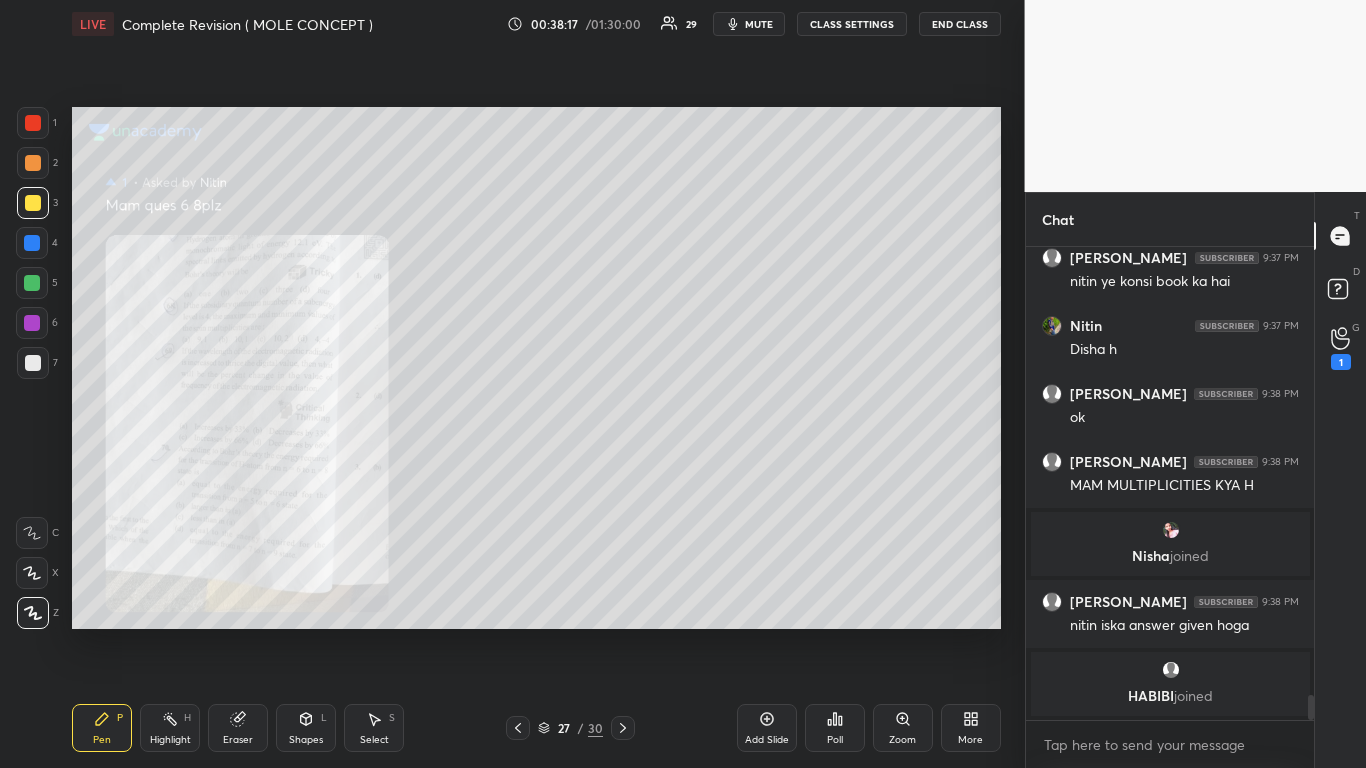 click at bounding box center [33, 363] 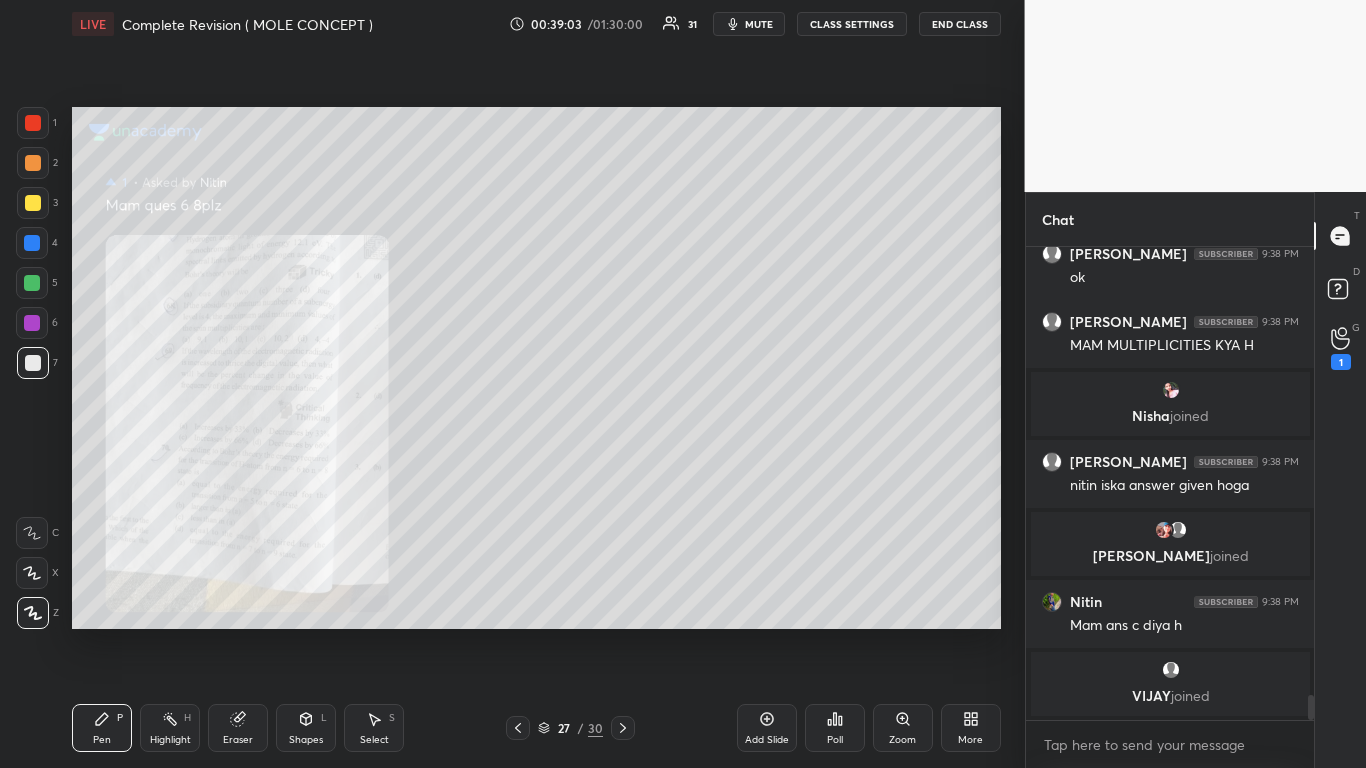 scroll, scrollTop: 8459, scrollLeft: 0, axis: vertical 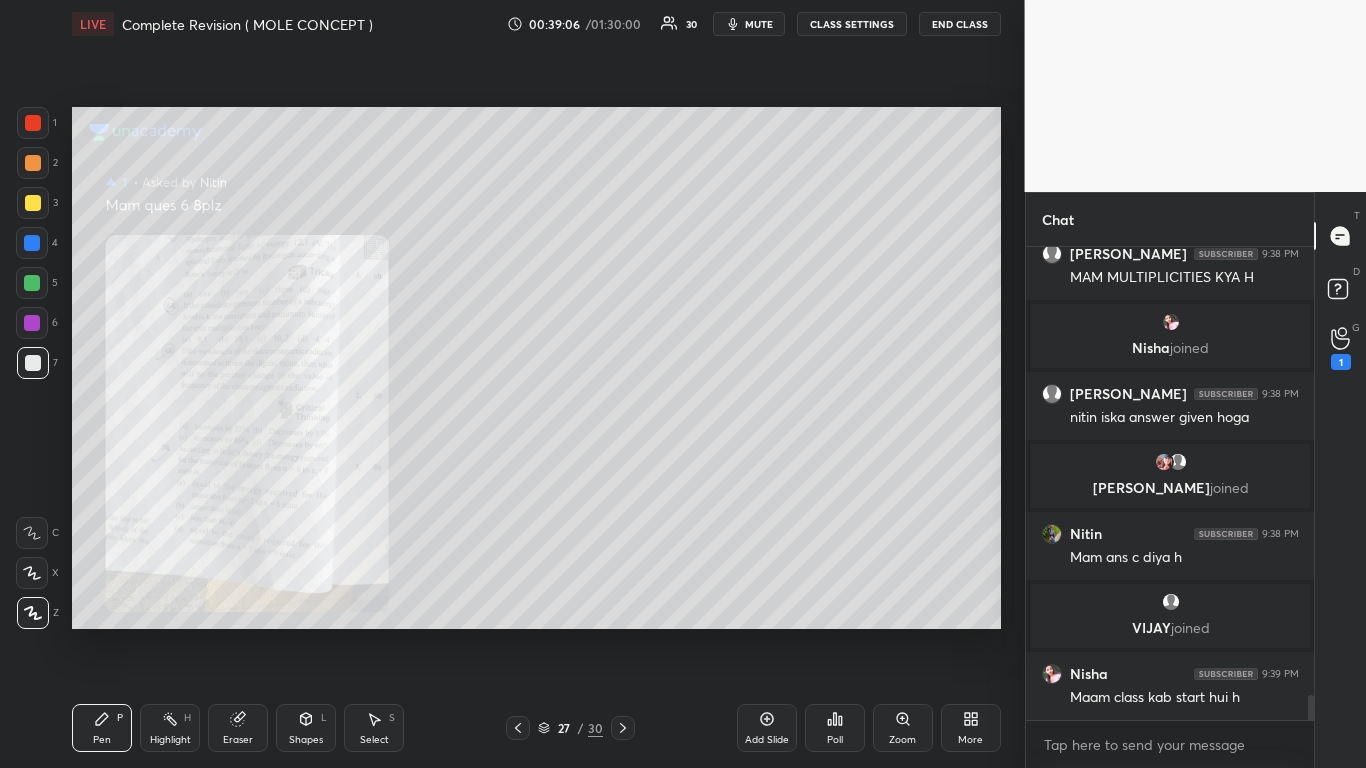 click at bounding box center [33, 123] 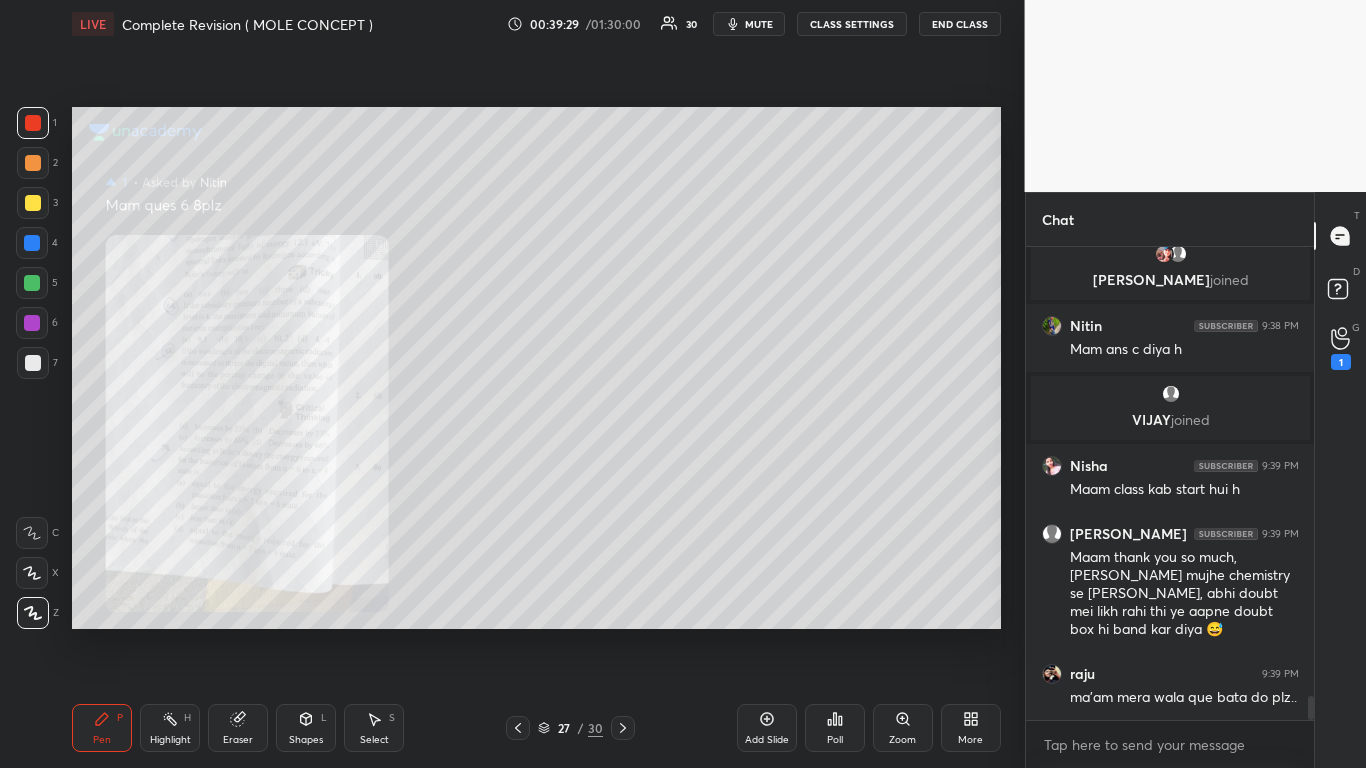 scroll, scrollTop: 8739, scrollLeft: 0, axis: vertical 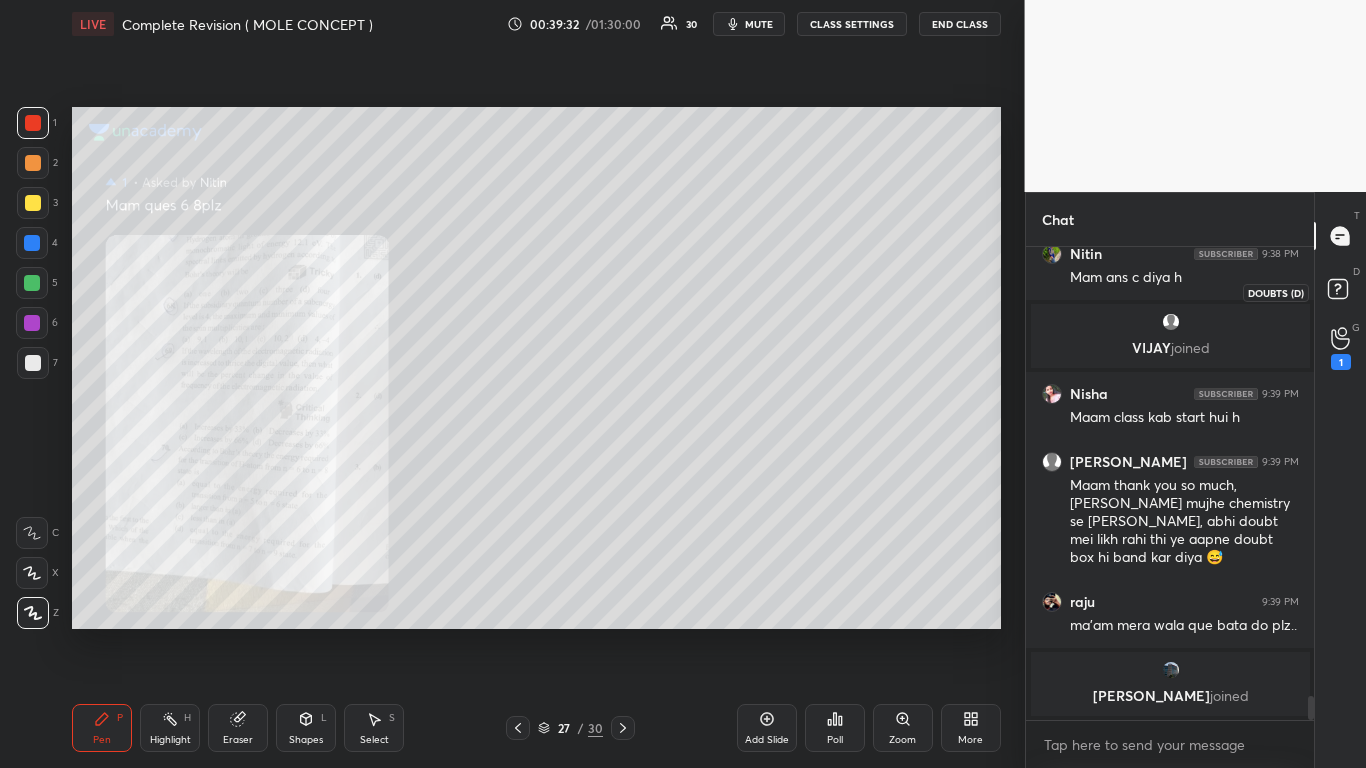 click 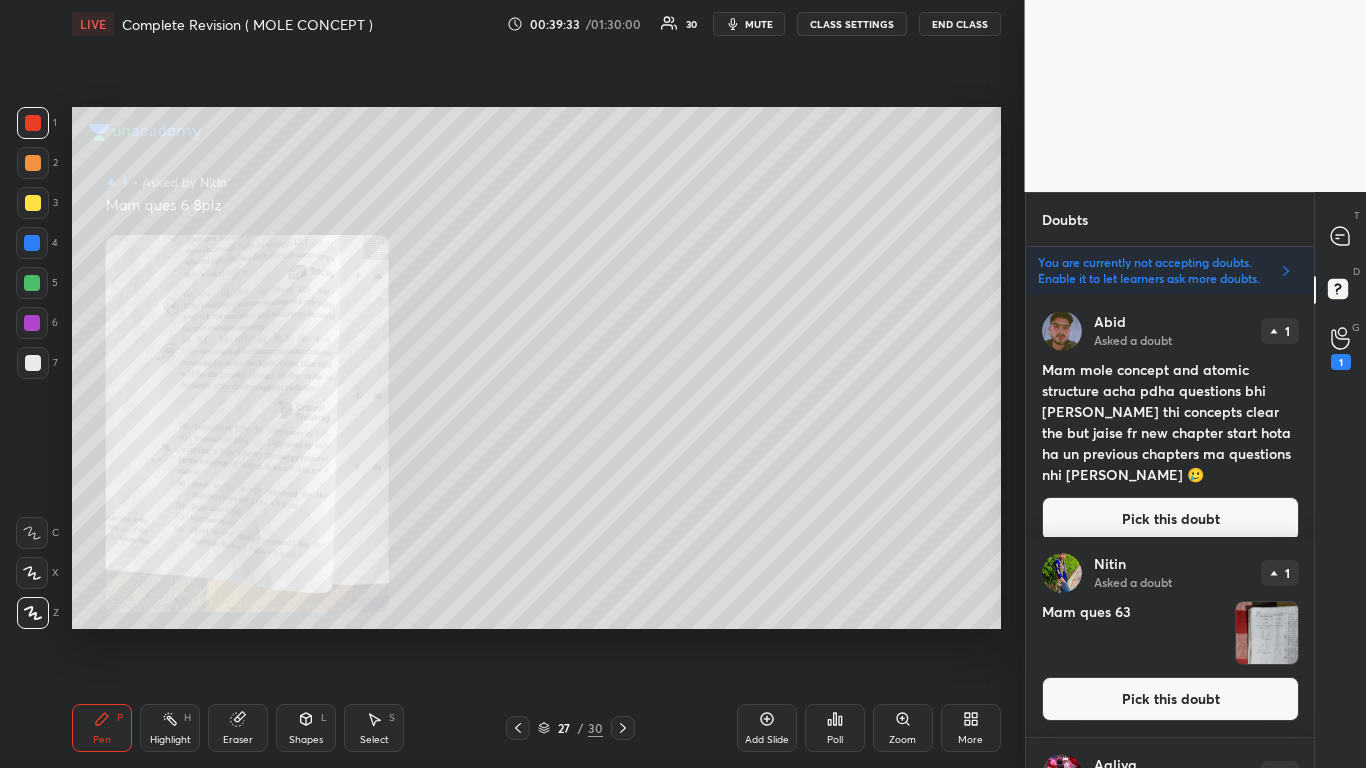 click on "Pick this doubt" at bounding box center [1170, 519] 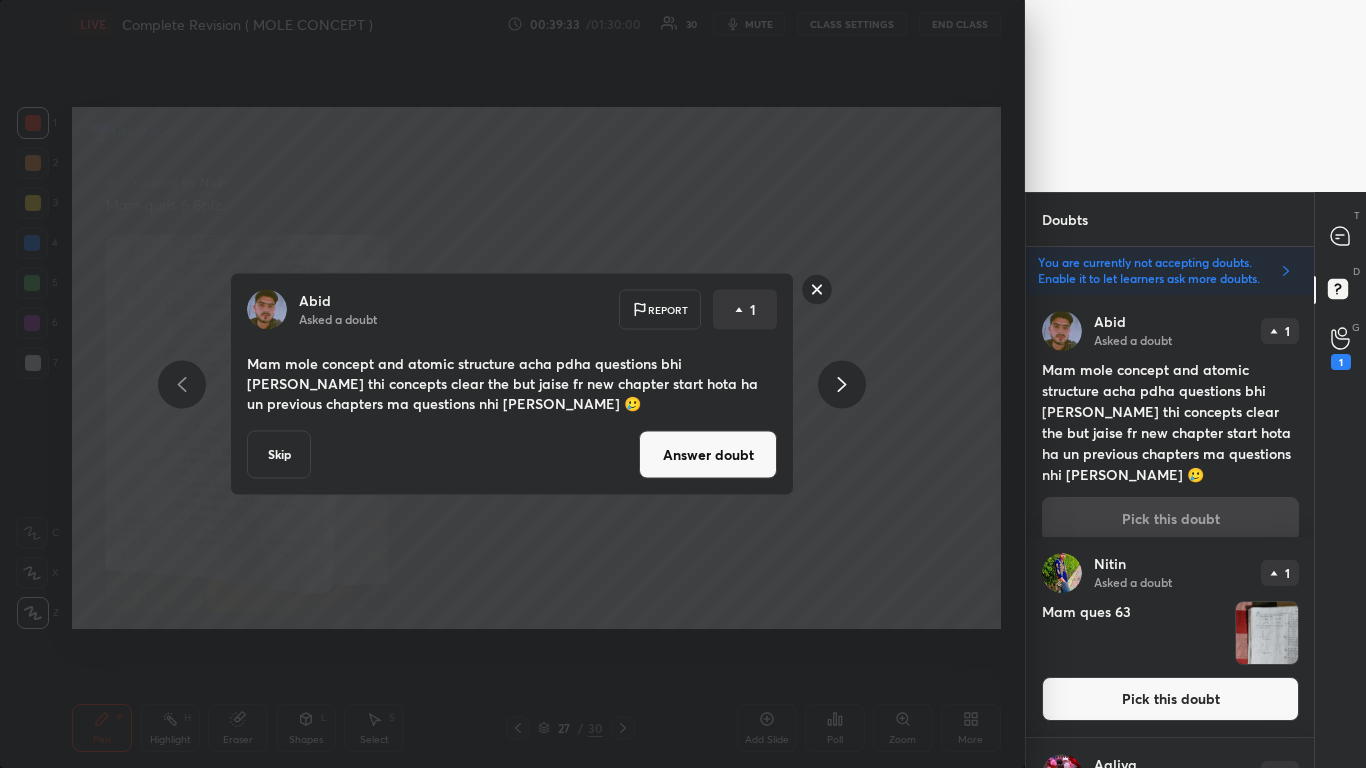 click on "Abid Asked a doubt Report 1 Mam mole concept and atomic structure acha pdha questions bhi [PERSON_NAME] thi concepts clear the but jaise fr new chapter start hota ha un previous chapters ma questions nhi [PERSON_NAME] 🥲 Skip Answer doubt" at bounding box center (512, 384) 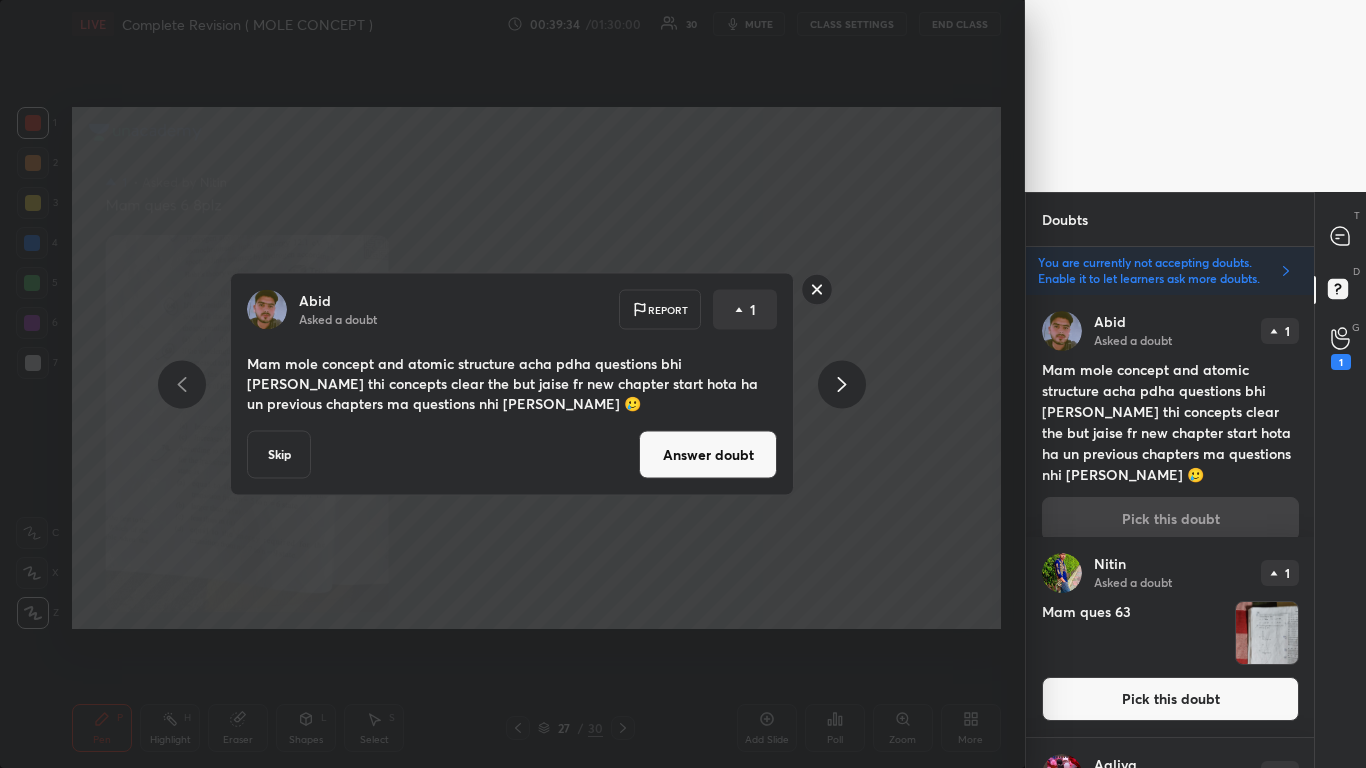 click on "Answer doubt" at bounding box center [708, 455] 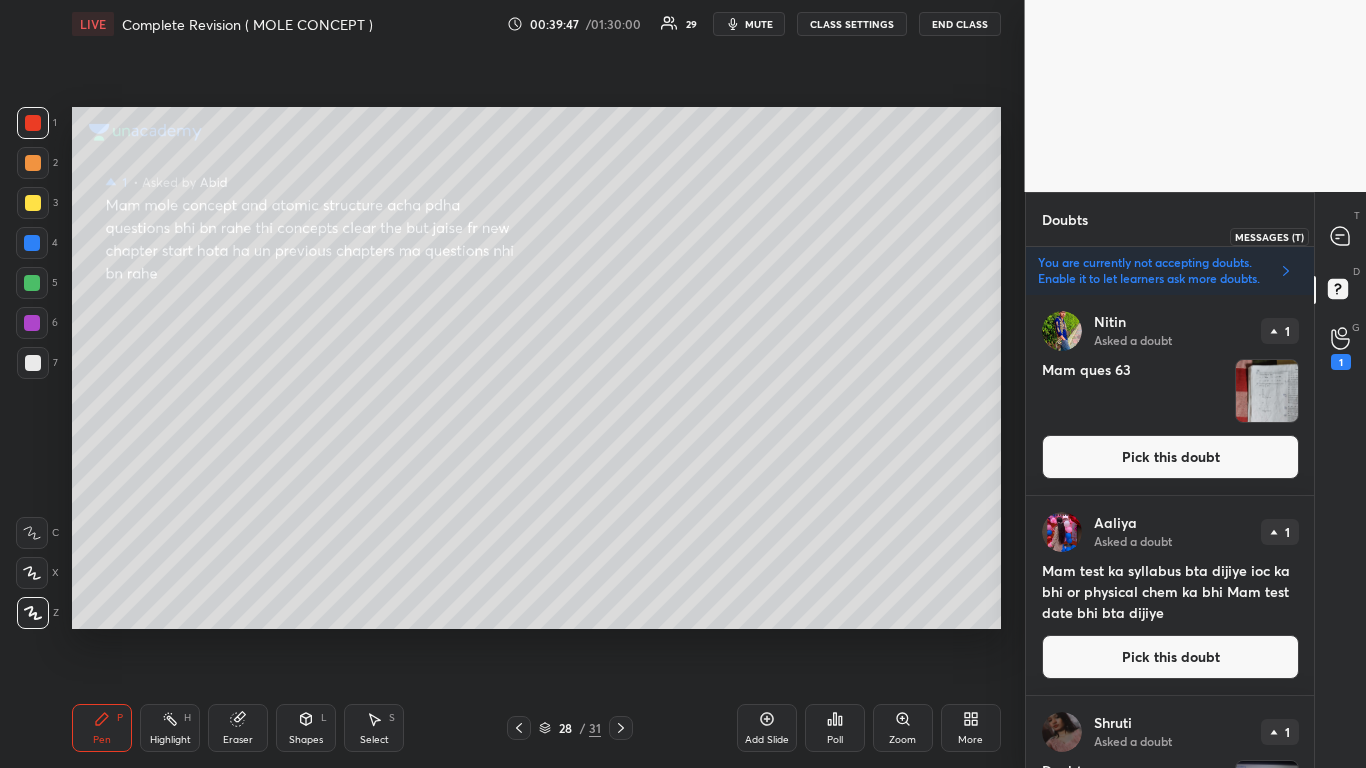 click at bounding box center (1341, 236) 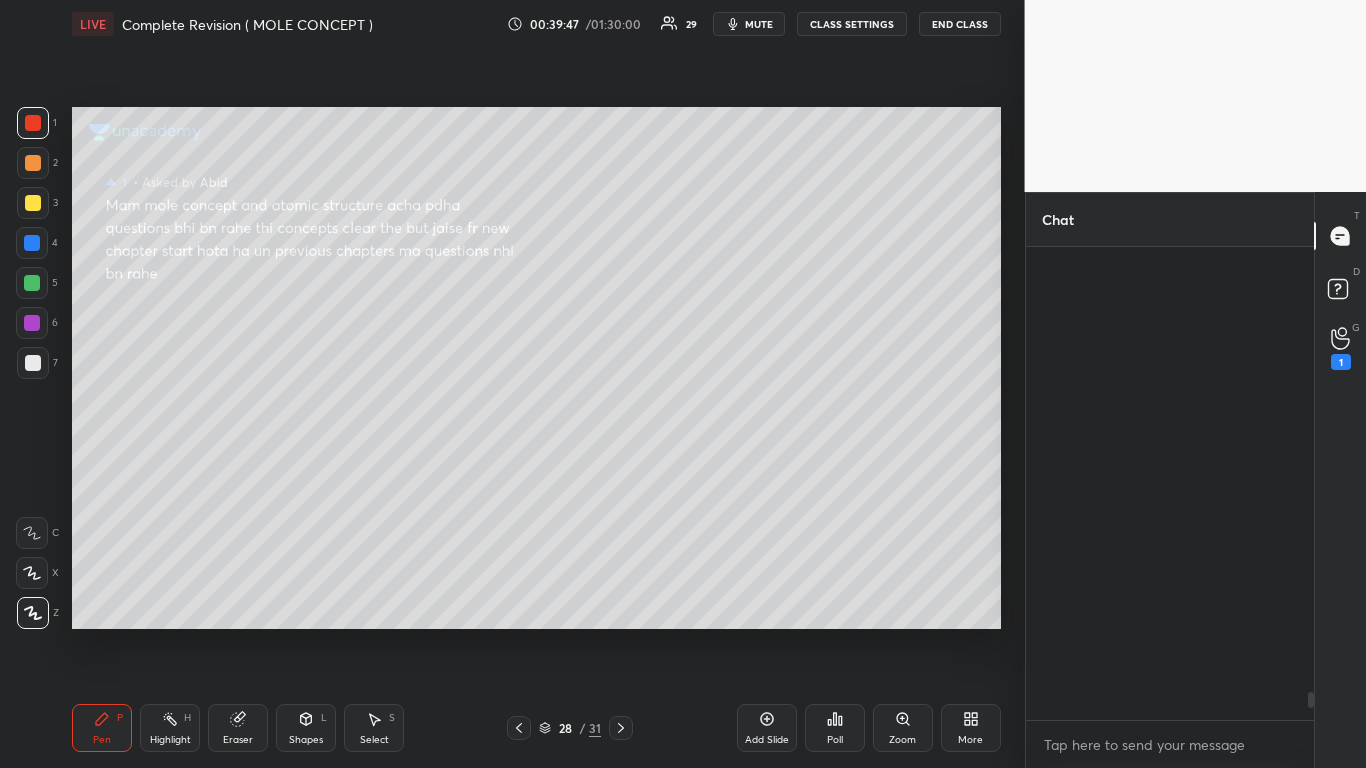 scroll, scrollTop: 7, scrollLeft: 7, axis: both 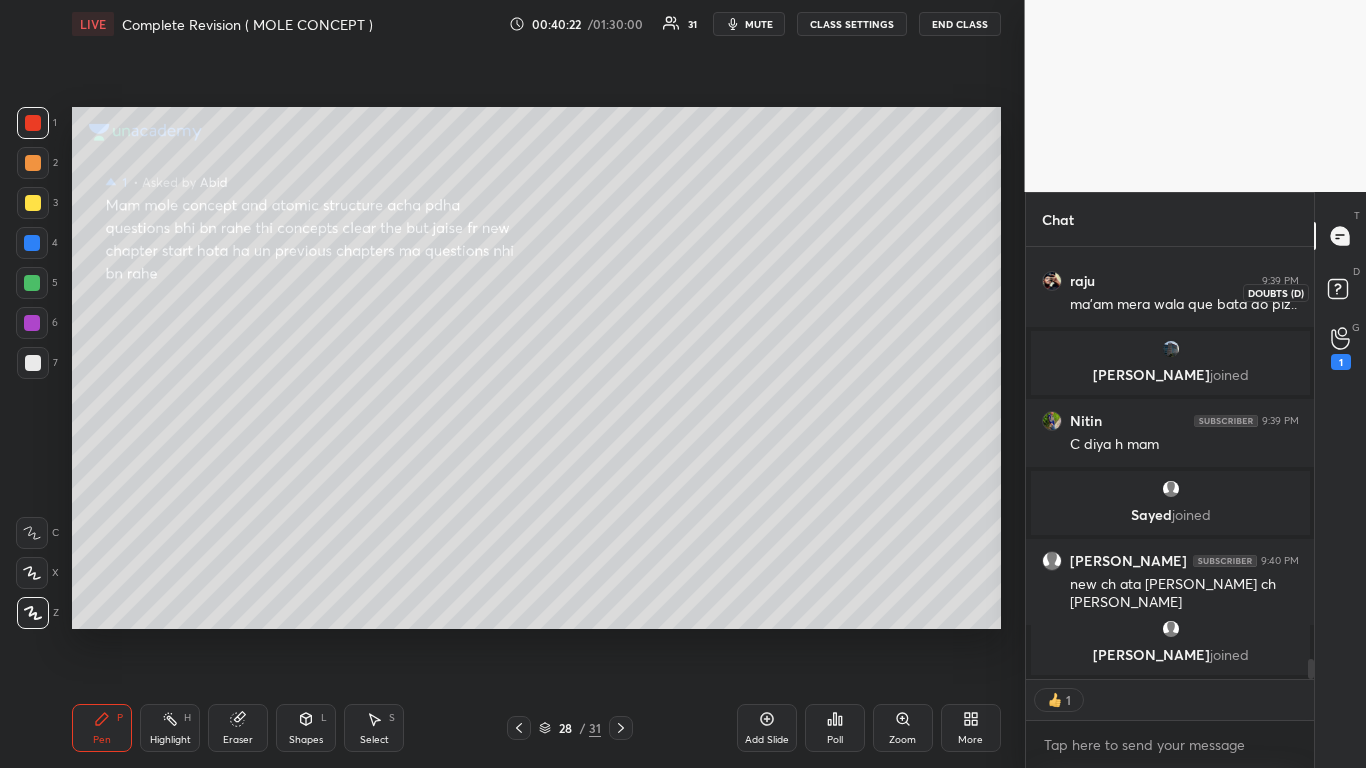 click 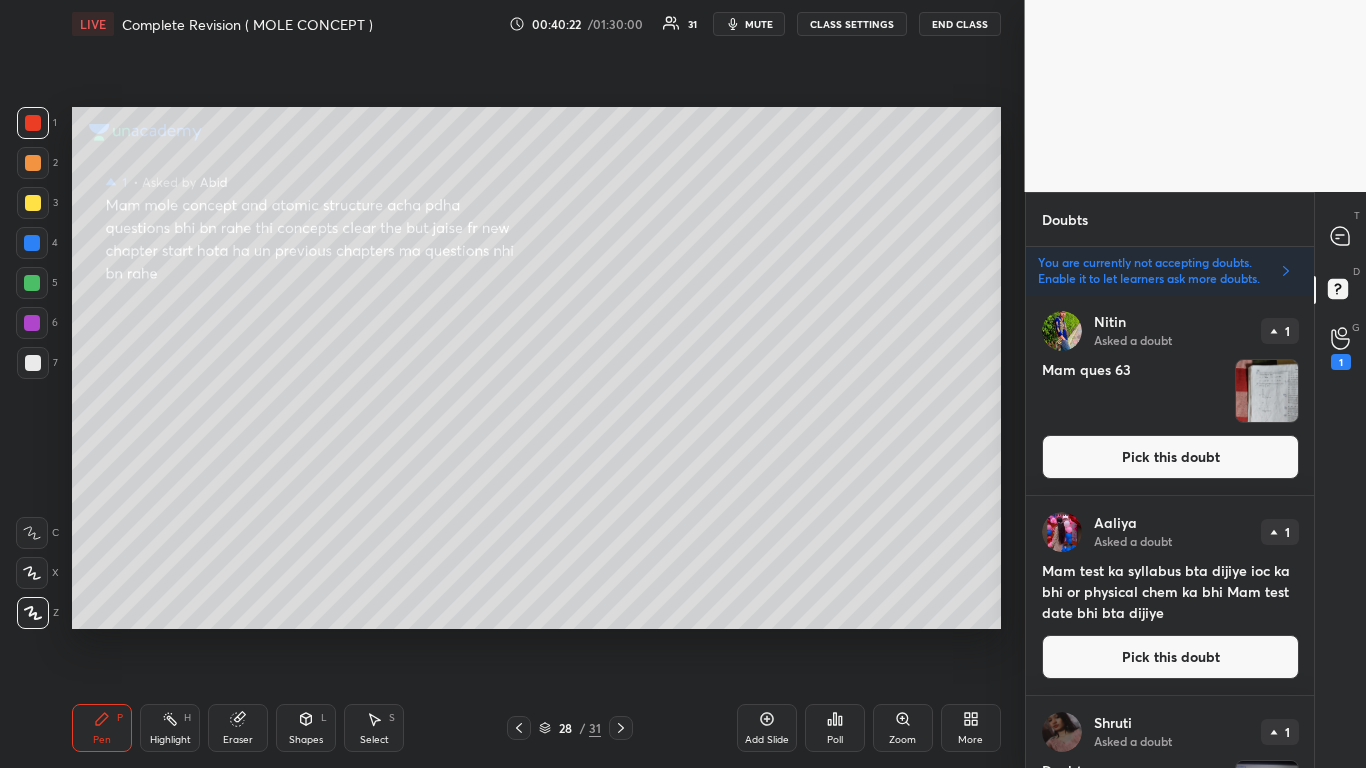 click on "Pick this doubt" at bounding box center (1170, 457) 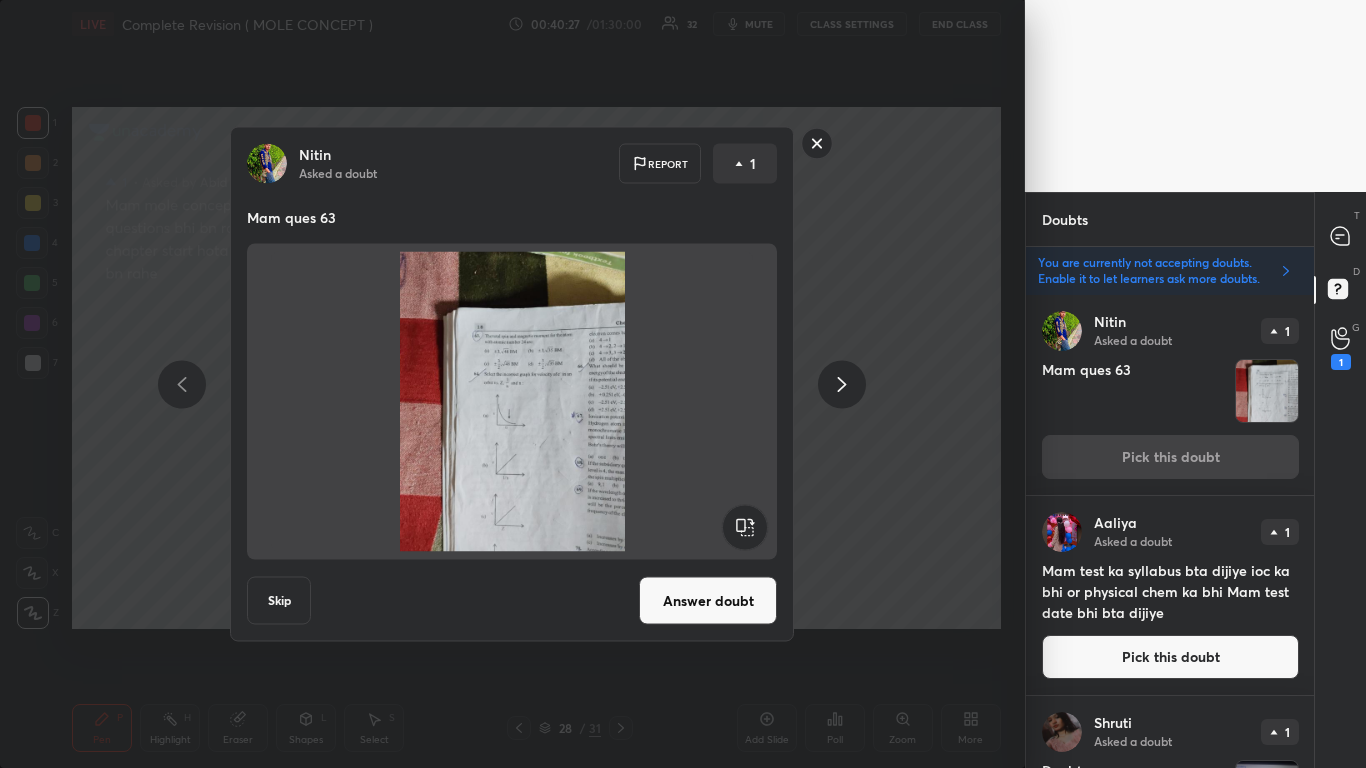 click on "Skip" at bounding box center (279, 601) 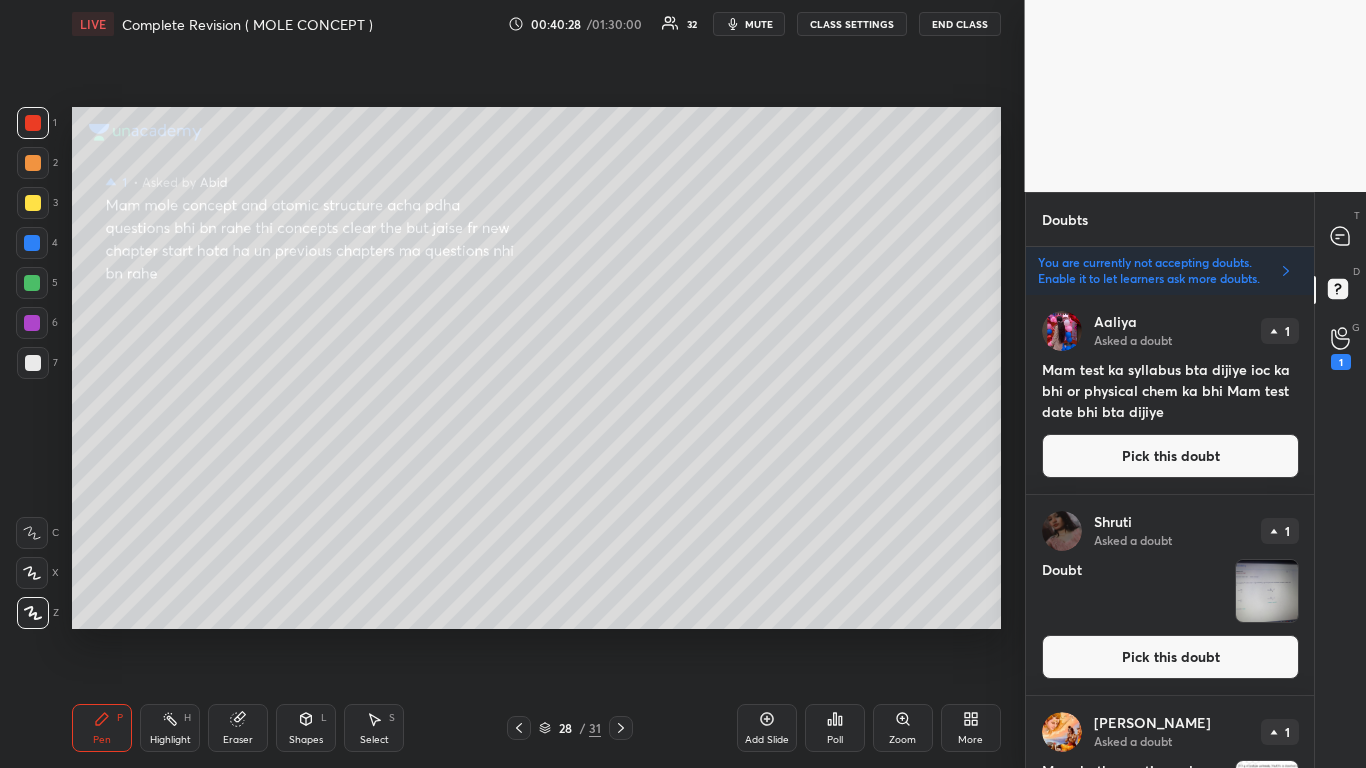 click on "Pick this doubt" at bounding box center [1170, 456] 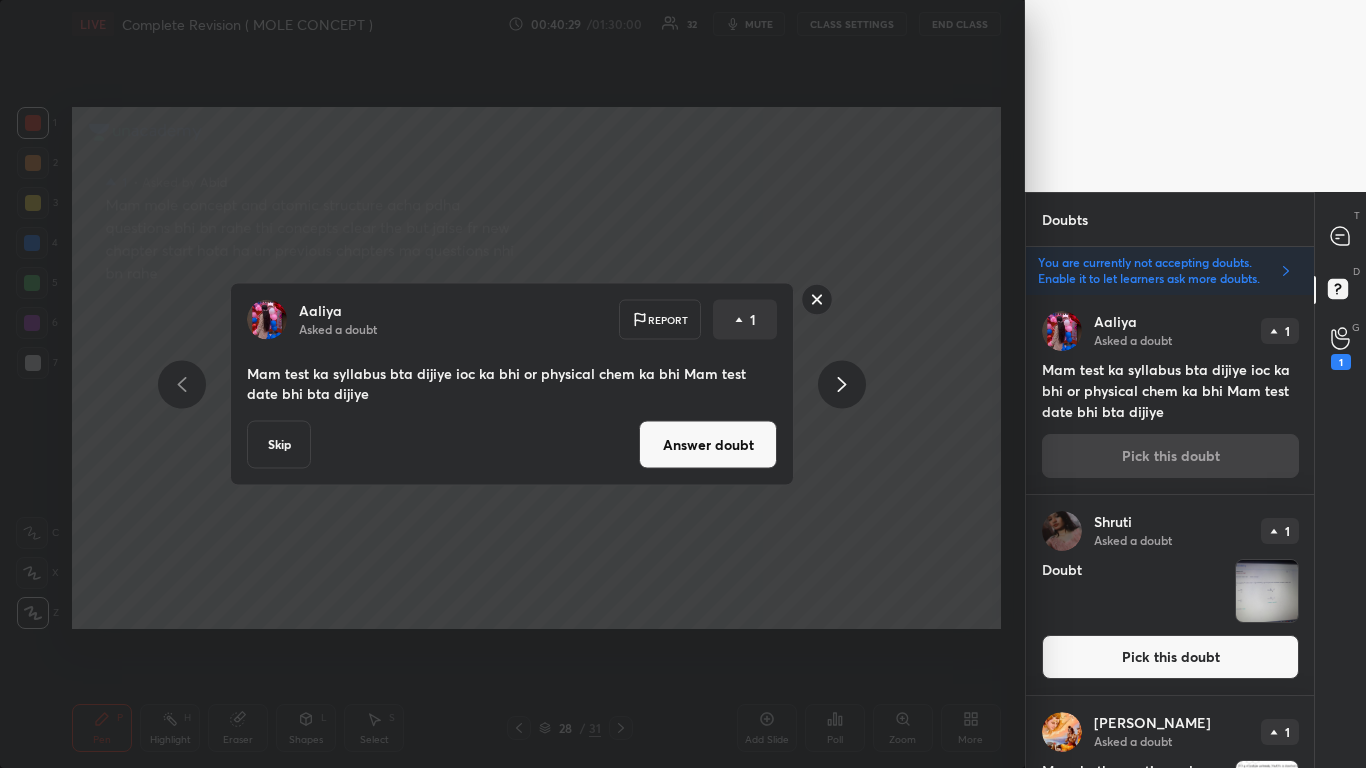 click on "Answer doubt" at bounding box center (708, 445) 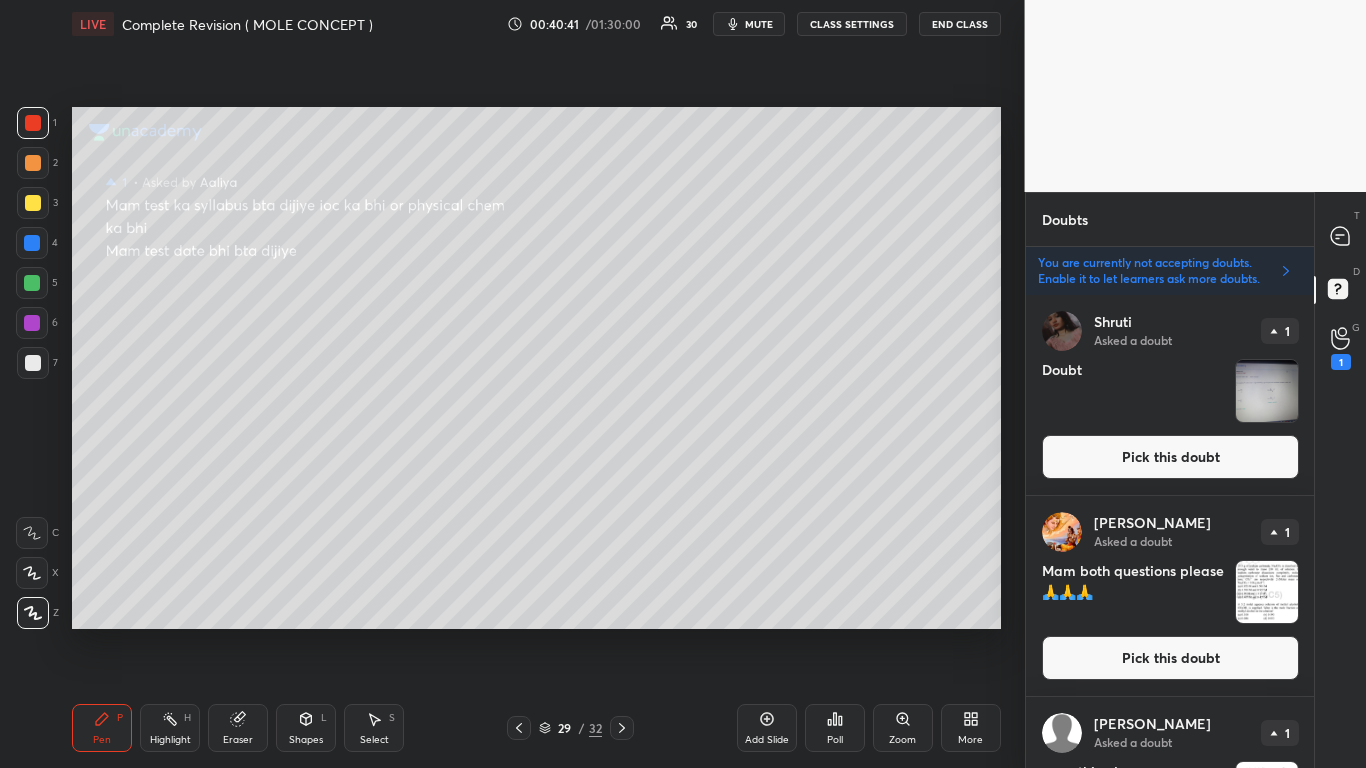 click at bounding box center (33, 203) 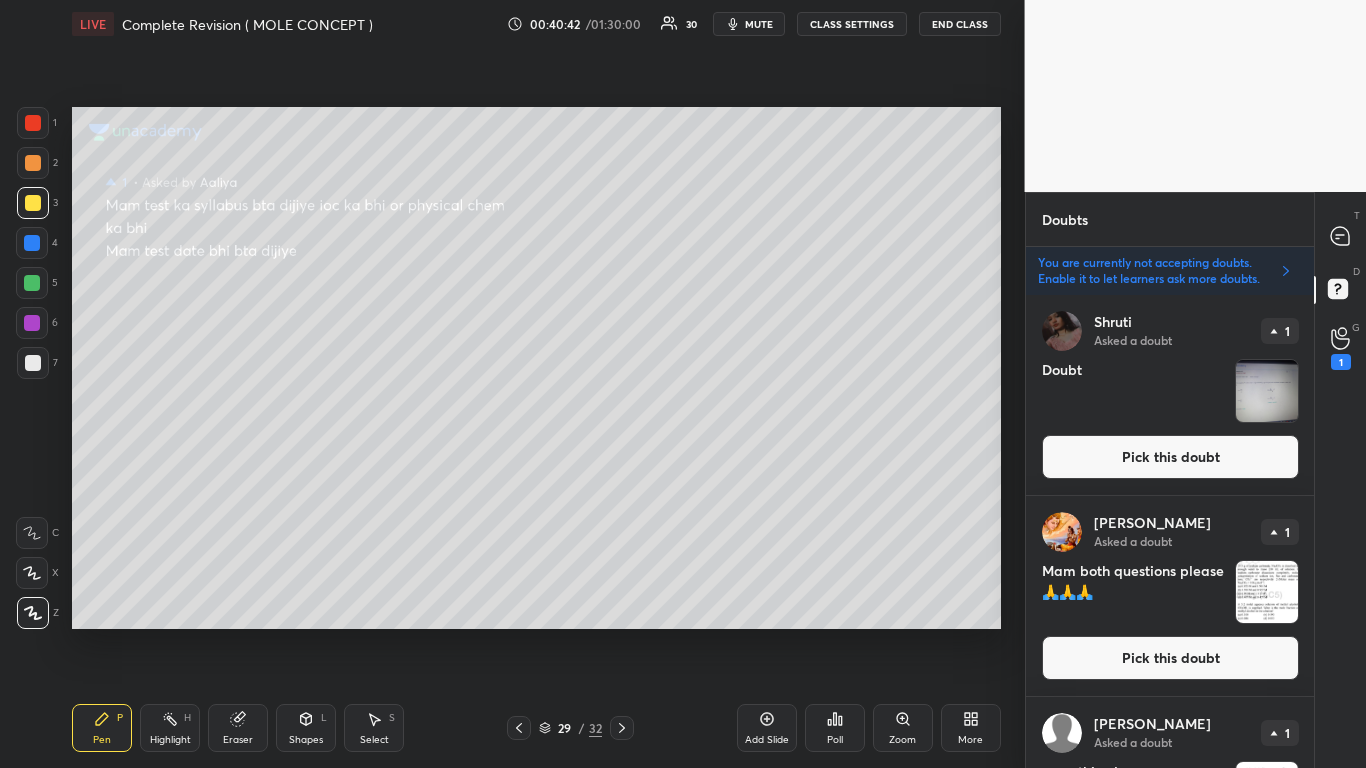 click on "Pick this doubt" at bounding box center [1170, 457] 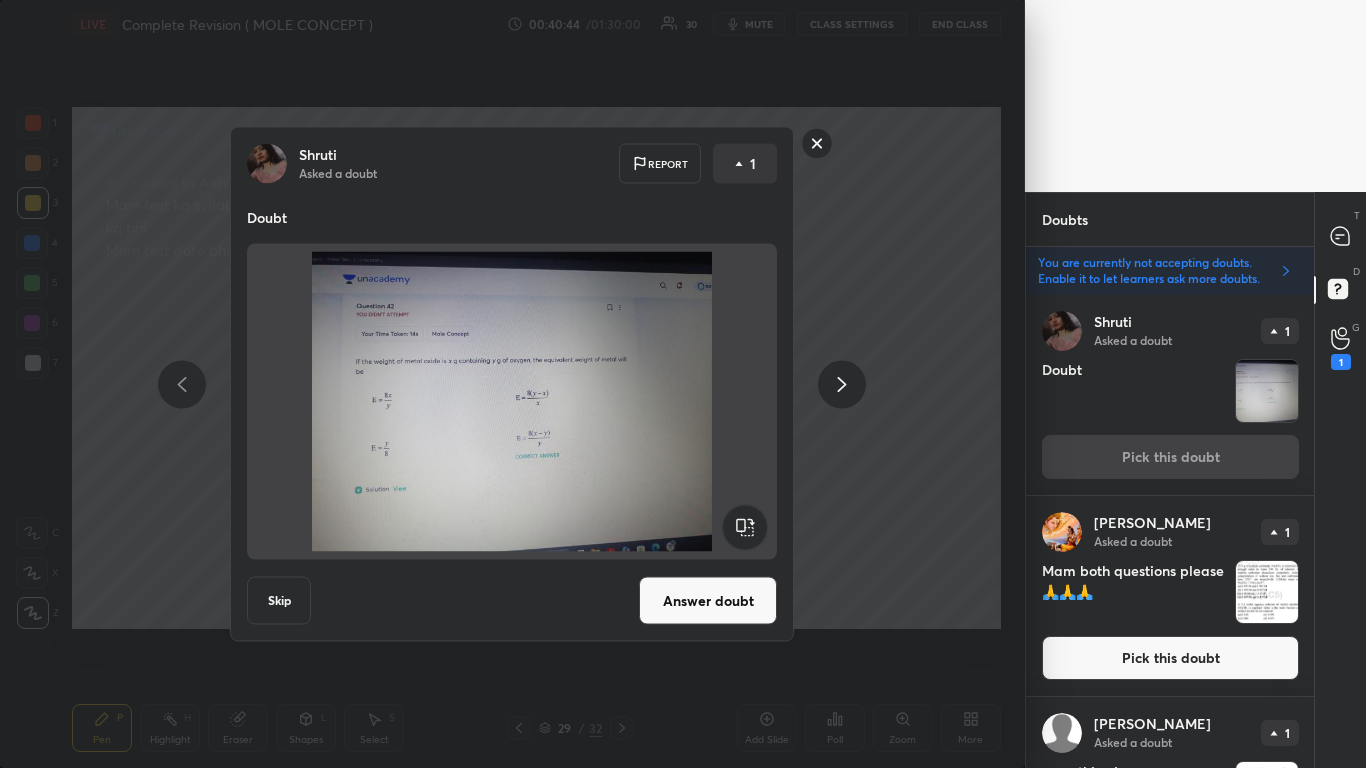 click on "Answer doubt" at bounding box center (708, 601) 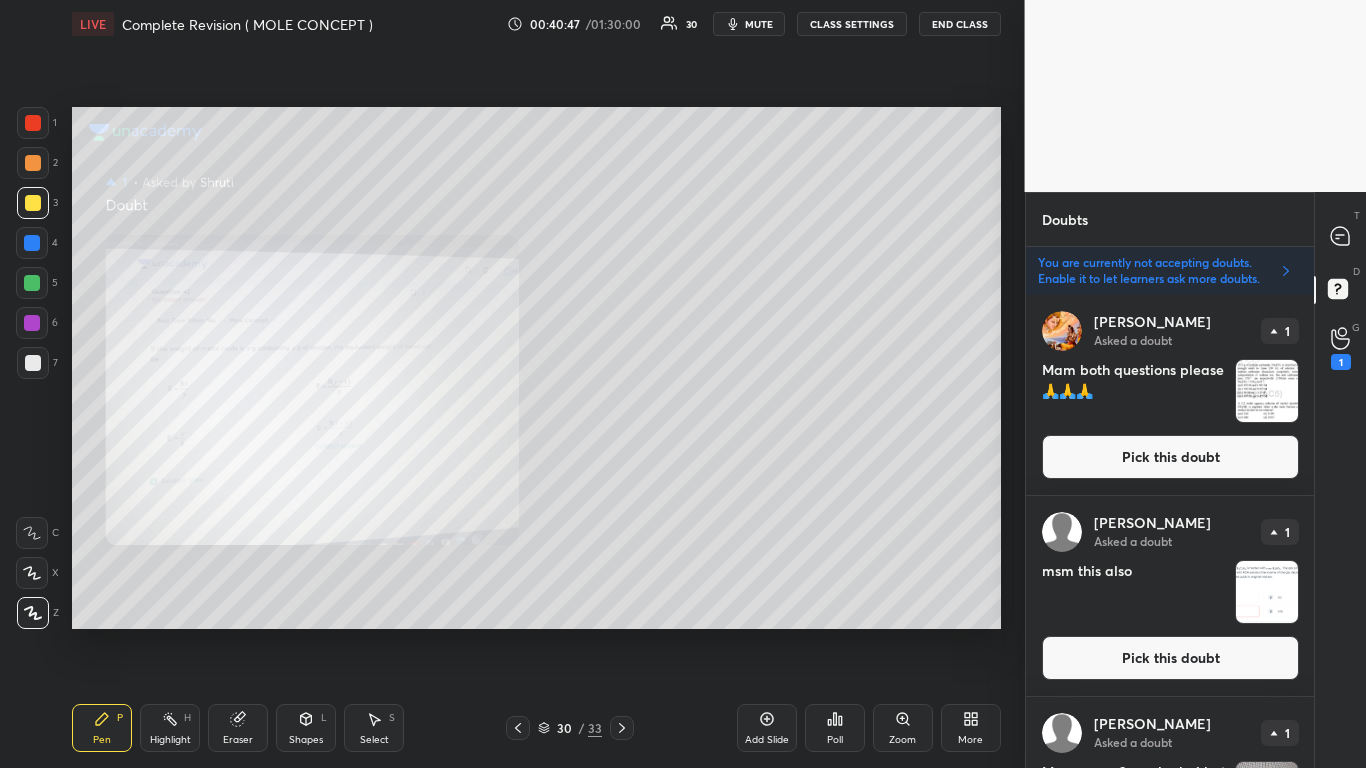 click on "Zoom" at bounding box center (903, 728) 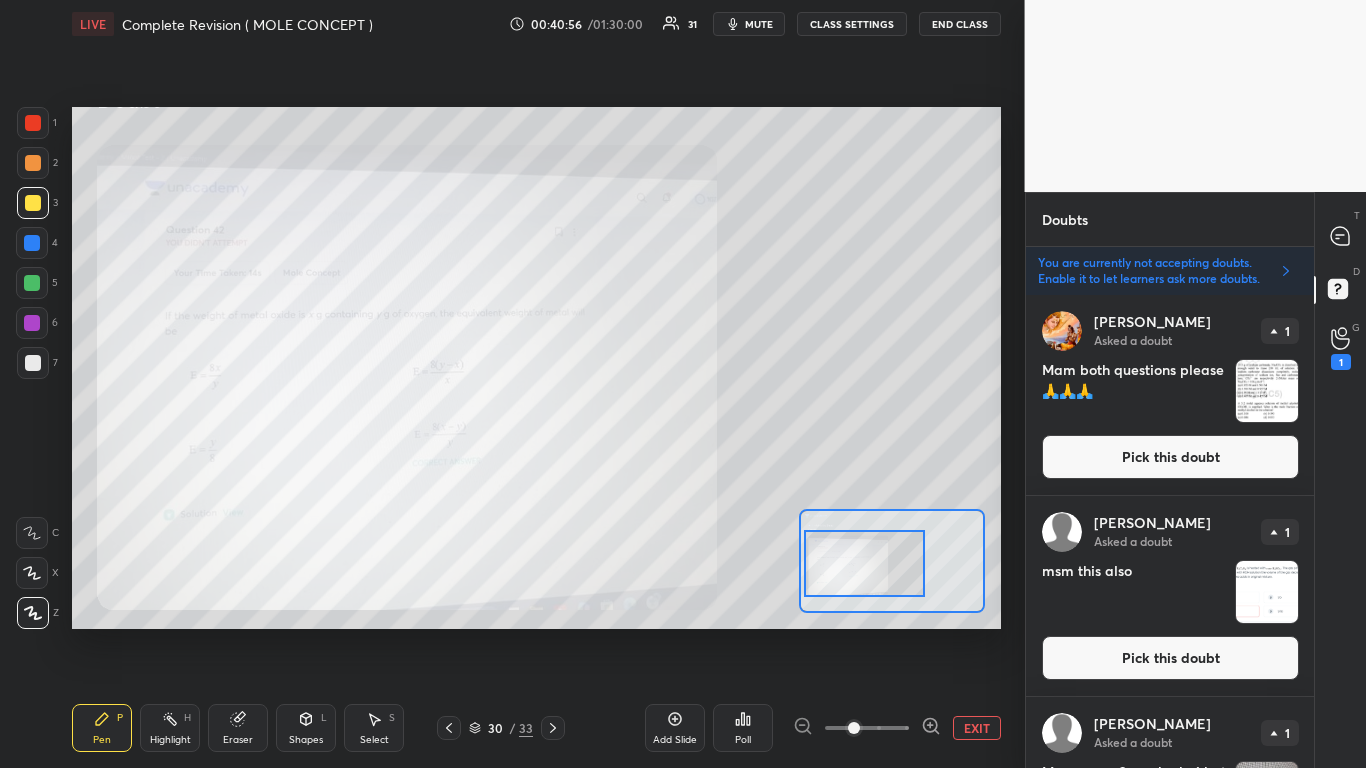 click at bounding box center (33, 123) 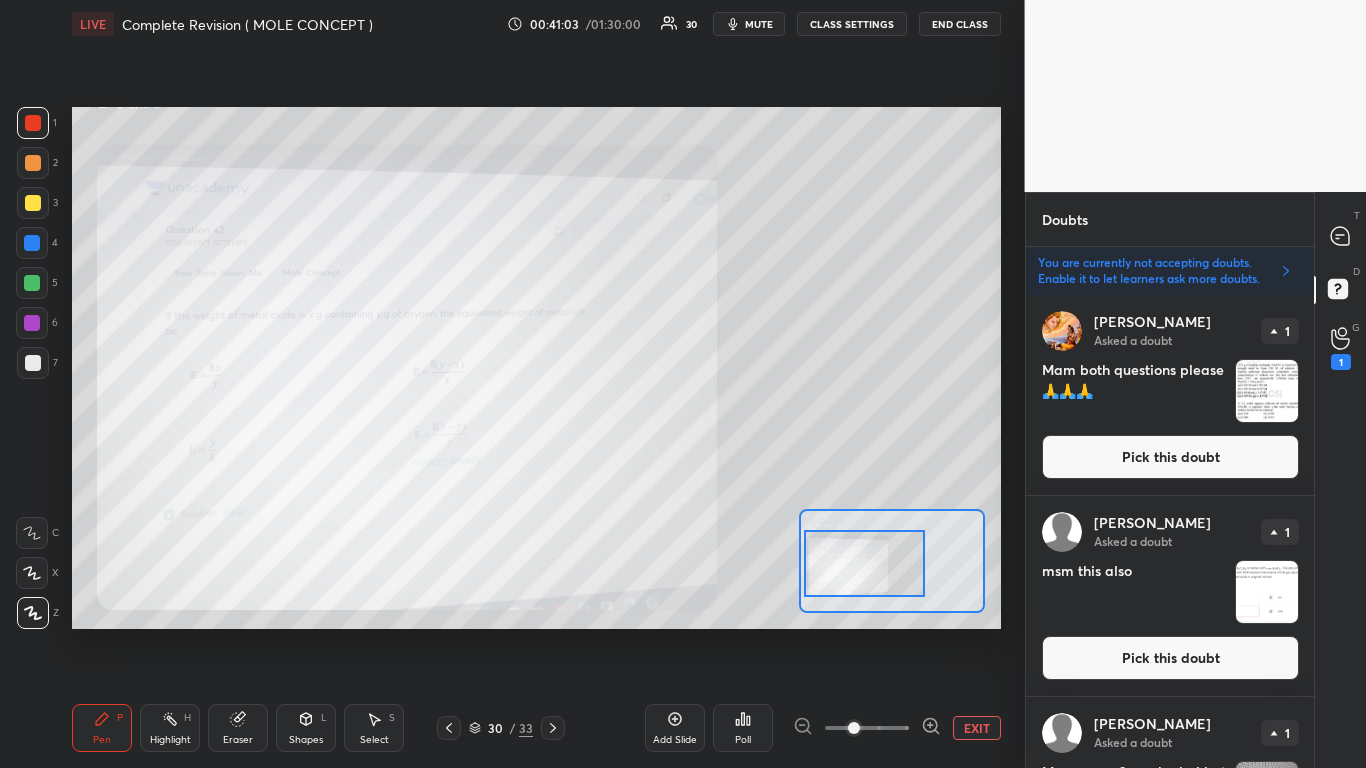 click on "EXIT" at bounding box center (977, 728) 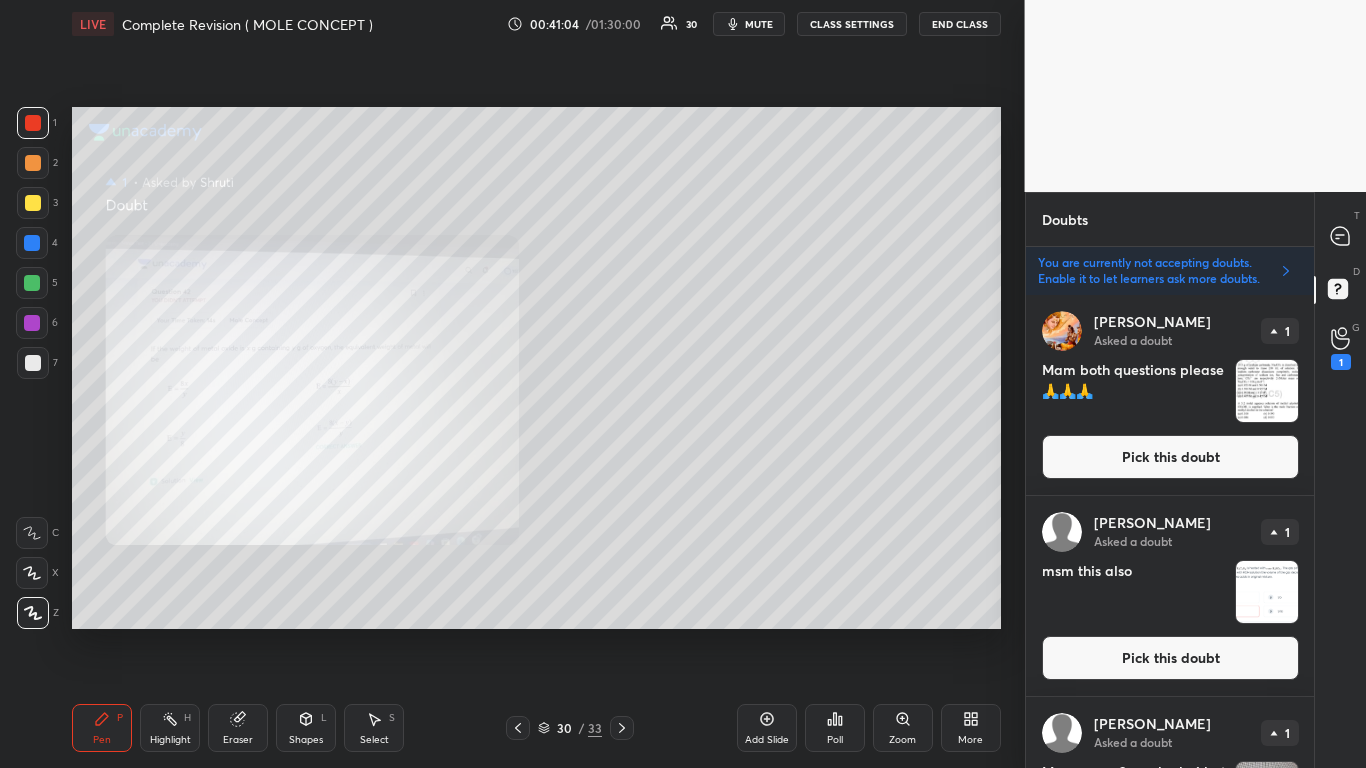 click on "Pick this doubt" at bounding box center (1170, 457) 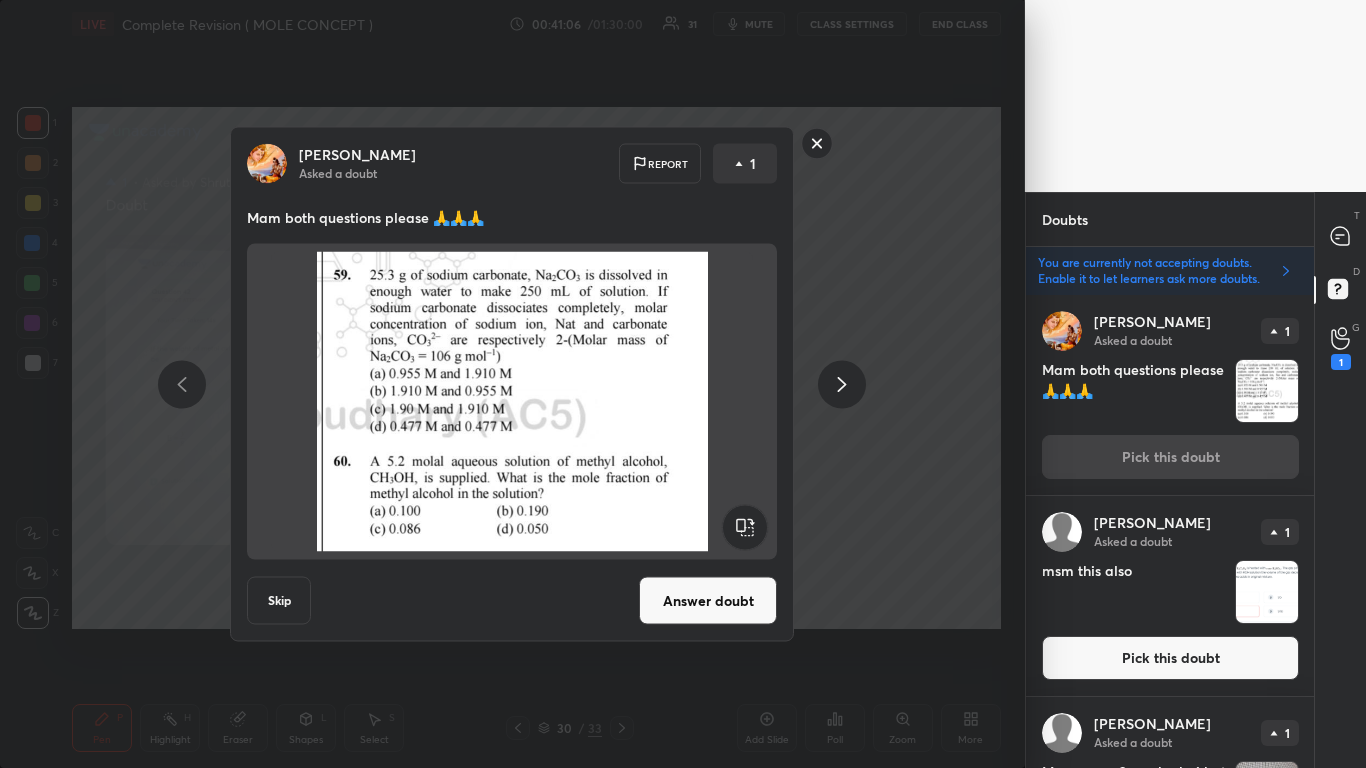click 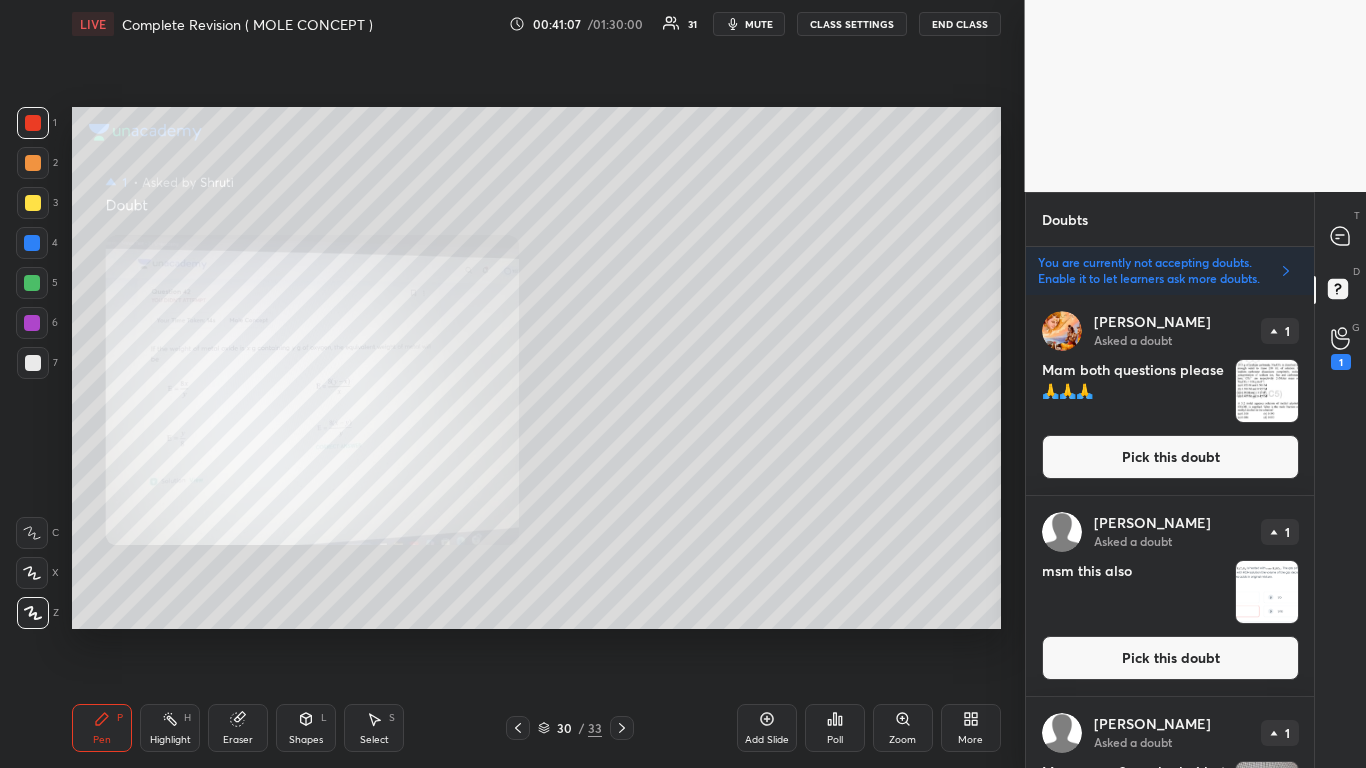 click on "Pick this doubt" at bounding box center (1170, 658) 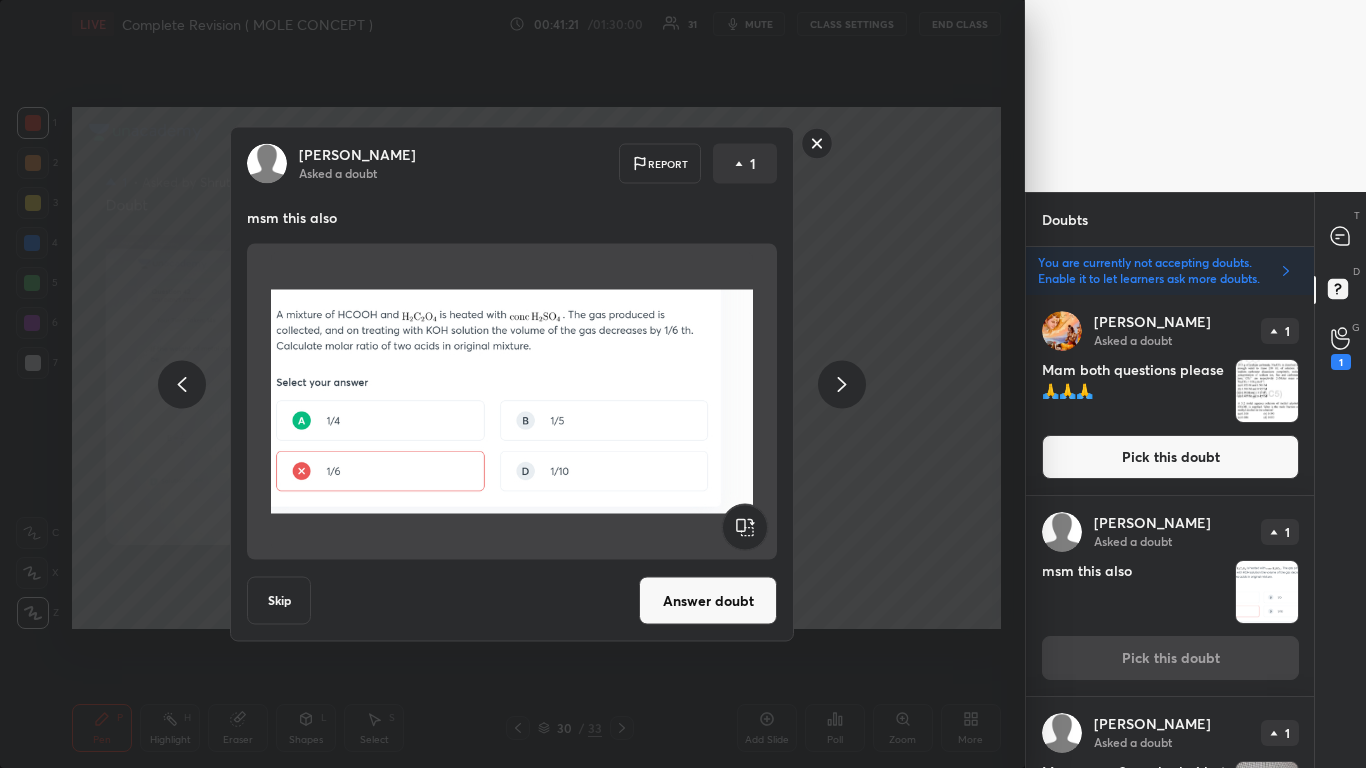 click 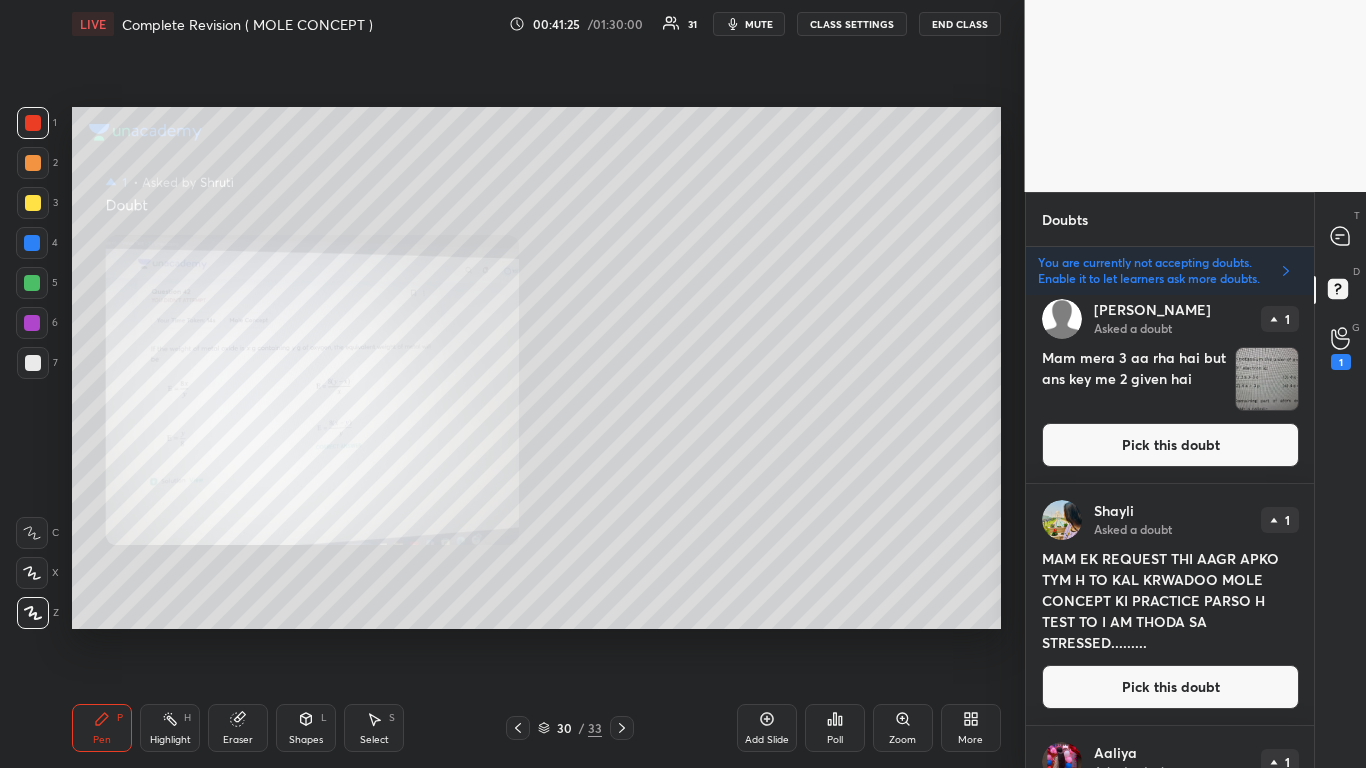 click on "Pick this doubt" at bounding box center [1170, 445] 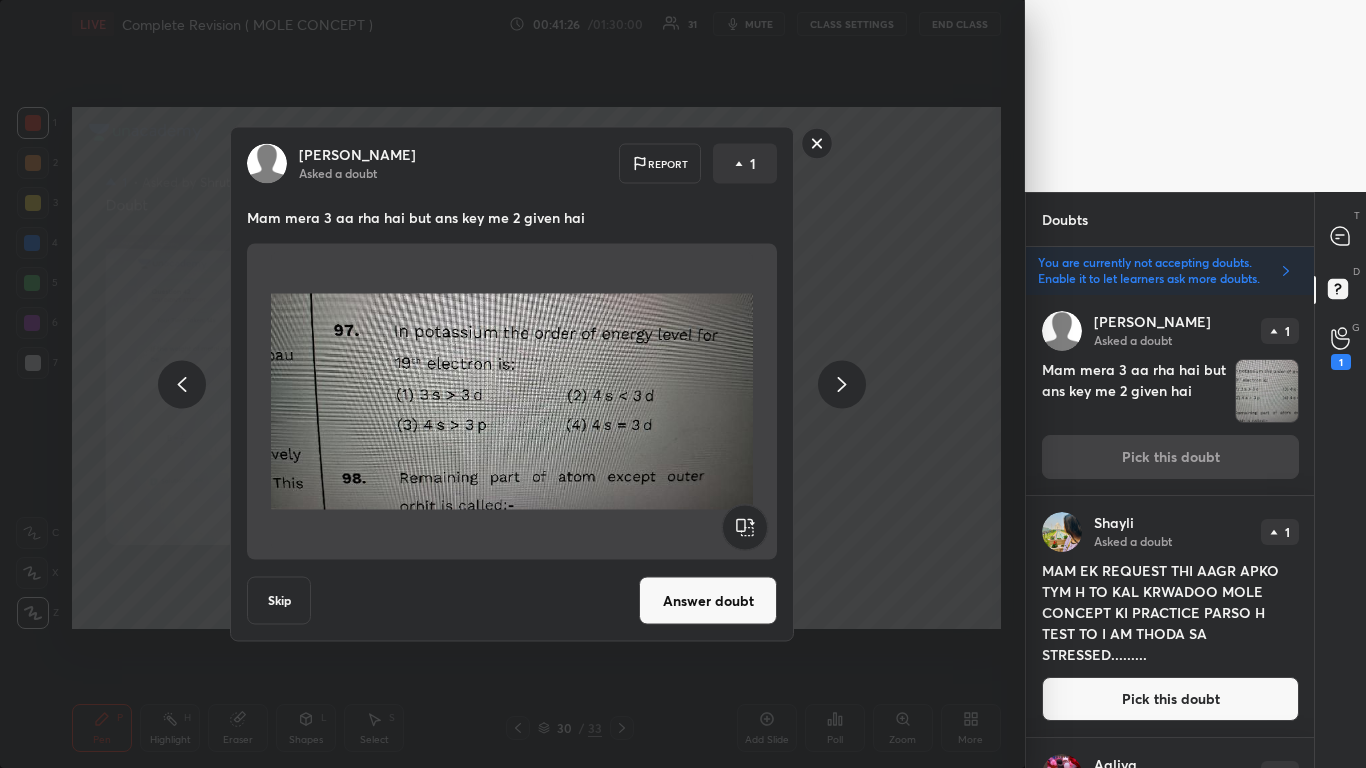 click on "Answer doubt" at bounding box center (708, 601) 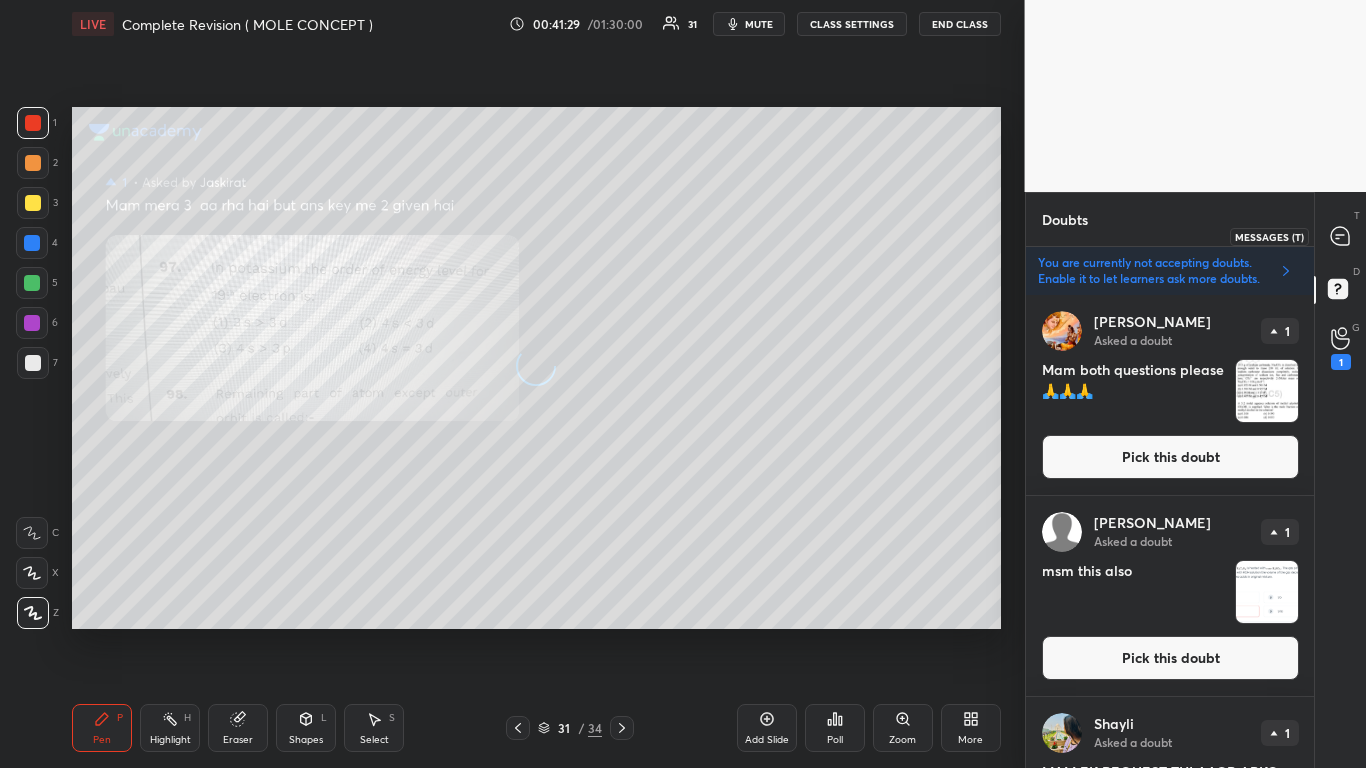 click 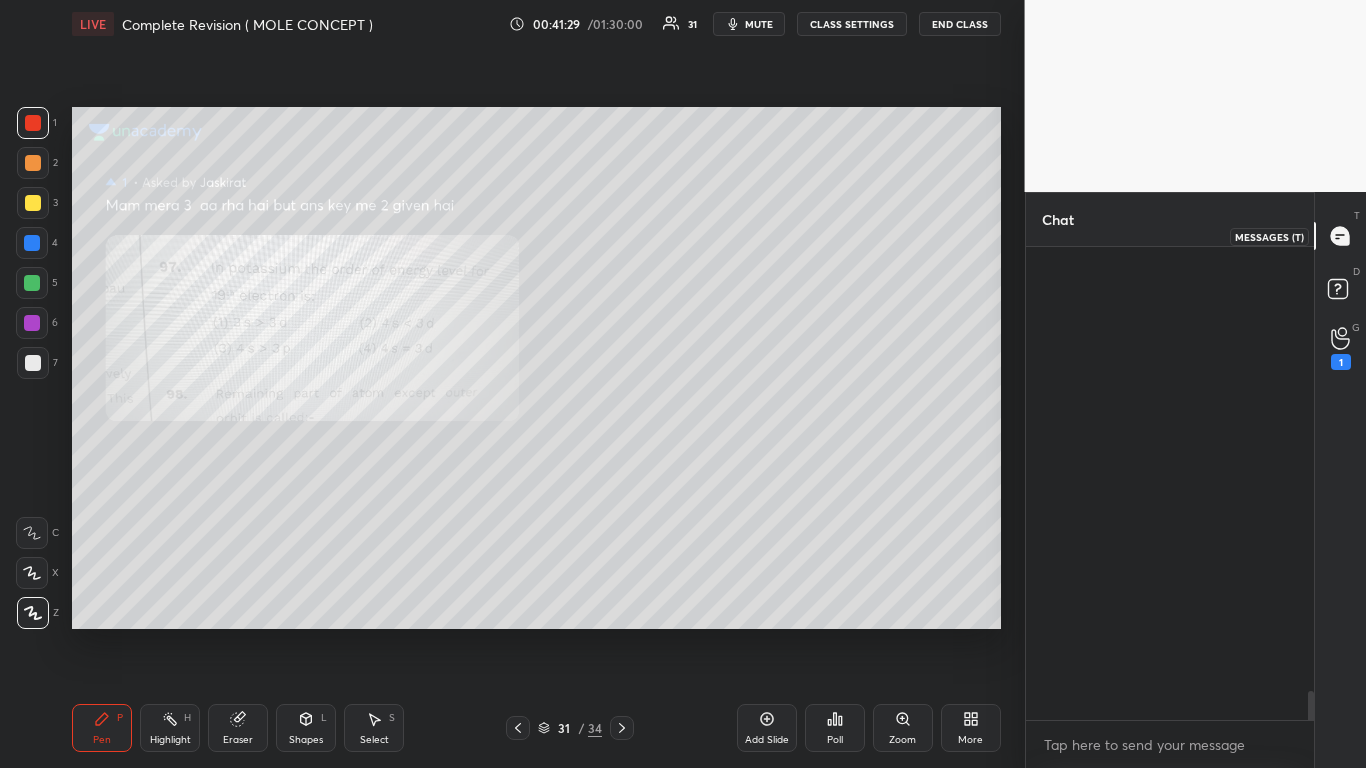 scroll, scrollTop: 7, scrollLeft: 7, axis: both 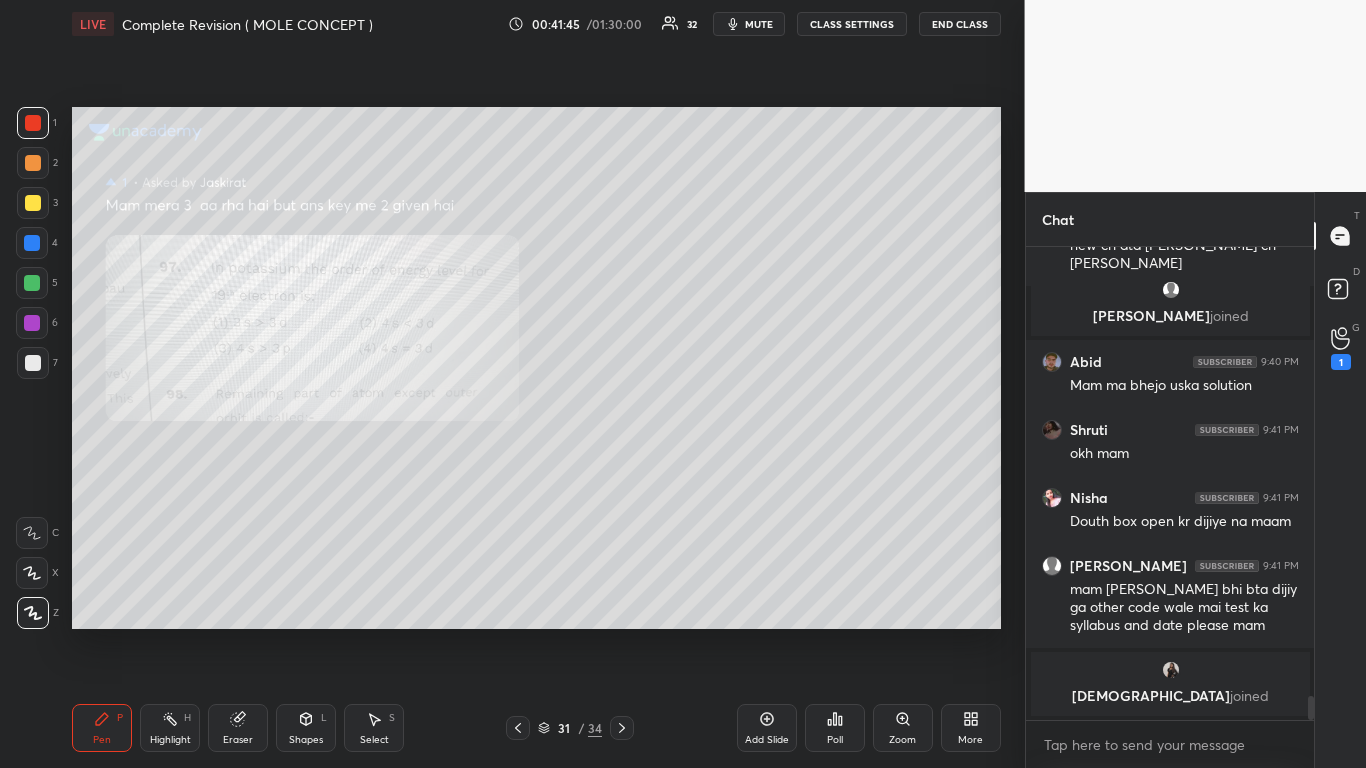 click at bounding box center [33, 363] 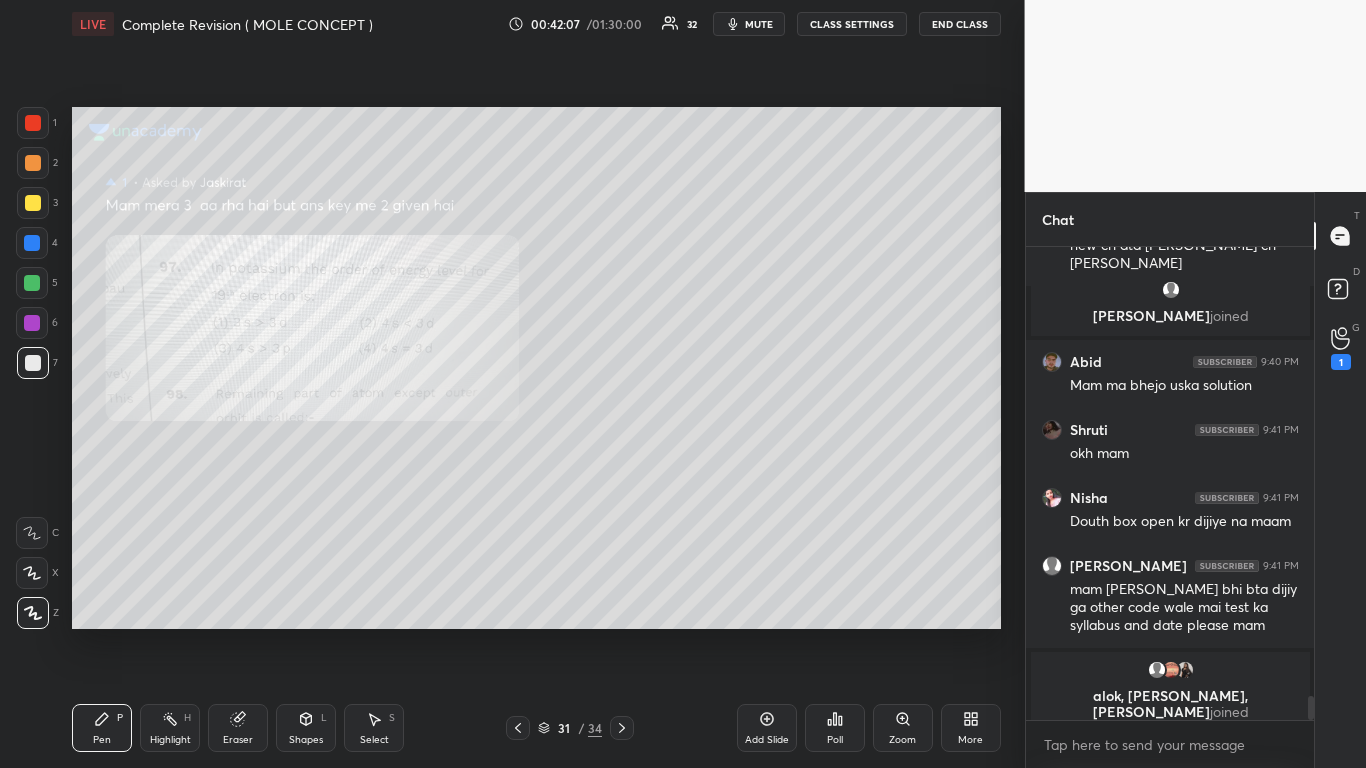 click at bounding box center [33, 123] 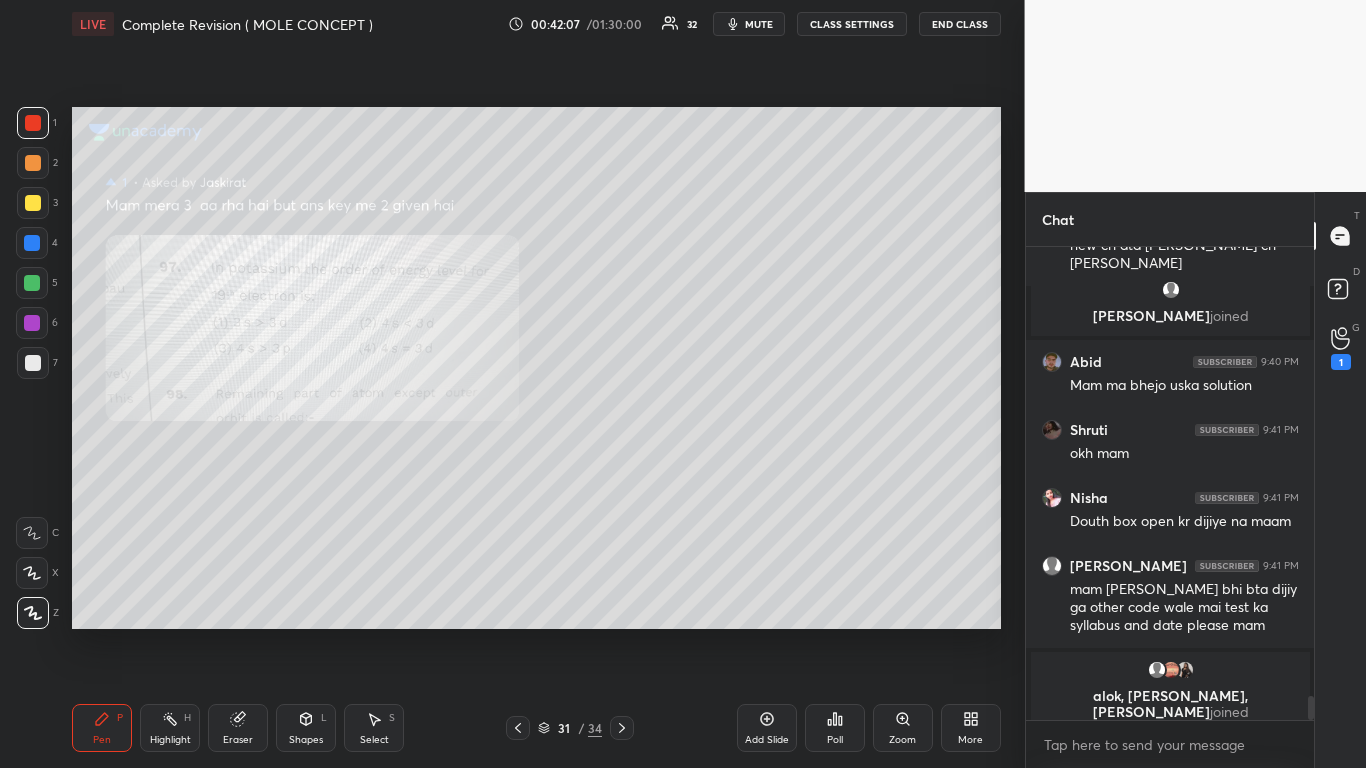 scroll, scrollTop: 9051, scrollLeft: 0, axis: vertical 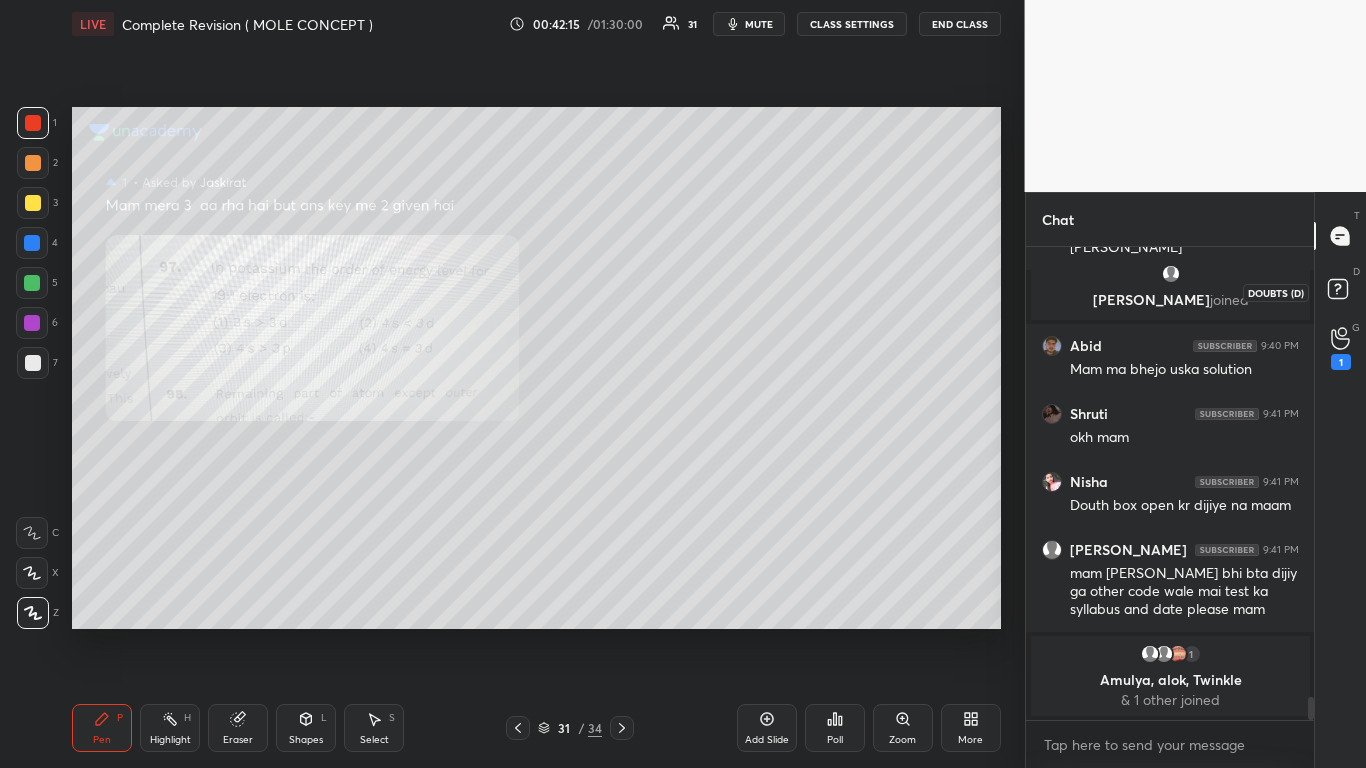 click 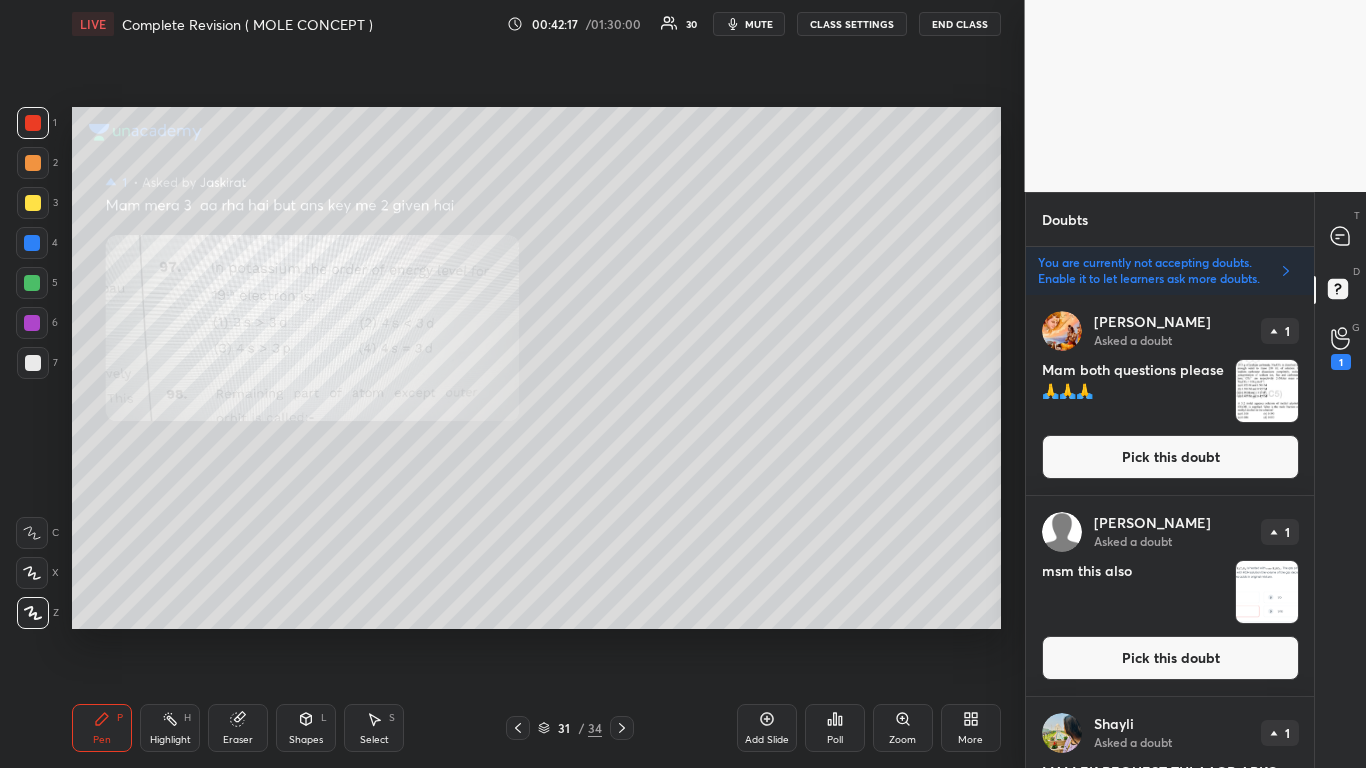 click on "T Messages (T) D Doubts (D) G Raise Hand (G) 1" at bounding box center (1340, 480) 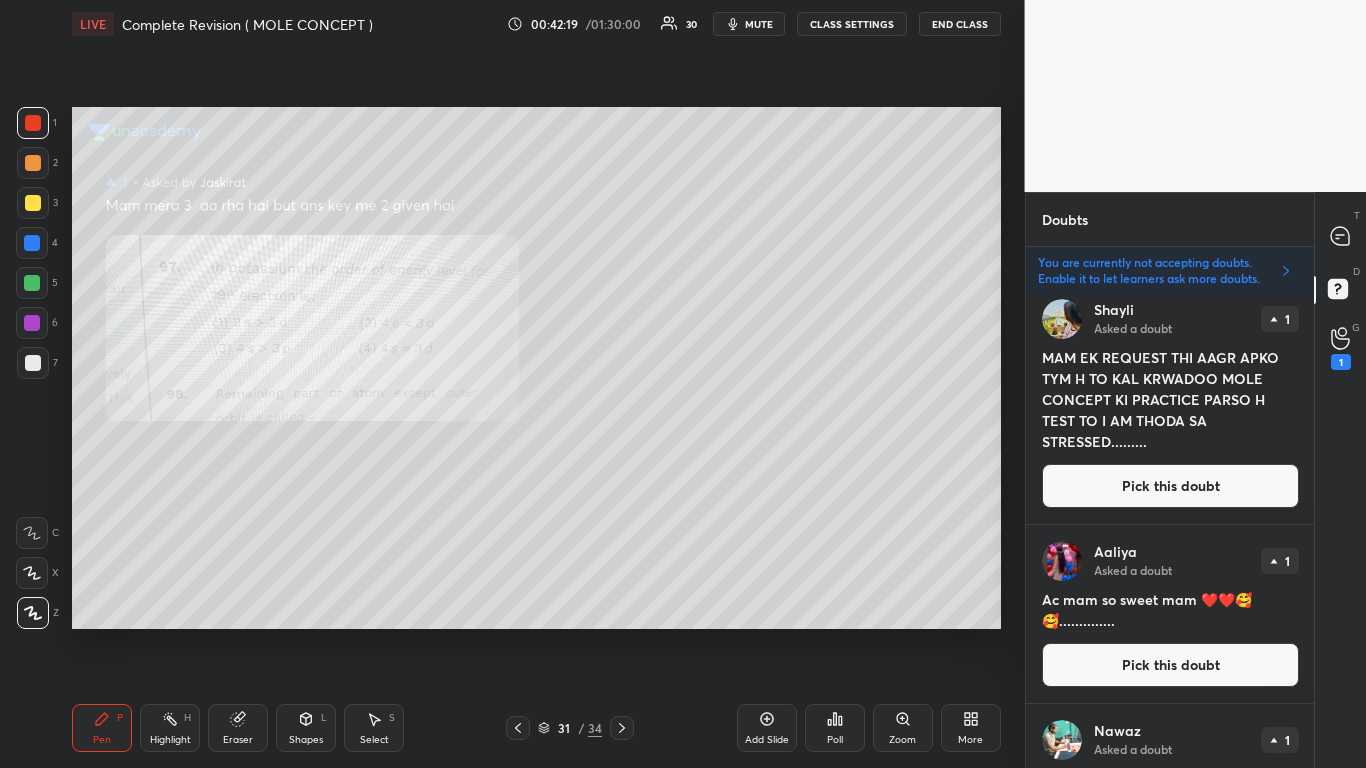 click on "Pick this doubt" at bounding box center (1170, 486) 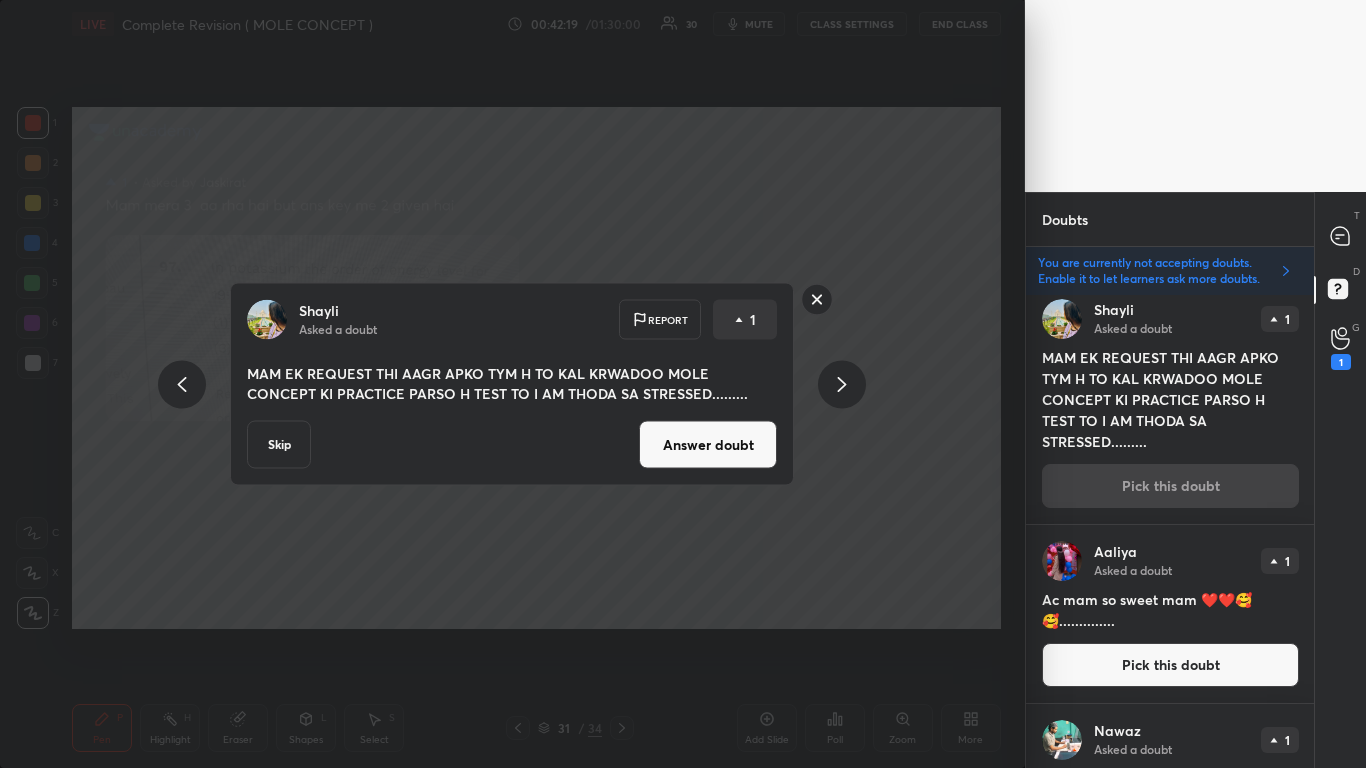 scroll, scrollTop: 402, scrollLeft: 0, axis: vertical 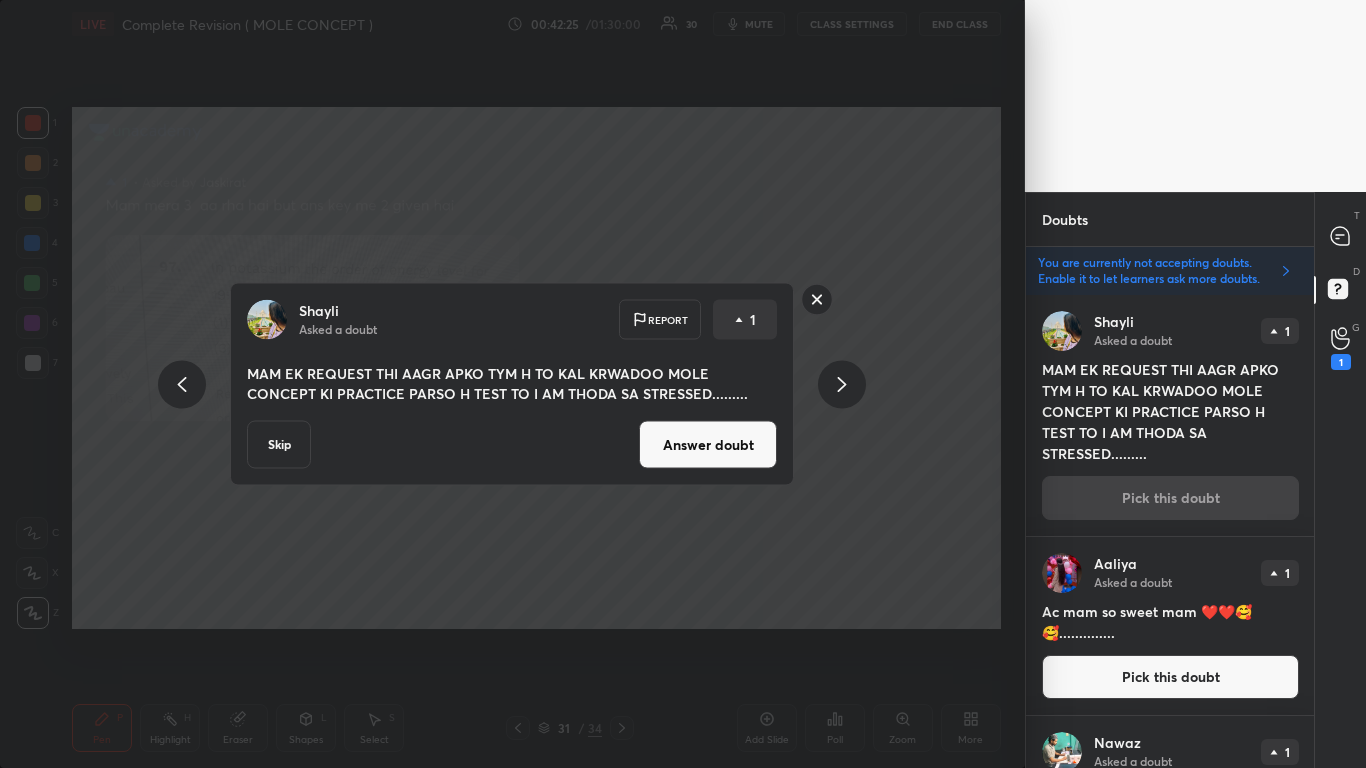 click on "Skip" at bounding box center (279, 445) 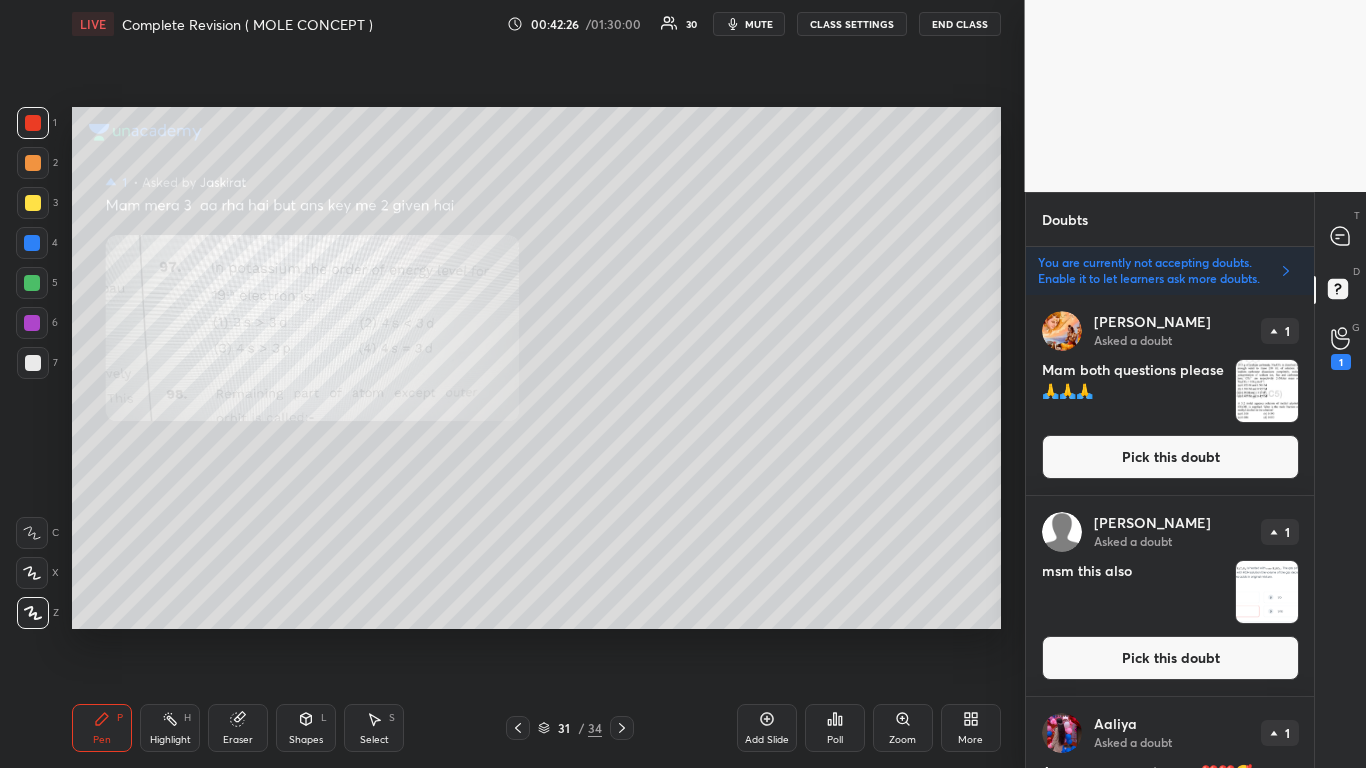 scroll, scrollTop: 414, scrollLeft: 0, axis: vertical 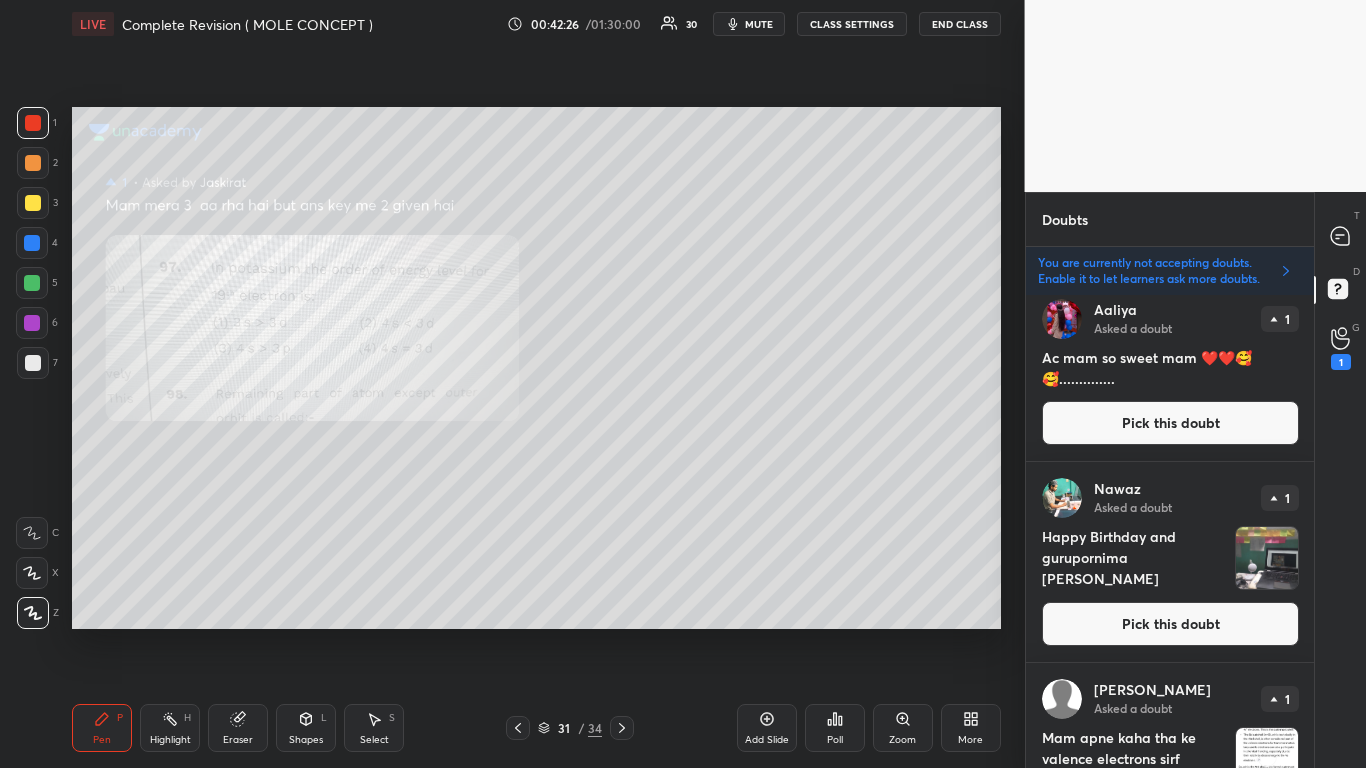 click on "[PERSON_NAME] Asked a doubt 1 Mam both questions please 🙏🙏🙏 Pick this doubt [PERSON_NAME] Asked a doubt 1 msm this also Pick this doubt [PERSON_NAME] Asked a doubt 1 Ac mam so sweet mam ❤️❤️🥰🥰.............. Pick this doubt [PERSON_NAME] Asked a doubt 1 Happy Birthday and gurupornima mamda ji Pick this doubt [PERSON_NAME] Asked a doubt 1 Mam apne kaha tha ke valence electrons sirf highest value of 'n' [PERSON_NAME] hai...acc to that 2 valence electrons hone chahiye but yaha likha hai ke 7 [PERSON_NAME] 🤔 Pick this doubt [PERSON_NAME] Asked a doubt 1 Mam kb [PERSON_NAME] mole concept ka rivision ????? Pick this doubt [PERSON_NAME] Asked a doubt 1 Mole concept ki question practice karwaoge maam ya bass doubt? Pick this doubt [PERSON_NAME] Asked a doubt 1 Mam aap  yttt pe class lene vale the mole concept ki??? Pick this doubt [PERSON_NAME] Asked a doubt 1 ma'am ye que bata do Pick this doubt [PERSON_NAME] Asked a doubt 1 Mam ques 68 also Pick this doubt [PERSON_NAME] Asked a doubt 1 Pick this doubt" at bounding box center [1170, 531] 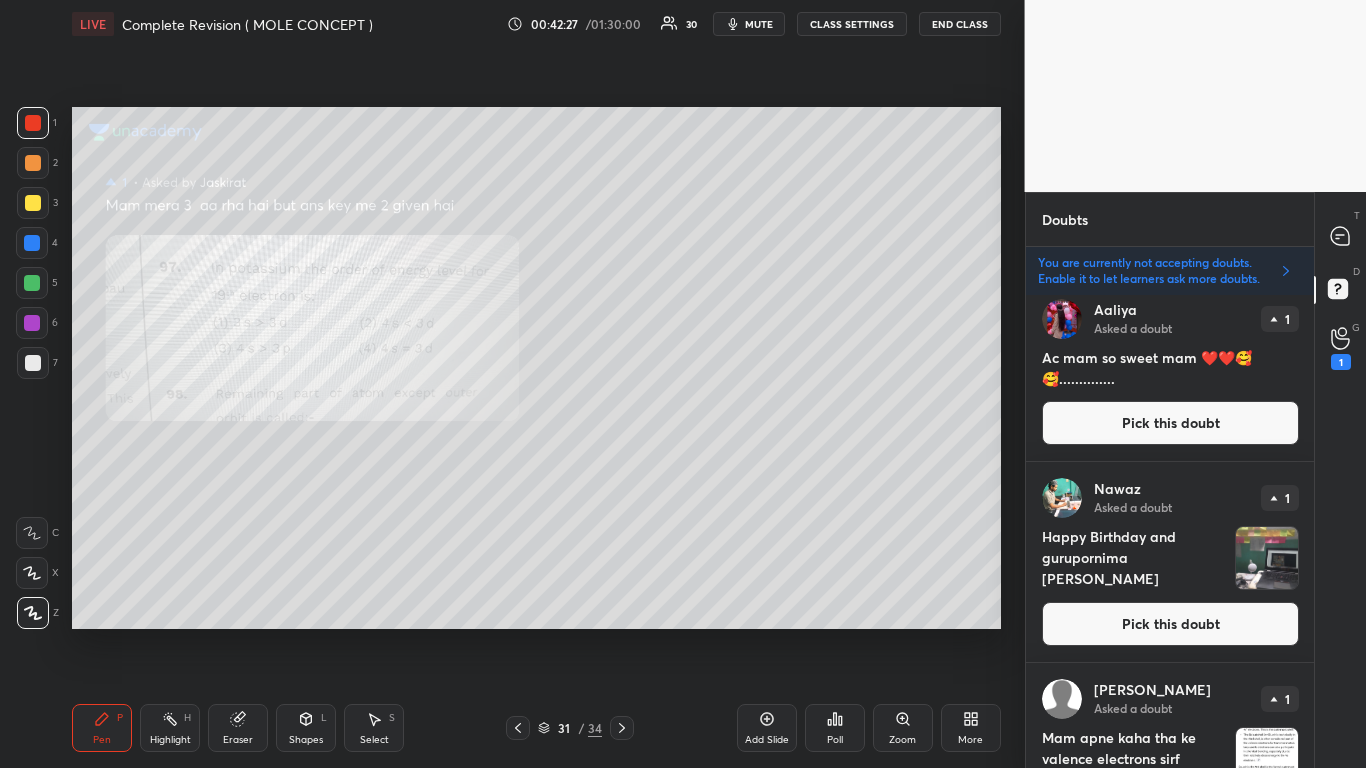click on "Pick this doubt" at bounding box center [1170, 624] 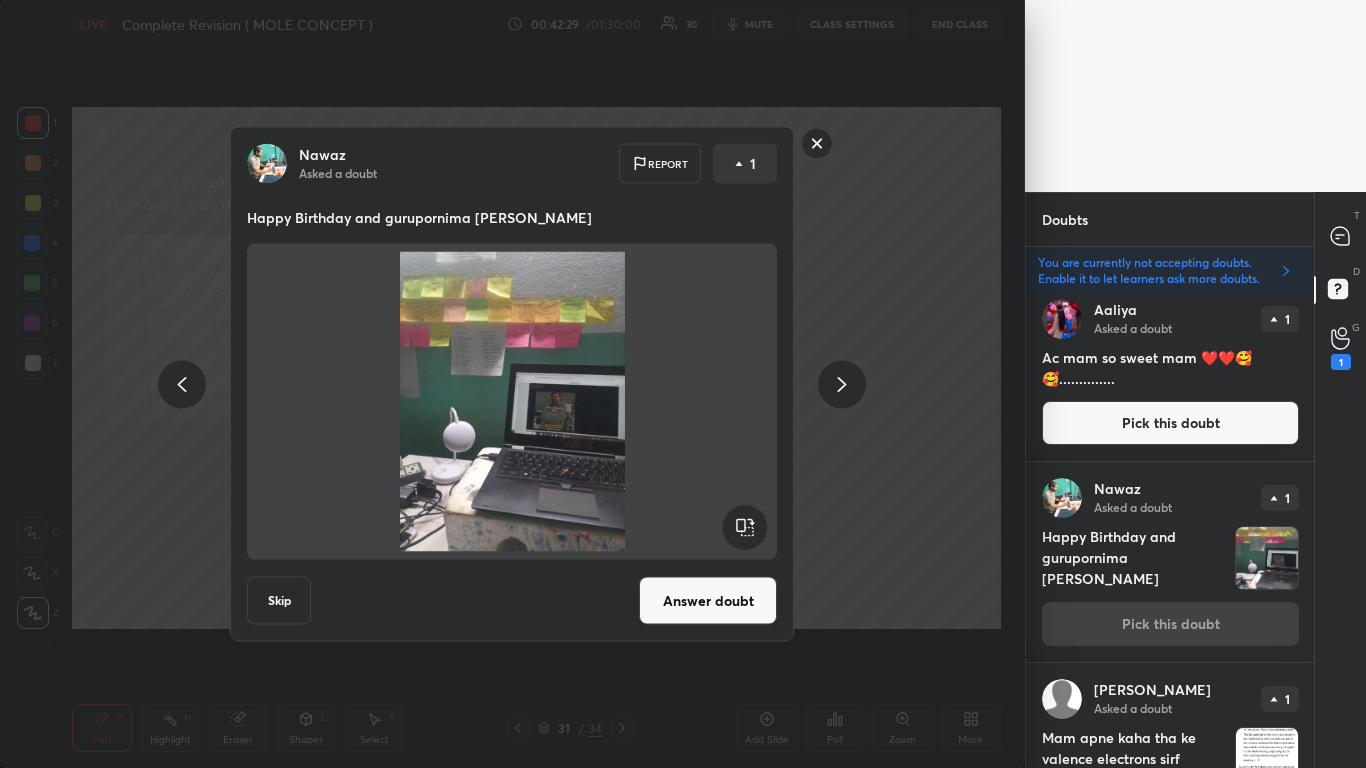 click on "Answer doubt" at bounding box center [708, 601] 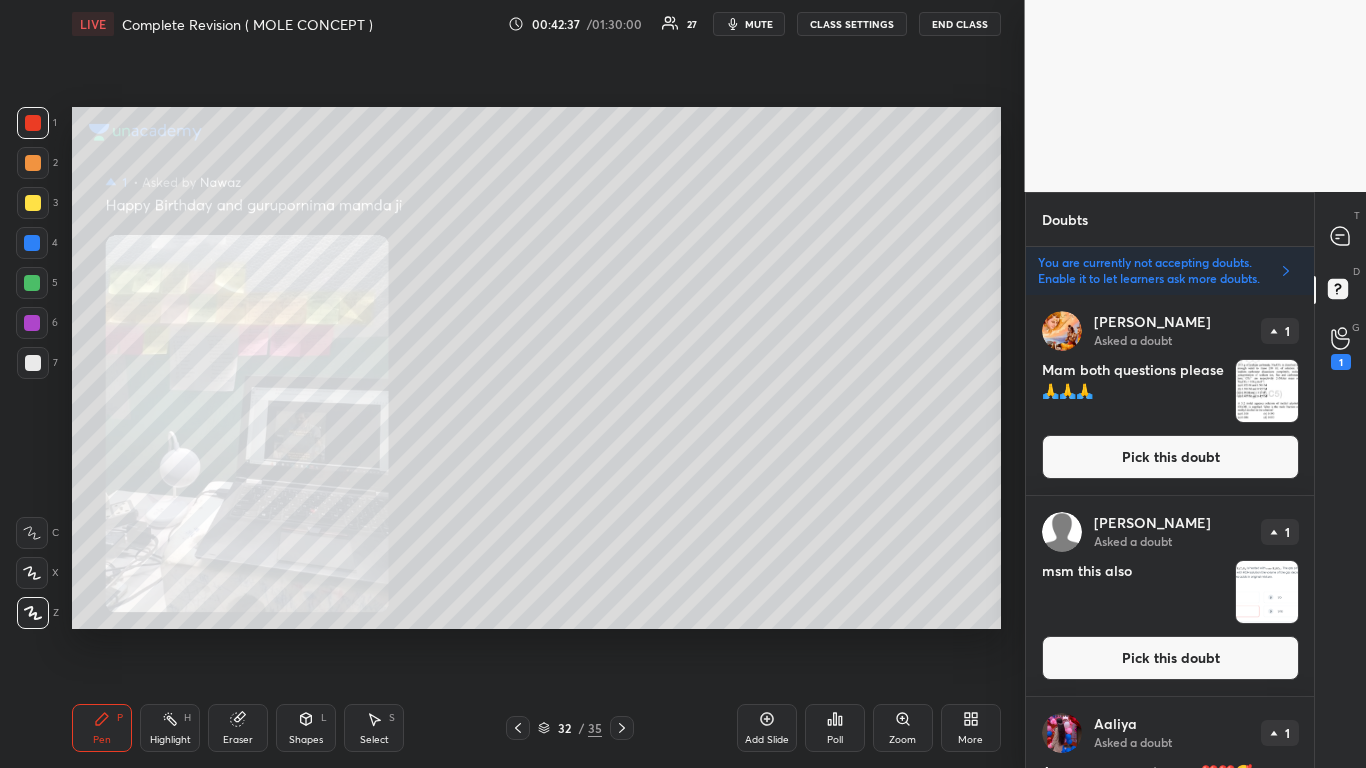 click on "T Messages (T) D Doubts (D) G Raise Hand (G) 1" at bounding box center (1340, 480) 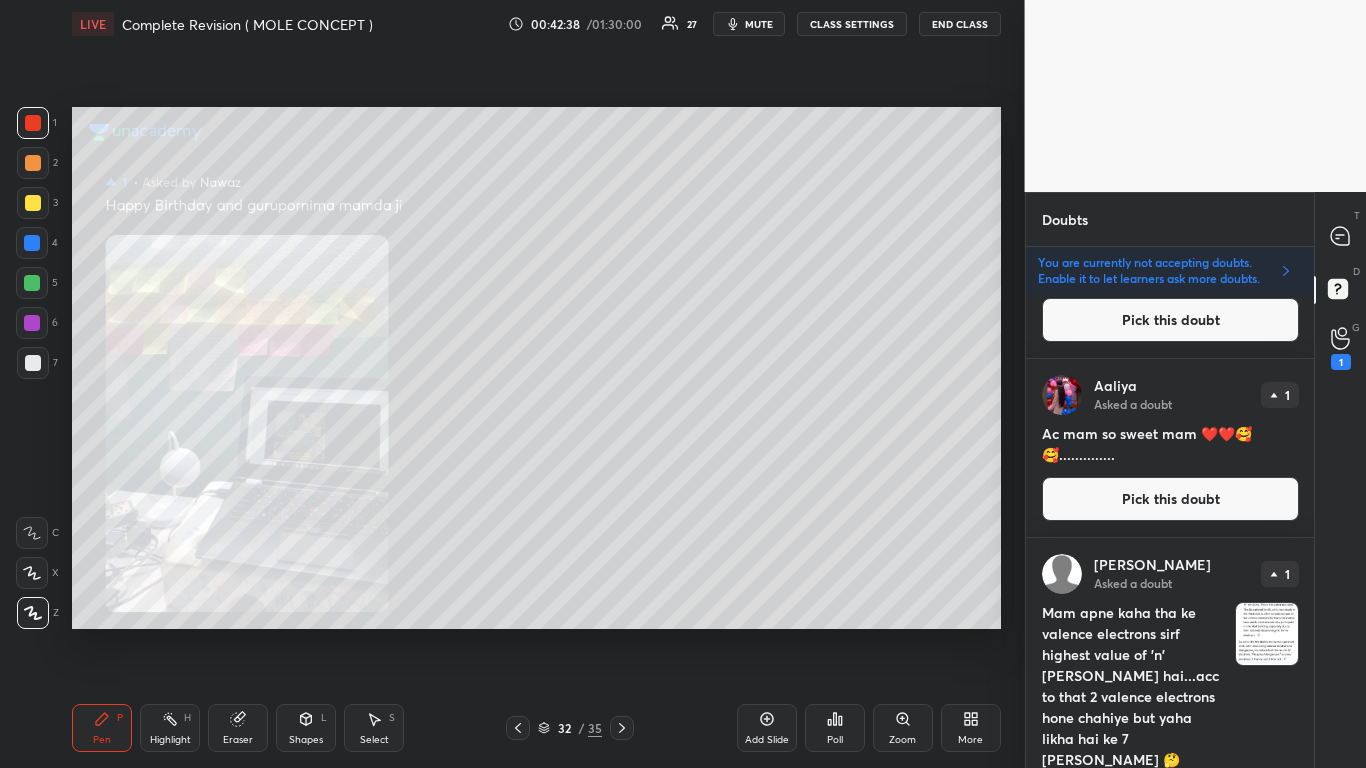 scroll, scrollTop: 827, scrollLeft: 0, axis: vertical 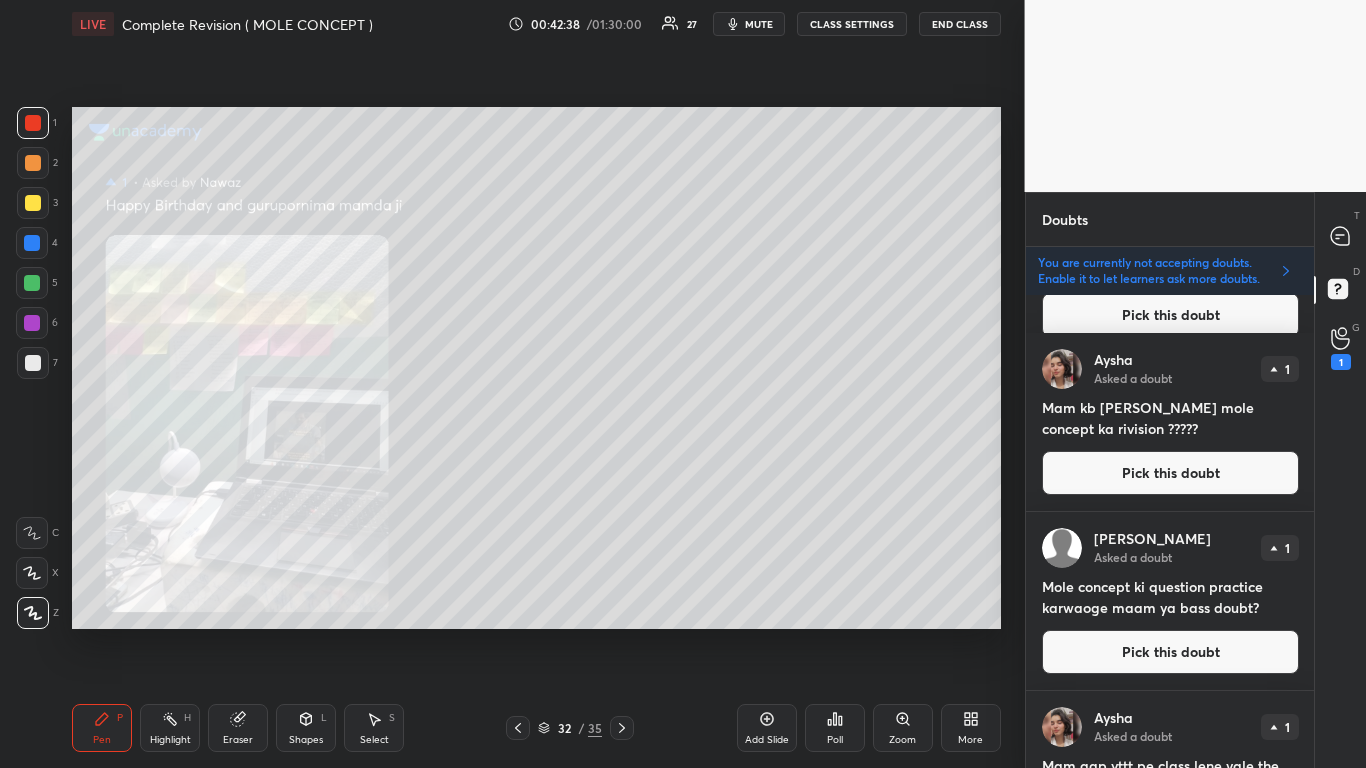 click on "Pick this doubt" at bounding box center (1170, 652) 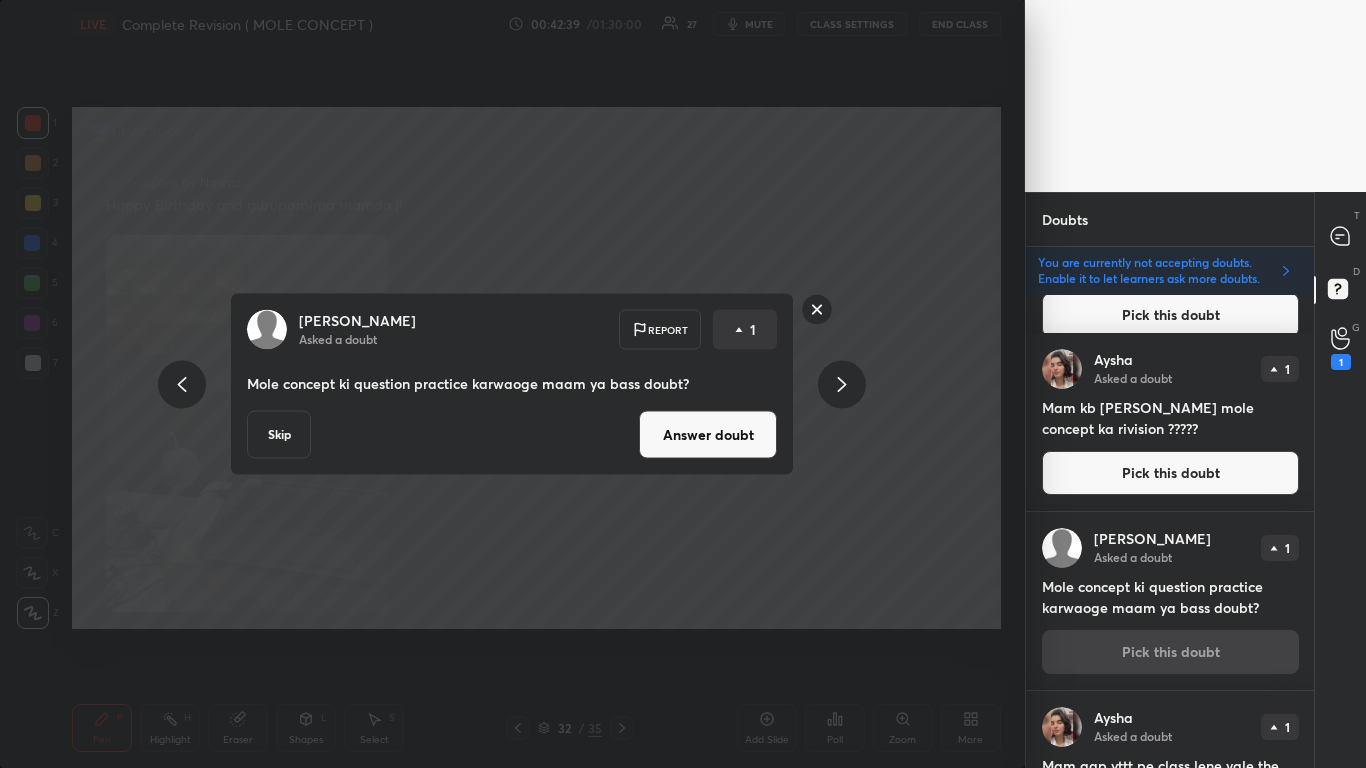 click on "Answer doubt" at bounding box center [708, 435] 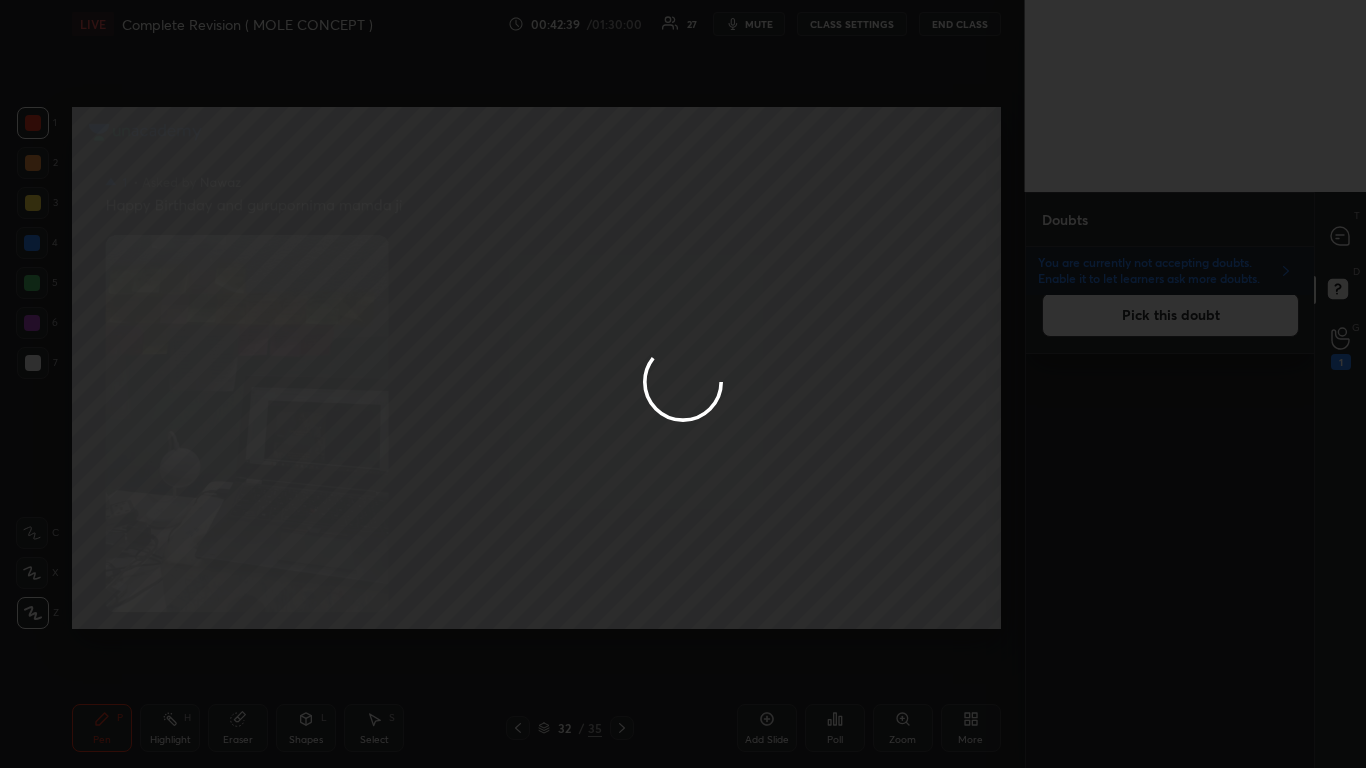 scroll, scrollTop: 0, scrollLeft: 0, axis: both 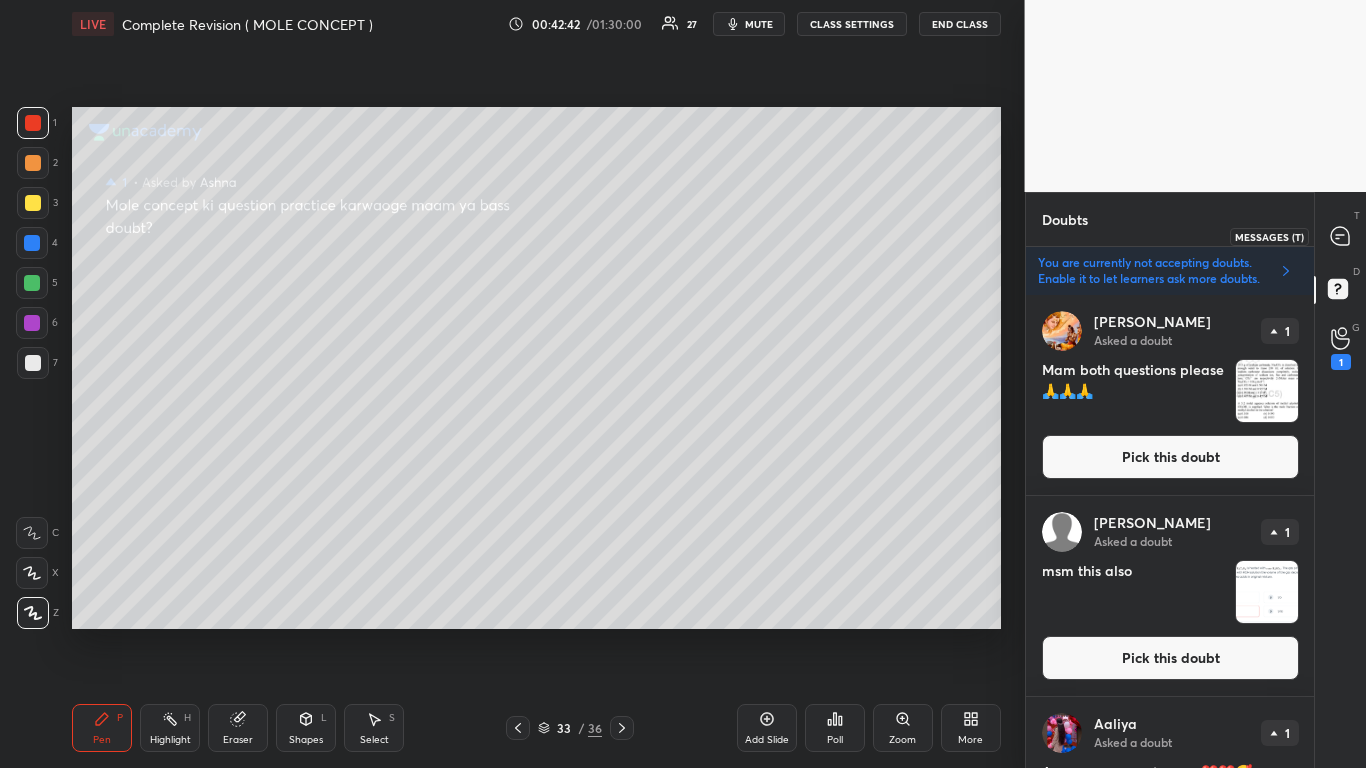 click at bounding box center (1341, 236) 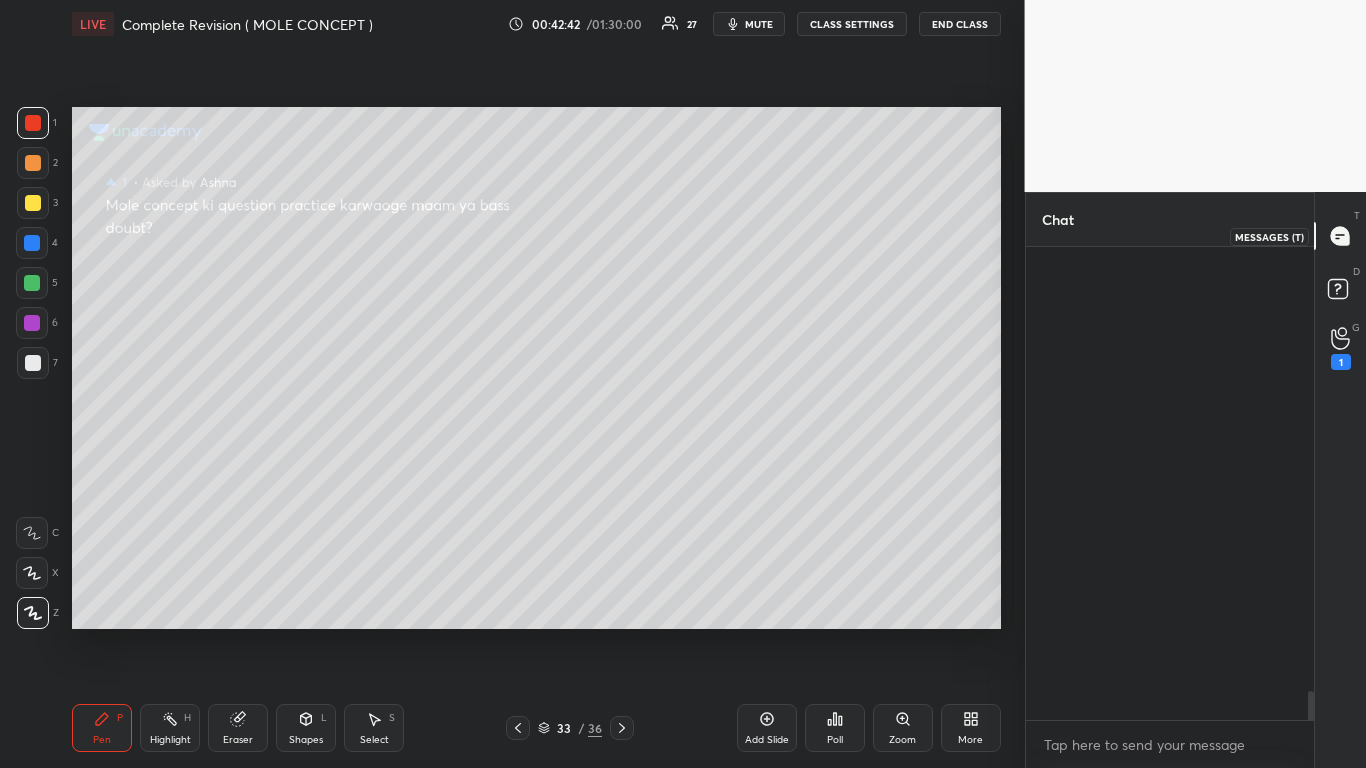 scroll, scrollTop: 7, scrollLeft: 7, axis: both 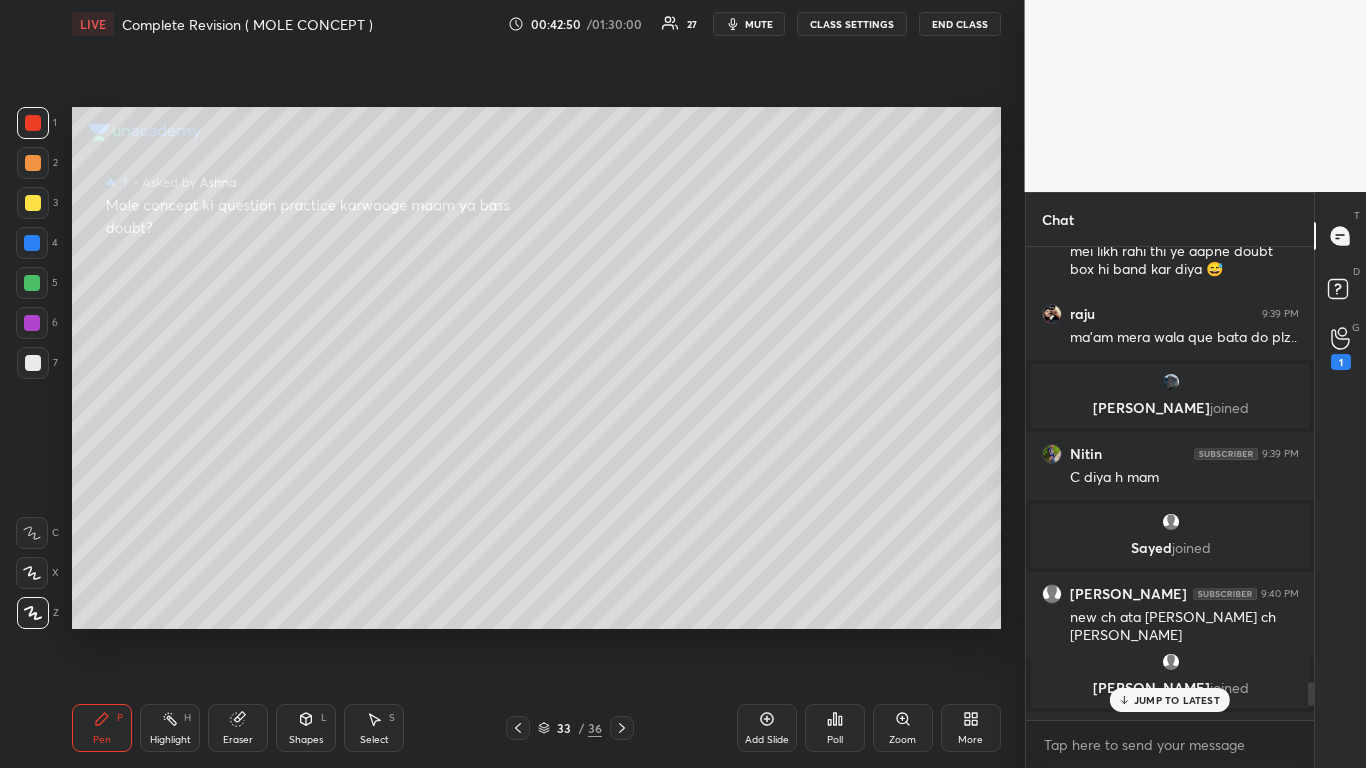click on "JUMP TO LATEST" at bounding box center [1177, 700] 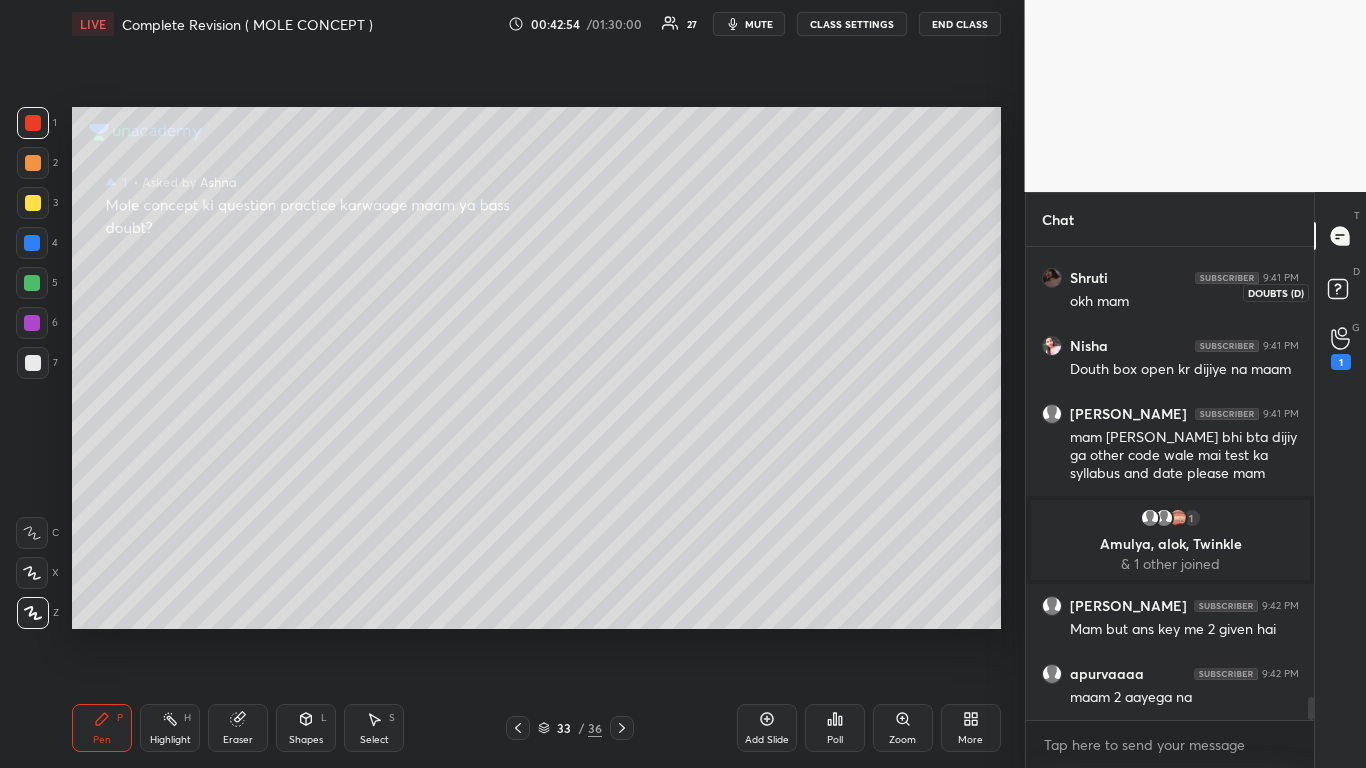 click 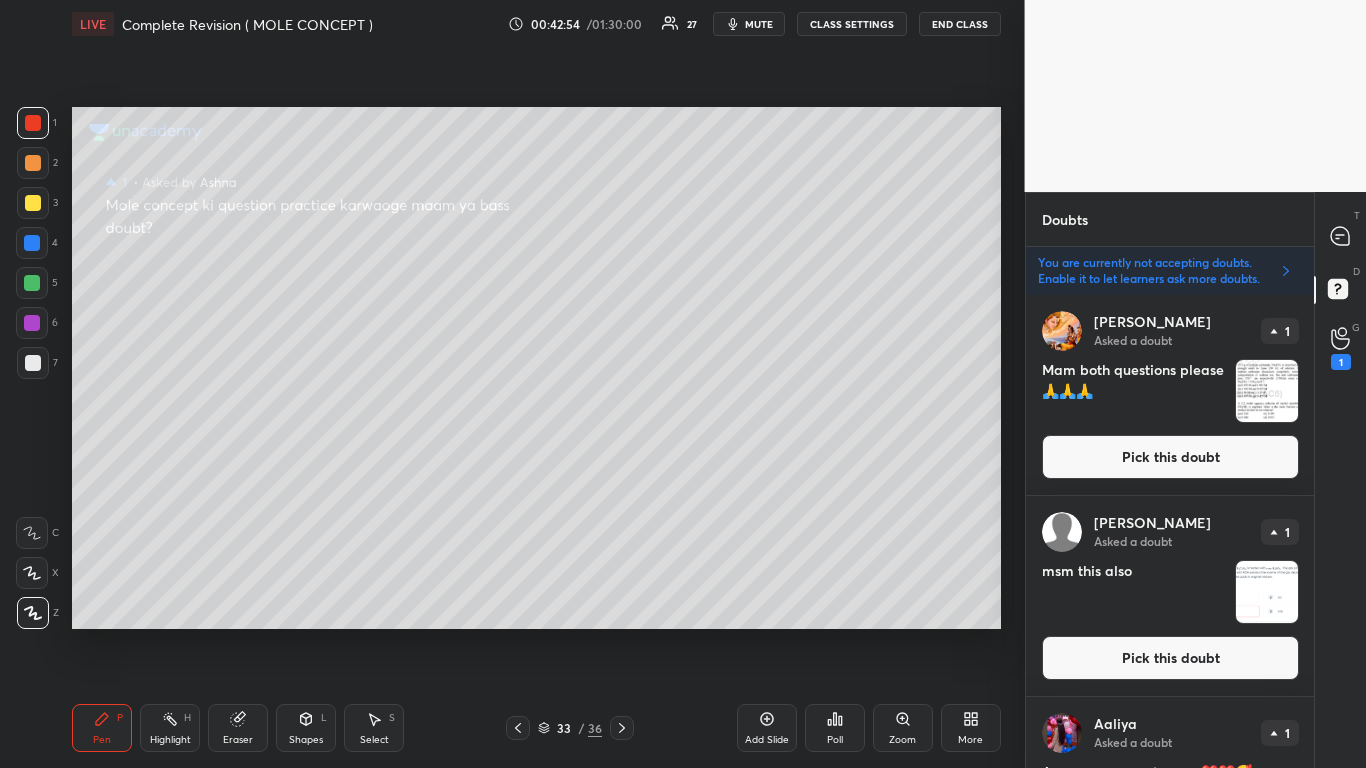 scroll, scrollTop: 467, scrollLeft: 282, axis: both 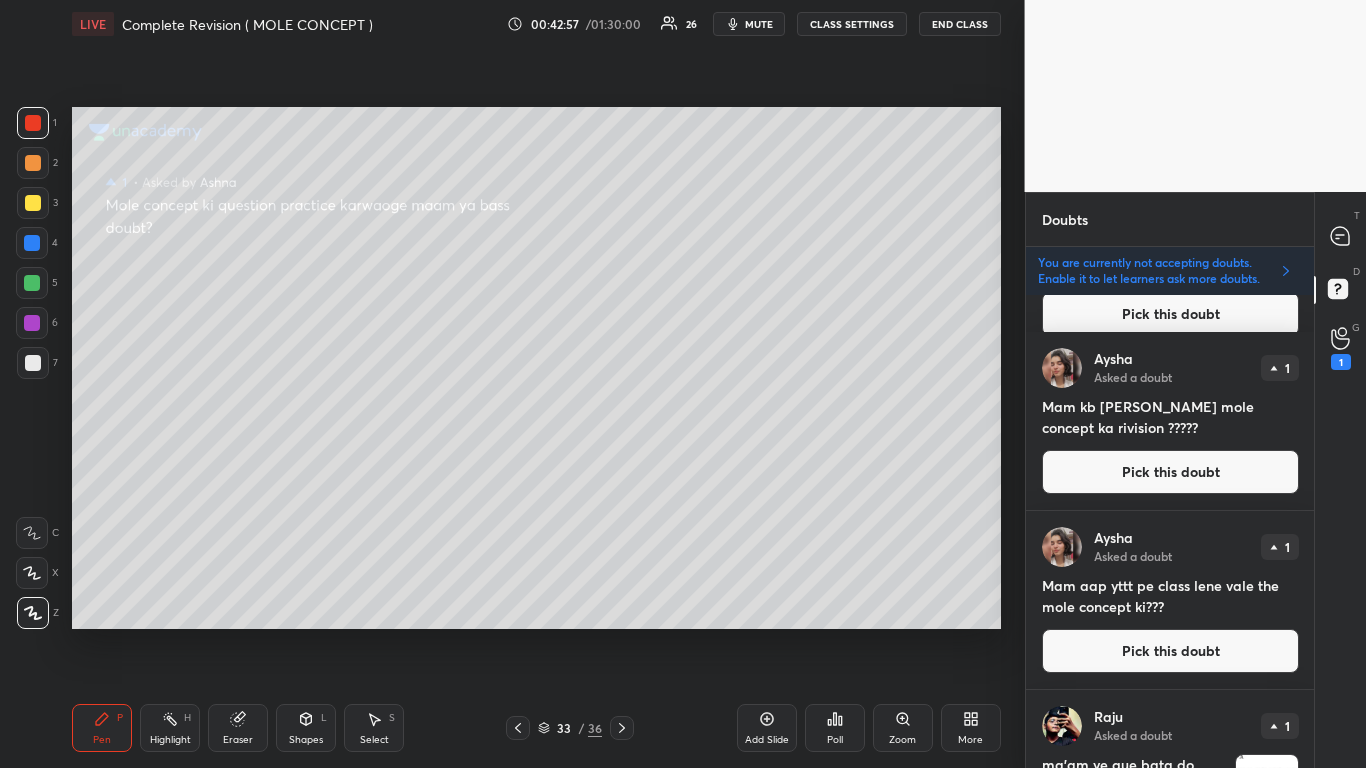 click on "T Messages (T) D Doubts (D) G Raise Hand (G) 1" at bounding box center [1340, 480] 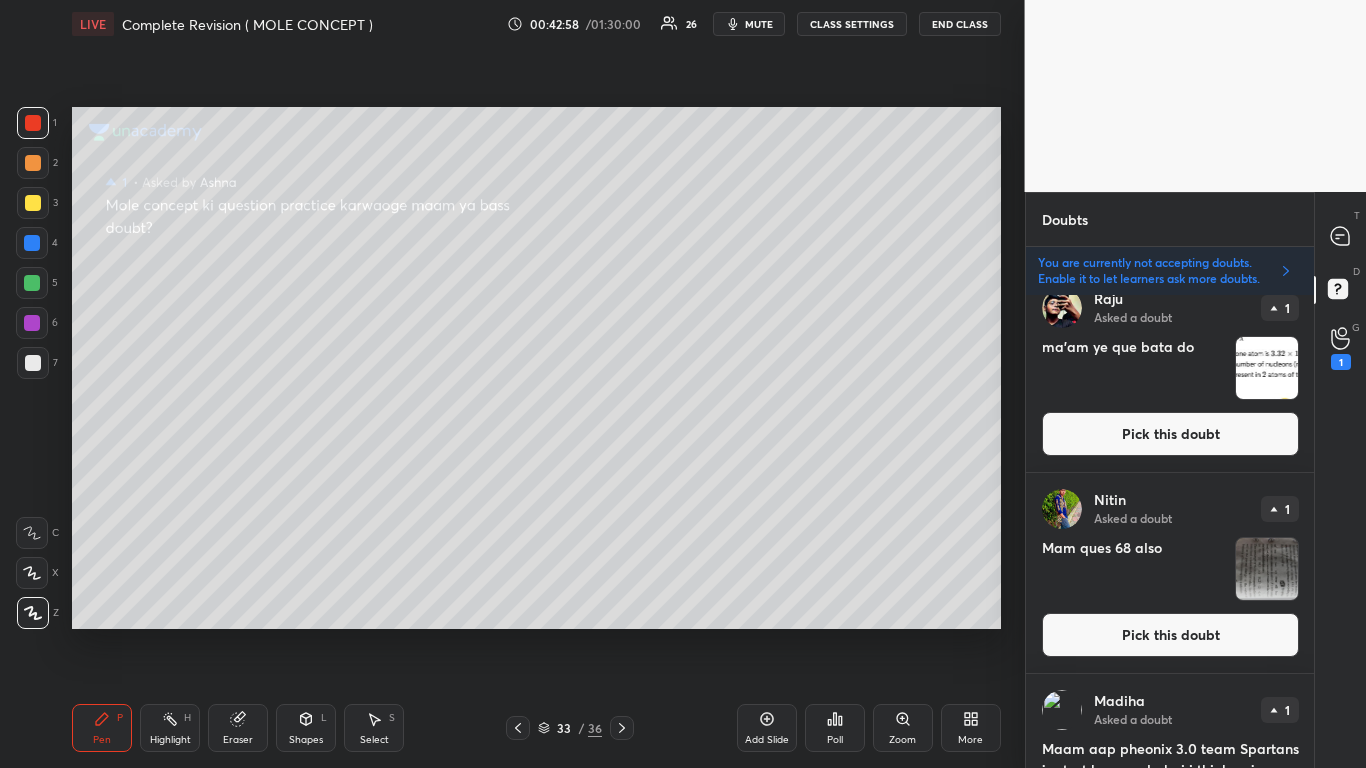 scroll, scrollTop: 1235, scrollLeft: 0, axis: vertical 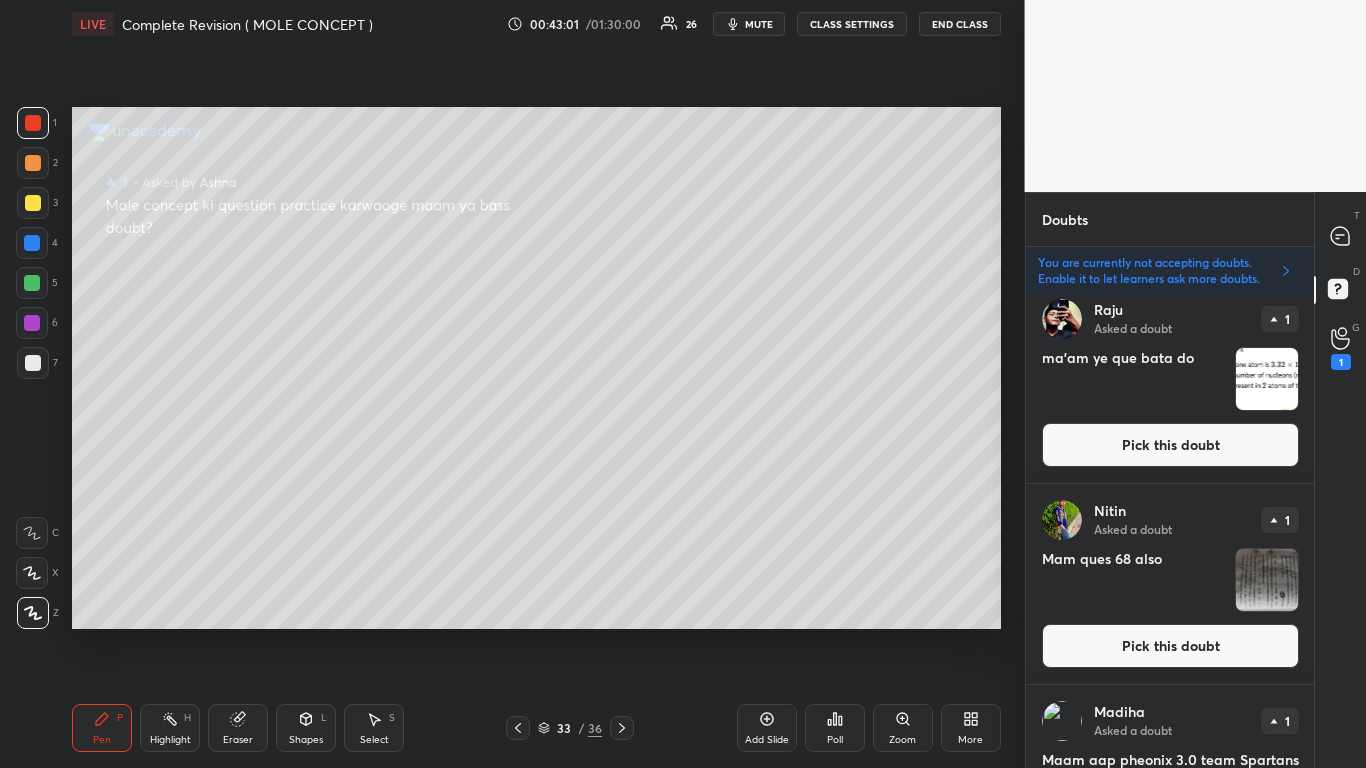 click on "Pick this doubt" at bounding box center [1170, 646] 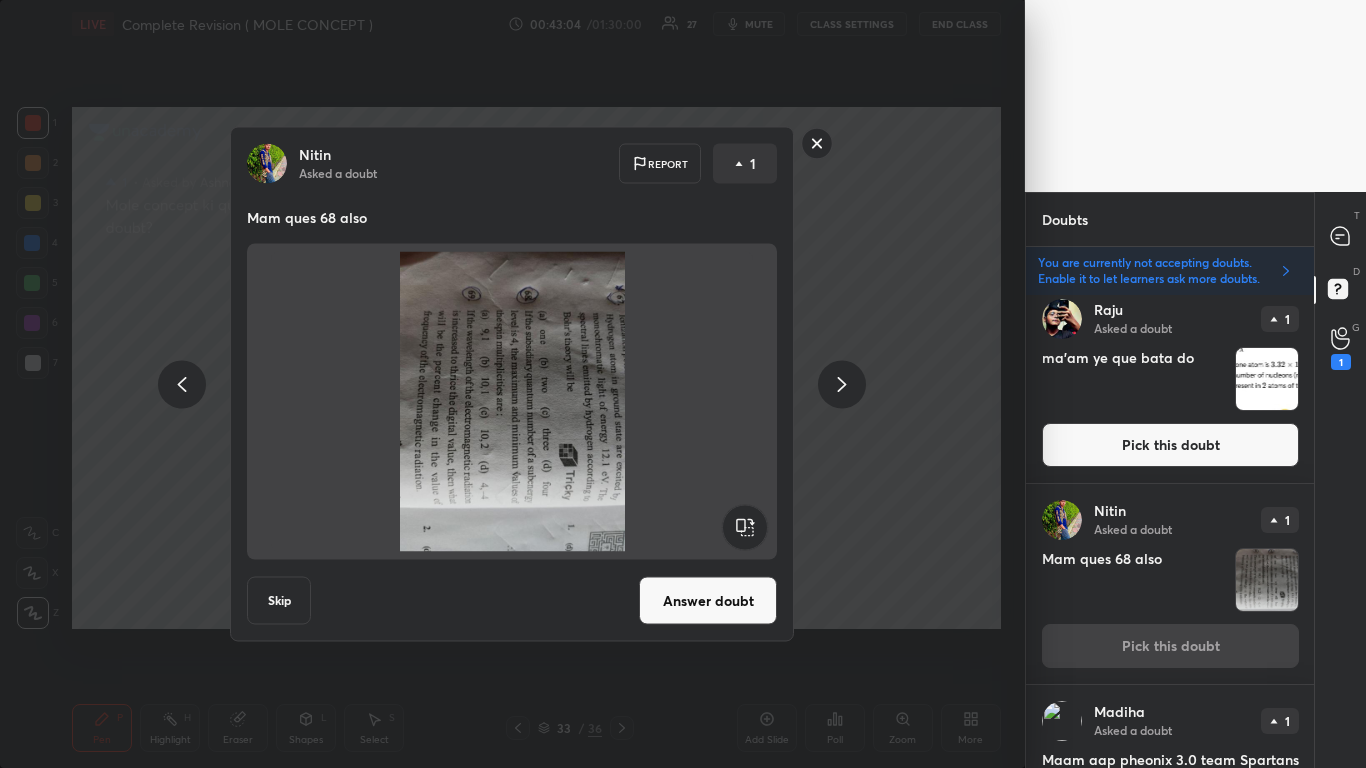 click on "Skip" at bounding box center (279, 601) 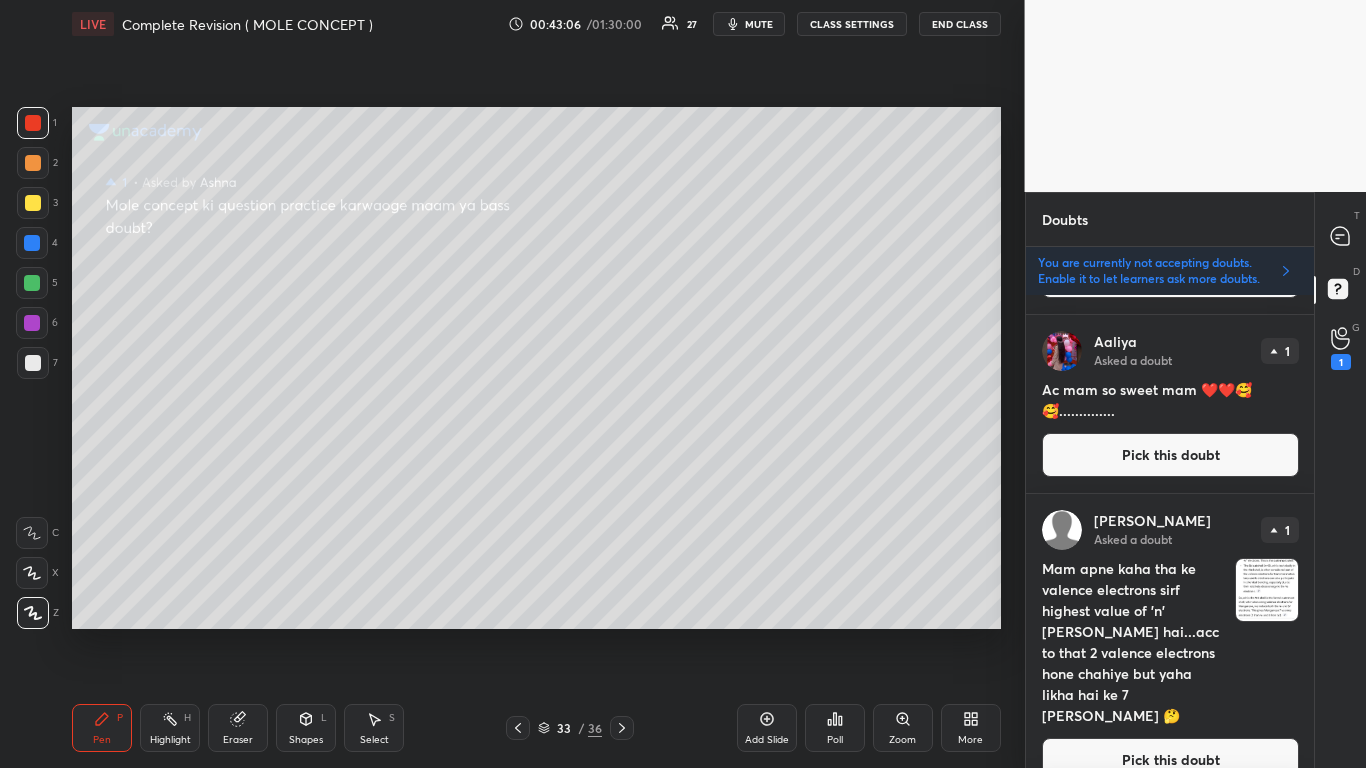 scroll, scrollTop: 414, scrollLeft: 0, axis: vertical 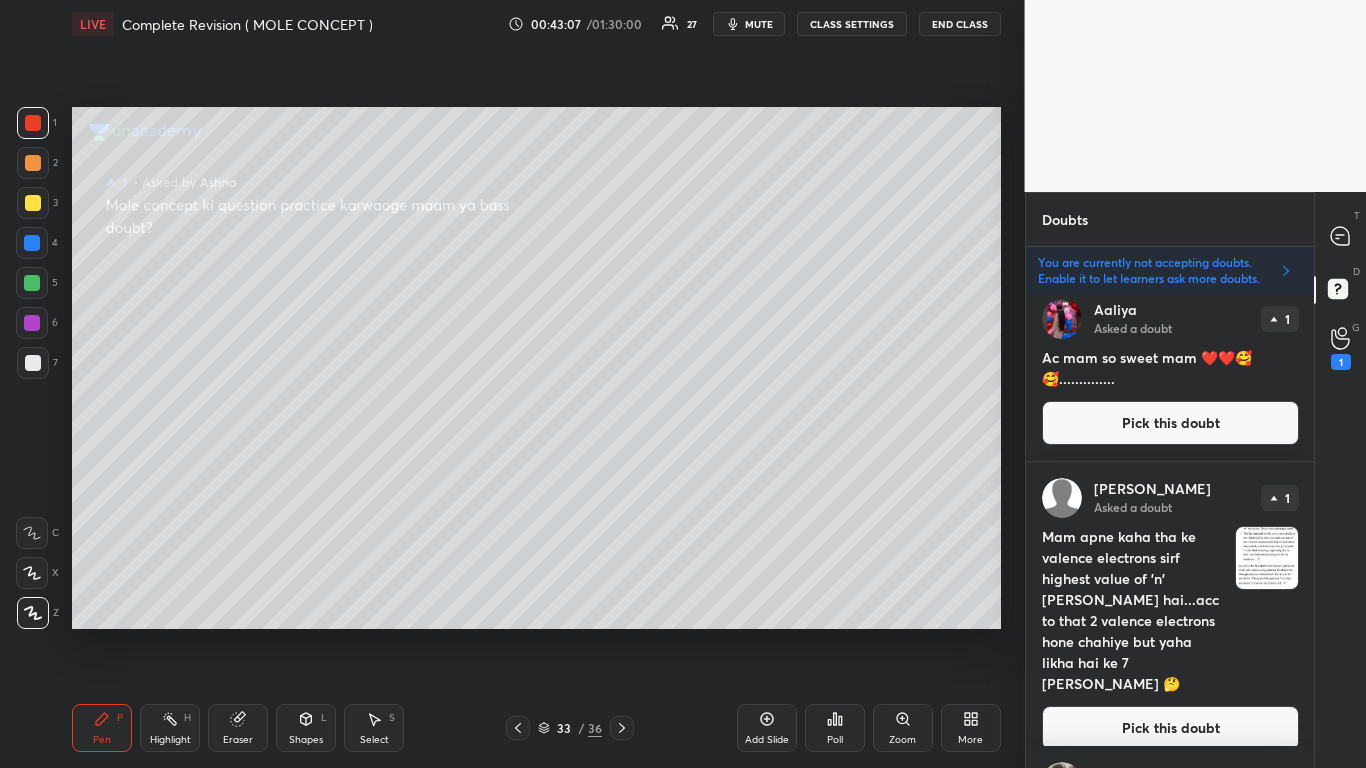 click on "Pick this doubt" at bounding box center (1170, 728) 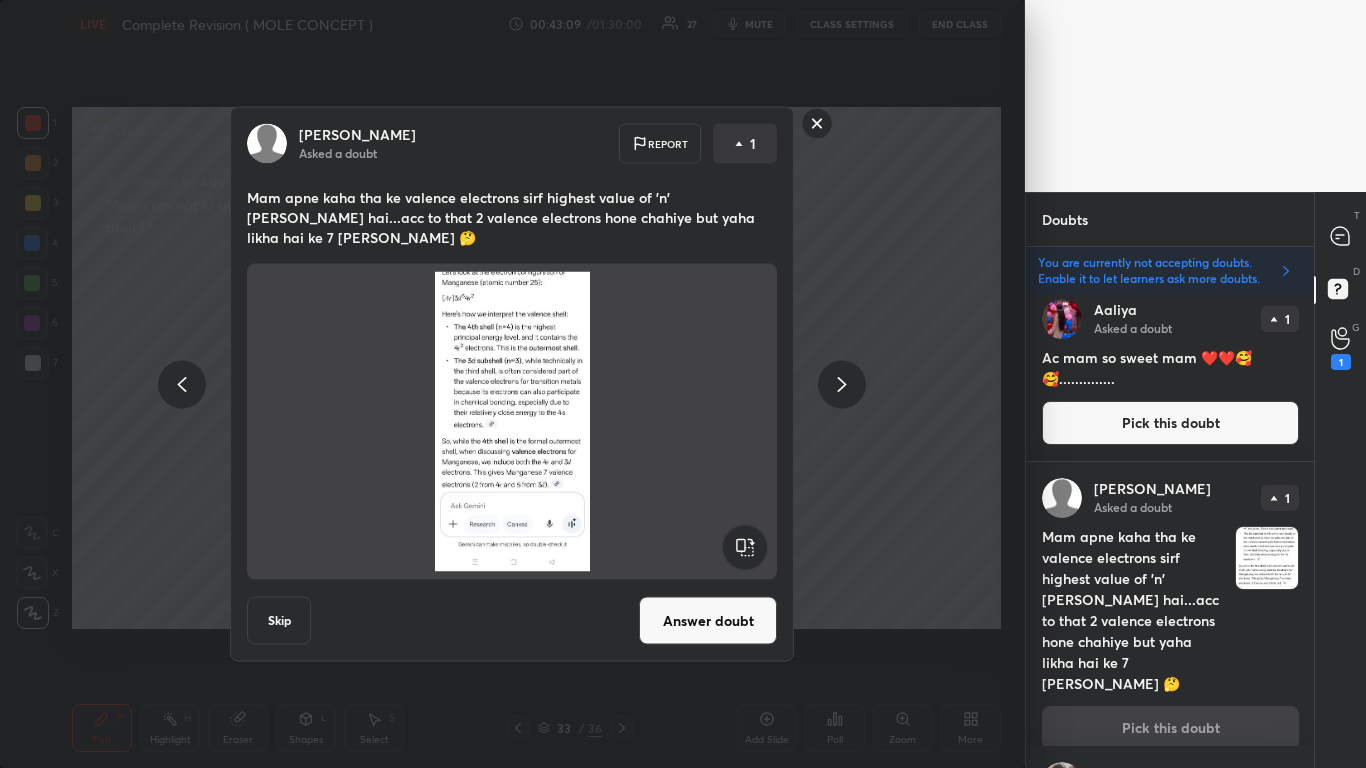 click on "Answer doubt" at bounding box center (708, 621) 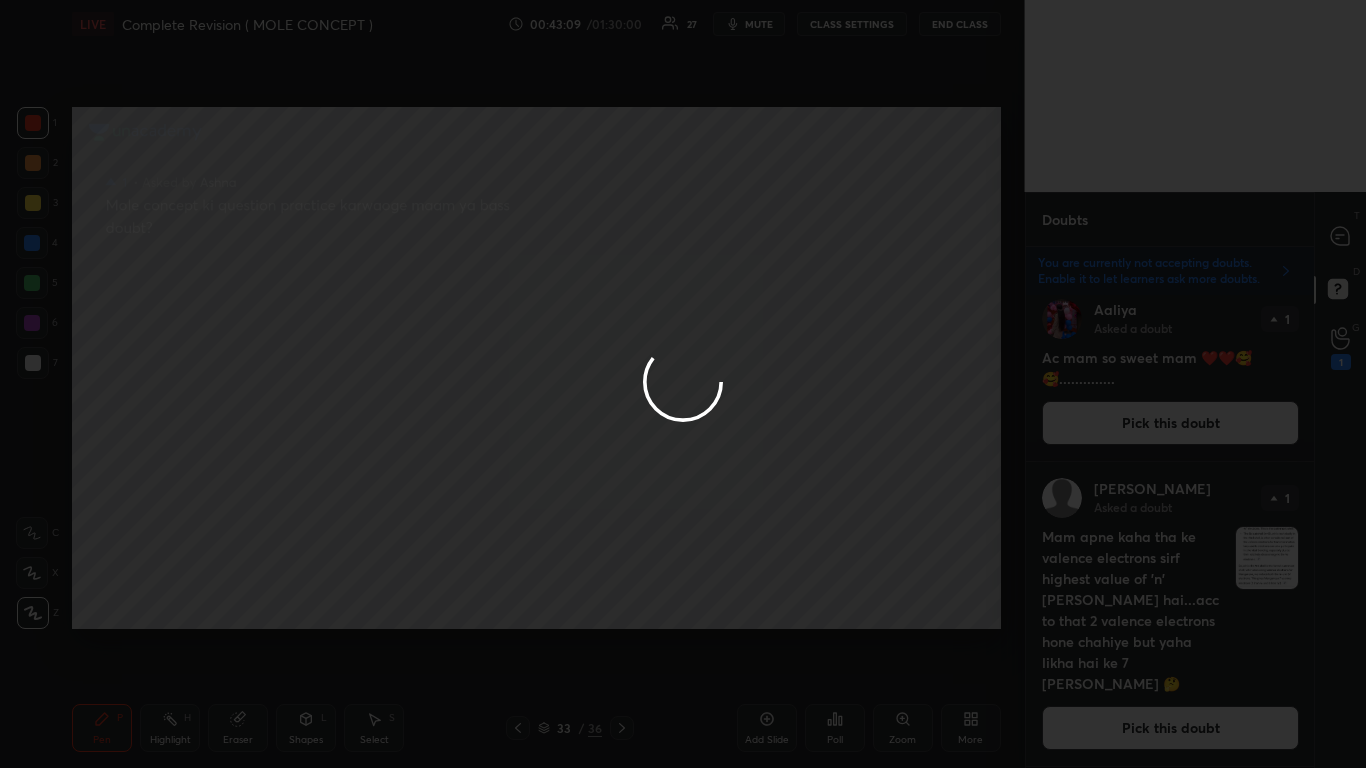 scroll, scrollTop: 0, scrollLeft: 0, axis: both 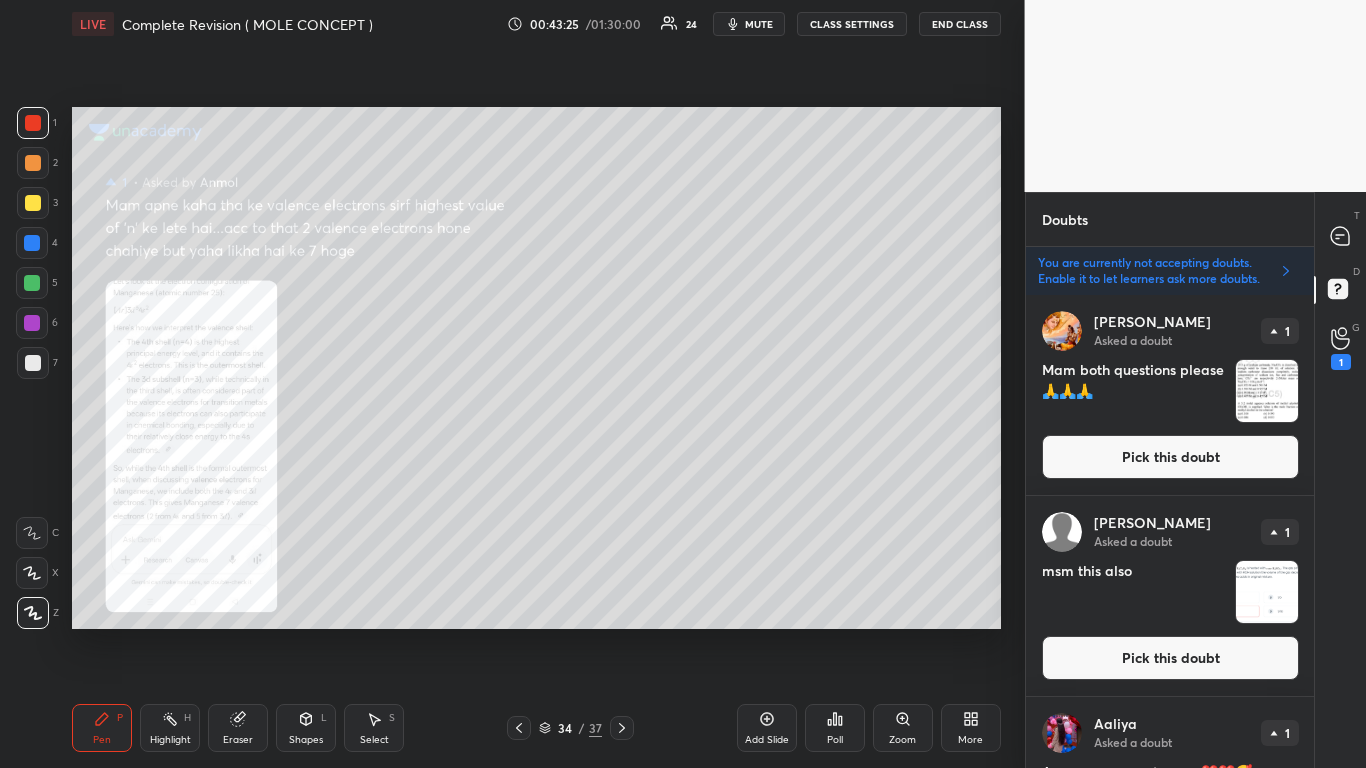 click on "Zoom" at bounding box center [903, 728] 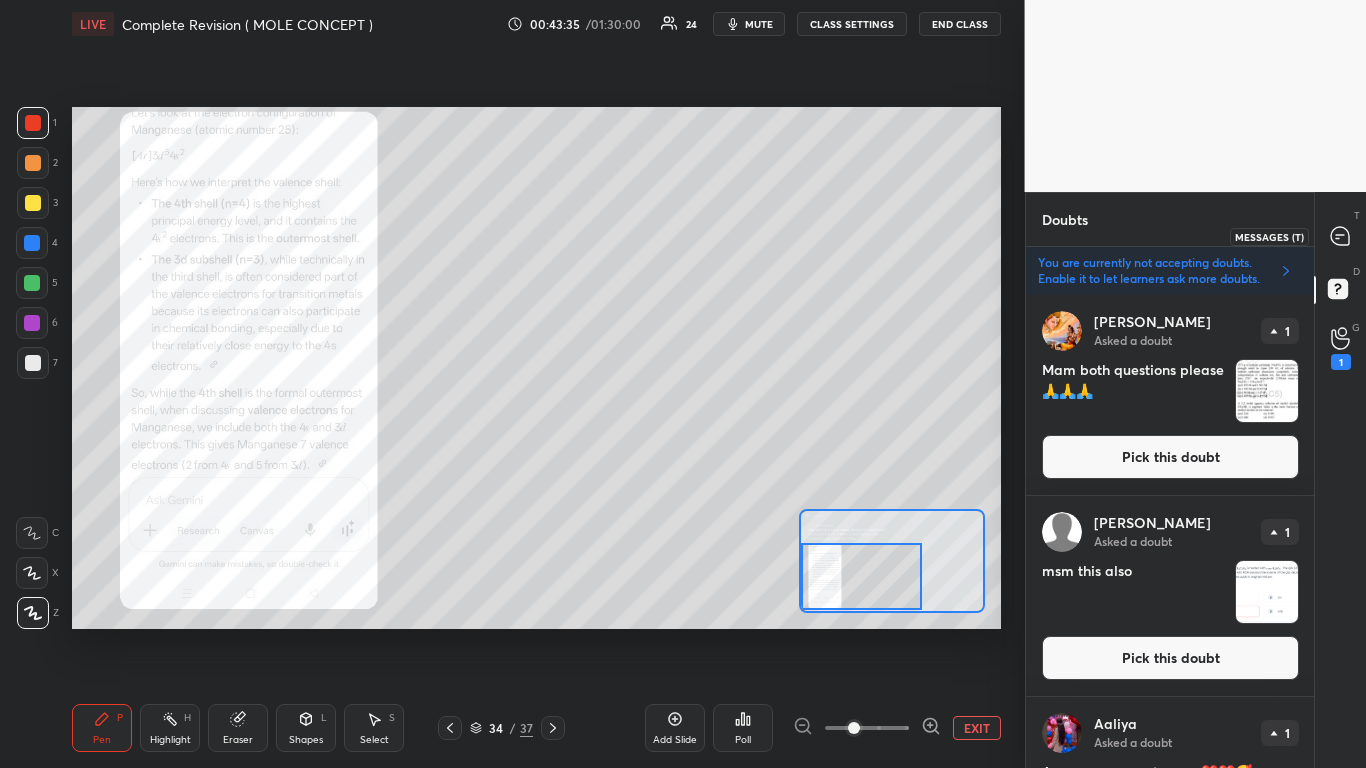 click 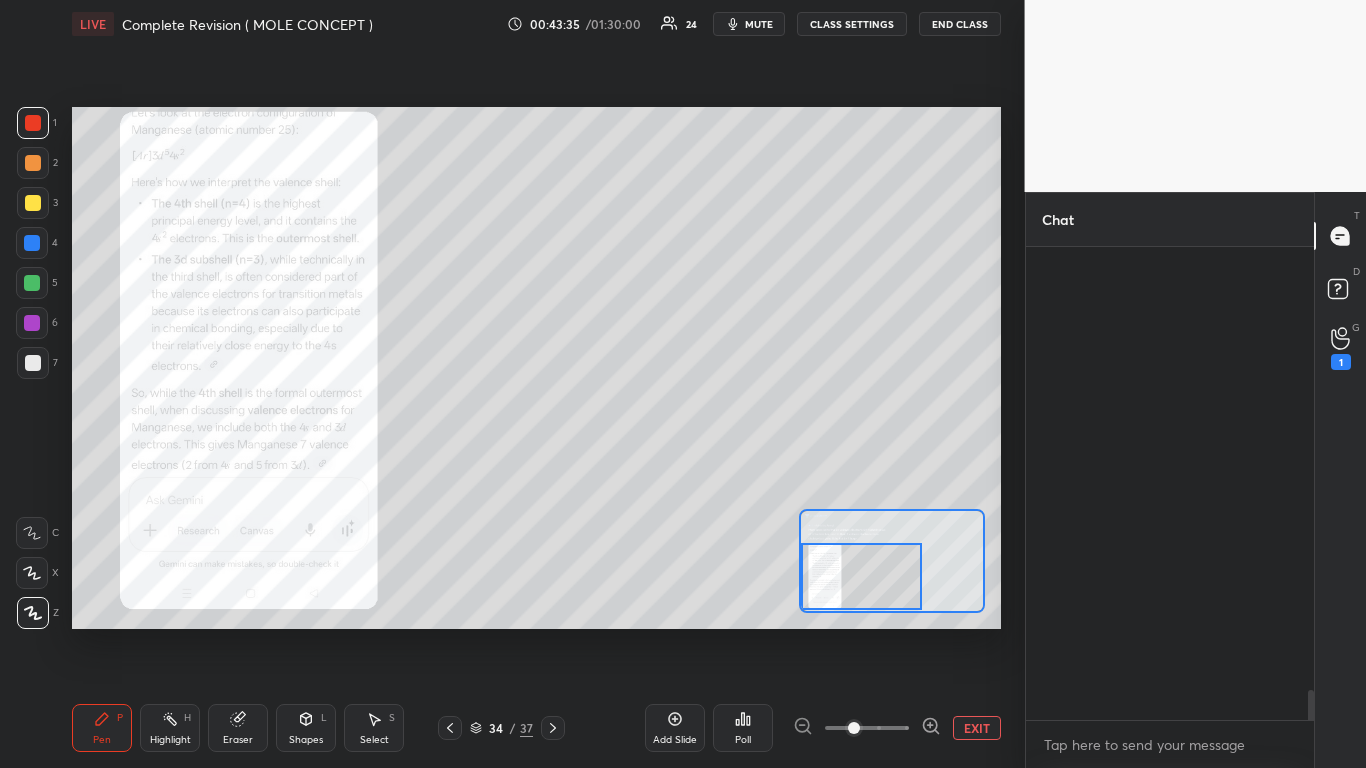 scroll, scrollTop: 9141, scrollLeft: 0, axis: vertical 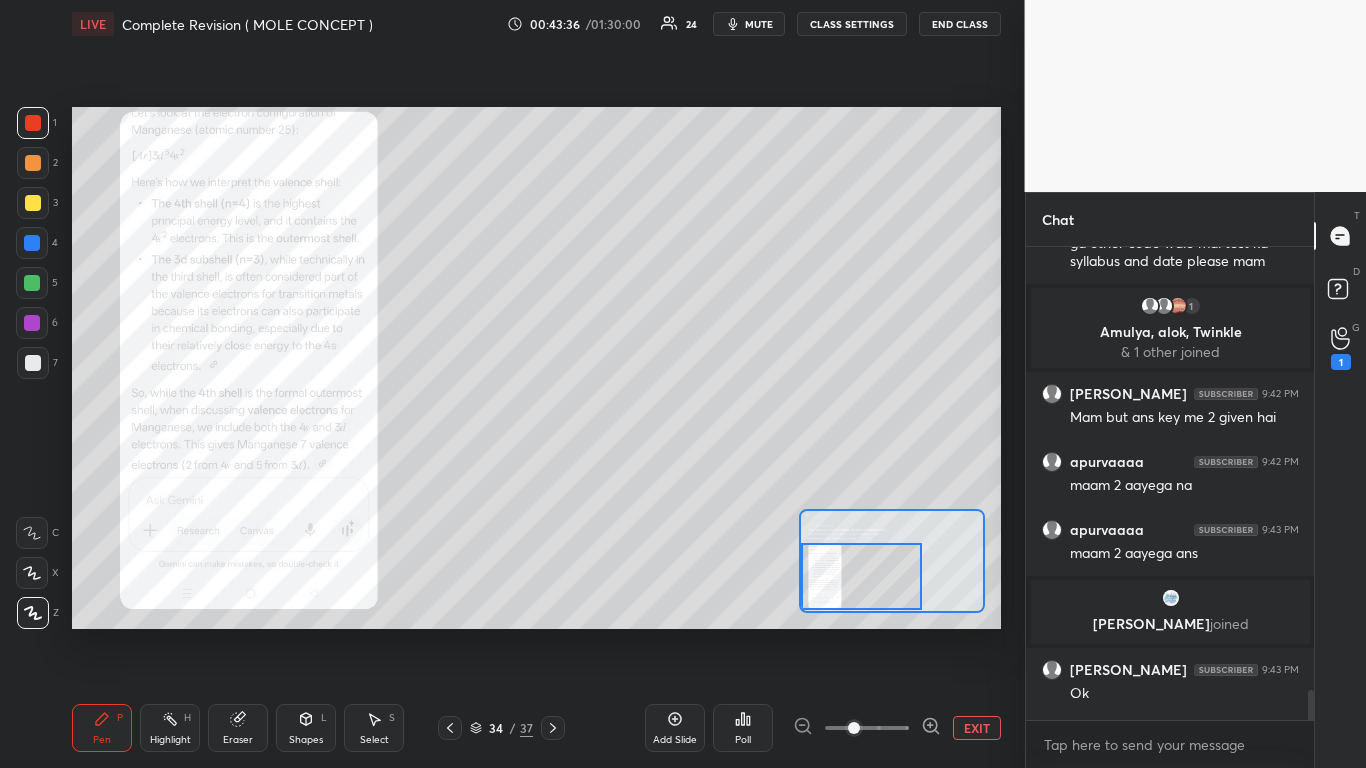 click on "EXIT" at bounding box center (977, 728) 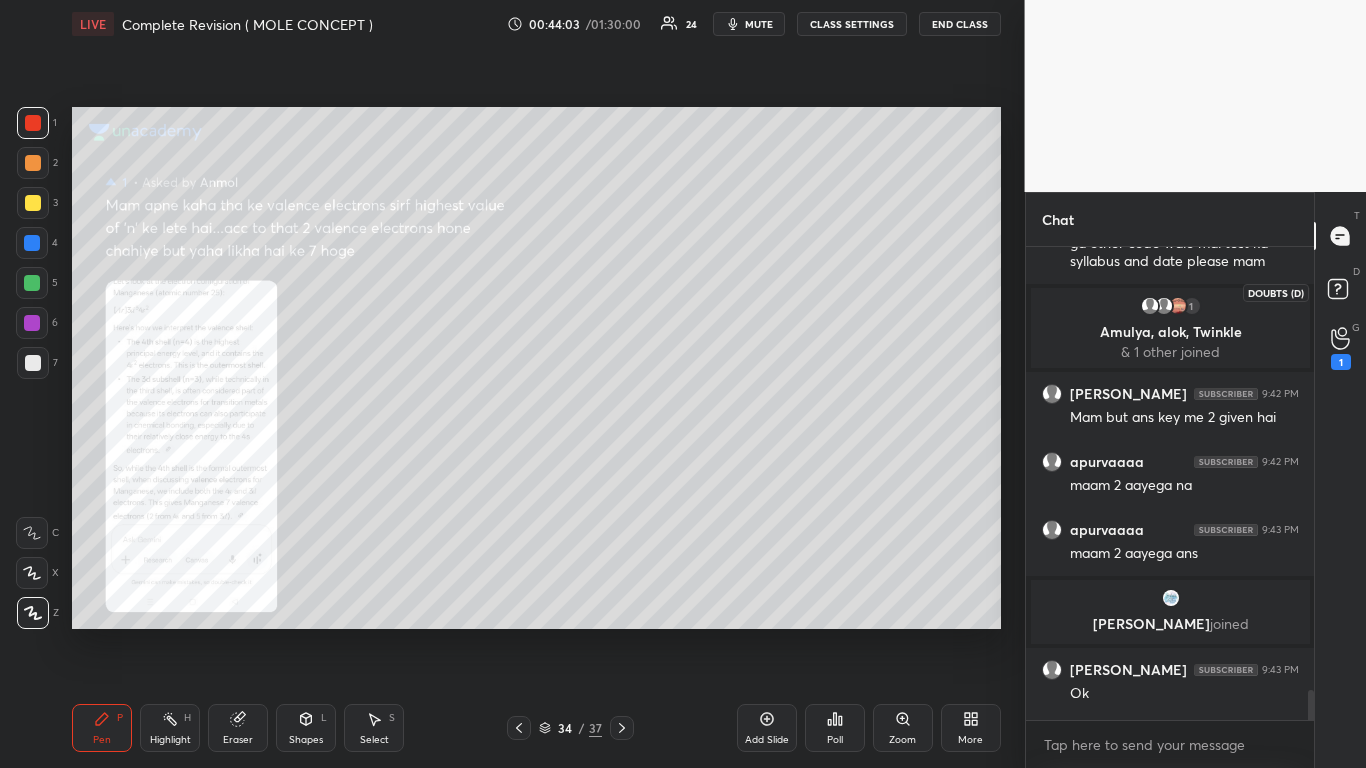click 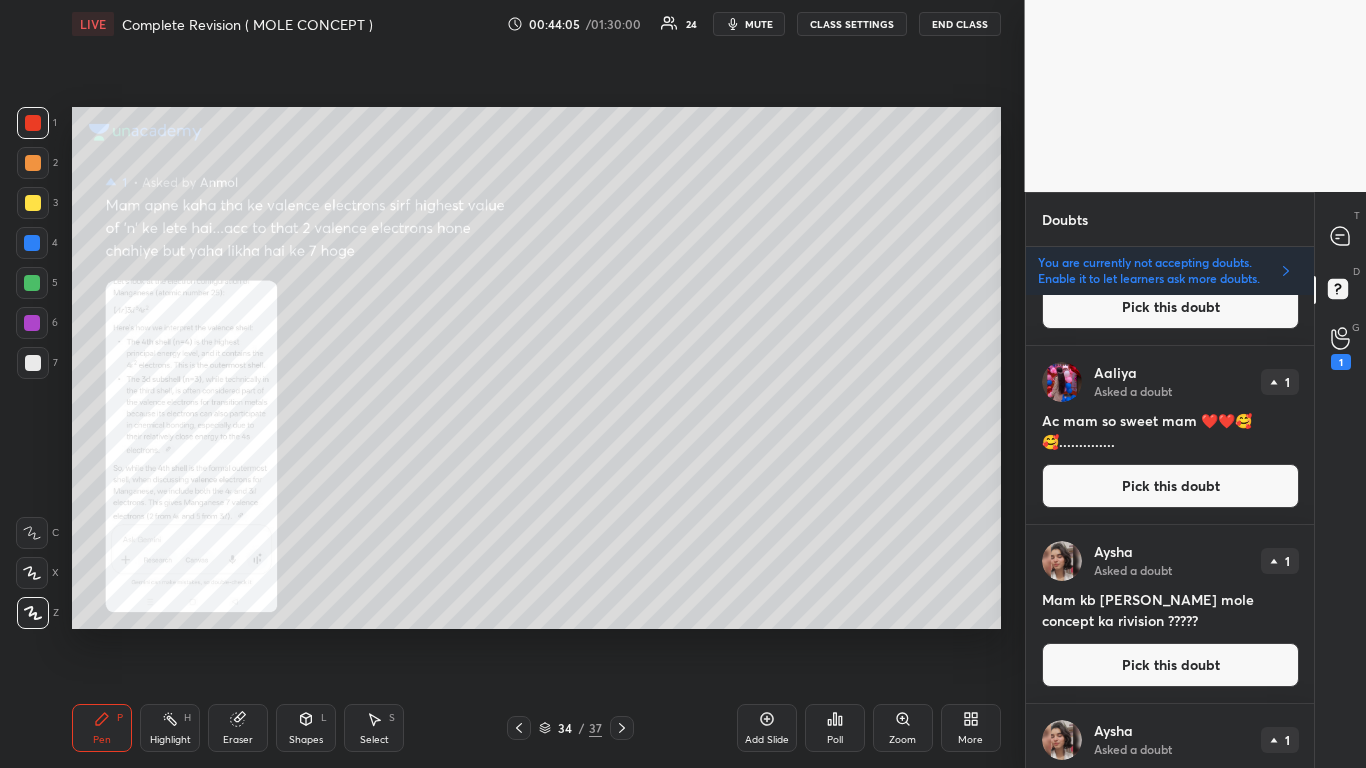scroll, scrollTop: 791, scrollLeft: 0, axis: vertical 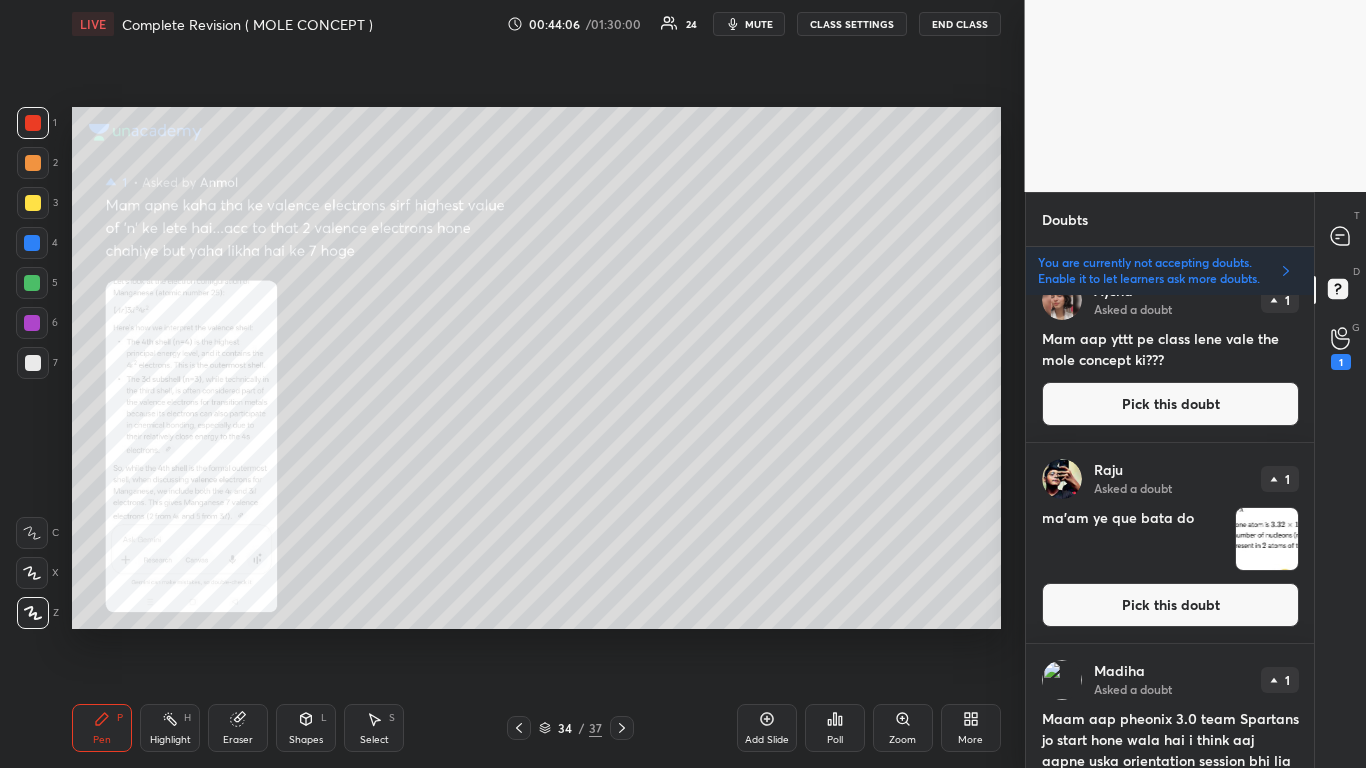 click on "Pick this doubt" at bounding box center (1170, 605) 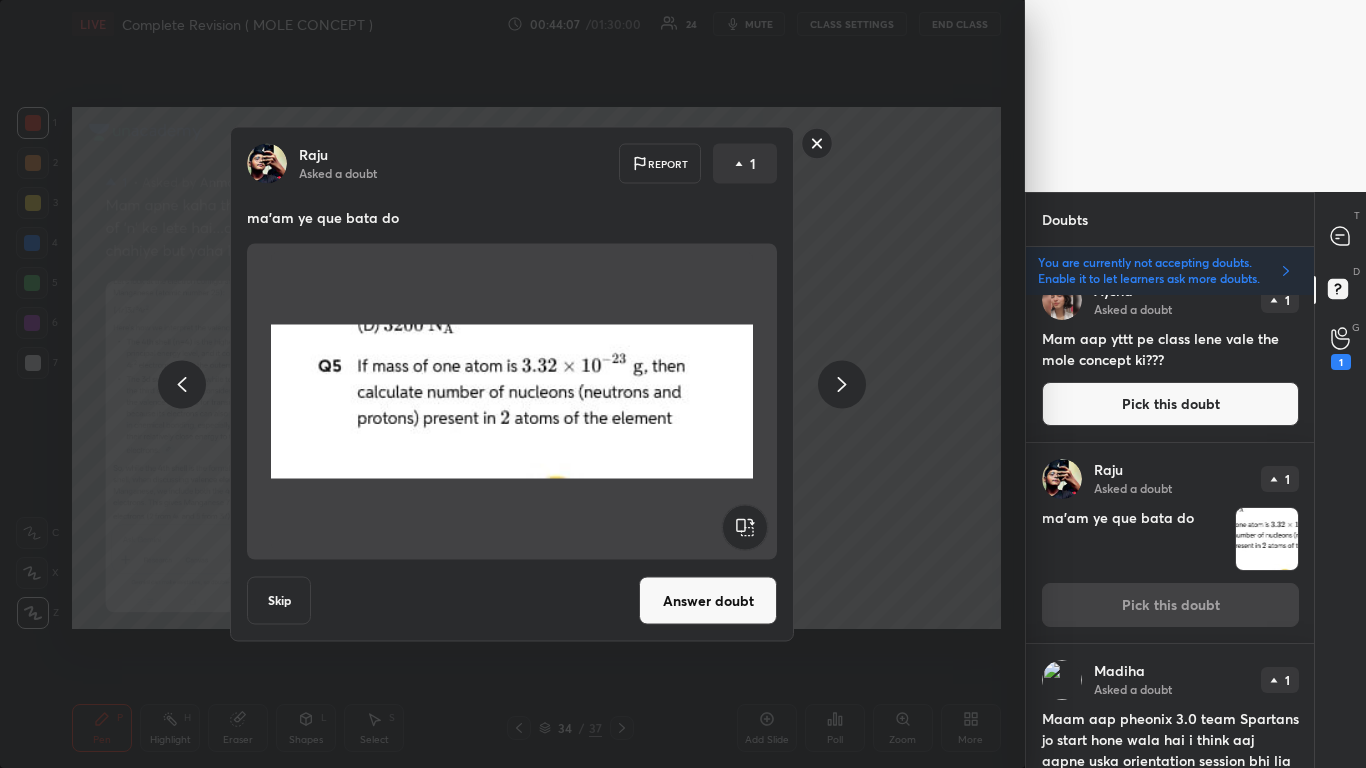 click on "Answer doubt" at bounding box center (708, 601) 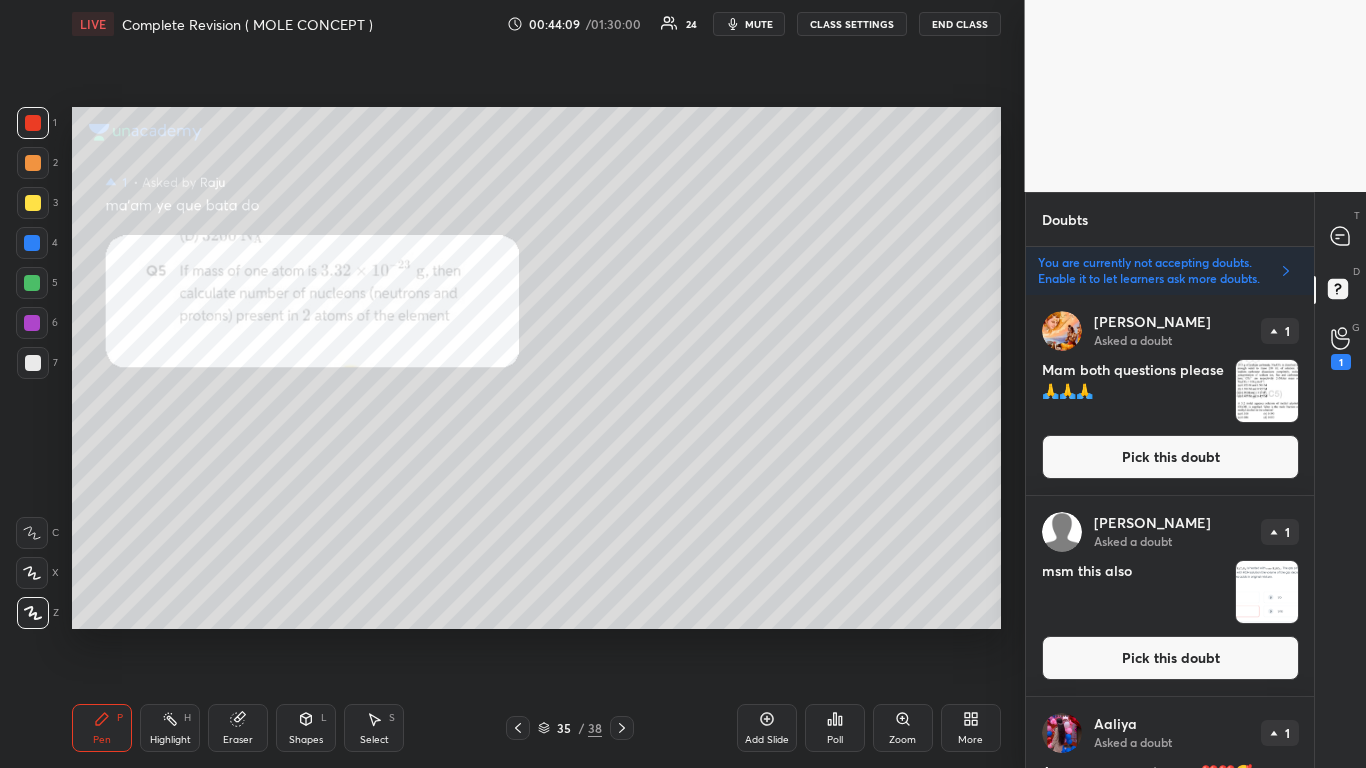 click at bounding box center (33, 203) 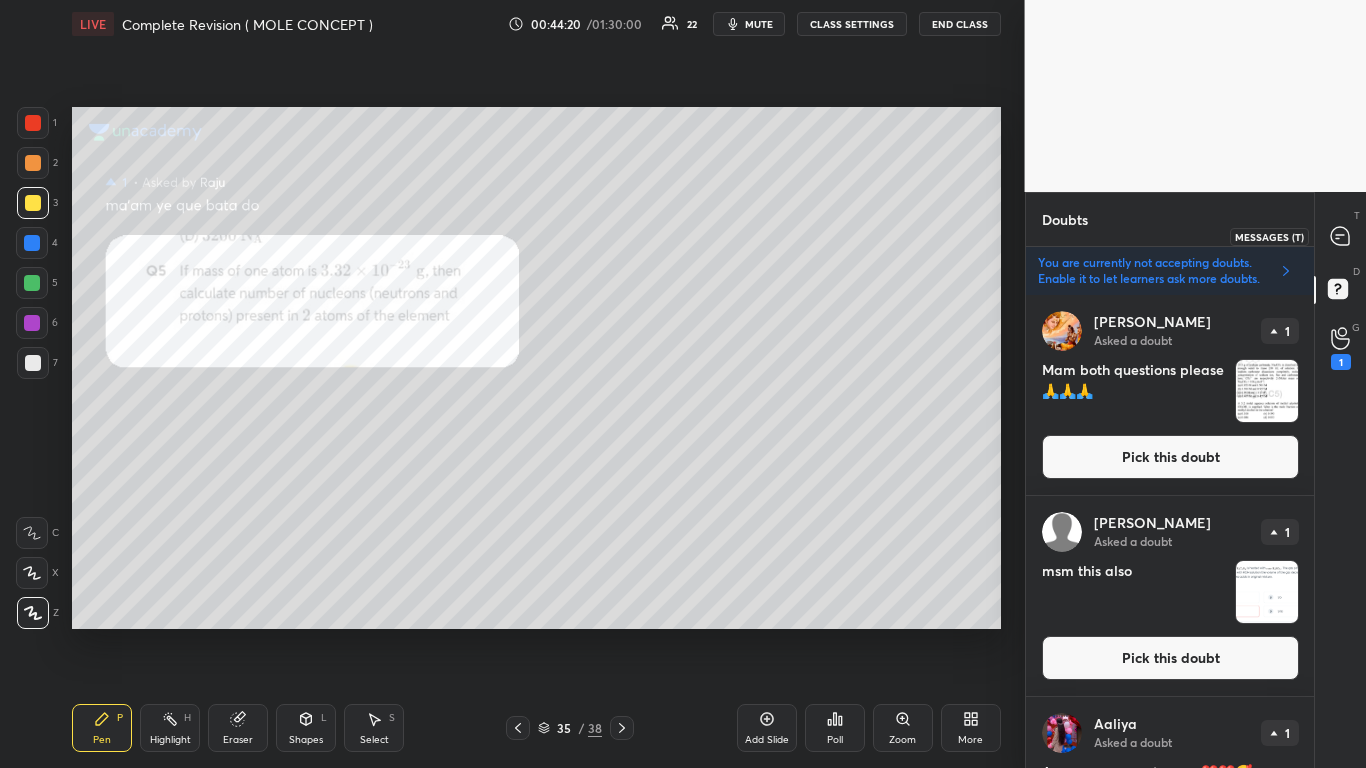 click 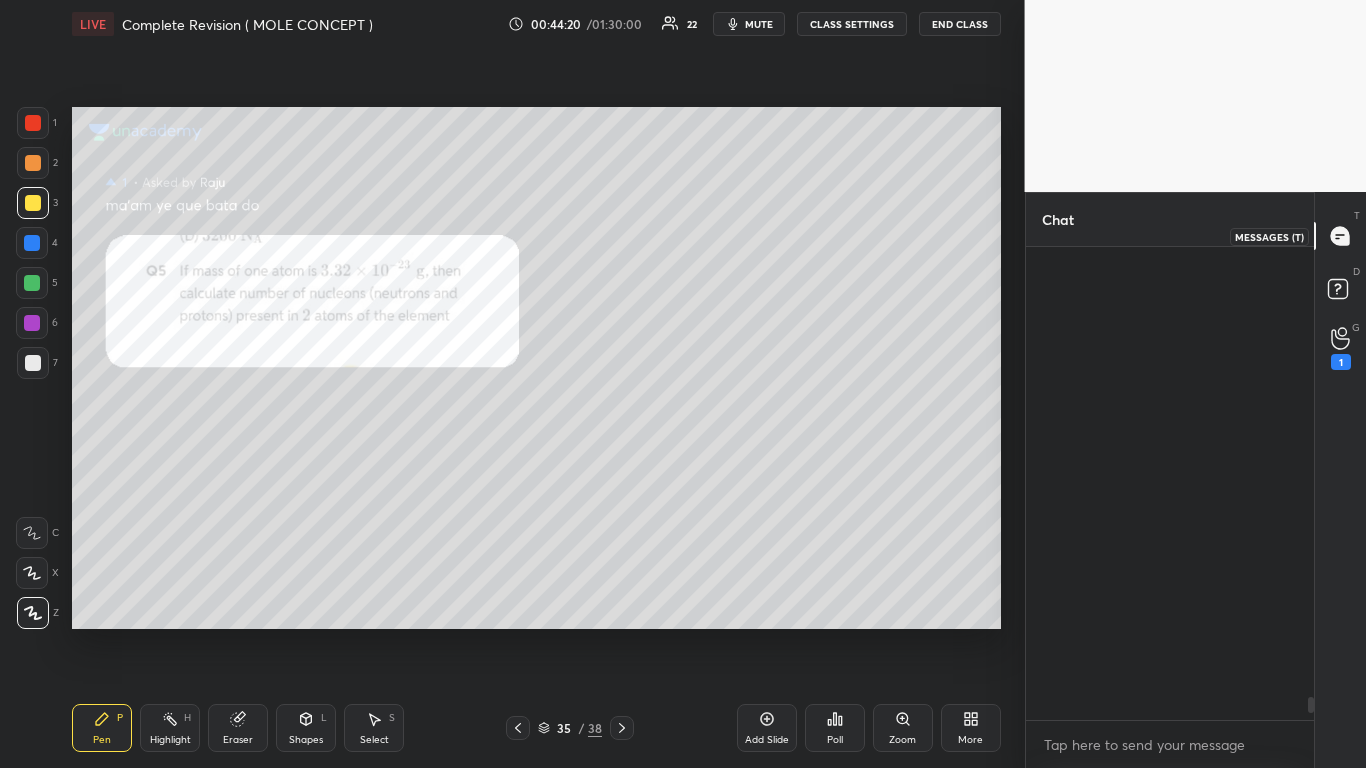 scroll, scrollTop: 9307, scrollLeft: 0, axis: vertical 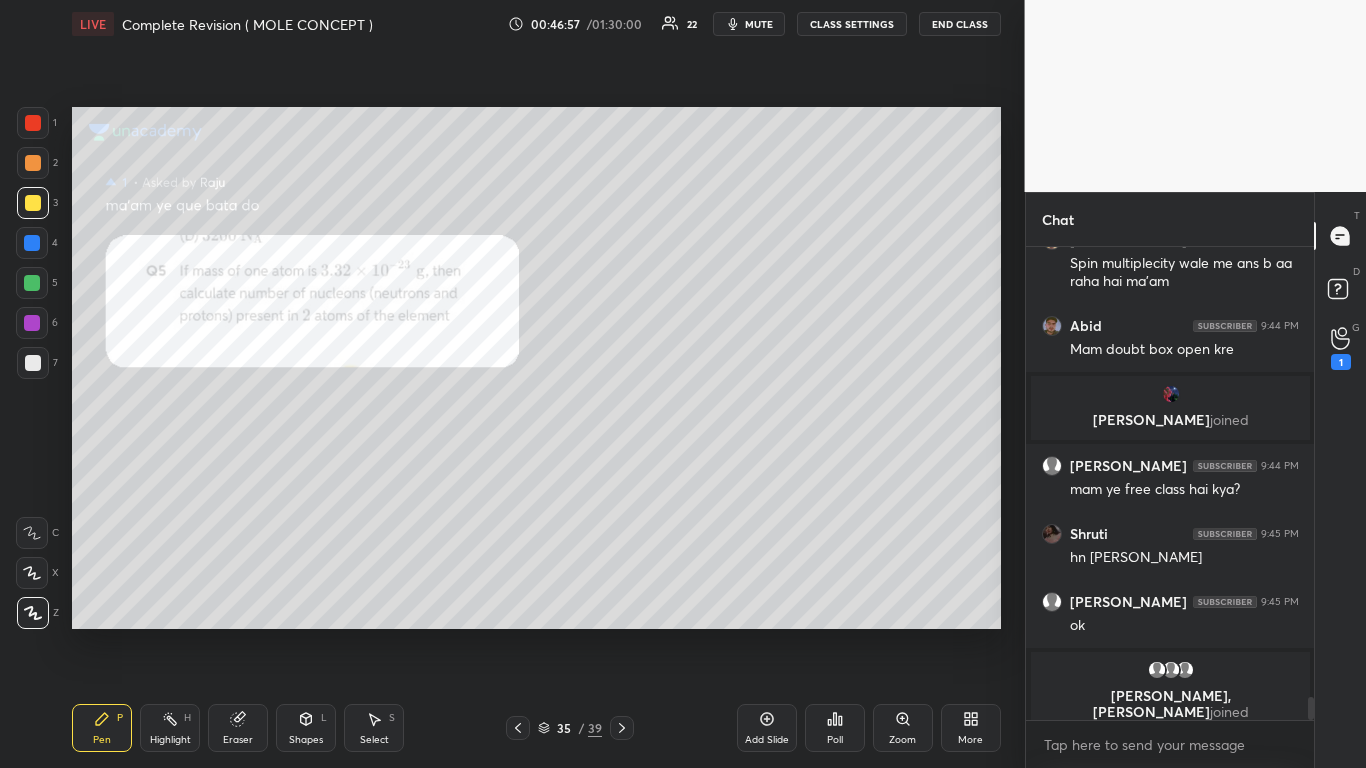 click at bounding box center [33, 163] 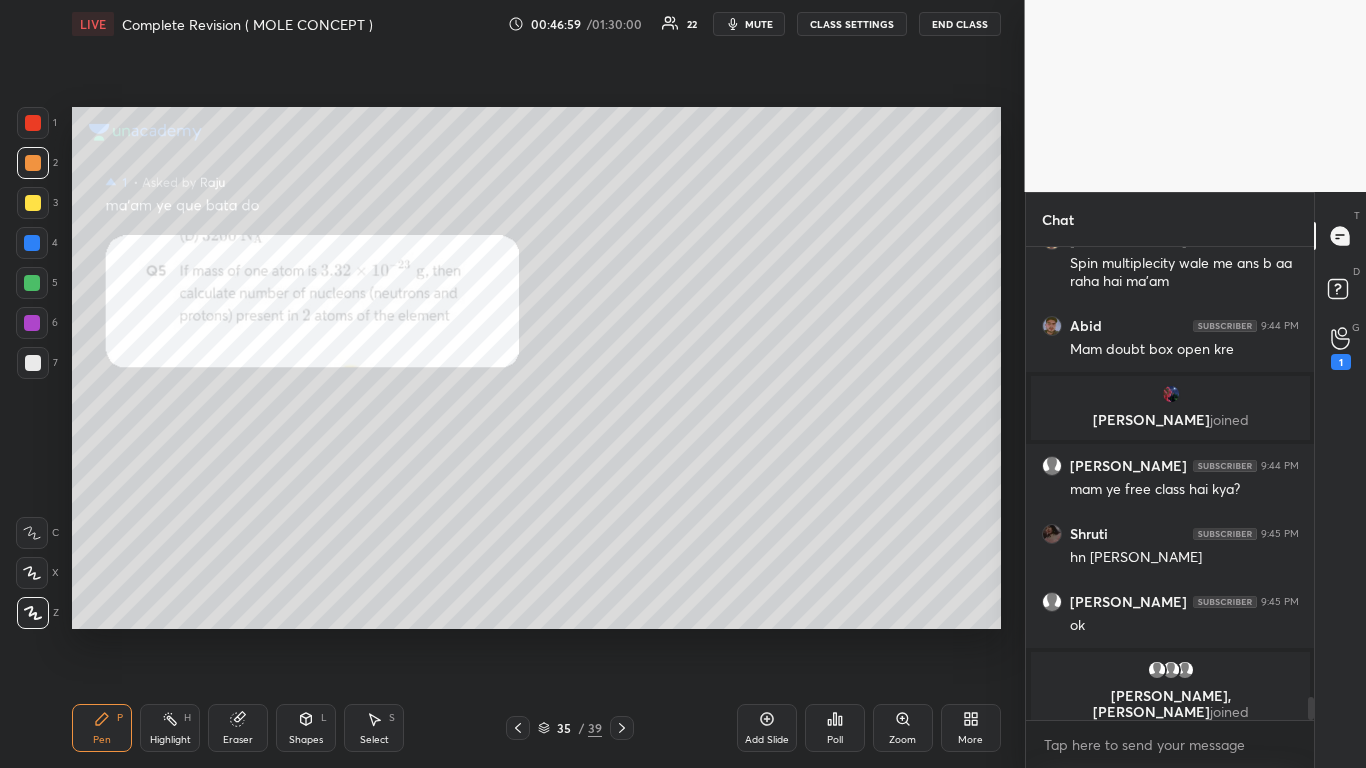 click 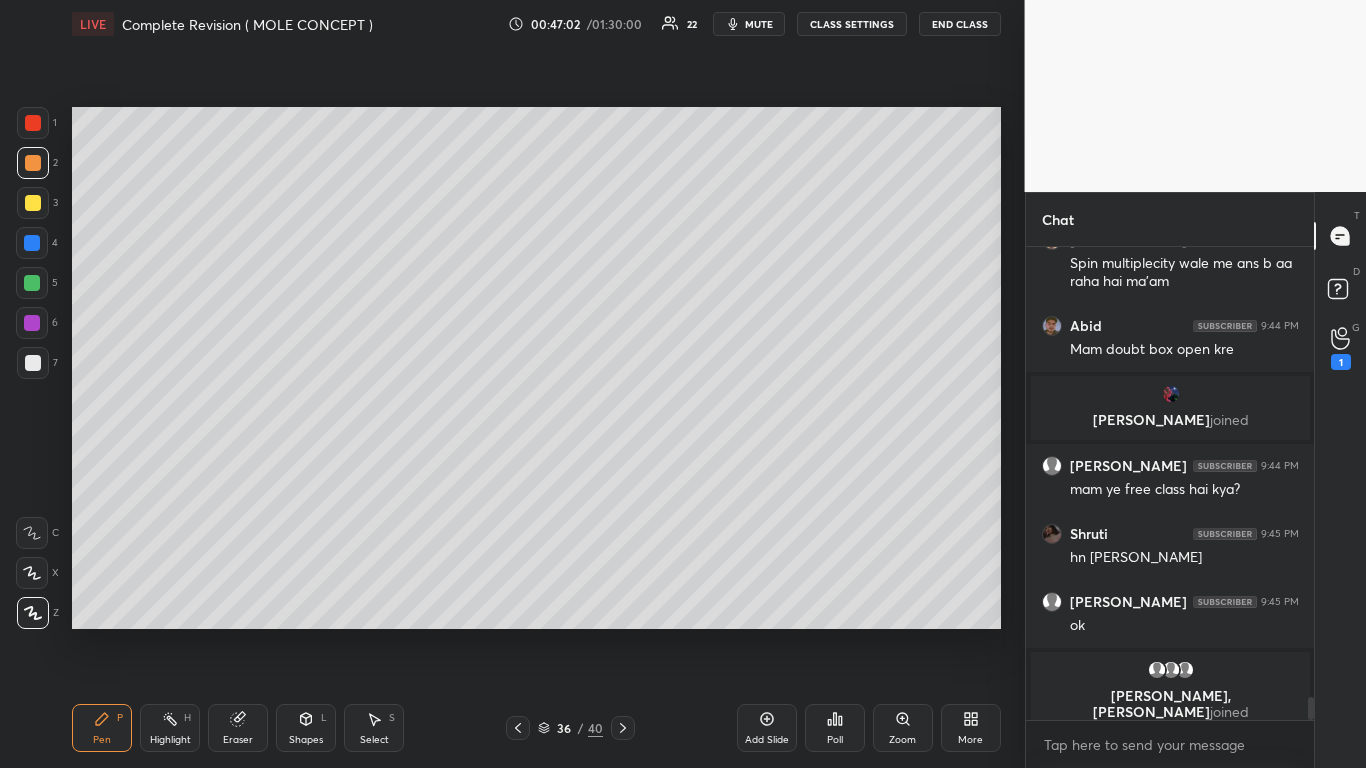 click at bounding box center [518, 728] 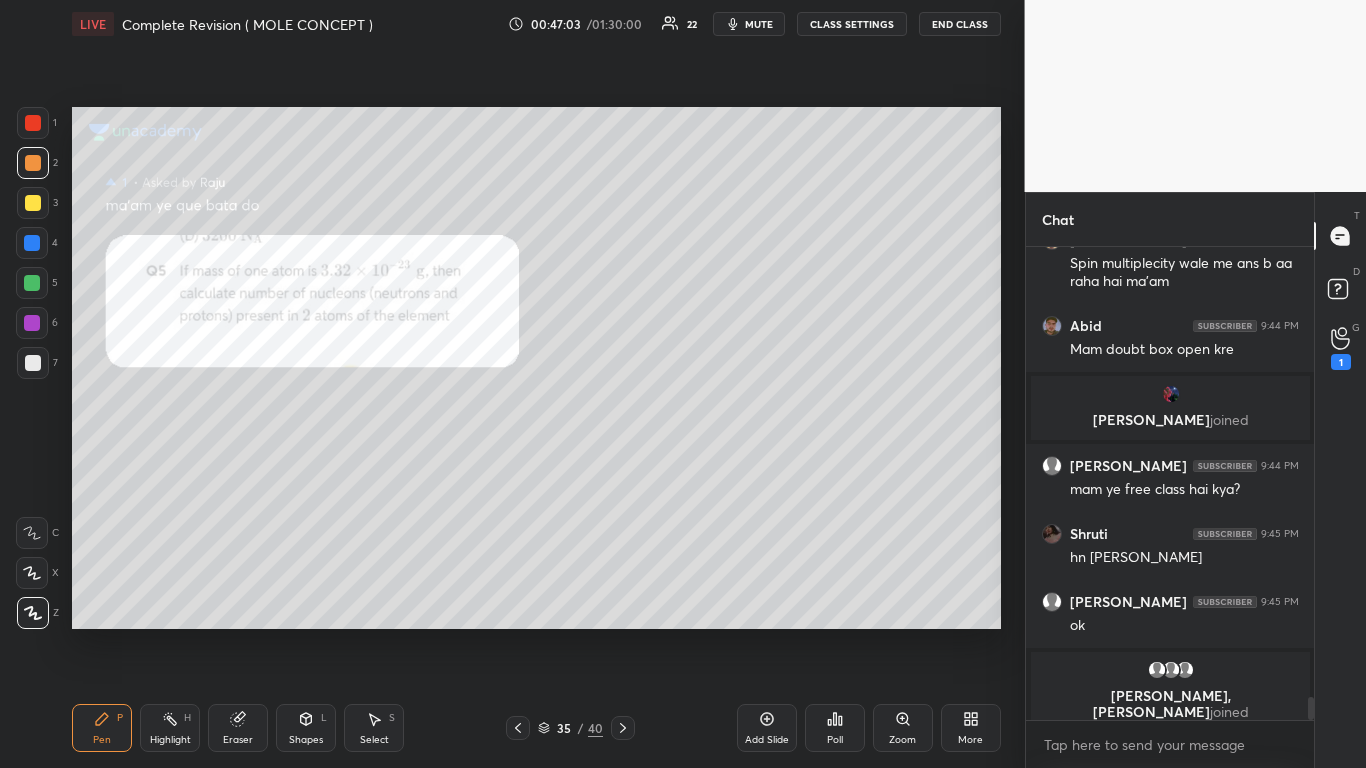 click 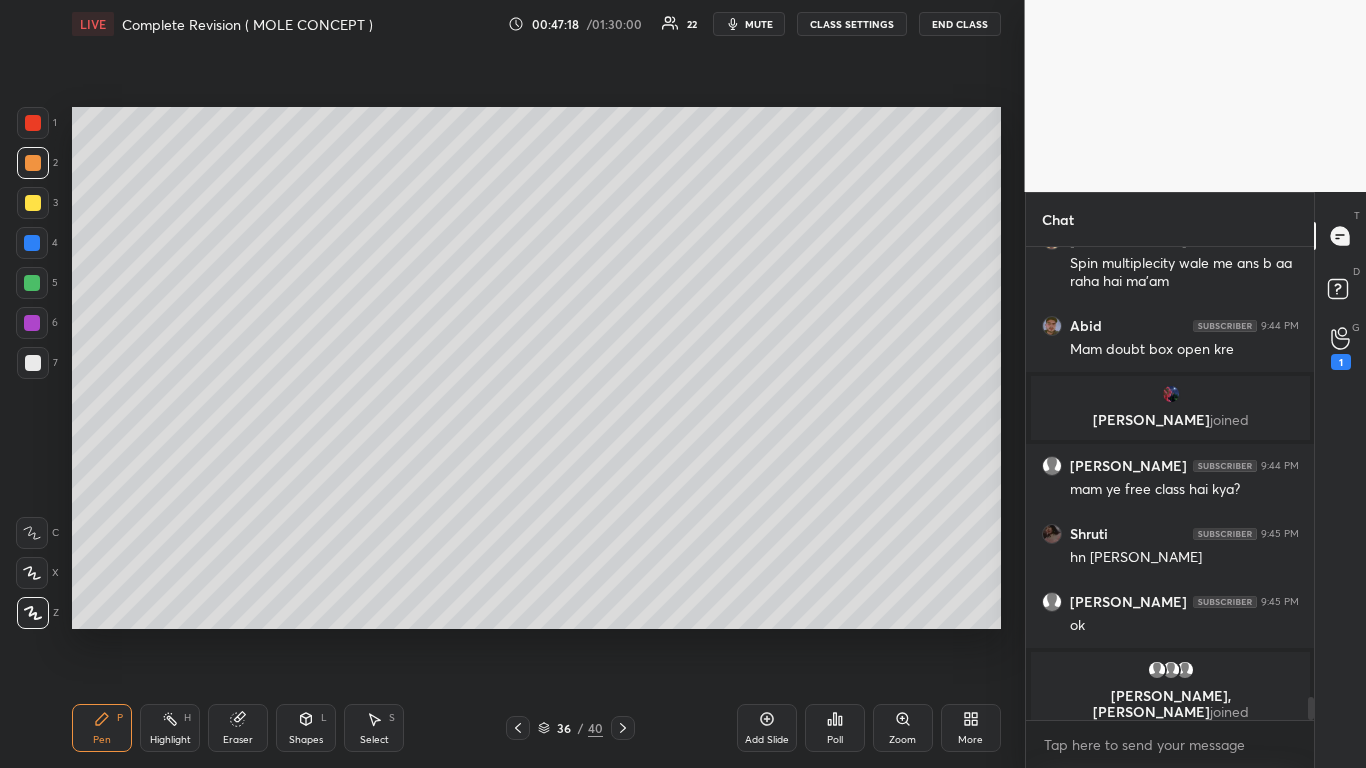 click 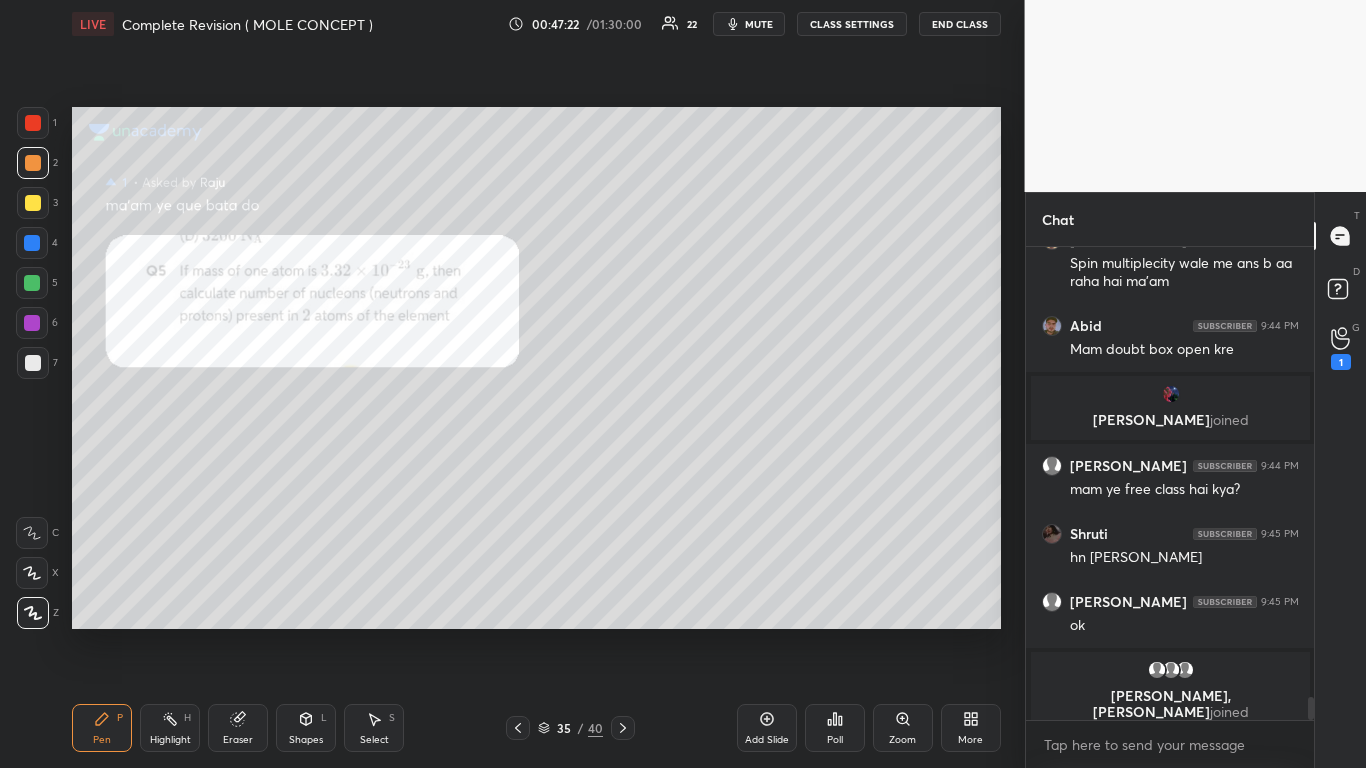 click 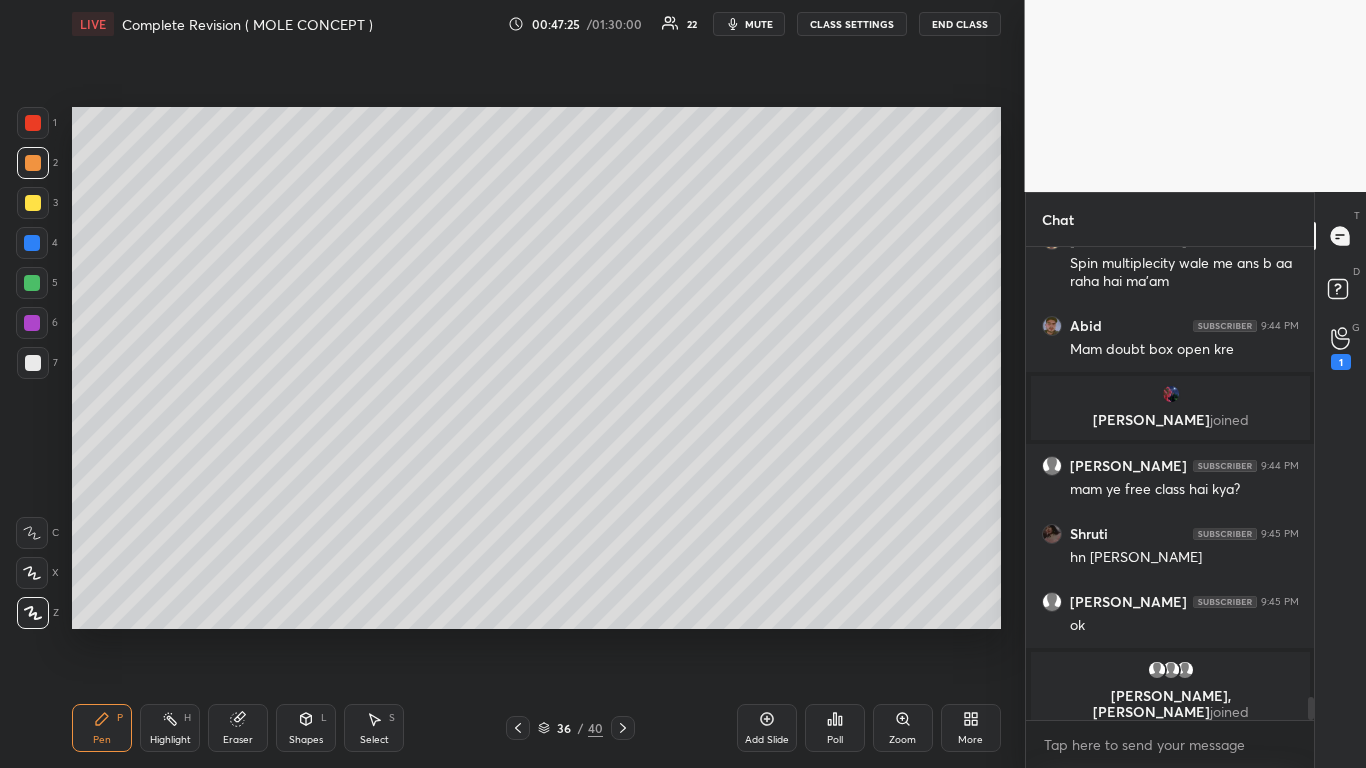 scroll, scrollTop: 9095, scrollLeft: 0, axis: vertical 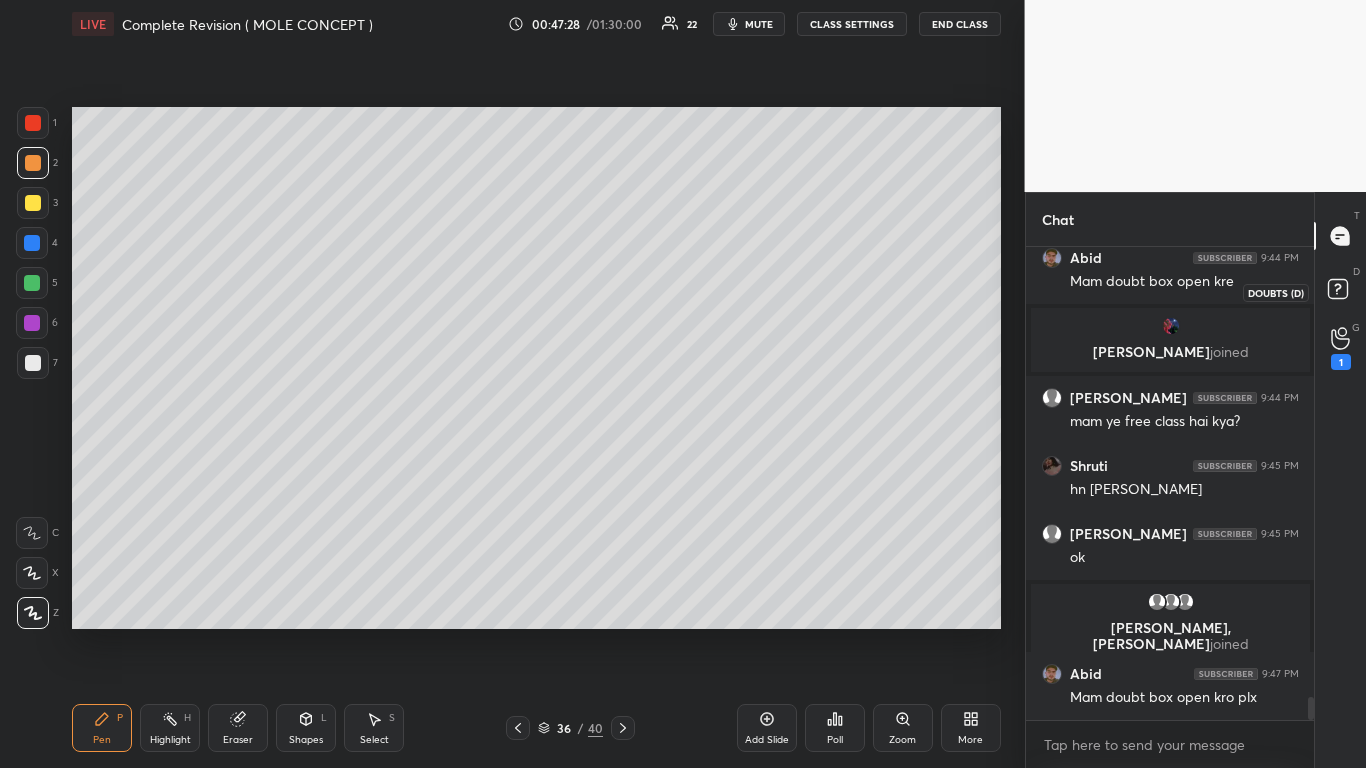 click 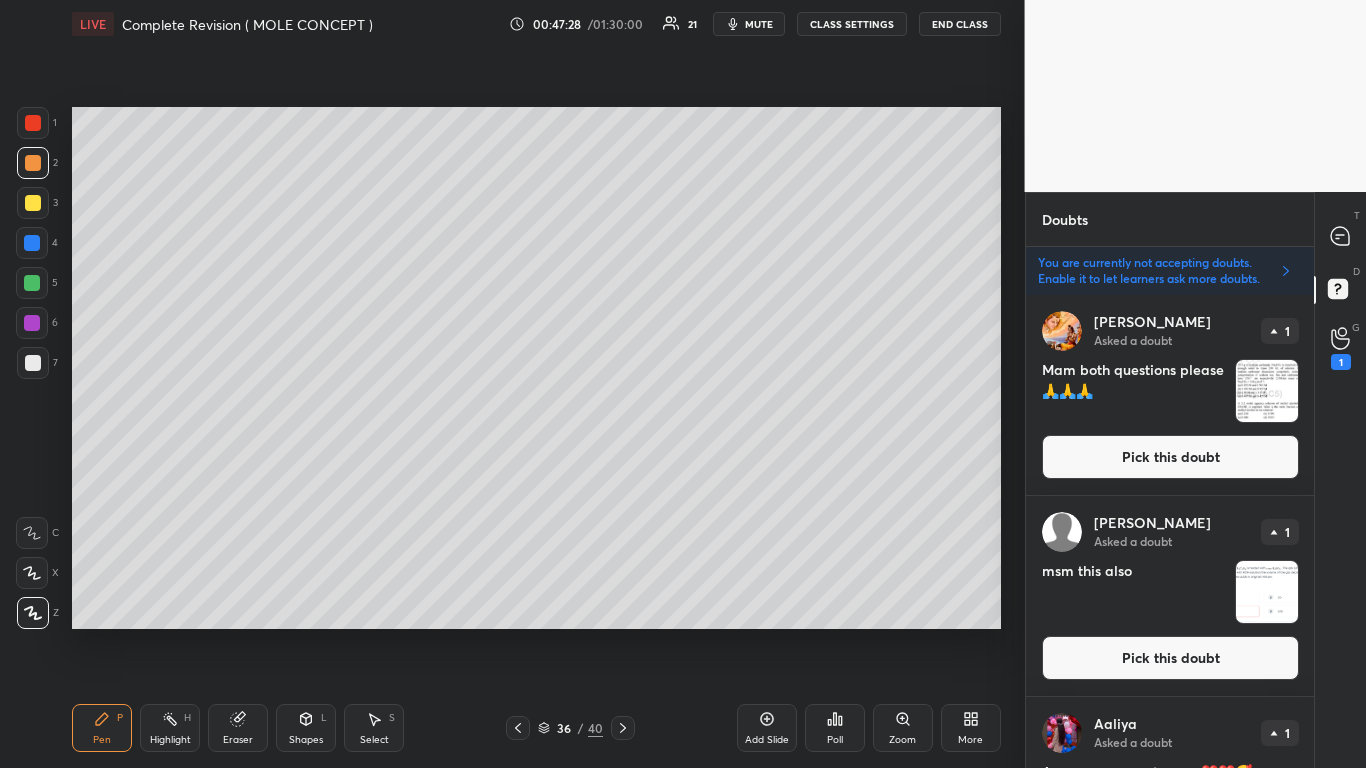 scroll, scrollTop: 467, scrollLeft: 282, axis: both 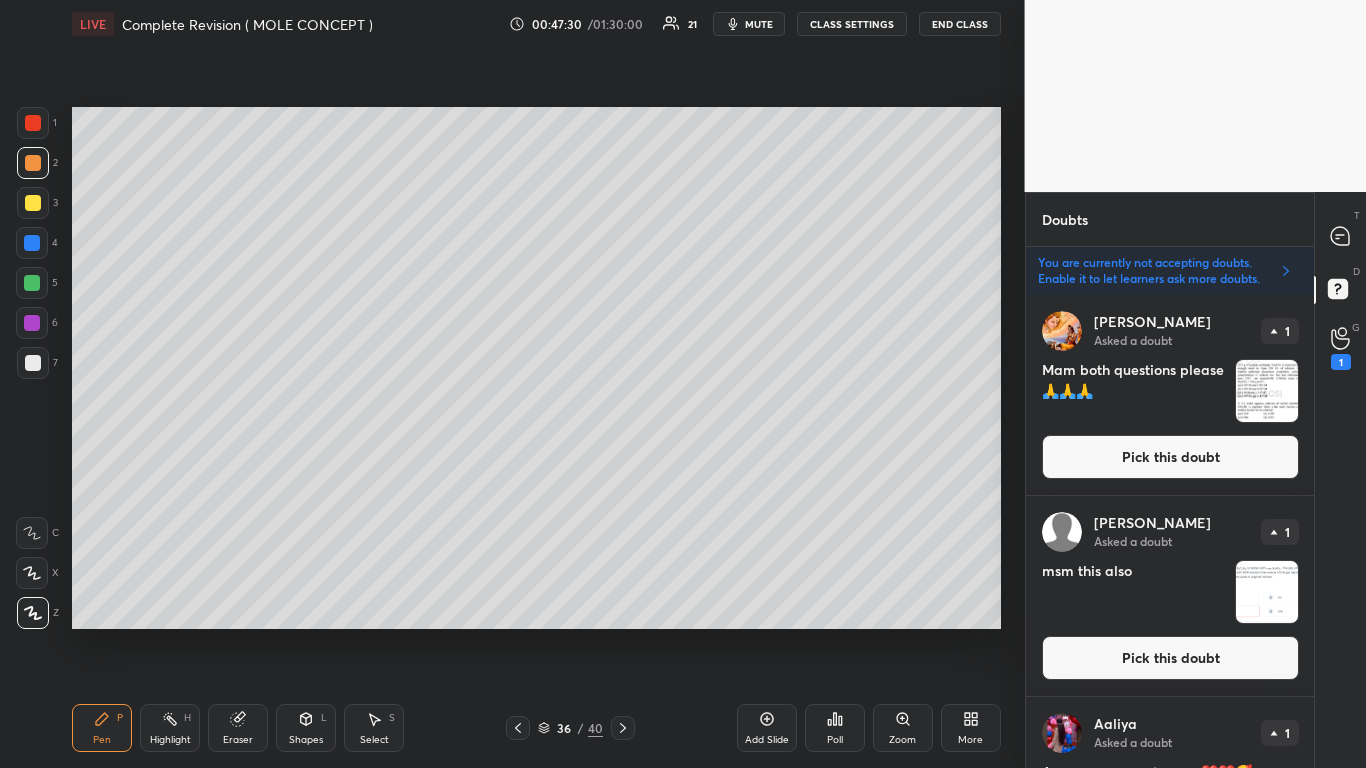 click on "CLASS SETTINGS" at bounding box center (852, 24) 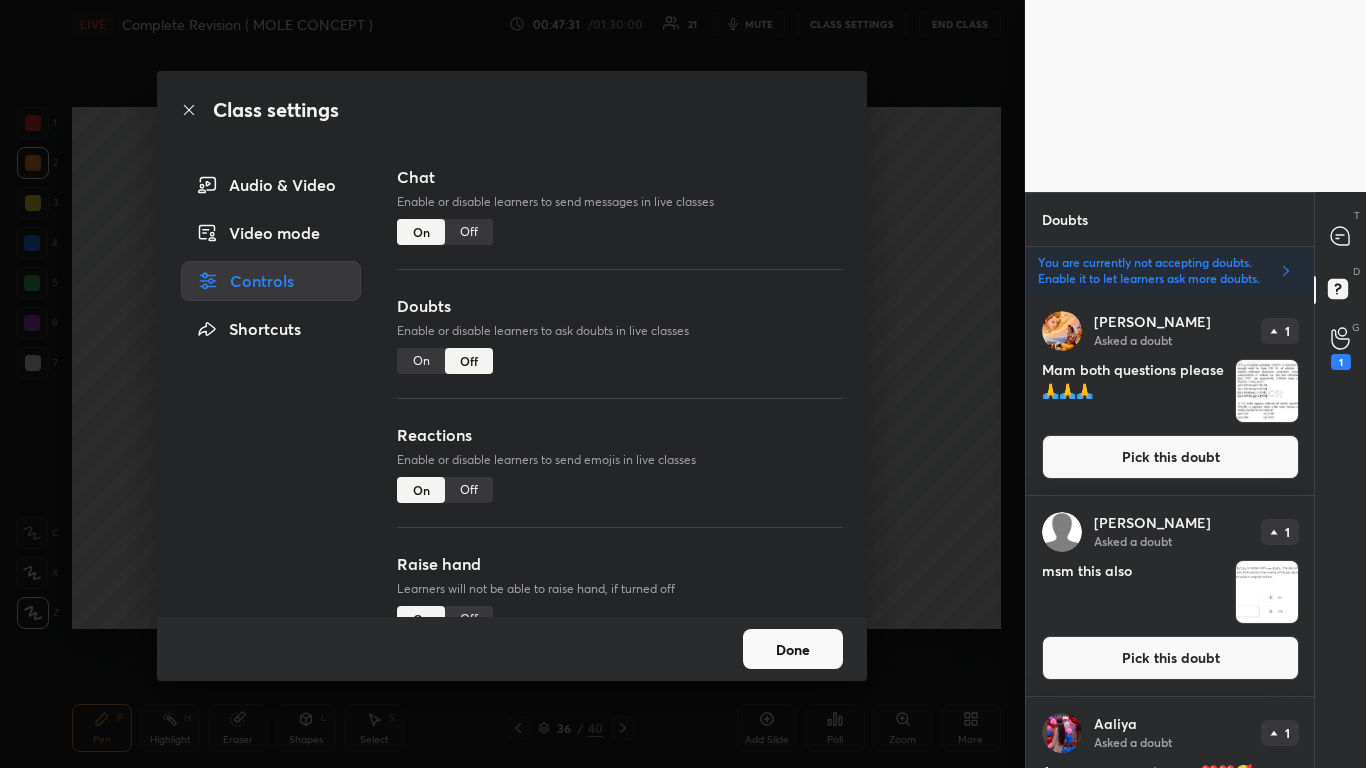 click on "On" at bounding box center (421, 361) 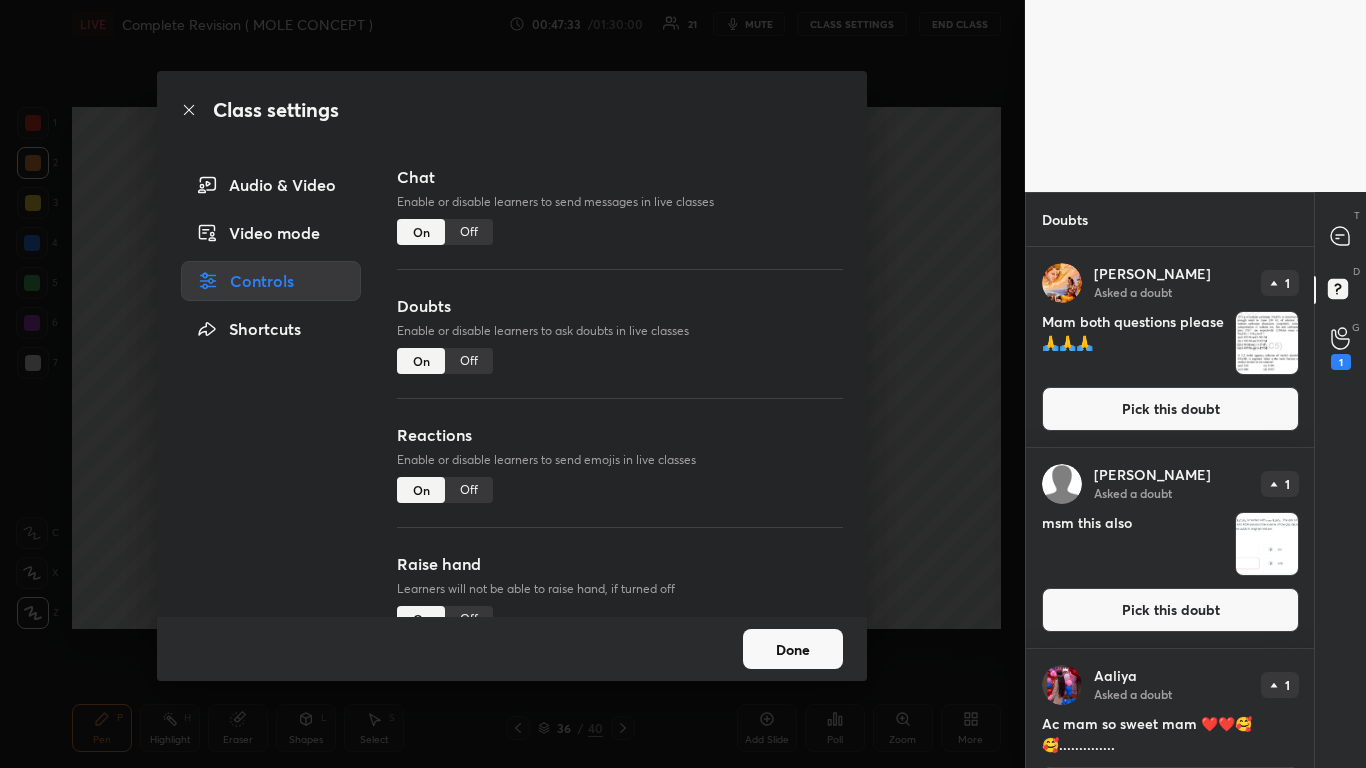 click on "T Messages (T) D Doubts (D) G Raise Hand (G) 1" at bounding box center [1340, 480] 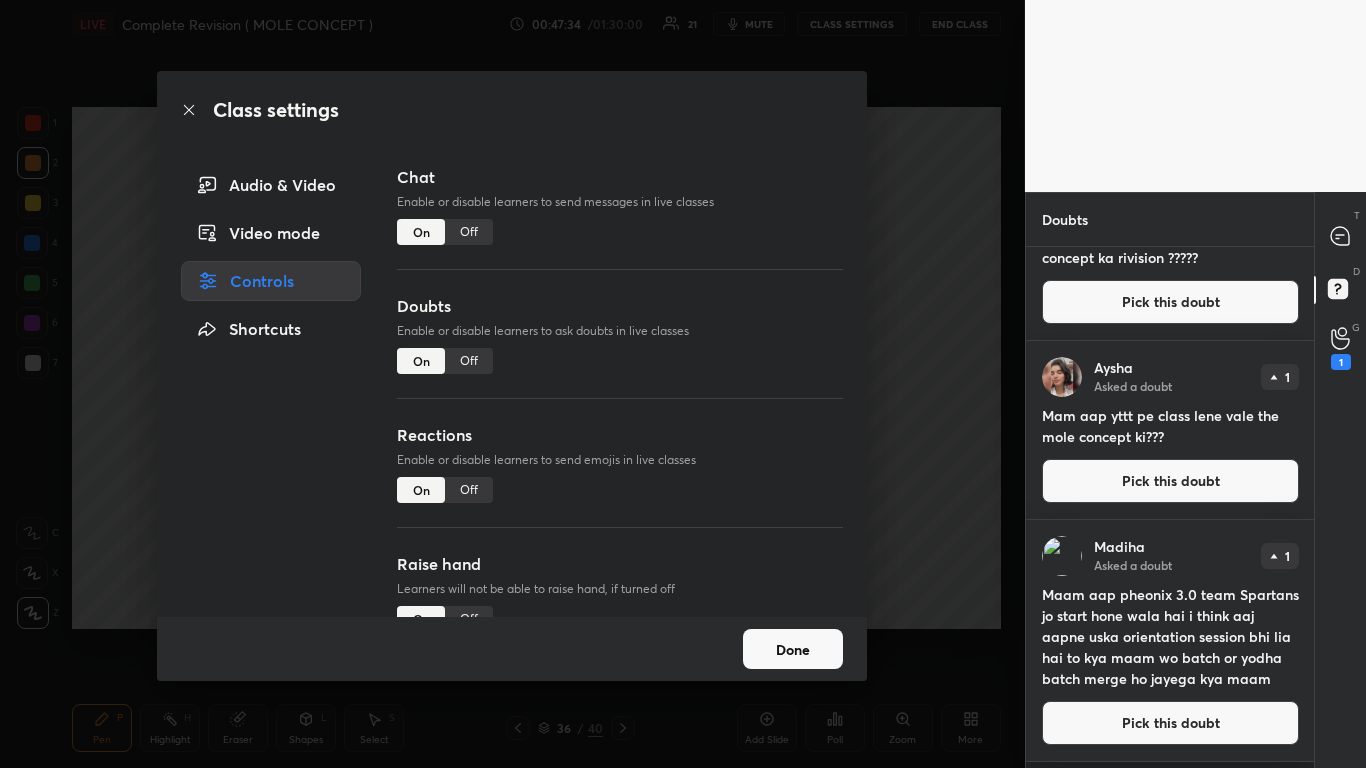 scroll, scrollTop: 681, scrollLeft: 0, axis: vertical 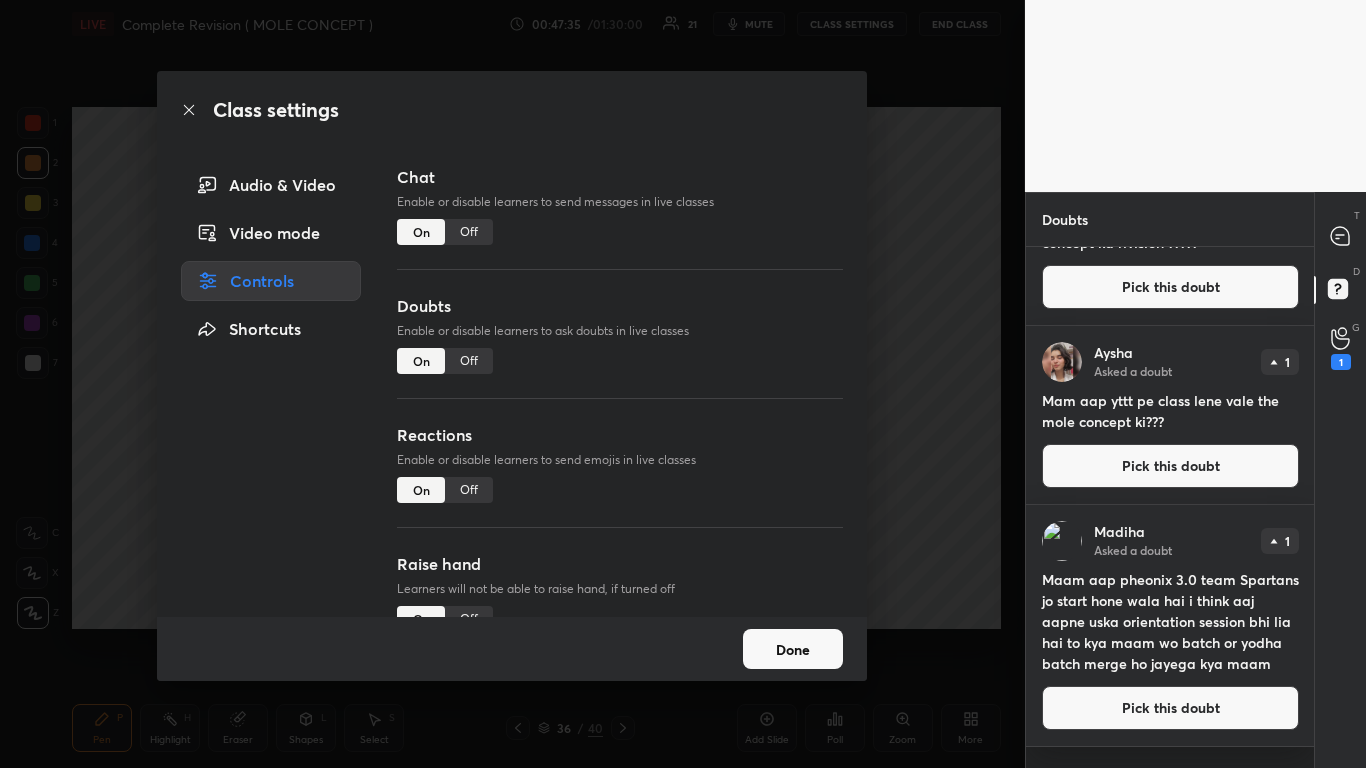 click on "Done" at bounding box center [793, 649] 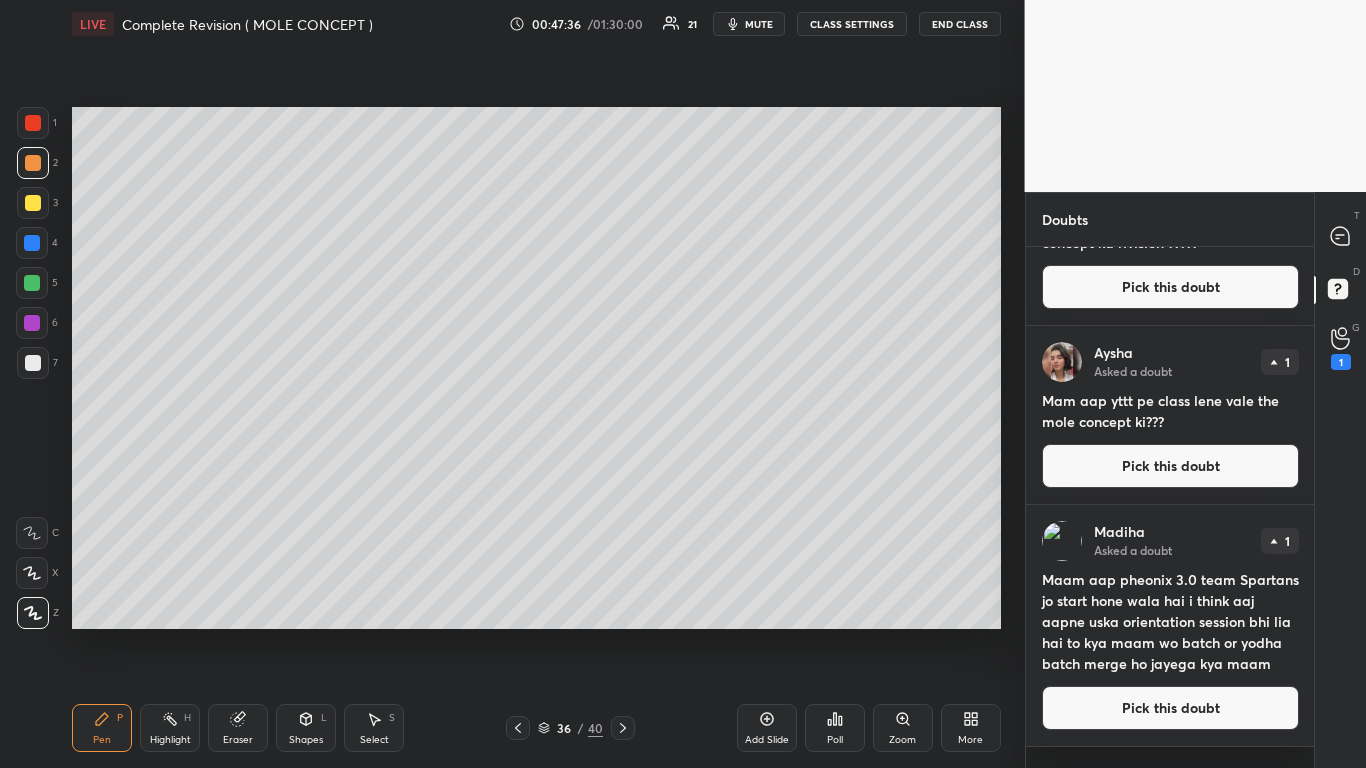 click on "Pick this doubt" at bounding box center [1170, 708] 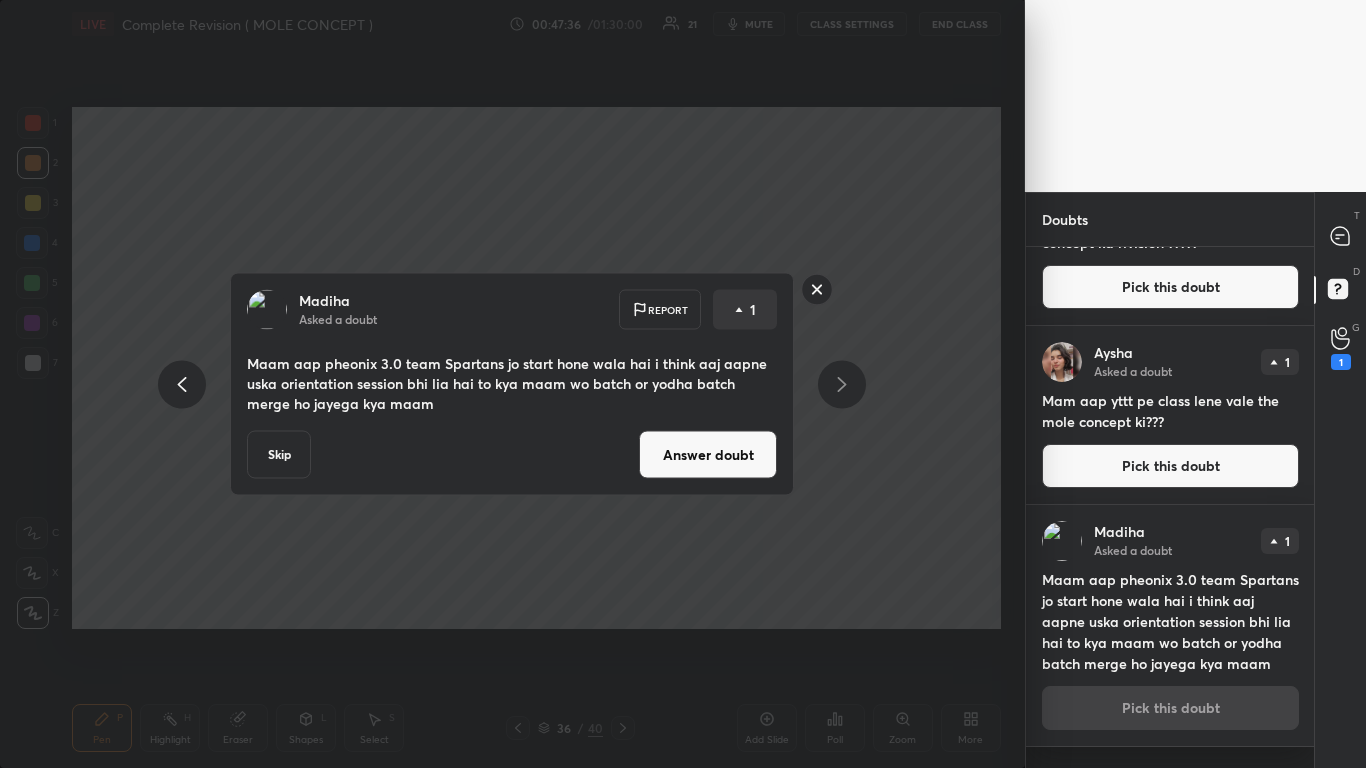 click on "Answer doubt" at bounding box center (708, 455) 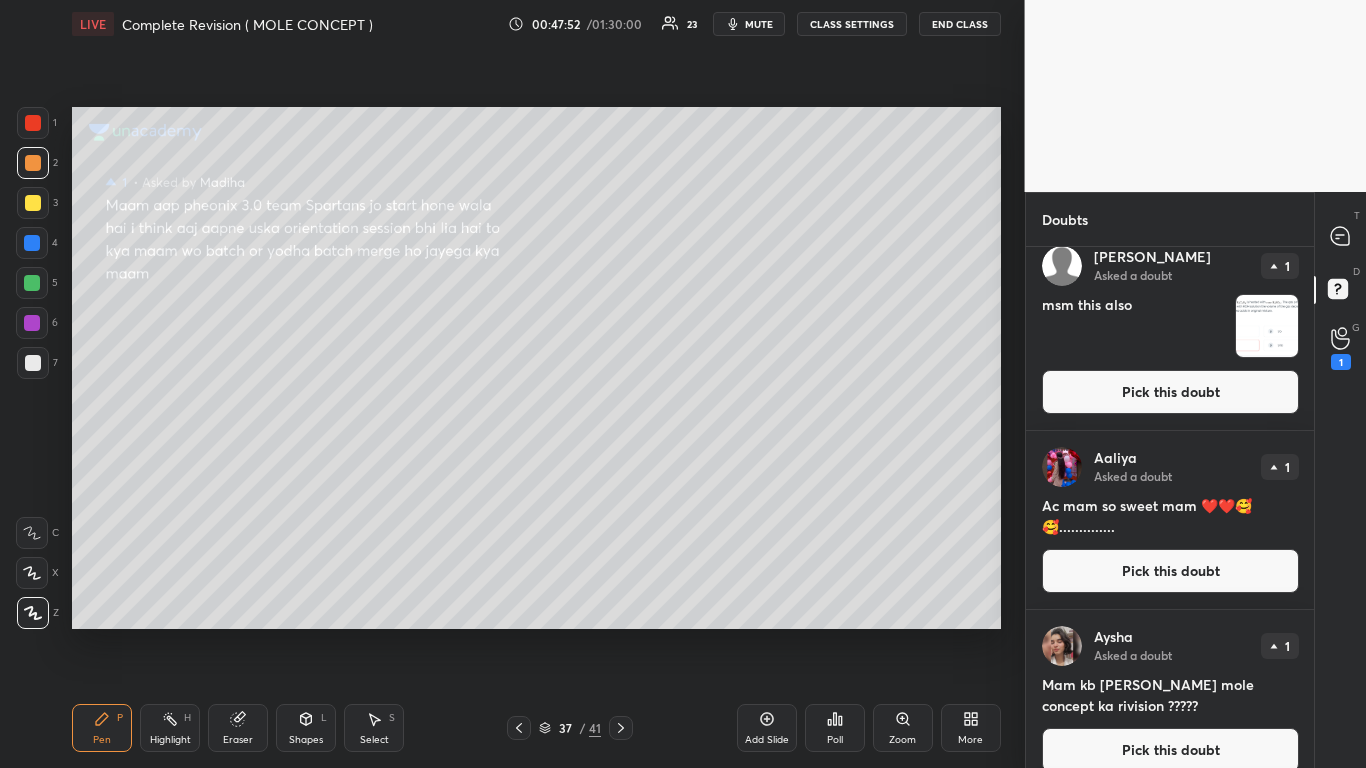 scroll, scrollTop: 269, scrollLeft: 0, axis: vertical 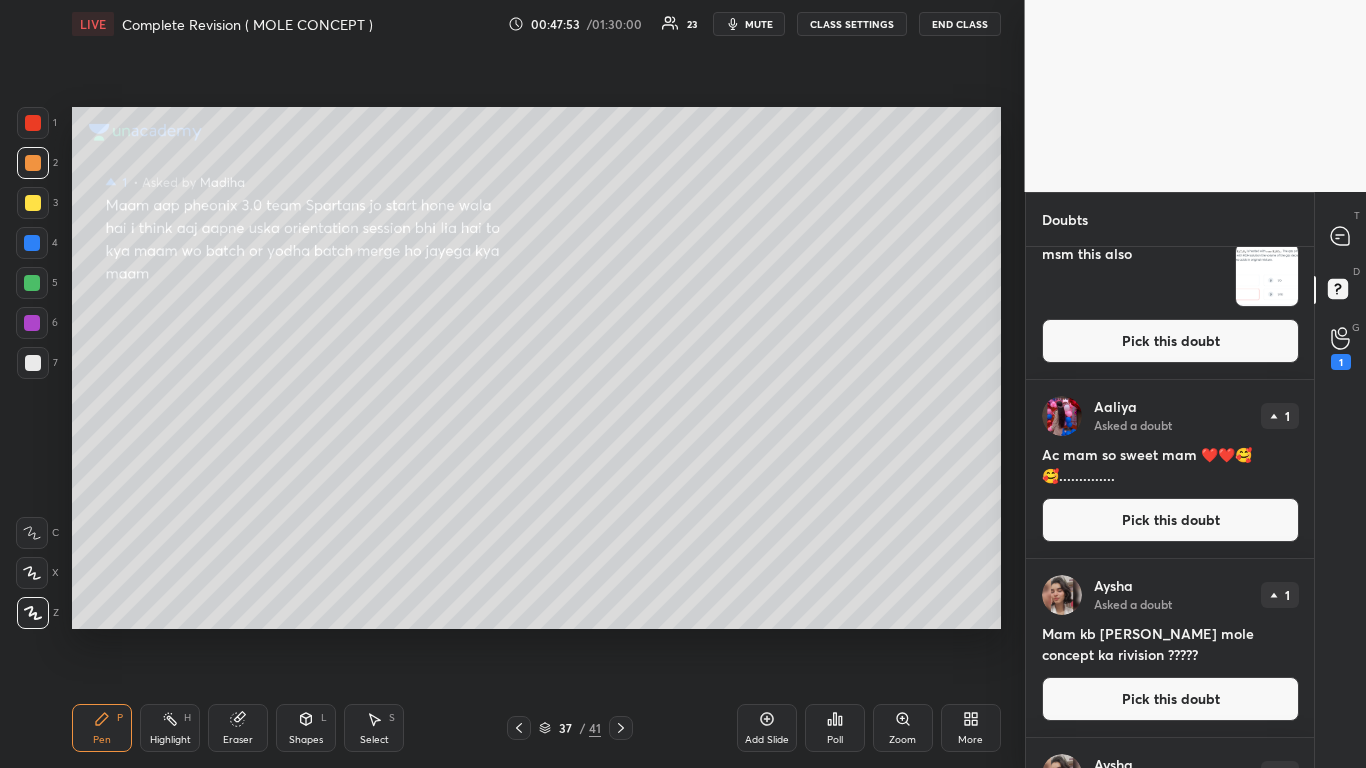 click on "Pick this doubt" at bounding box center [1170, 520] 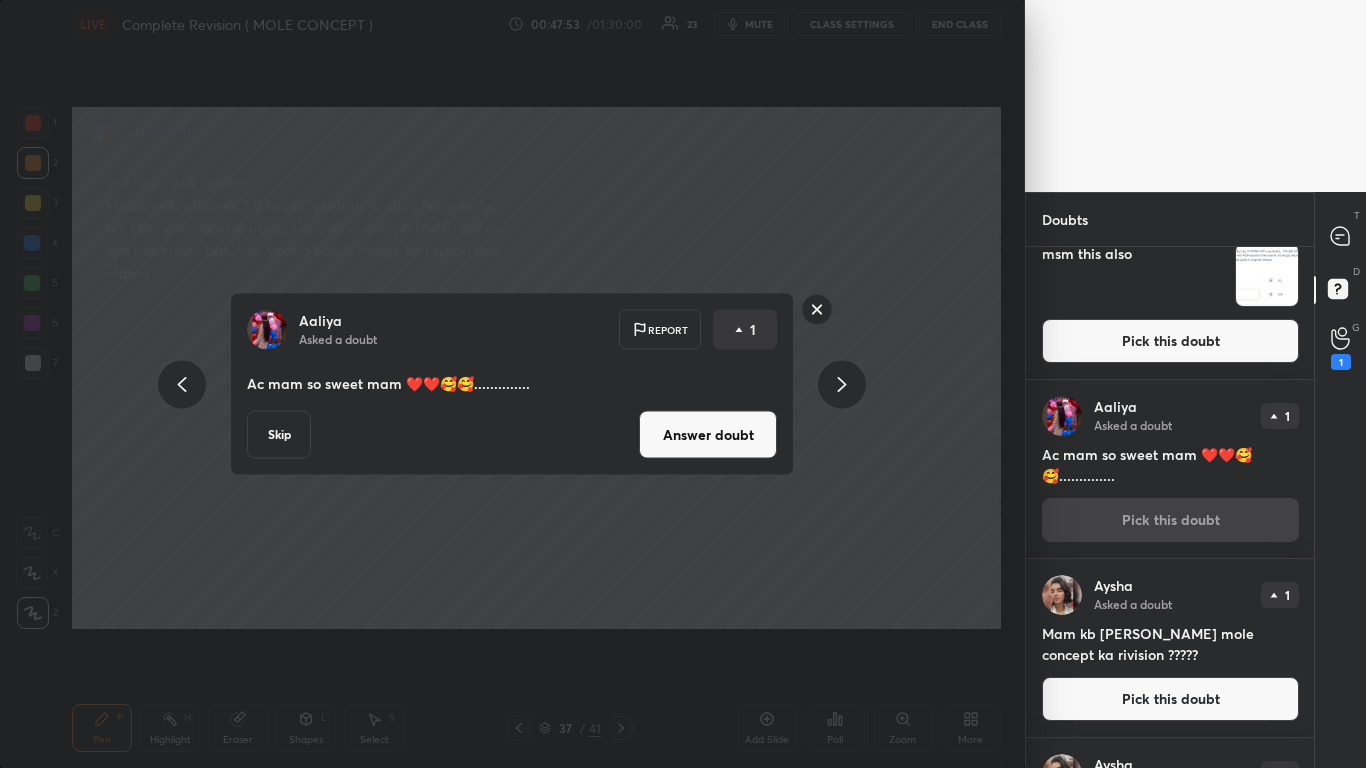 click on "Answer doubt" at bounding box center [708, 435] 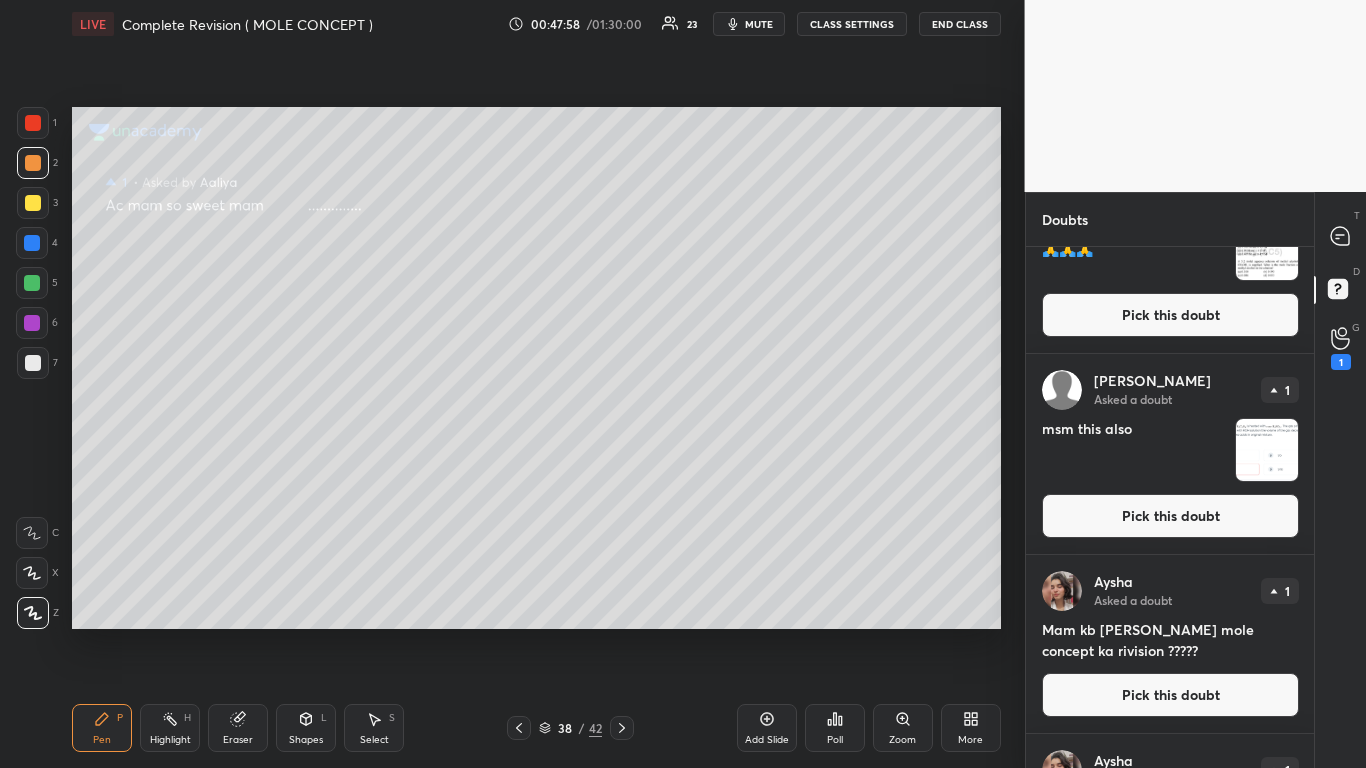 scroll, scrollTop: 140, scrollLeft: 0, axis: vertical 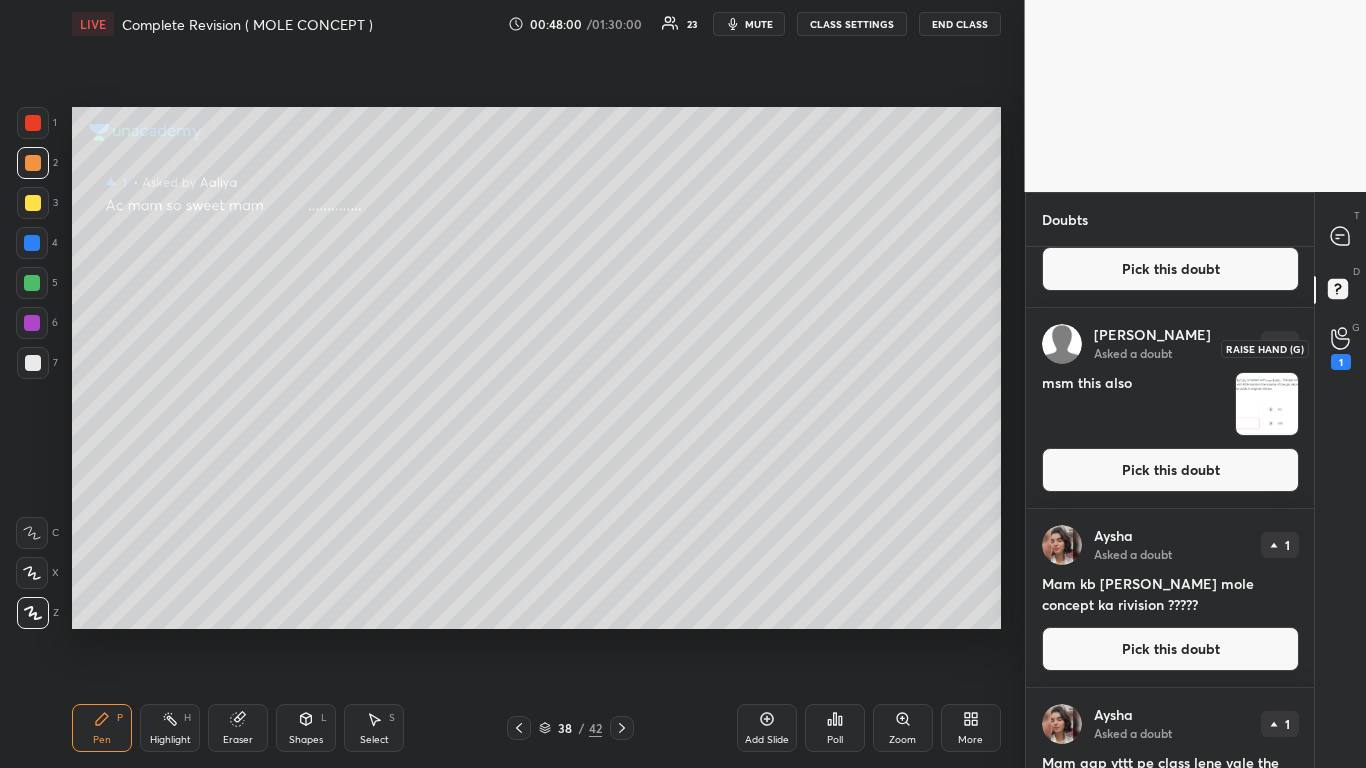 click on "1" at bounding box center [1341, 362] 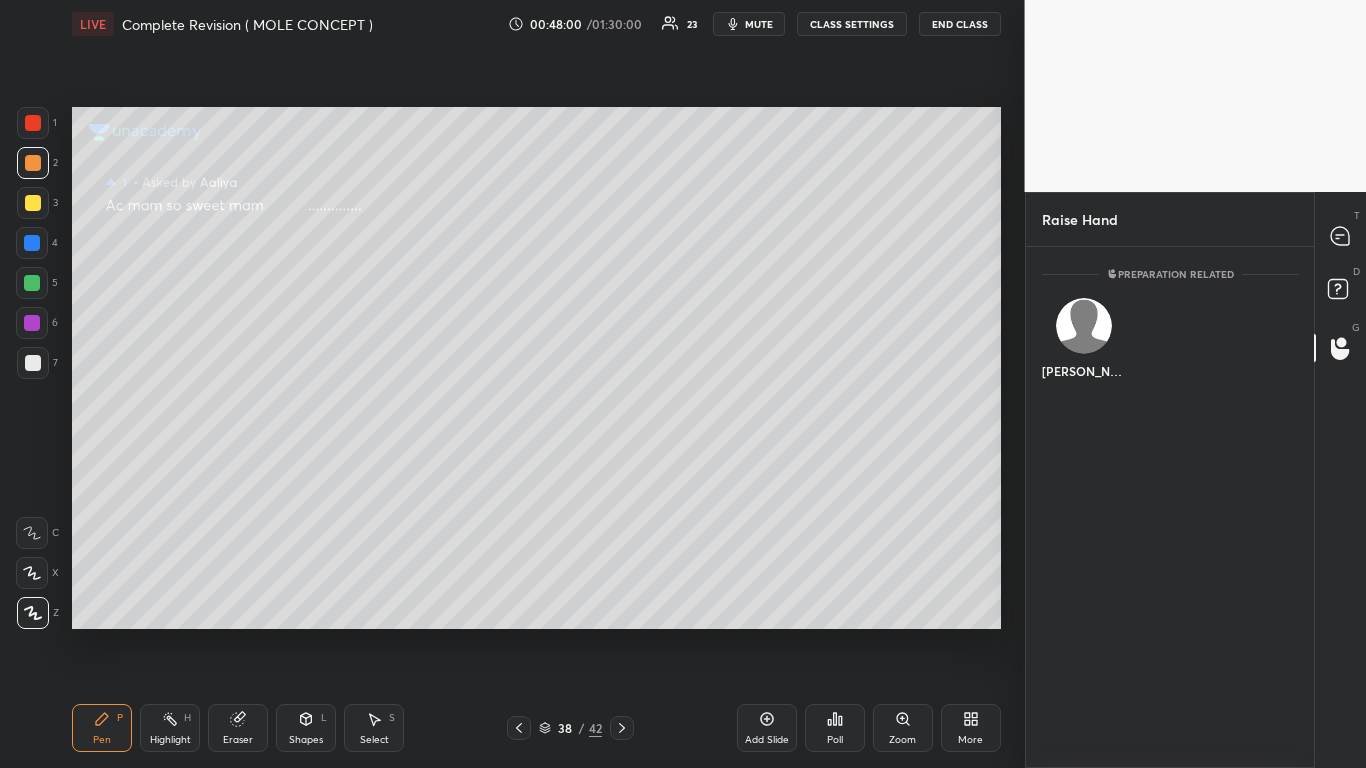 scroll, scrollTop: 515, scrollLeft: 282, axis: both 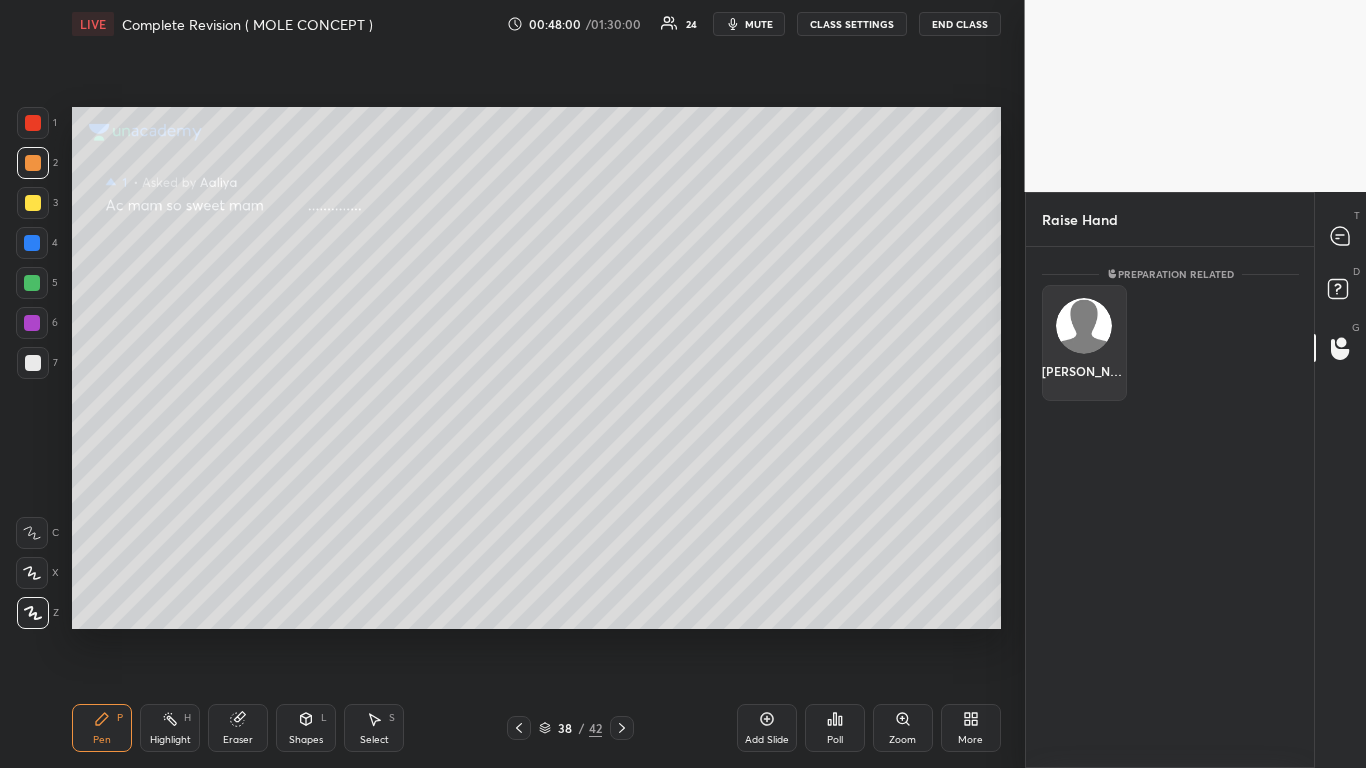 click on "[PERSON_NAME]" at bounding box center (1084, 343) 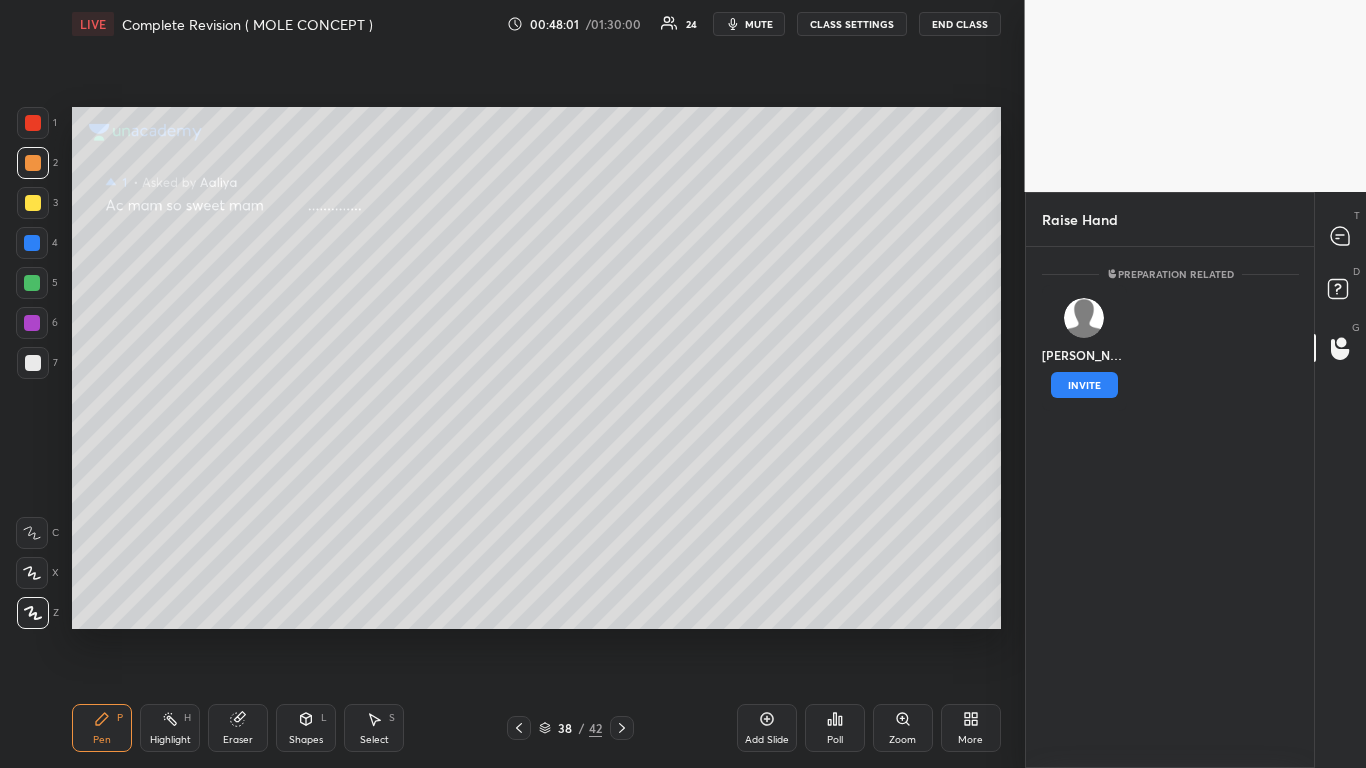 click on "INVITE" at bounding box center [1084, 385] 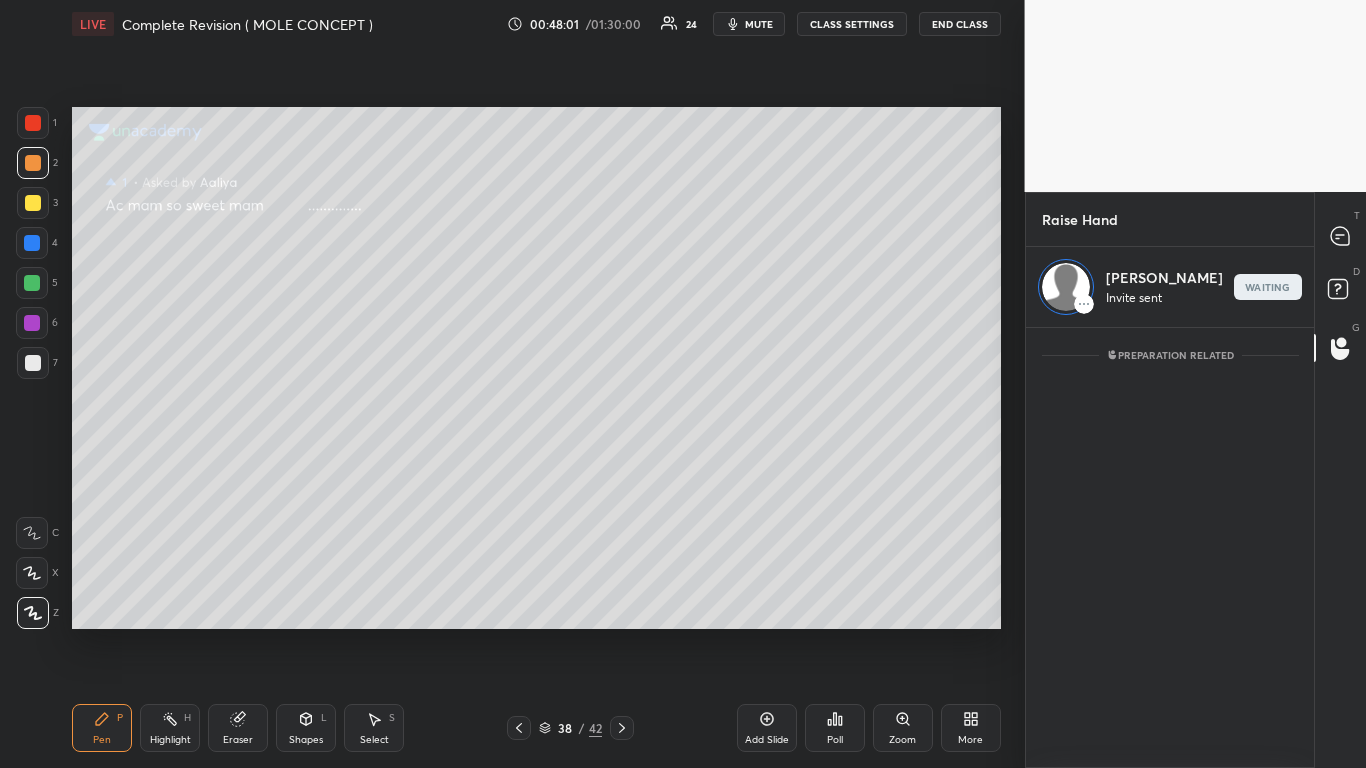 scroll, scrollTop: 434, scrollLeft: 282, axis: both 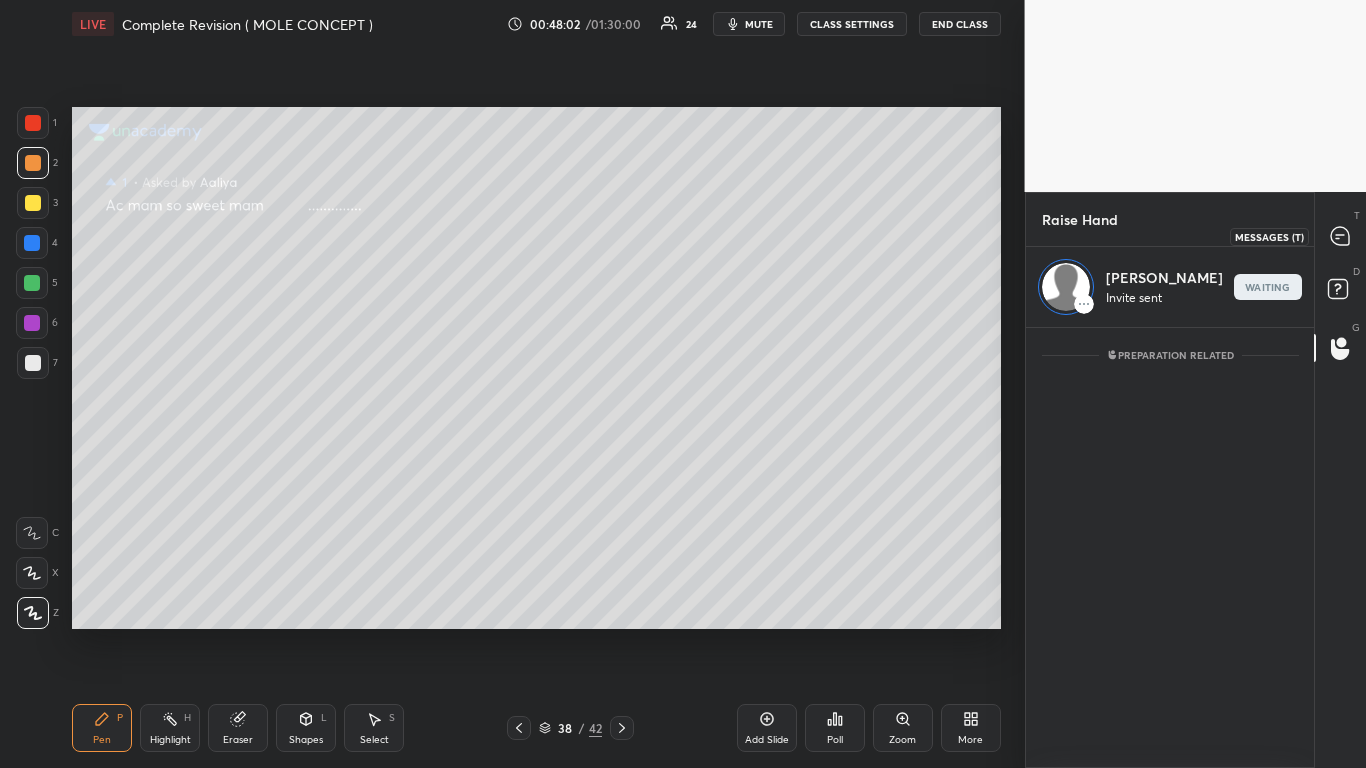 click at bounding box center [1341, 236] 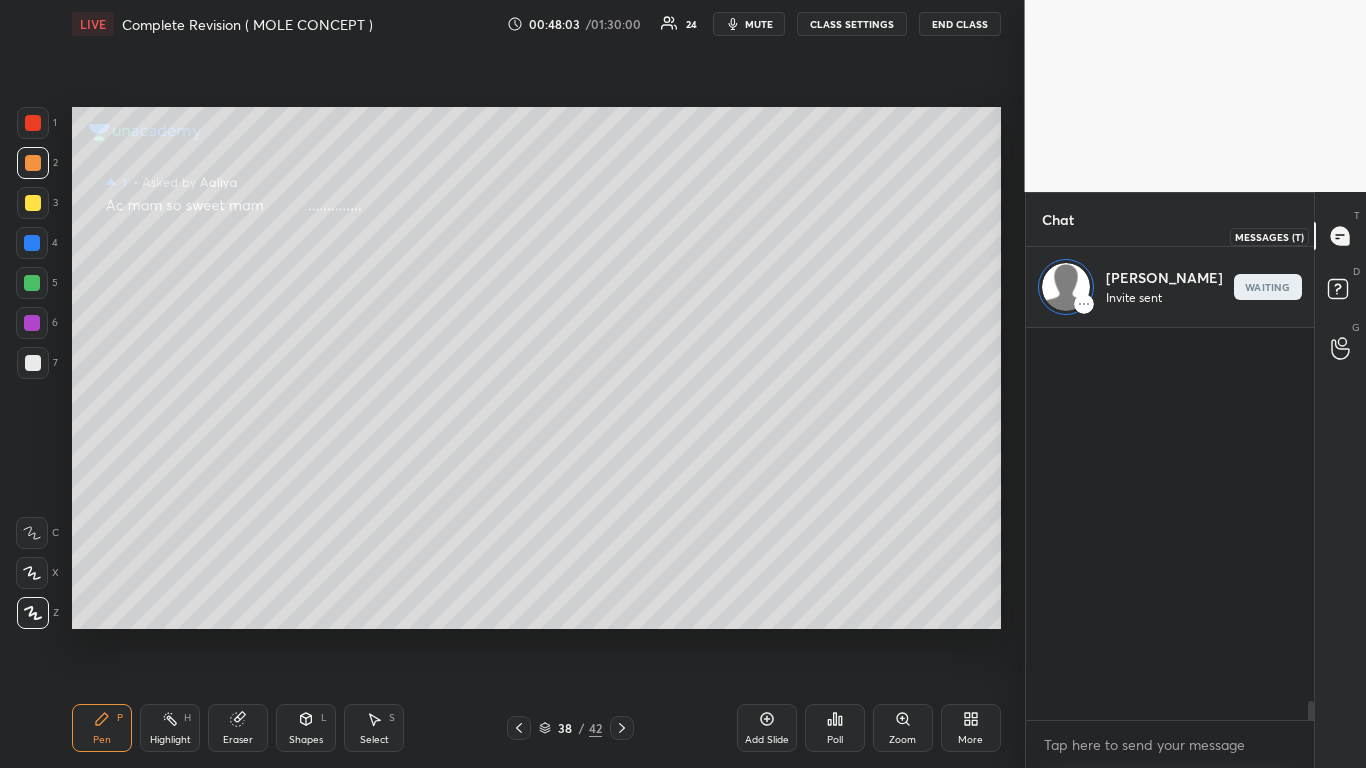 scroll, scrollTop: 434, scrollLeft: 282, axis: both 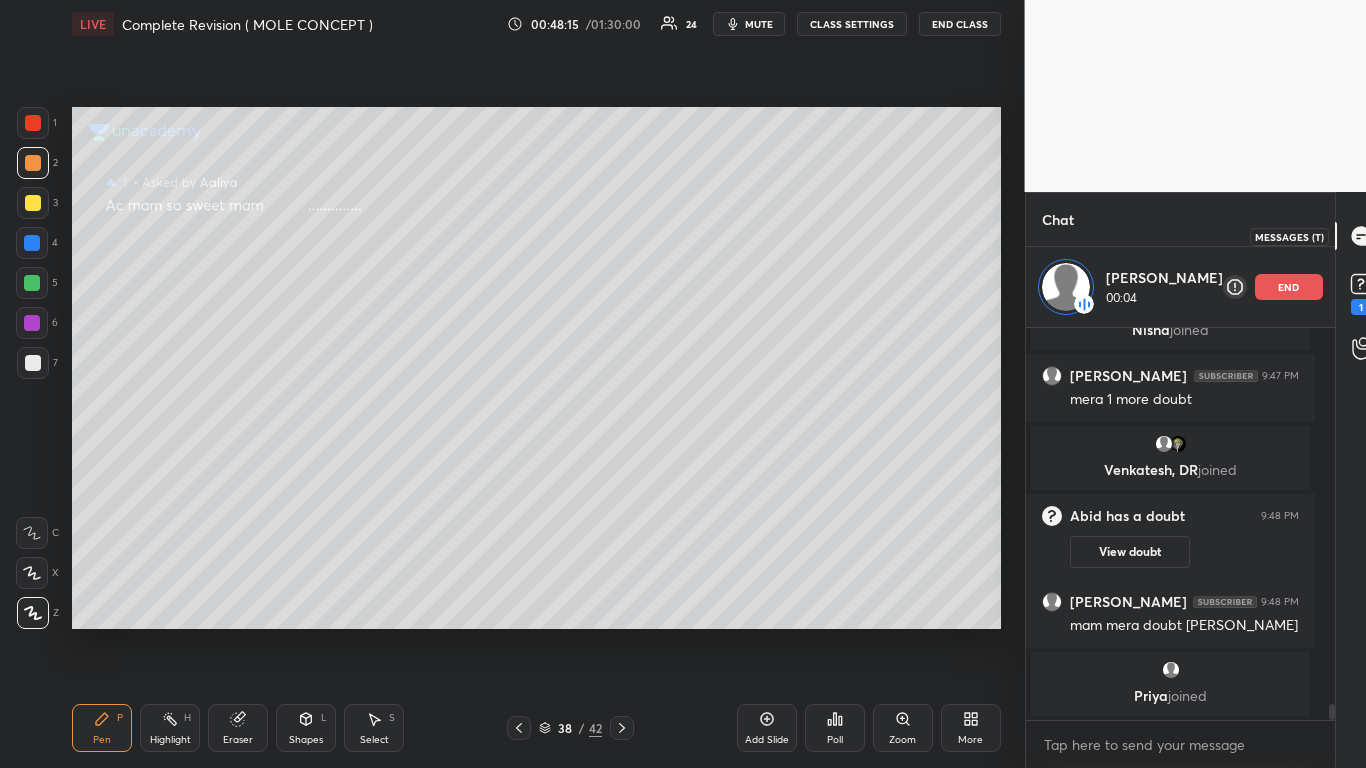 click 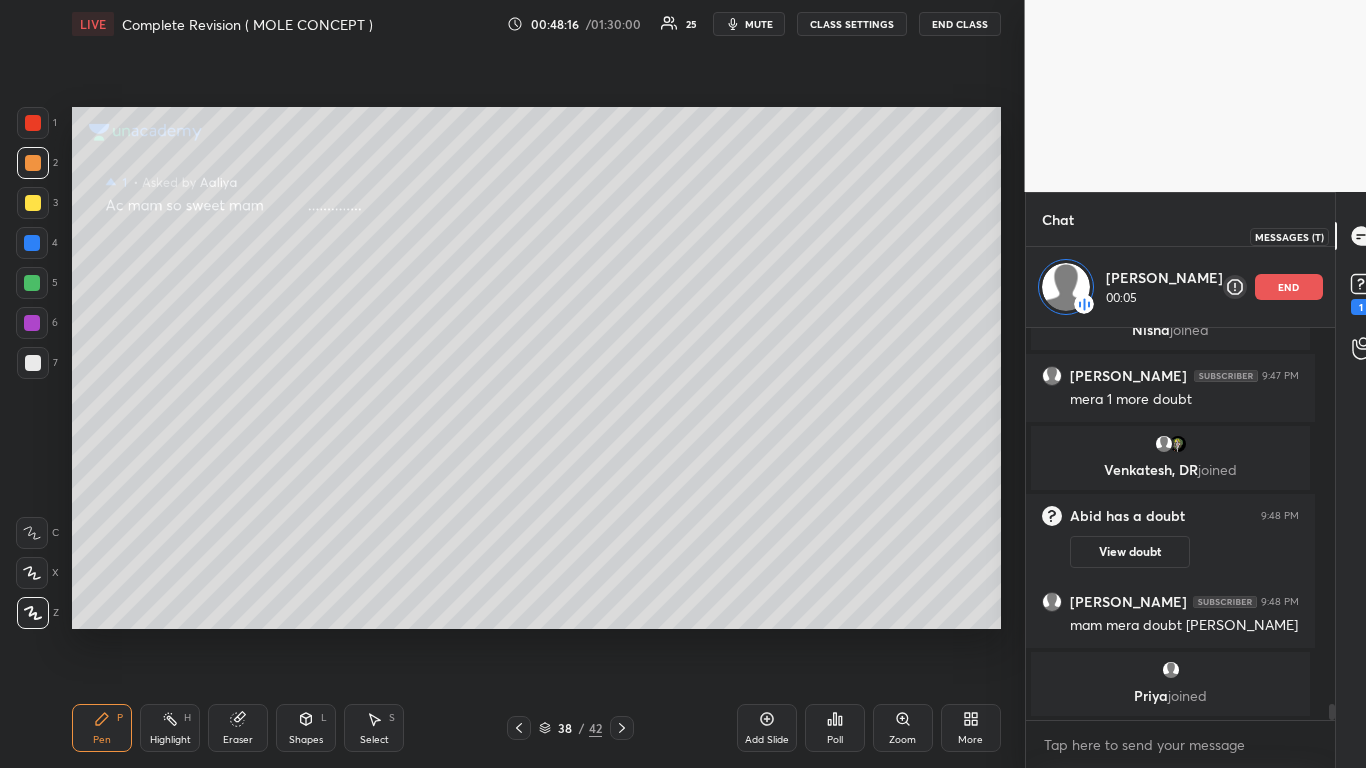 click 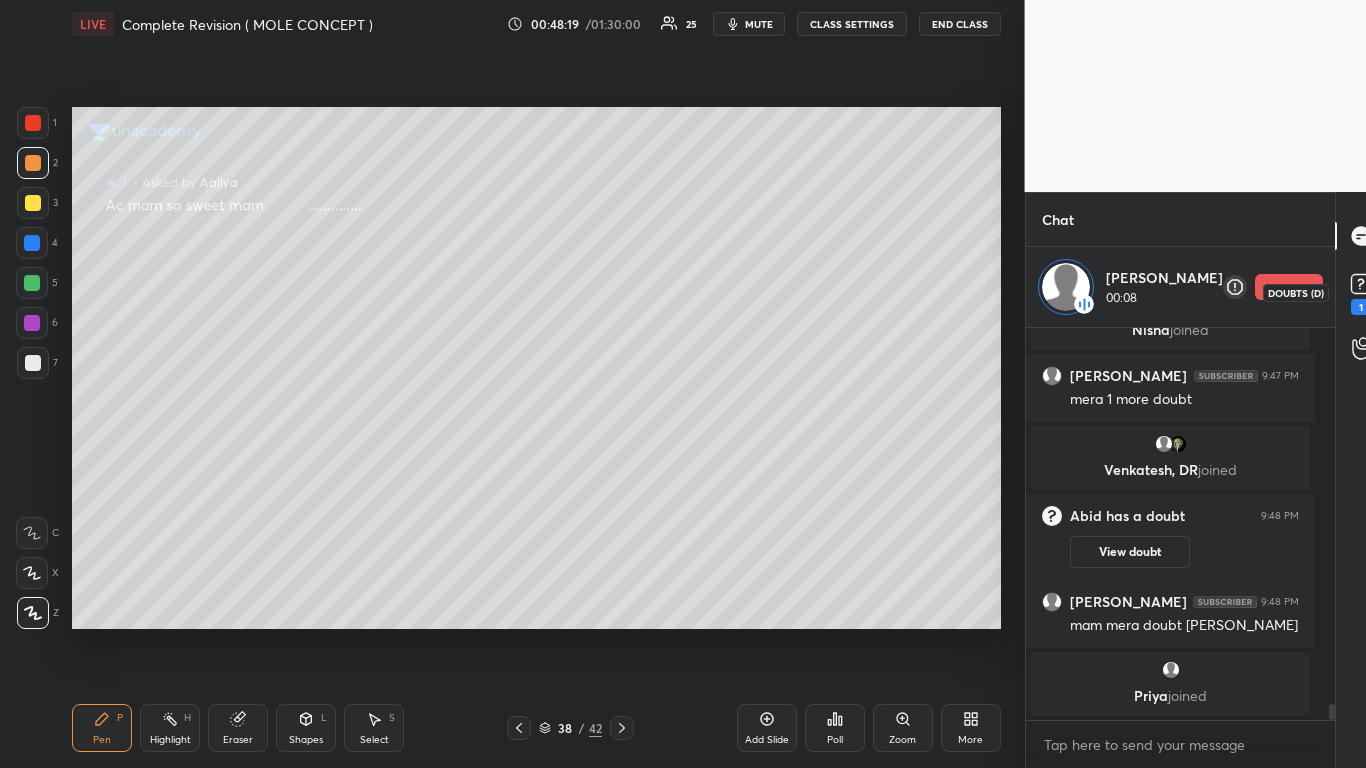 click on "1" at bounding box center [1361, 307] 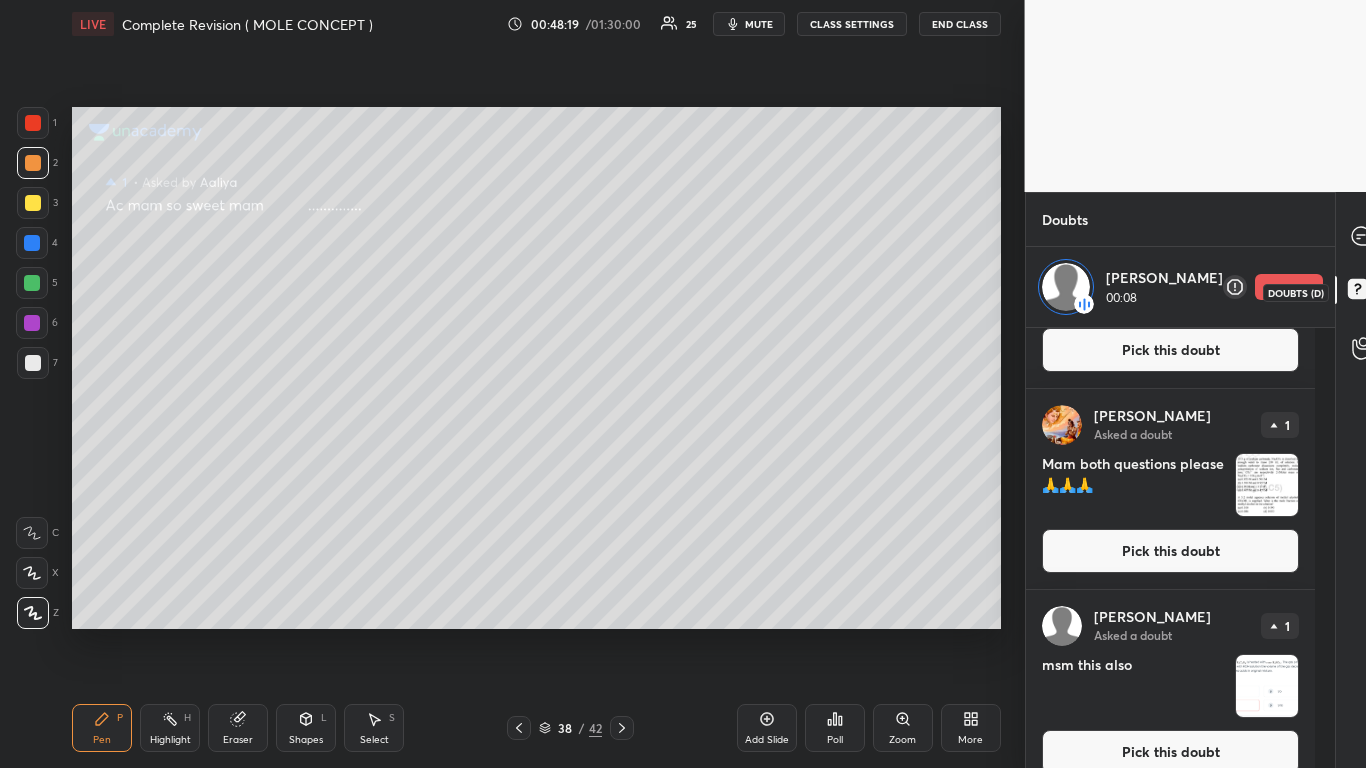 scroll, scrollTop: 0, scrollLeft: 0, axis: both 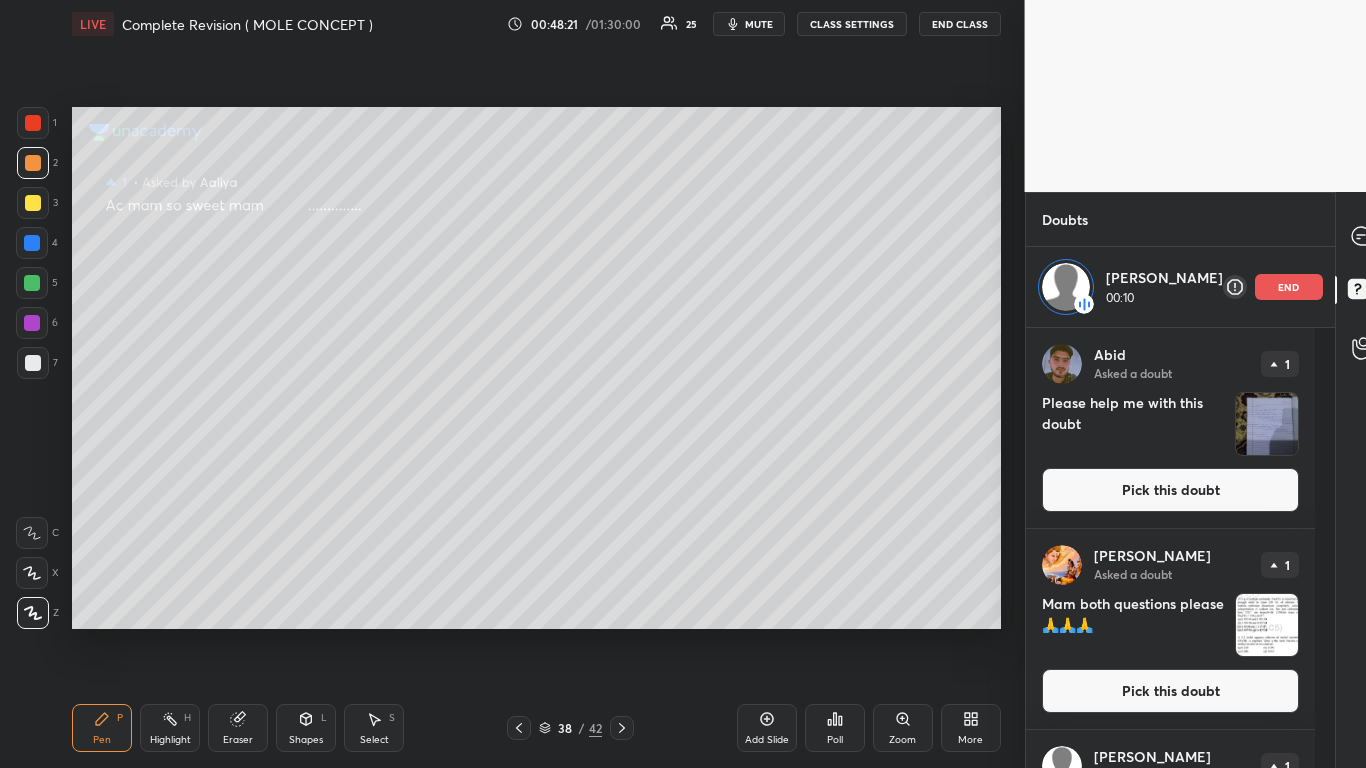 click on "Pick this doubt" at bounding box center (1170, 490) 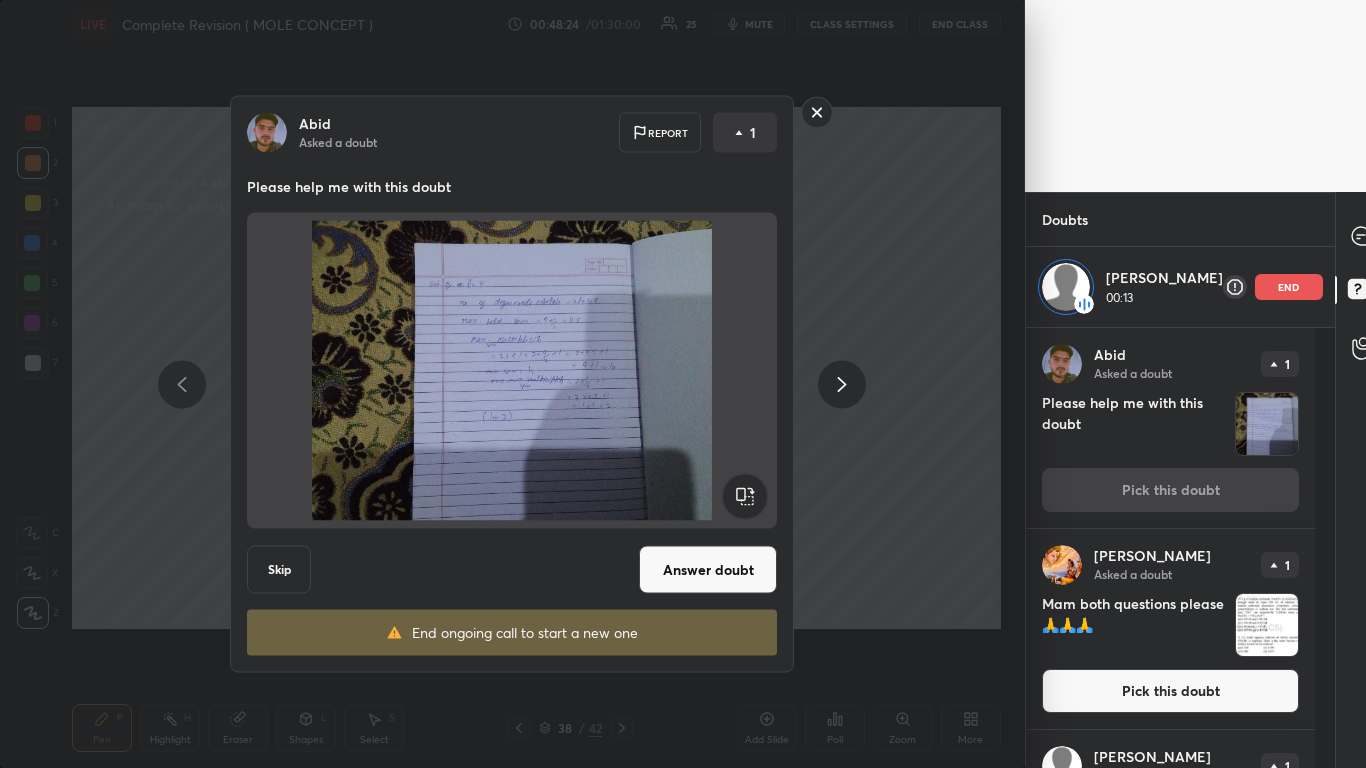 click on "Abid Asked a doubt Report 1 Please help me with this doubt Skip Answer doubt End ongoing call to start a new one" at bounding box center [512, 384] 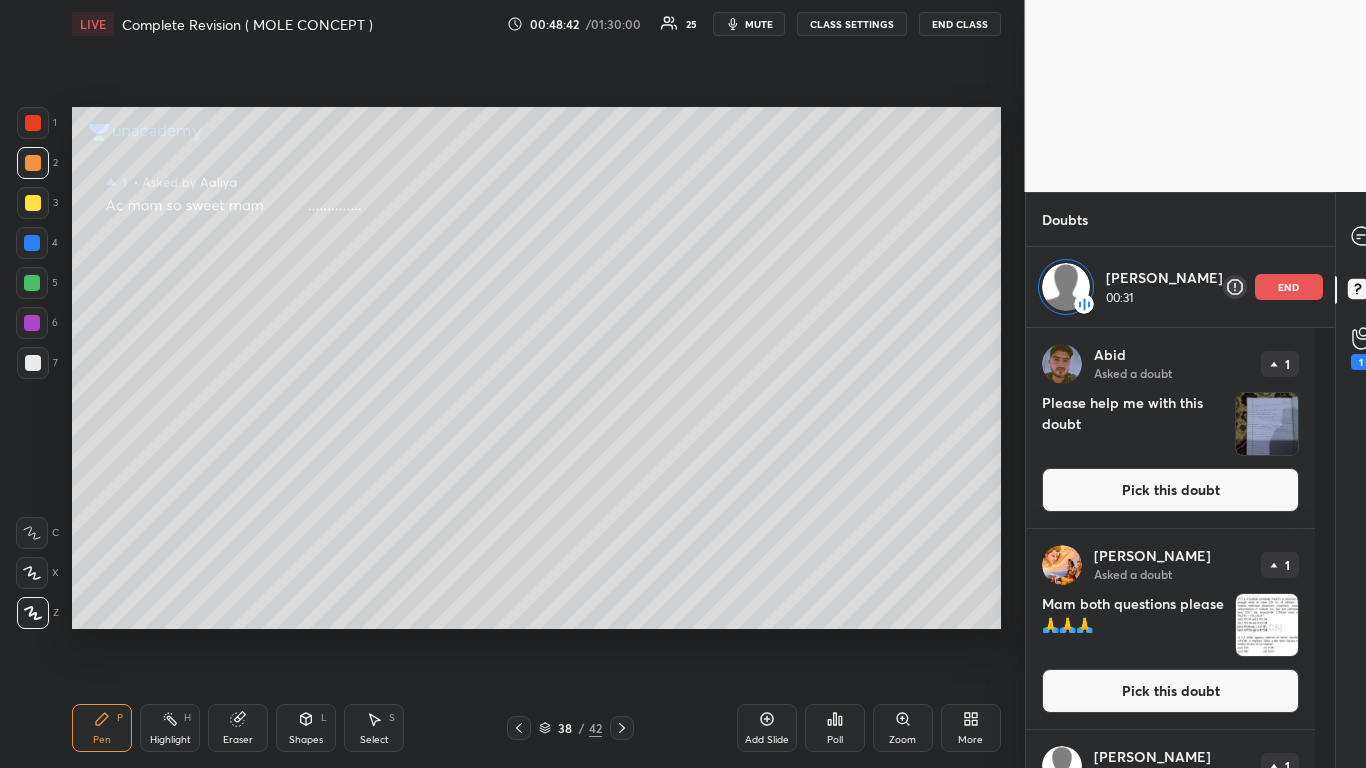 click 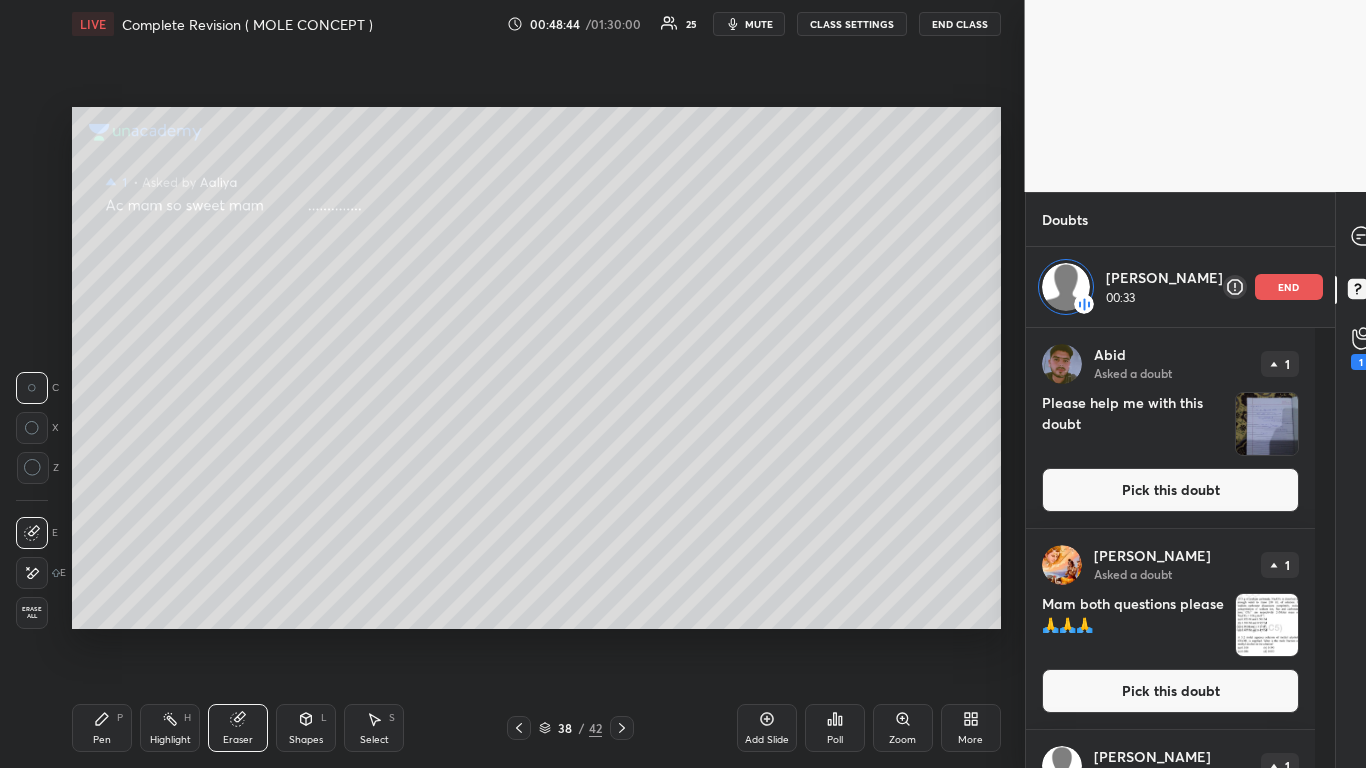 click at bounding box center [33, 468] 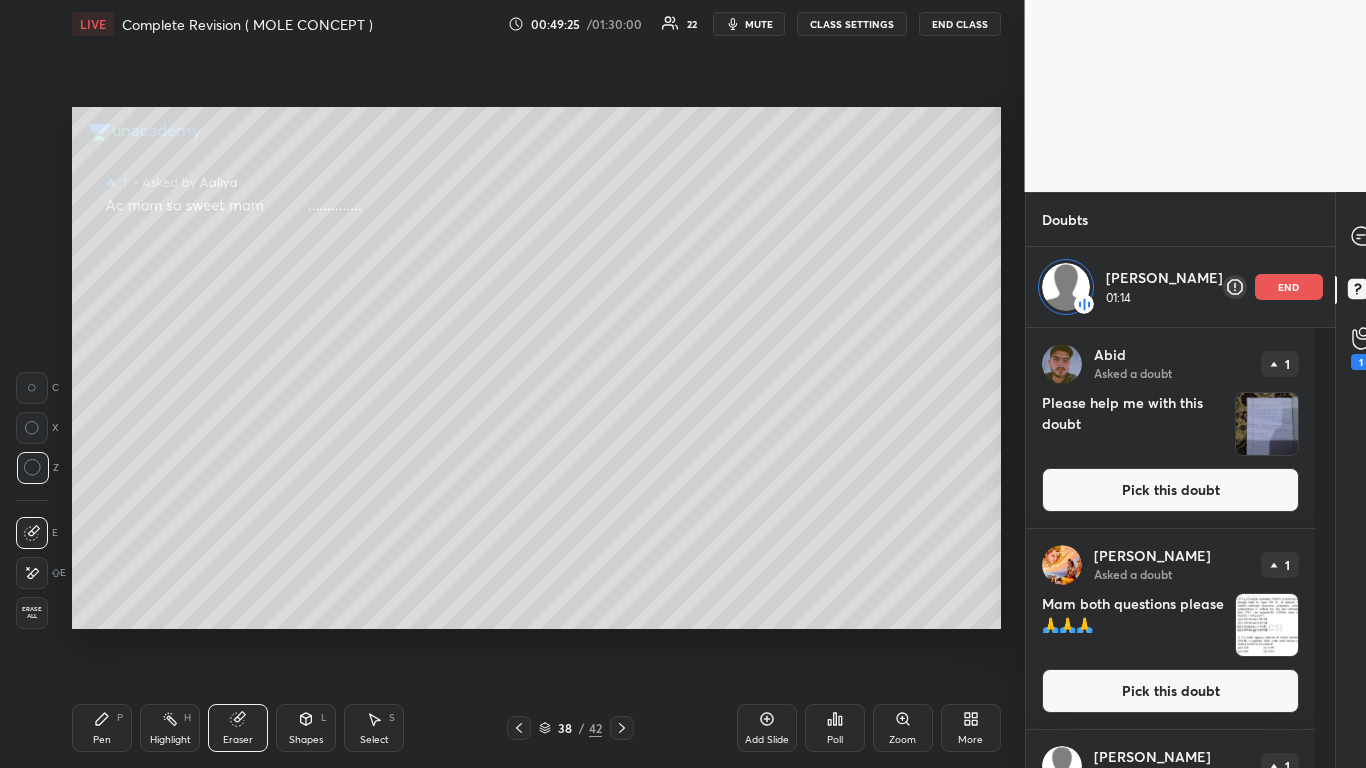 click on "Pen P" at bounding box center [102, 728] 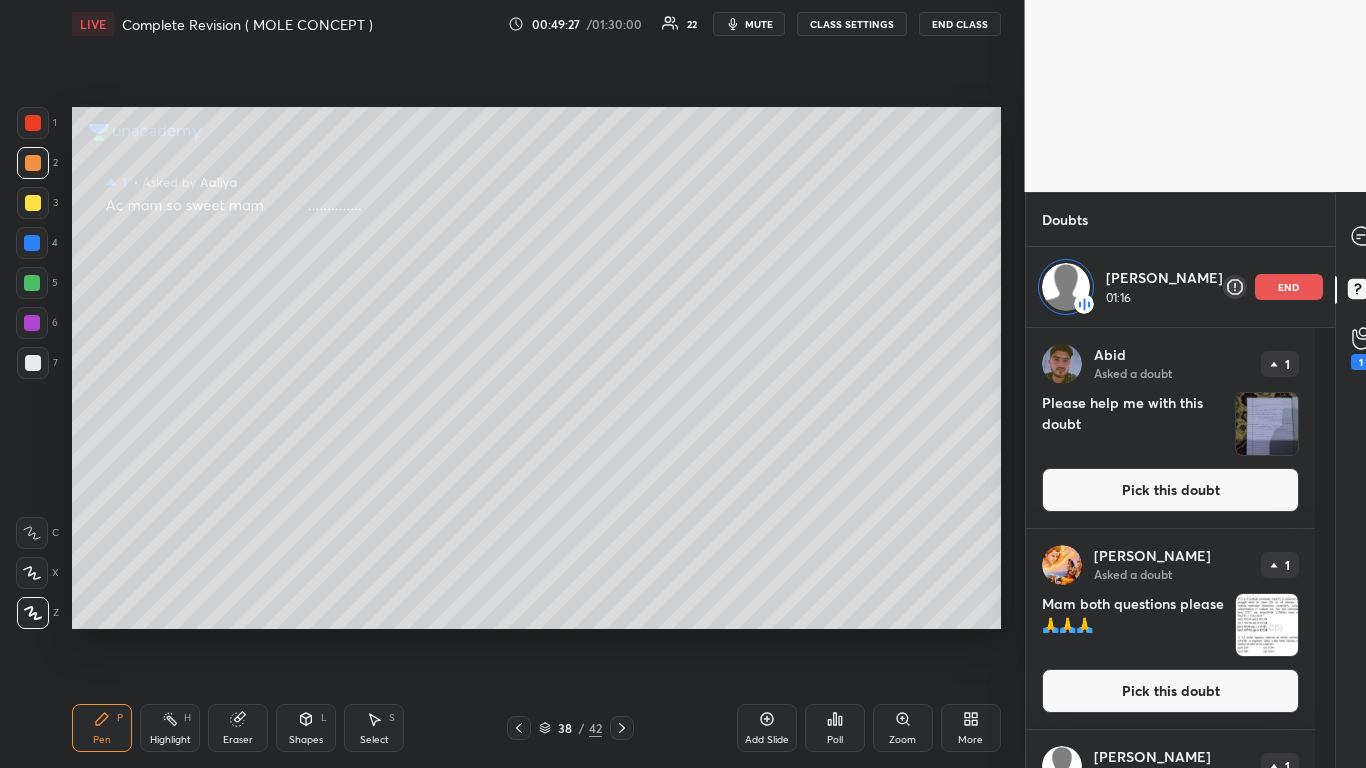 click at bounding box center (33, 203) 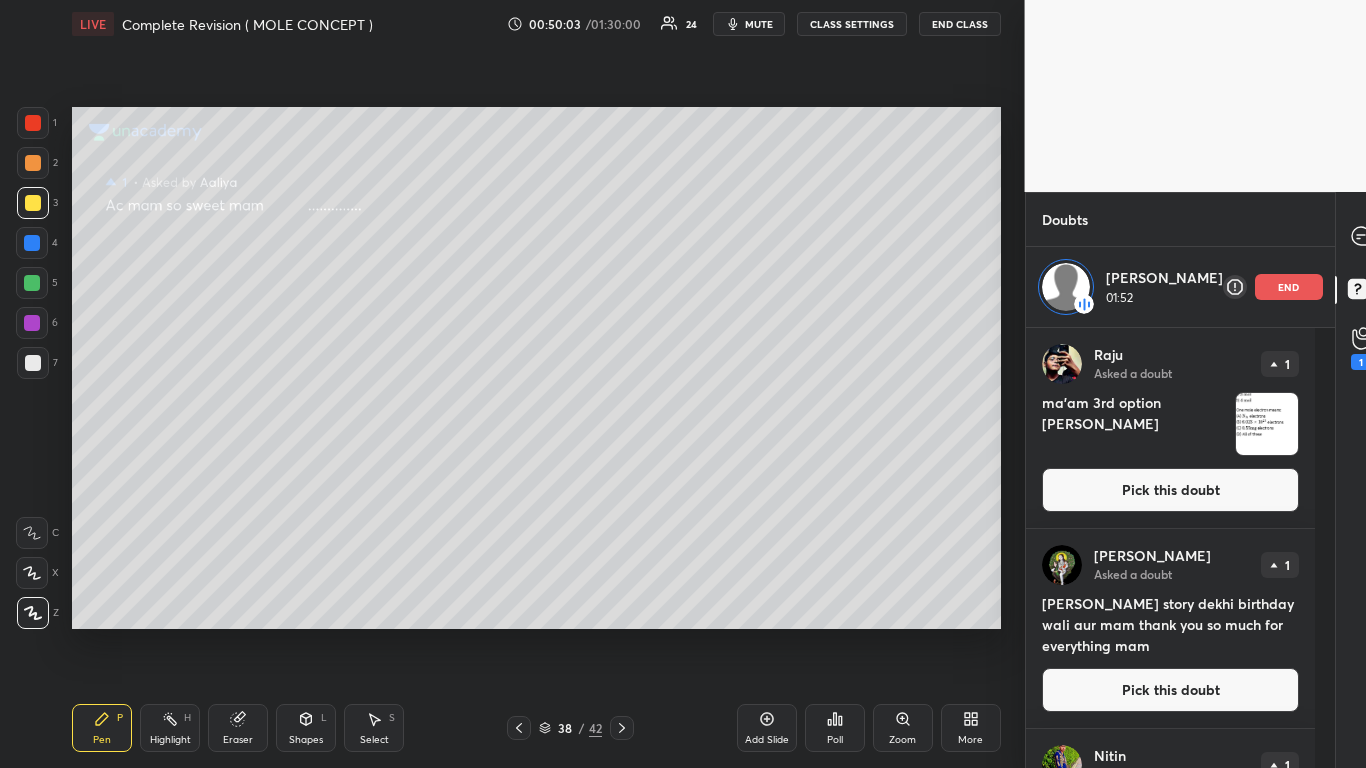 scroll, scrollTop: 7, scrollLeft: 7, axis: both 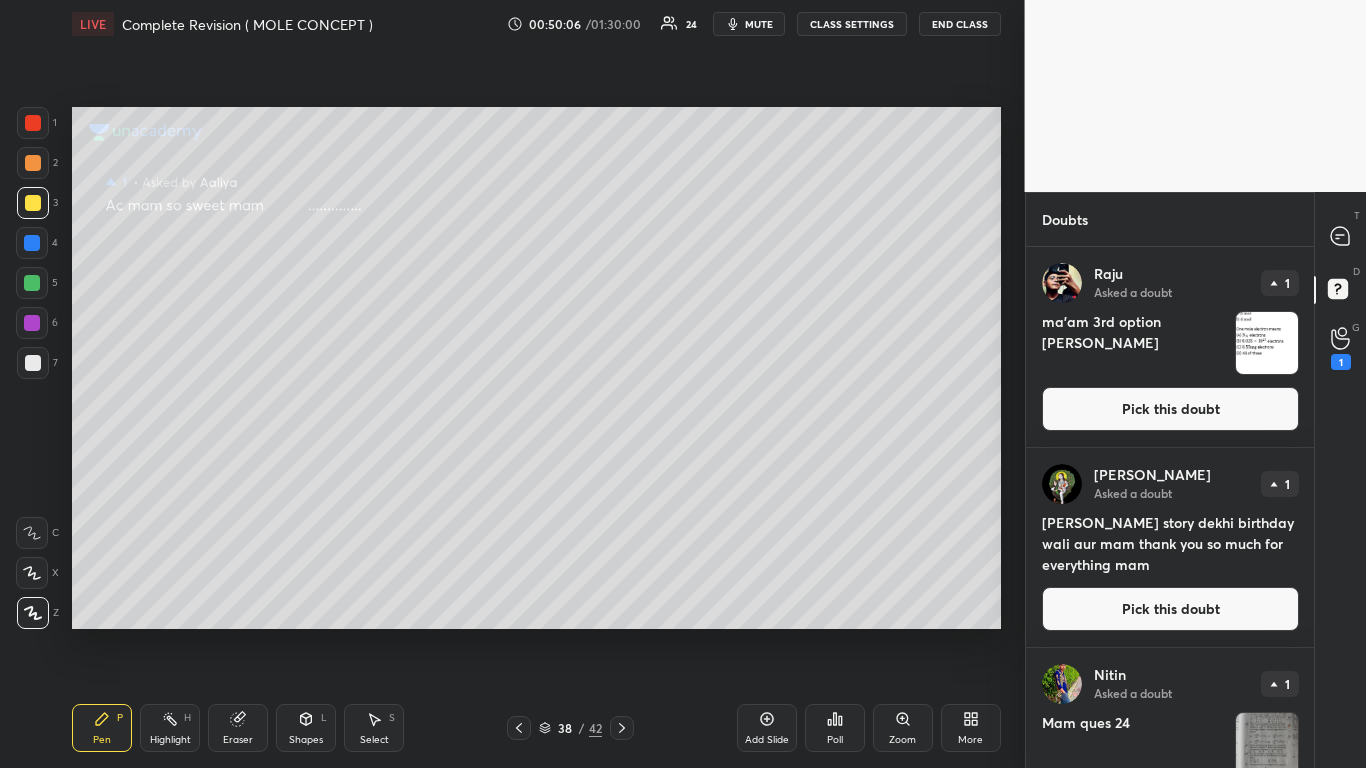 click on "Pick this doubt" at bounding box center [1170, 409] 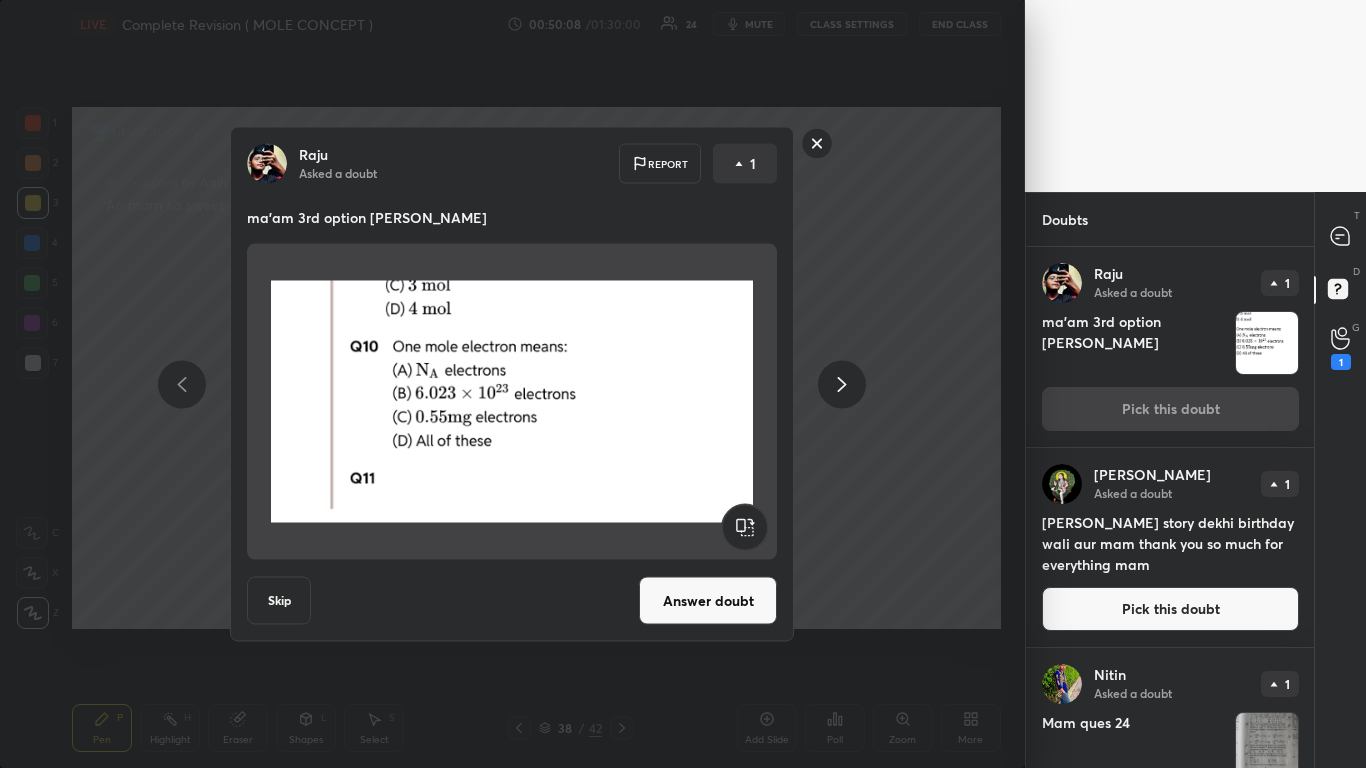 click on "Answer doubt" at bounding box center (708, 601) 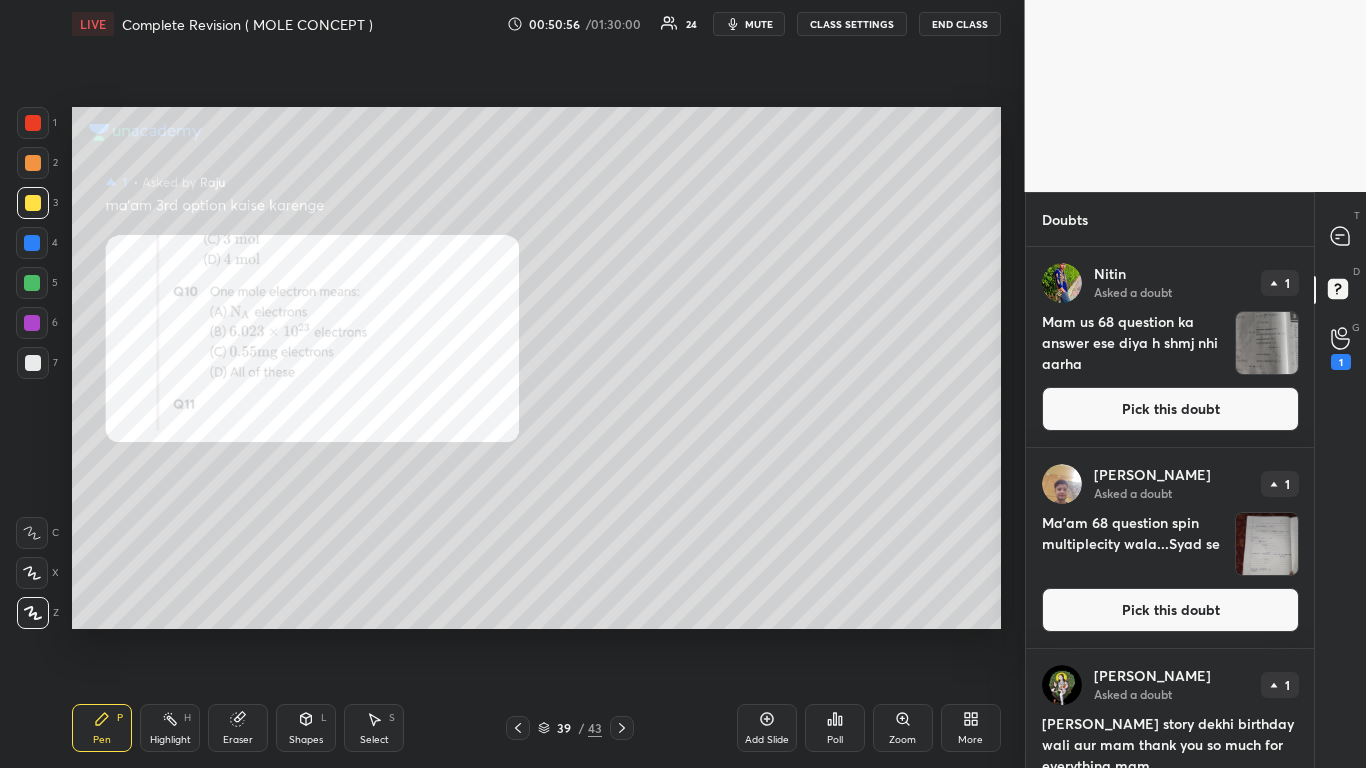 click on "Pick this doubt" at bounding box center (1170, 409) 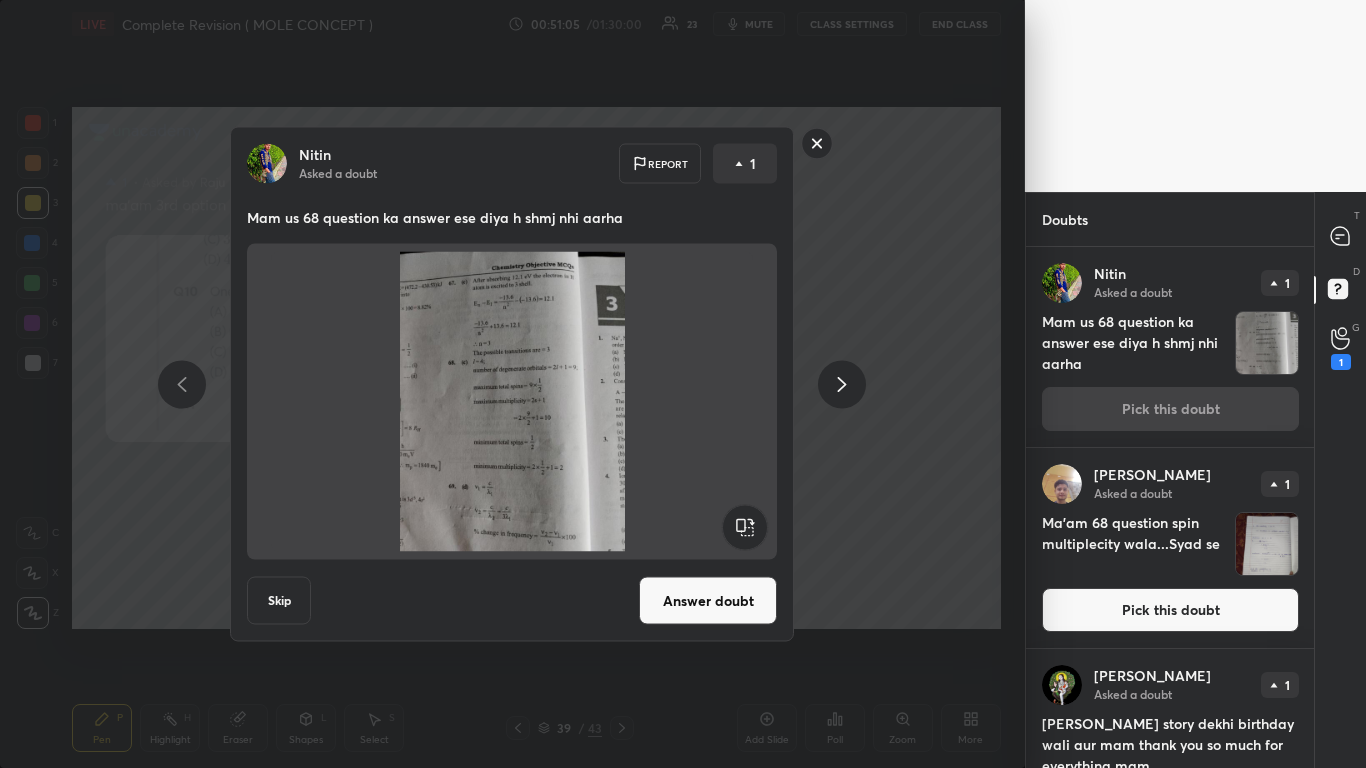 click on "Pick this doubt" at bounding box center [1170, 610] 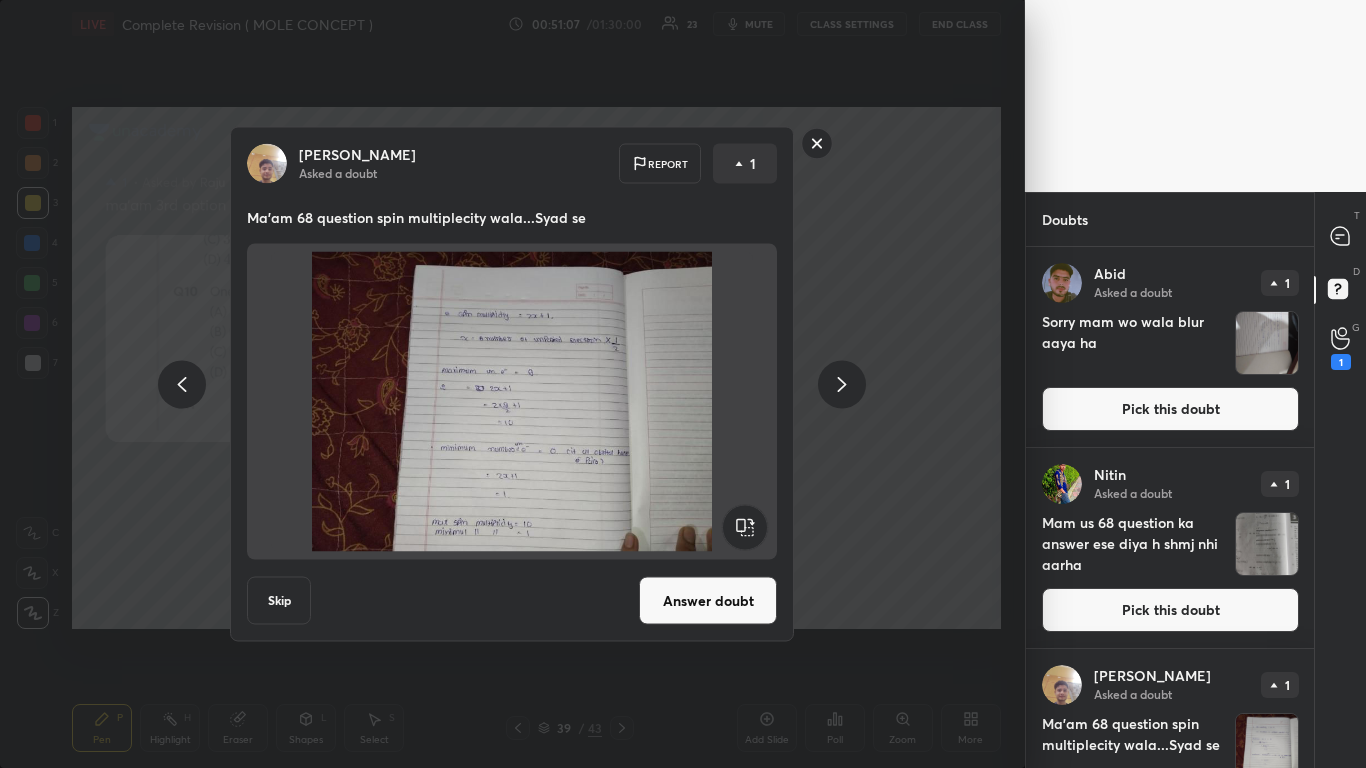 click on "Answer doubt" at bounding box center [708, 601] 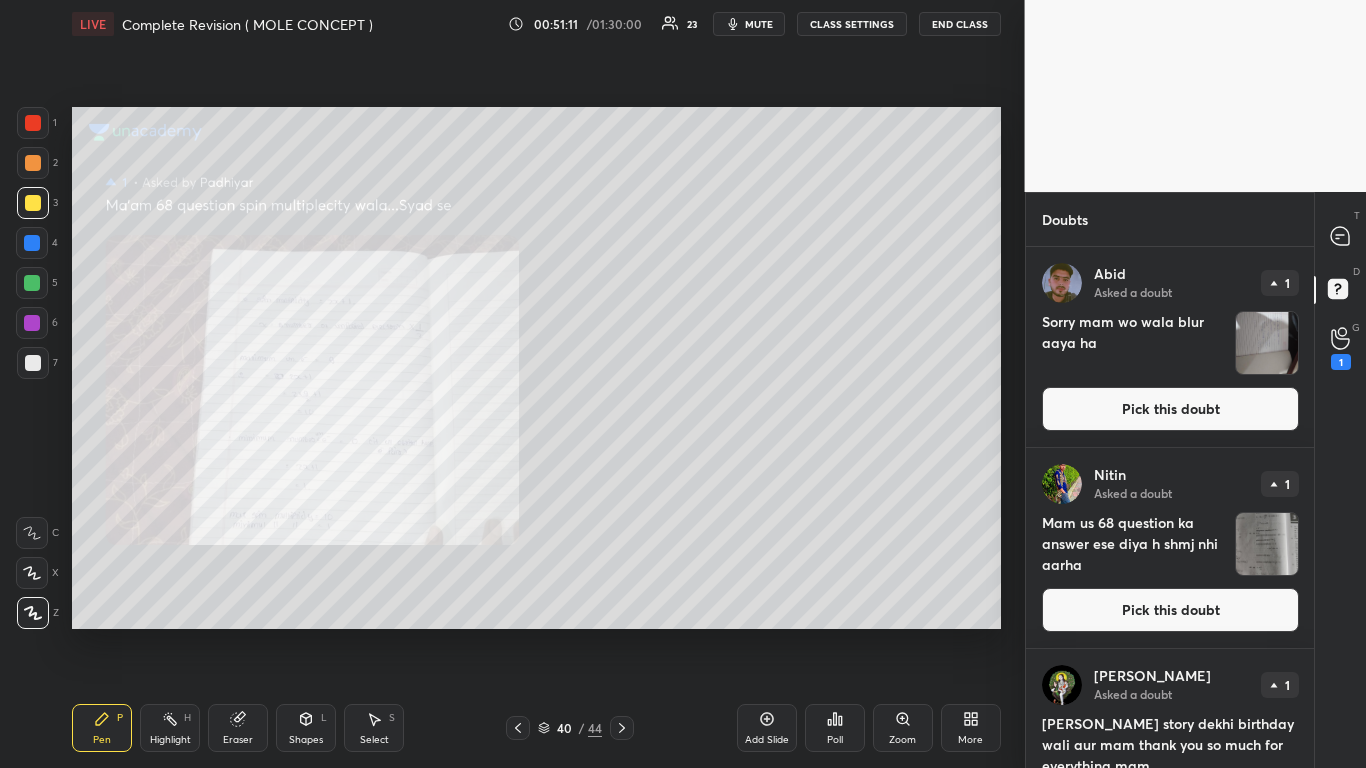 click 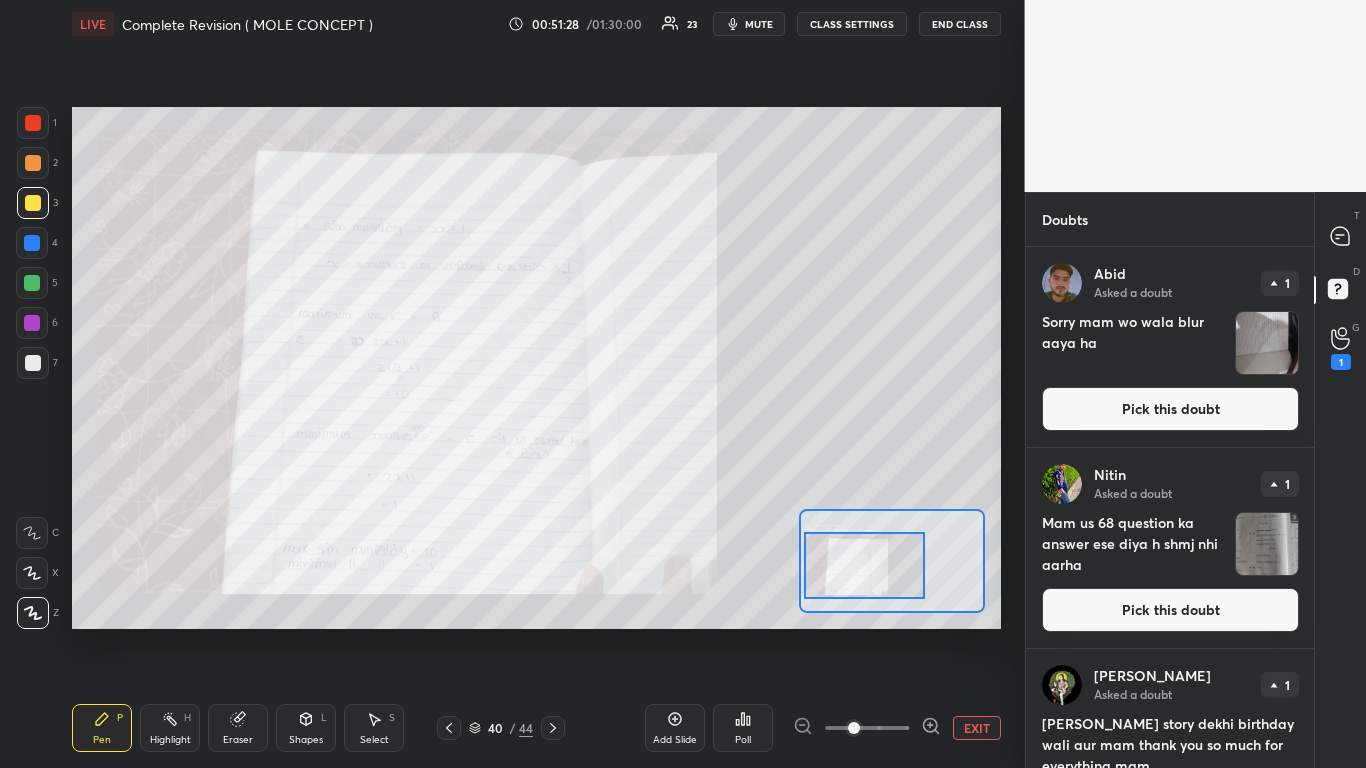 click on "EXIT" at bounding box center [977, 728] 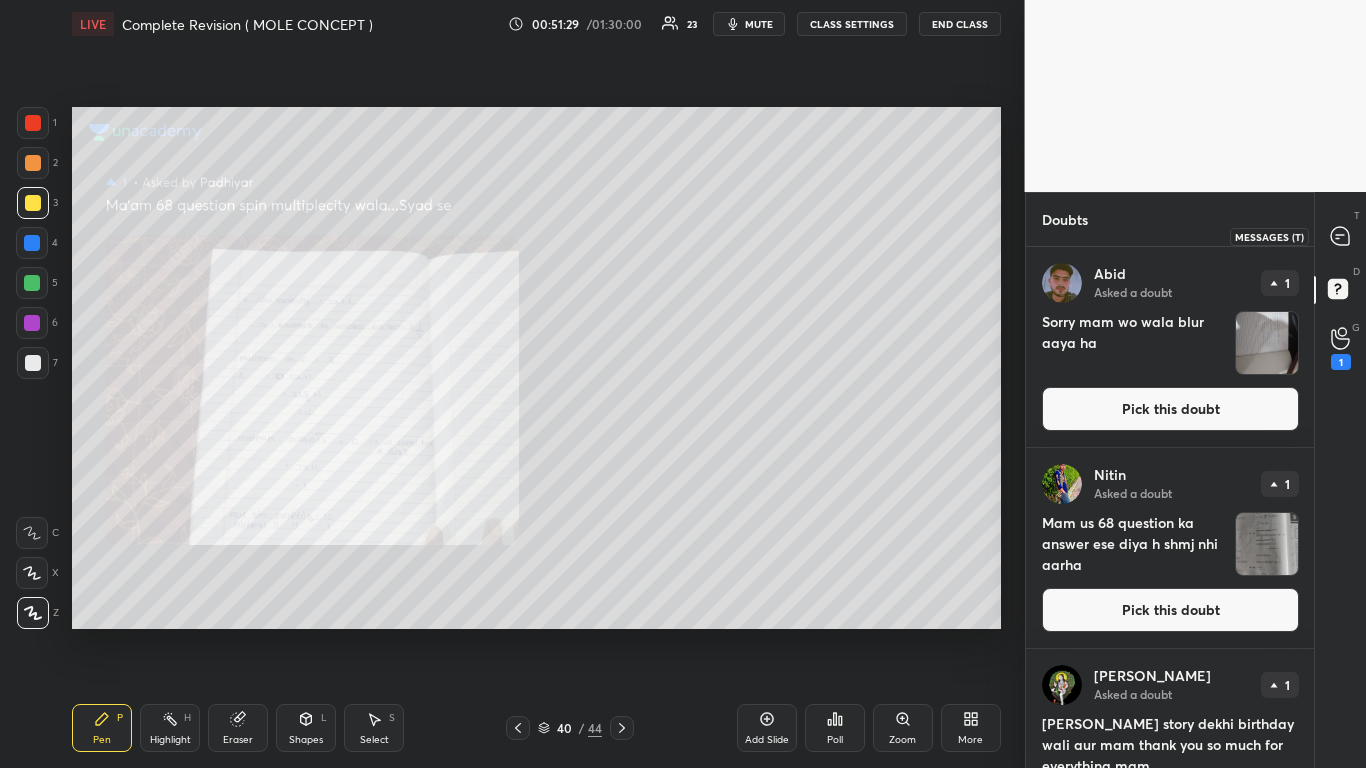 click 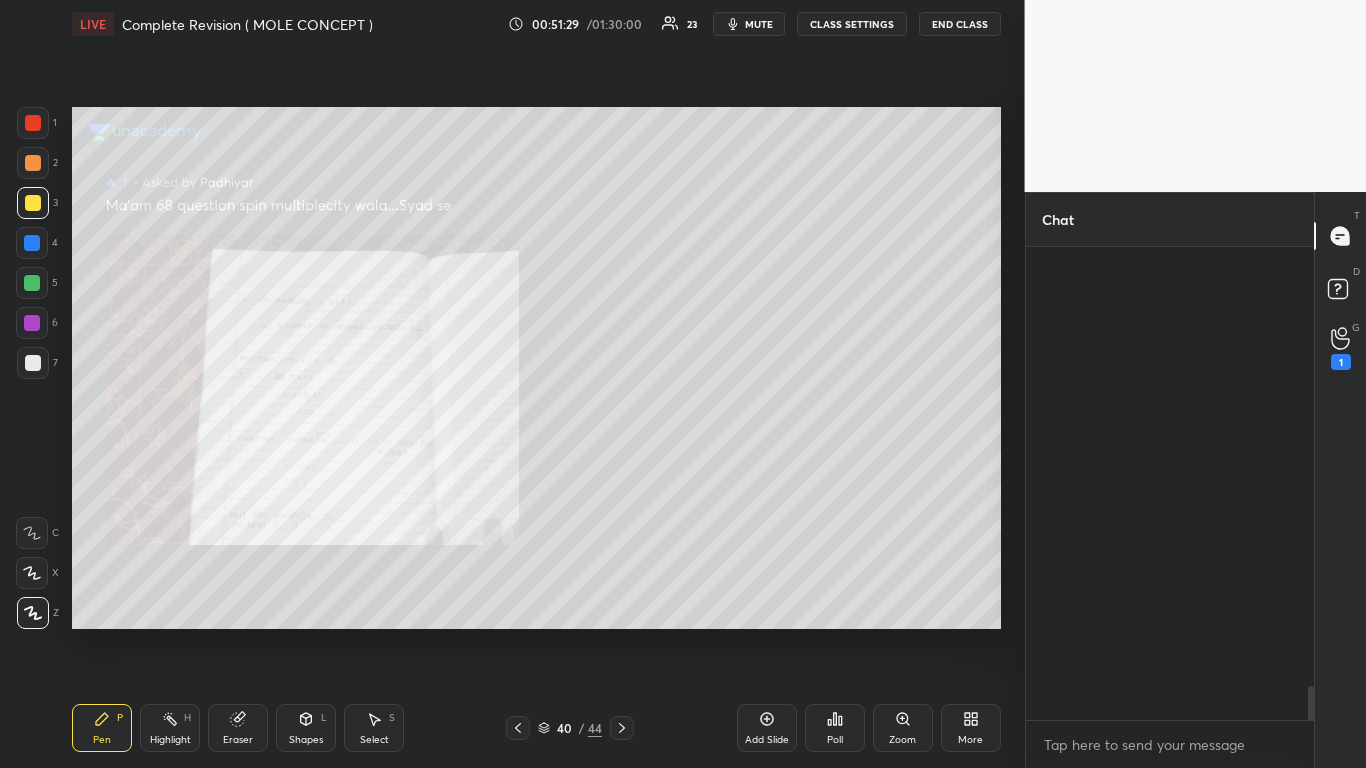 scroll, scrollTop: 9901, scrollLeft: 0, axis: vertical 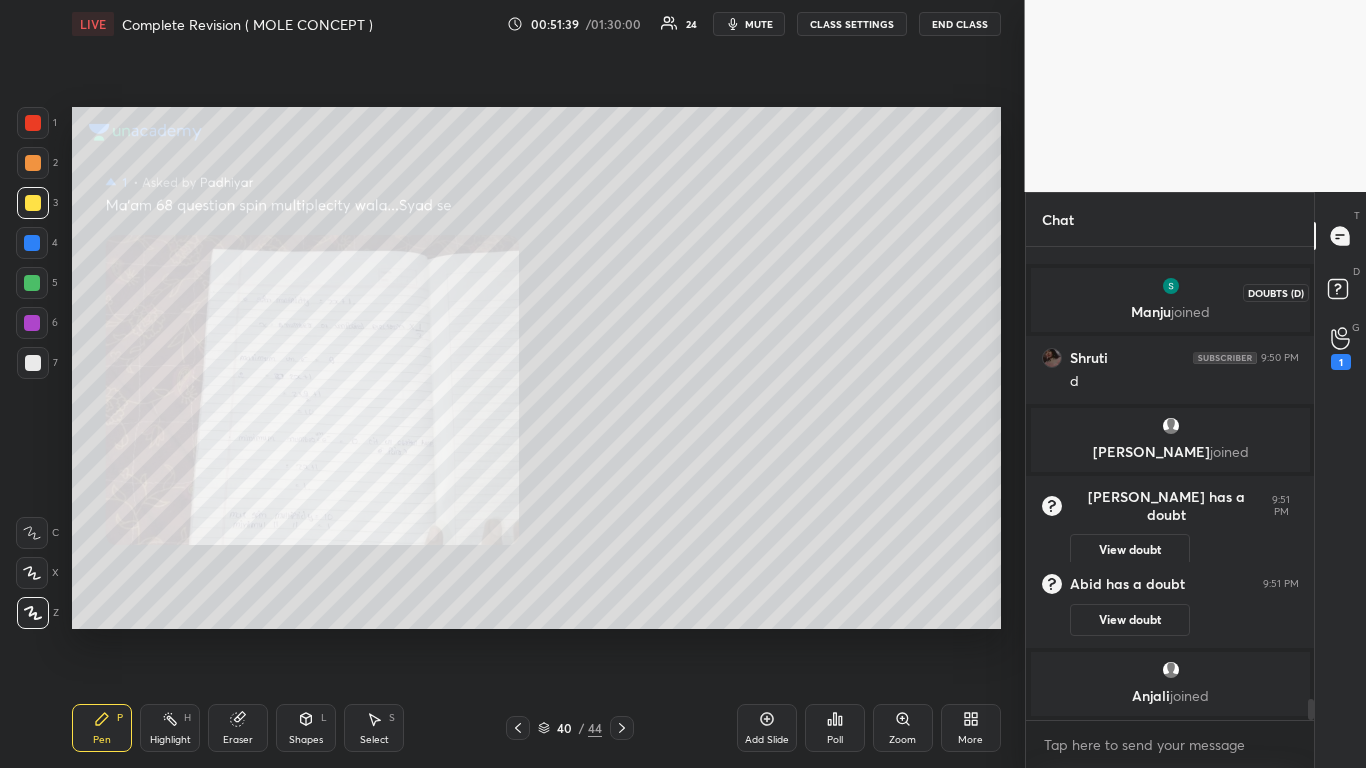 click 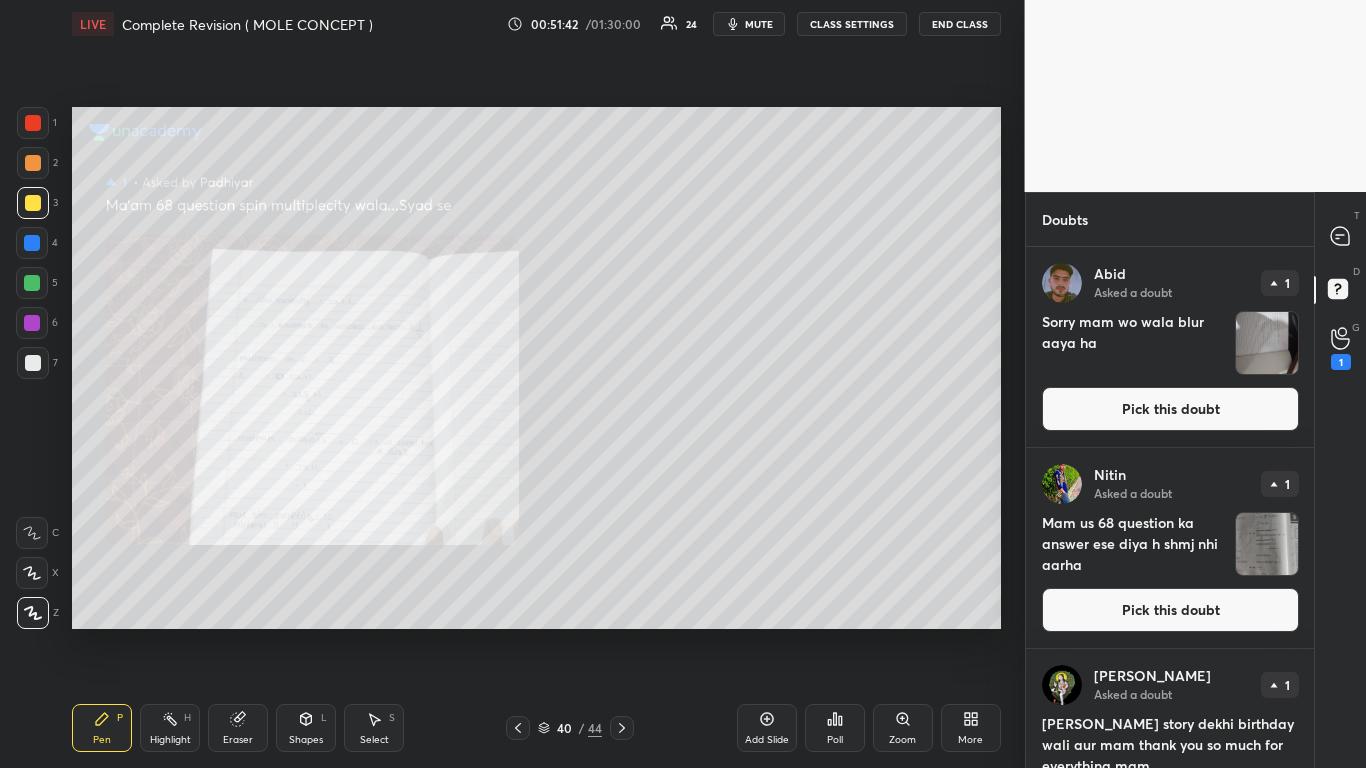 click on "Pick this doubt" at bounding box center [1170, 409] 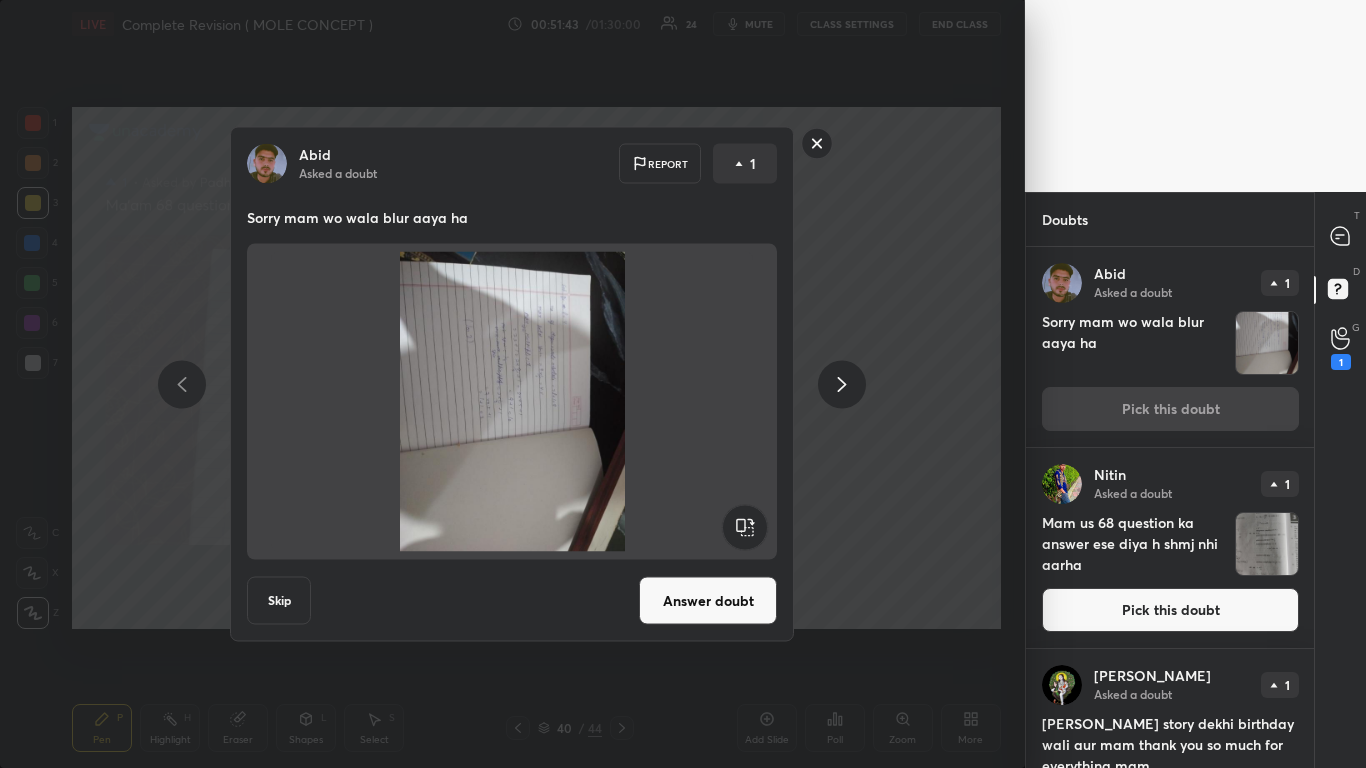 click on "Answer doubt" at bounding box center (708, 601) 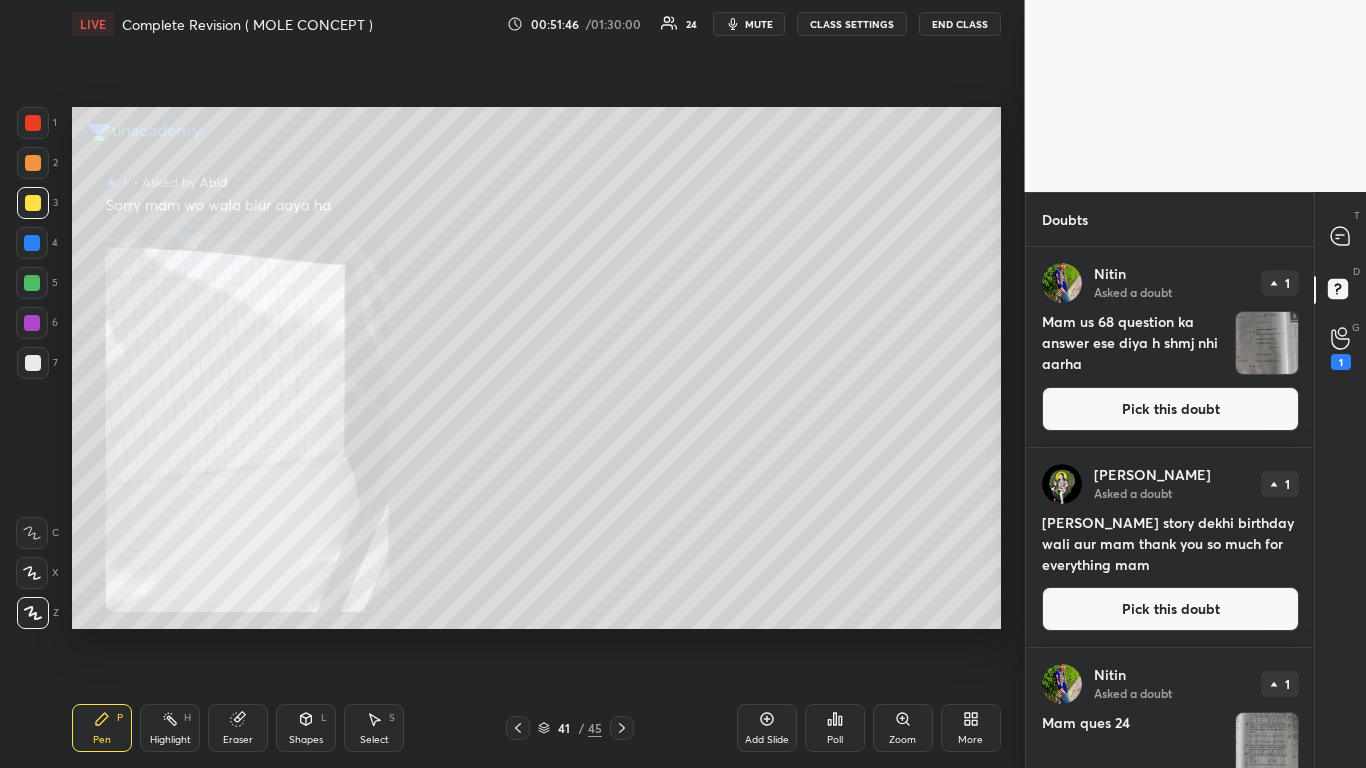 click 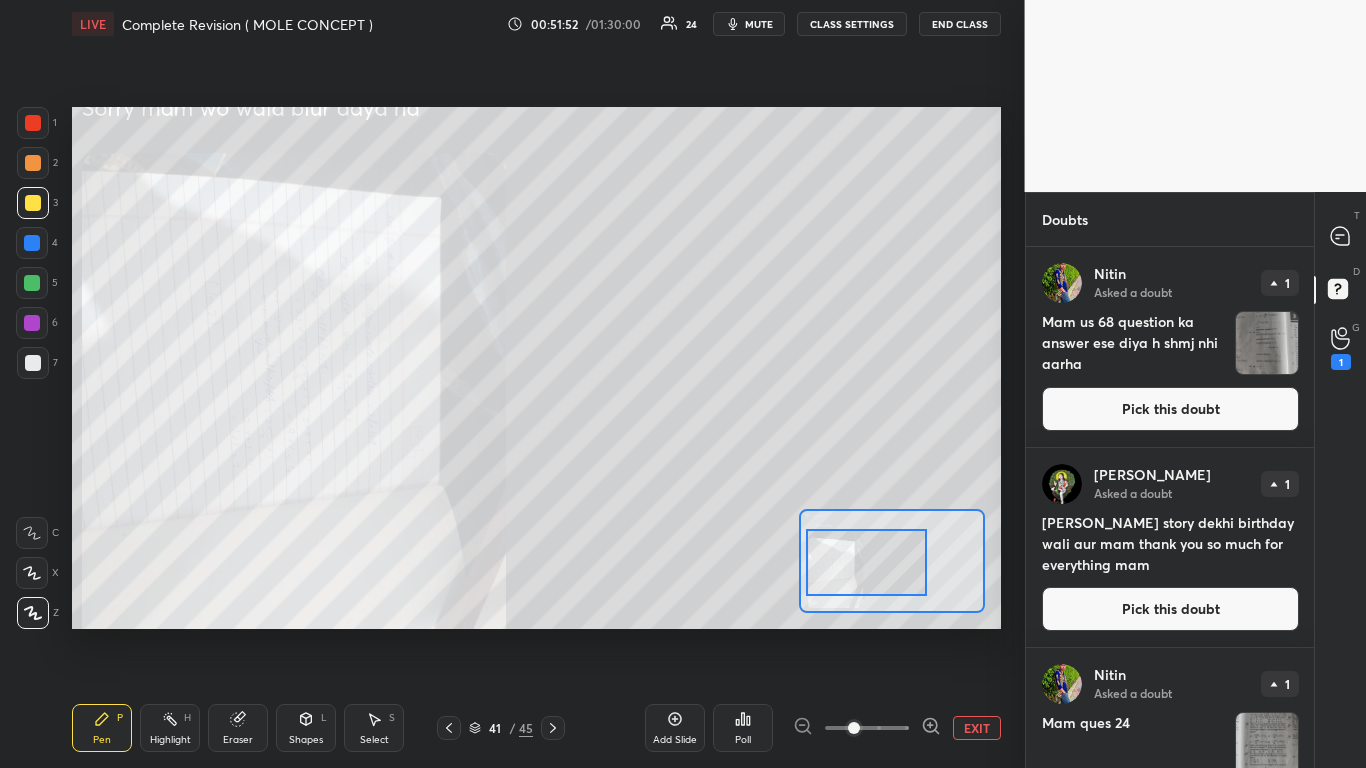 click 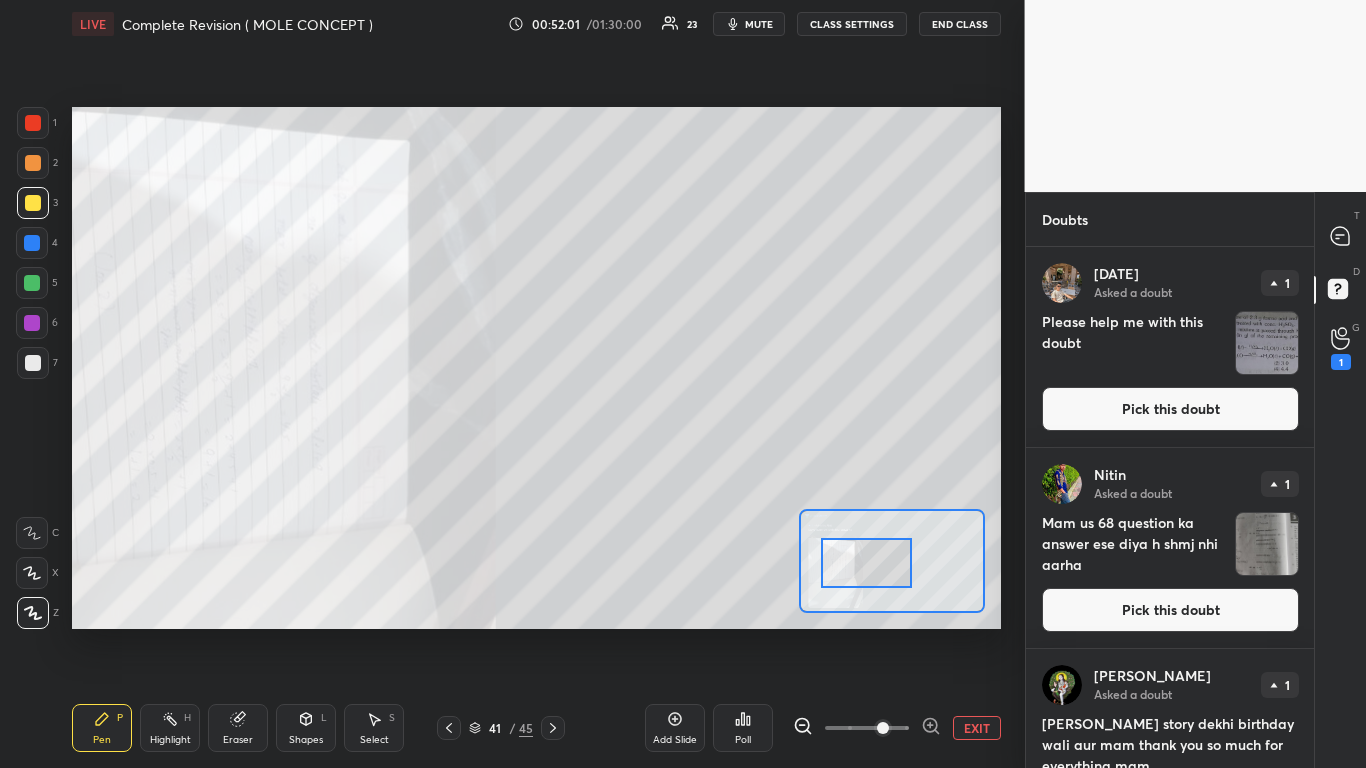 click on "EXIT" at bounding box center (977, 728) 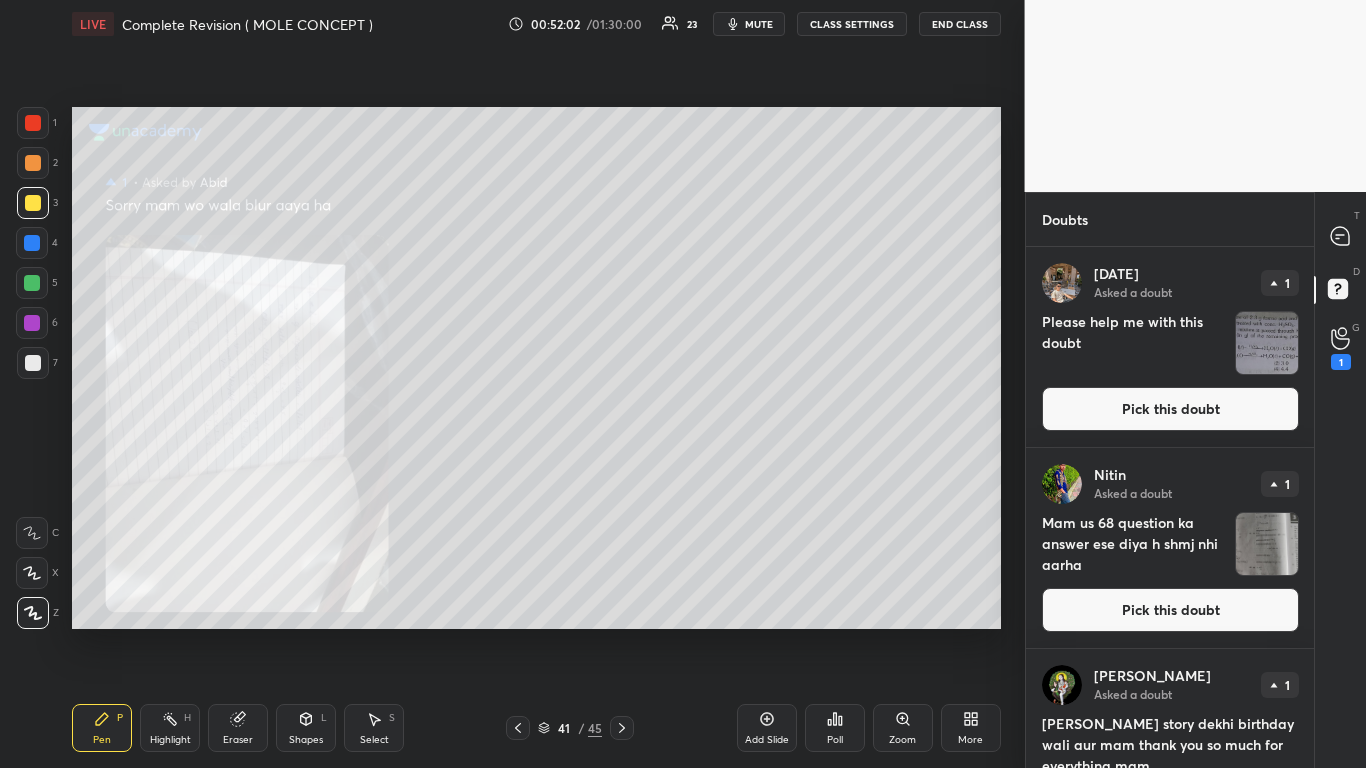 click on "Pick this doubt" at bounding box center [1170, 409] 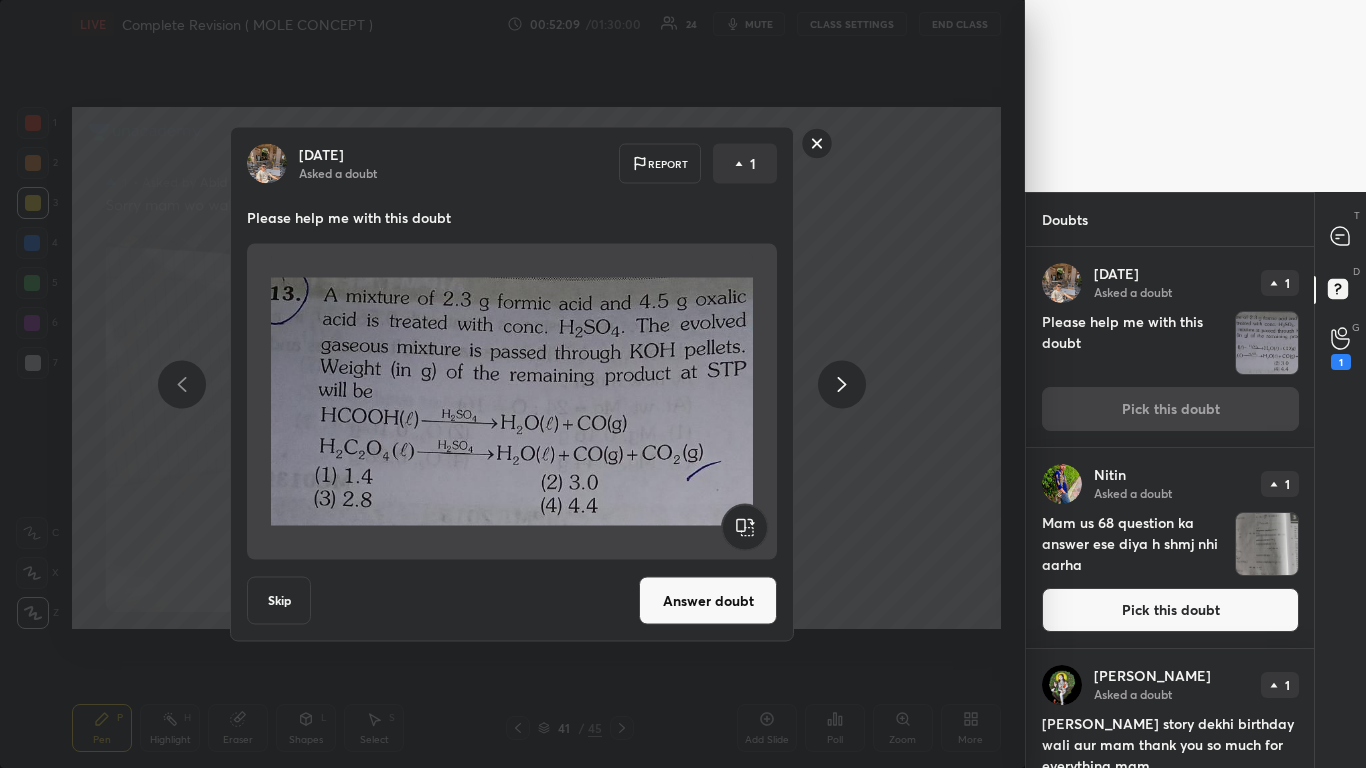 click 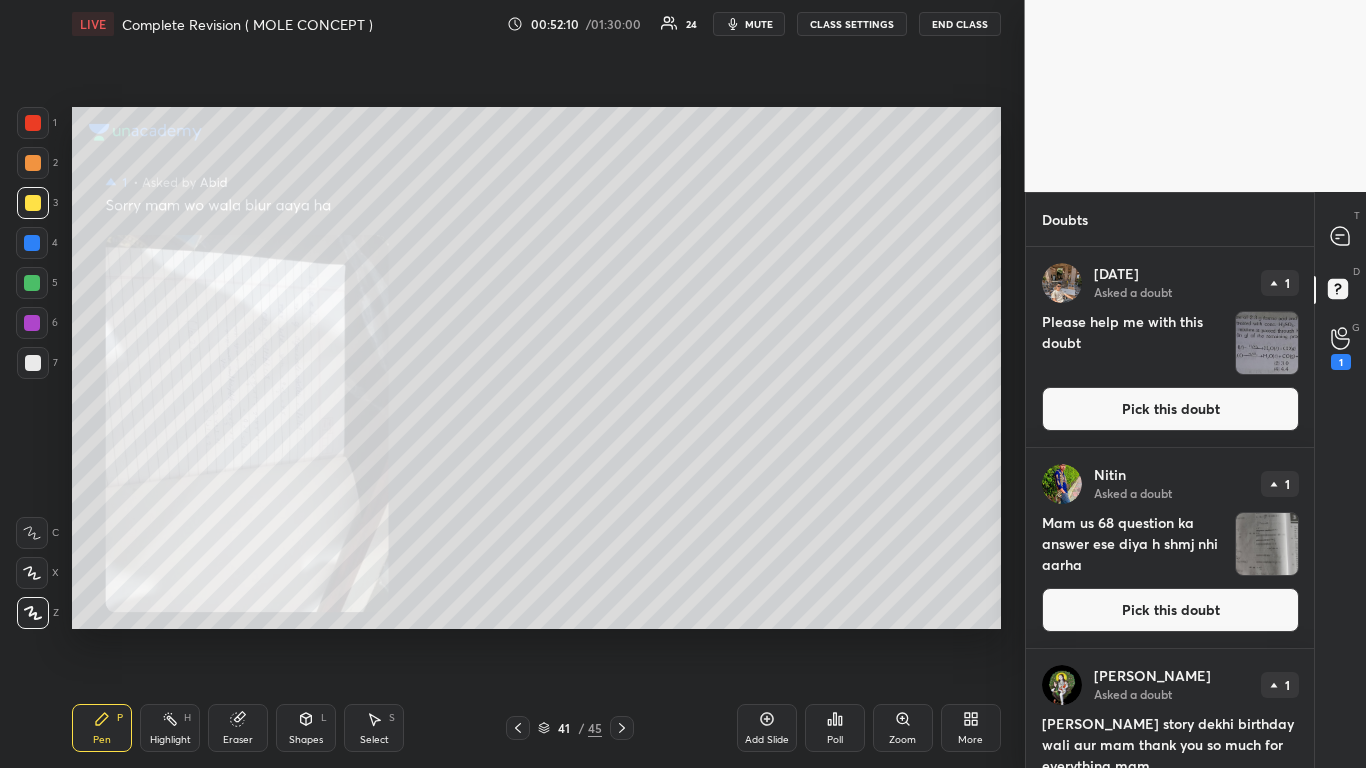 click on "Pick this doubt" at bounding box center [1170, 610] 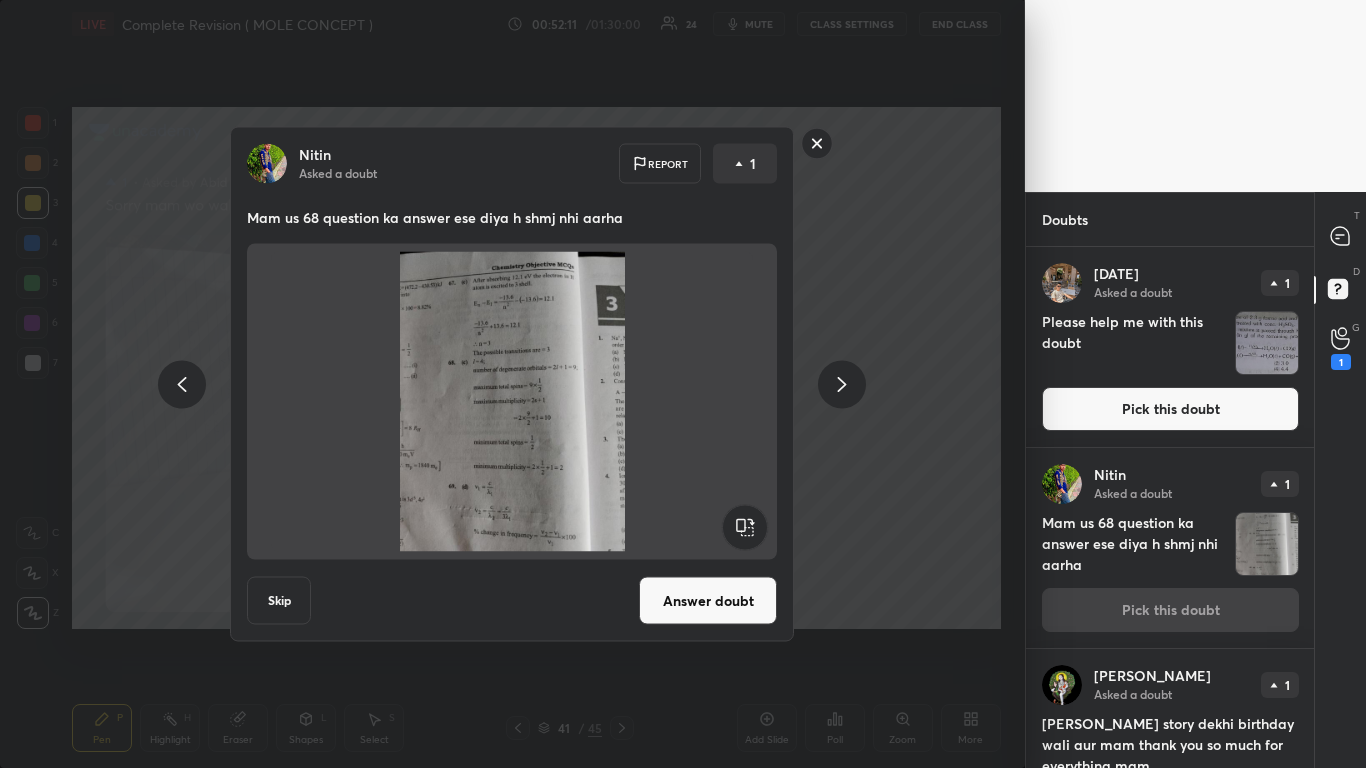 click on "Skip" at bounding box center (279, 601) 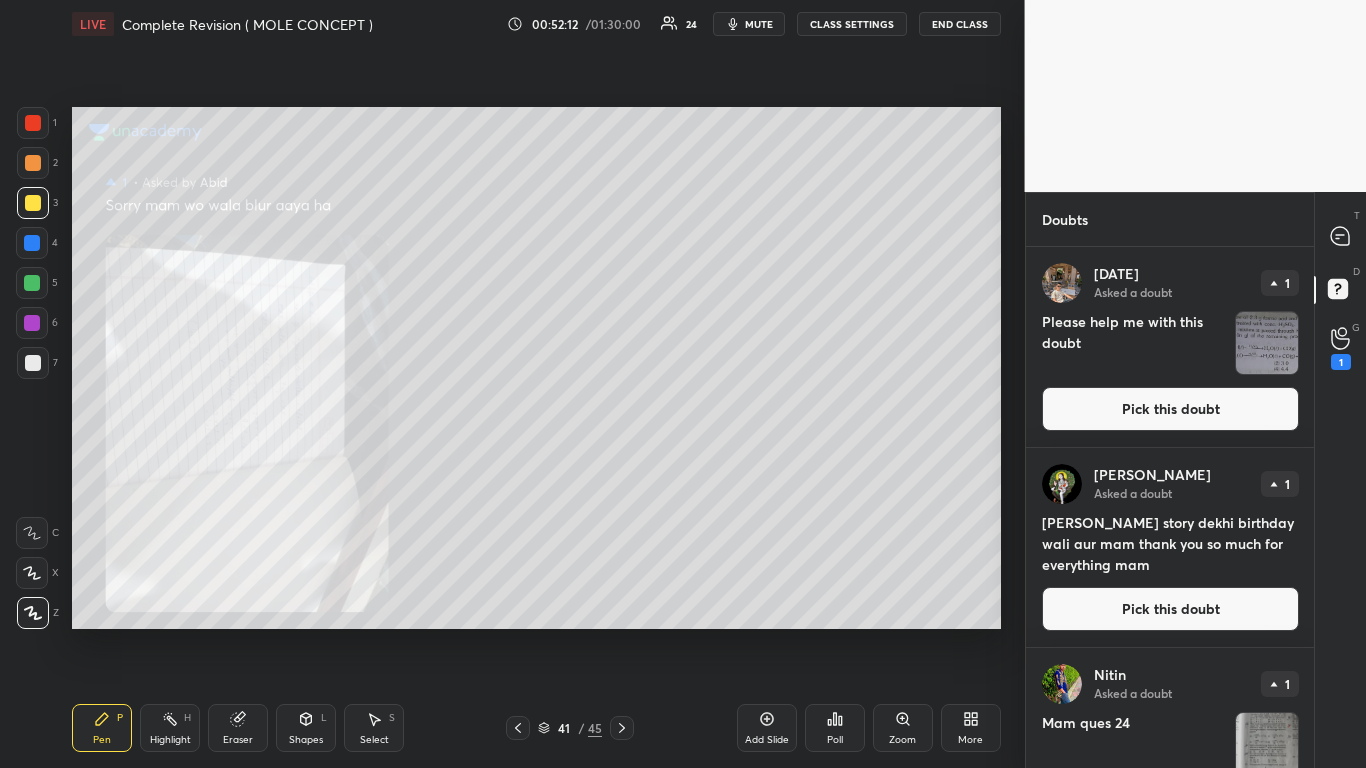 click on "Pick this doubt" at bounding box center (1170, 609) 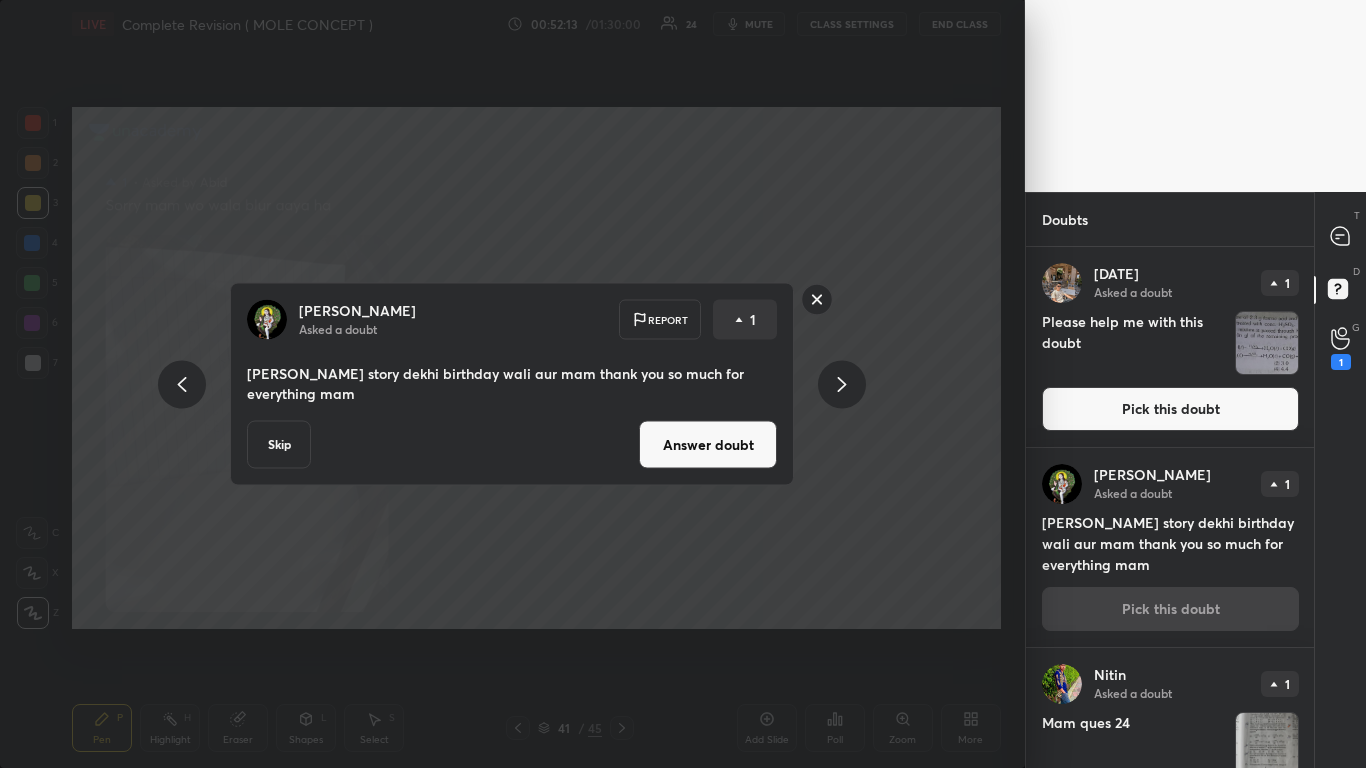 click on "Answer doubt" at bounding box center [708, 445] 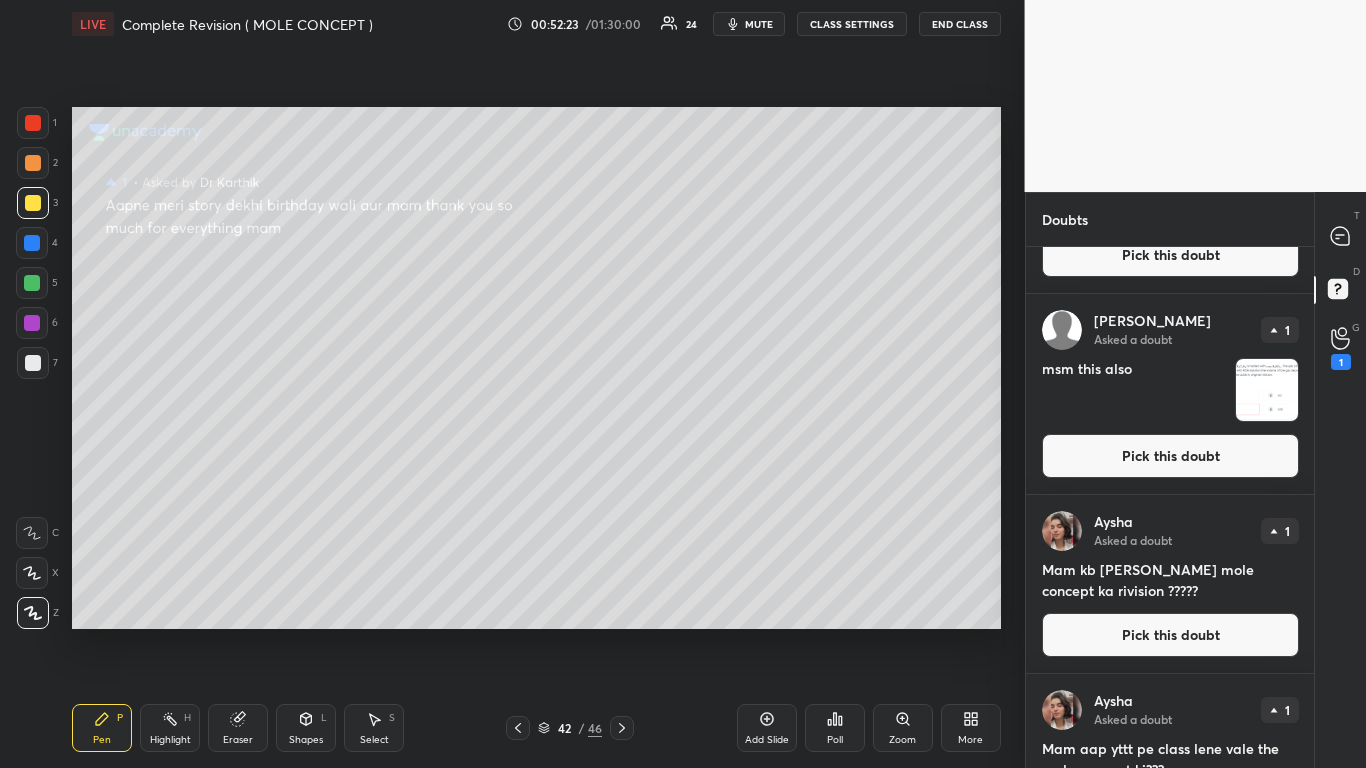 scroll, scrollTop: 829, scrollLeft: 0, axis: vertical 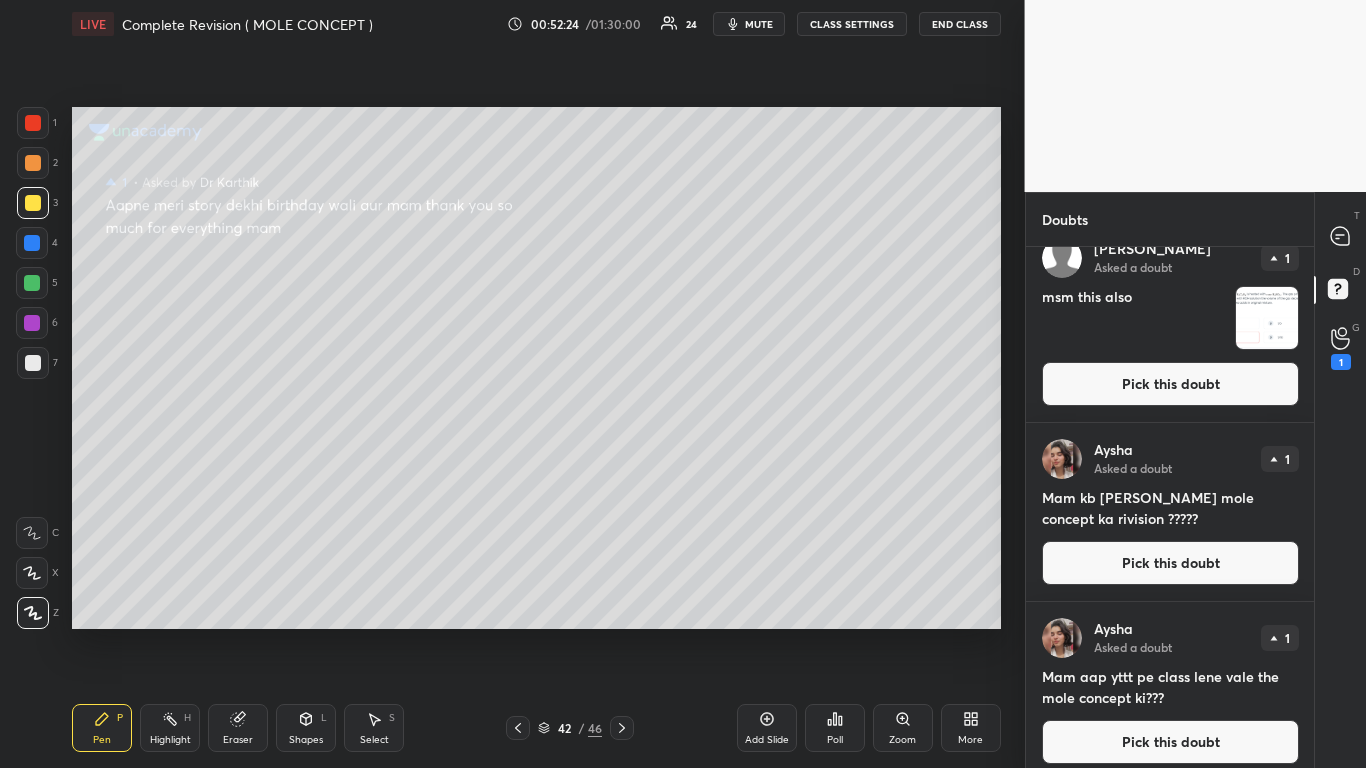 click on "Pick this doubt" at bounding box center (1170, 742) 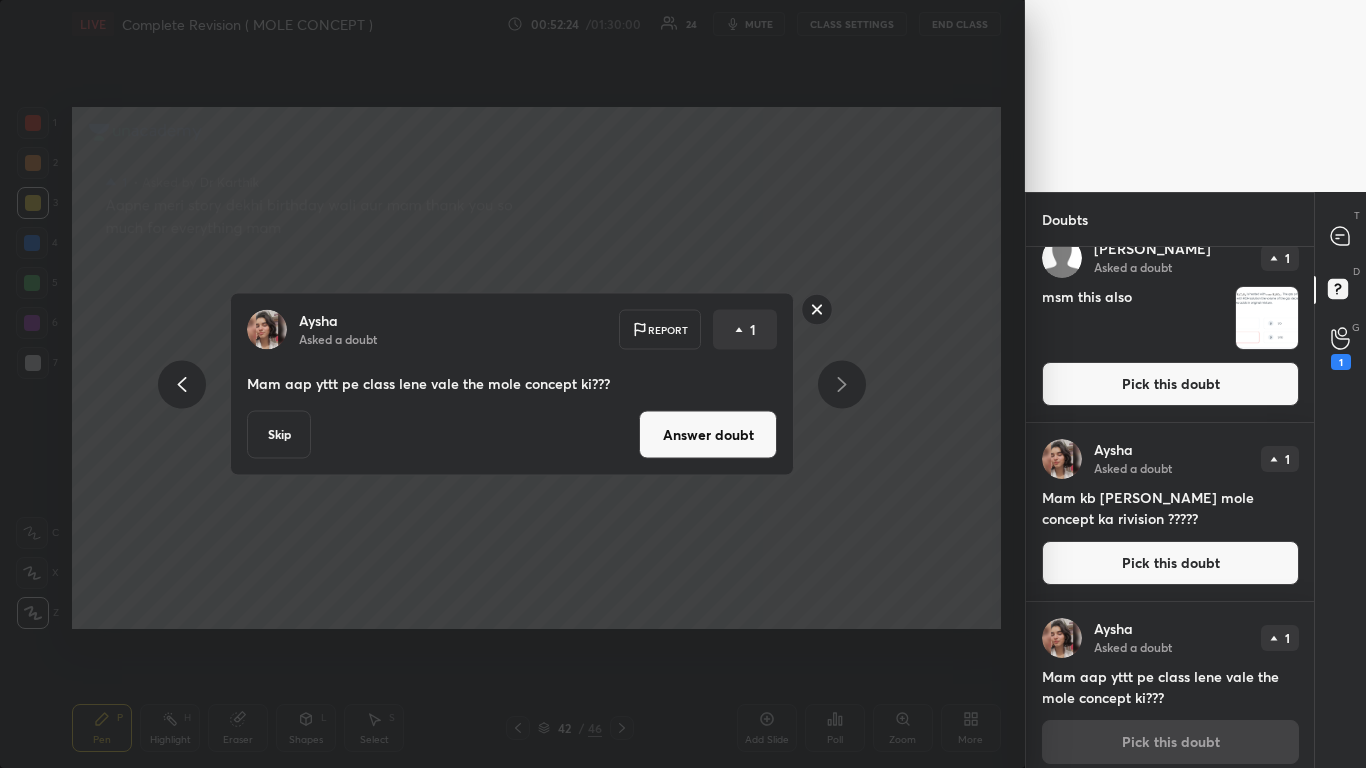 scroll, scrollTop: 842, scrollLeft: 0, axis: vertical 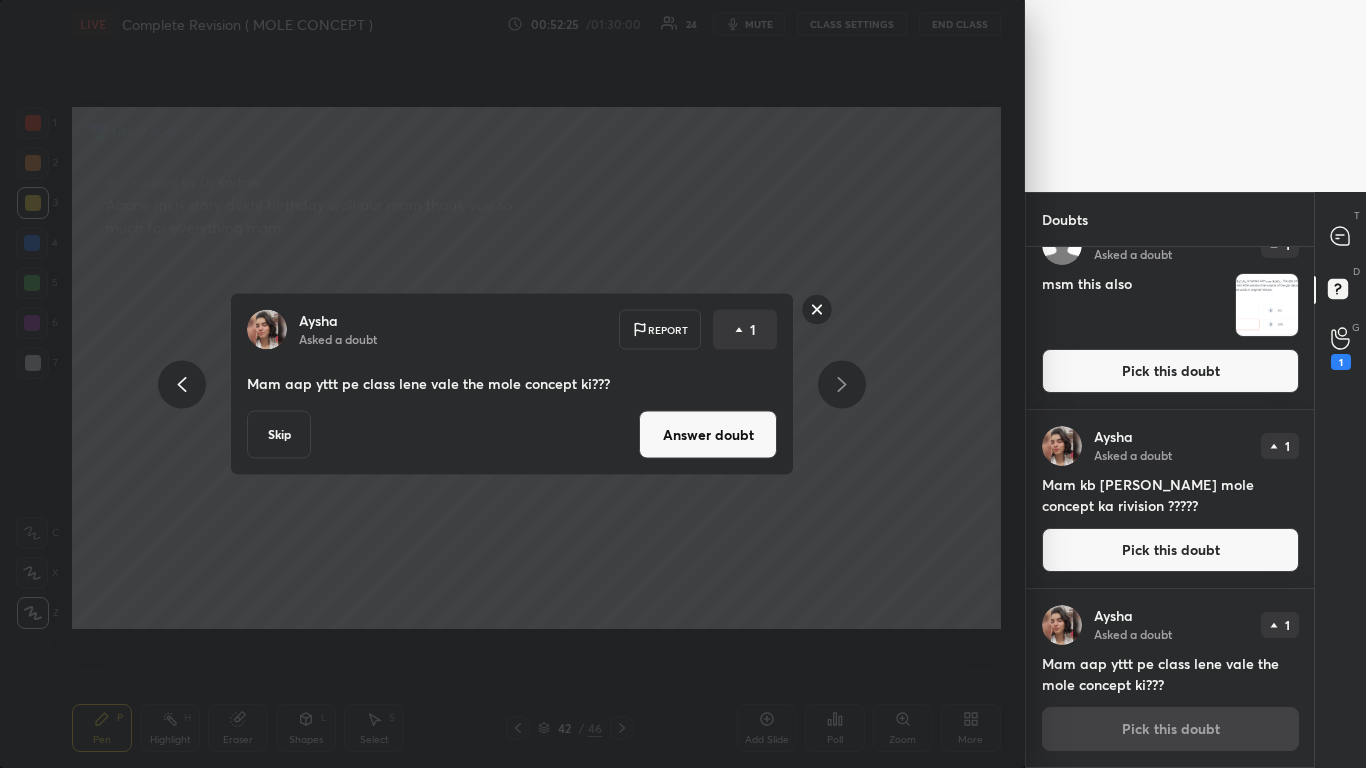 click on "Answer doubt" at bounding box center [708, 435] 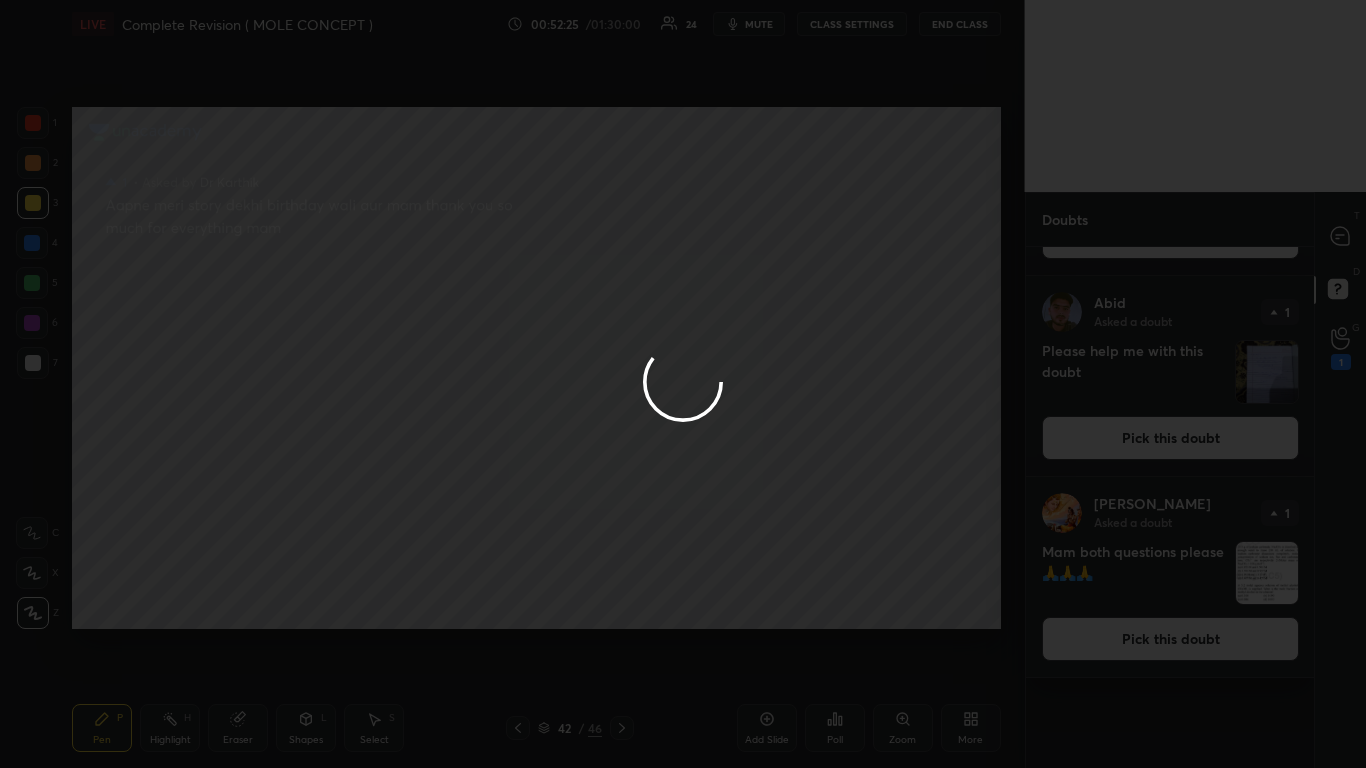 scroll, scrollTop: 0, scrollLeft: 0, axis: both 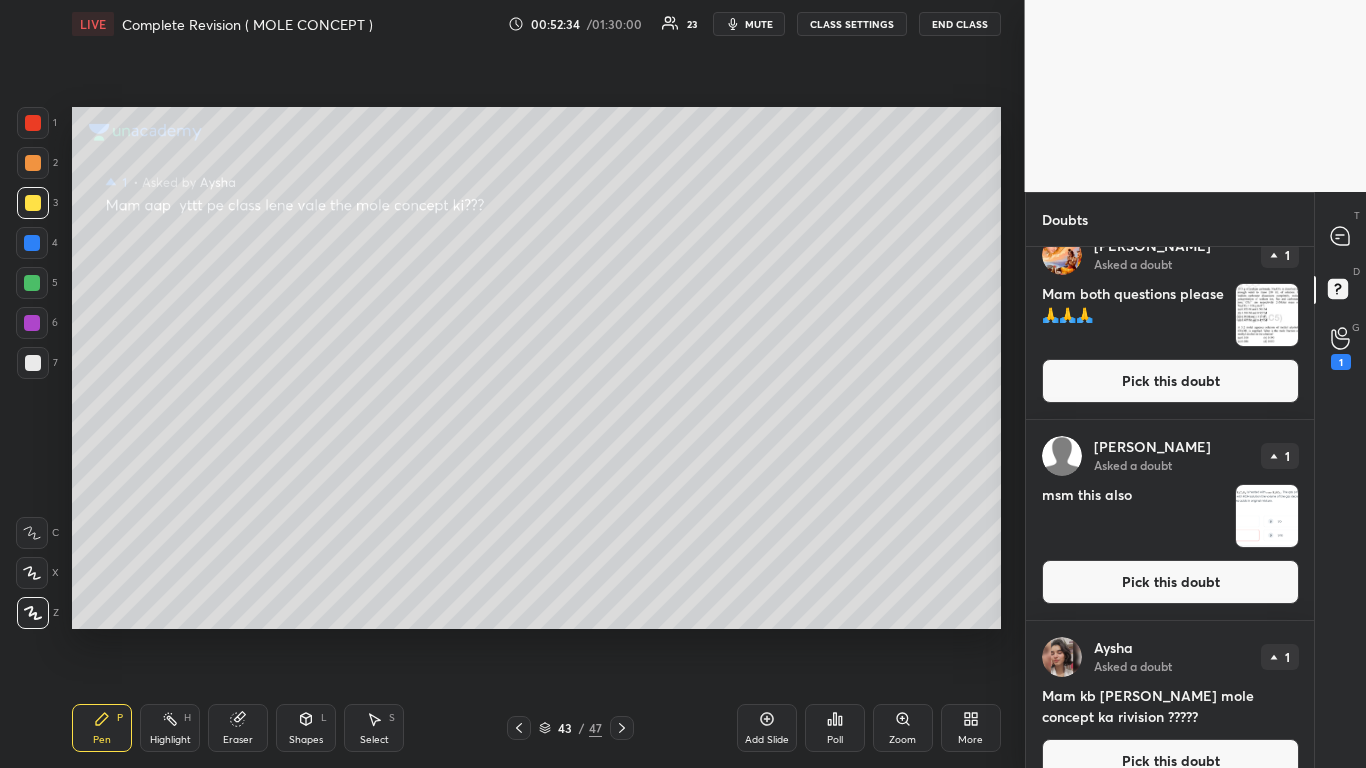 click on "Pick this doubt" at bounding box center (1170, 761) 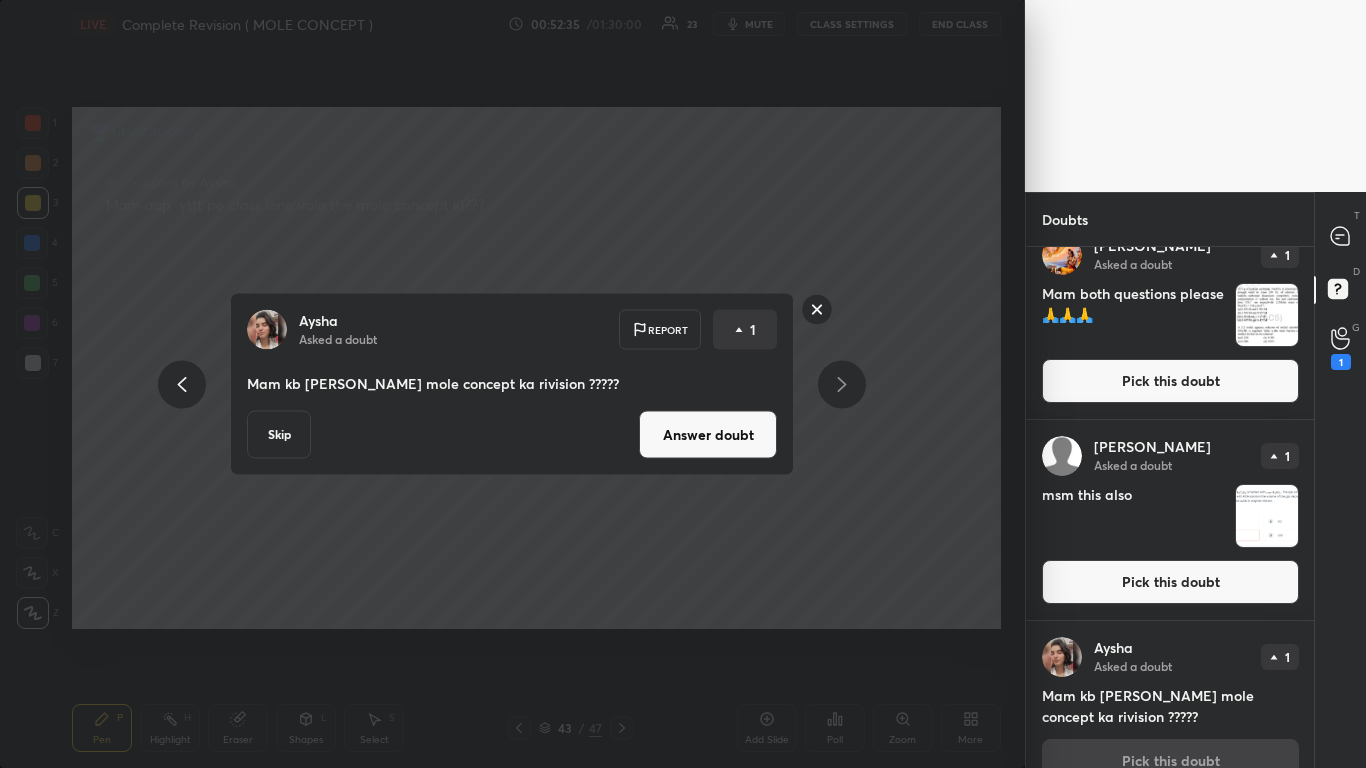 scroll, scrollTop: 864, scrollLeft: 0, axis: vertical 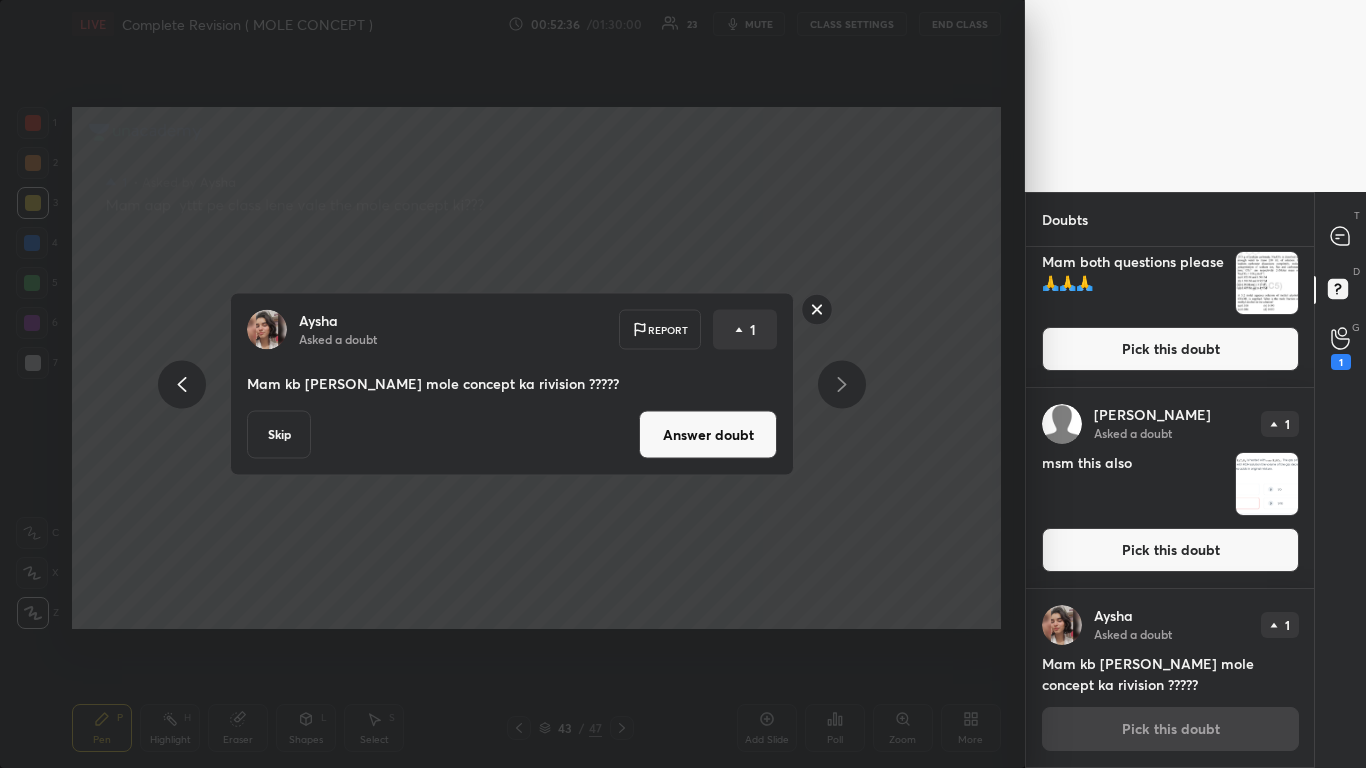 click on "Answer doubt" at bounding box center (708, 435) 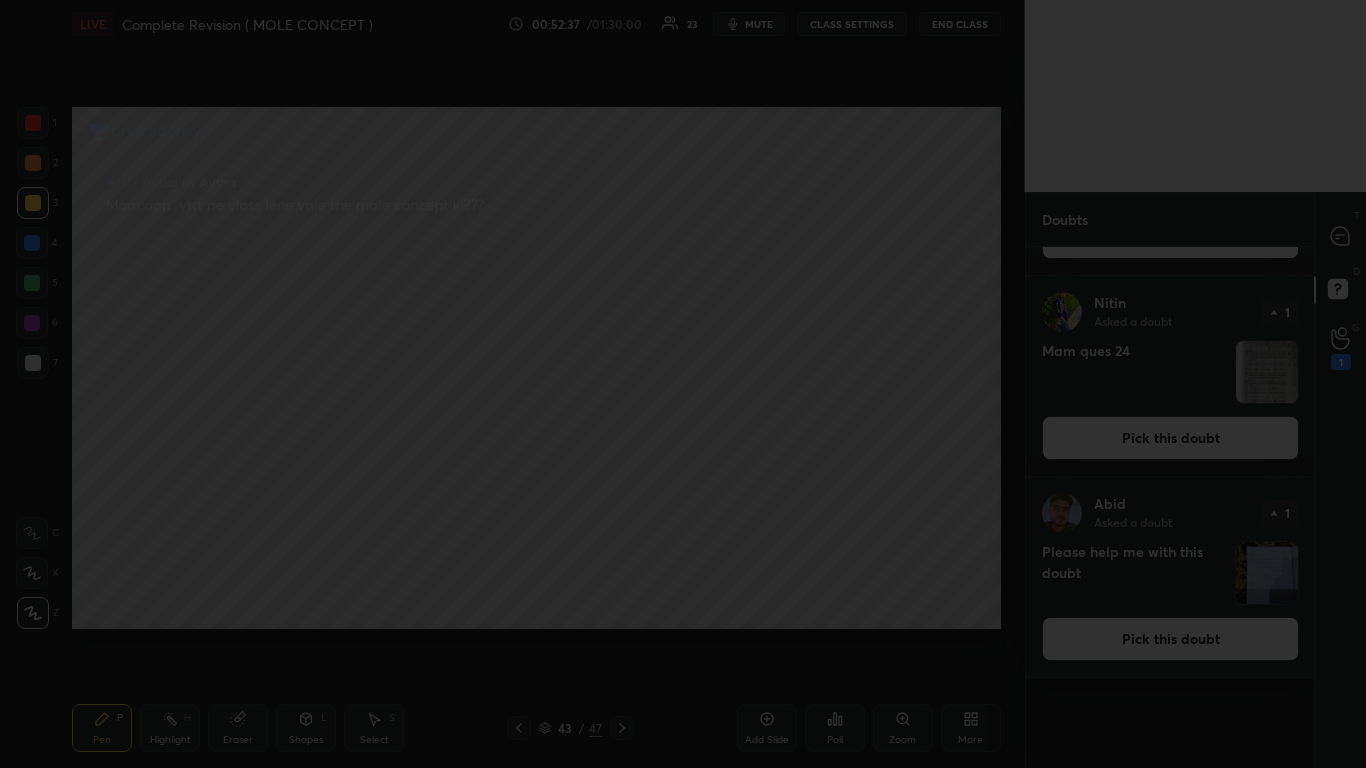 scroll, scrollTop: 0, scrollLeft: 0, axis: both 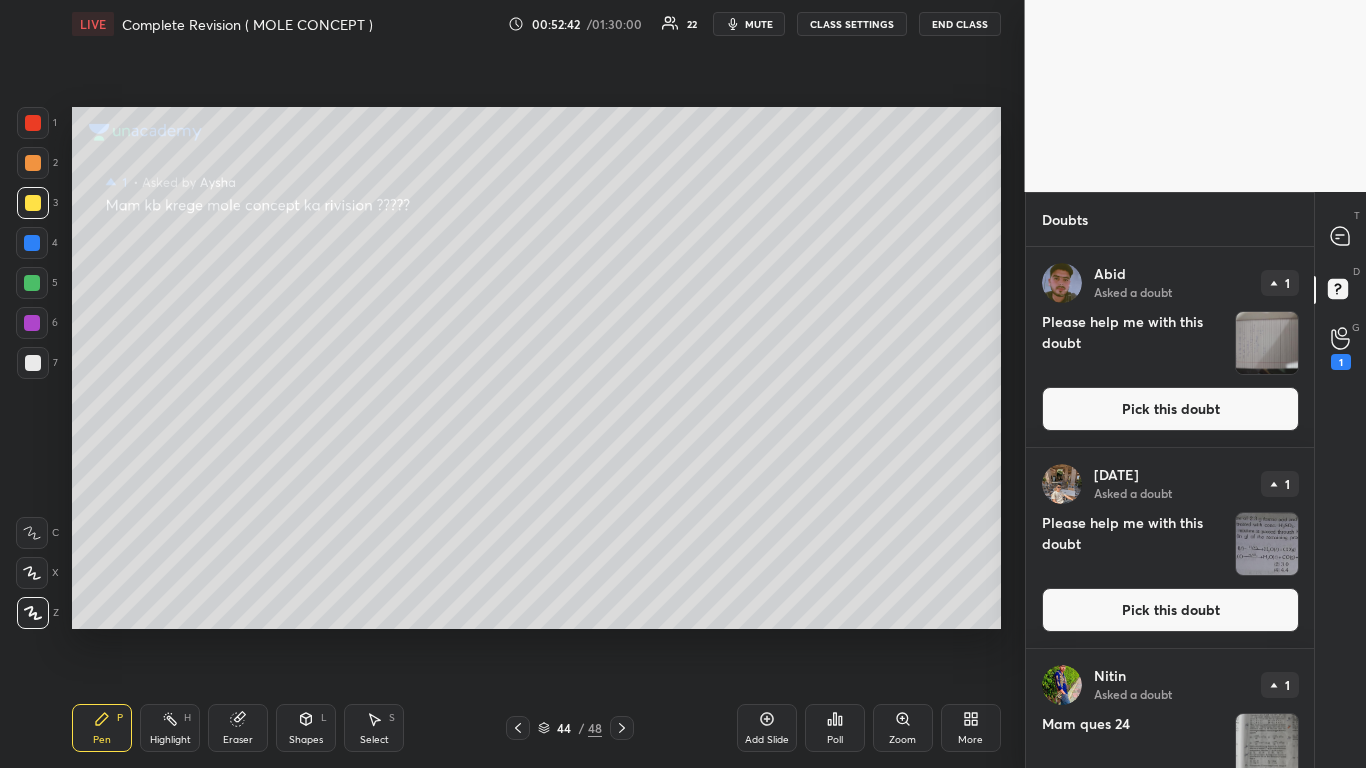click on "[DATE] Asked a doubt 1 Please help me with this doubt Pick this doubt" at bounding box center (1170, 548) 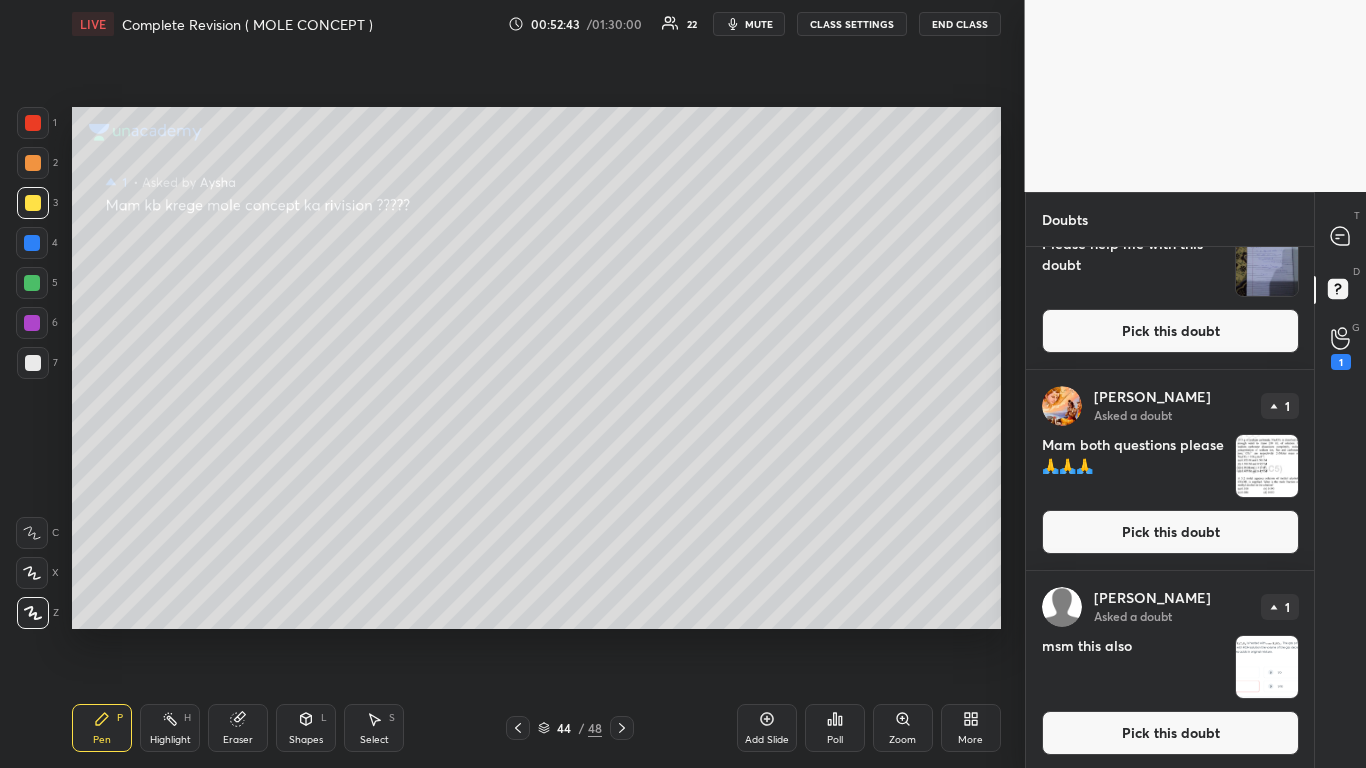 scroll, scrollTop: 681, scrollLeft: 0, axis: vertical 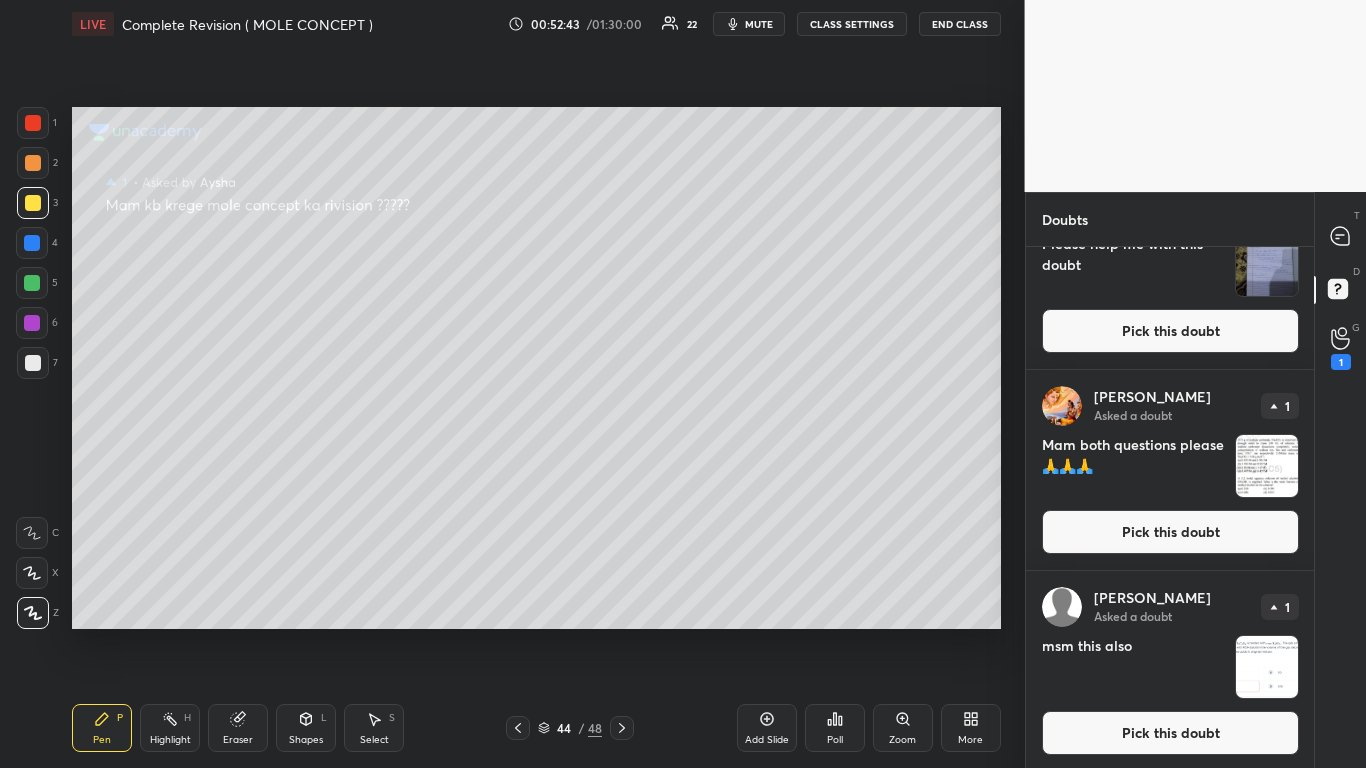 click on "[PERSON_NAME] Asked a doubt 1 msm this also Pick this doubt" at bounding box center [1170, 671] 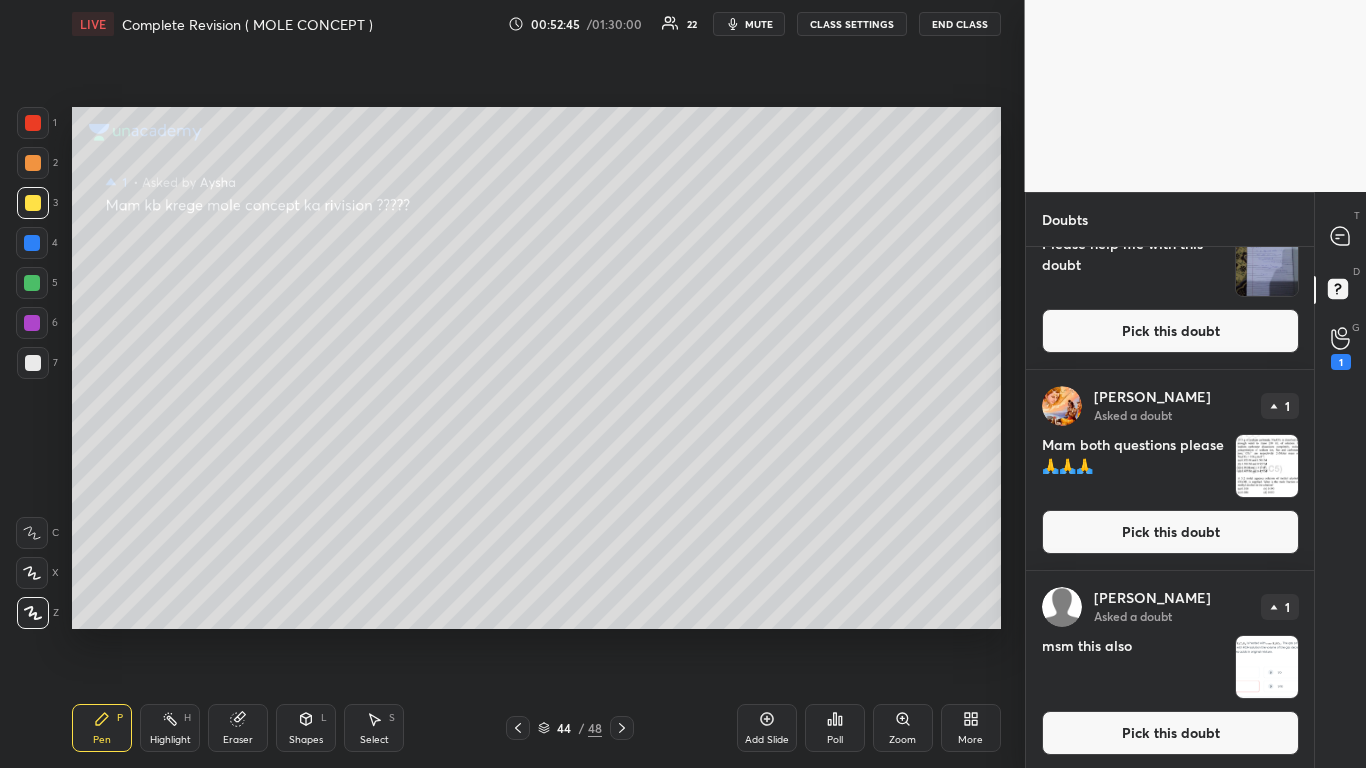 click on "Pick this doubt" at bounding box center [1170, 733] 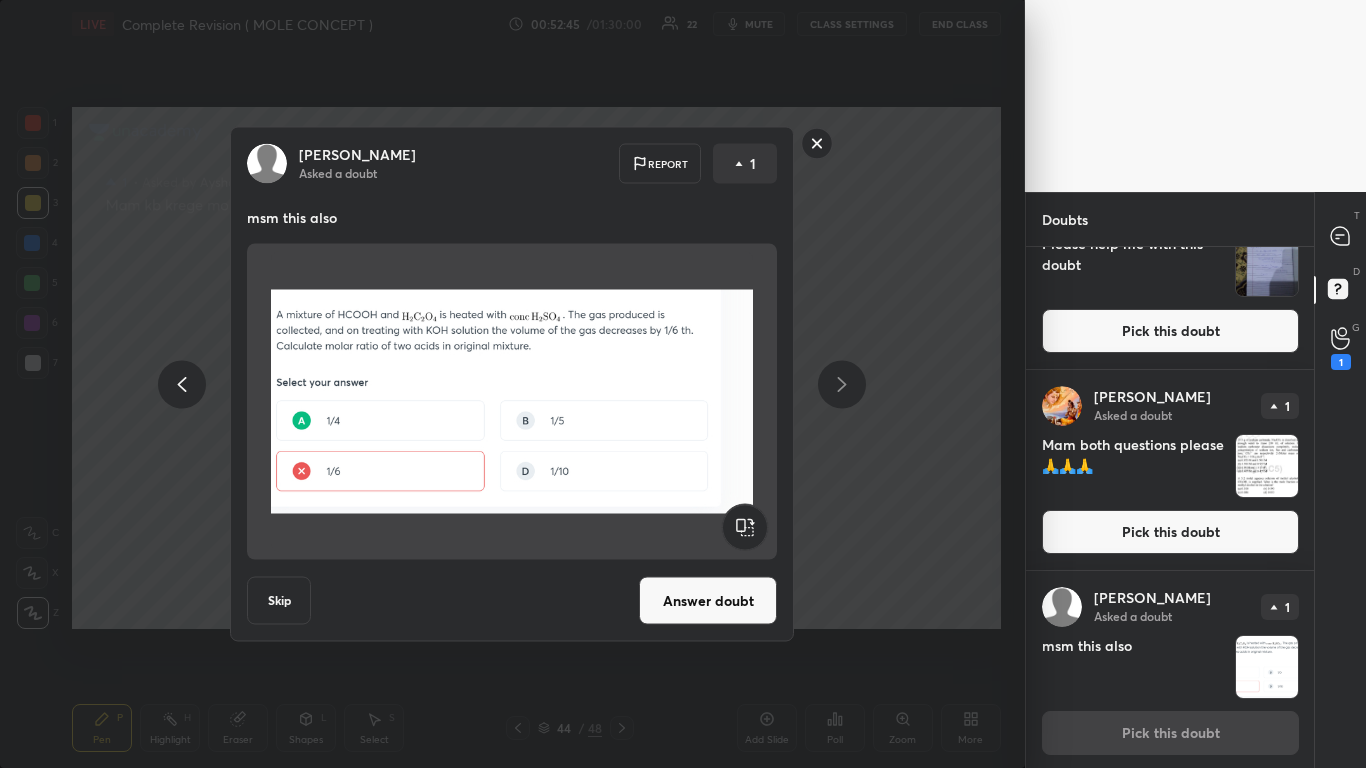 scroll, scrollTop: 685, scrollLeft: 0, axis: vertical 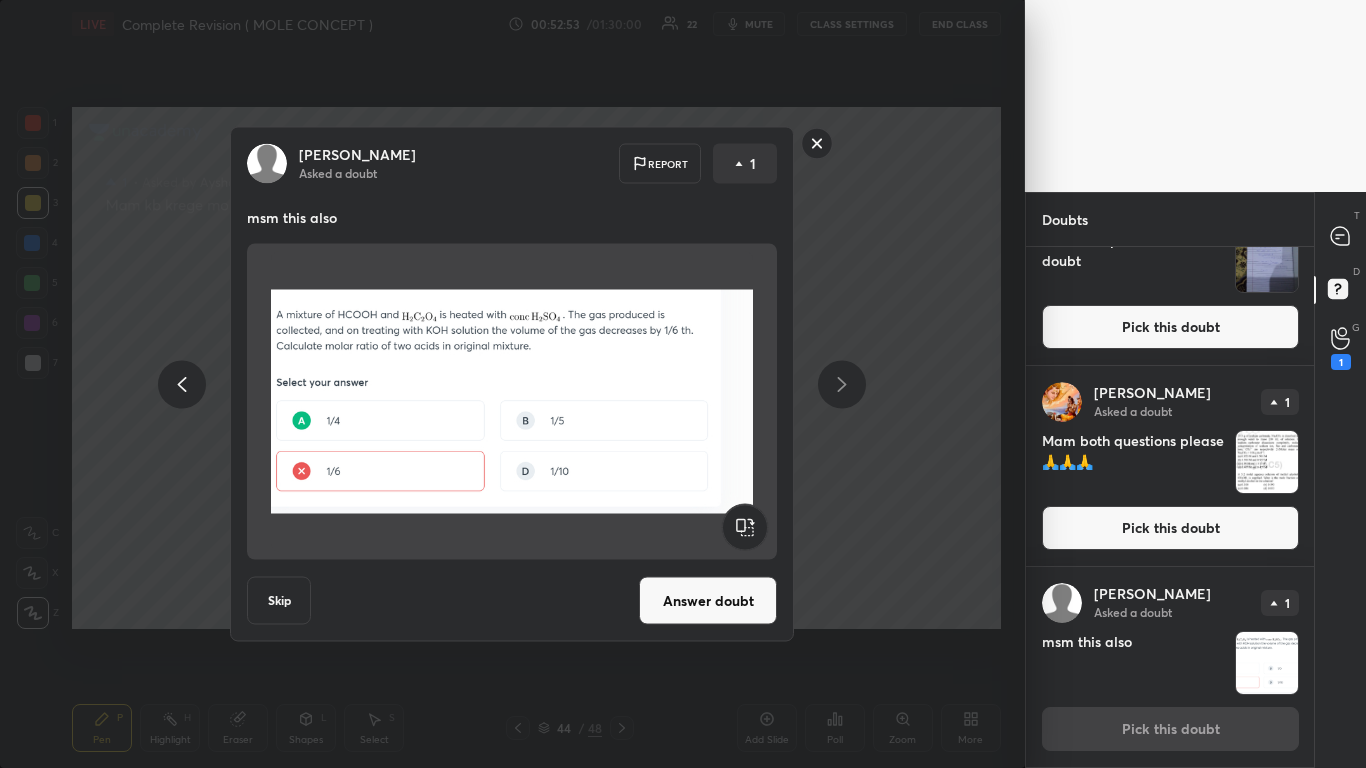 click 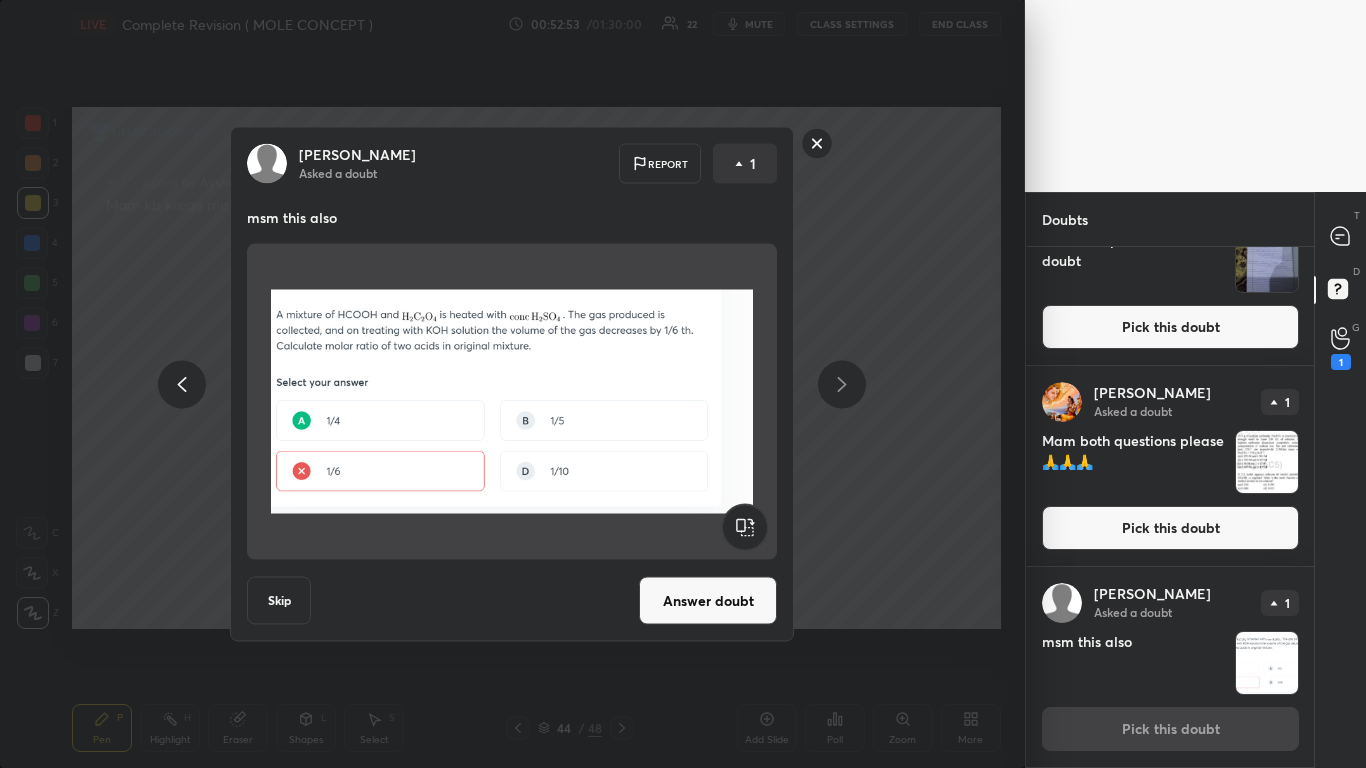 scroll, scrollTop: 0, scrollLeft: 0, axis: both 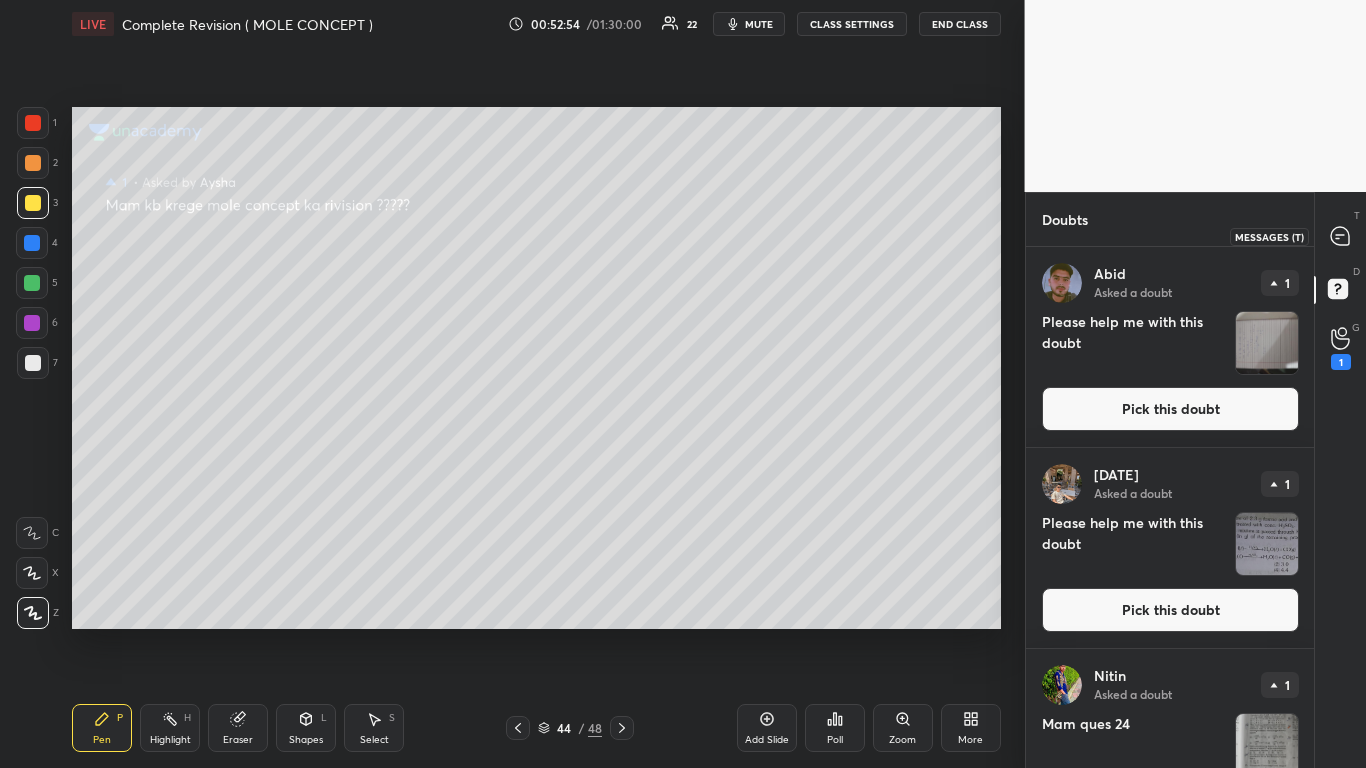 click 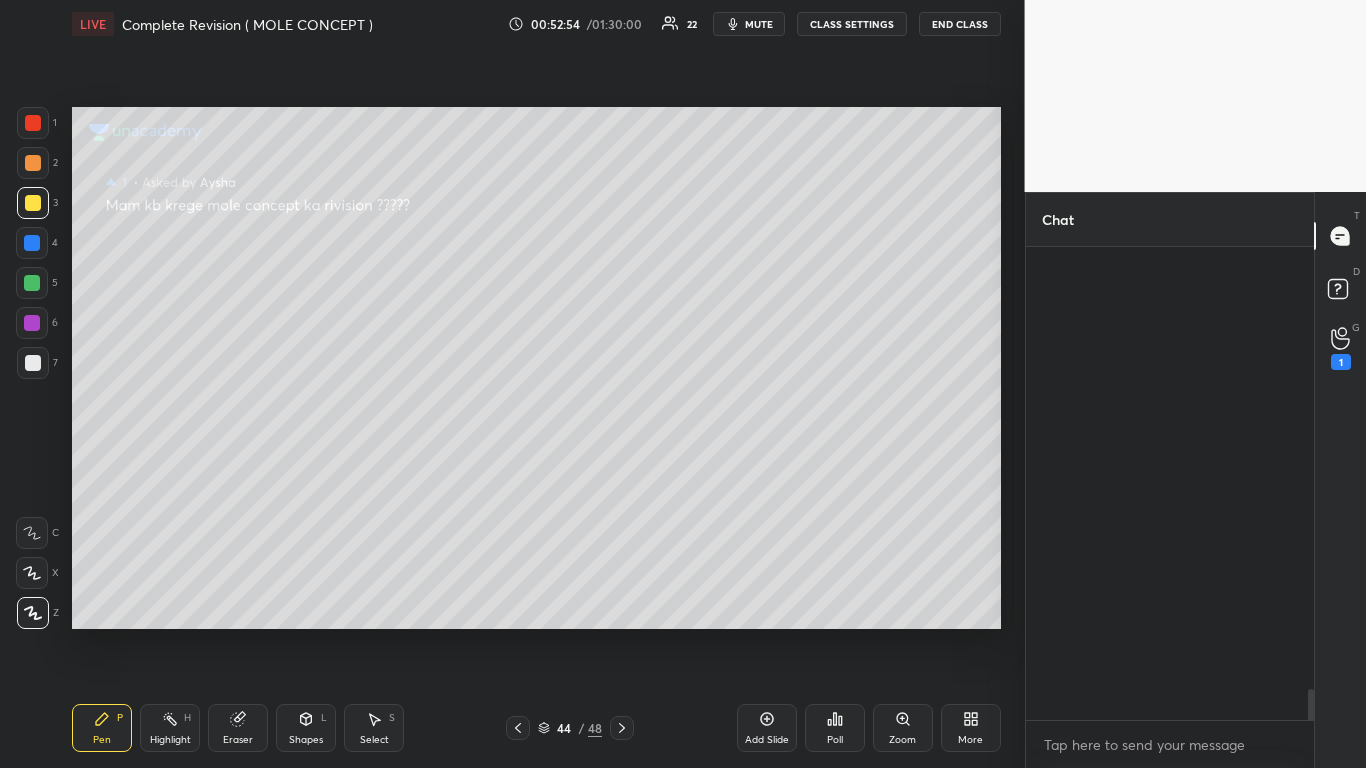 scroll, scrollTop: 9835, scrollLeft: 0, axis: vertical 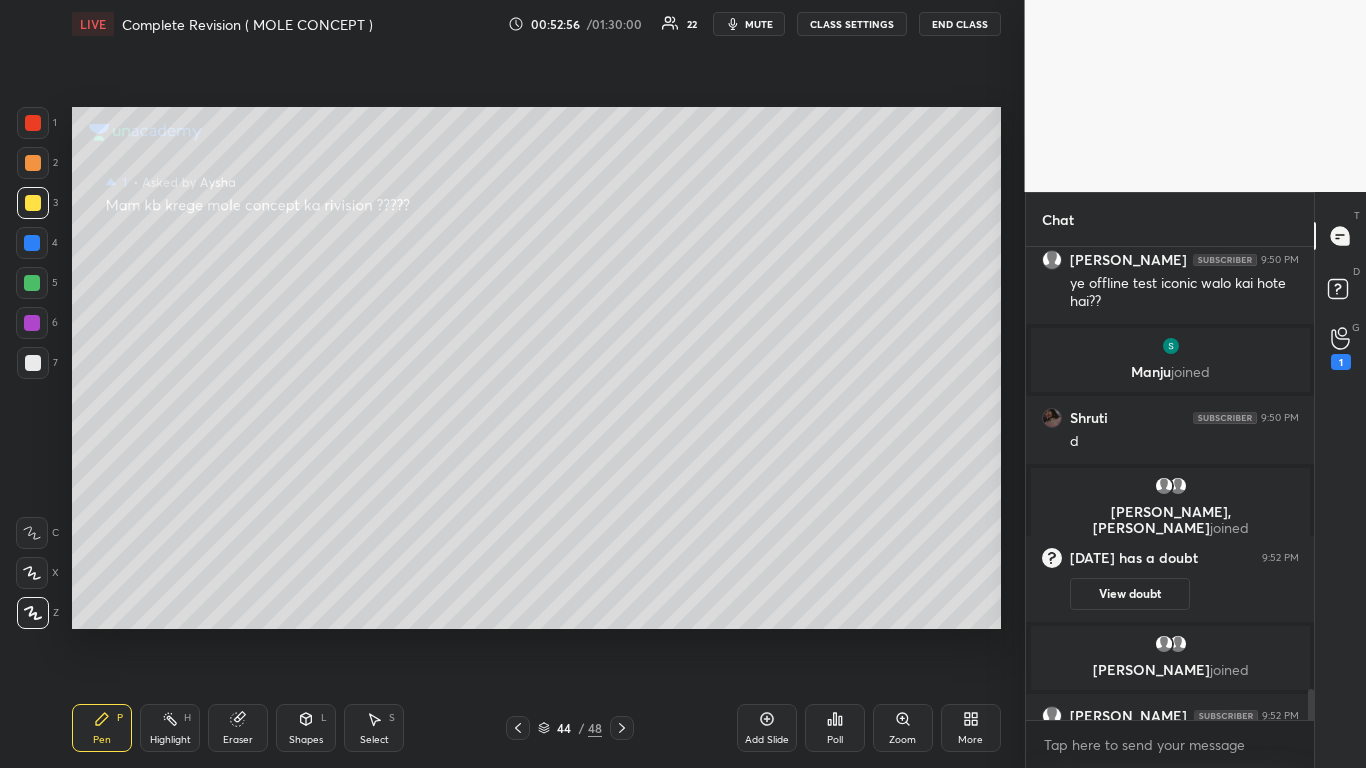 click at bounding box center [1308, 483] 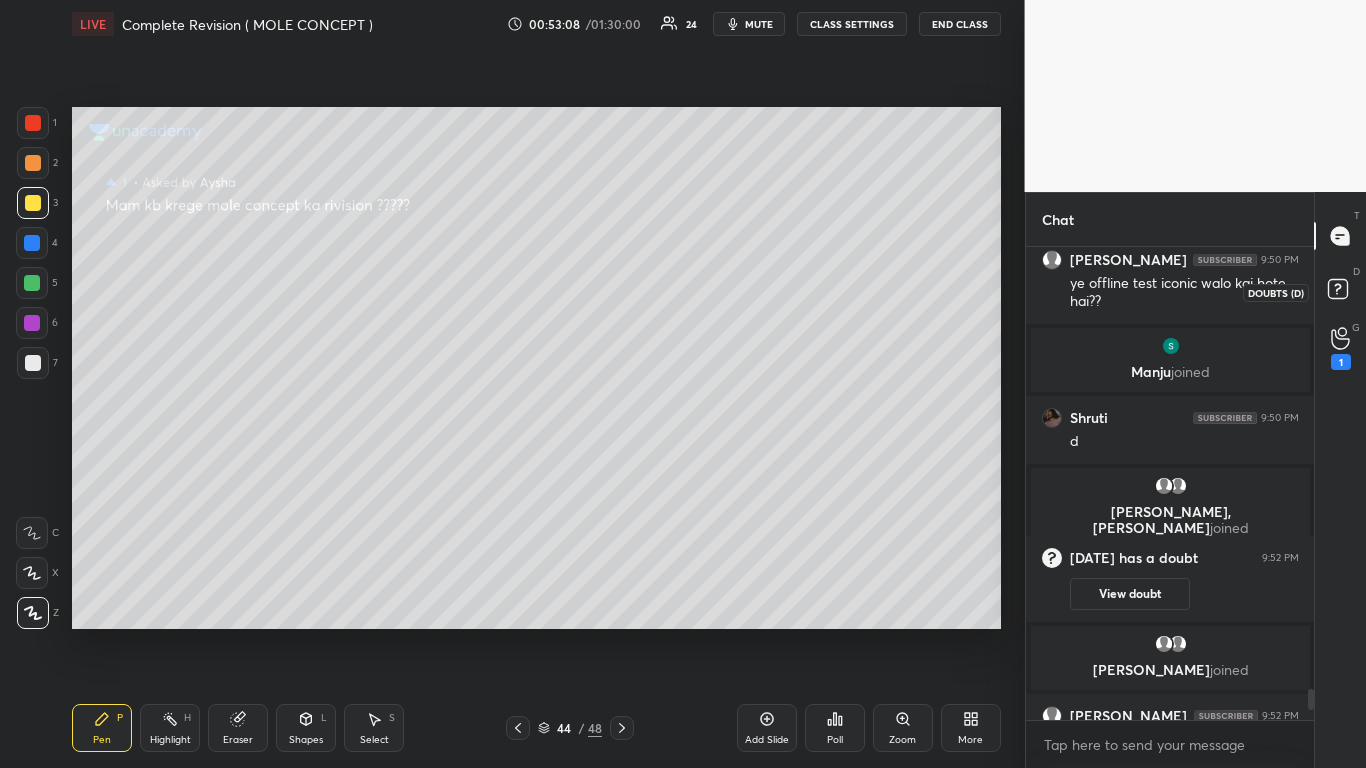 click 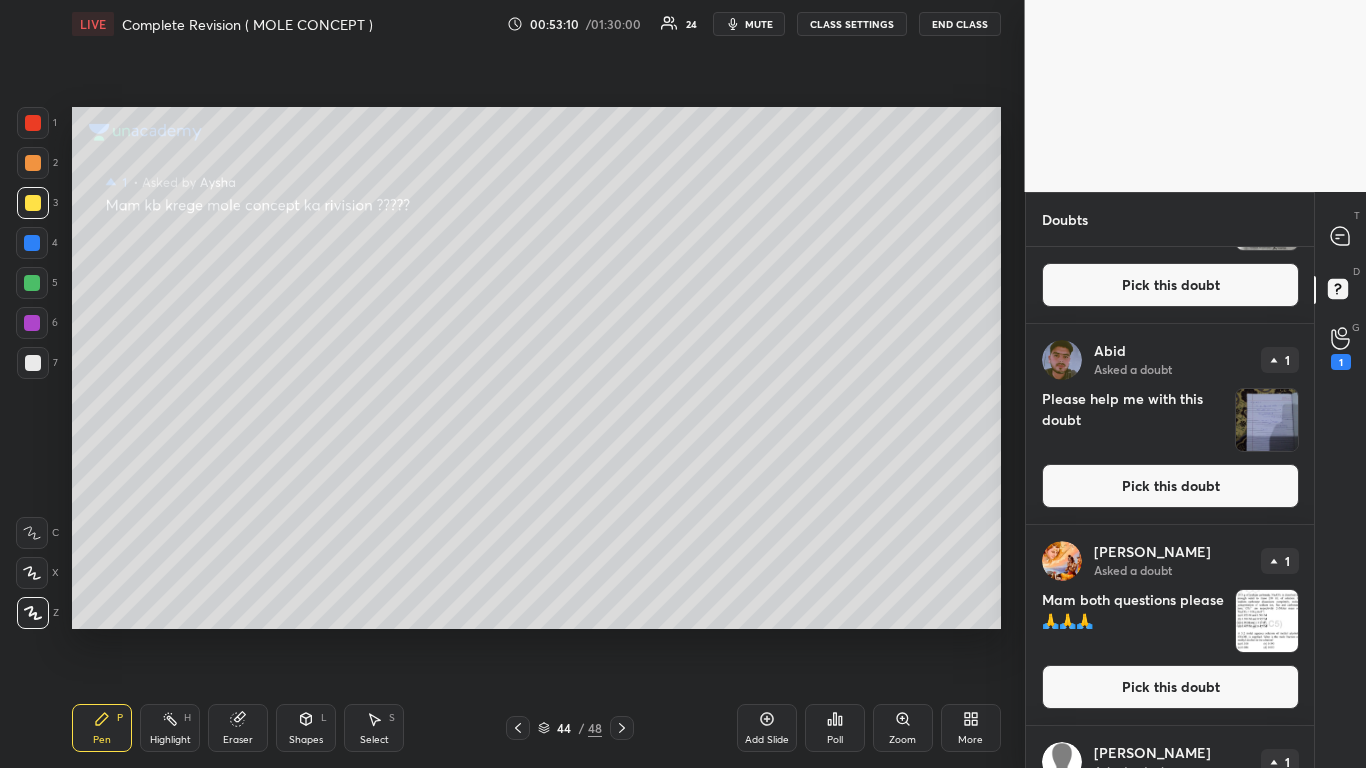 scroll, scrollTop: 685, scrollLeft: 0, axis: vertical 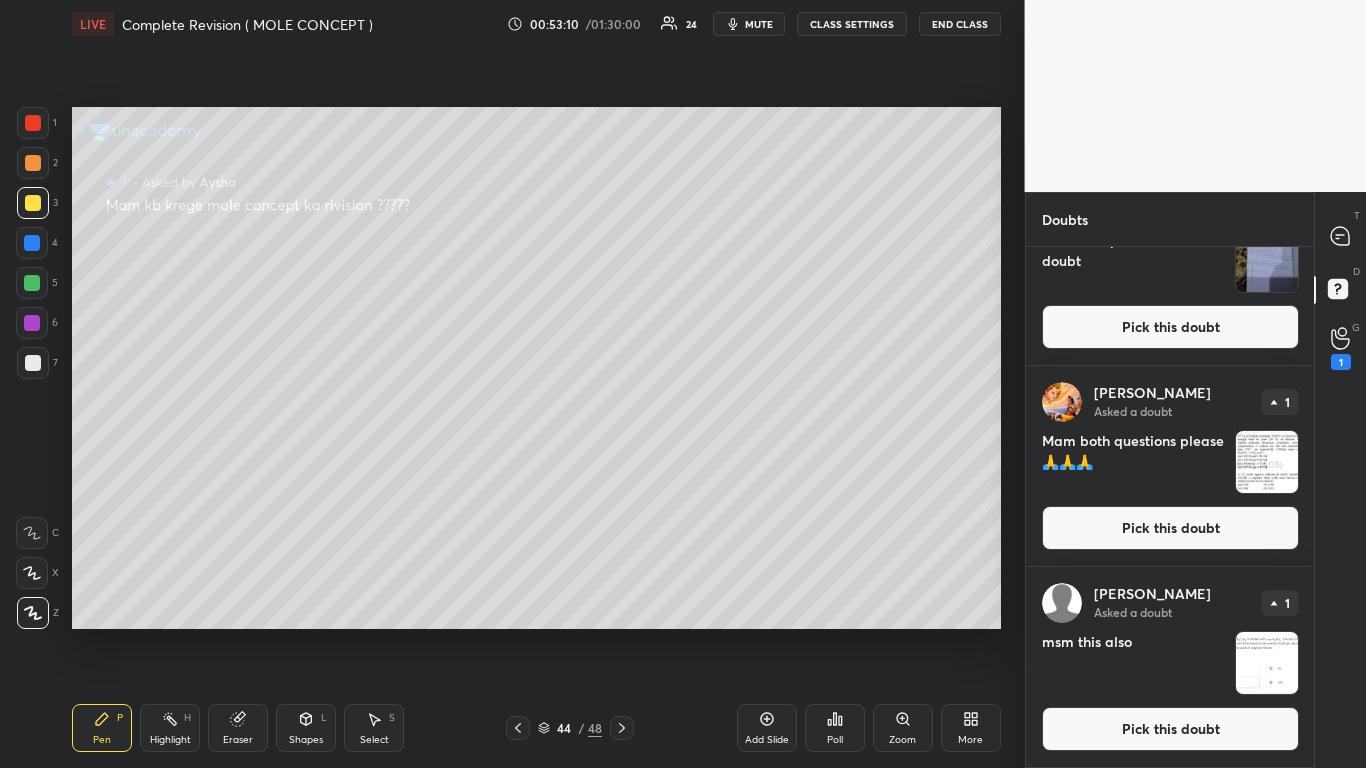 click on "[PERSON_NAME] Asked a doubt 1 msm this also Pick this doubt" at bounding box center (1170, 667) 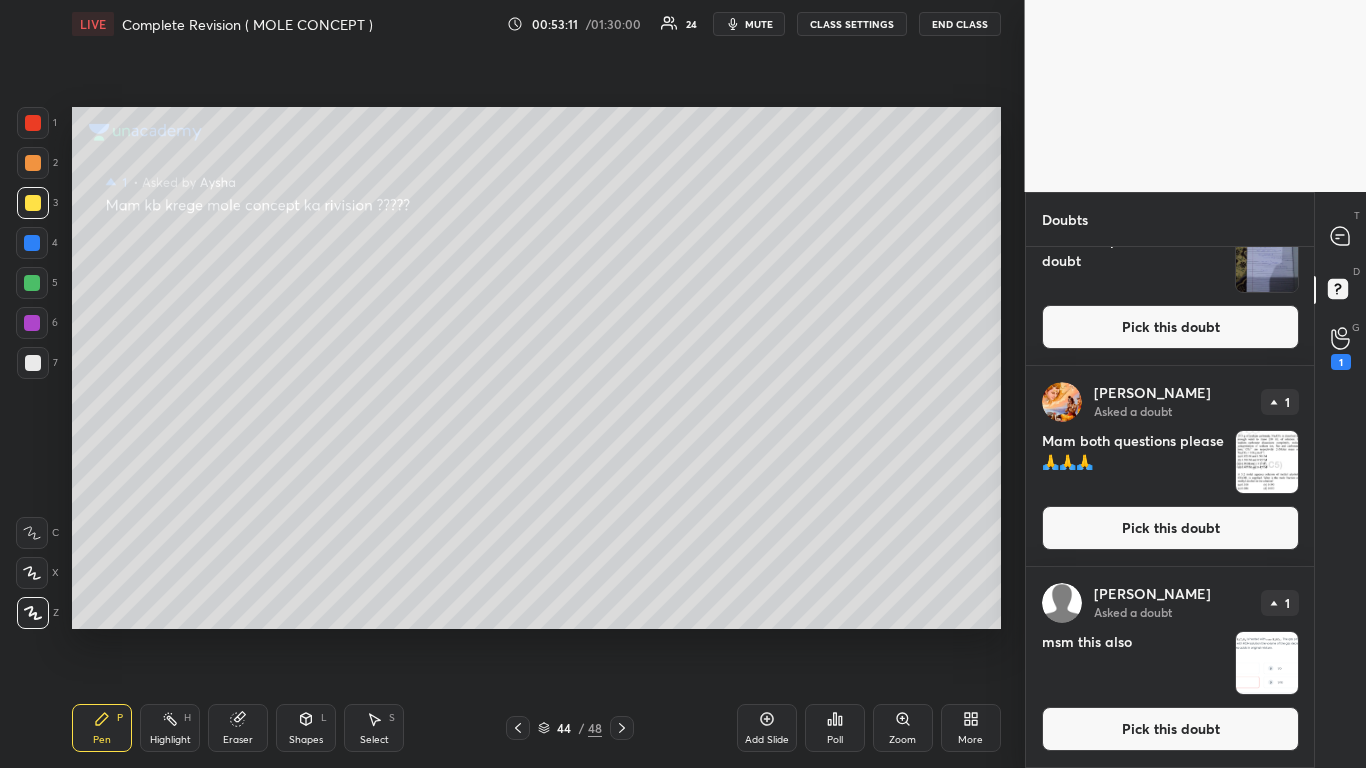 click on "Pick this doubt" at bounding box center [1170, 729] 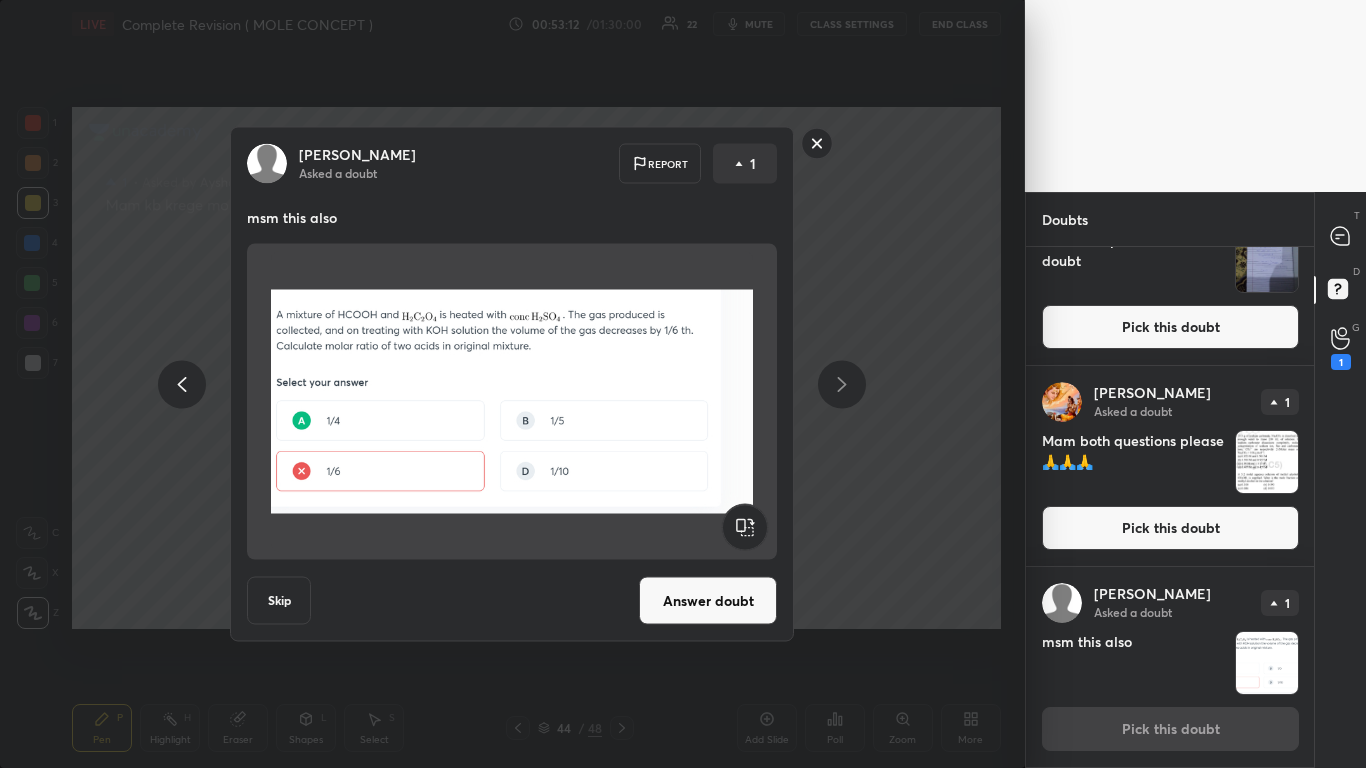 click on "Answer doubt" at bounding box center [708, 601] 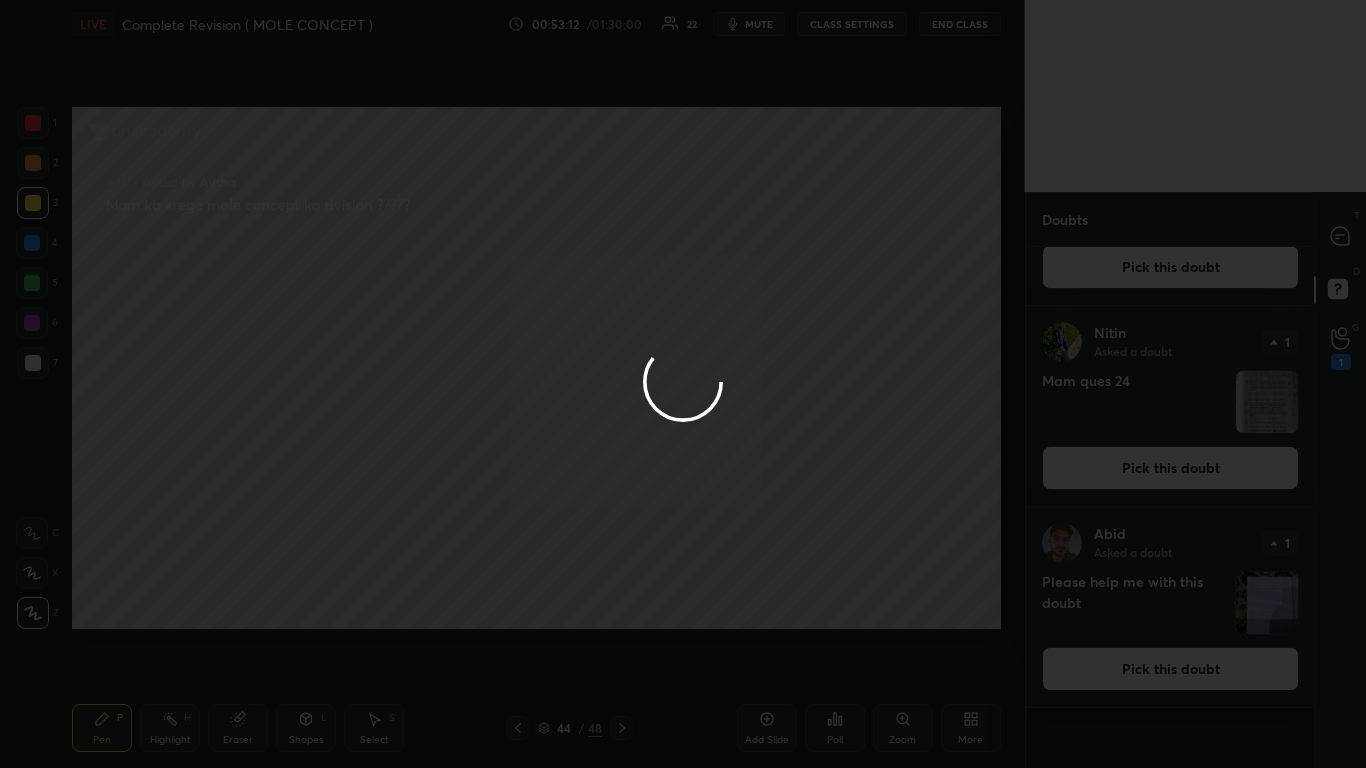 scroll, scrollTop: 0, scrollLeft: 0, axis: both 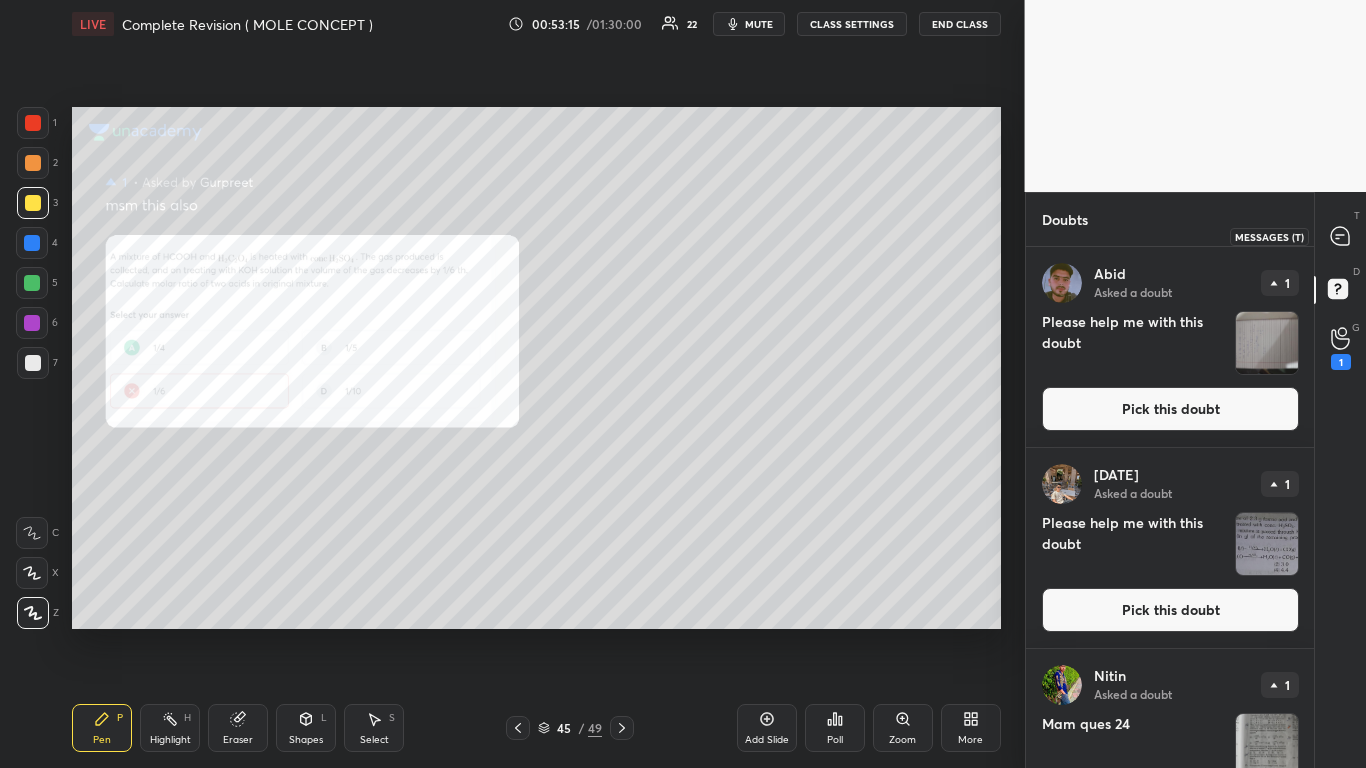 click 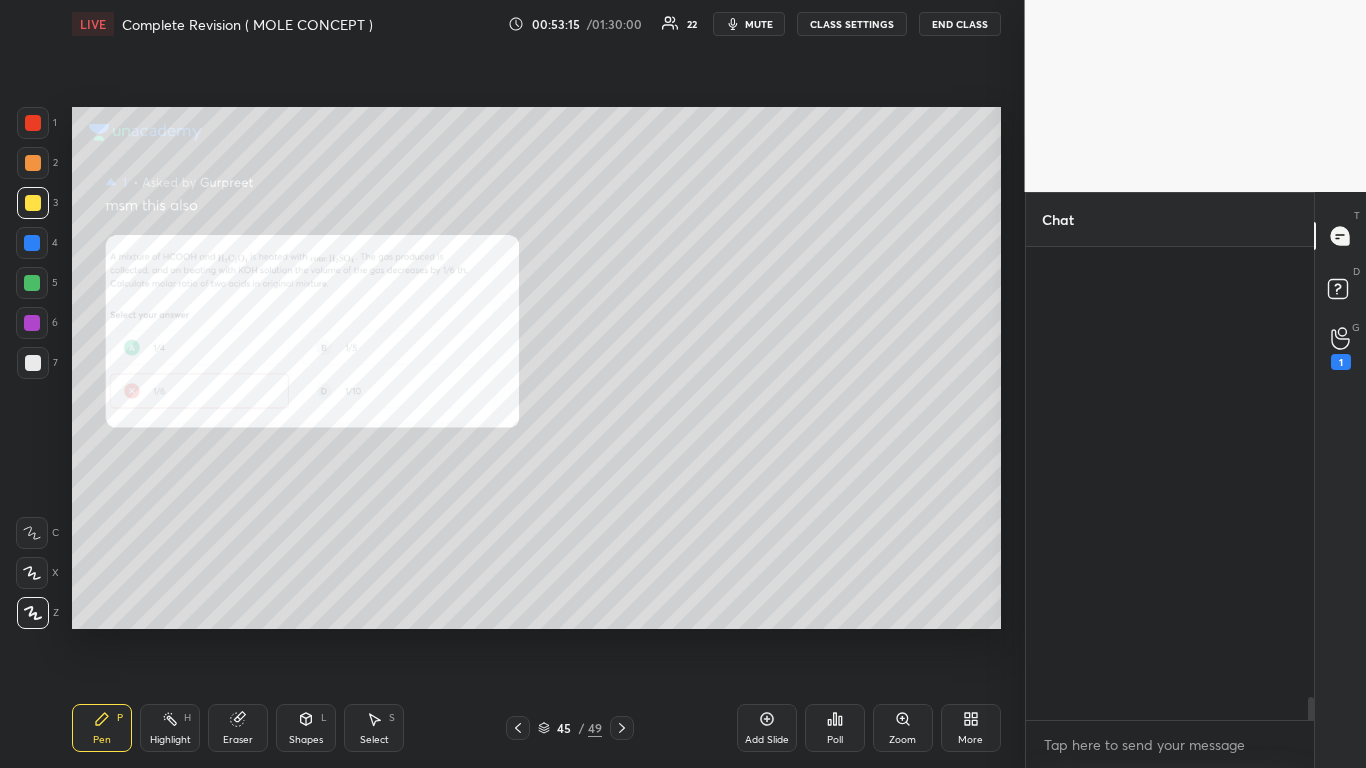 scroll, scrollTop: 9959, scrollLeft: 0, axis: vertical 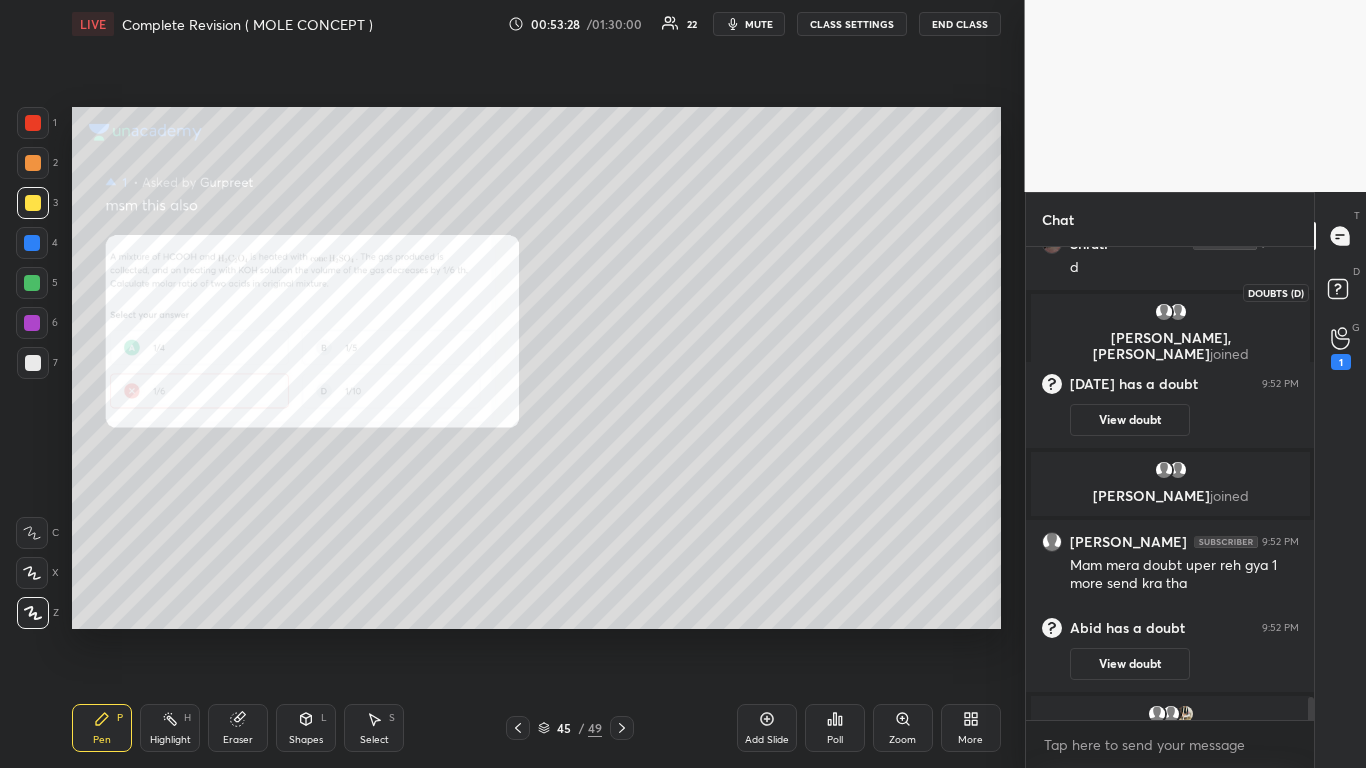 click 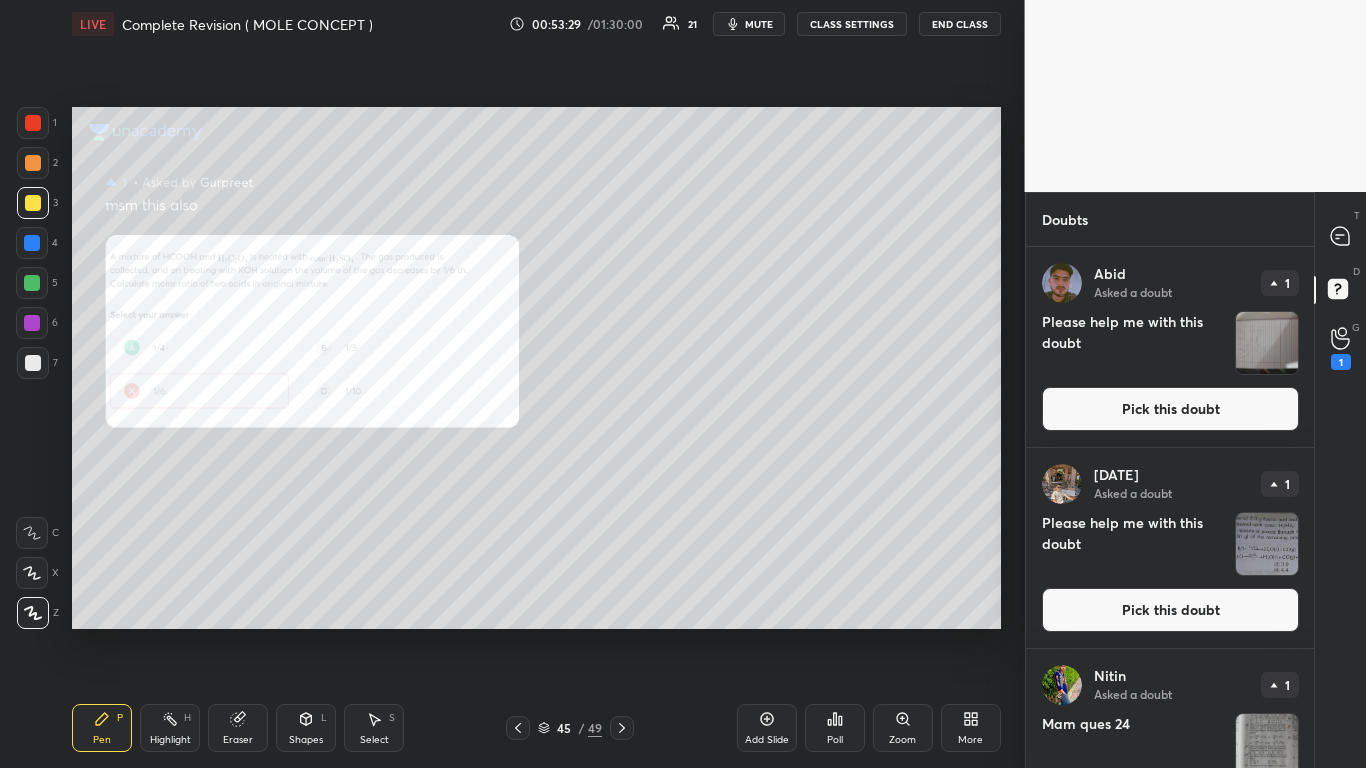 click on "Pick this doubt" at bounding box center (1170, 409) 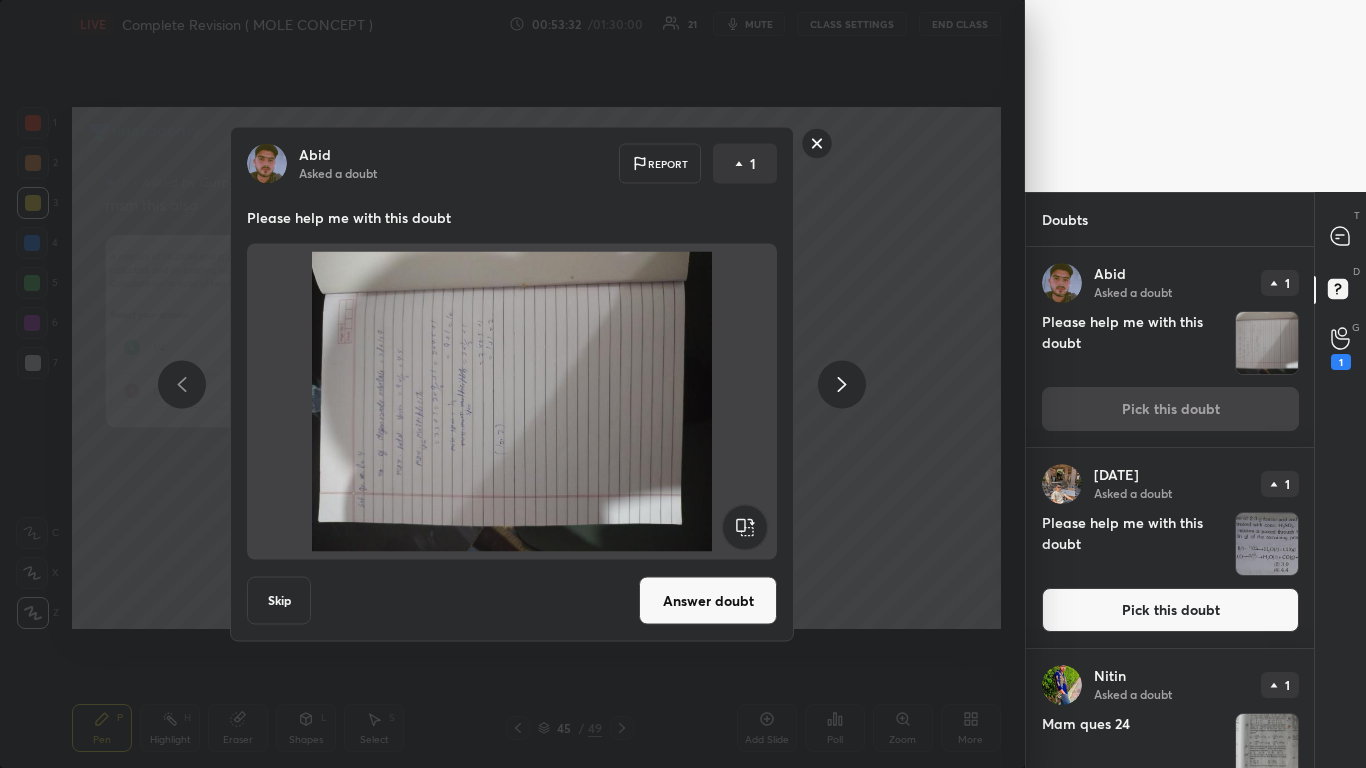 click 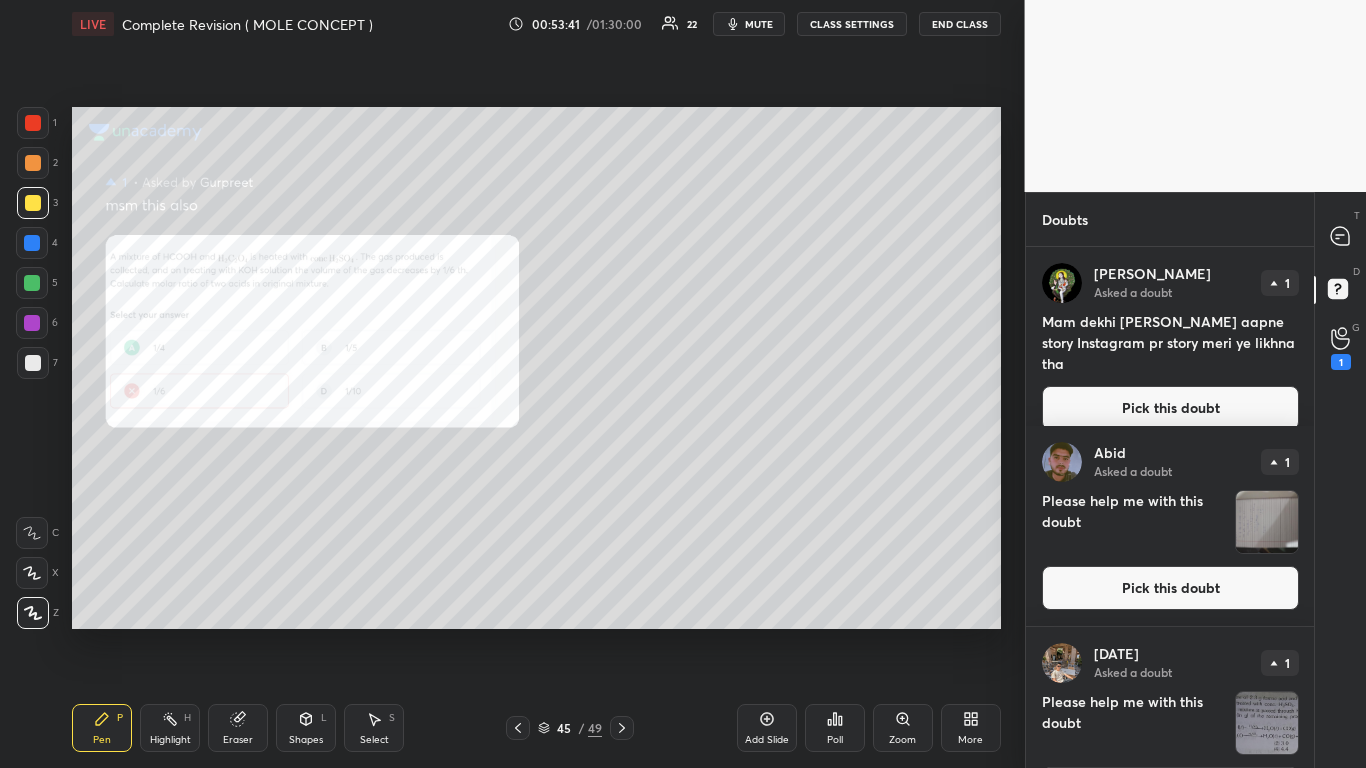 click on "T Messages (T) D Doubts (D) G Raise Hand (G) 1" at bounding box center [1340, 480] 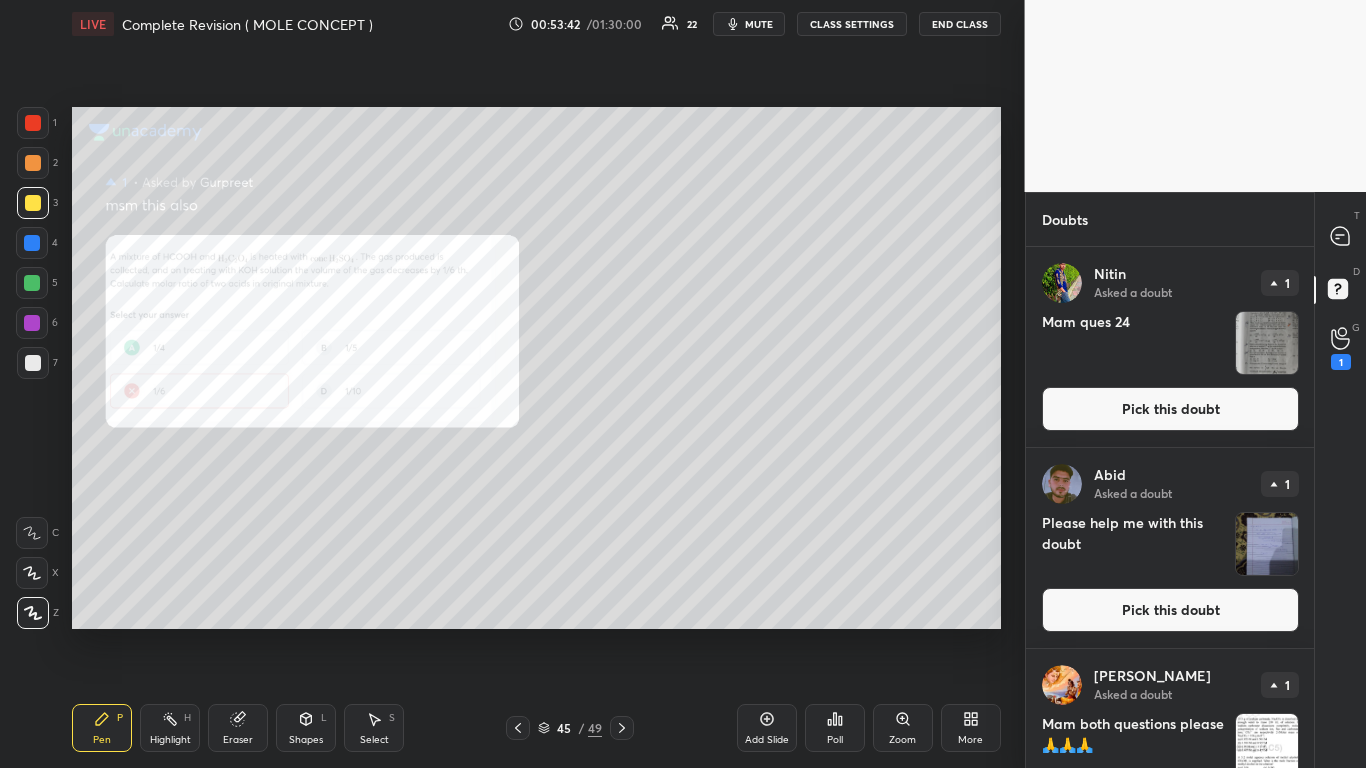scroll, scrollTop: 663, scrollLeft: 0, axis: vertical 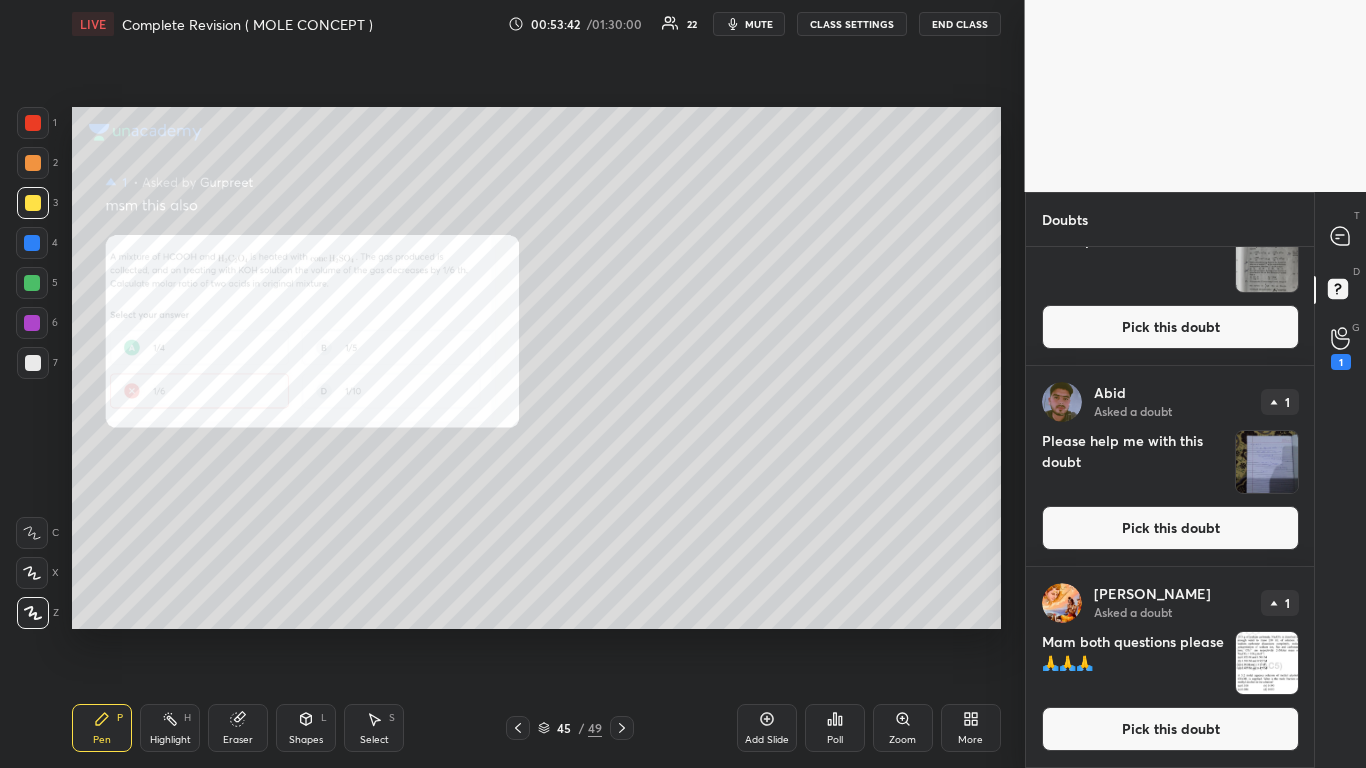 click on "[PERSON_NAME] Asked a doubt 1 Mam both questions please 🙏🙏🙏 Pick this doubt" at bounding box center [1170, 667] 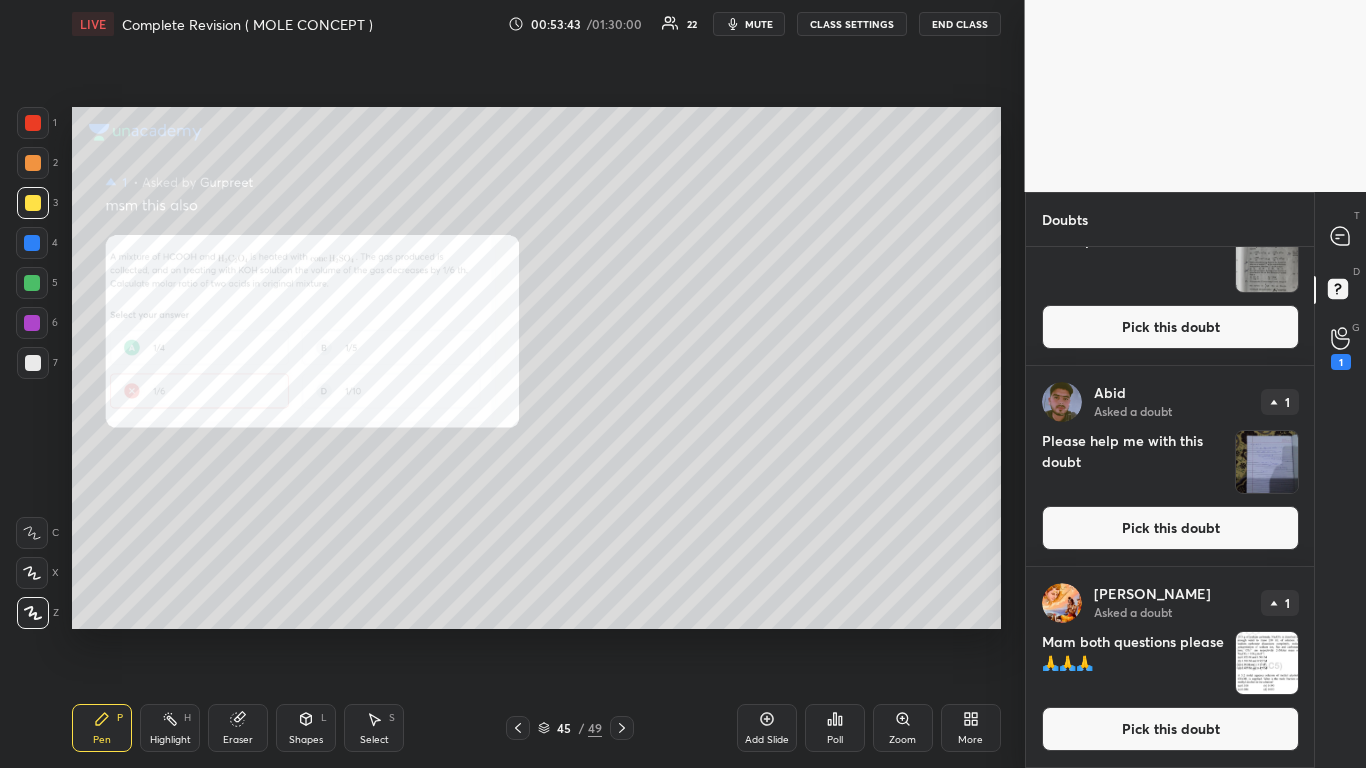 click on "[PERSON_NAME] Asked a doubt 1 Mam both questions please 🙏🙏🙏 Pick this doubt" at bounding box center (1170, 667) 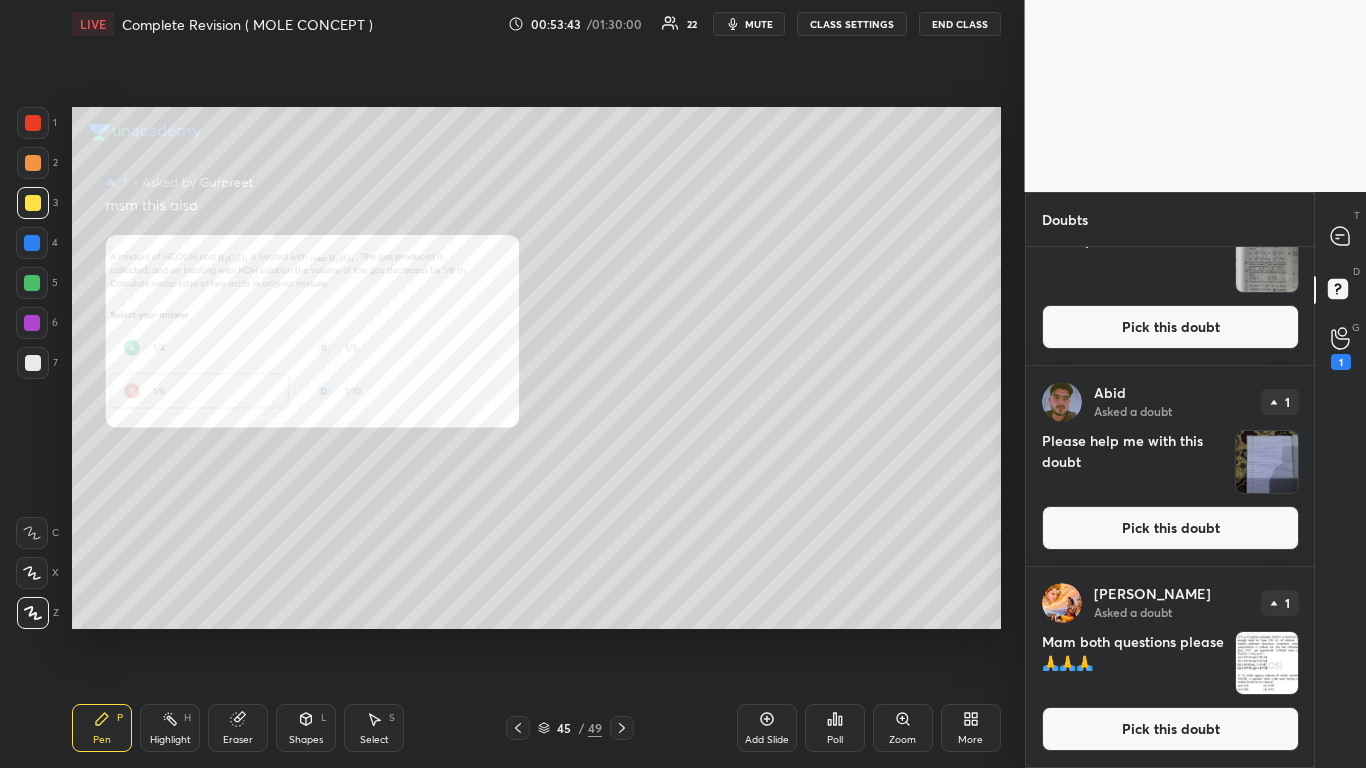 scroll, scrollTop: 663, scrollLeft: 0, axis: vertical 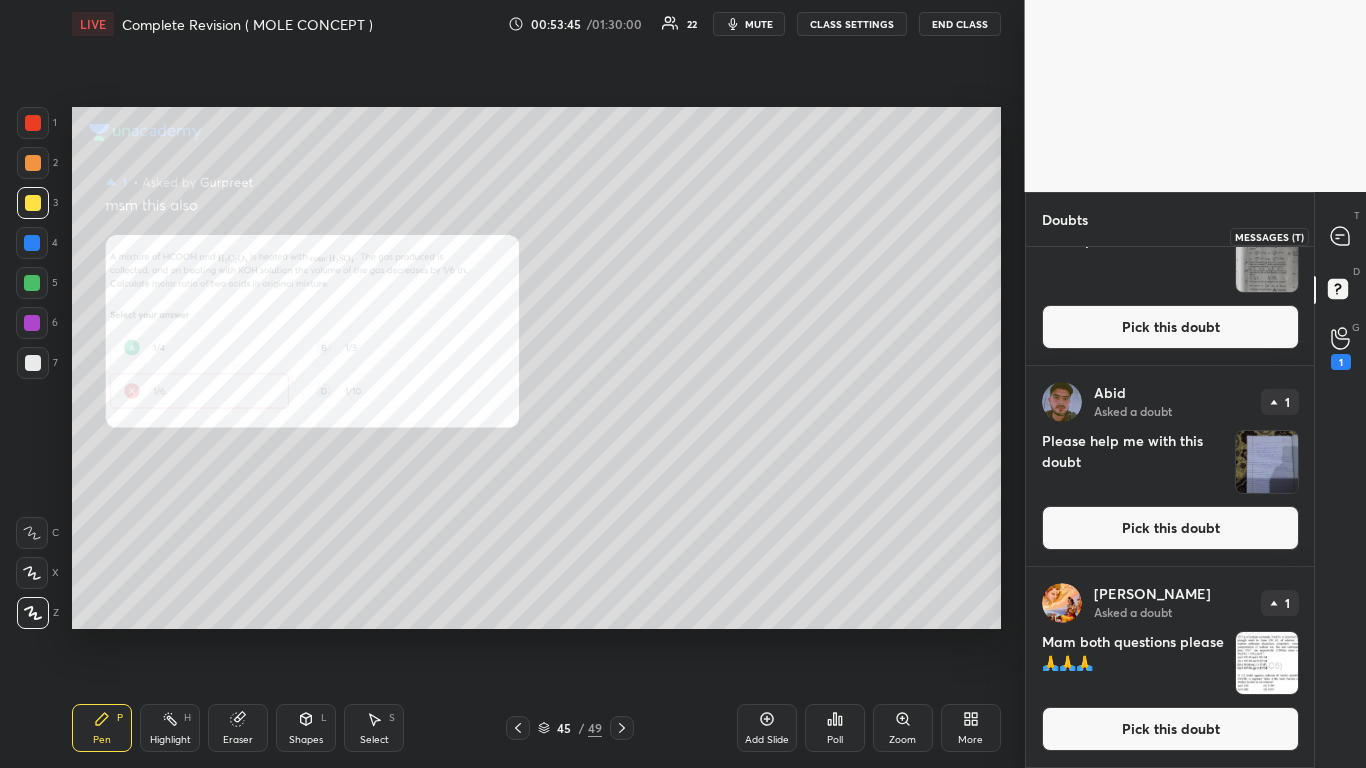 click 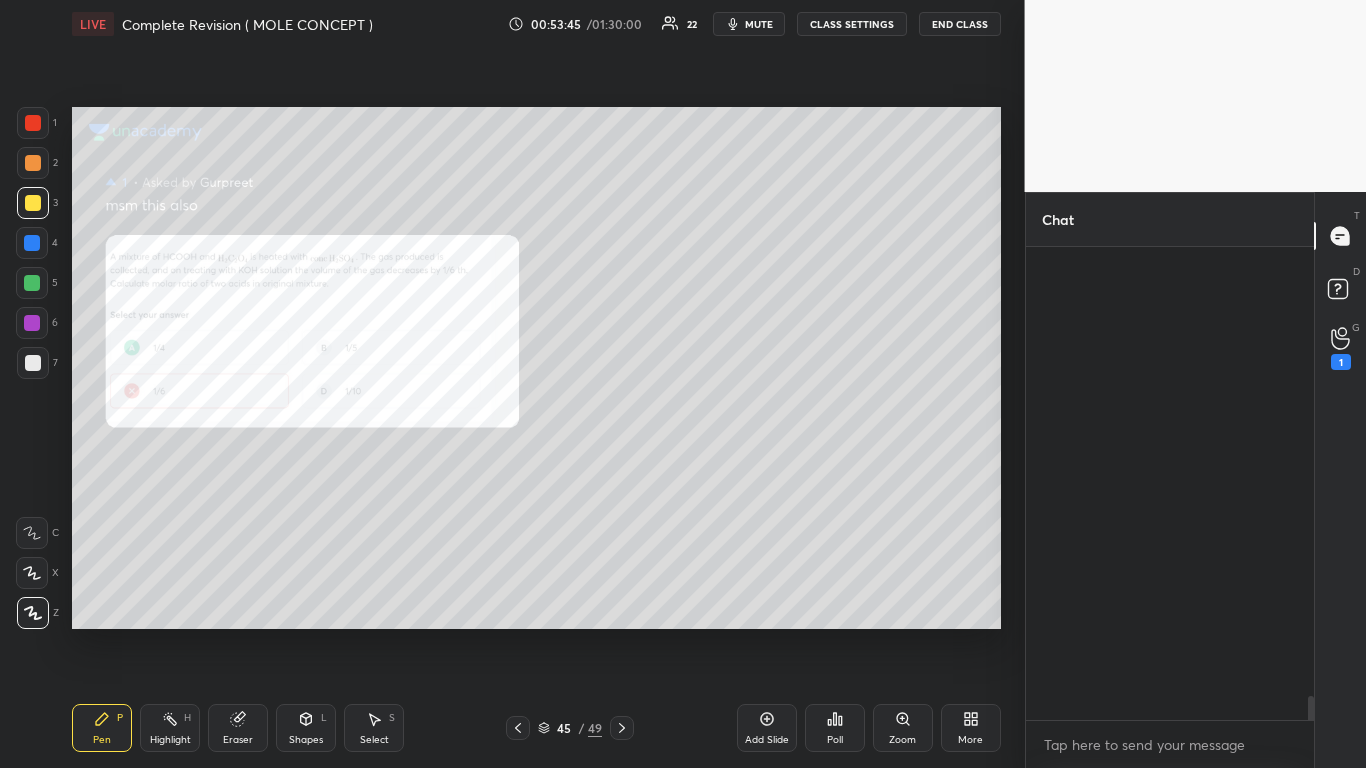 scroll, scrollTop: 10225, scrollLeft: 0, axis: vertical 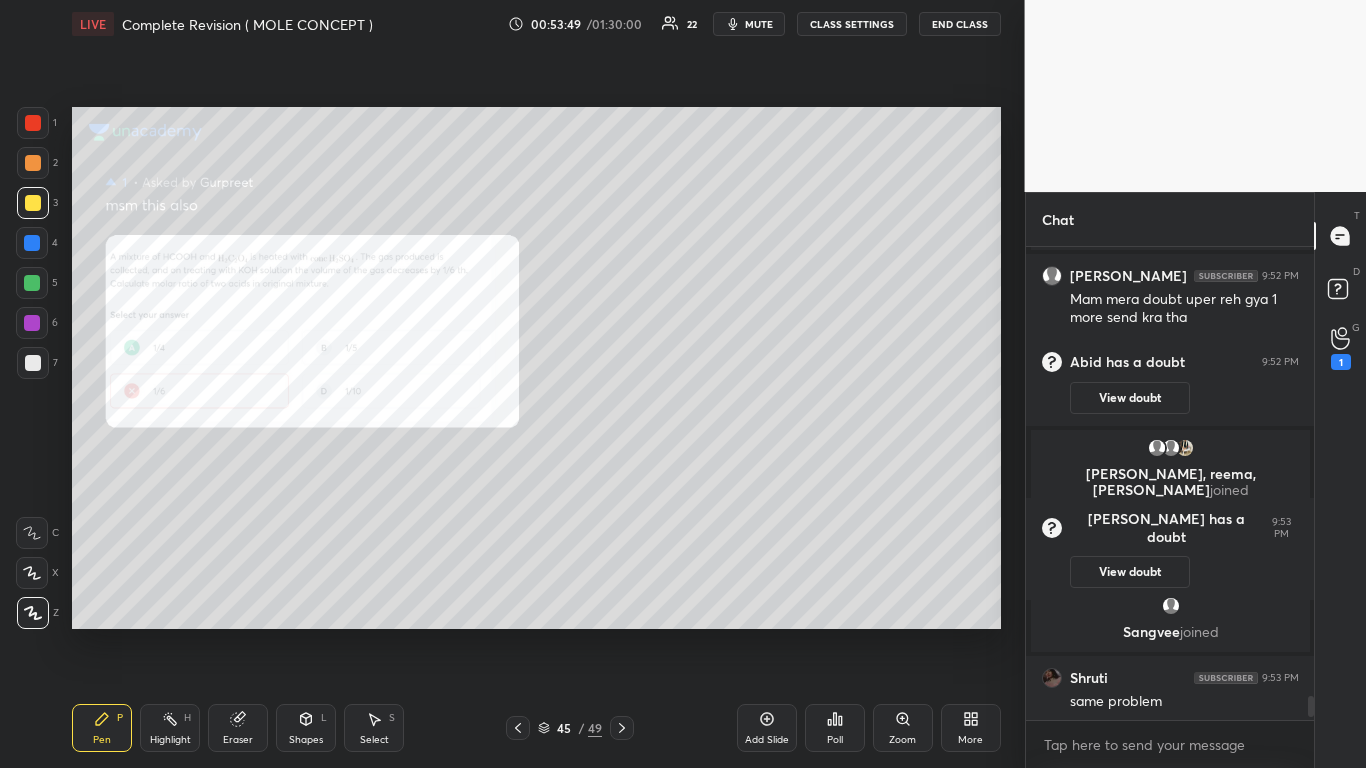 click 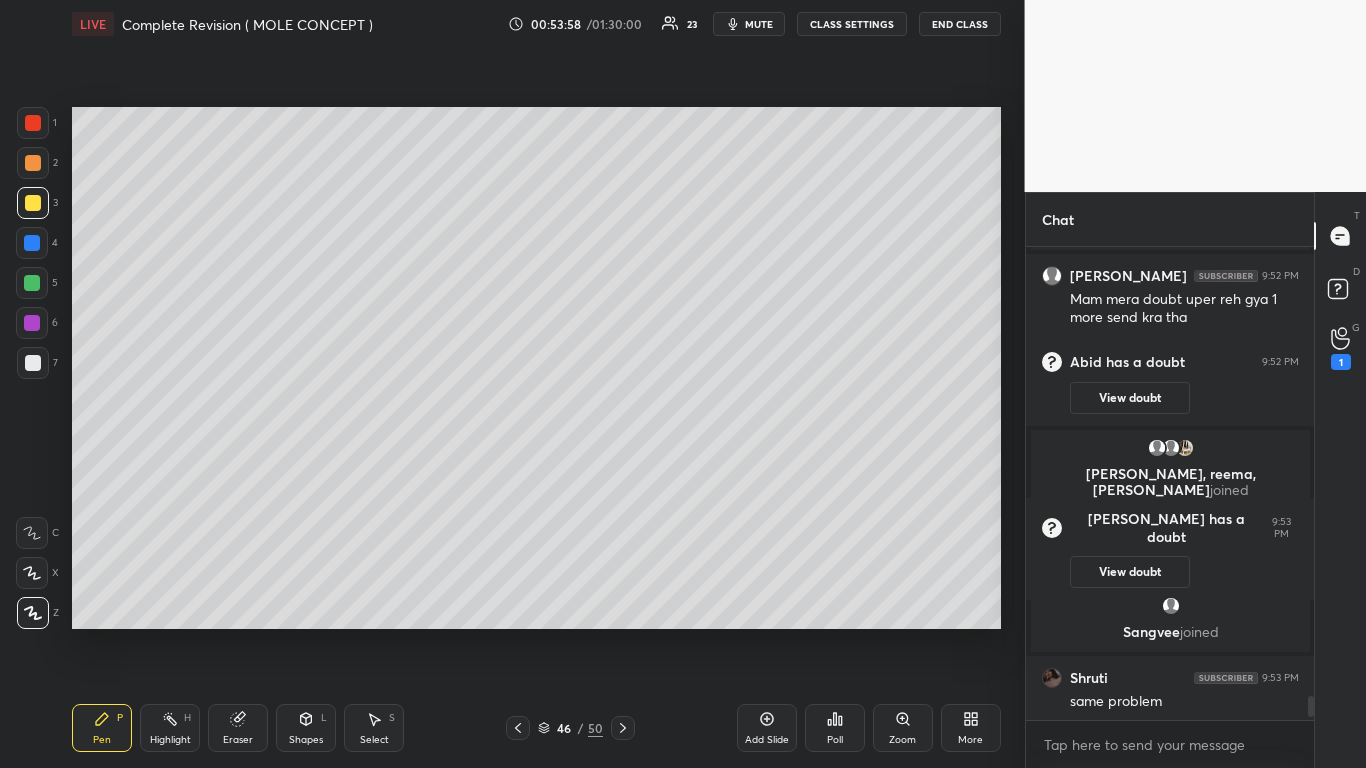 scroll, scrollTop: 10317, scrollLeft: 0, axis: vertical 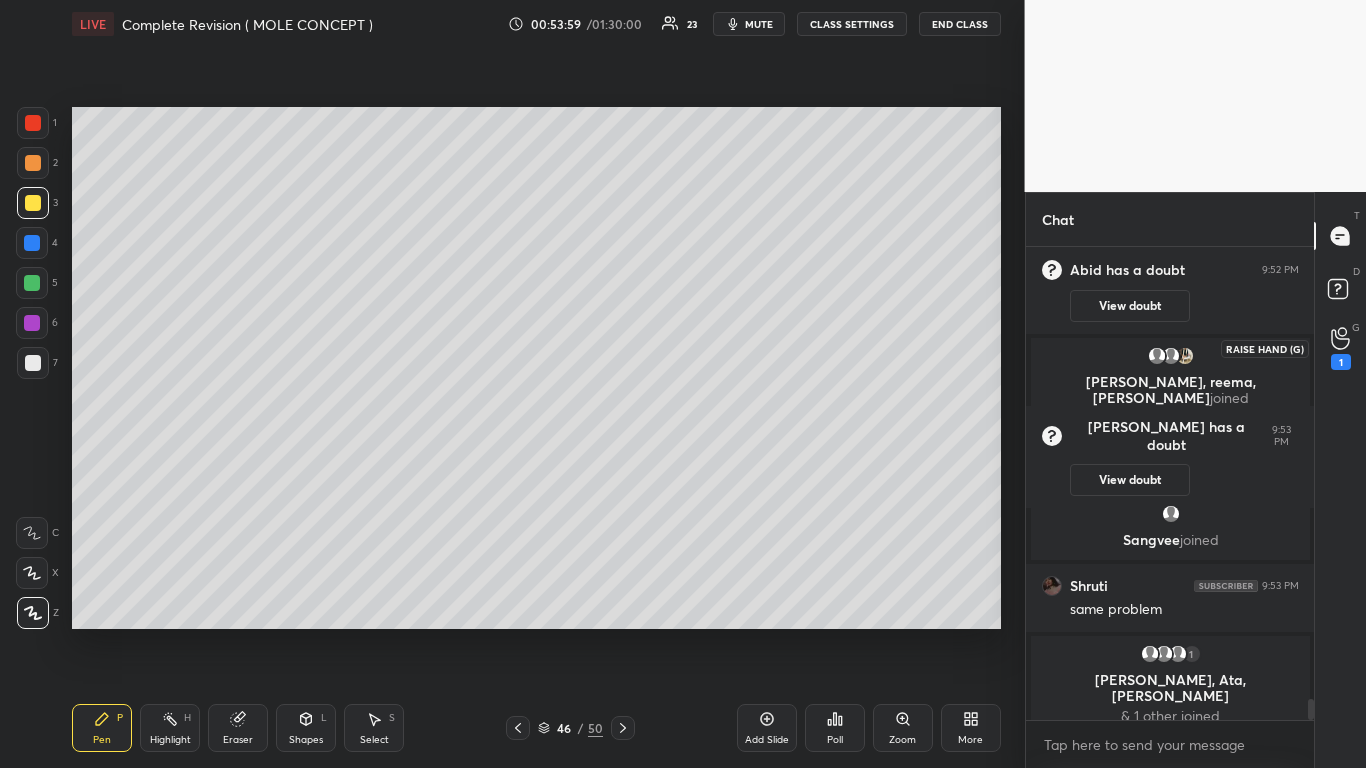 click on "1" at bounding box center [1341, 348] 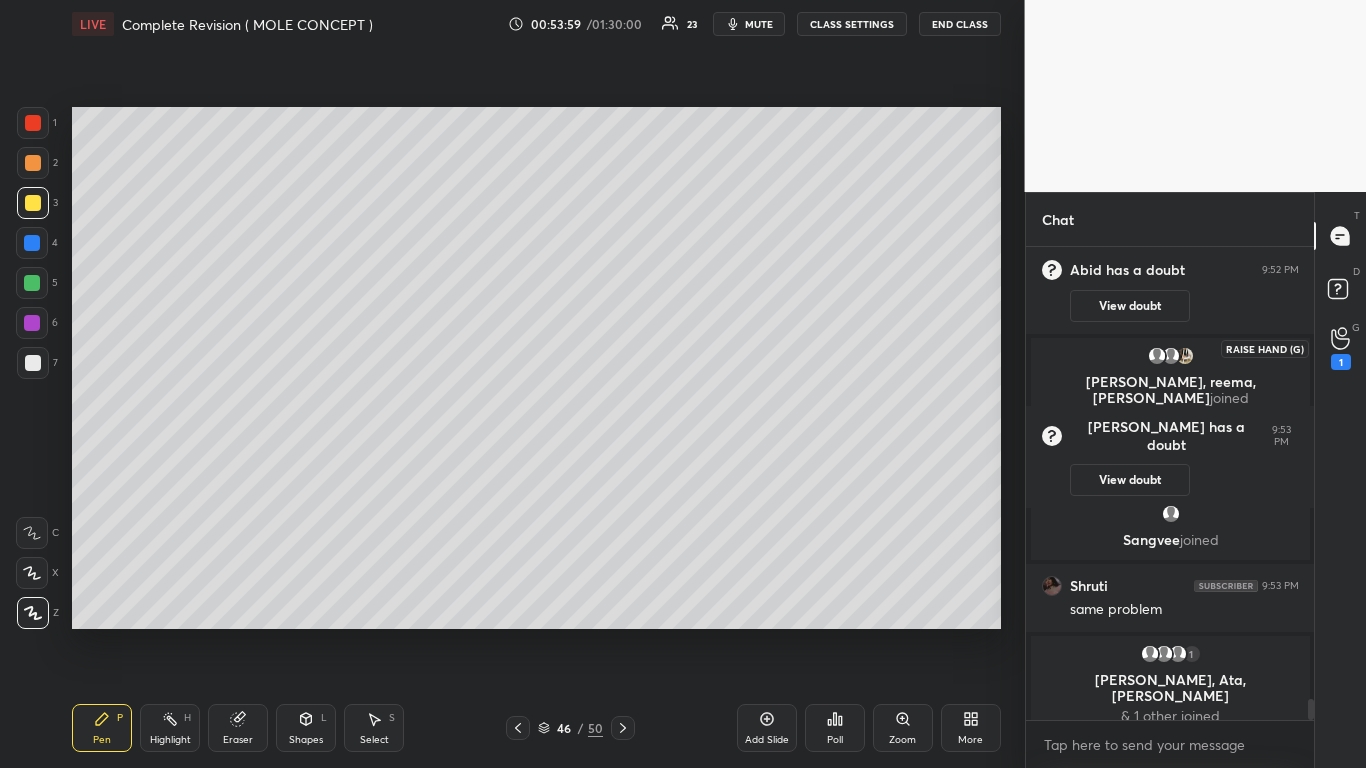 scroll, scrollTop: 7, scrollLeft: 7, axis: both 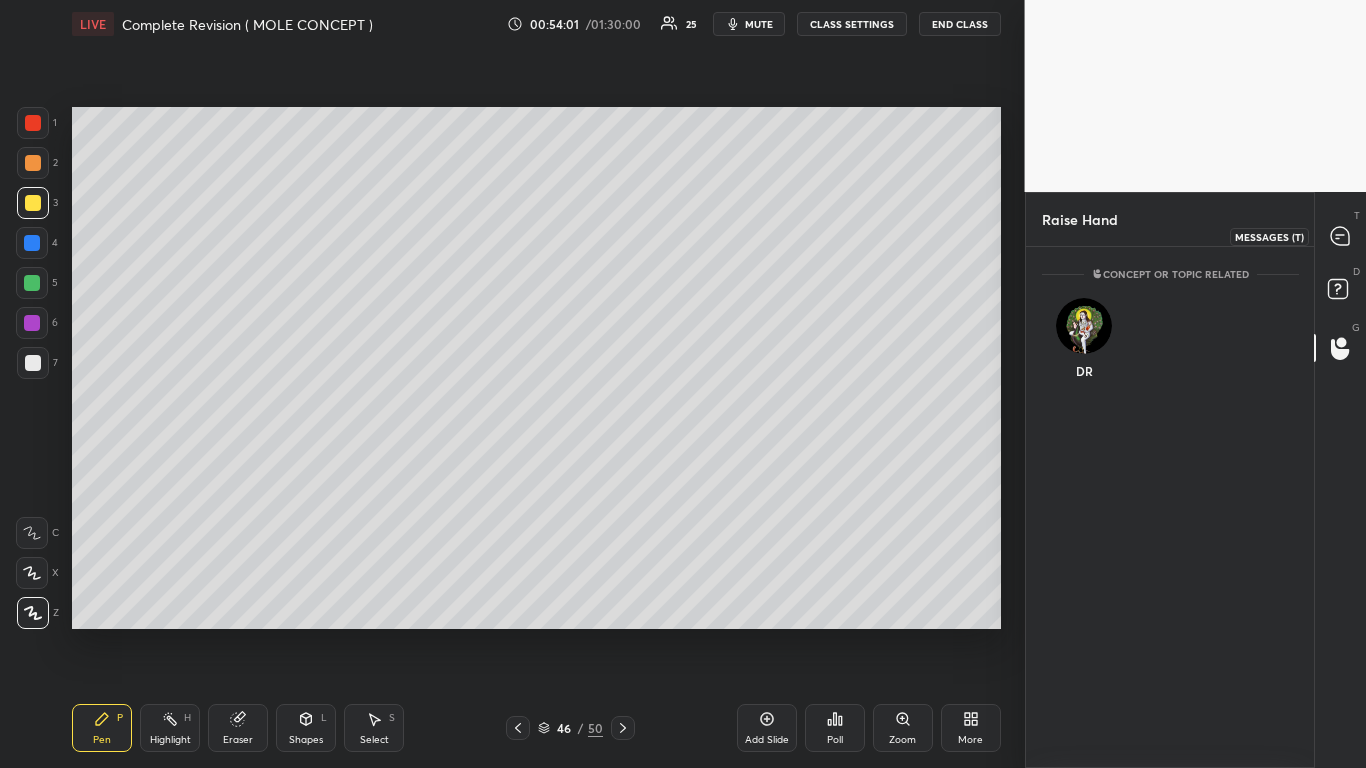 click 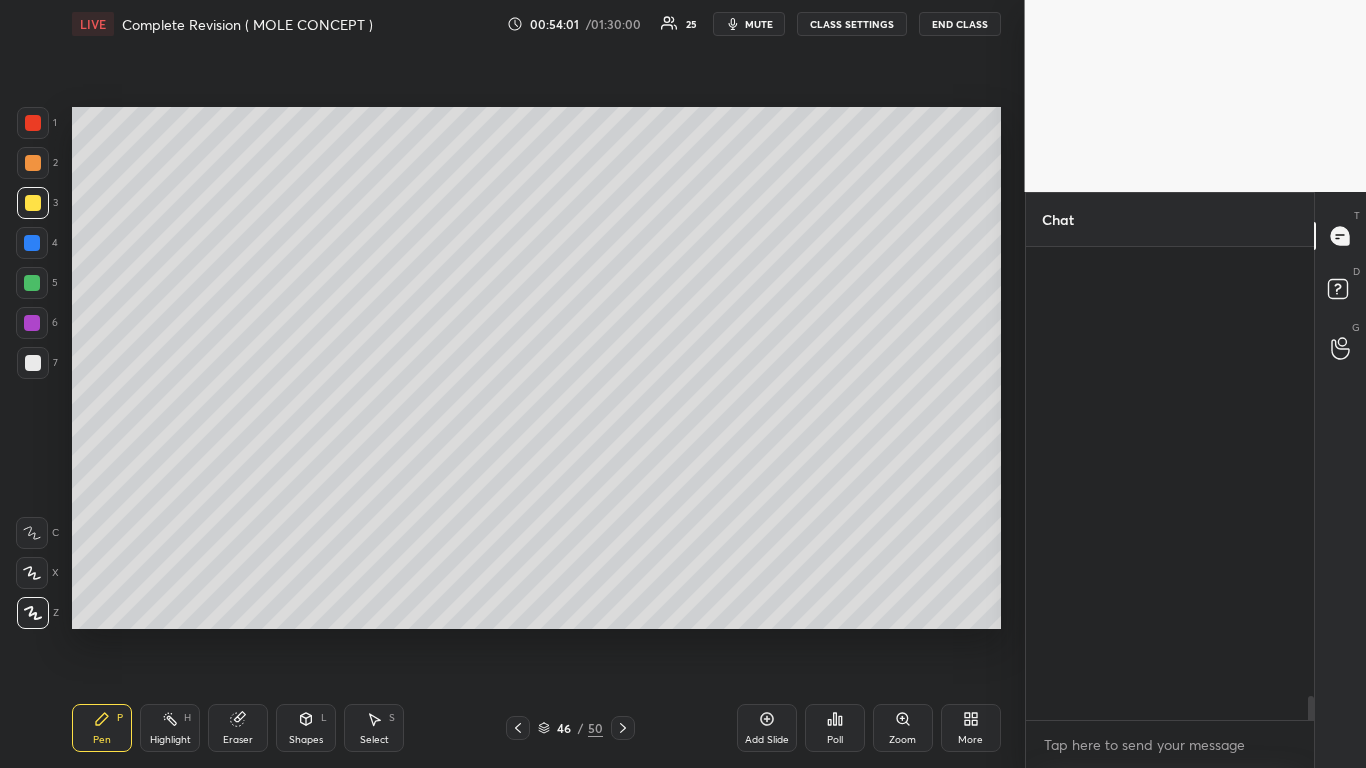 scroll, scrollTop: 10193, scrollLeft: 0, axis: vertical 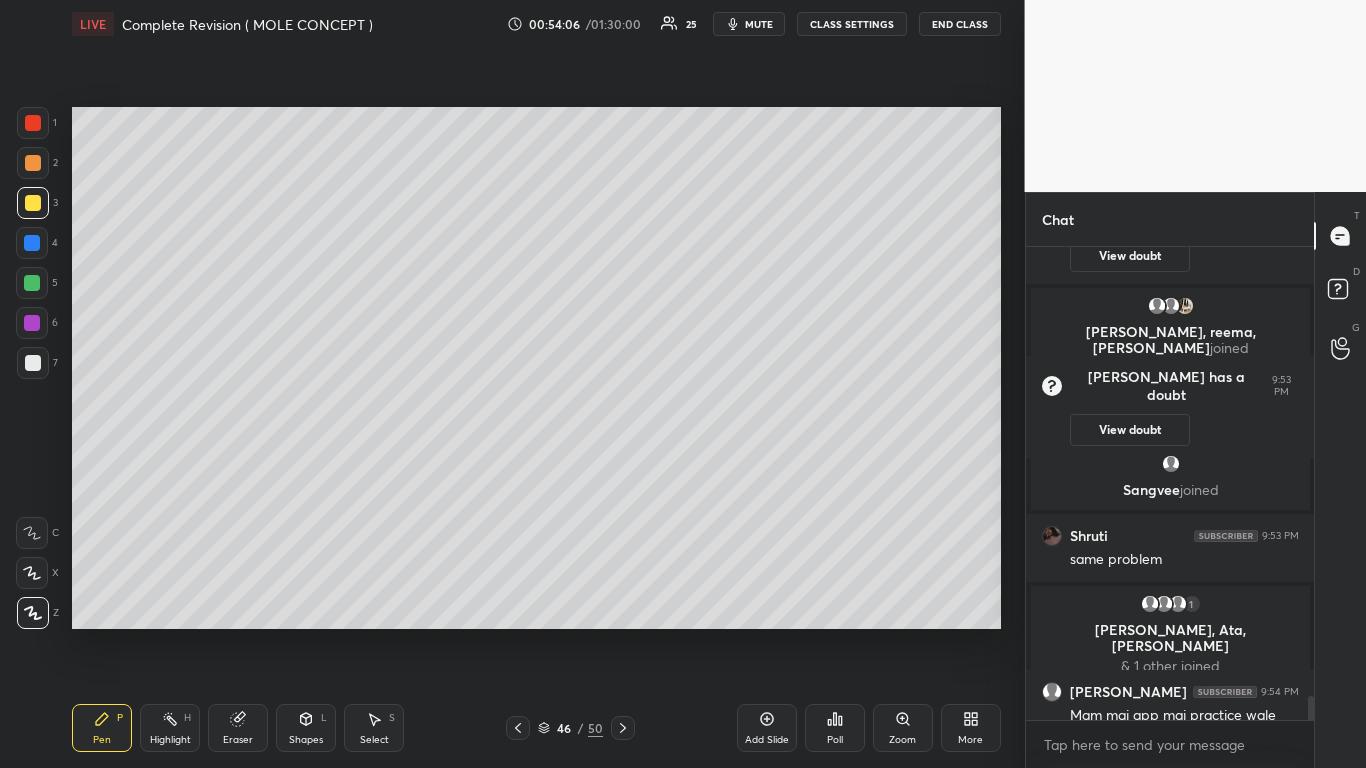 click on "x" at bounding box center (1170, 744) 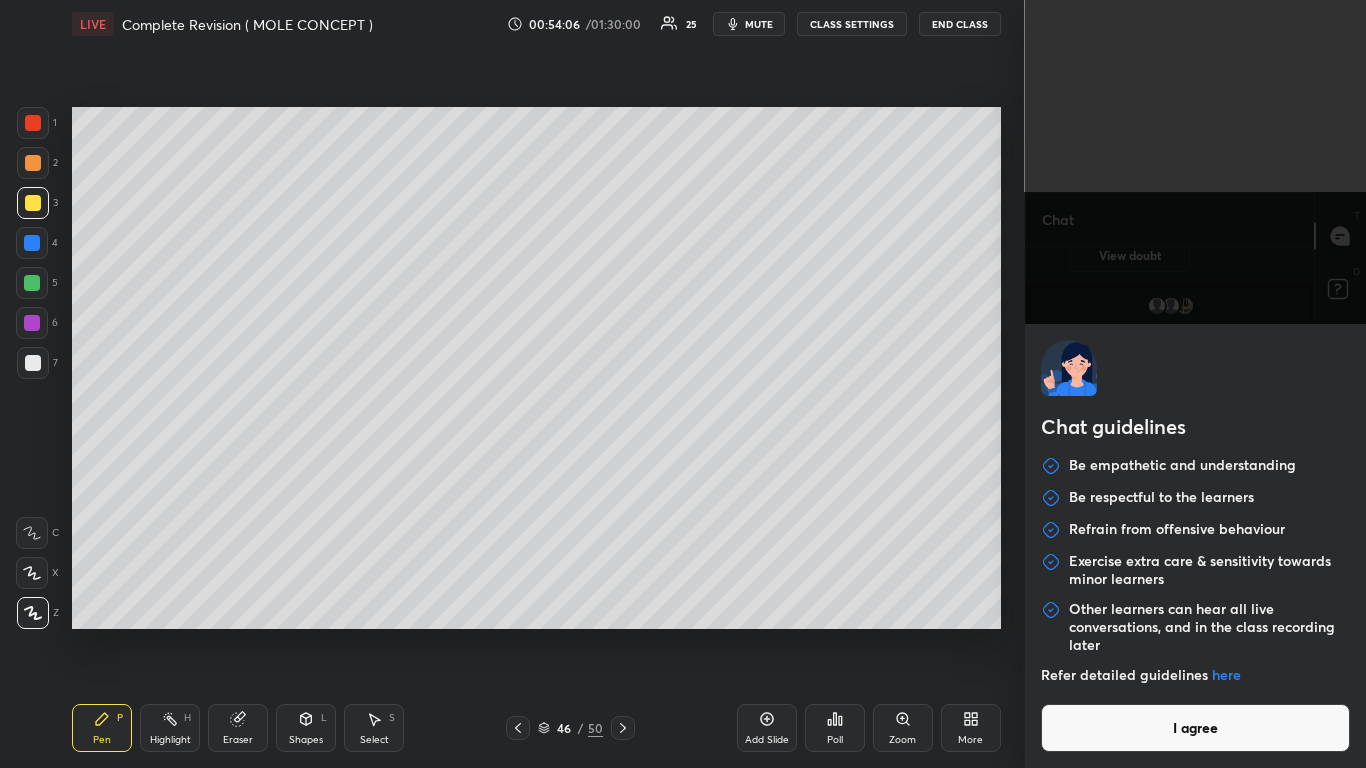 click on "Chat guidelines Be empathetic and understanding Be respectful to the learners Refrain from offensive behaviour Exercise extra care & sensitivity towards minor learners Other learners can hear all live conversations, and in the class recording later Refer detailed guidelines   here I agree" at bounding box center [1196, 384] 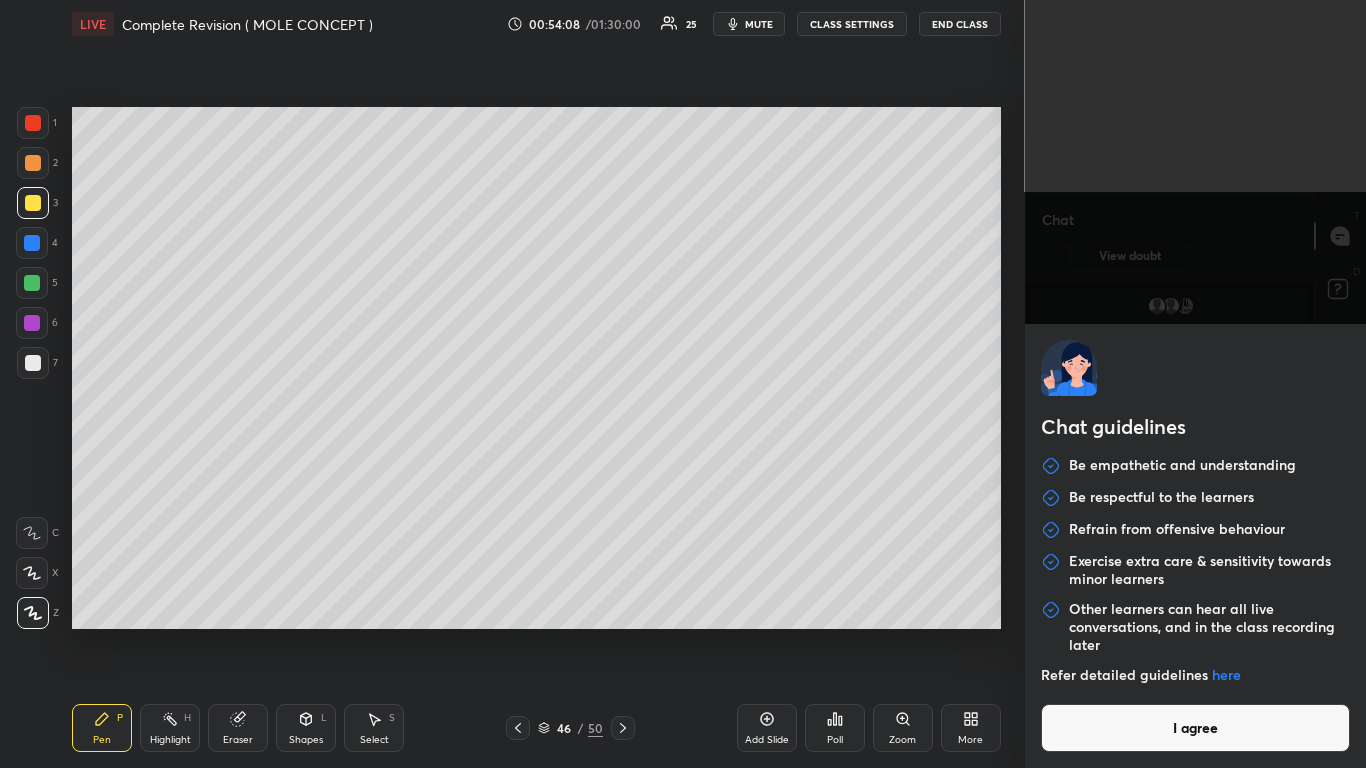 click on "I agree" at bounding box center [1196, 728] 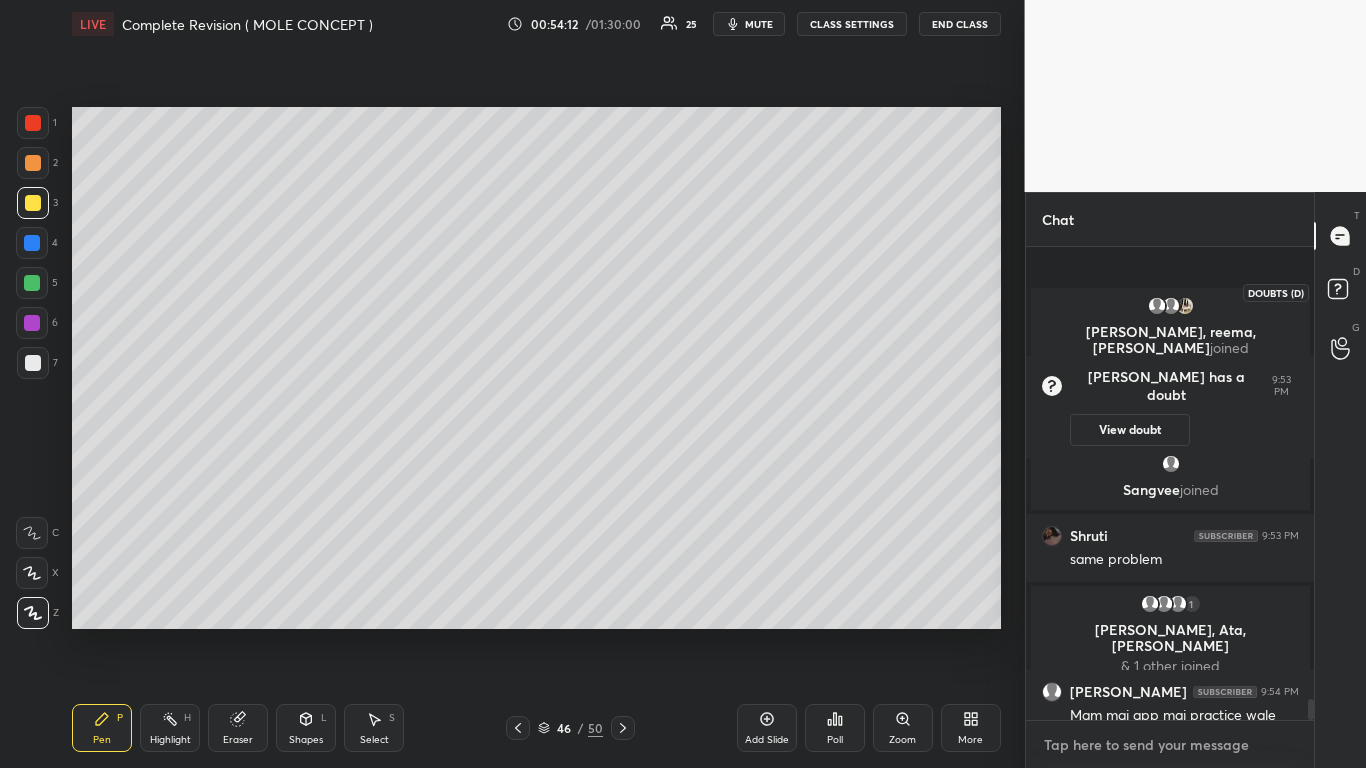 scroll, scrollTop: 10333, scrollLeft: 0, axis: vertical 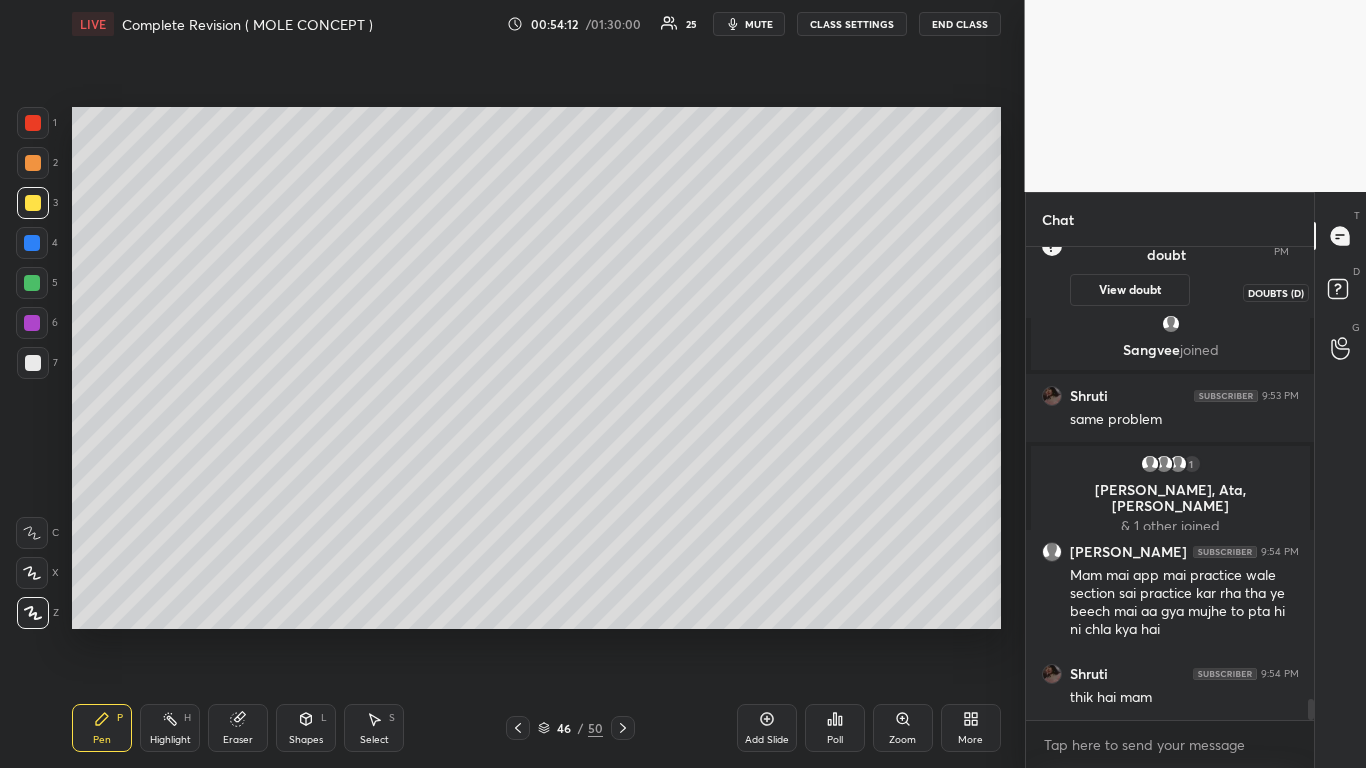 click 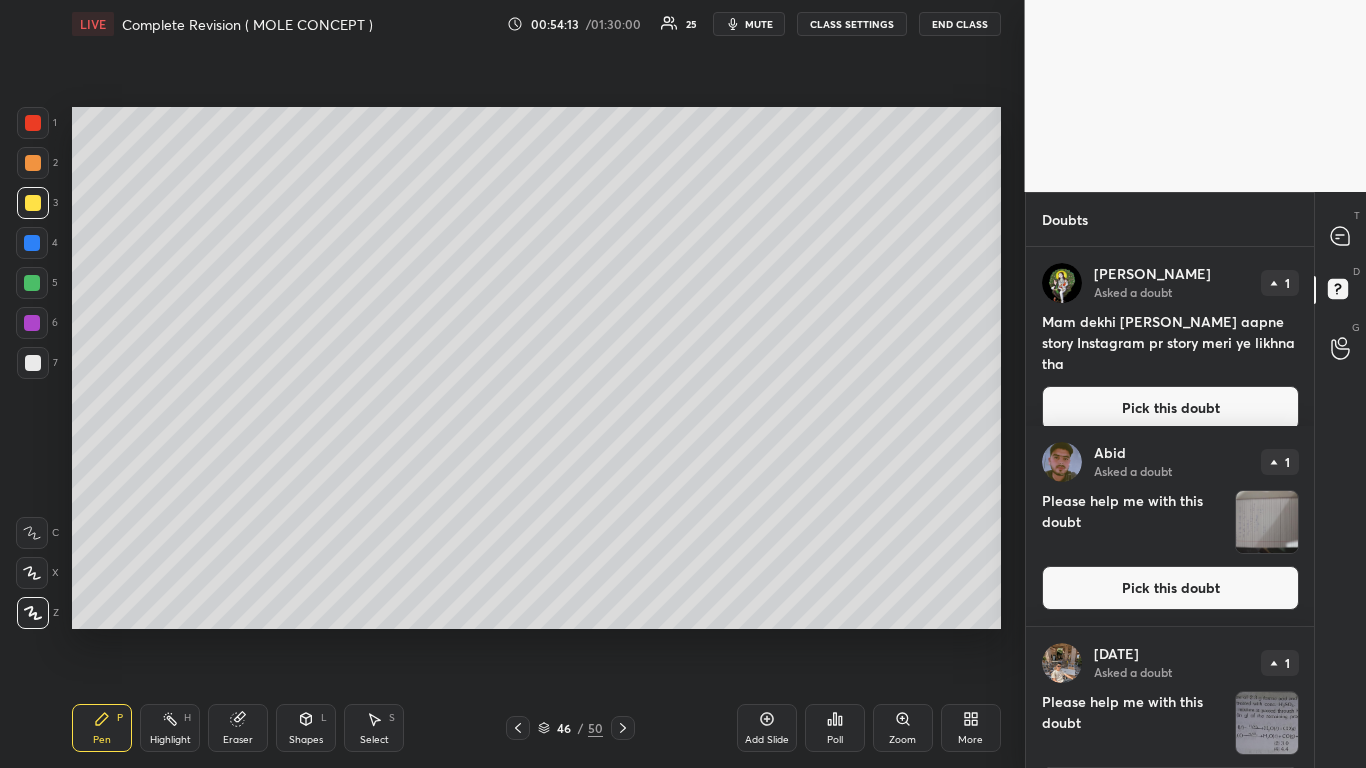 click on "Pick this doubt" at bounding box center (1170, 588) 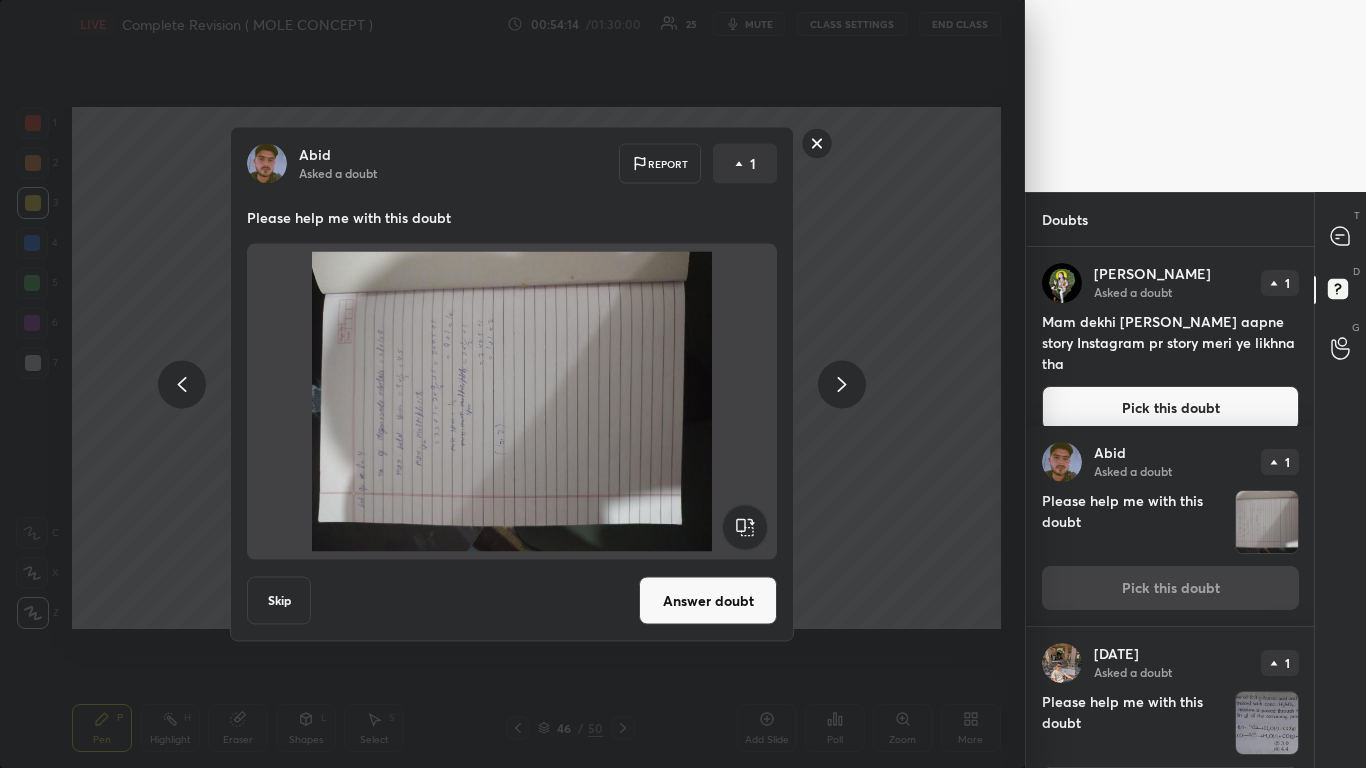 click on "Answer doubt" at bounding box center [708, 601] 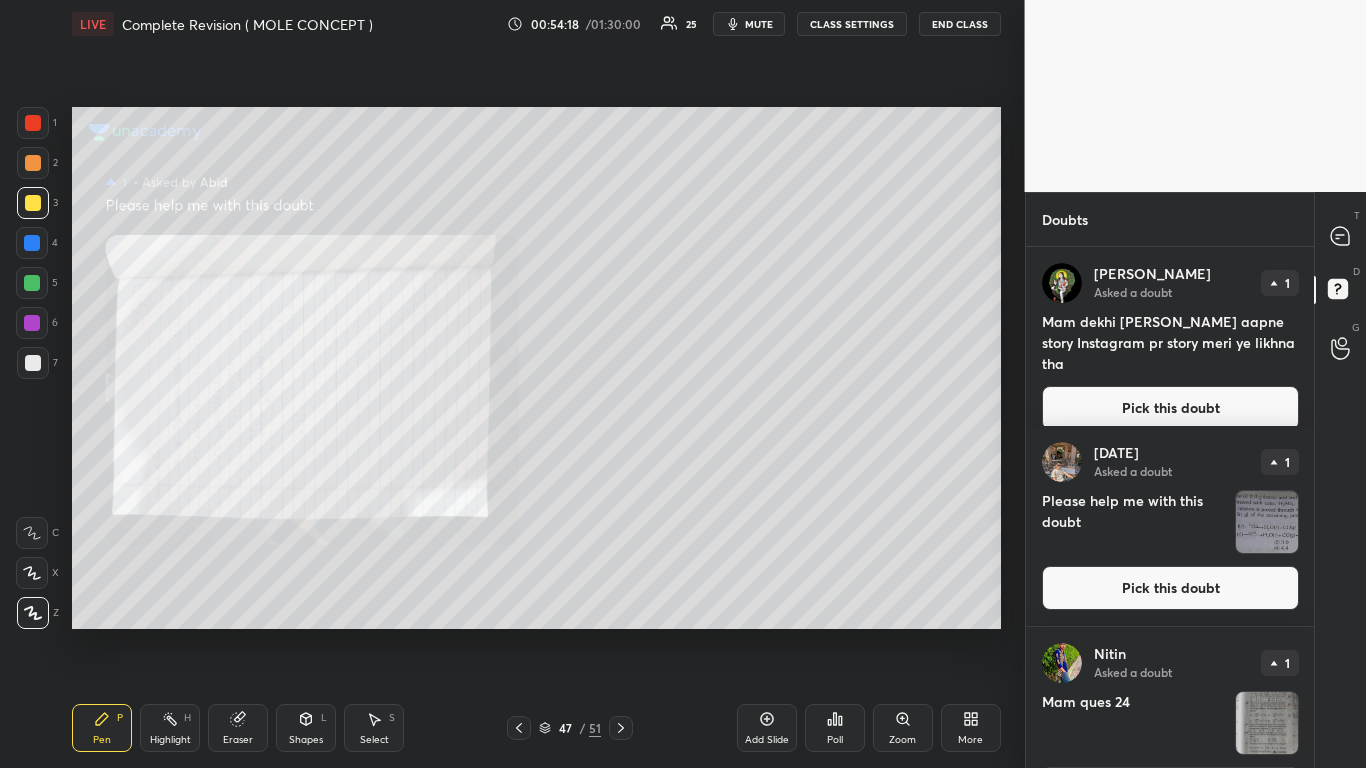 click 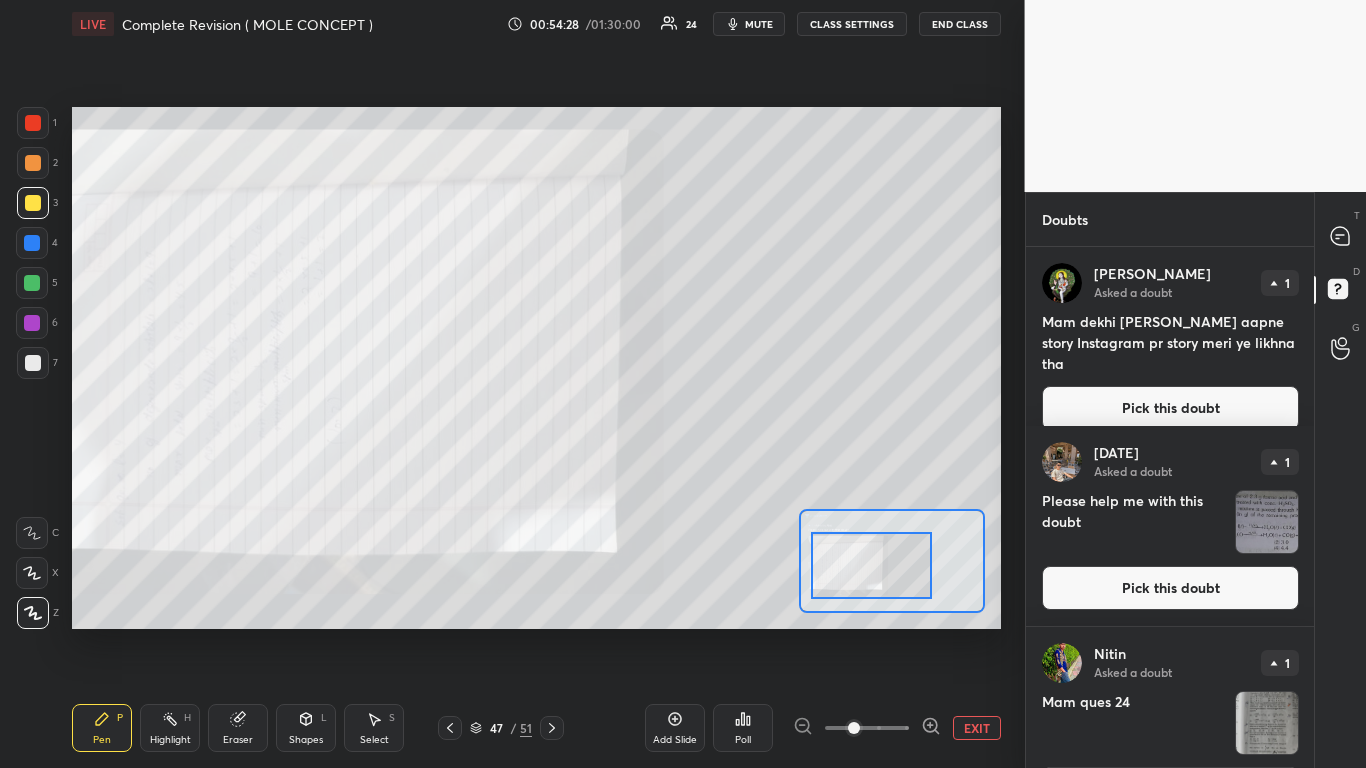 click 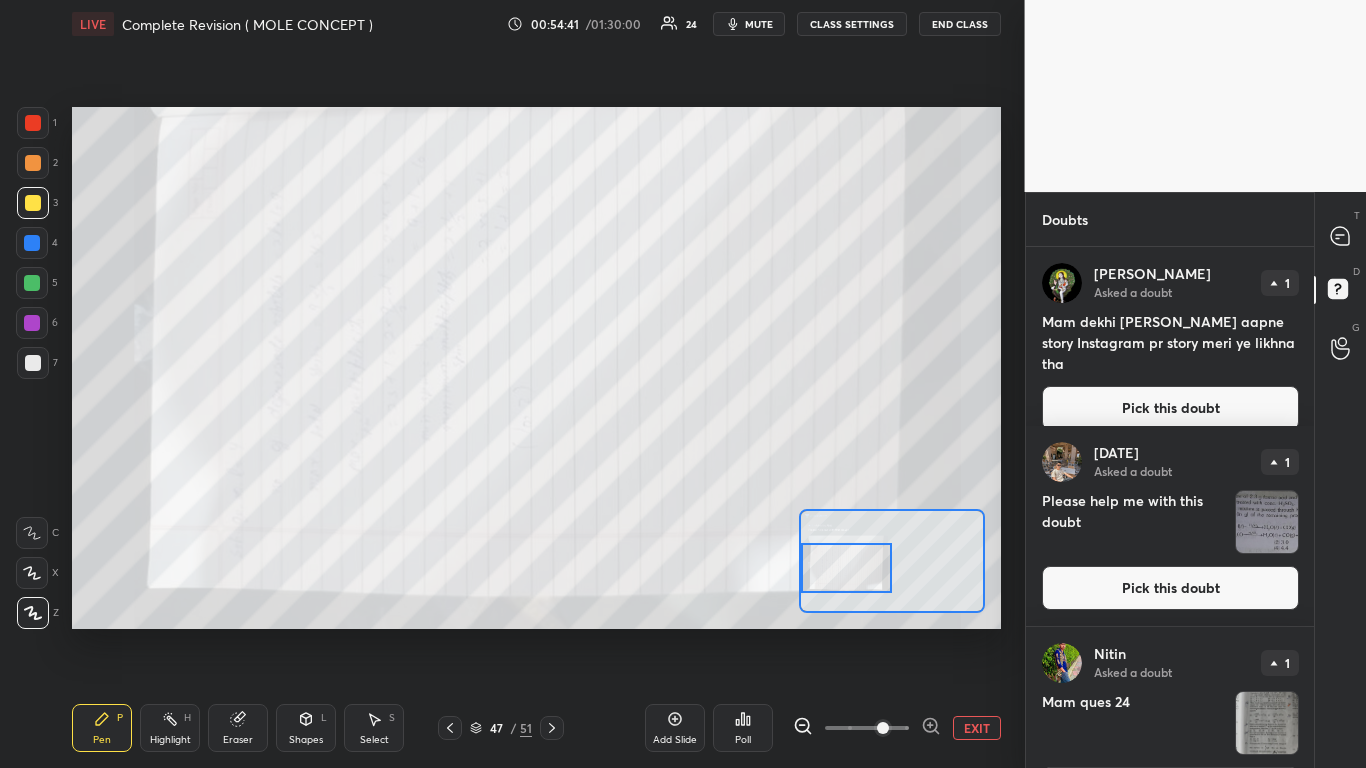 click on "EXIT" at bounding box center (977, 728) 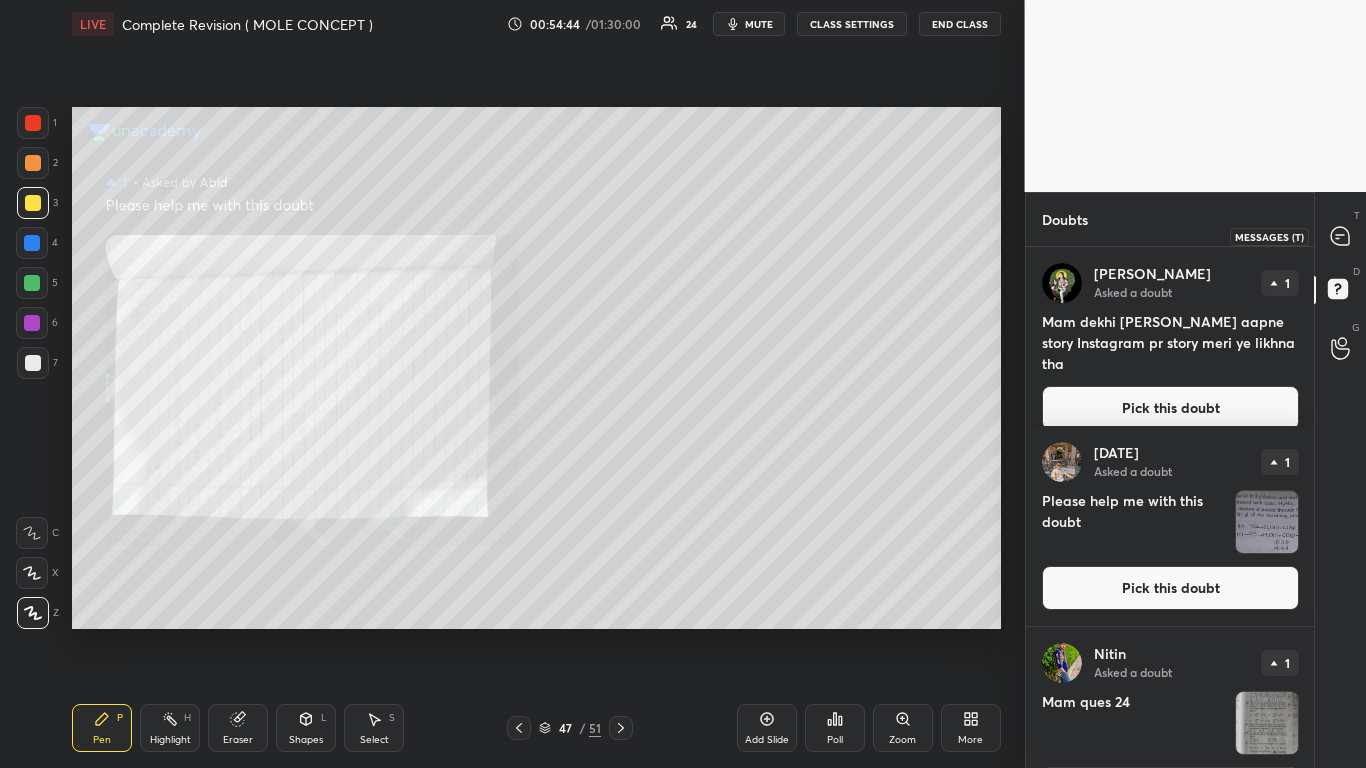 click 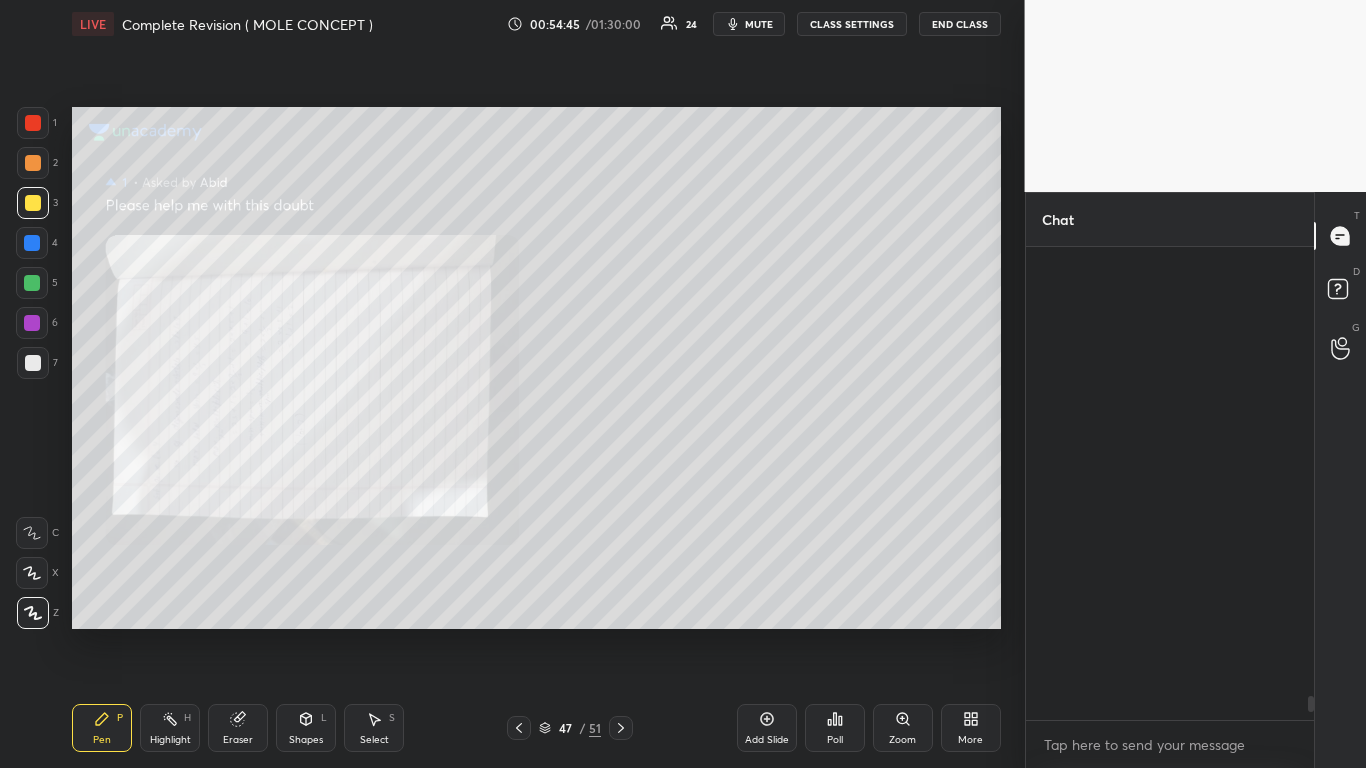 scroll, scrollTop: 10165, scrollLeft: 0, axis: vertical 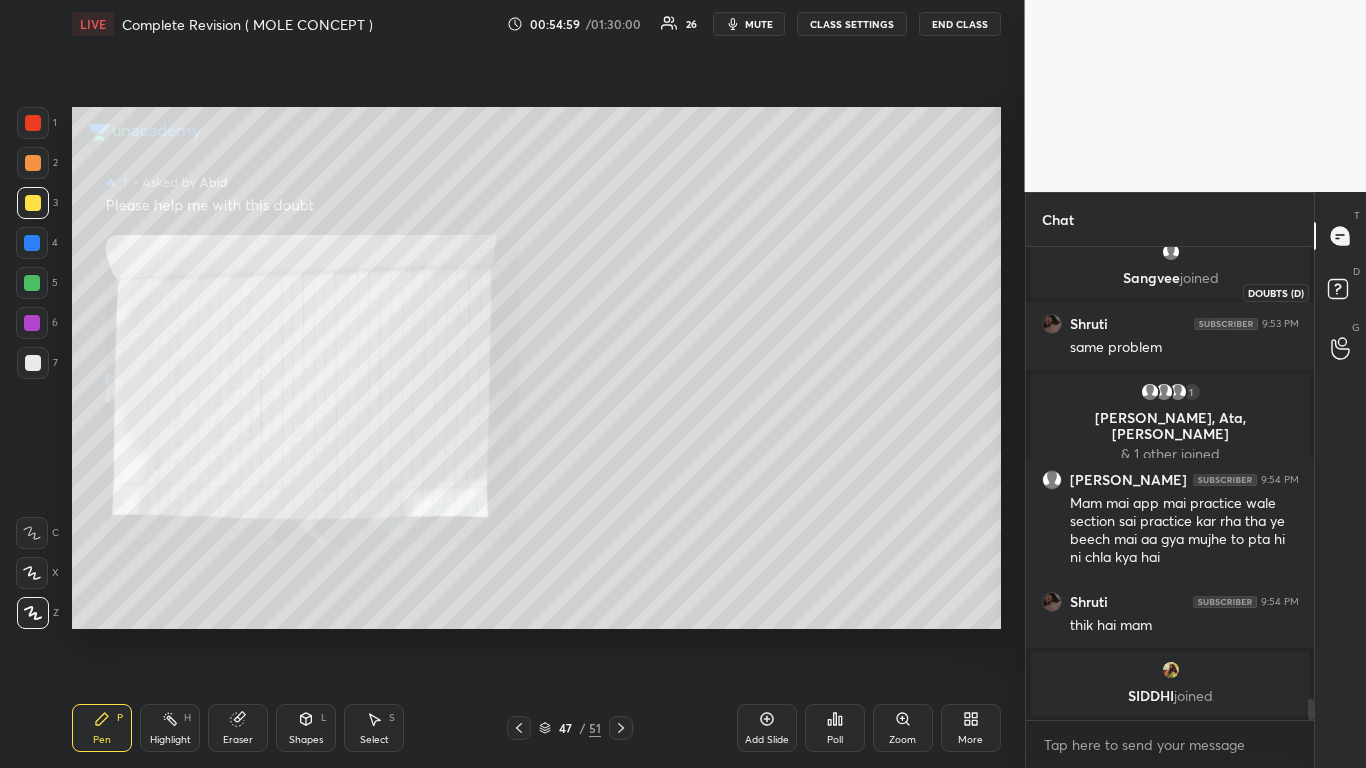 click 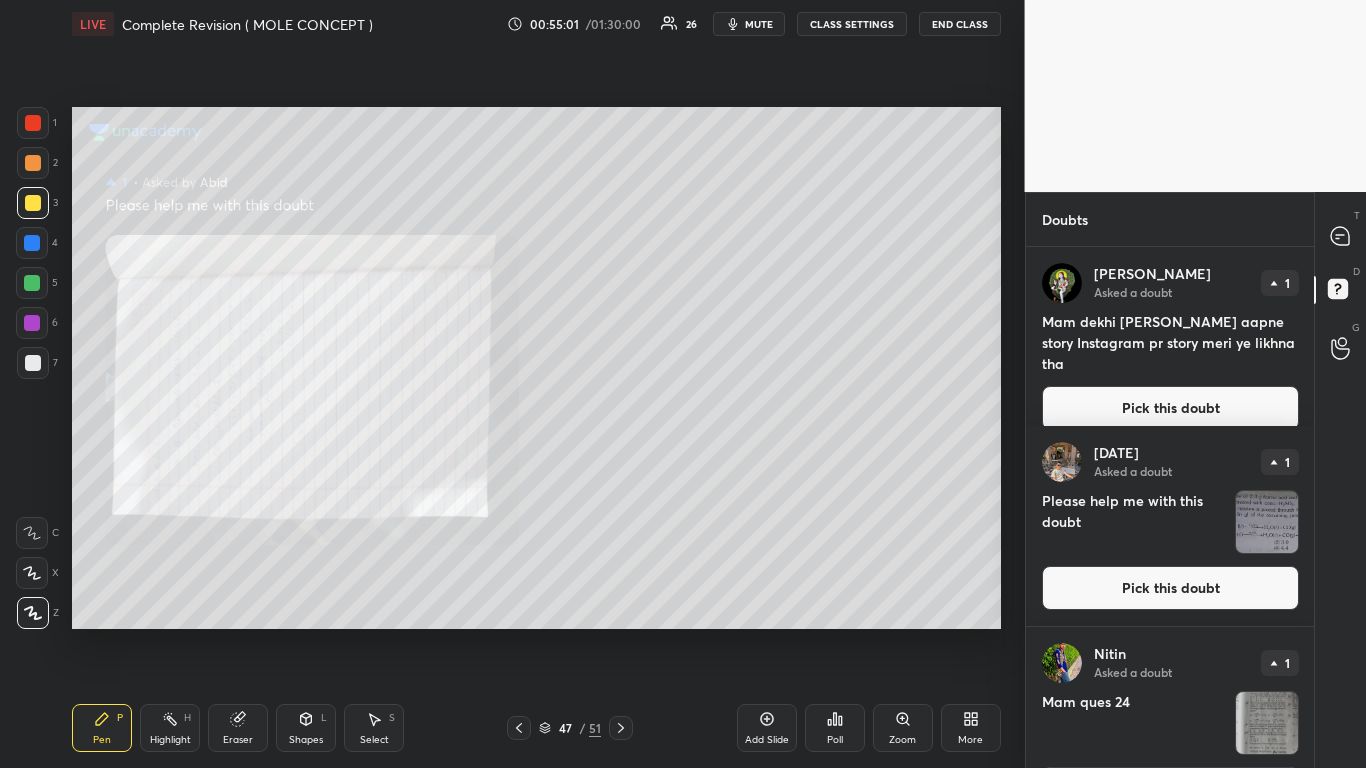 click on "Pick this doubt" at bounding box center [1170, 588] 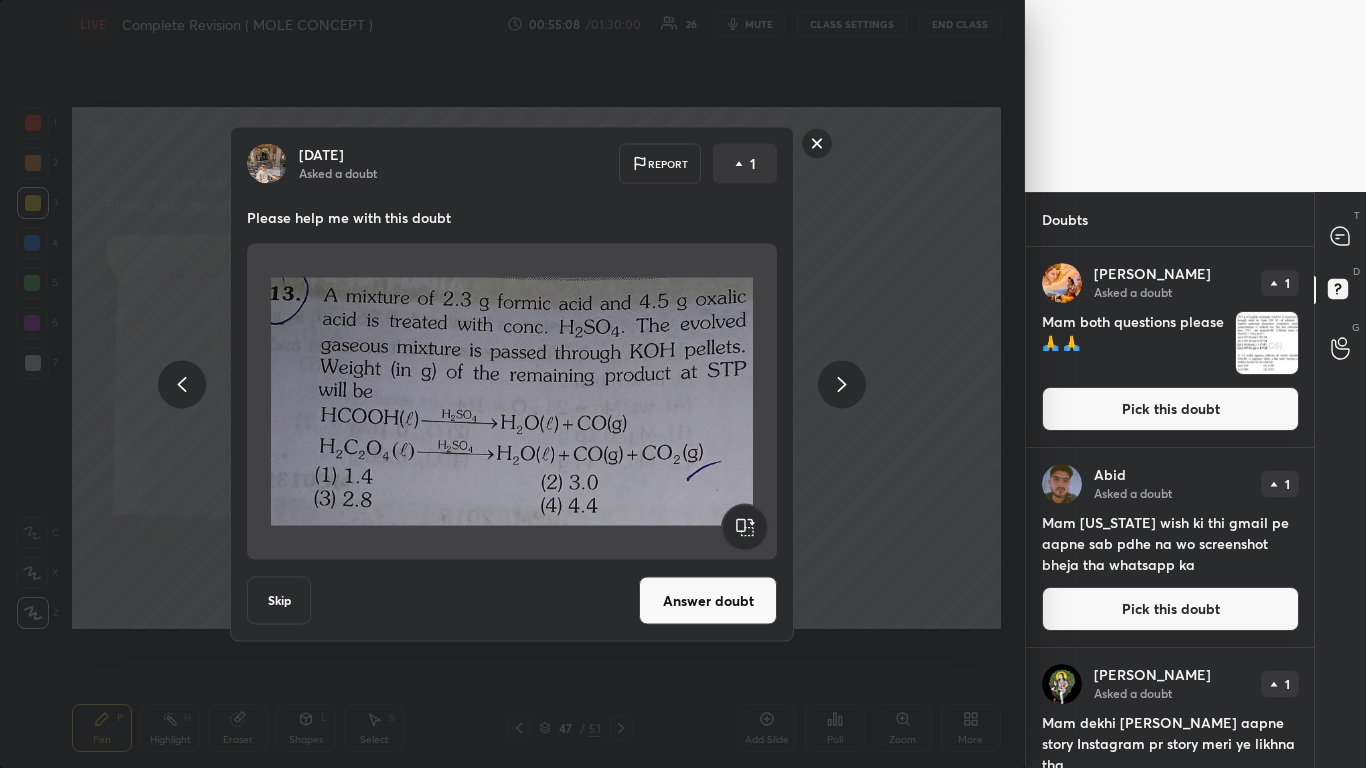 click on "Answer doubt" at bounding box center (708, 601) 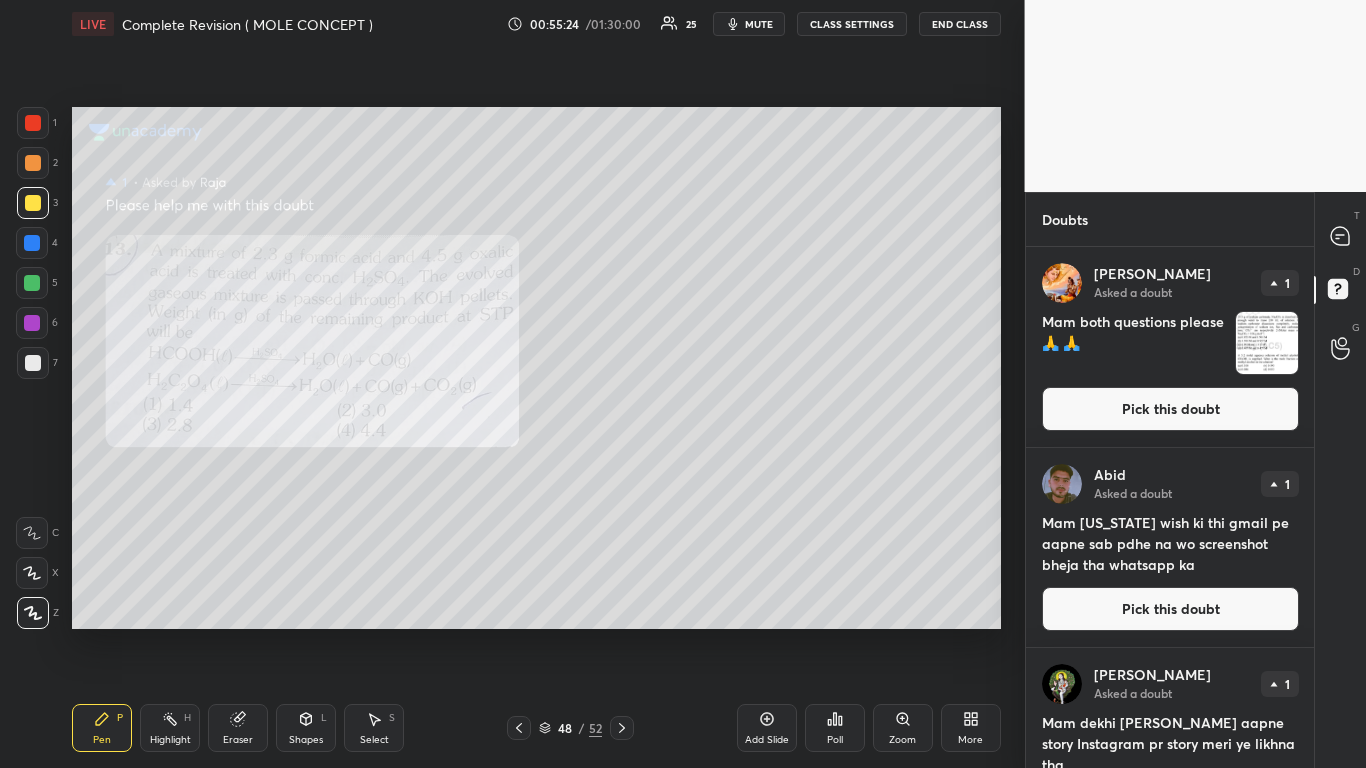 click on "Pick this doubt" at bounding box center (1170, 409) 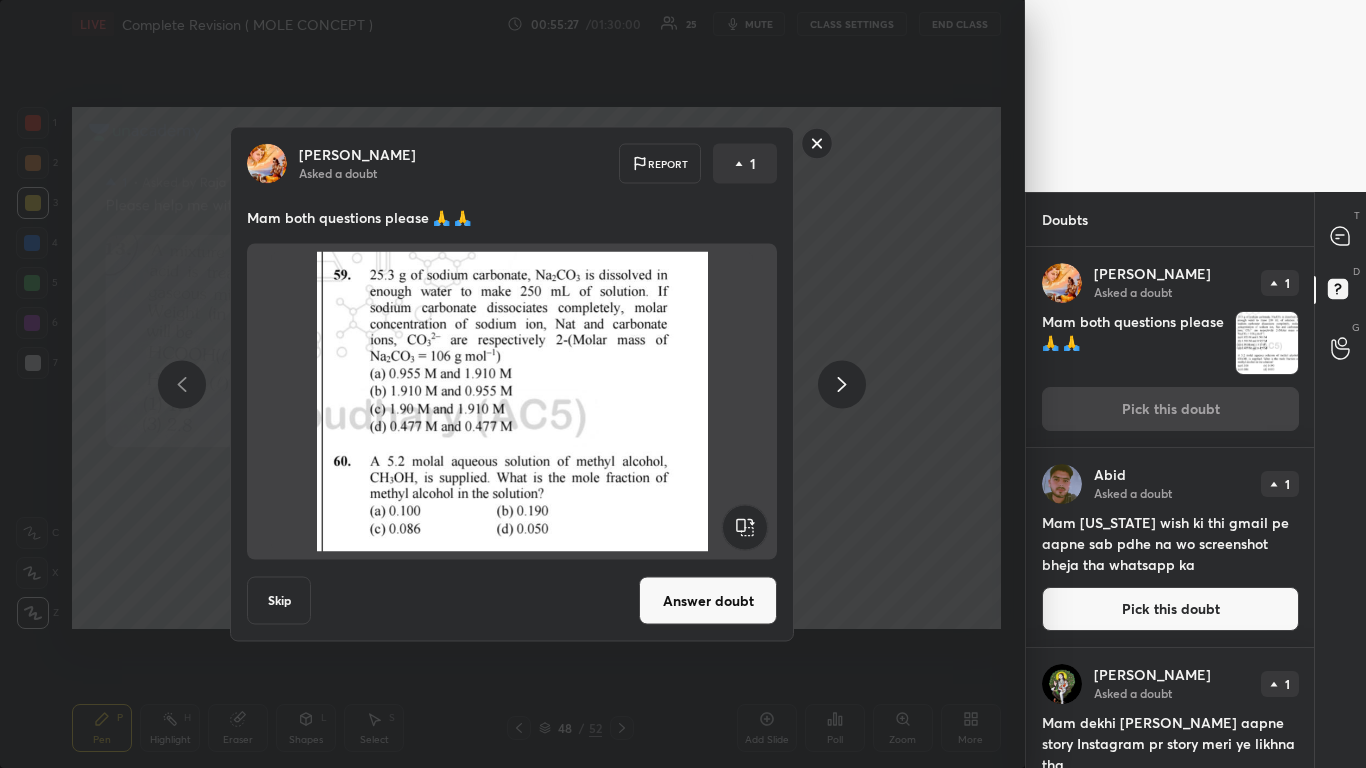 click on "Answer doubt" at bounding box center (708, 601) 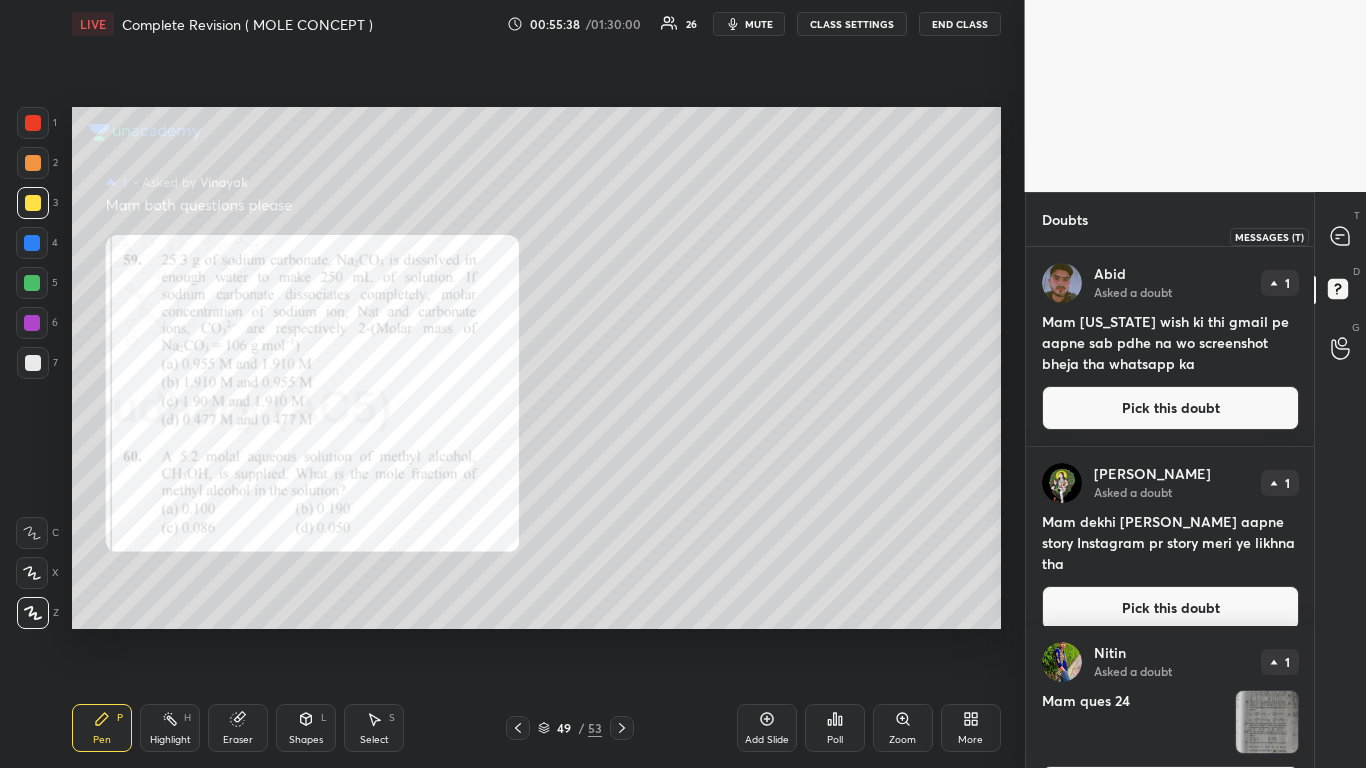 click 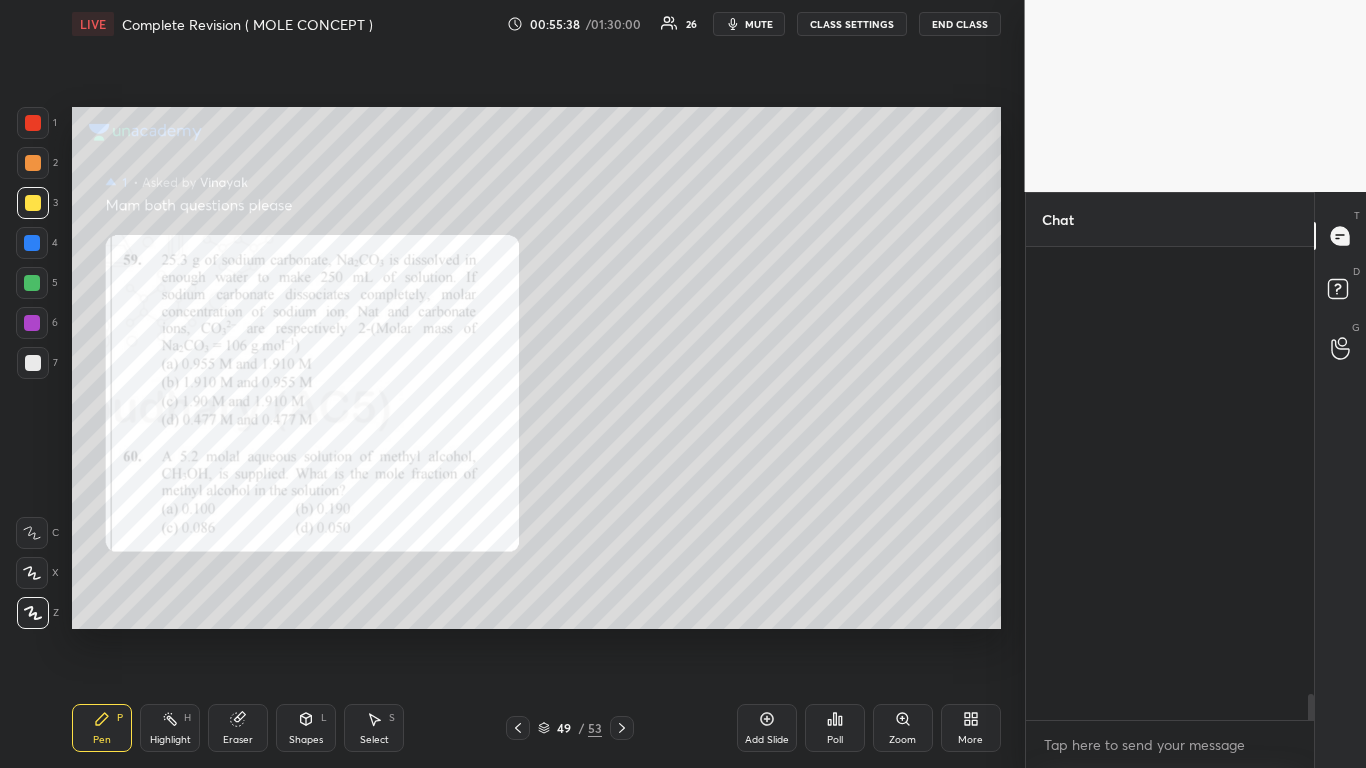 scroll, scrollTop: 10301, scrollLeft: 0, axis: vertical 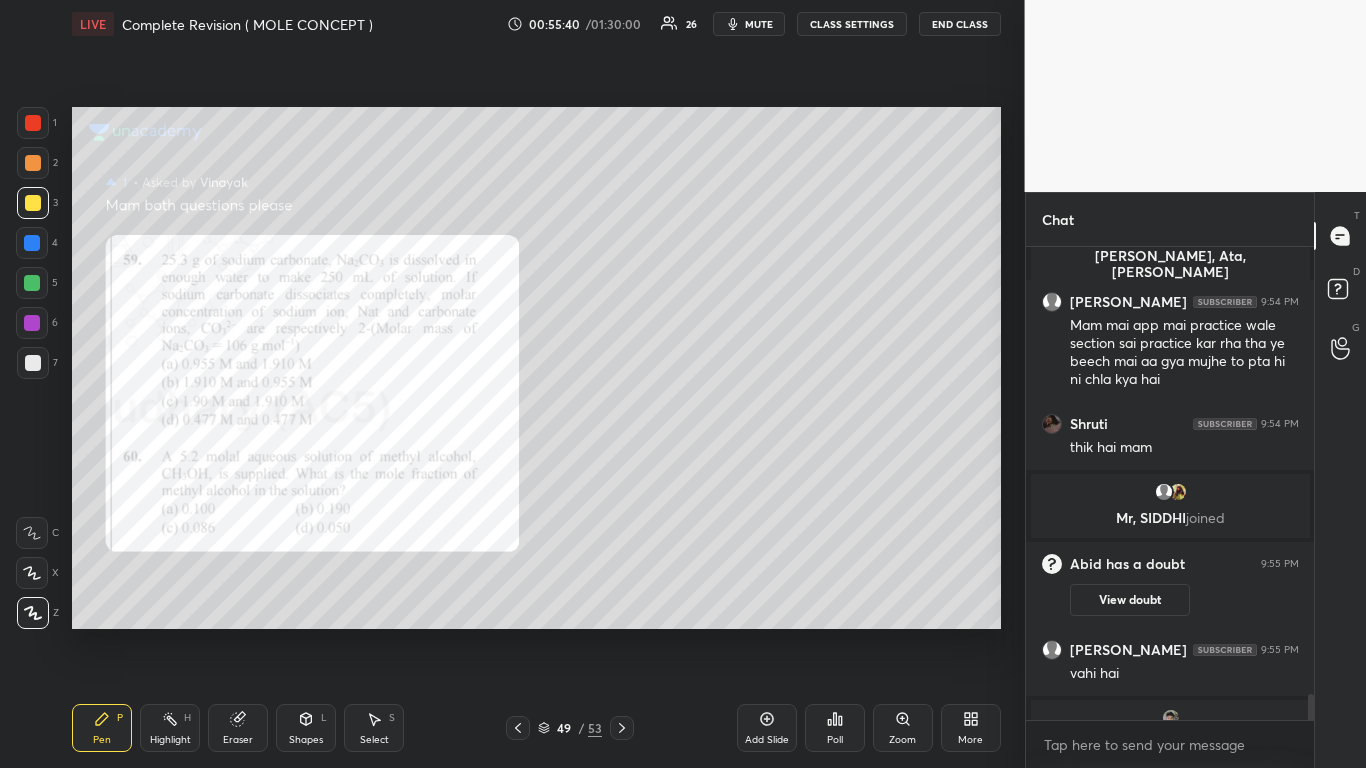 click at bounding box center [1170, 720] 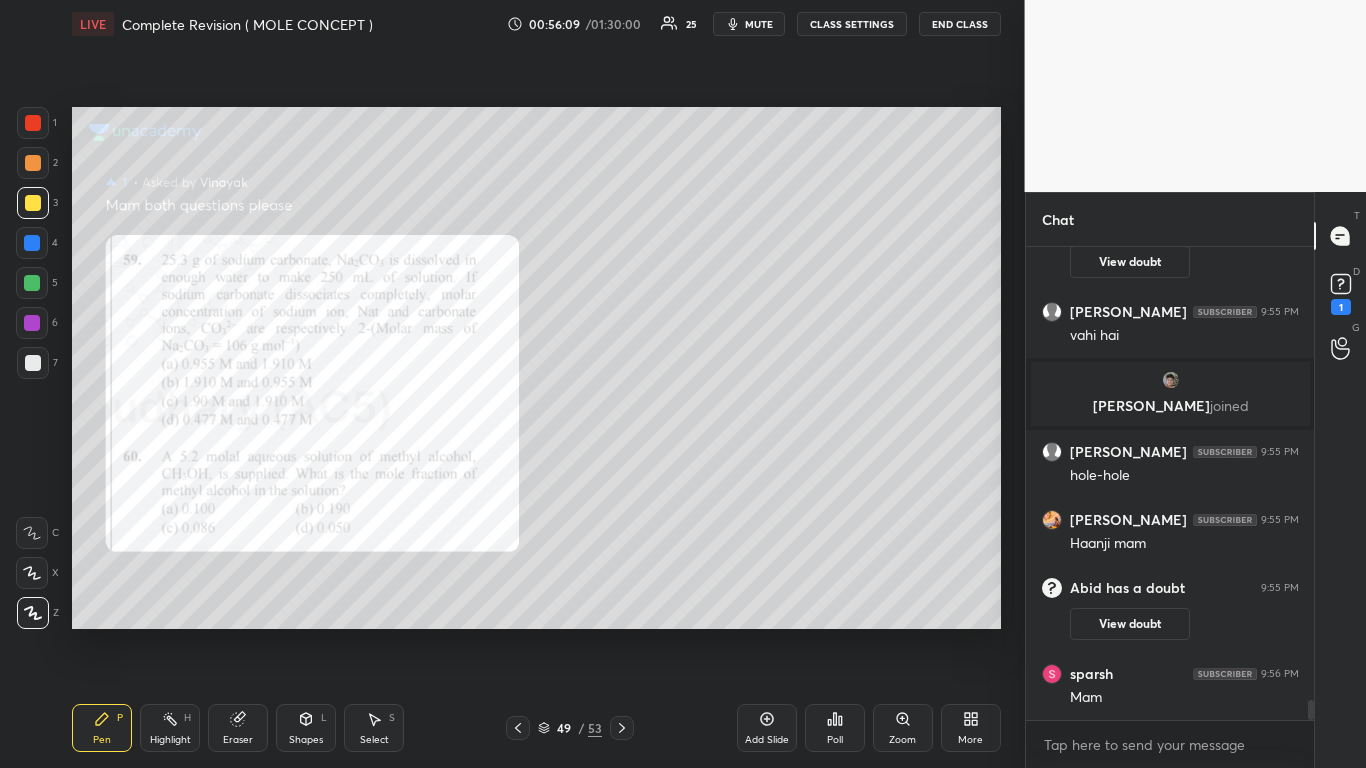 scroll, scrollTop: 10459, scrollLeft: 0, axis: vertical 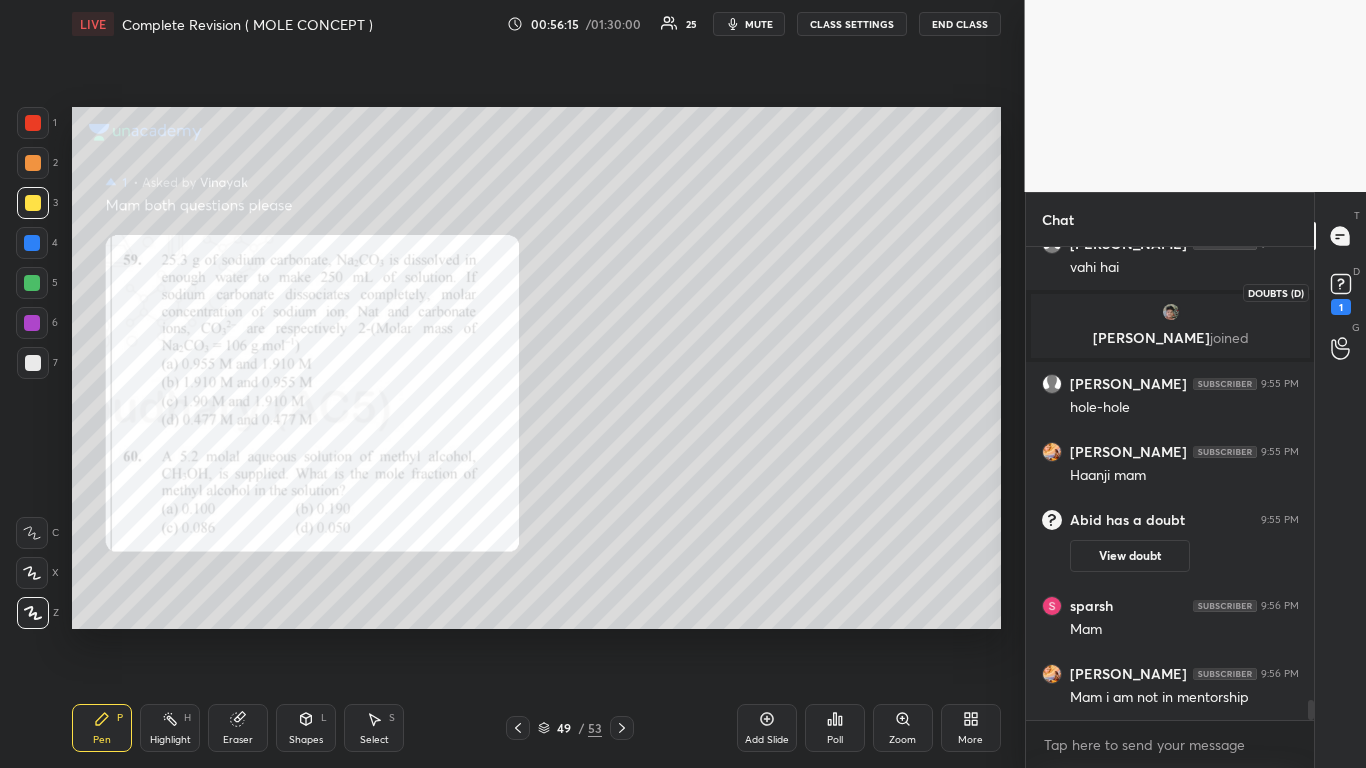 click on "1" at bounding box center [1341, 307] 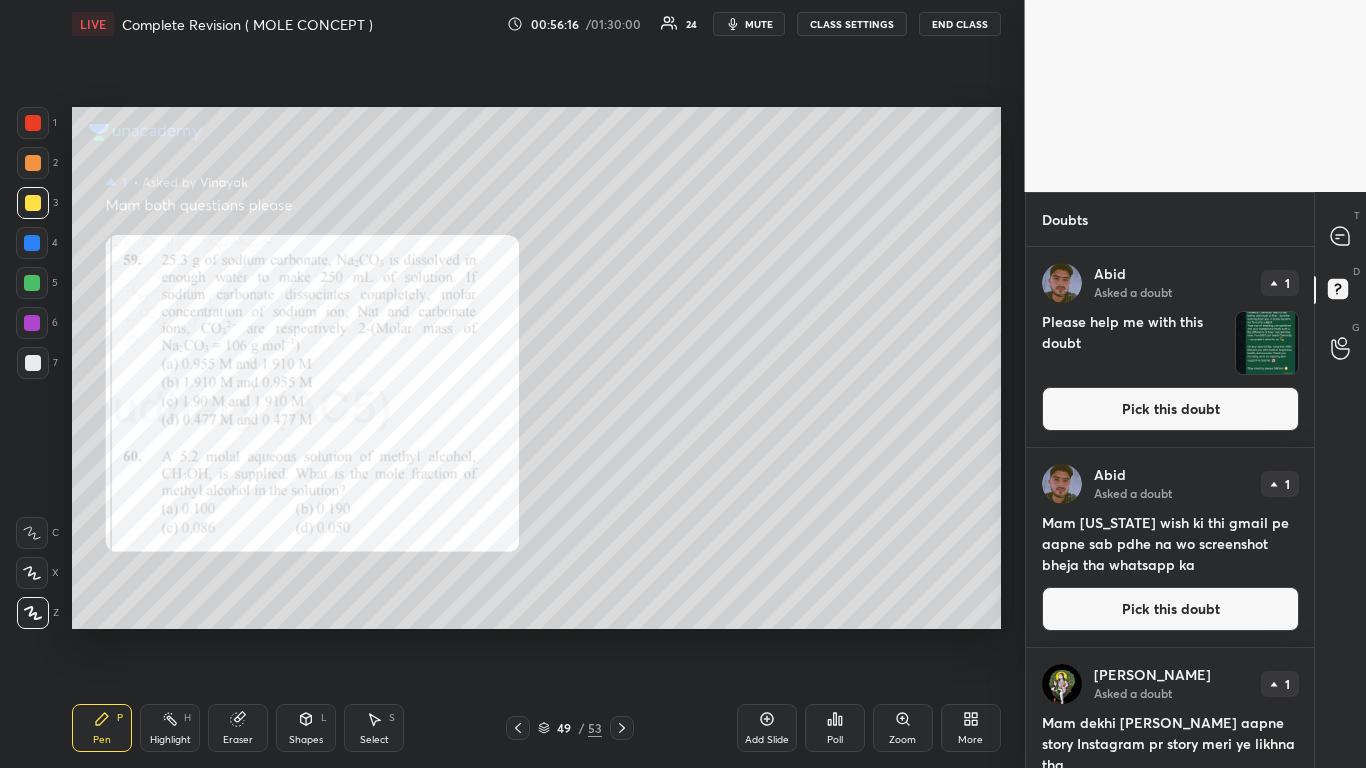 click on "Pick this doubt" at bounding box center (1170, 409) 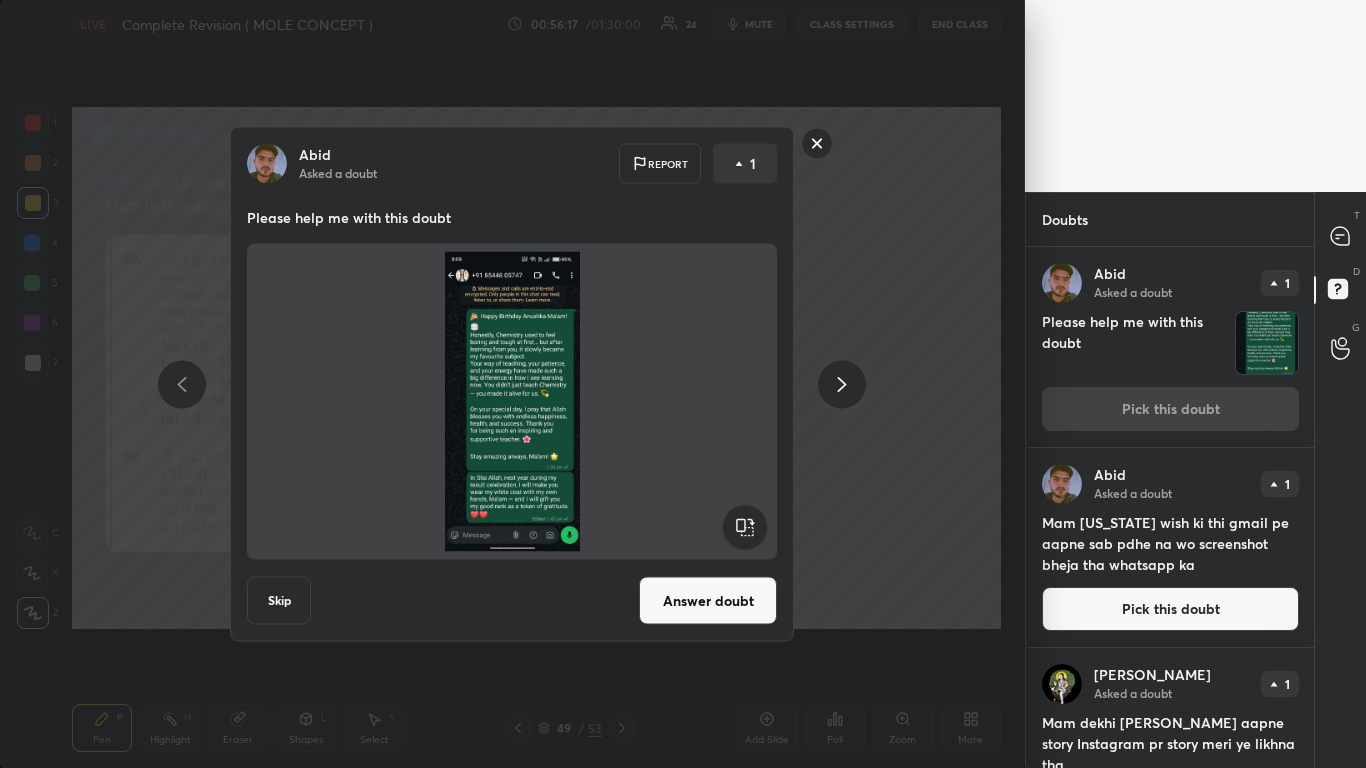 click on "Answer doubt" at bounding box center [708, 601] 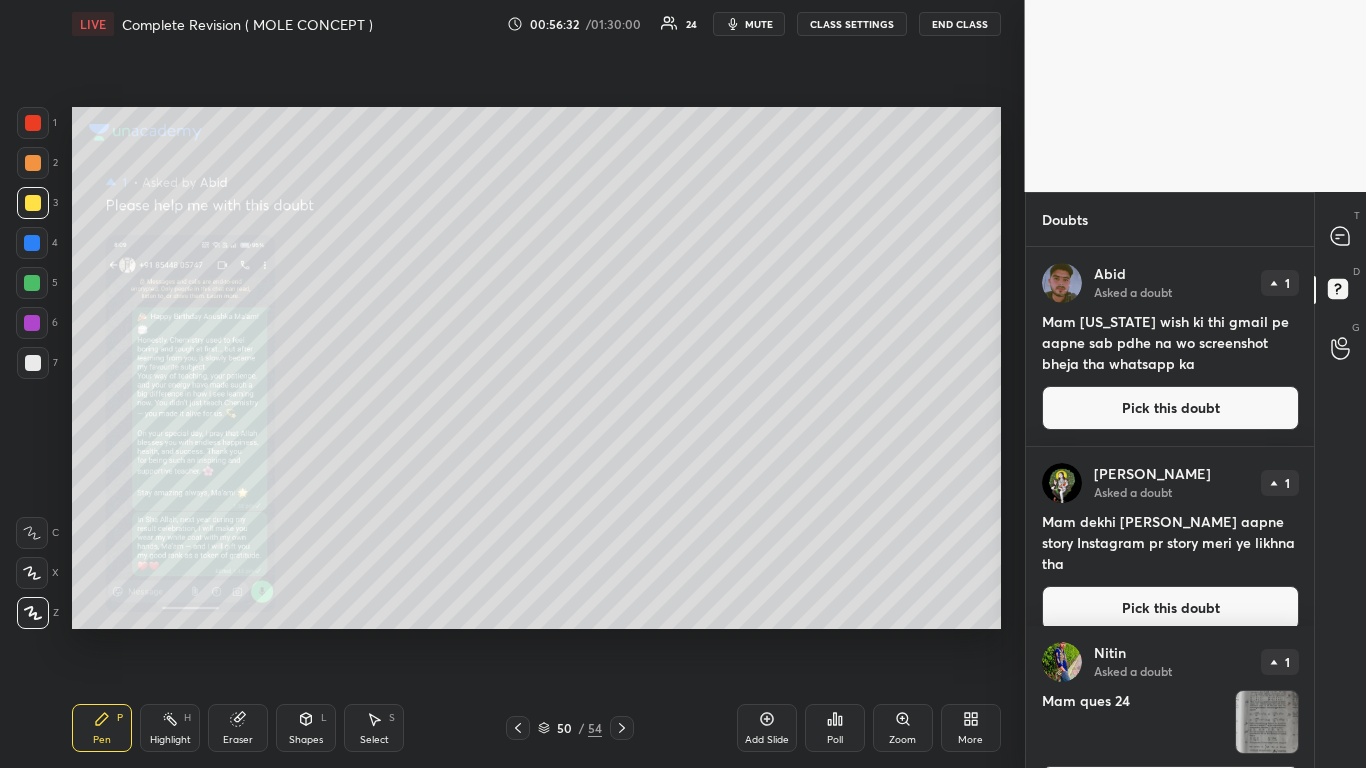 click on "Zoom" at bounding box center [903, 728] 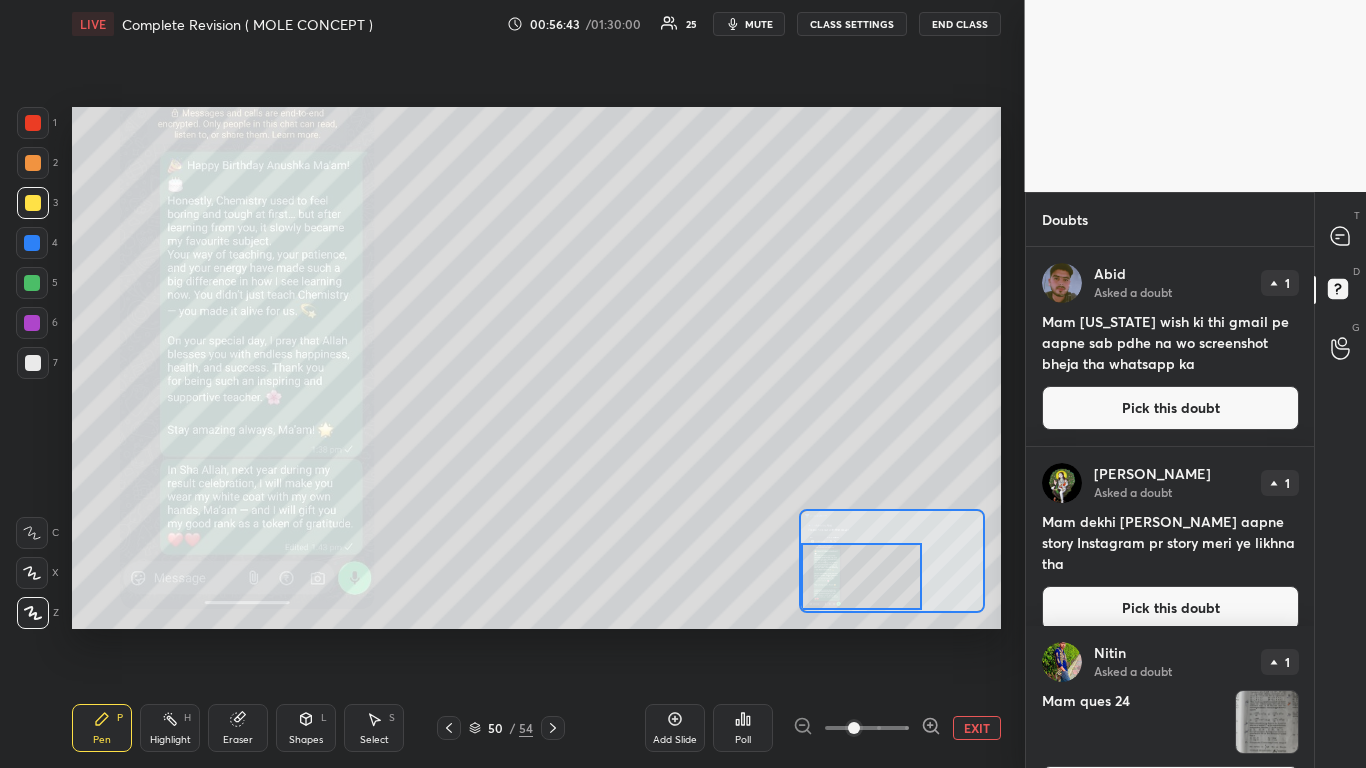 click at bounding box center [1341, 236] 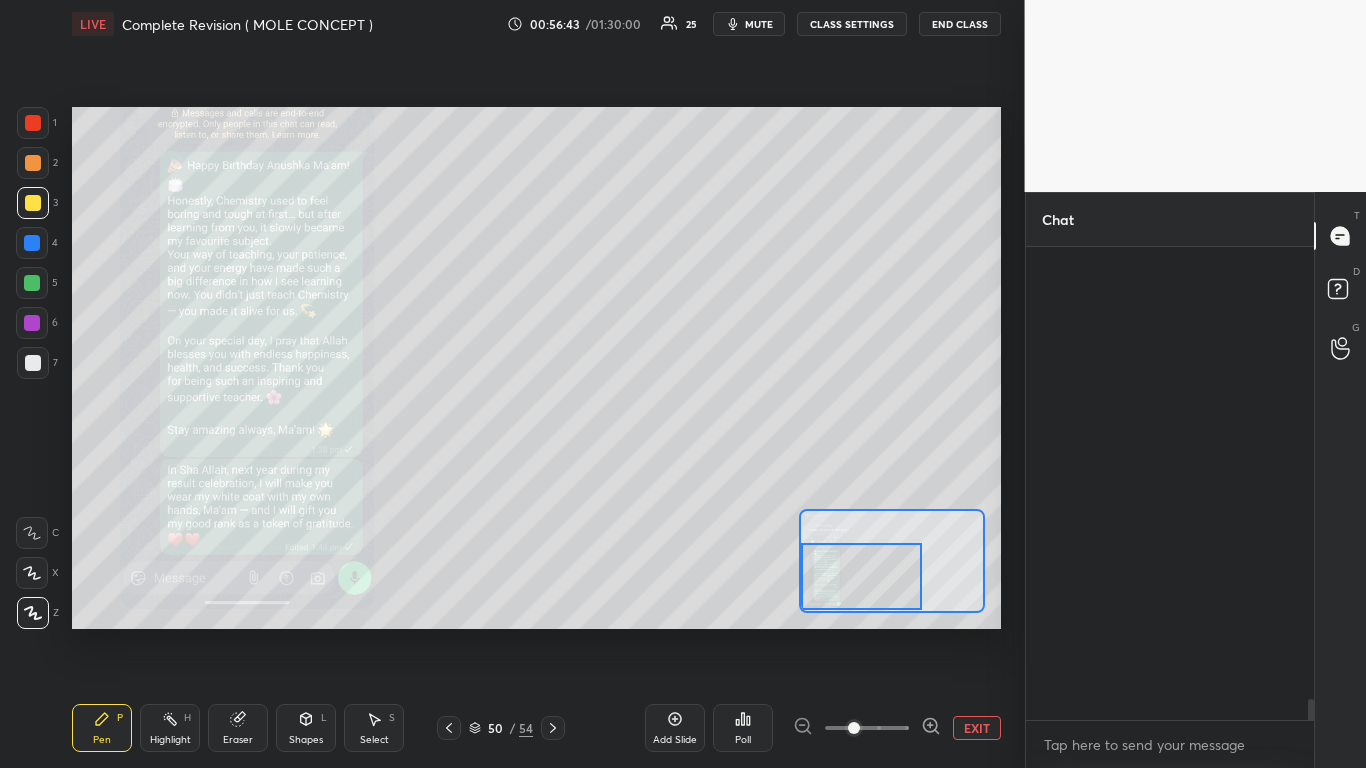 scroll, scrollTop: 10823, scrollLeft: 0, axis: vertical 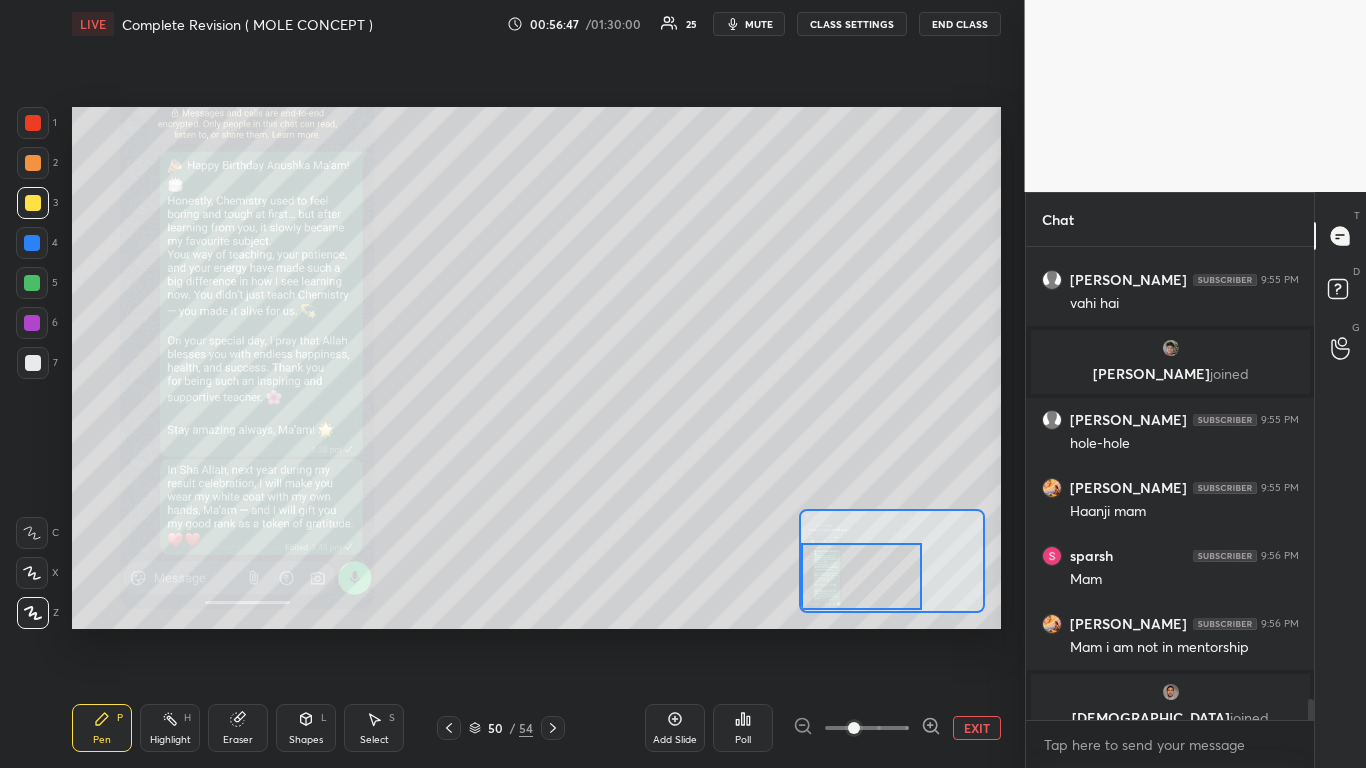 click on "EXIT" at bounding box center [977, 728] 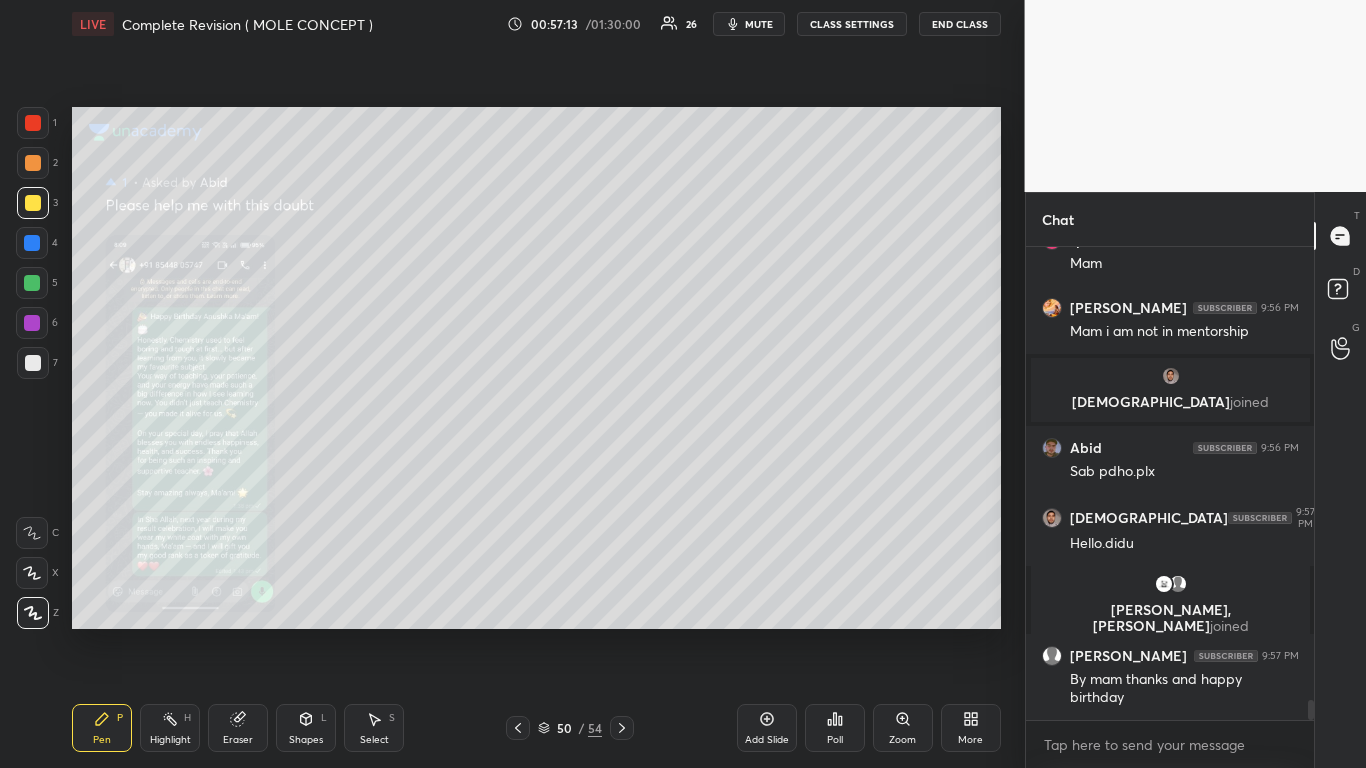 scroll, scrollTop: 10731, scrollLeft: 0, axis: vertical 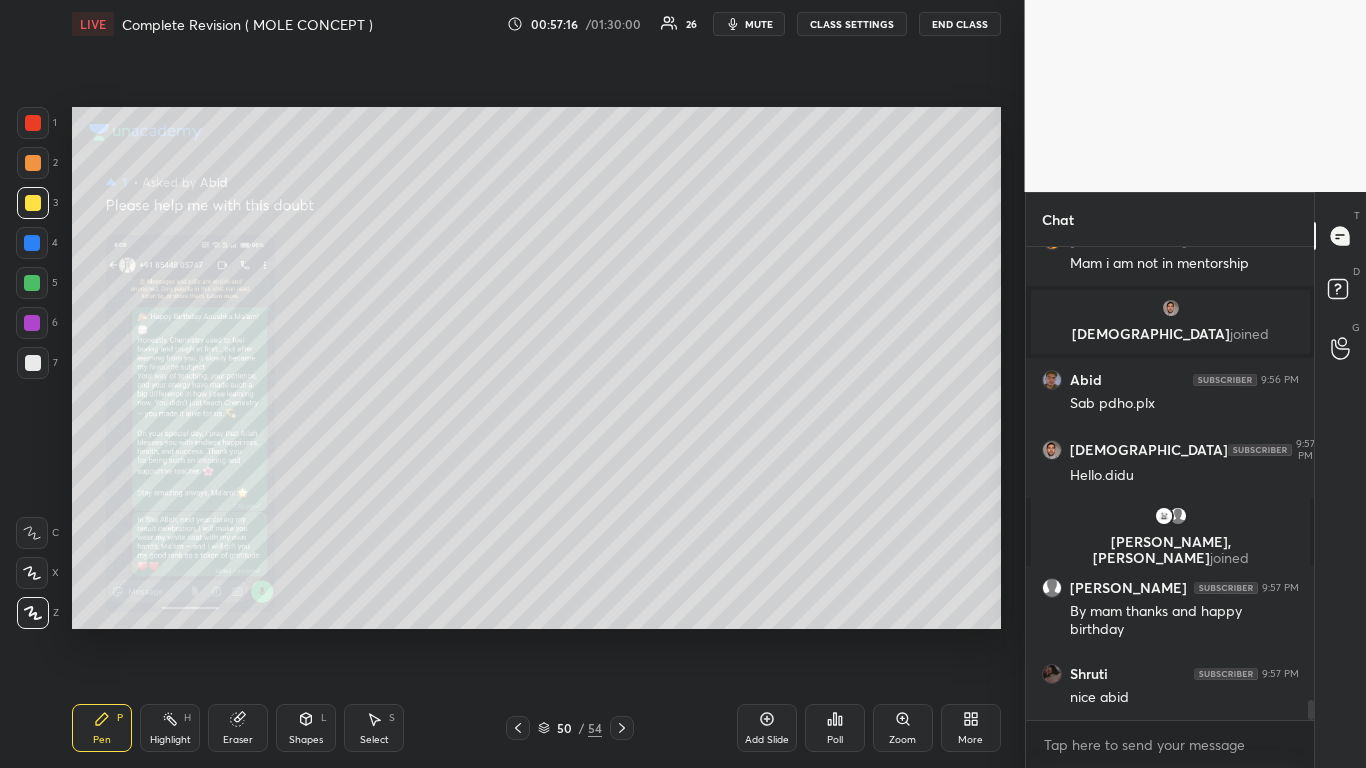 click 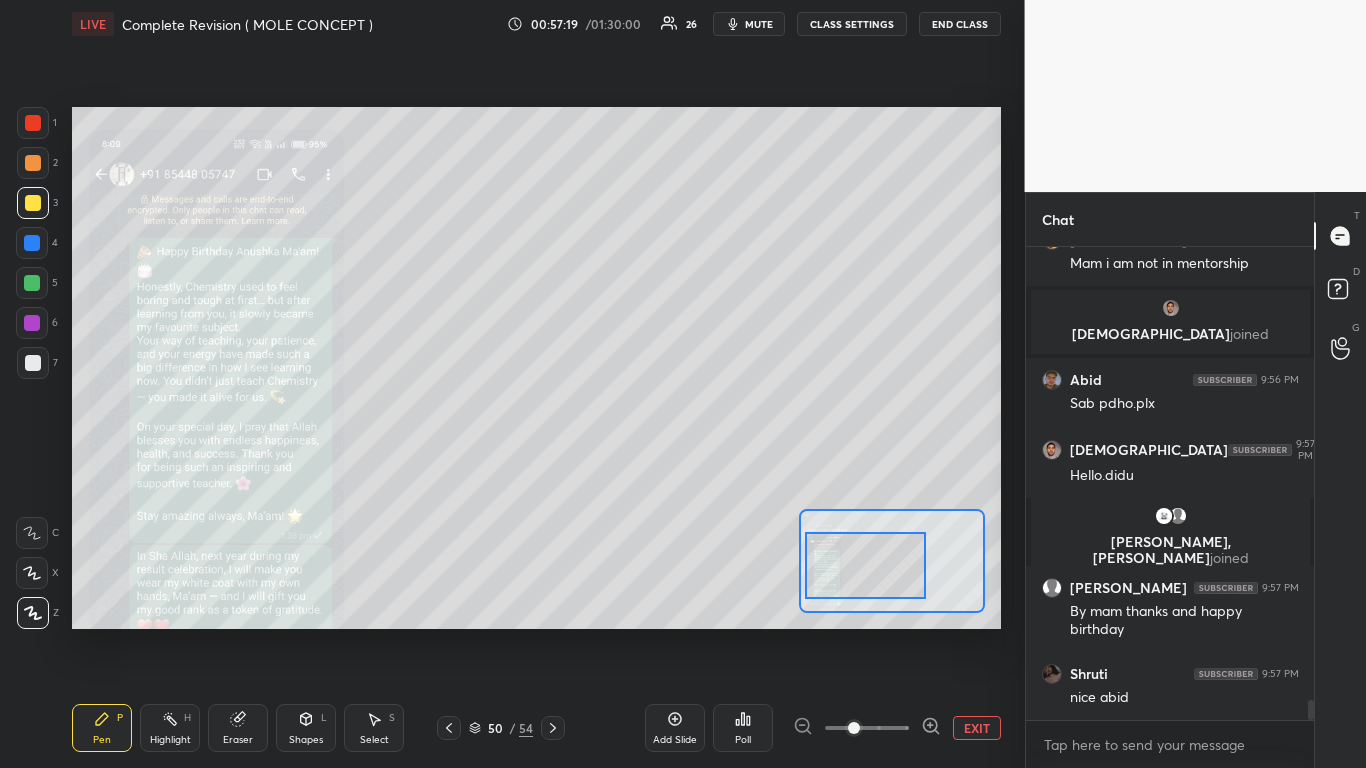 click at bounding box center [865, 565] 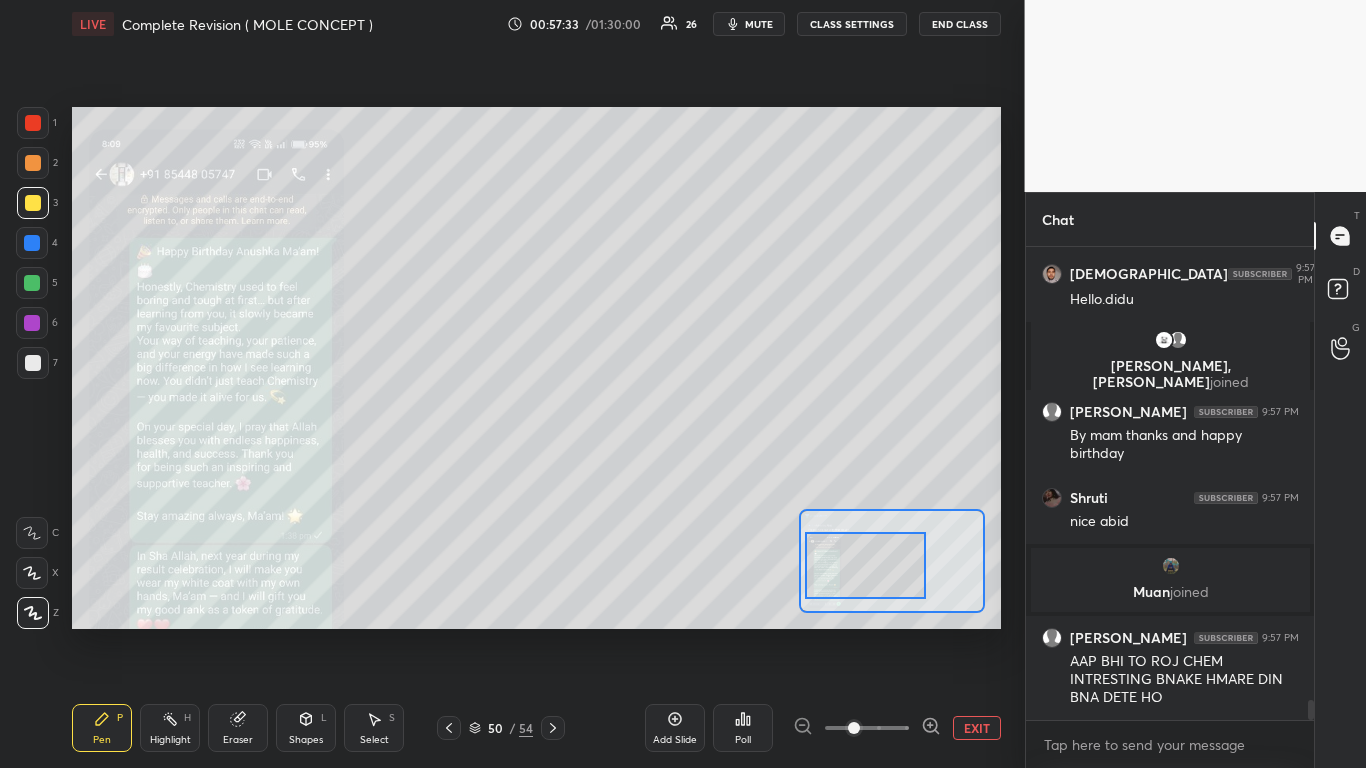 scroll, scrollTop: 10775, scrollLeft: 0, axis: vertical 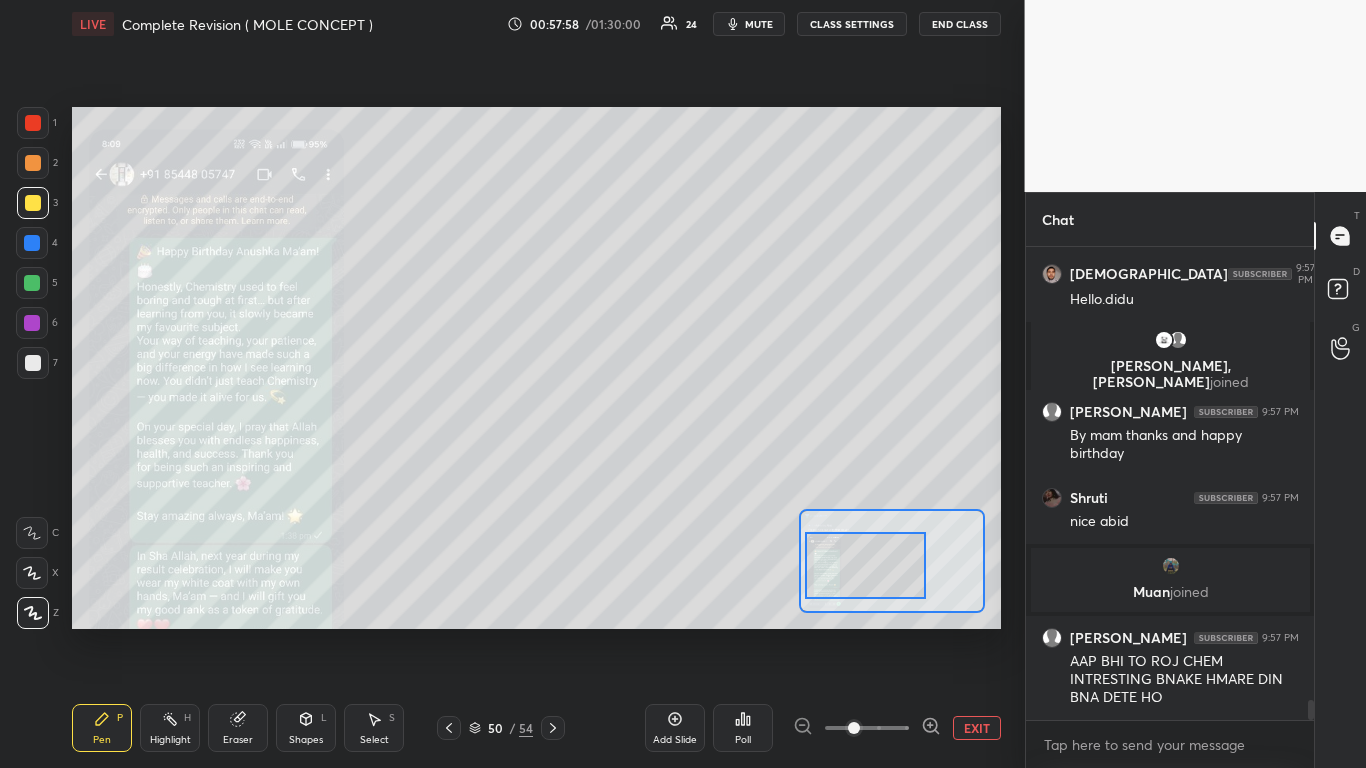 click on "EXIT" at bounding box center [977, 728] 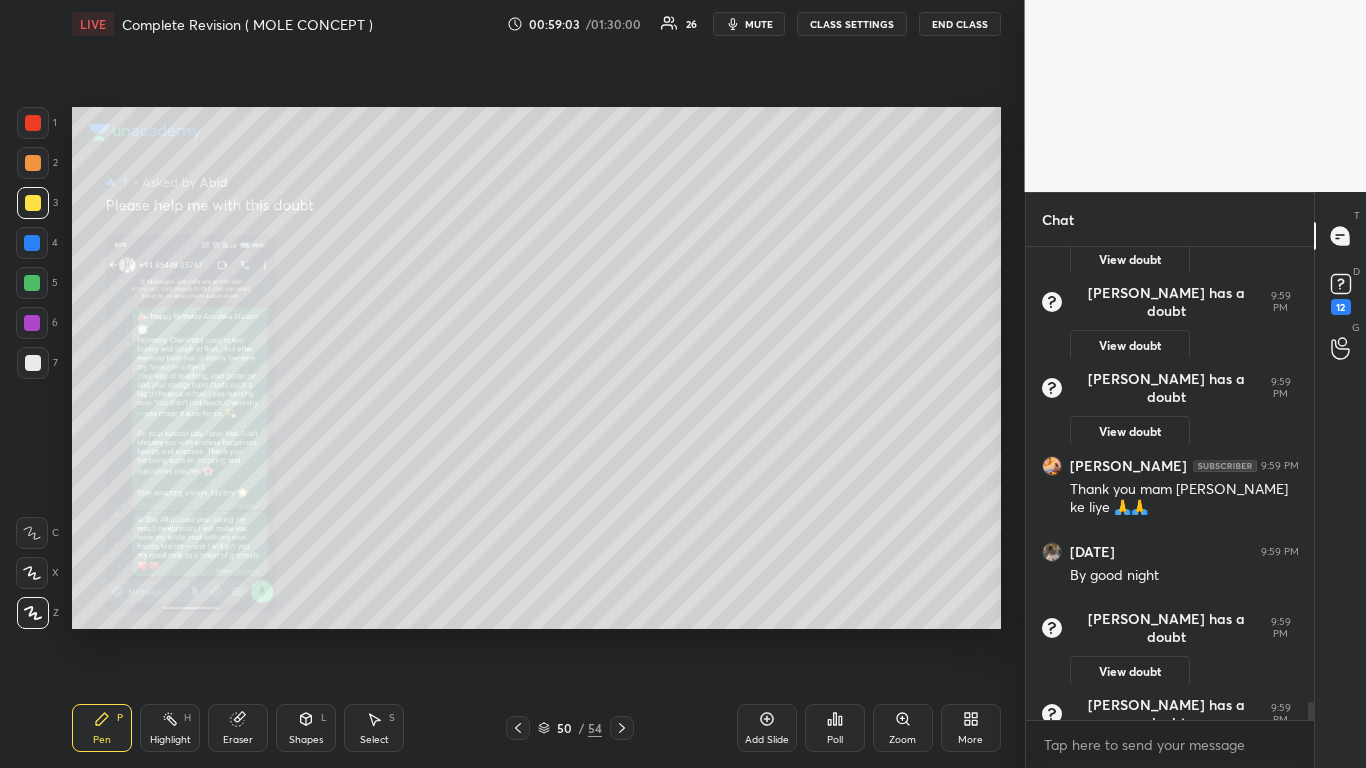 scroll, scrollTop: 12289, scrollLeft: 0, axis: vertical 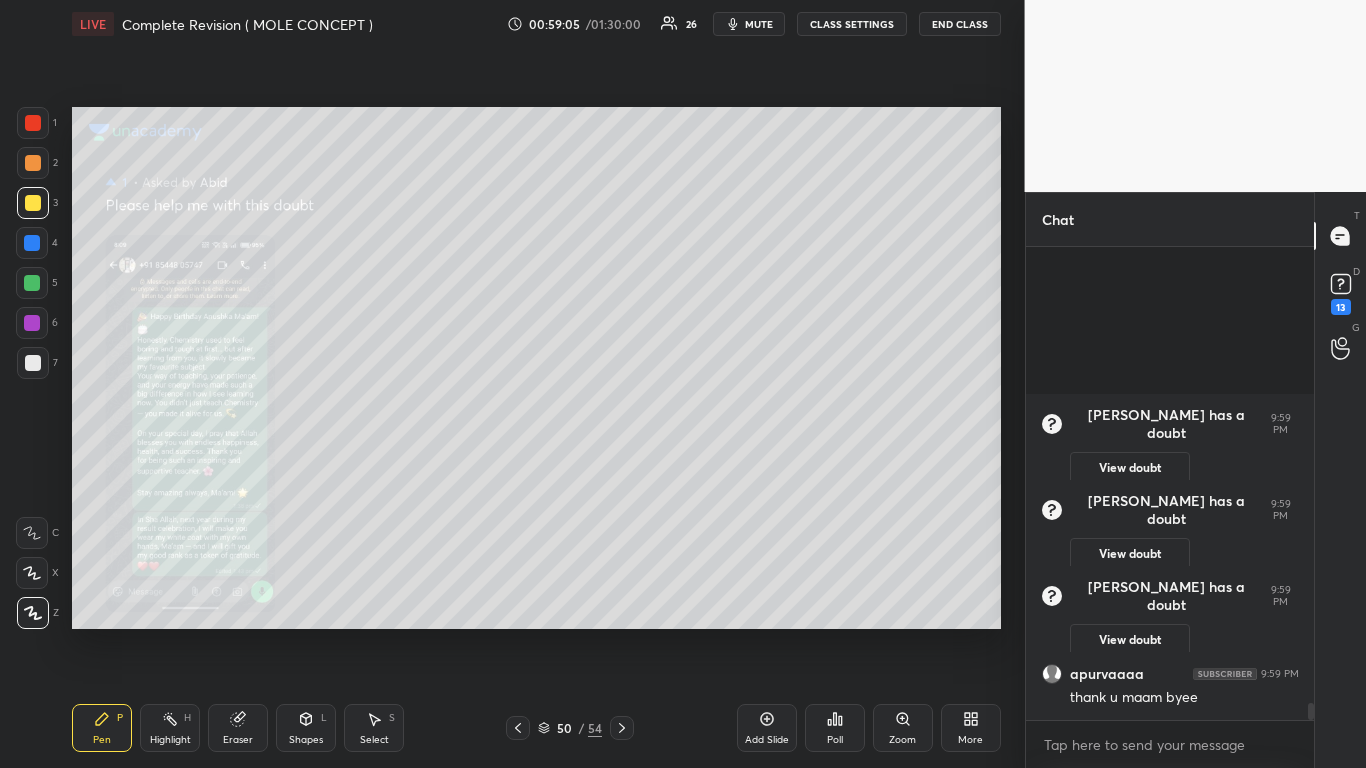 click on "CLASS SETTINGS" at bounding box center [852, 24] 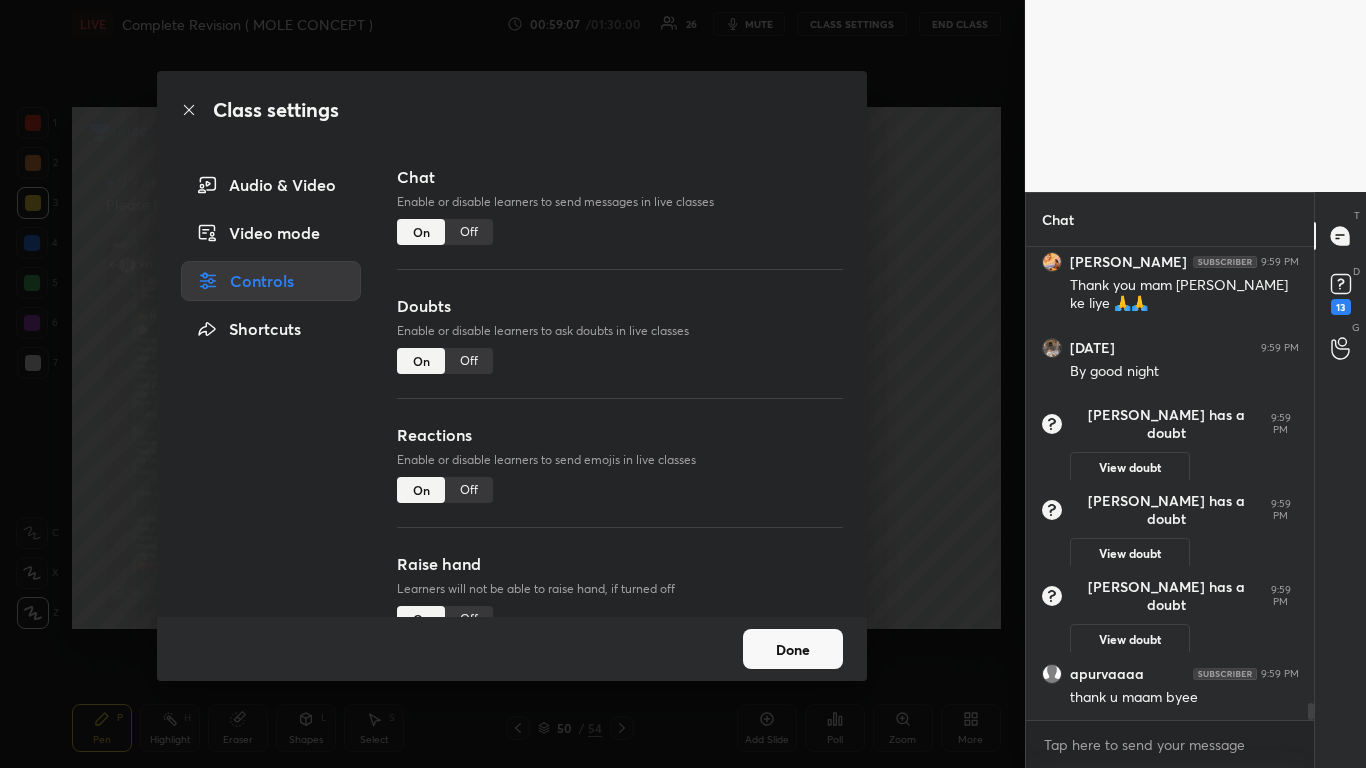 click on "Off" at bounding box center [469, 361] 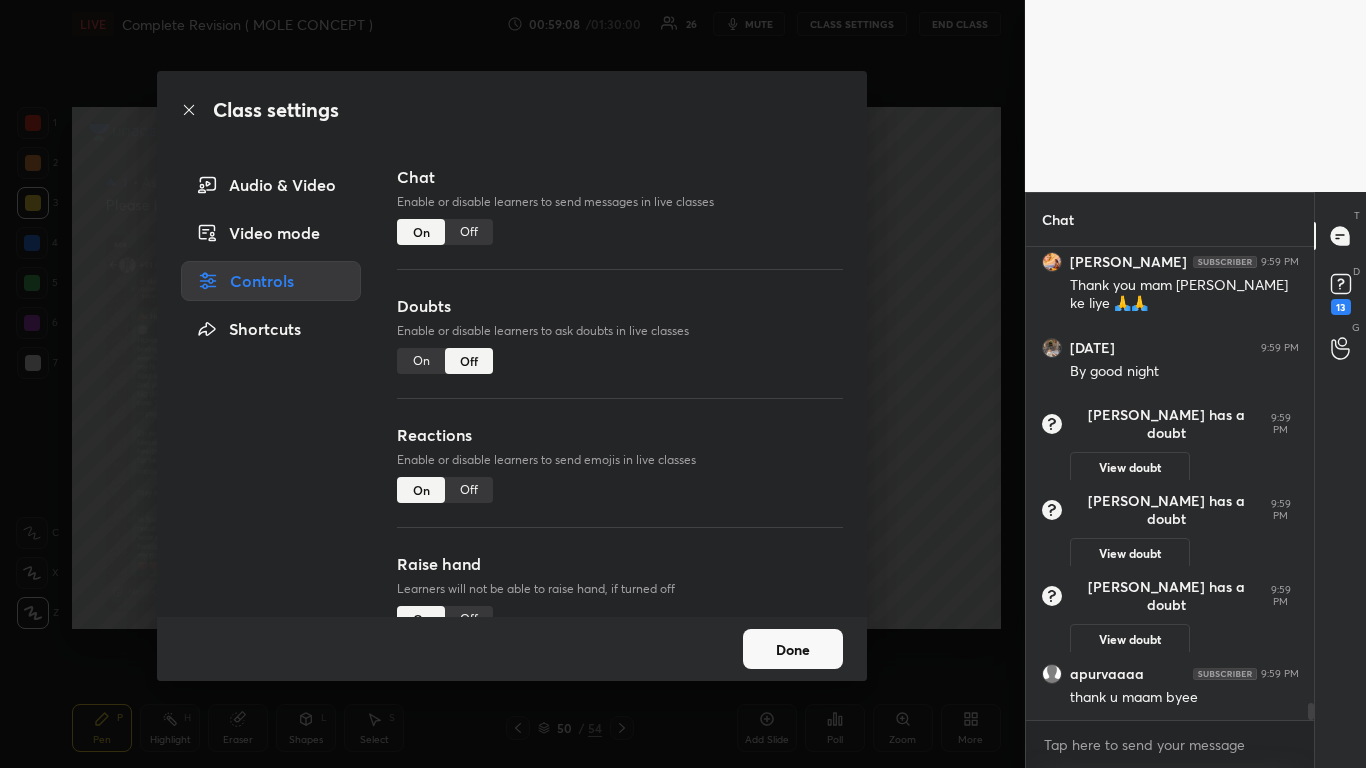 click on "Off" at bounding box center [469, 232] 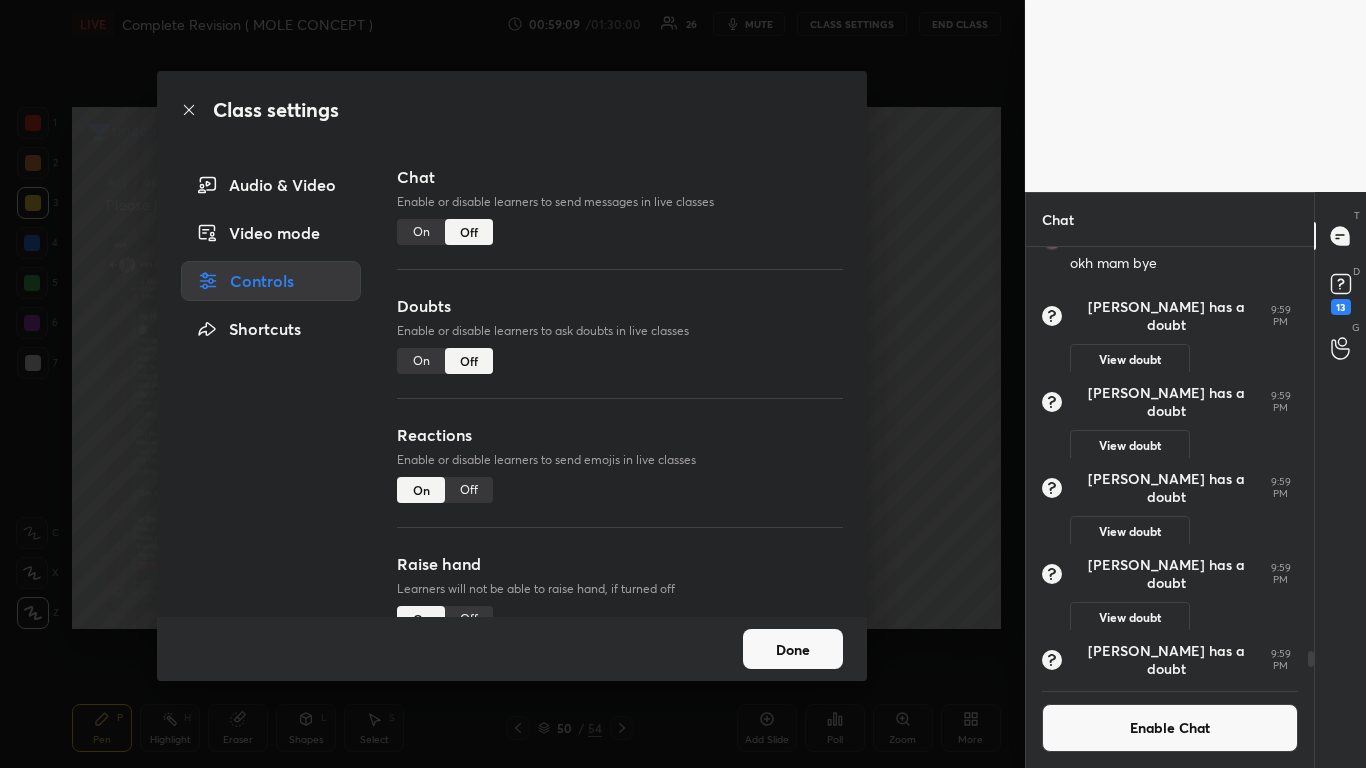 click on "Done" at bounding box center [793, 649] 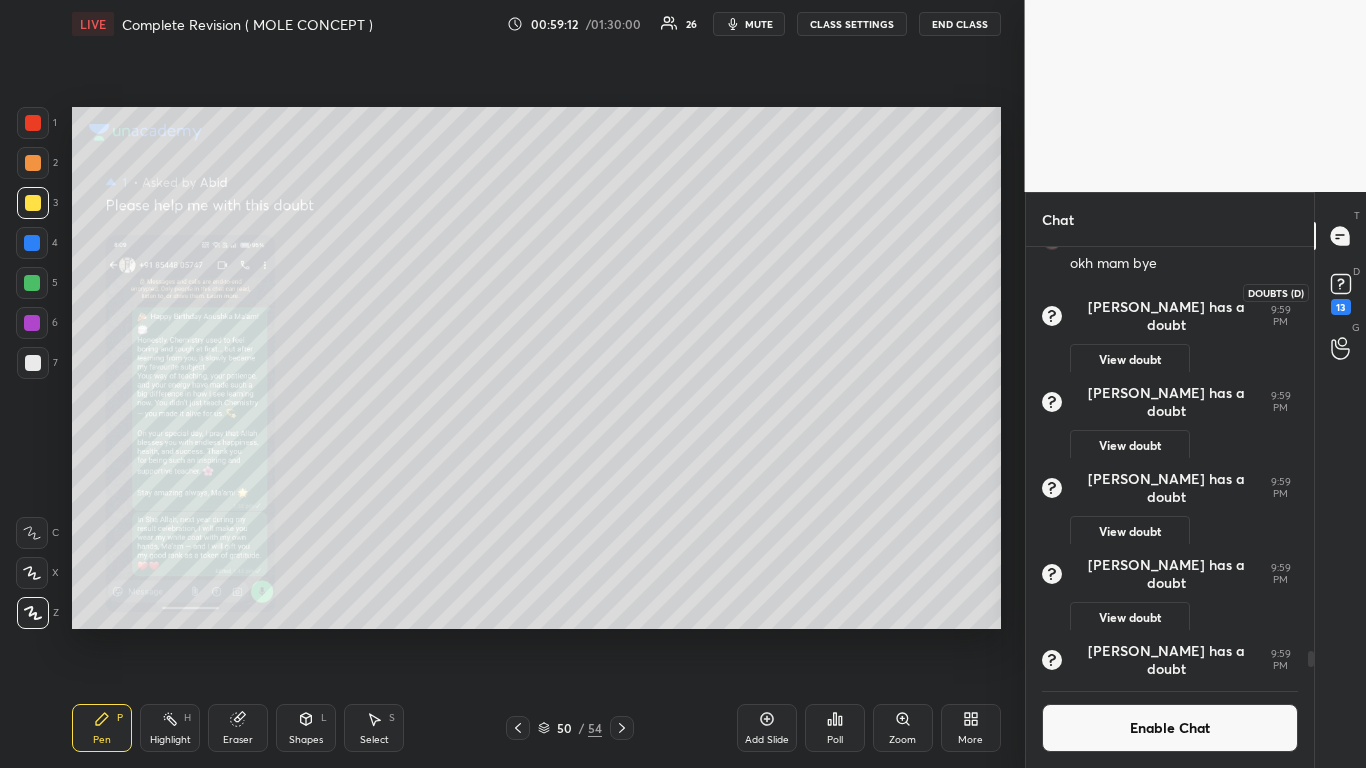 click on "13" at bounding box center (1341, 307) 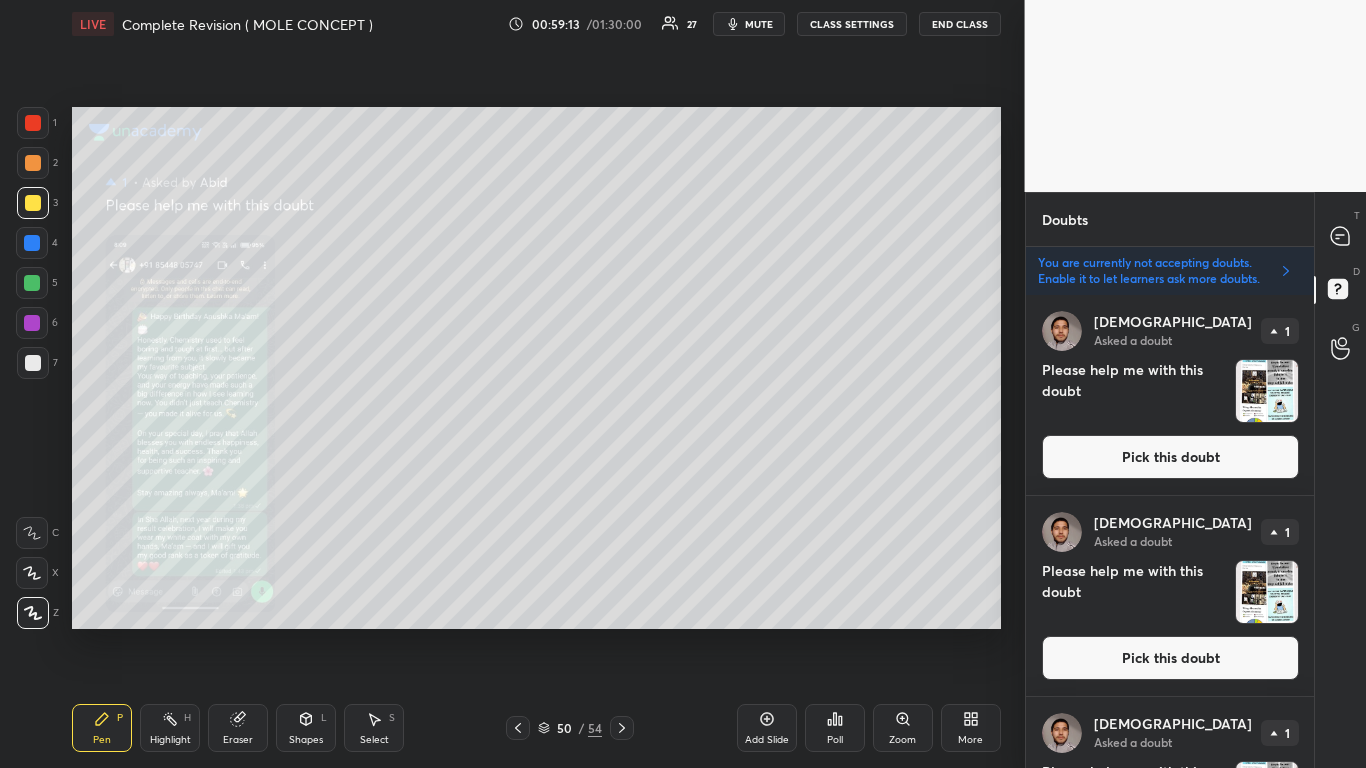 click on "Pick this doubt" at bounding box center [1170, 457] 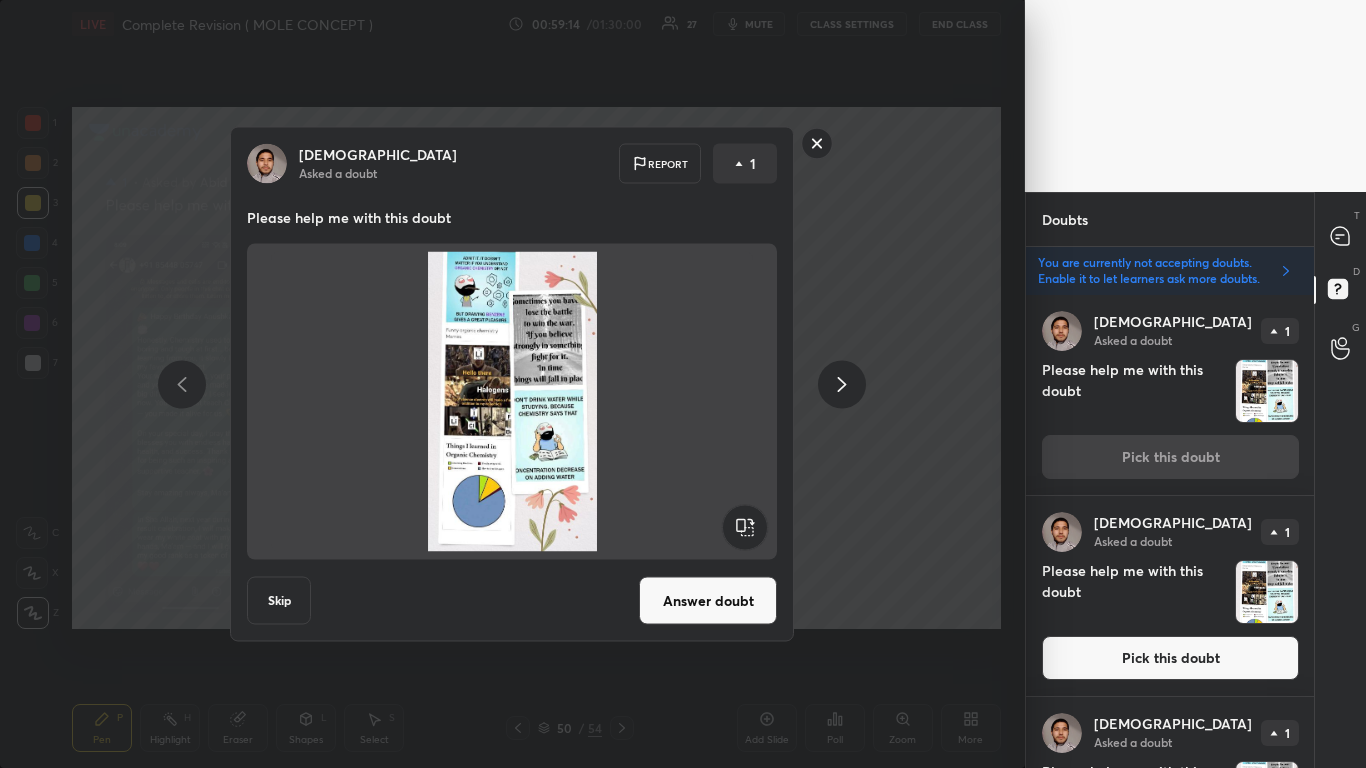 click on "Answer doubt" at bounding box center (708, 601) 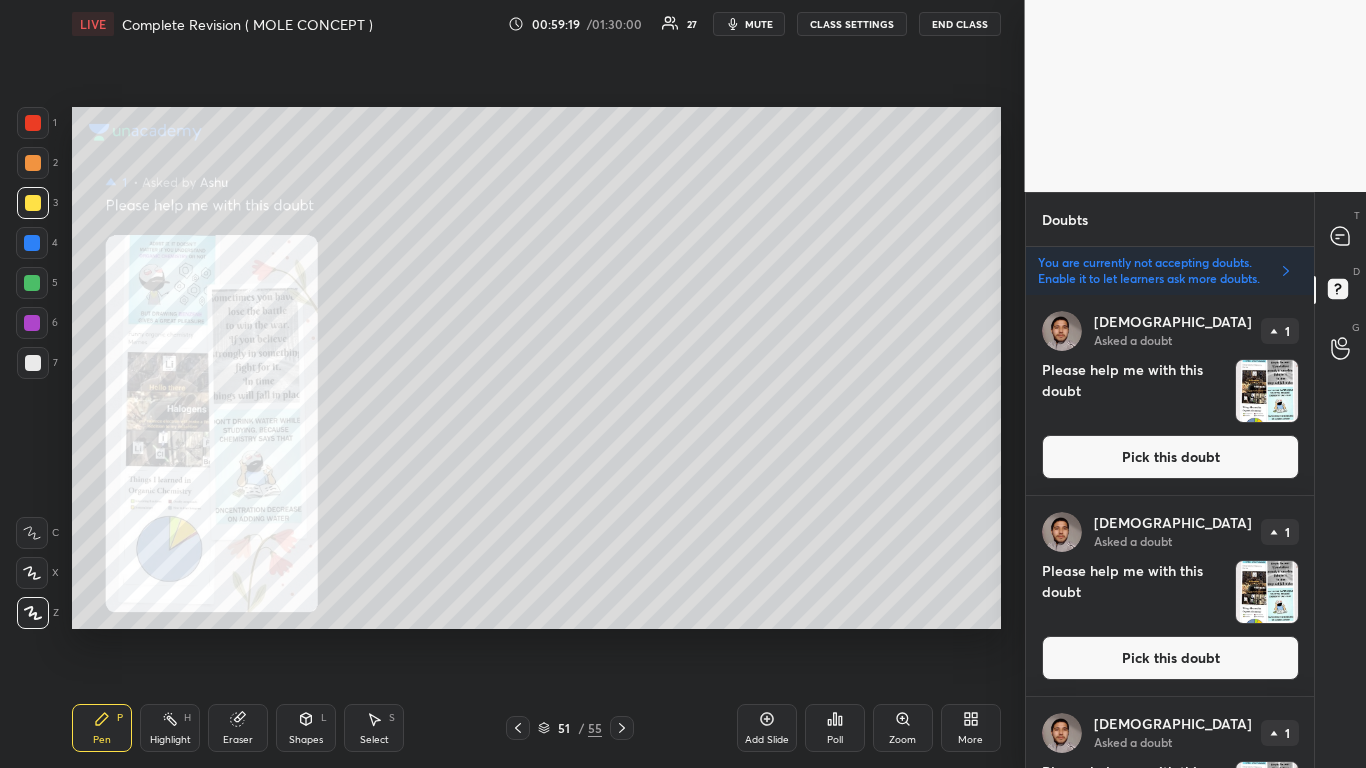 click 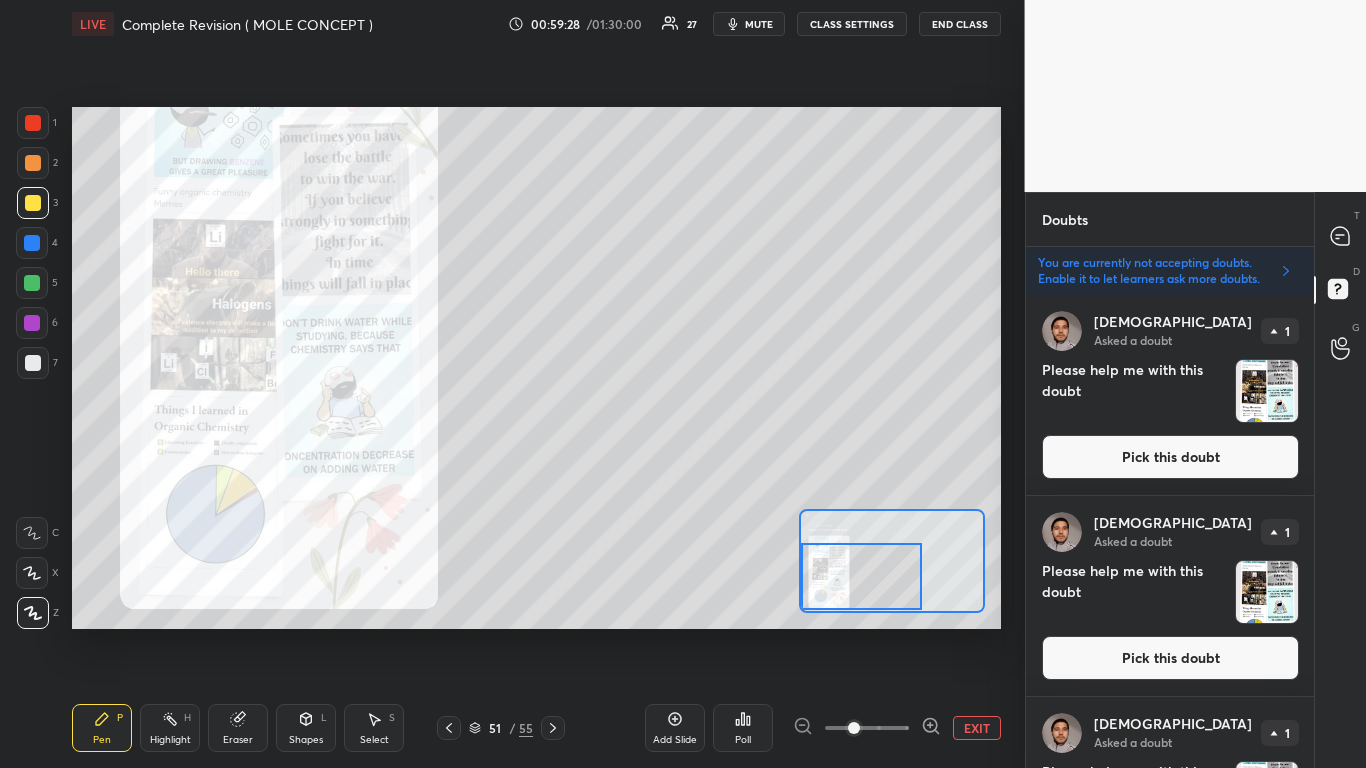 click on "EXIT" at bounding box center (977, 728) 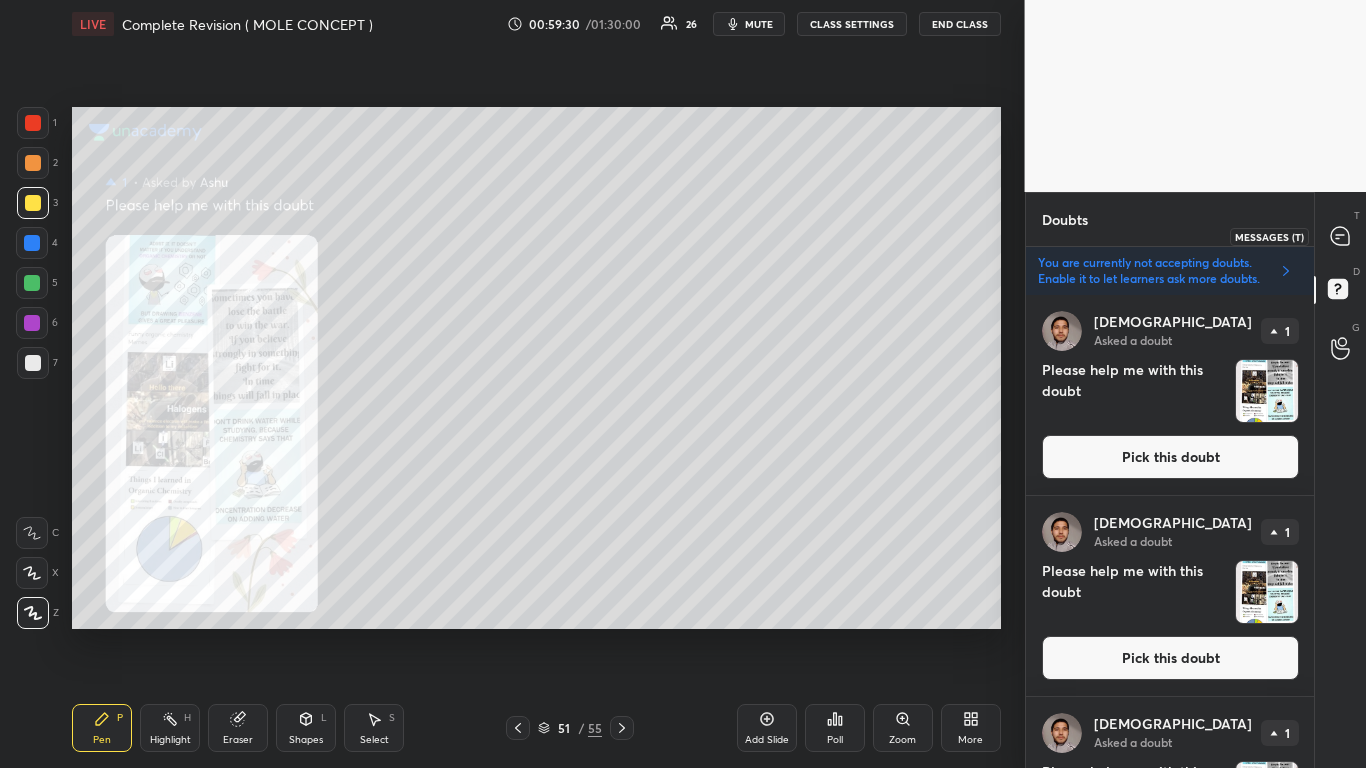 click 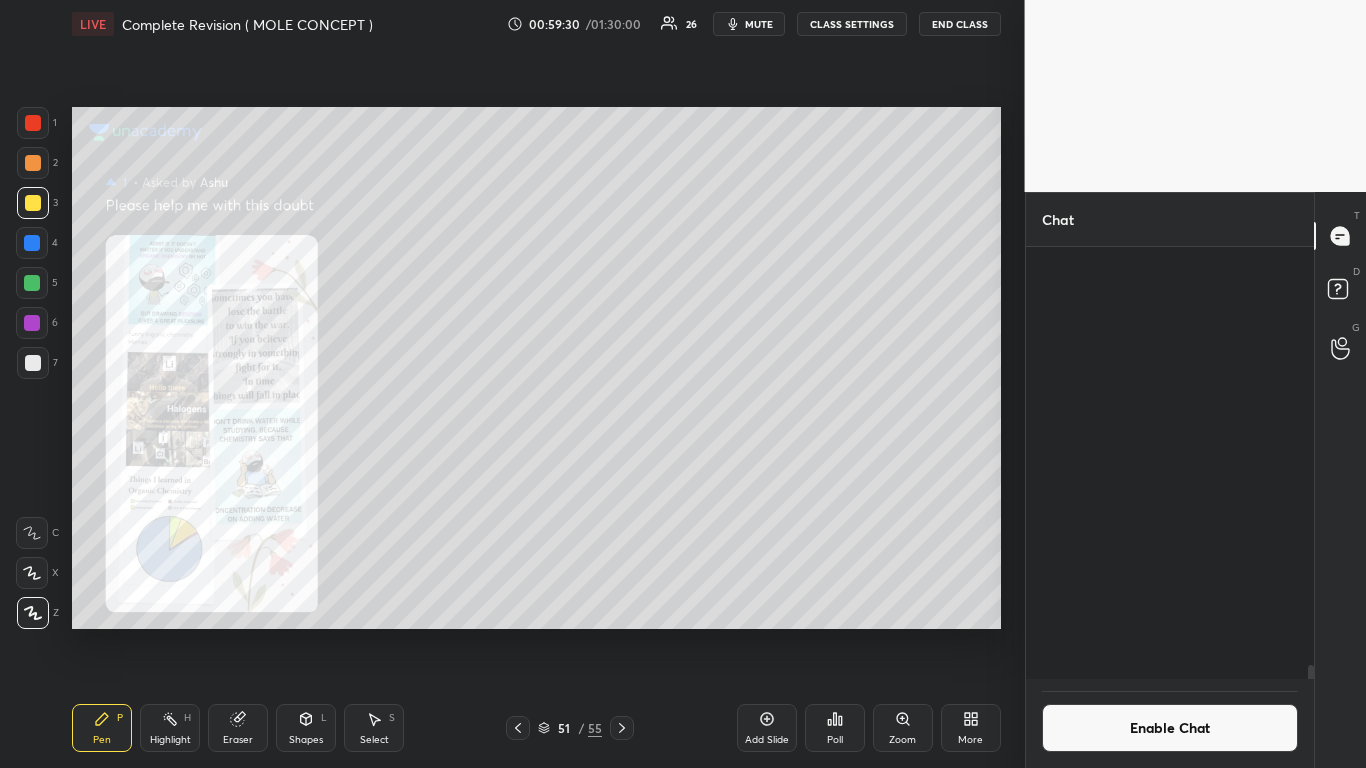 scroll, scrollTop: 12816, scrollLeft: 0, axis: vertical 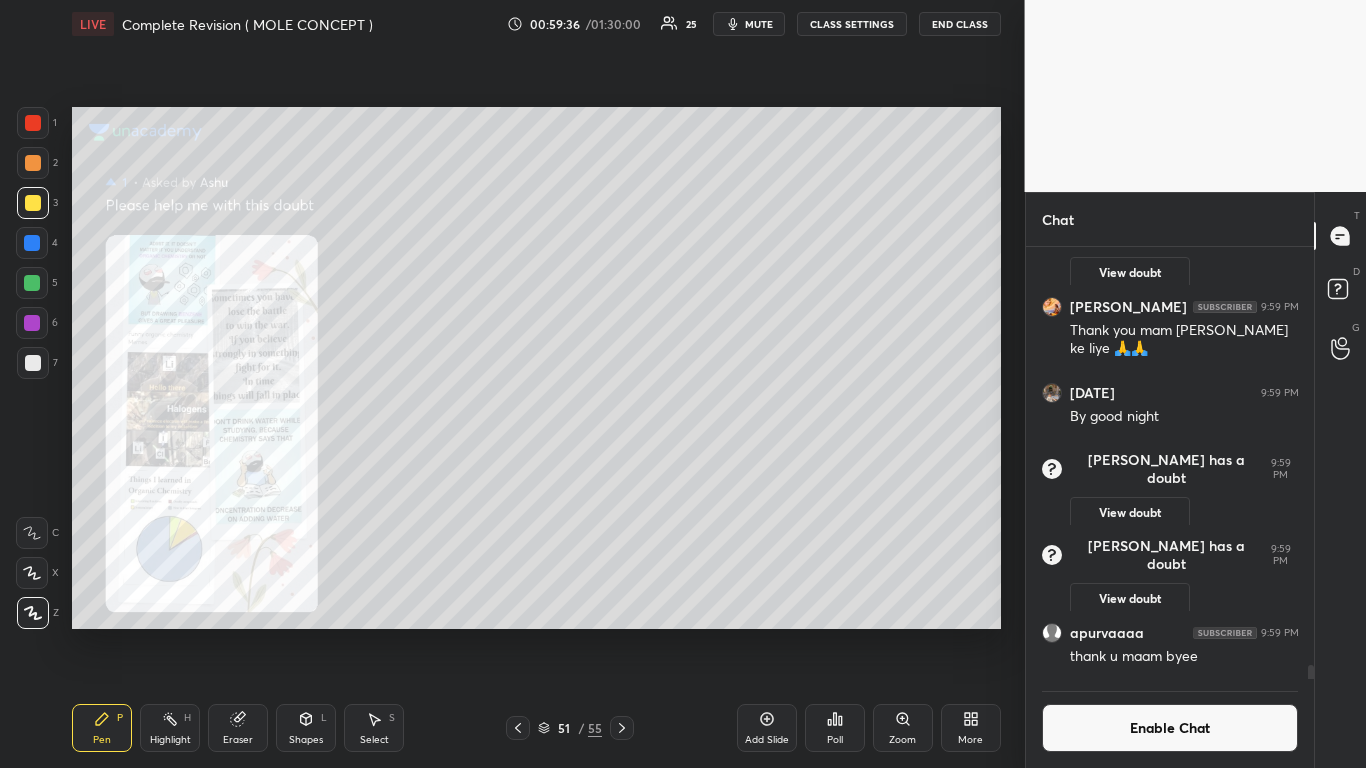 click on "mute" at bounding box center (759, 24) 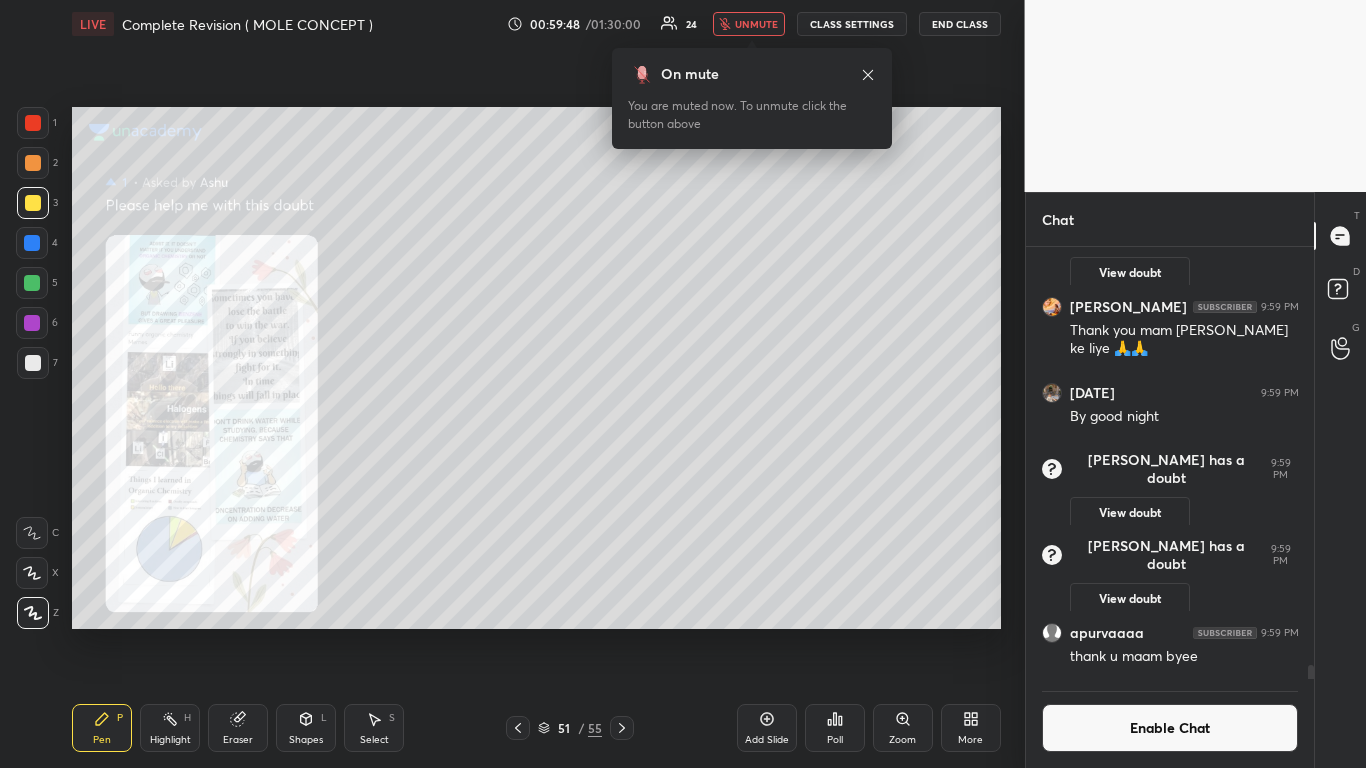 scroll, scrollTop: 385, scrollLeft: 282, axis: both 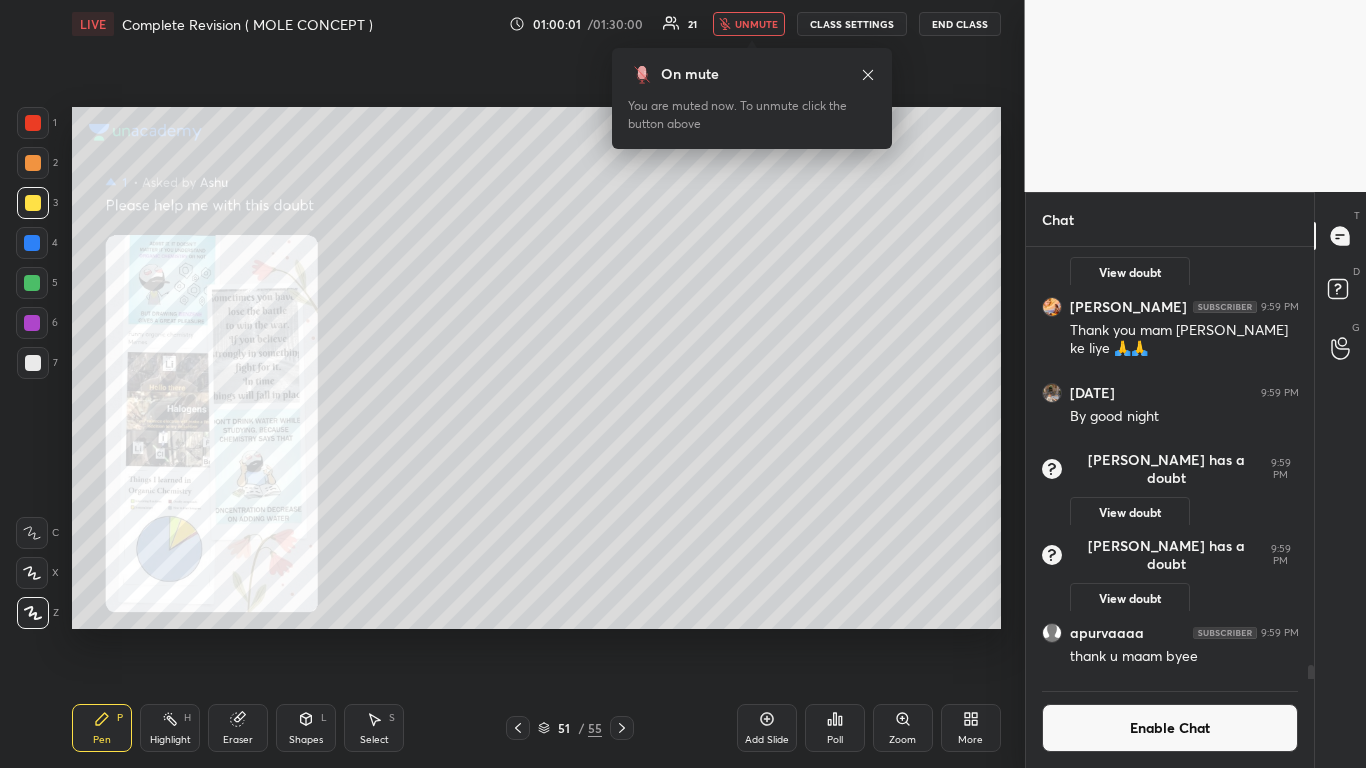 click on "End Class" at bounding box center [960, 24] 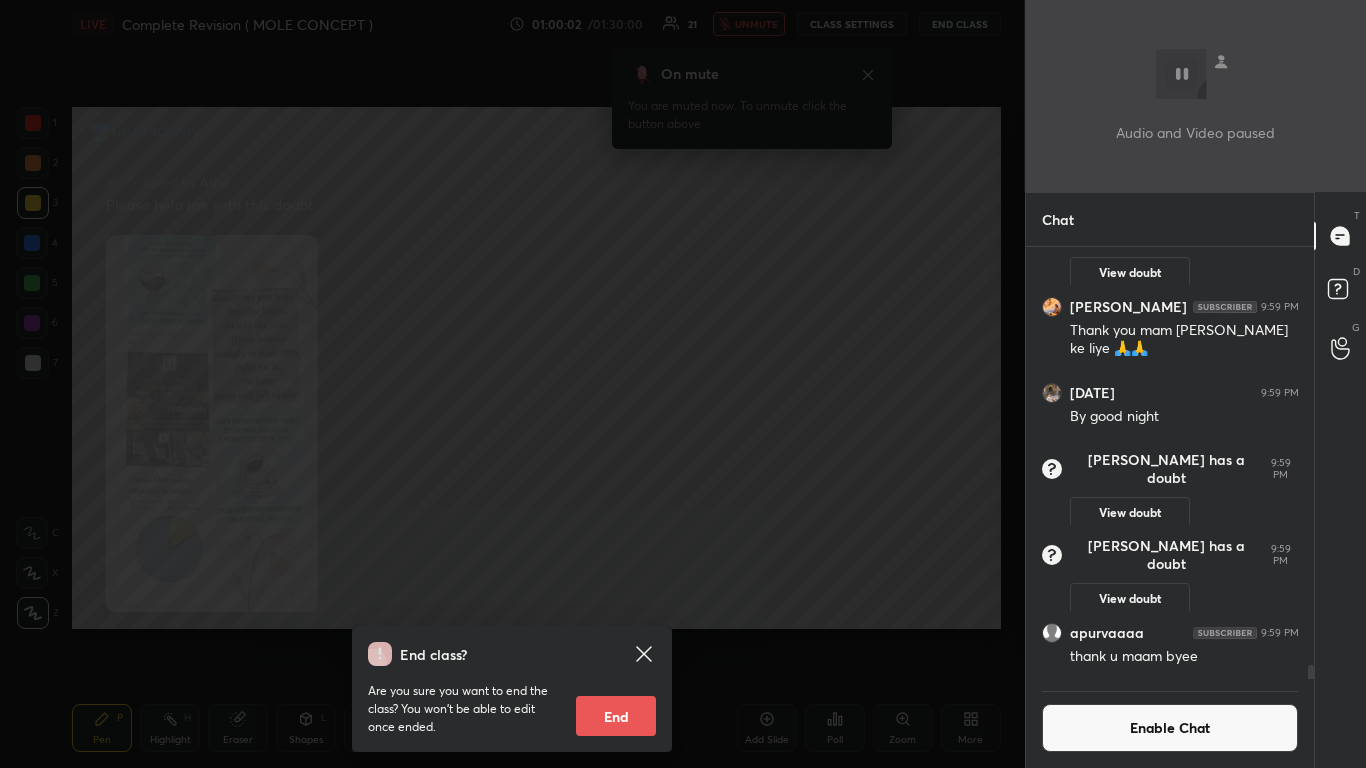 click on "End" at bounding box center (616, 716) 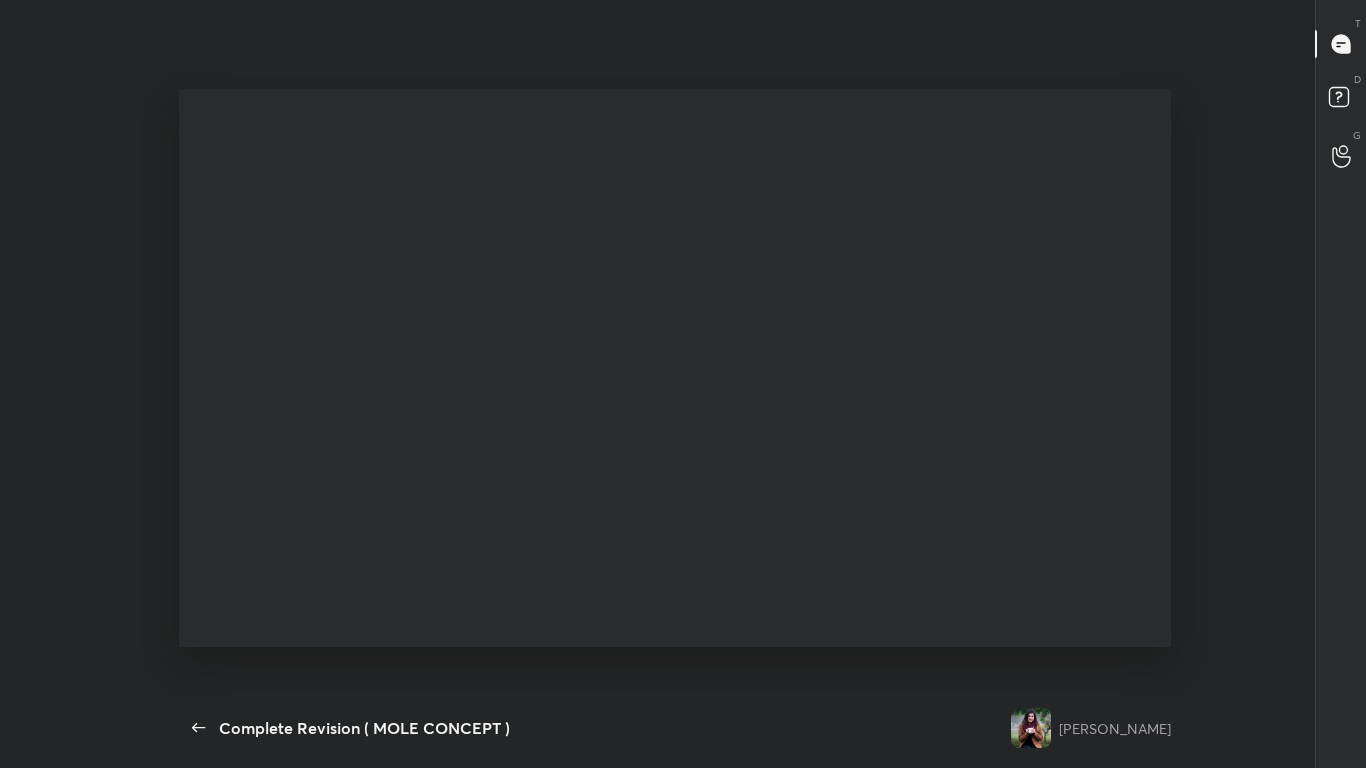scroll, scrollTop: 99360, scrollLeft: 98928, axis: both 